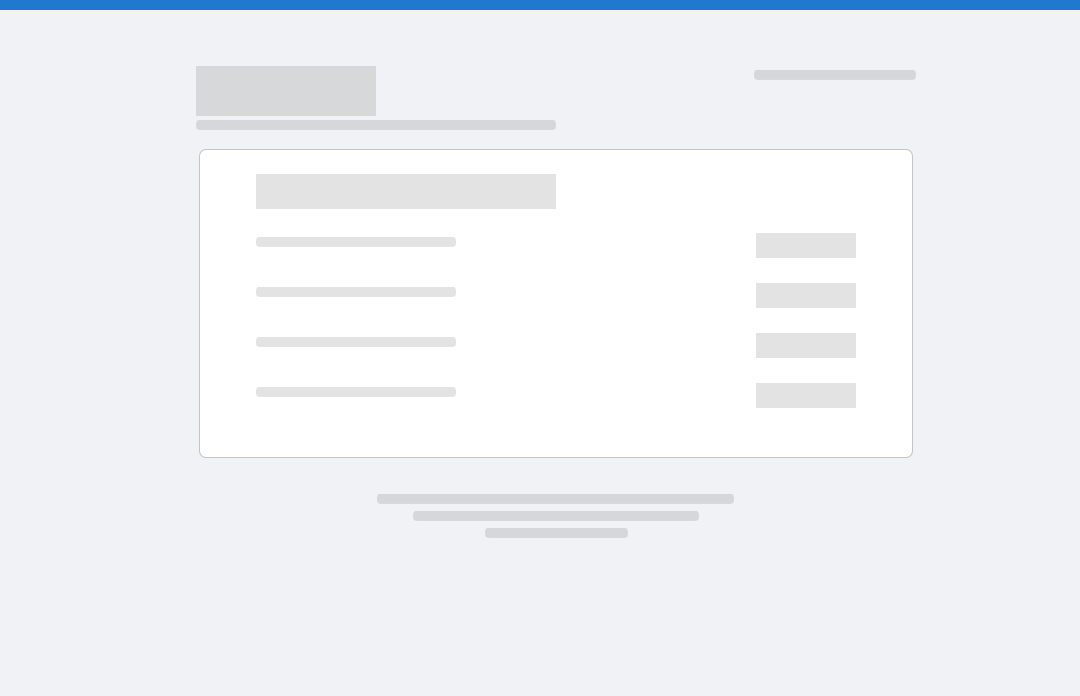 scroll, scrollTop: 0, scrollLeft: 0, axis: both 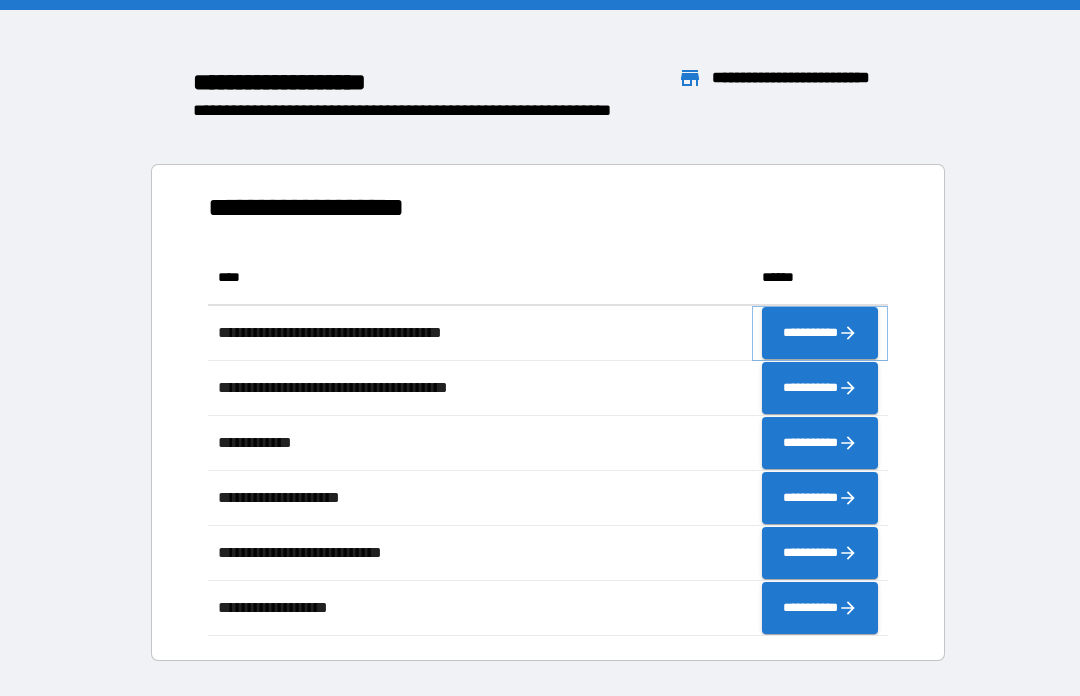 click on "**********" at bounding box center (820, 333) 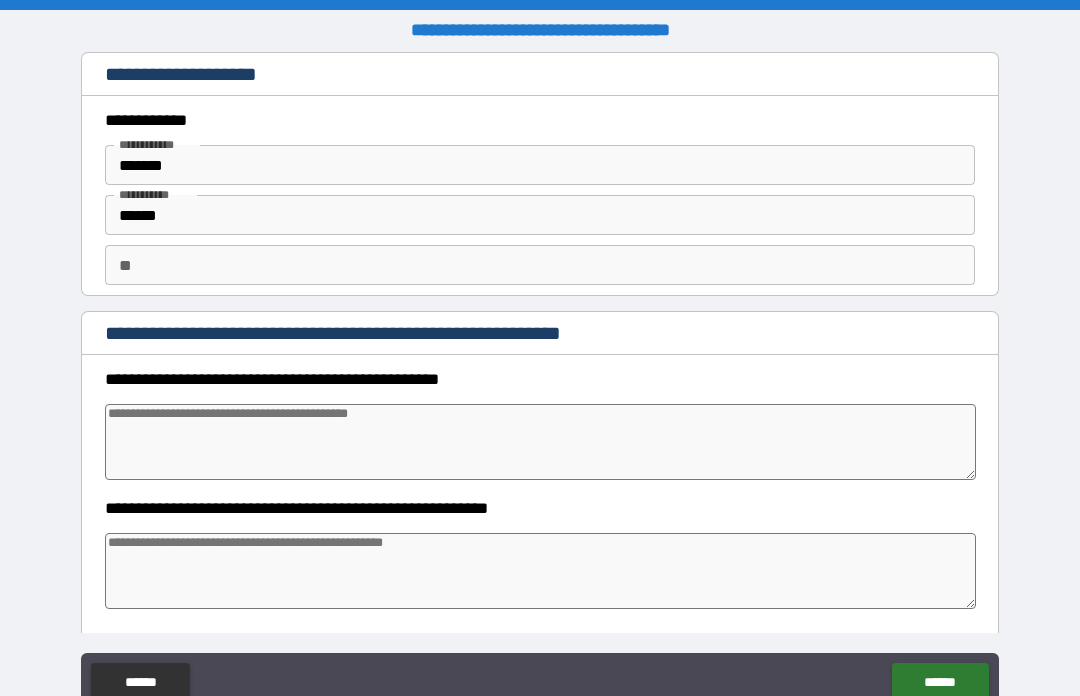 type on "*" 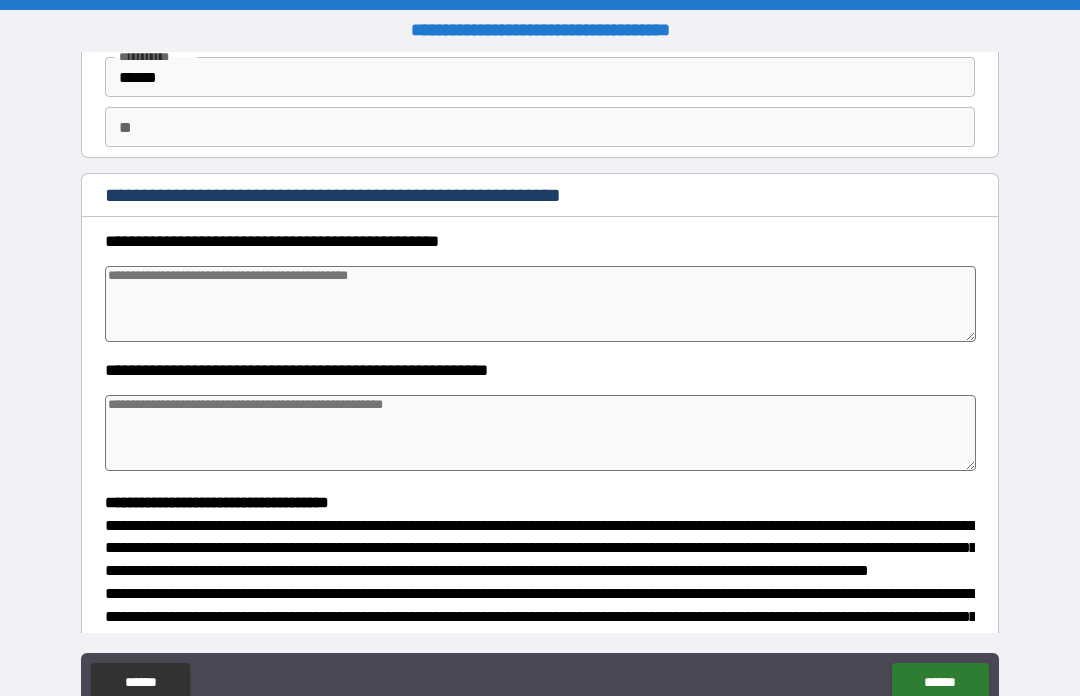 scroll, scrollTop: 143, scrollLeft: 0, axis: vertical 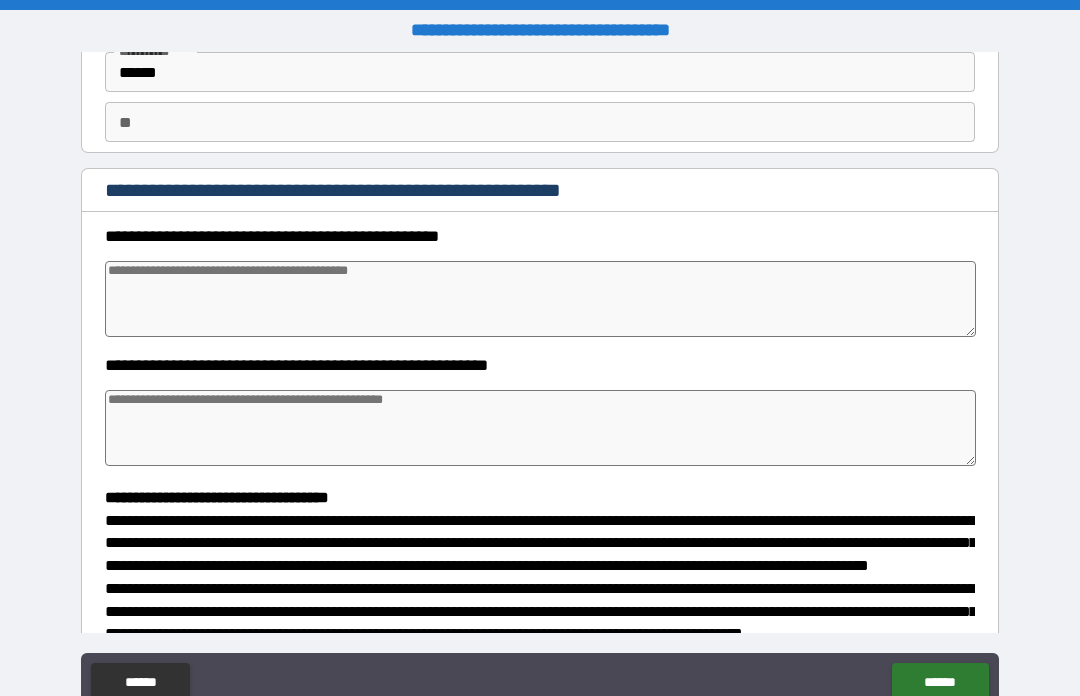 click at bounding box center [540, 299] 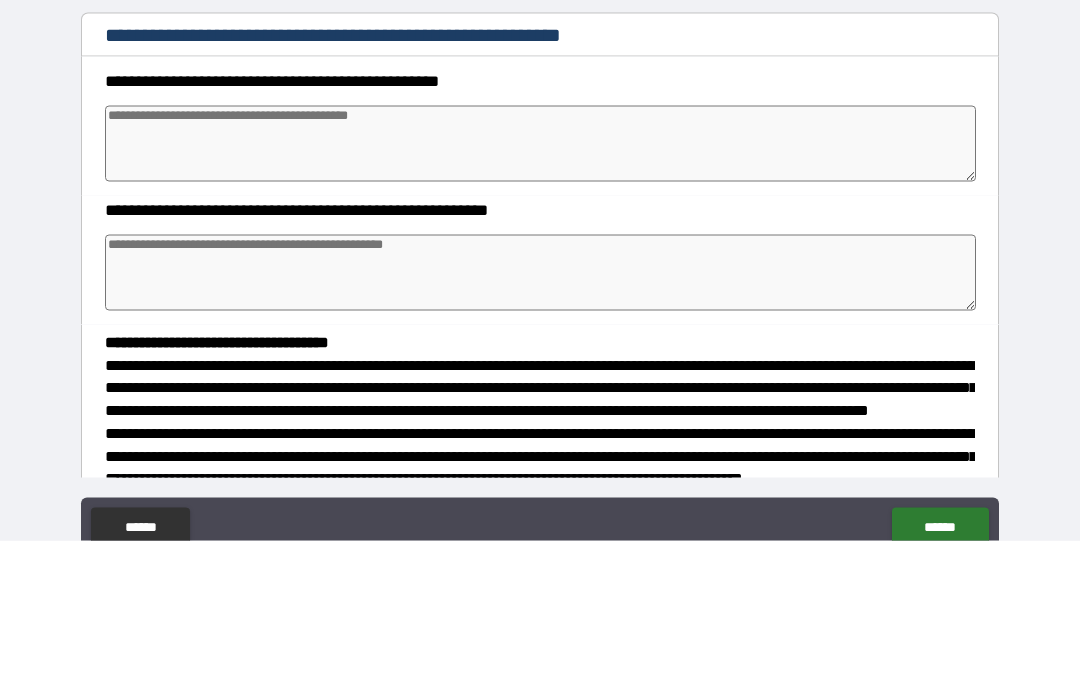 type on "*" 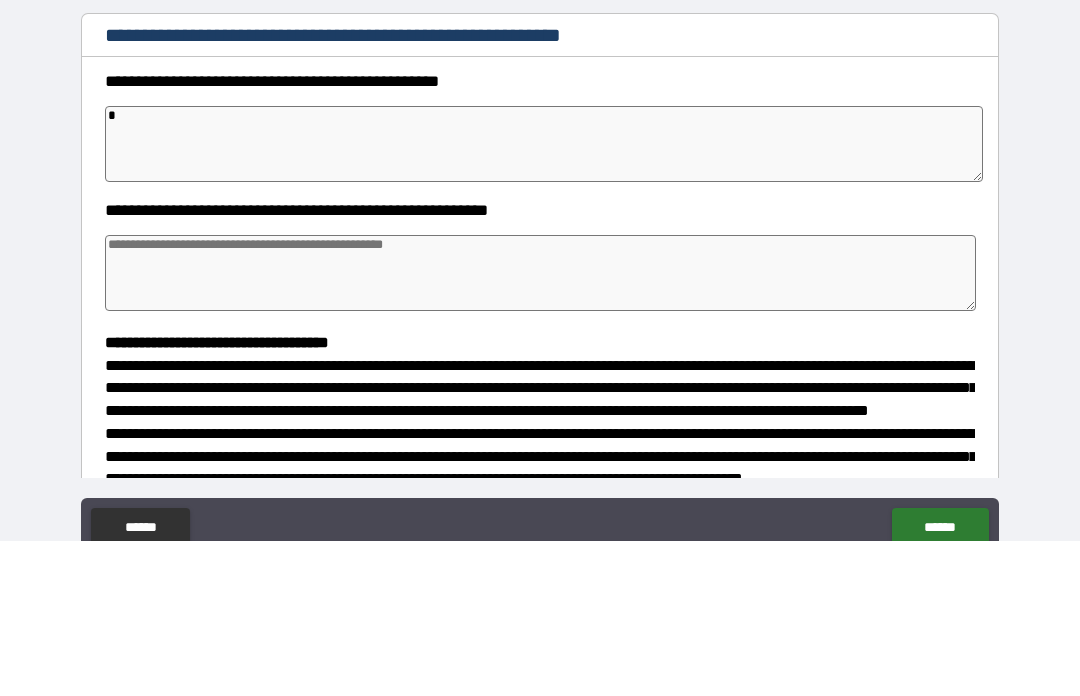 type on "*" 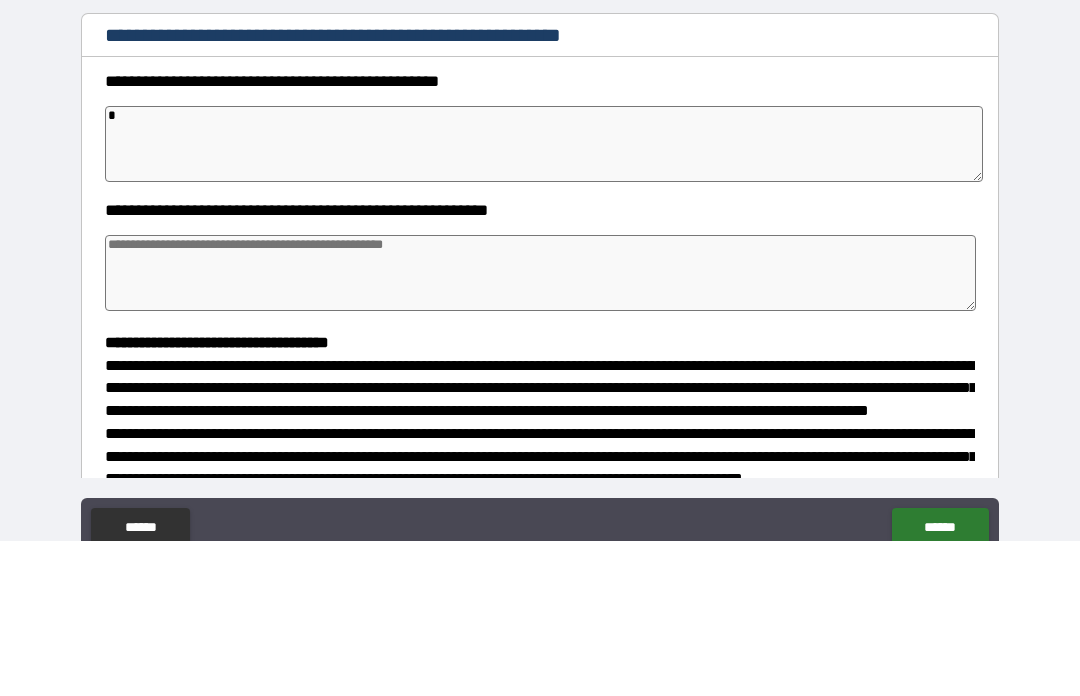 type on "*" 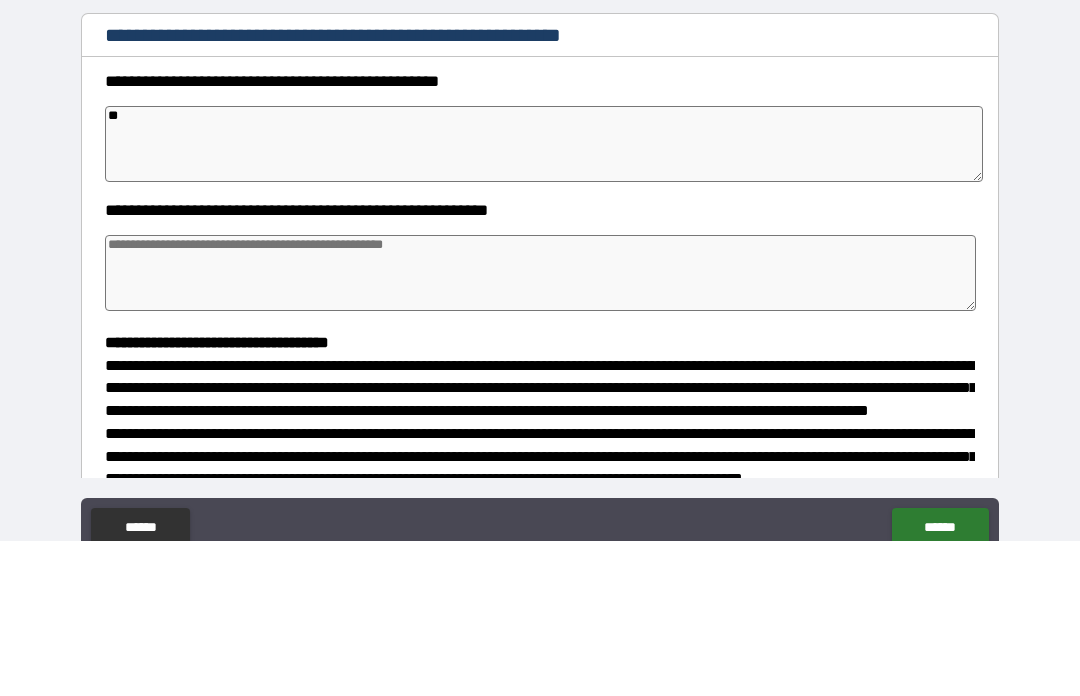 type on "*" 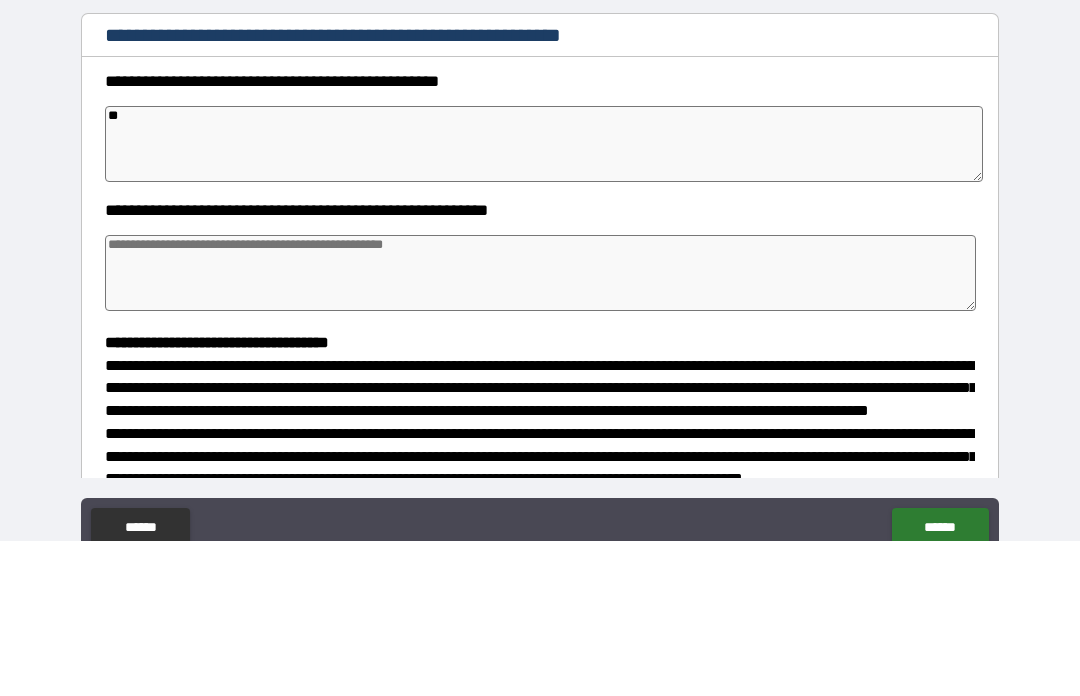 type on "*" 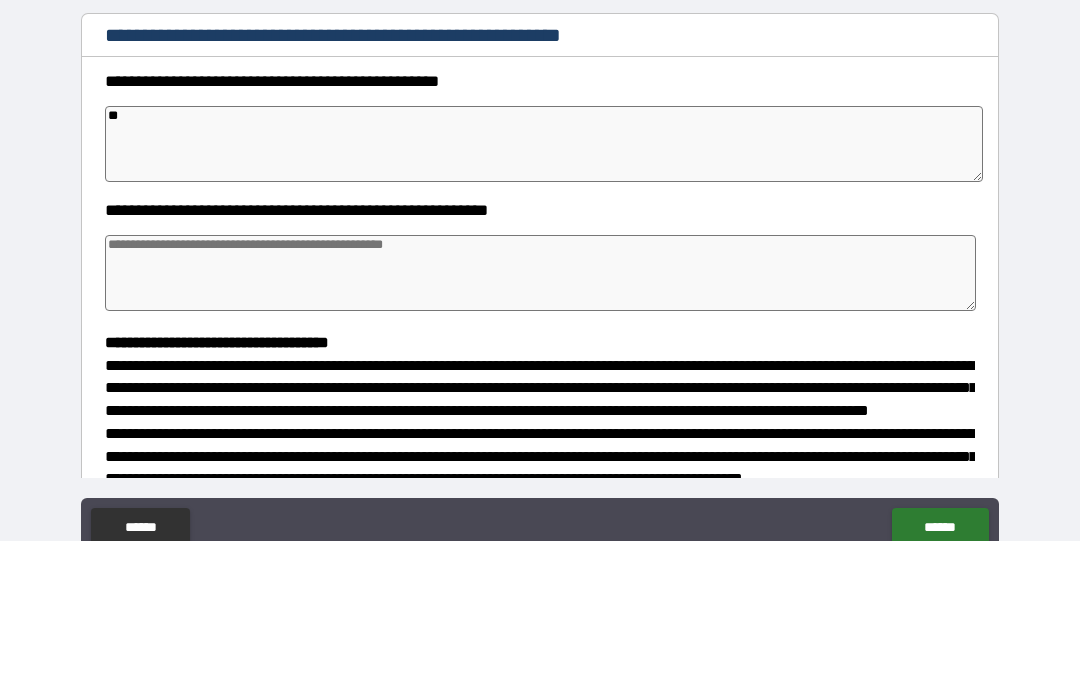 type on "*" 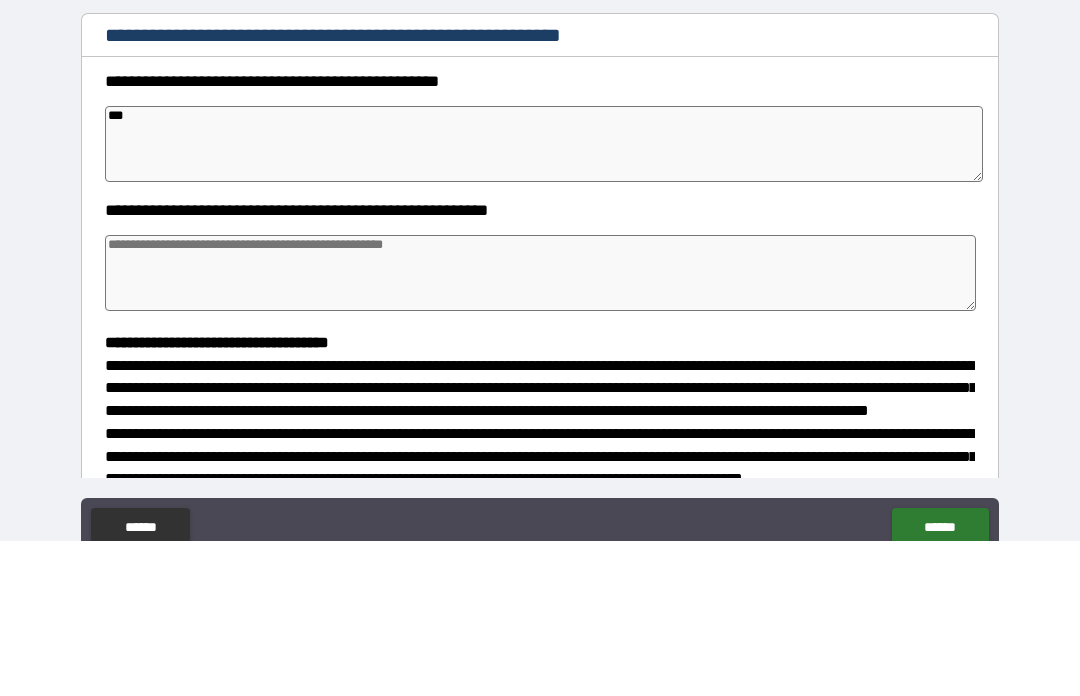 type on "*" 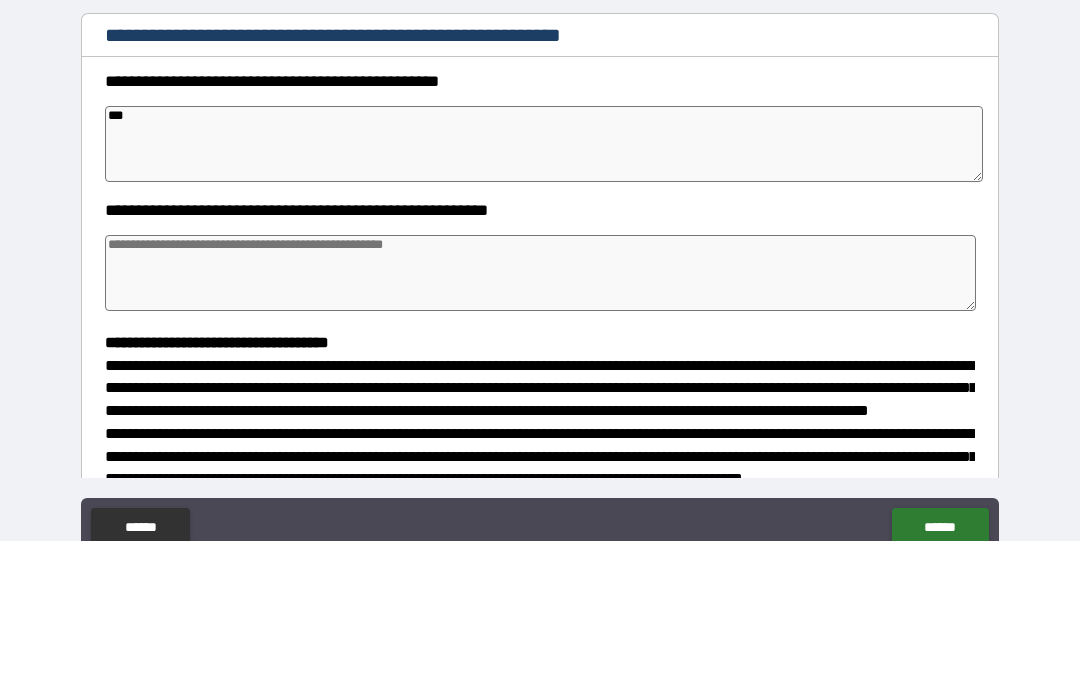 type on "*" 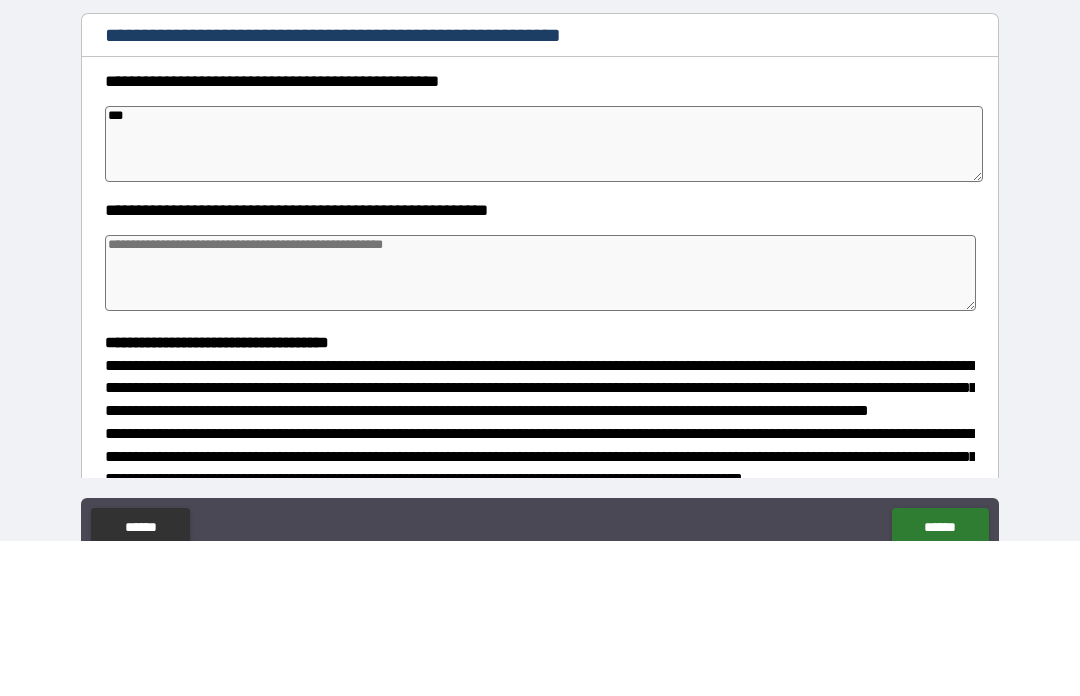 type on "*" 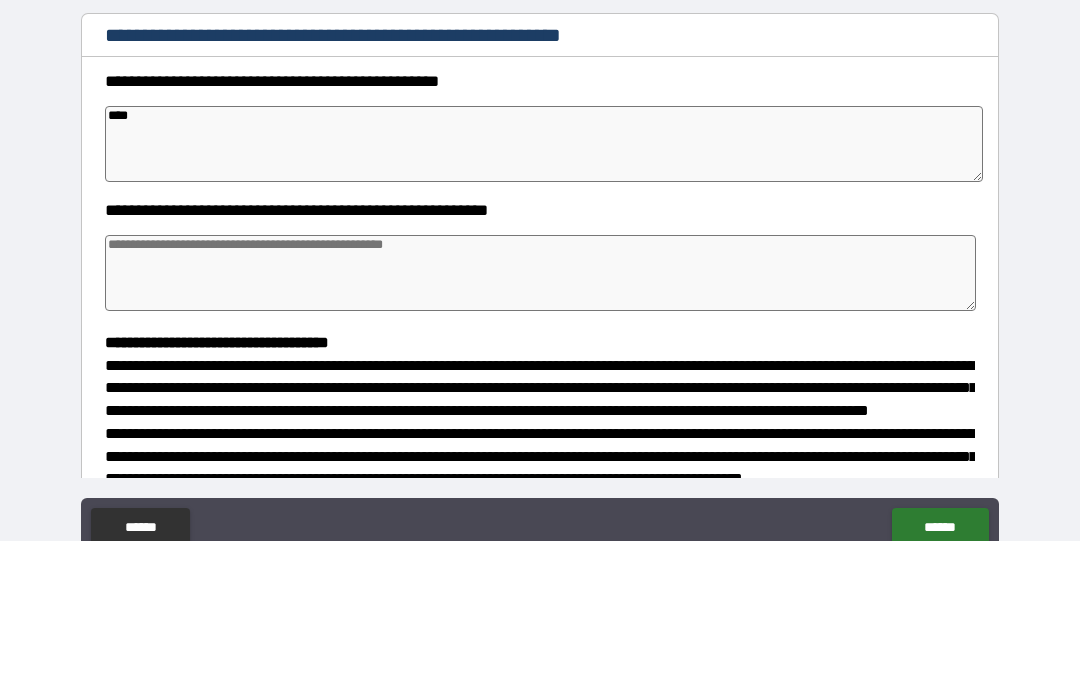 type on "*" 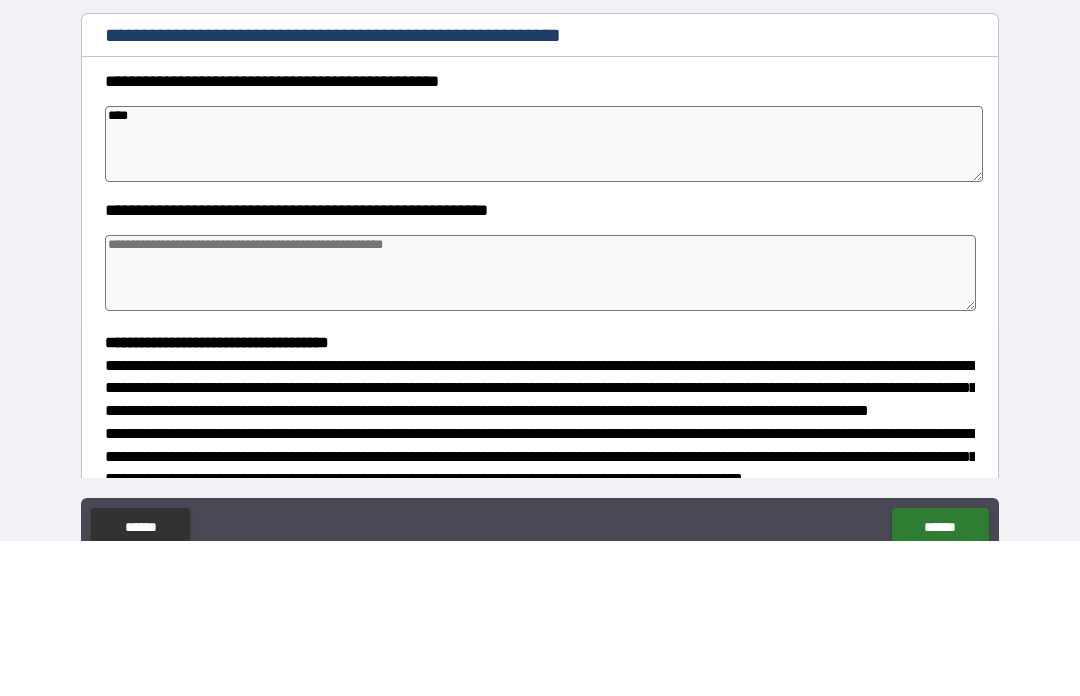 type on "*" 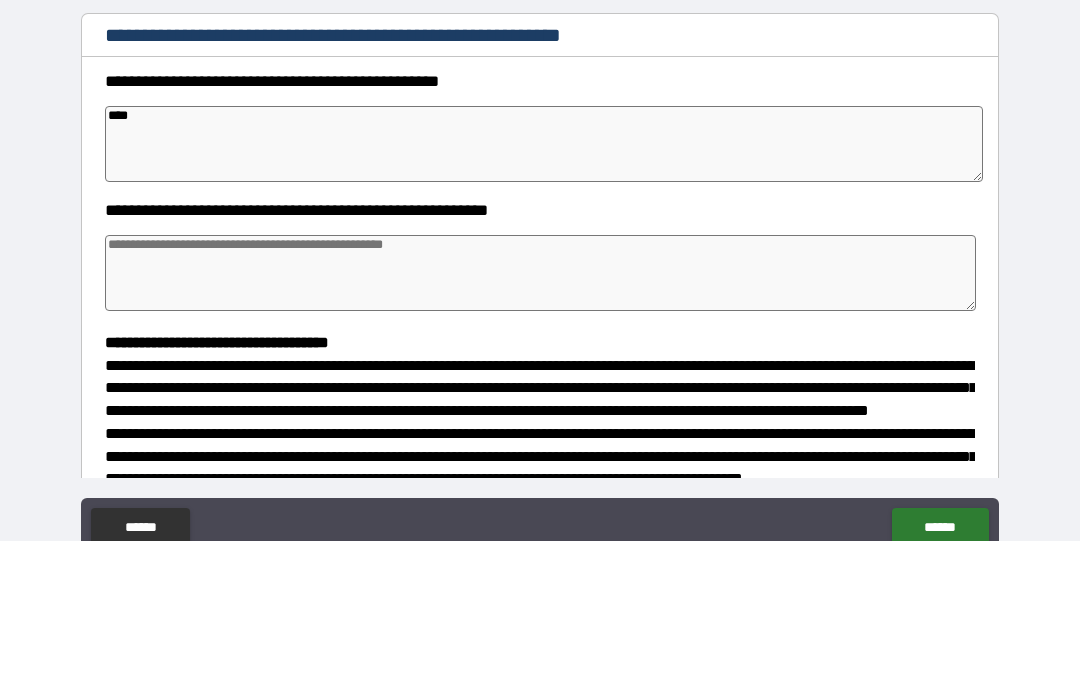 type on "*" 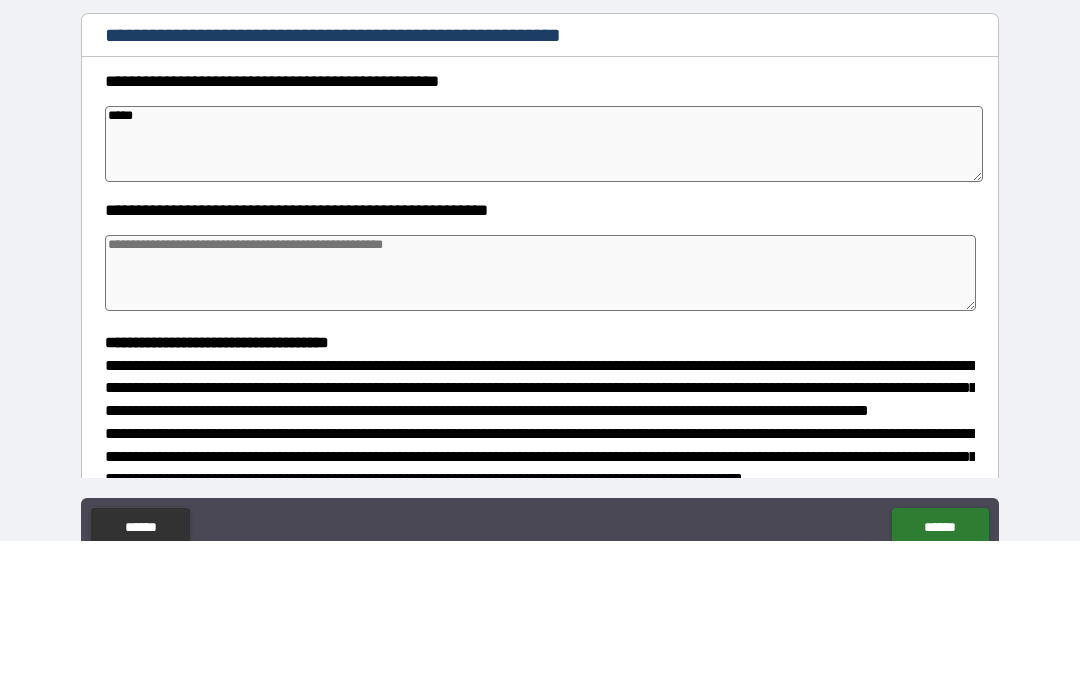 type on "*" 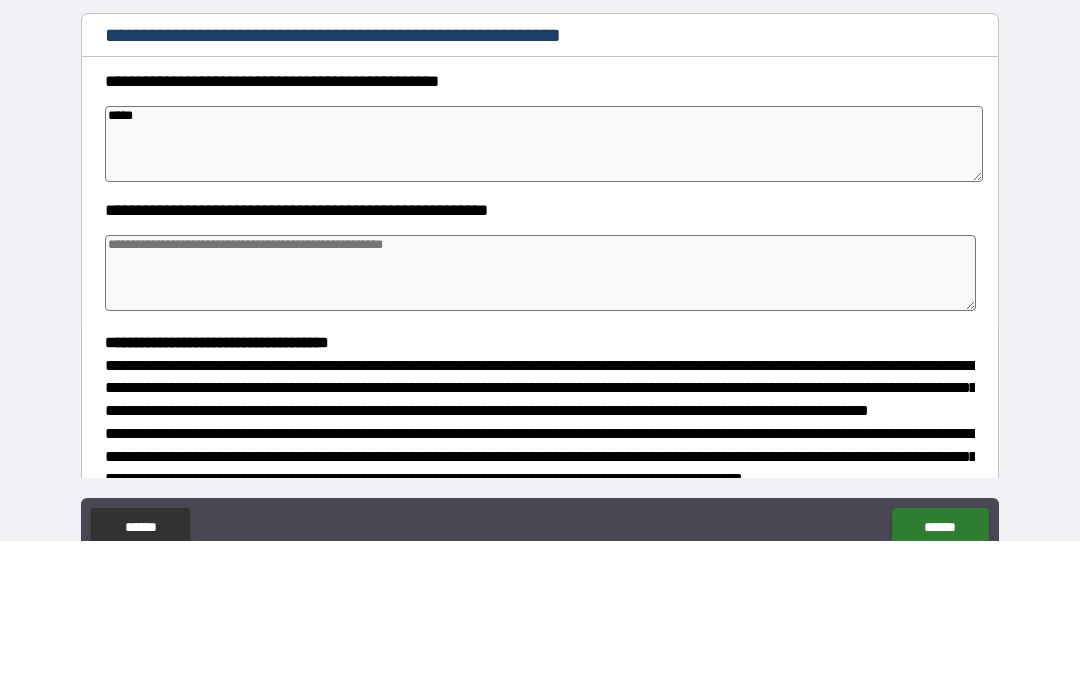 type on "******" 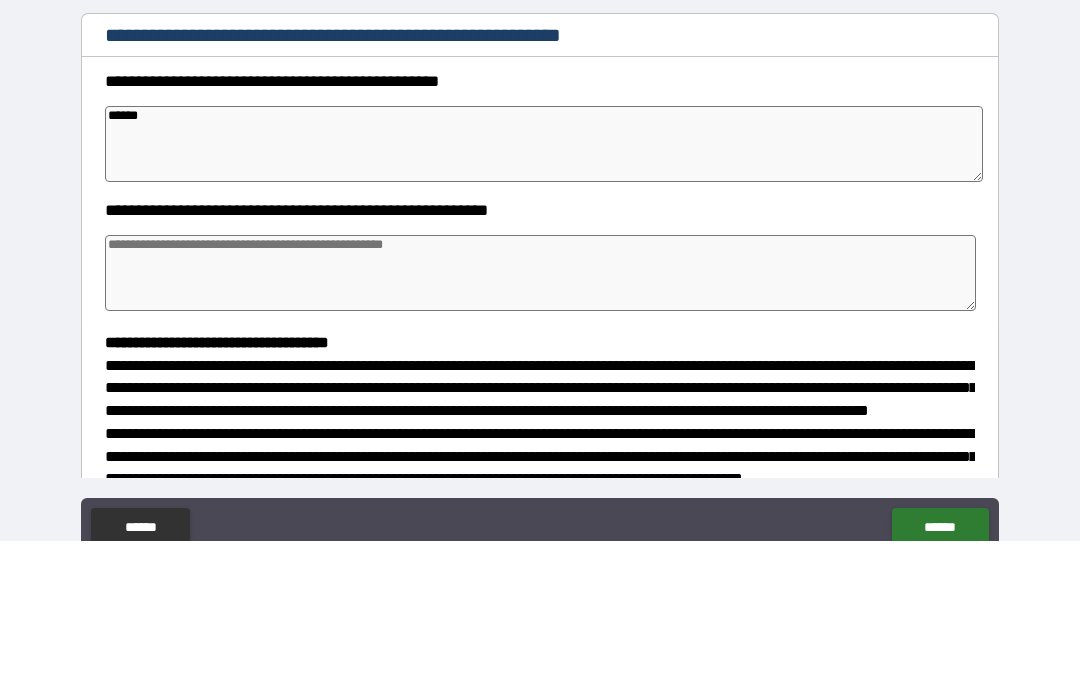 type on "*" 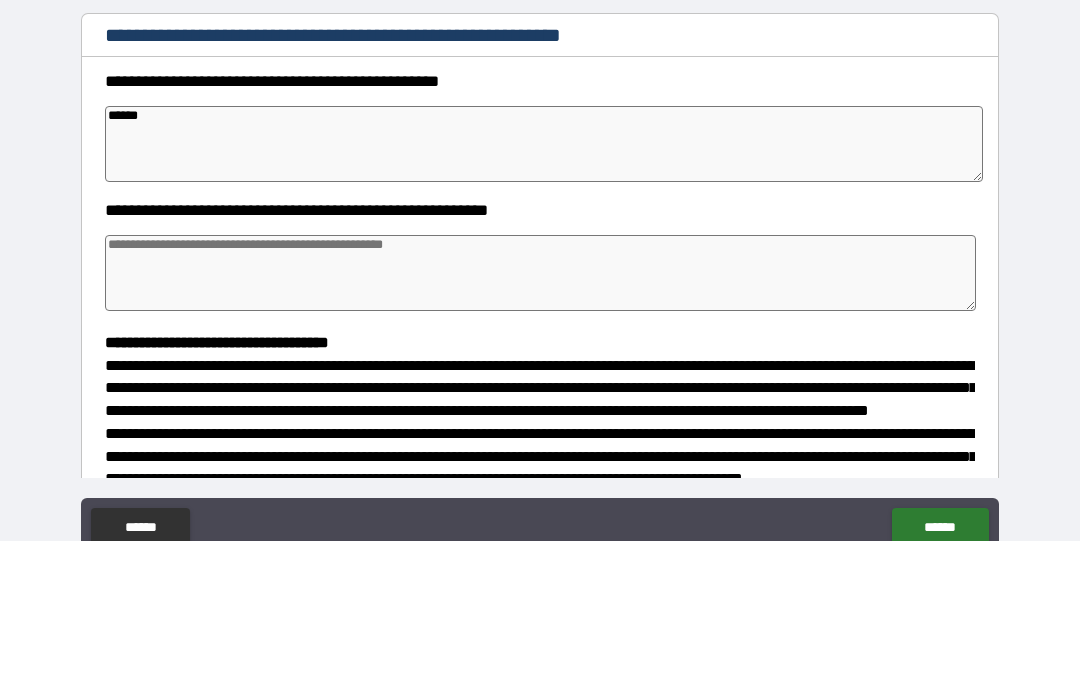 type on "*" 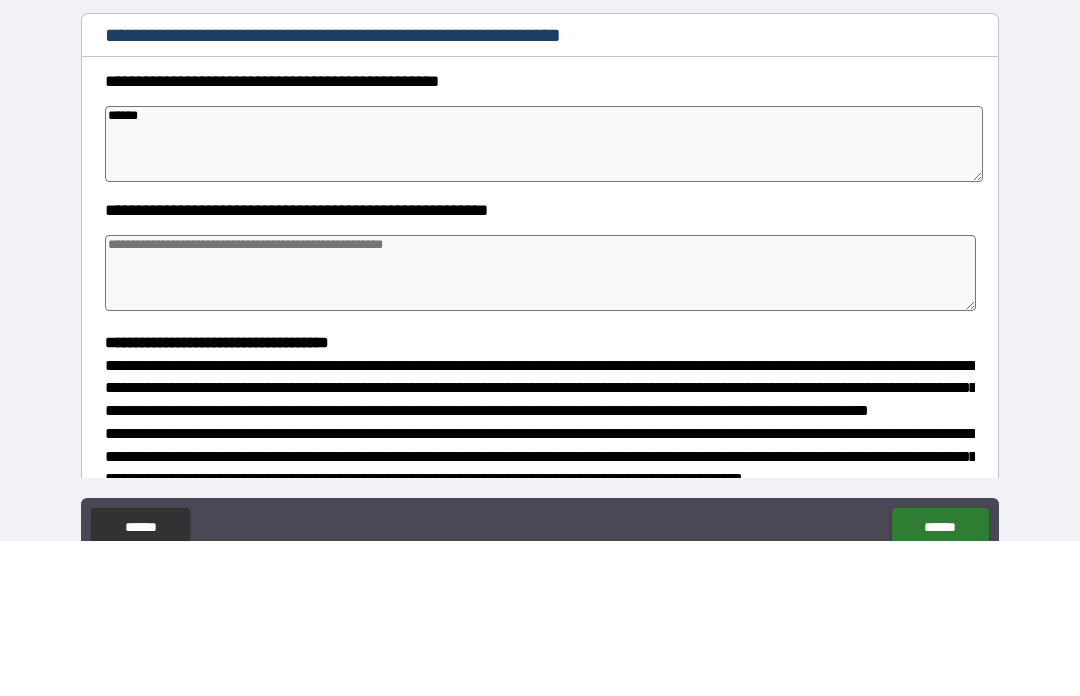 type on "*" 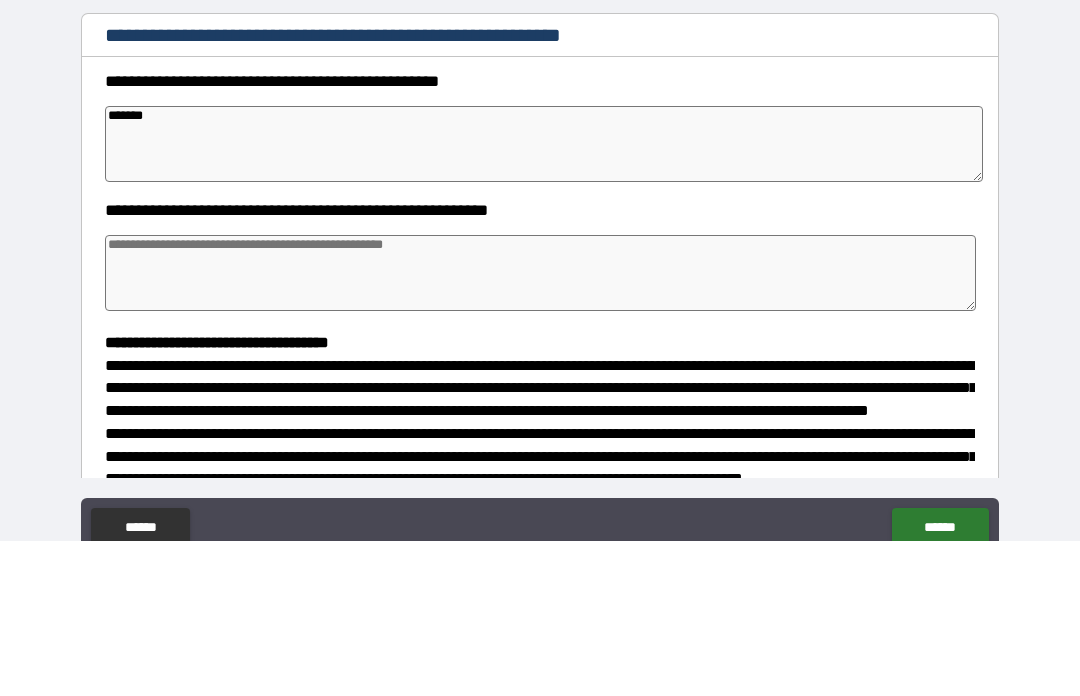 type on "*" 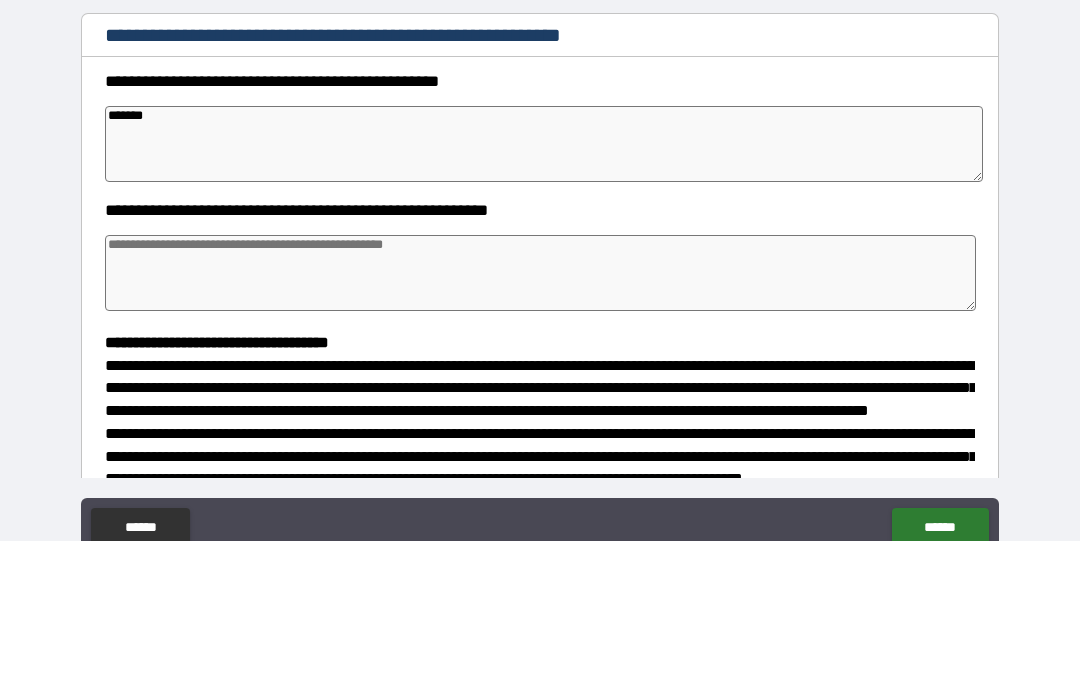 type on "*" 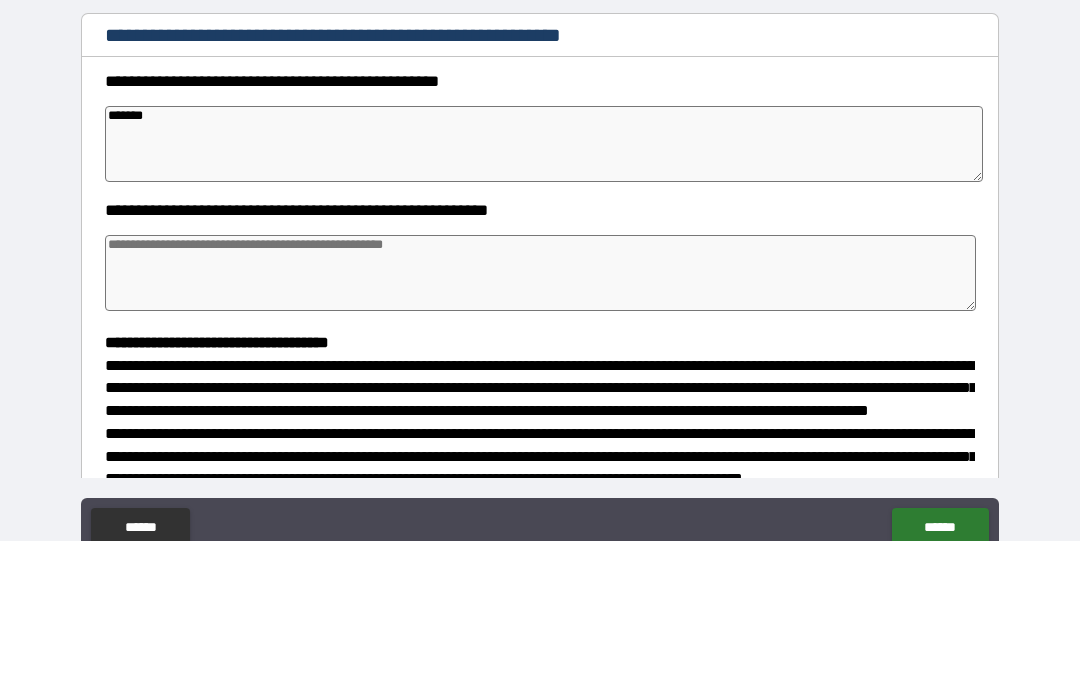 type on "*" 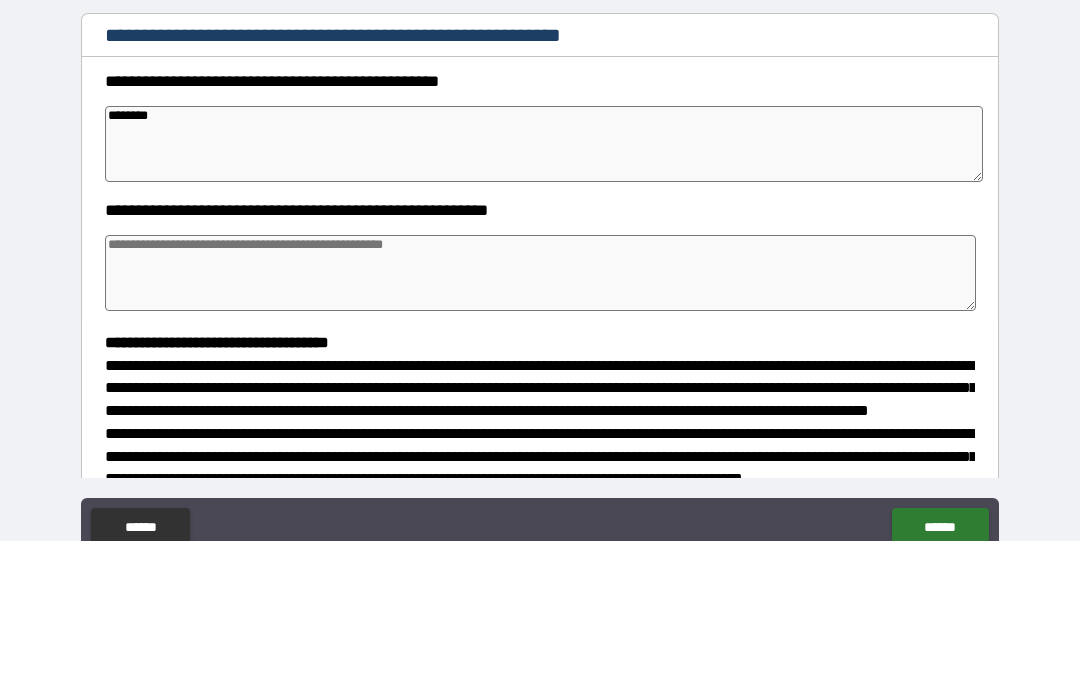 type on "*" 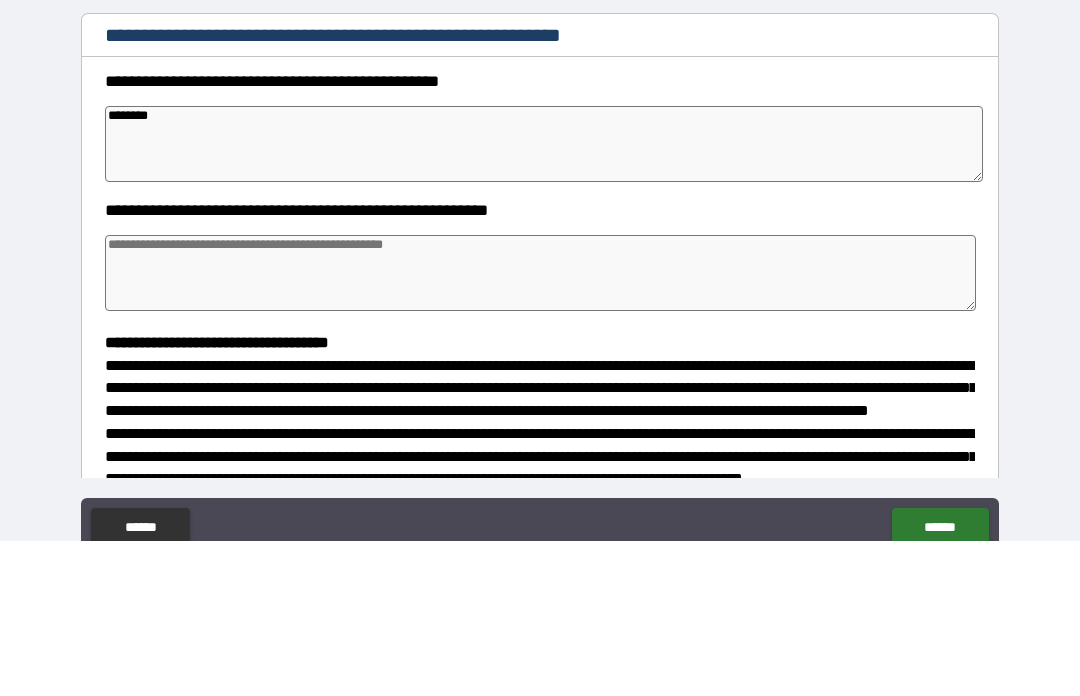 type on "*********" 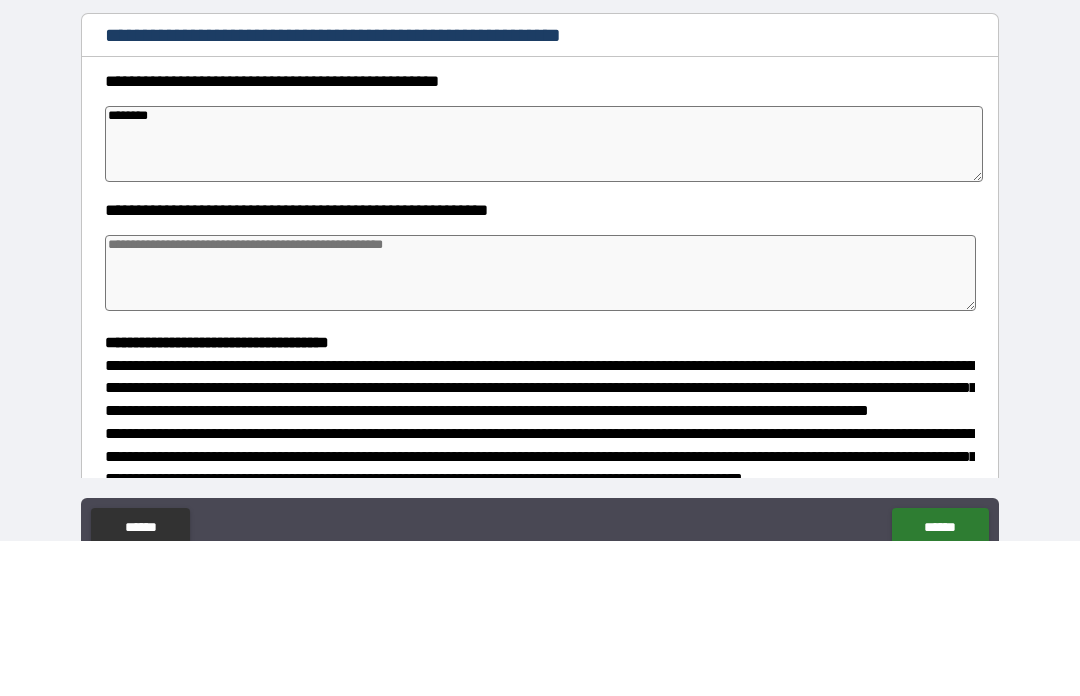 type on "*" 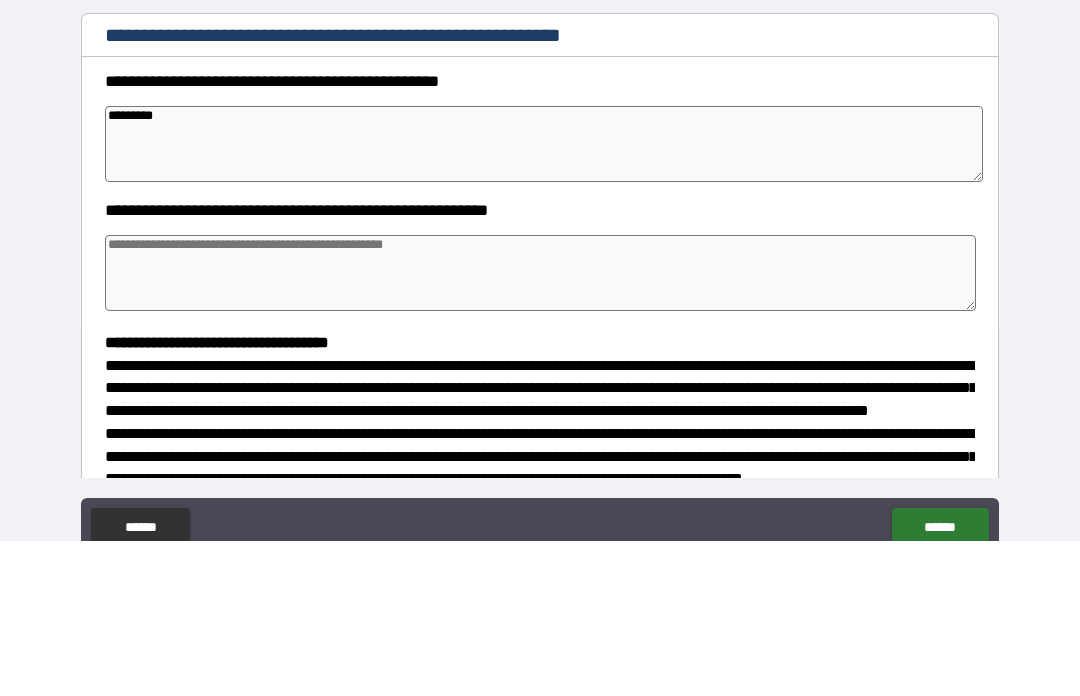 type on "*" 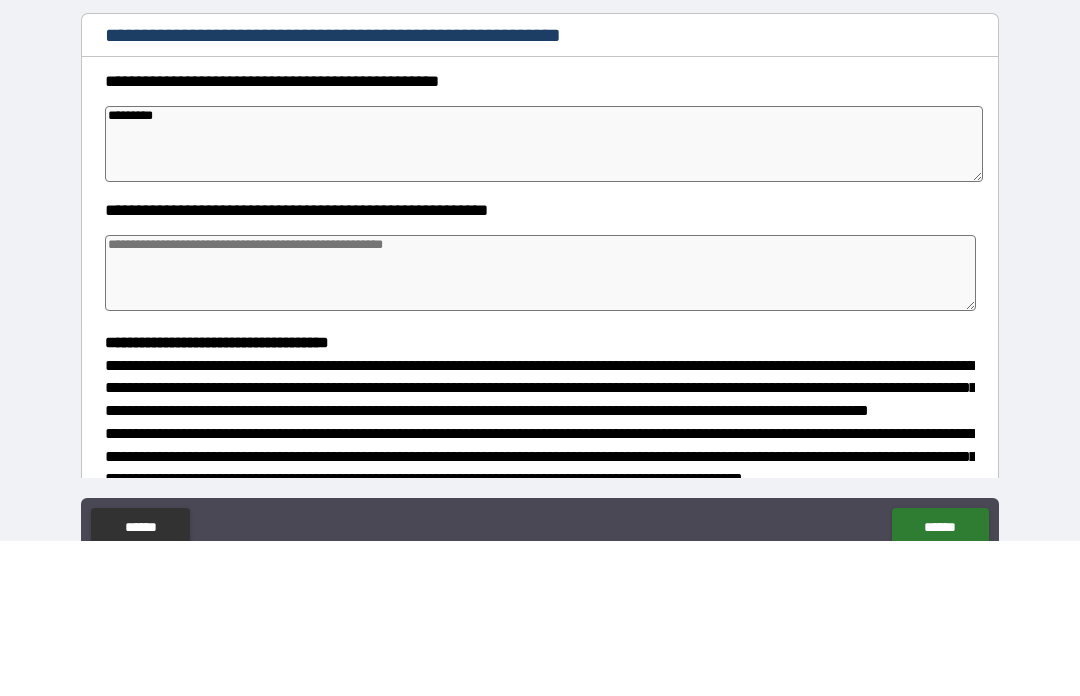 type on "**********" 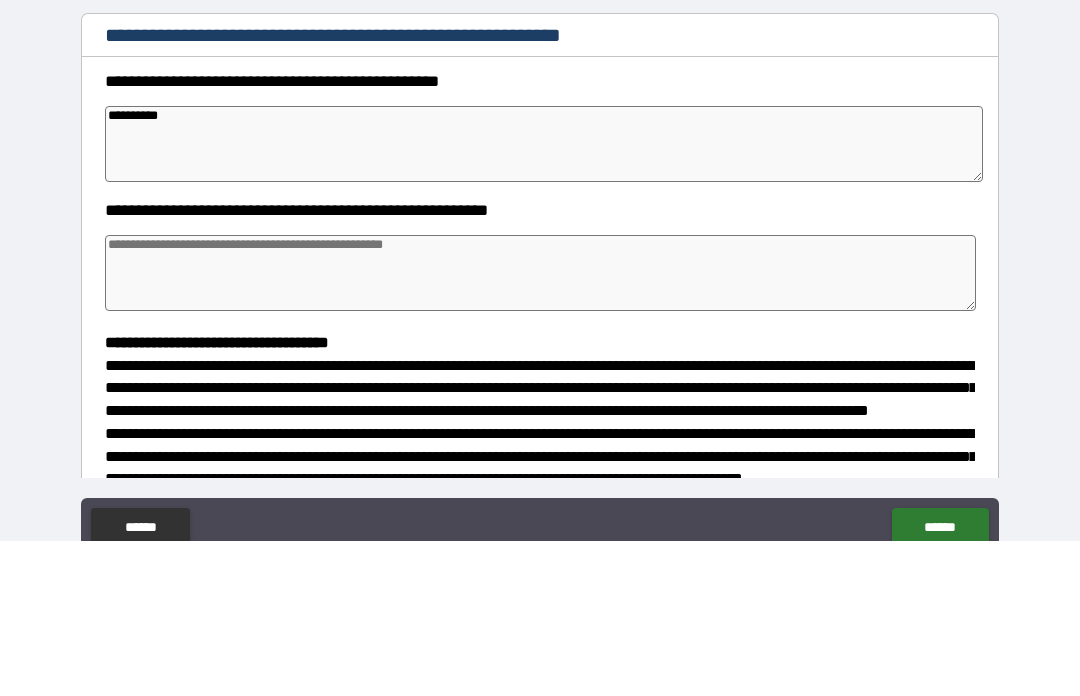 type on "*" 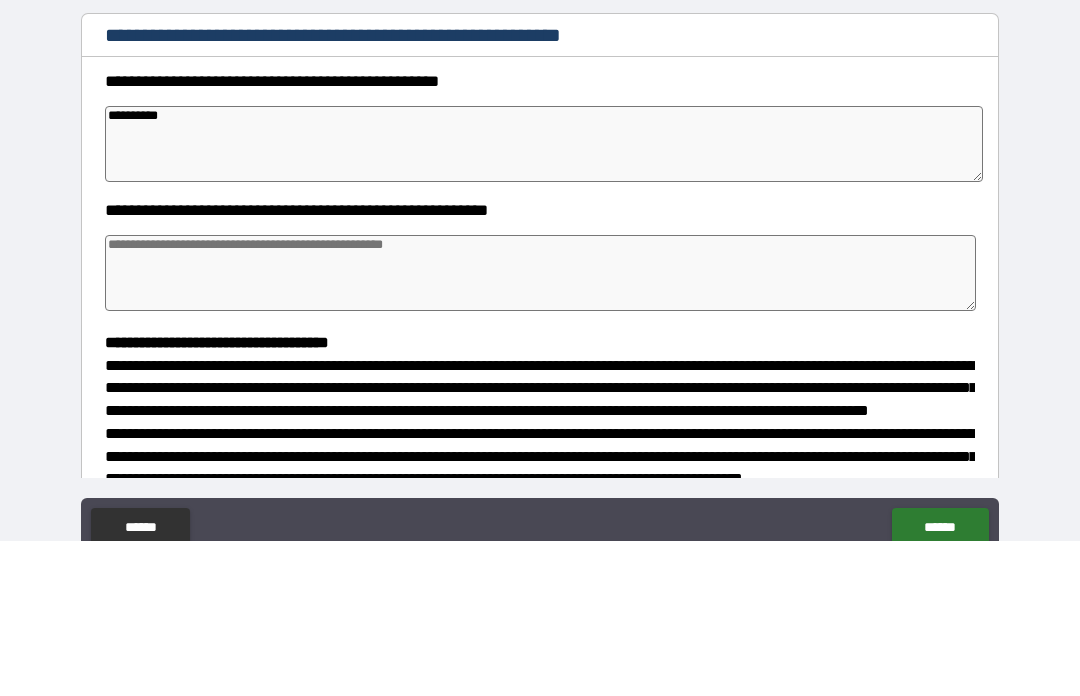 type on "*" 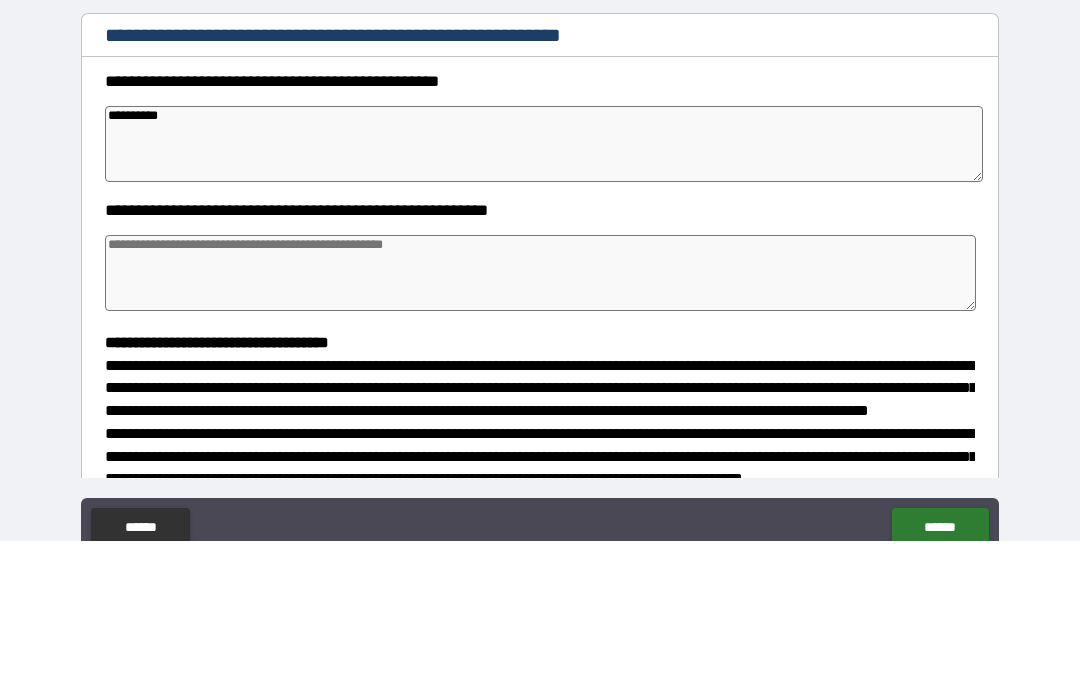 type on "*" 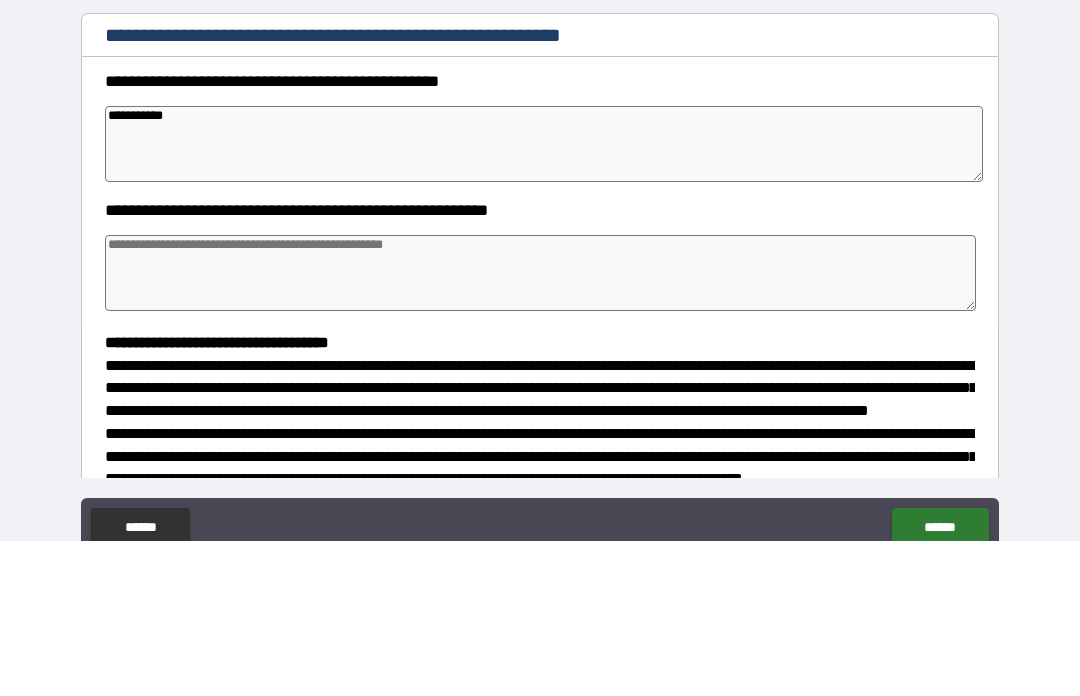 type on "*" 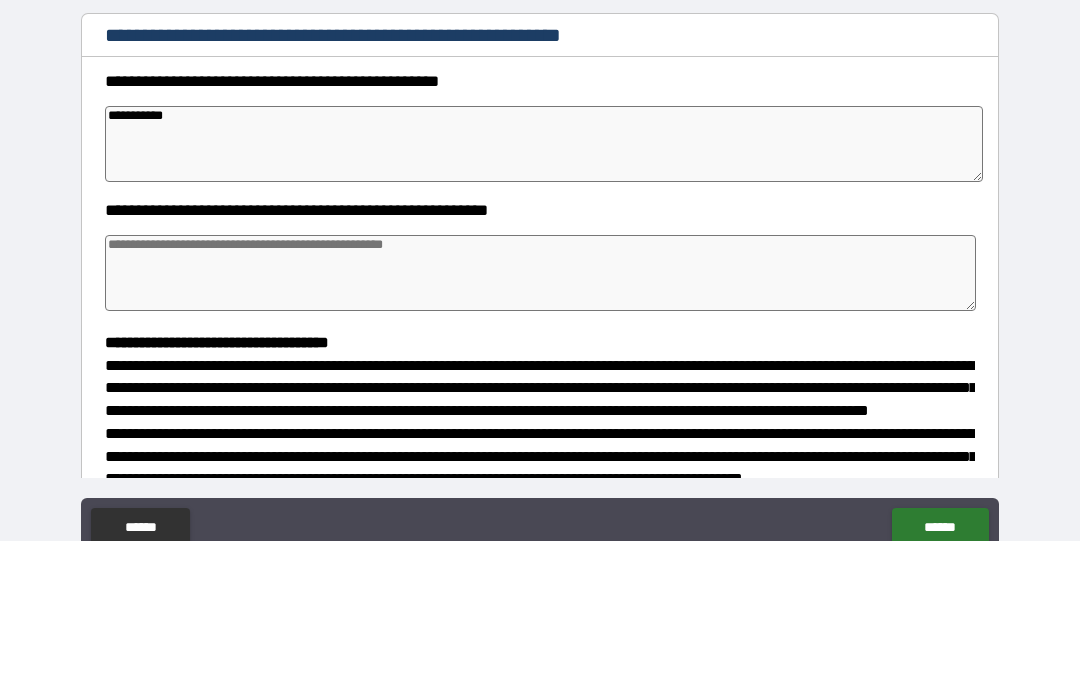 type on "*" 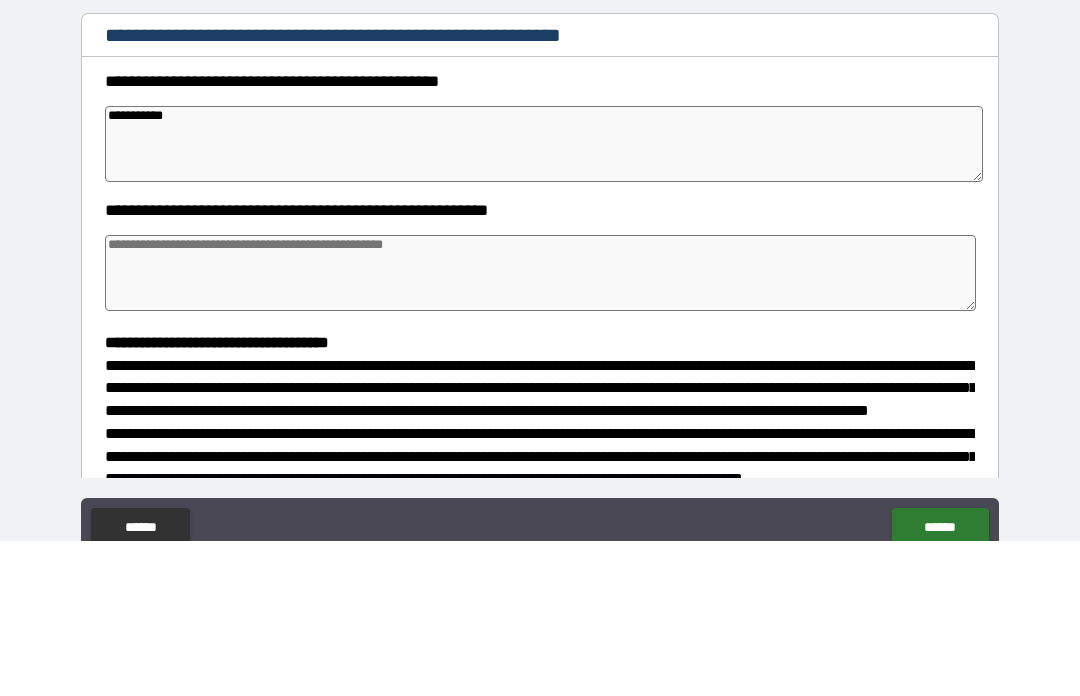 type on "**********" 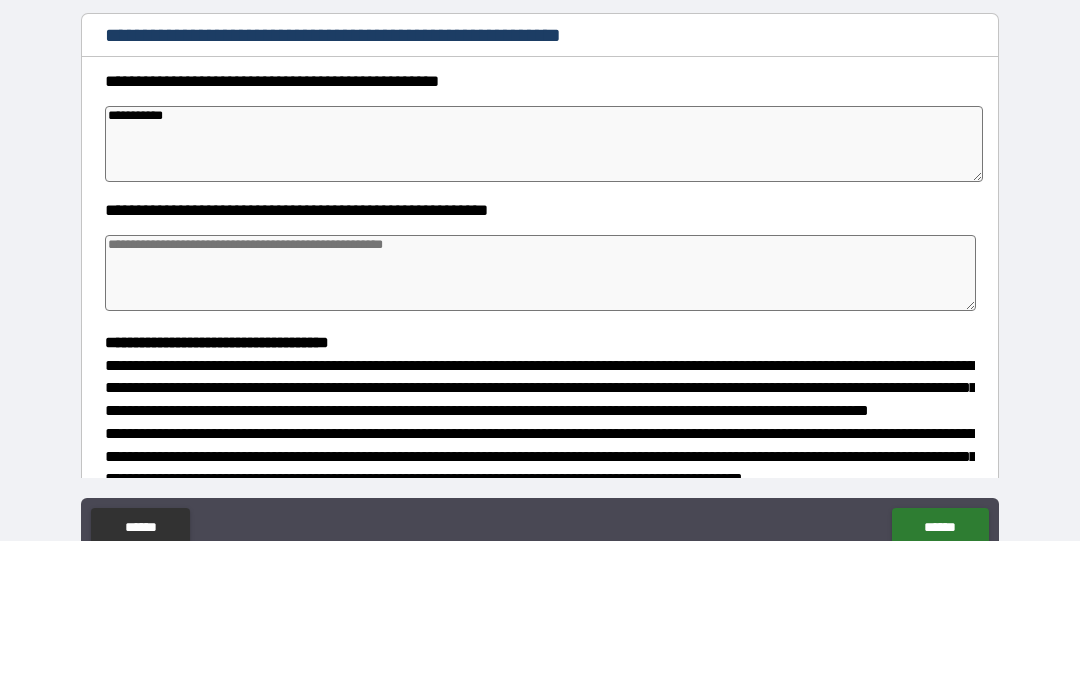 type on "*" 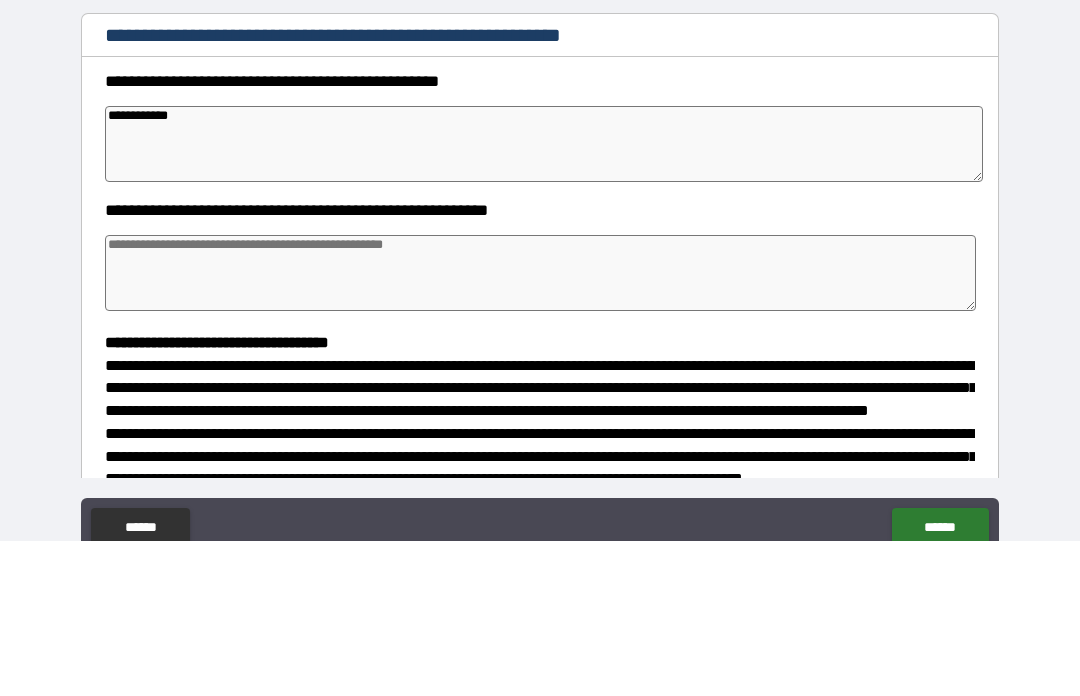 type on "*" 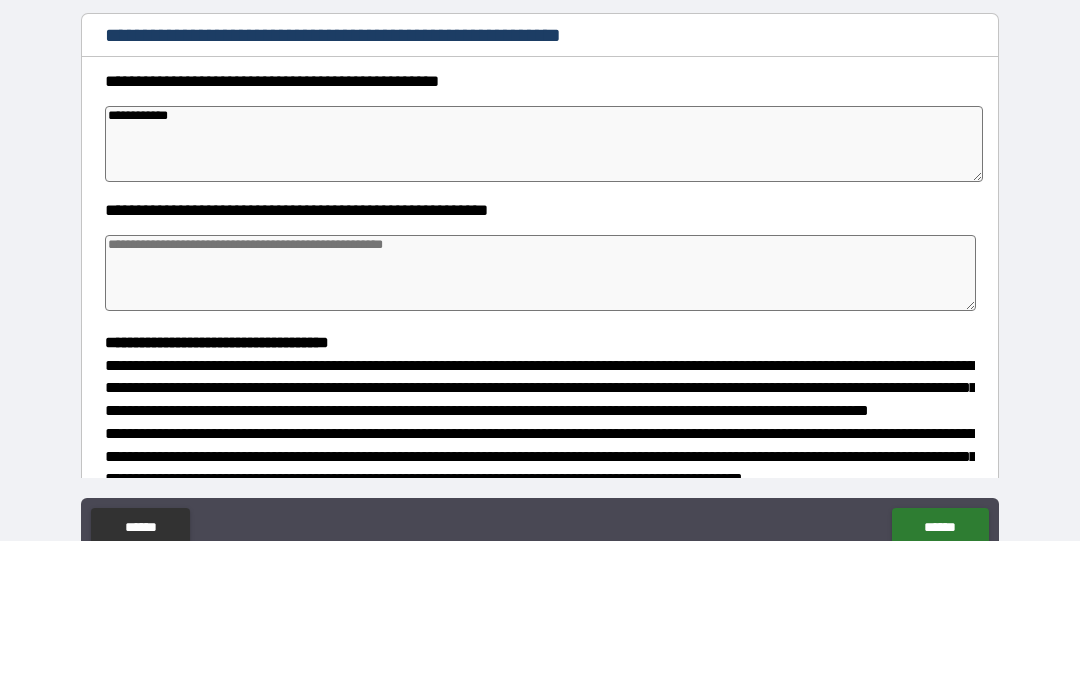 type on "*" 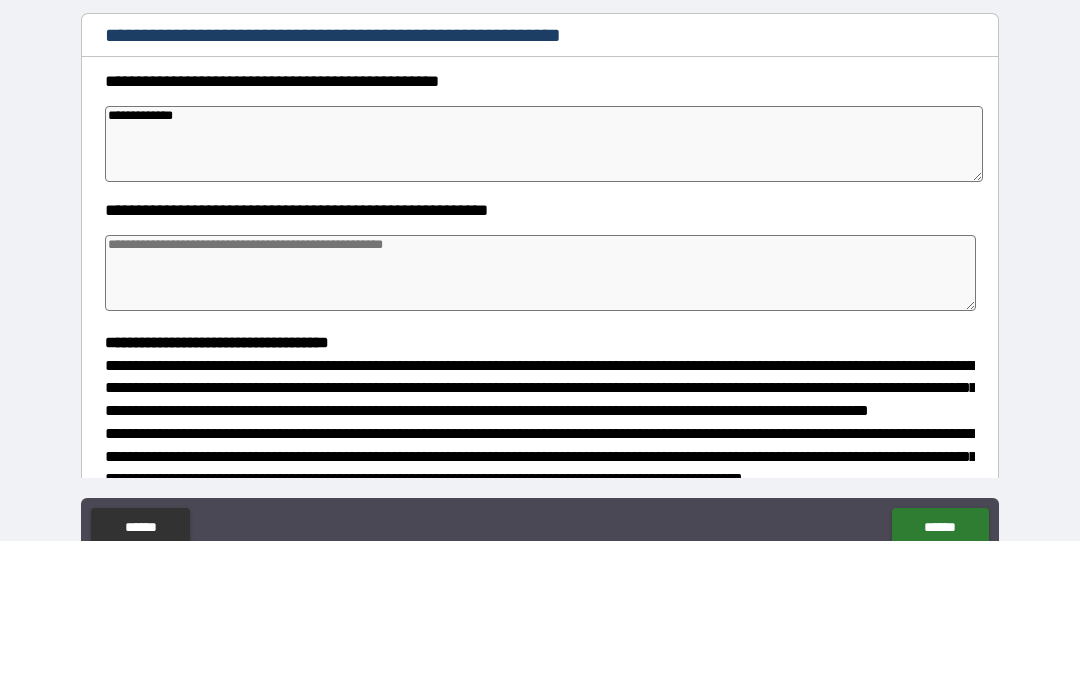 type on "*" 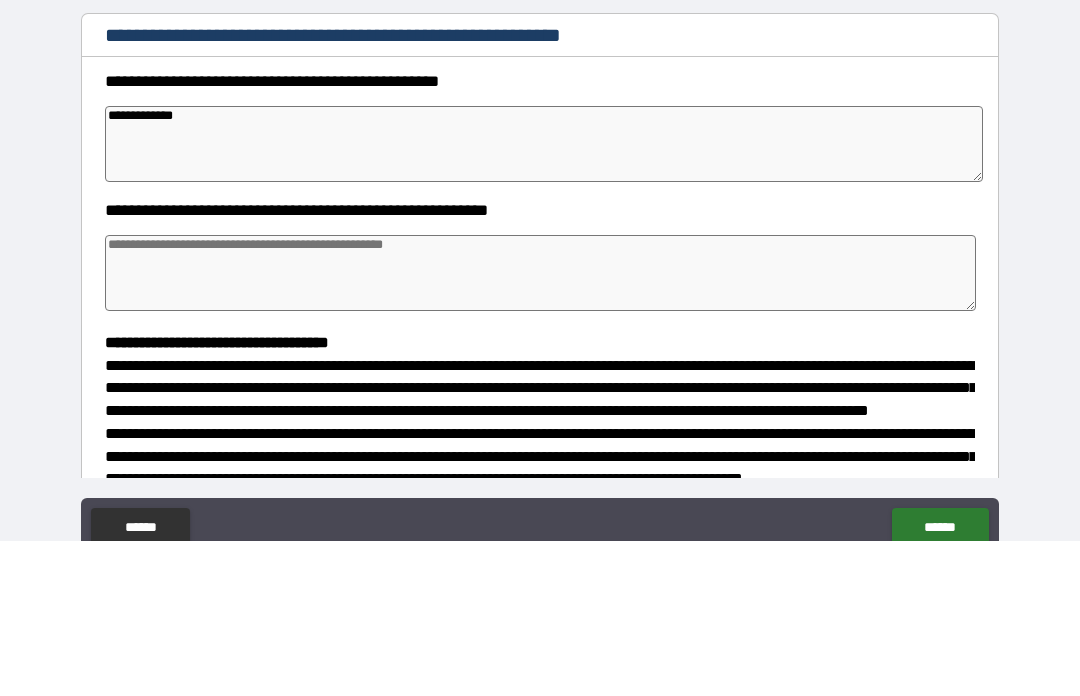 type on "*" 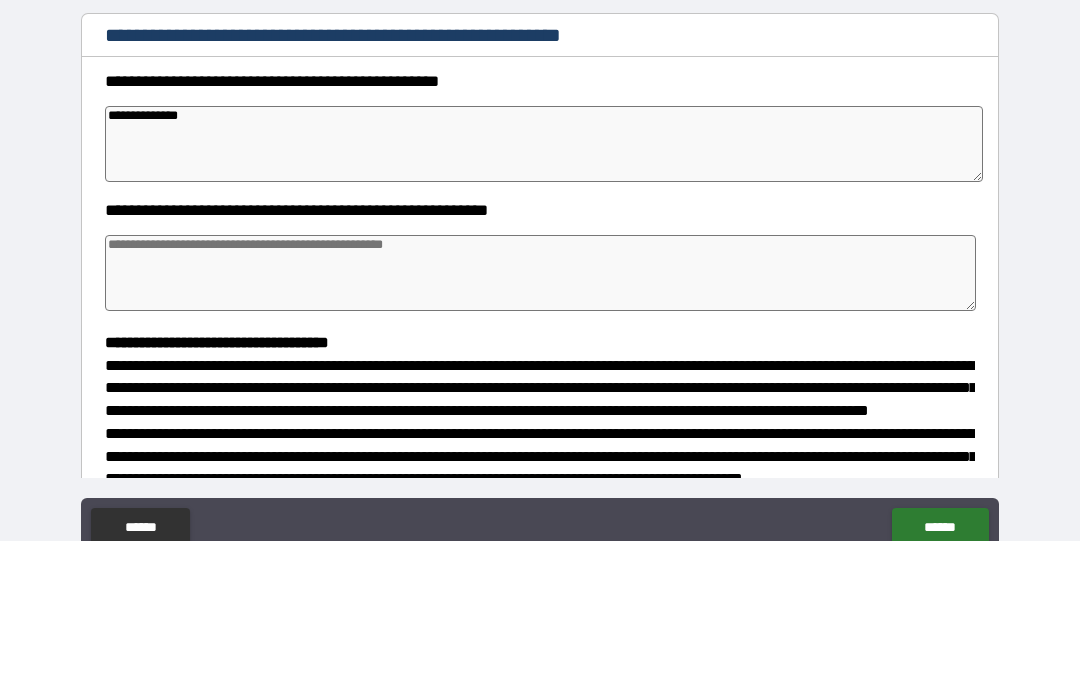 type on "*" 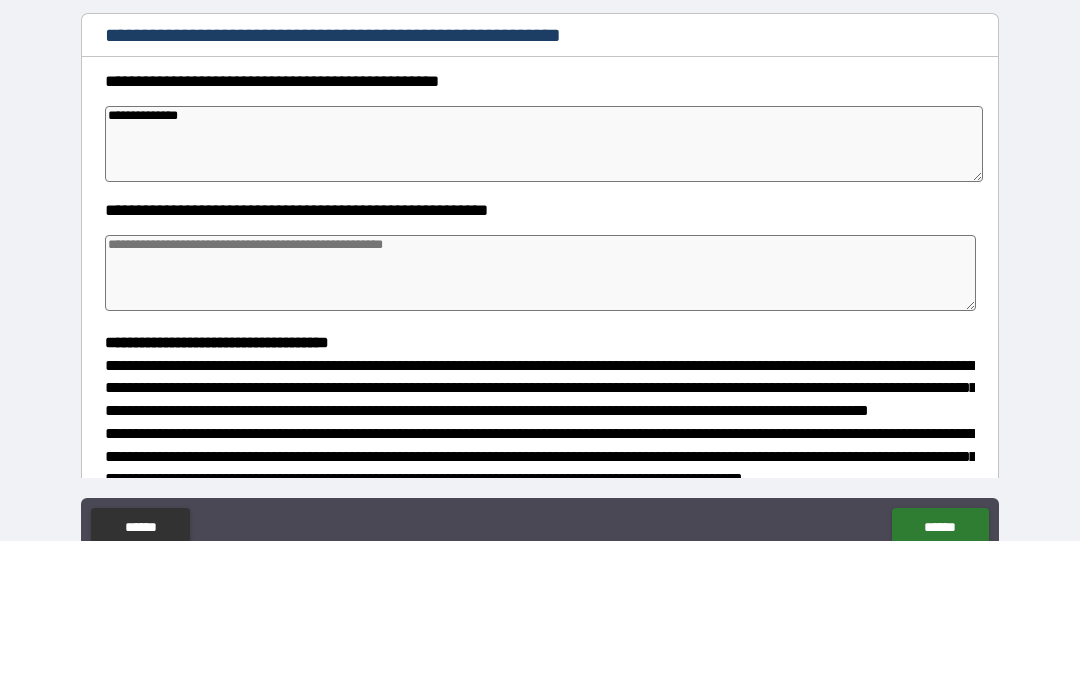 type on "*" 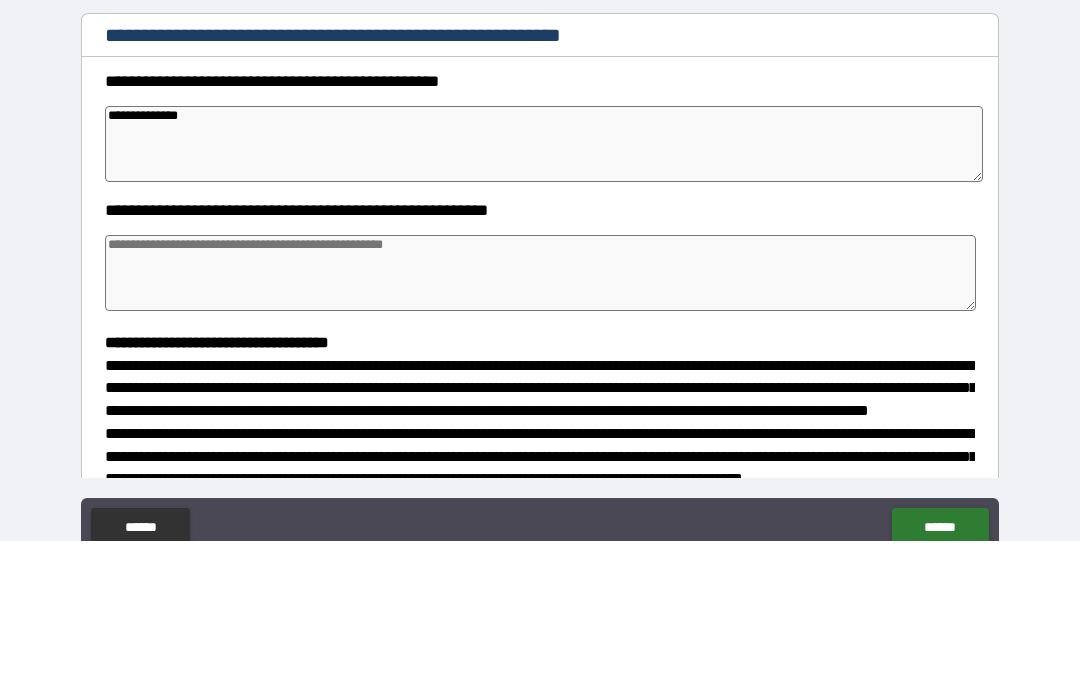 type on "*" 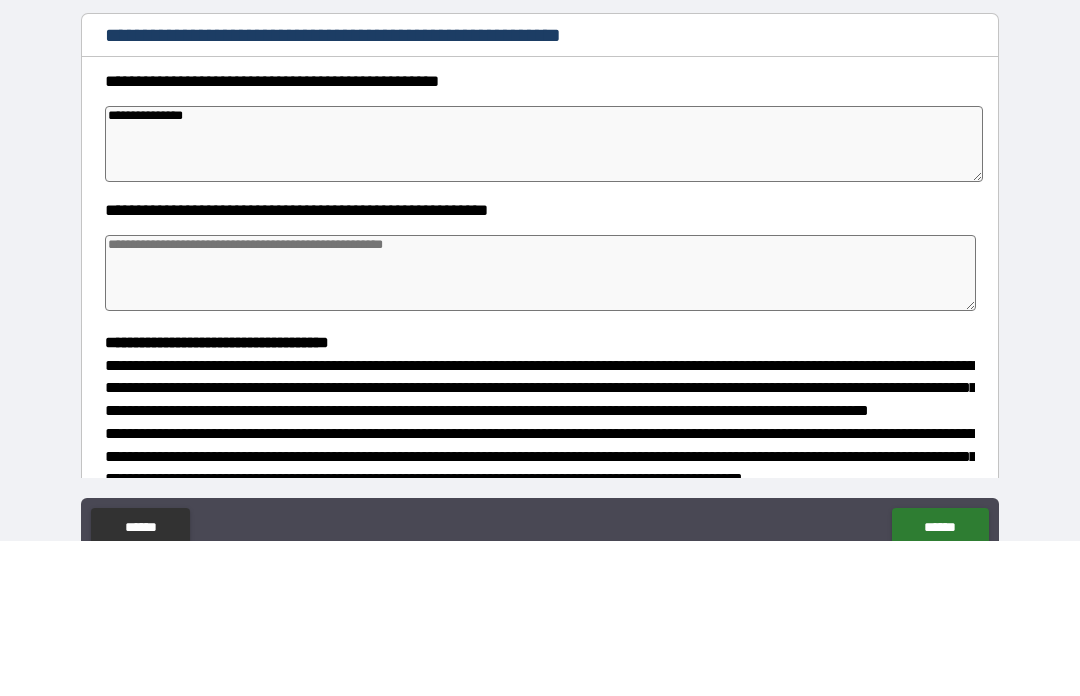 type on "**********" 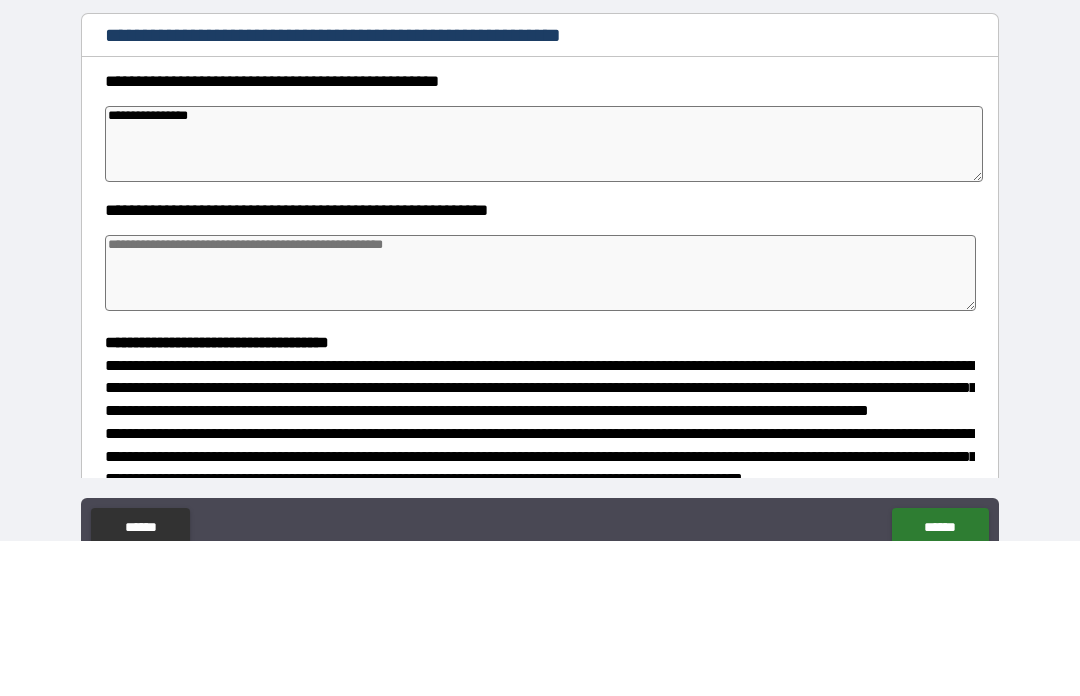 type on "*" 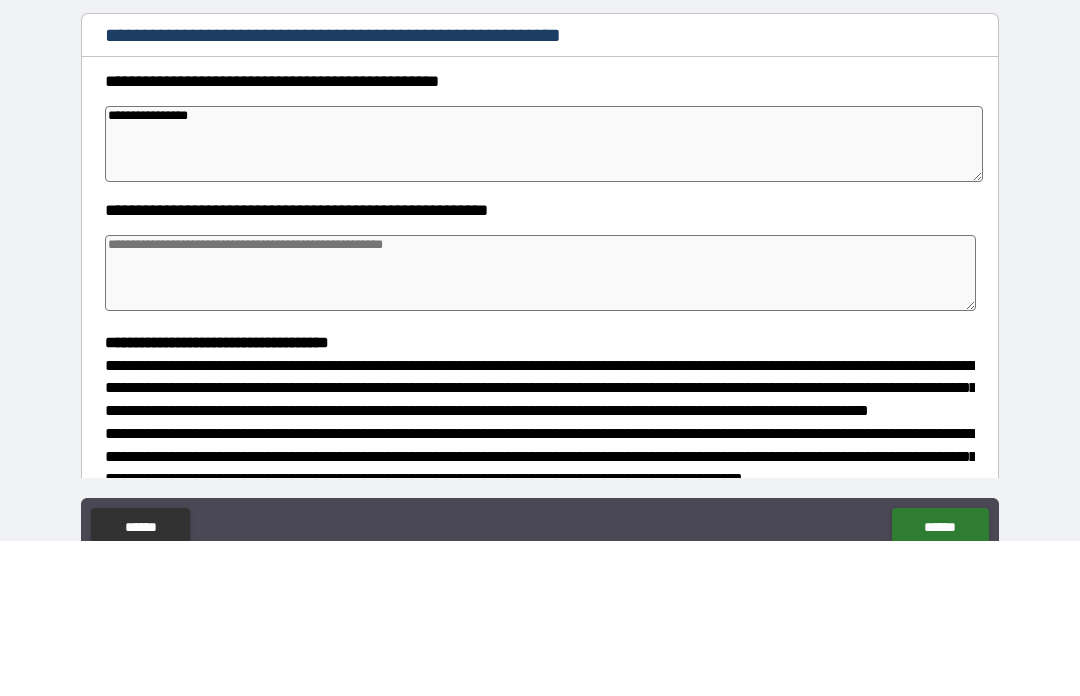 type on "*" 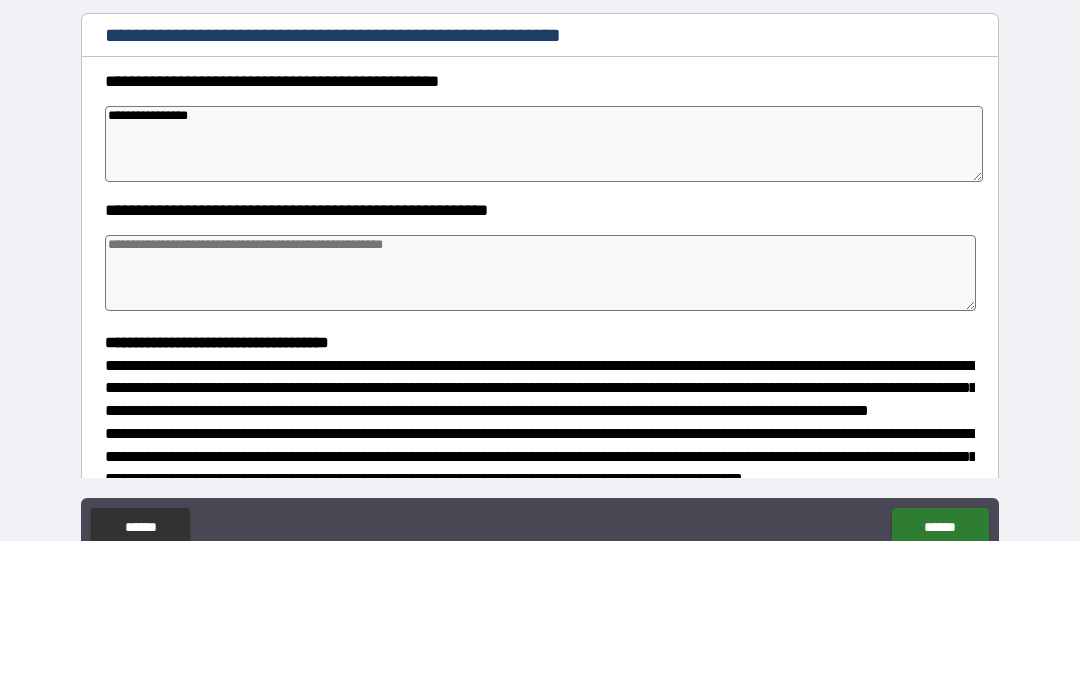 type on "*" 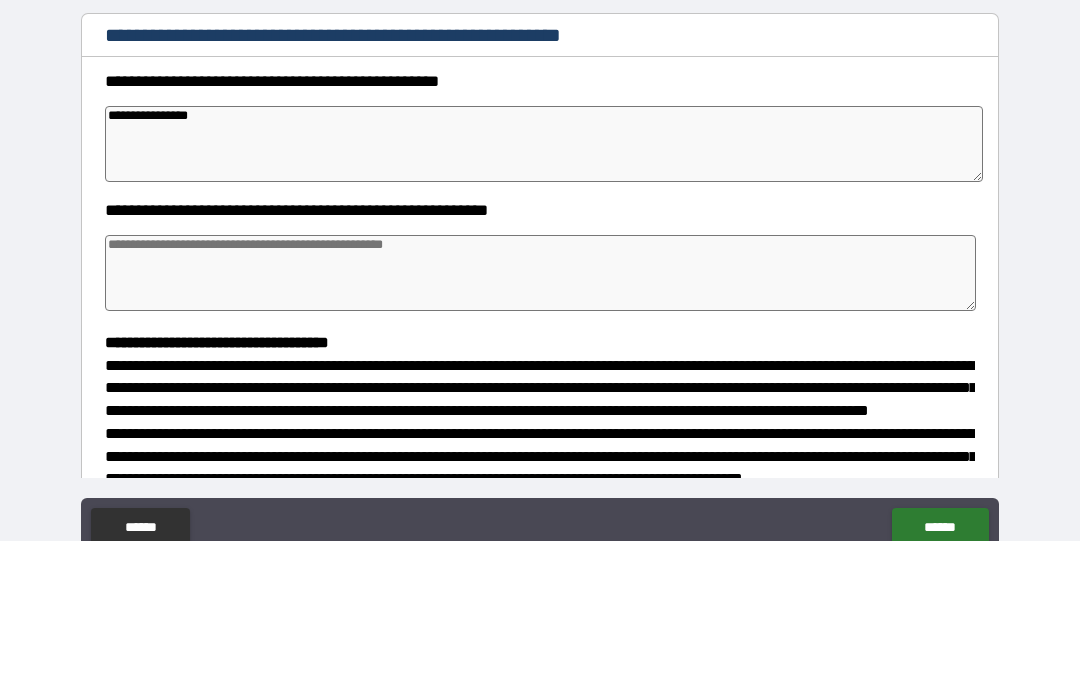 type on "**********" 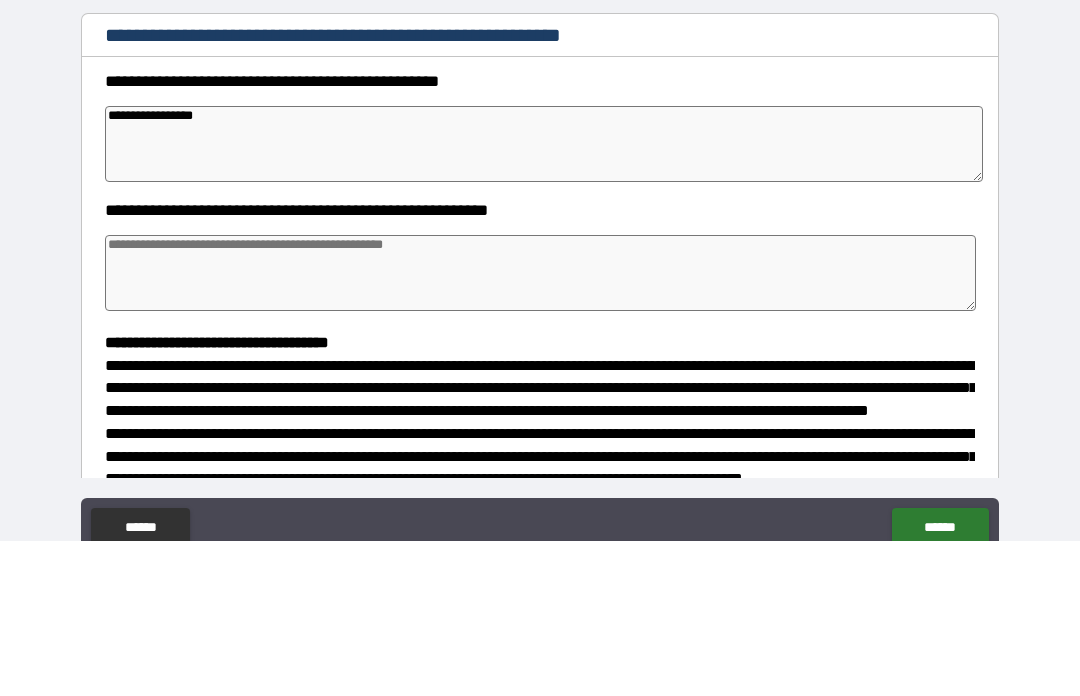 type on "*" 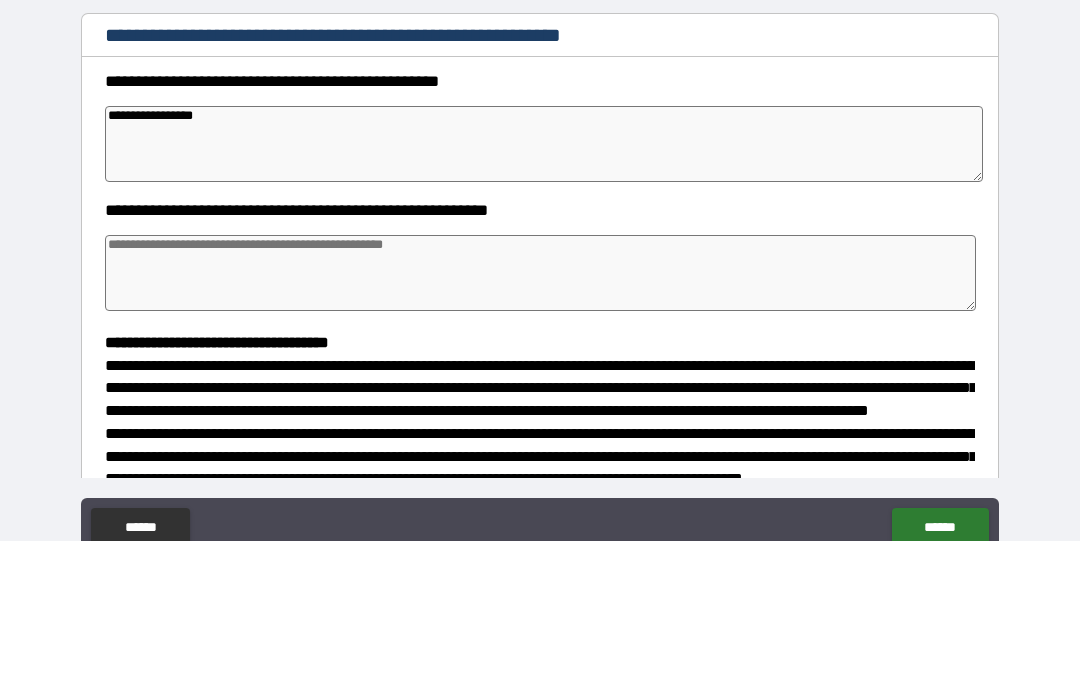 type on "*" 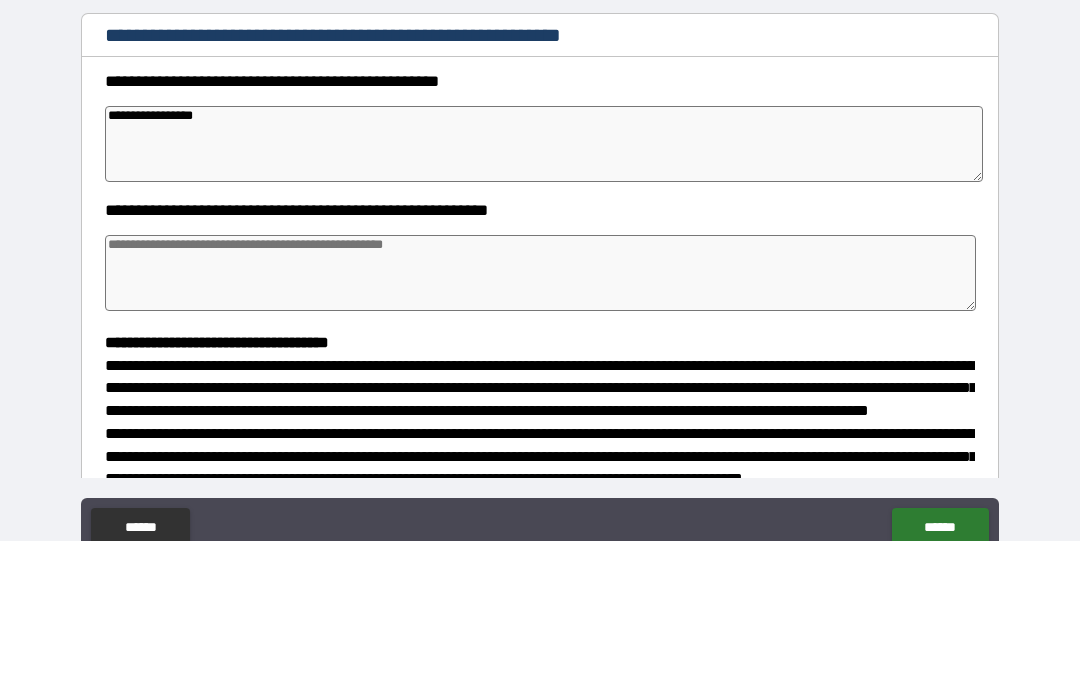 type on "*" 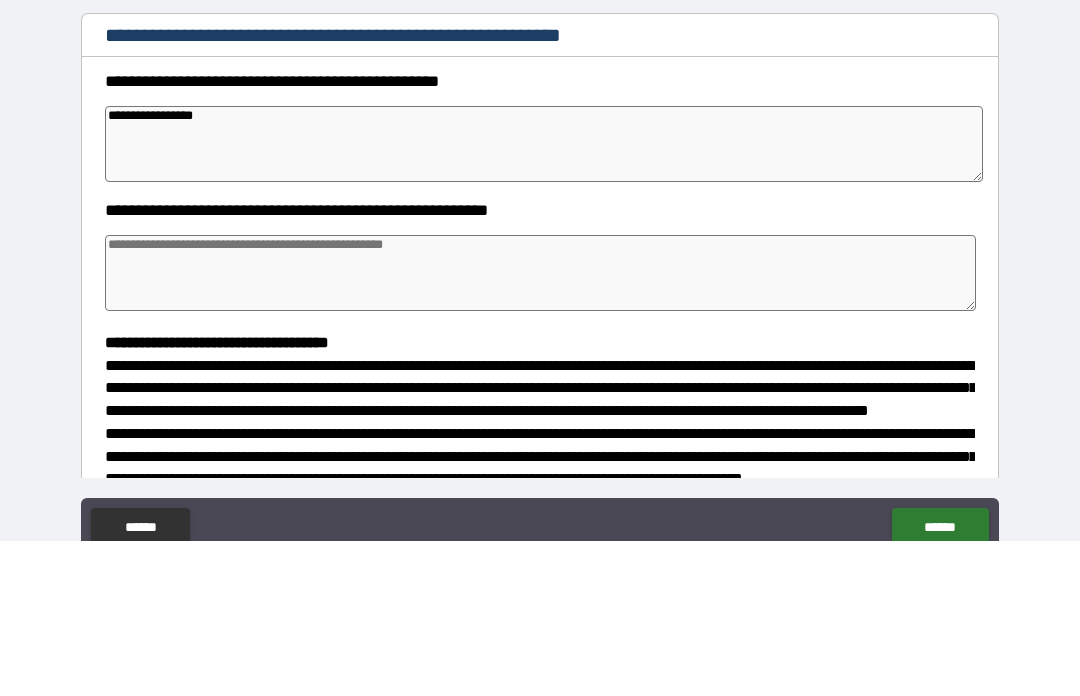 type on "**********" 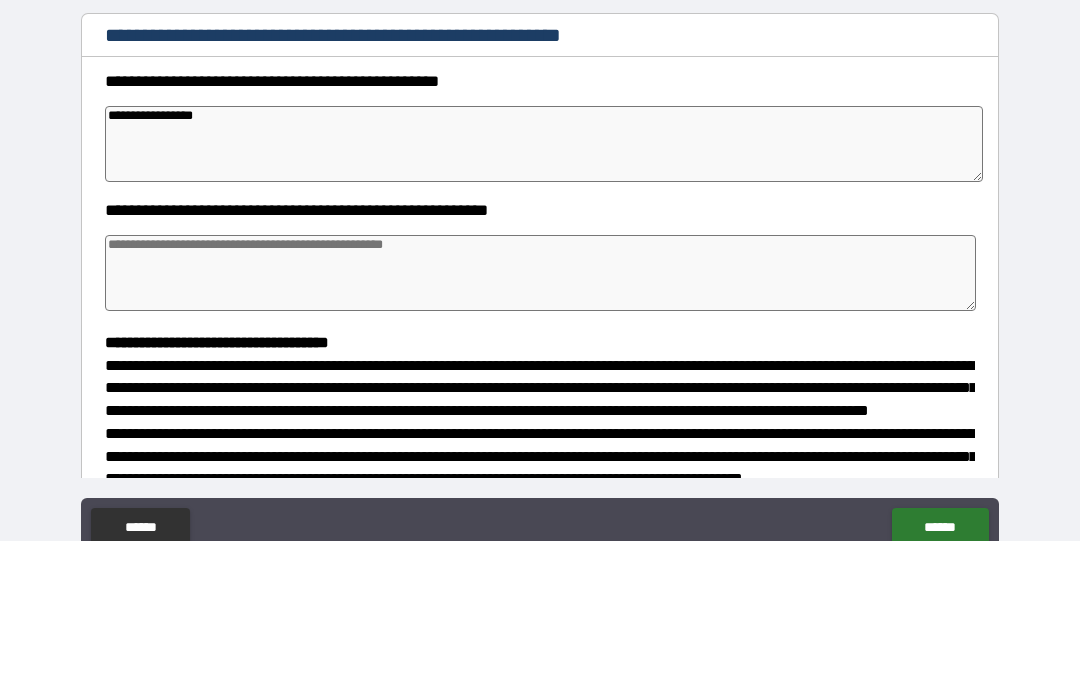type on "*" 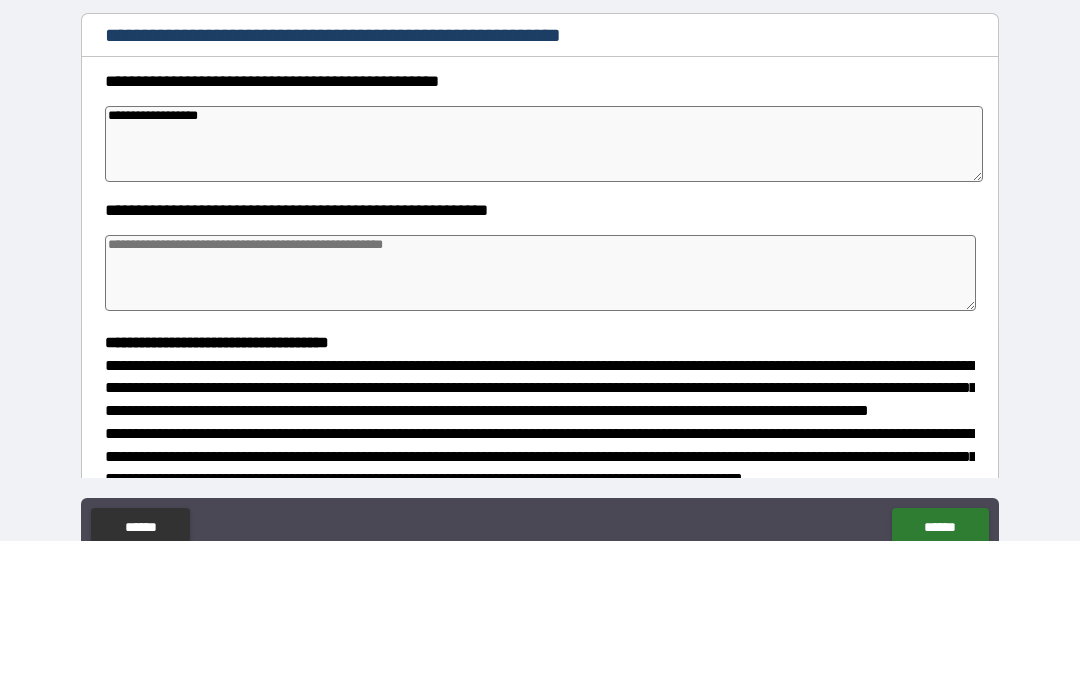type on "*" 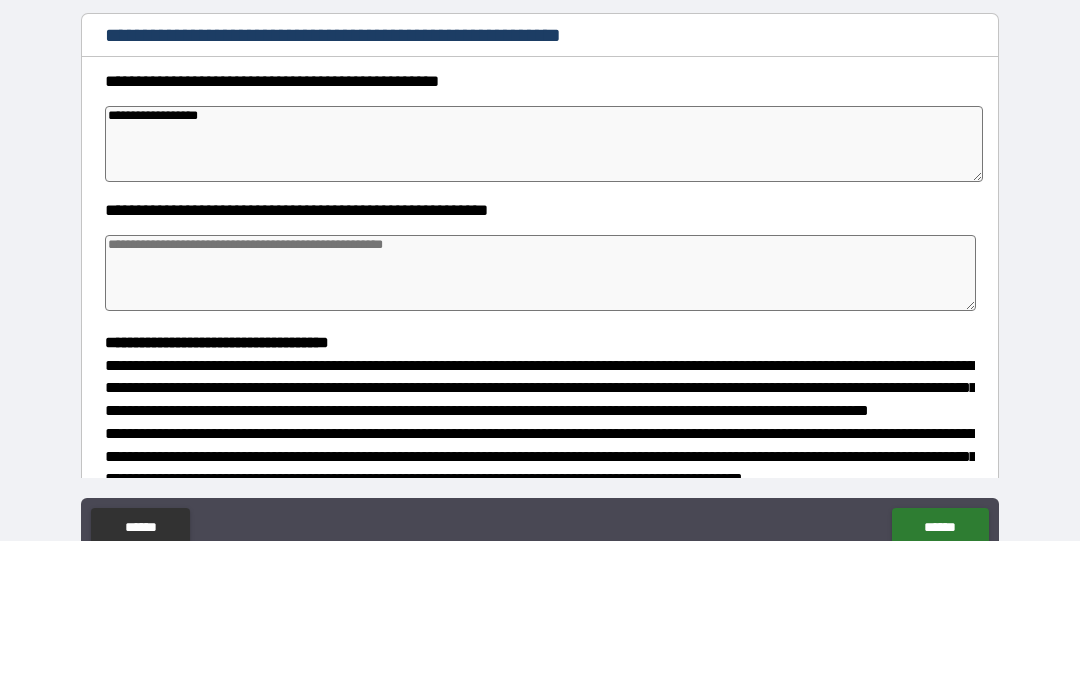 type on "*" 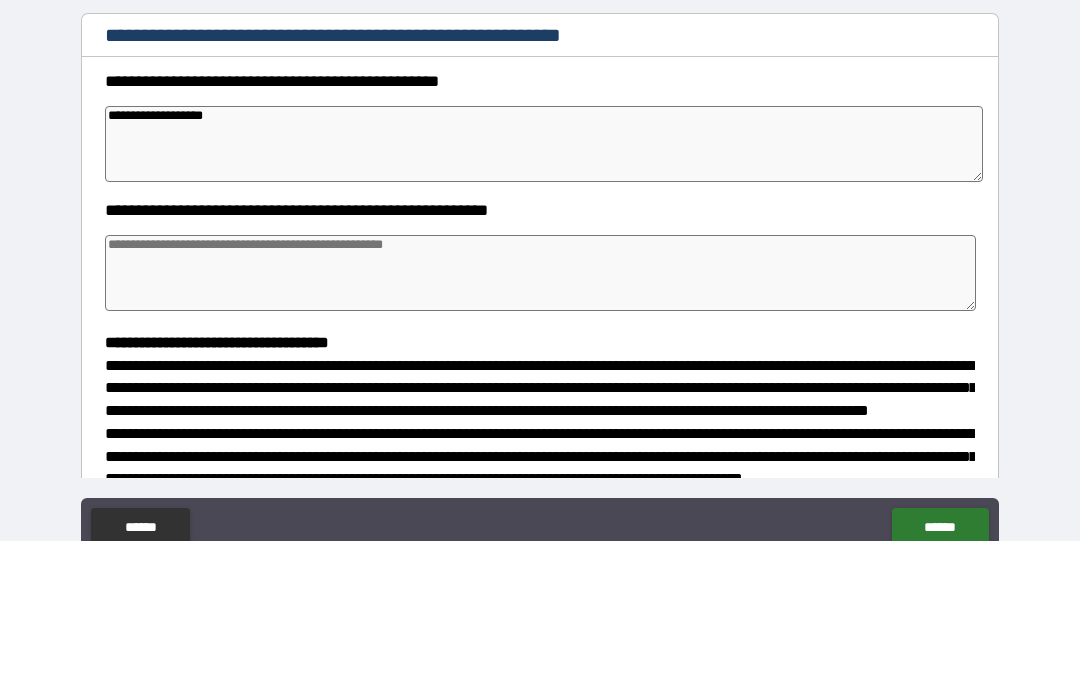type on "*" 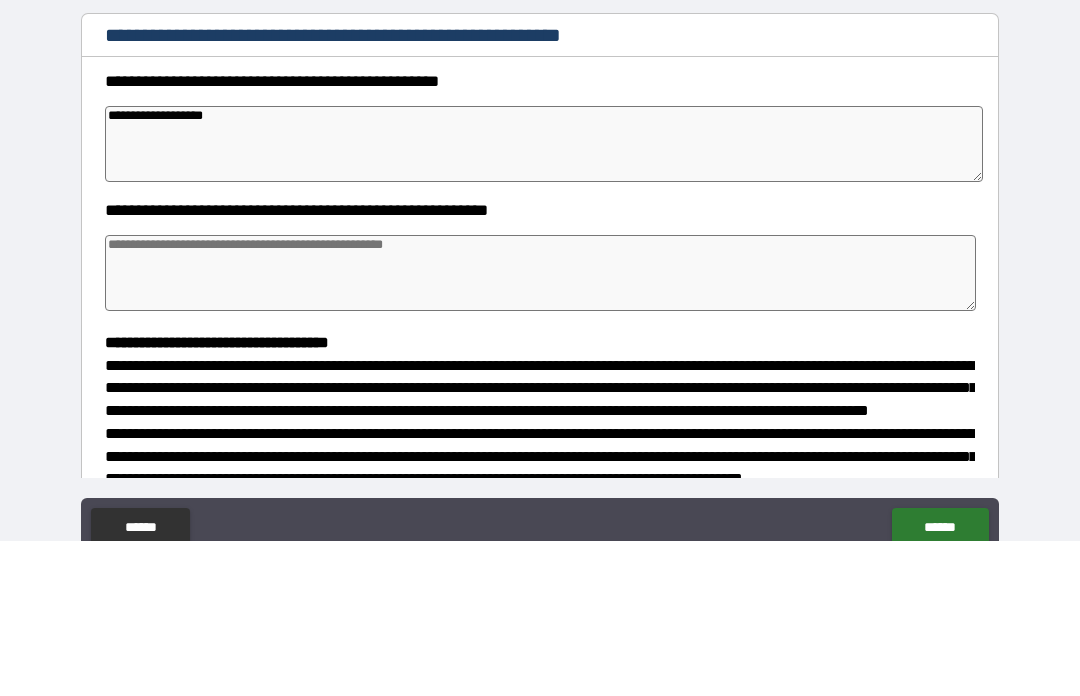 type on "*" 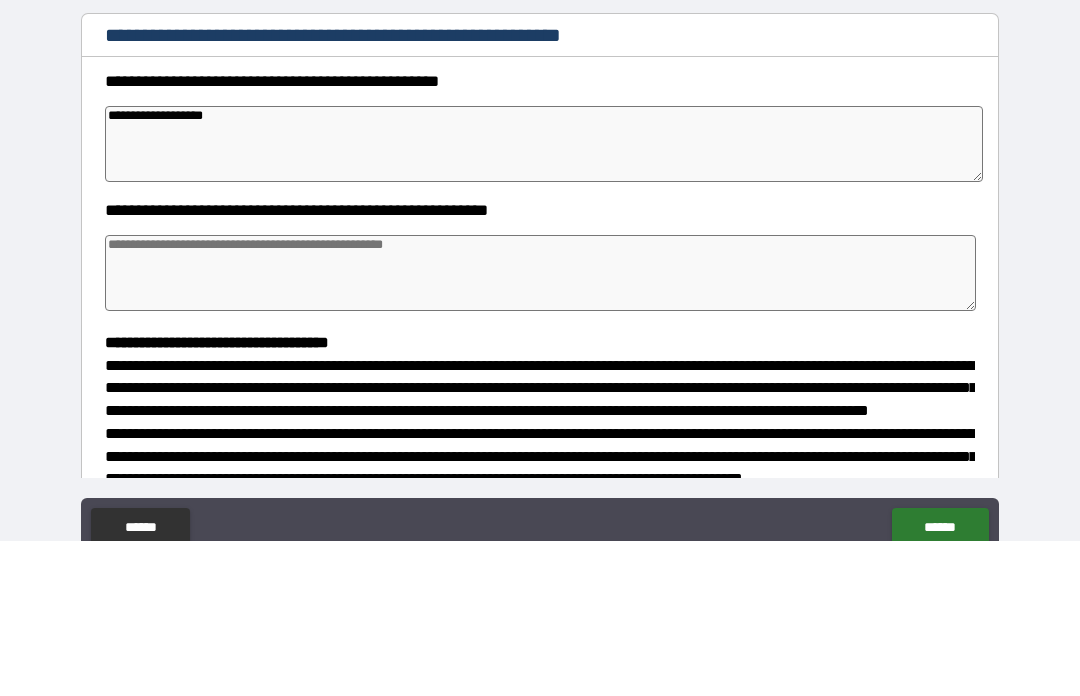type on "*" 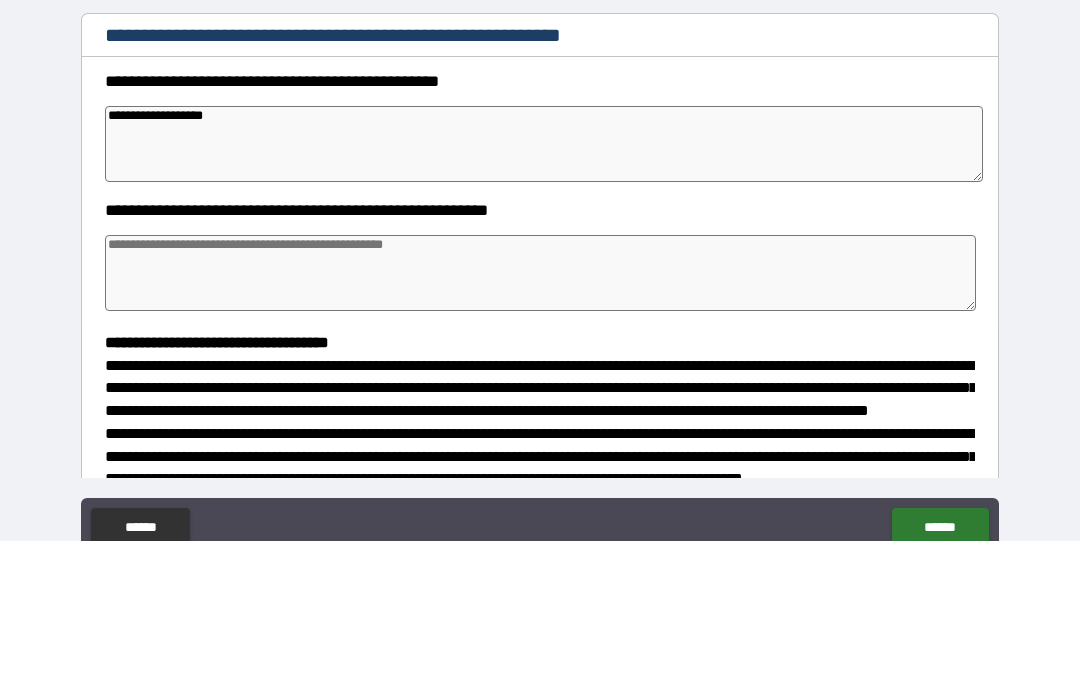 type on "**********" 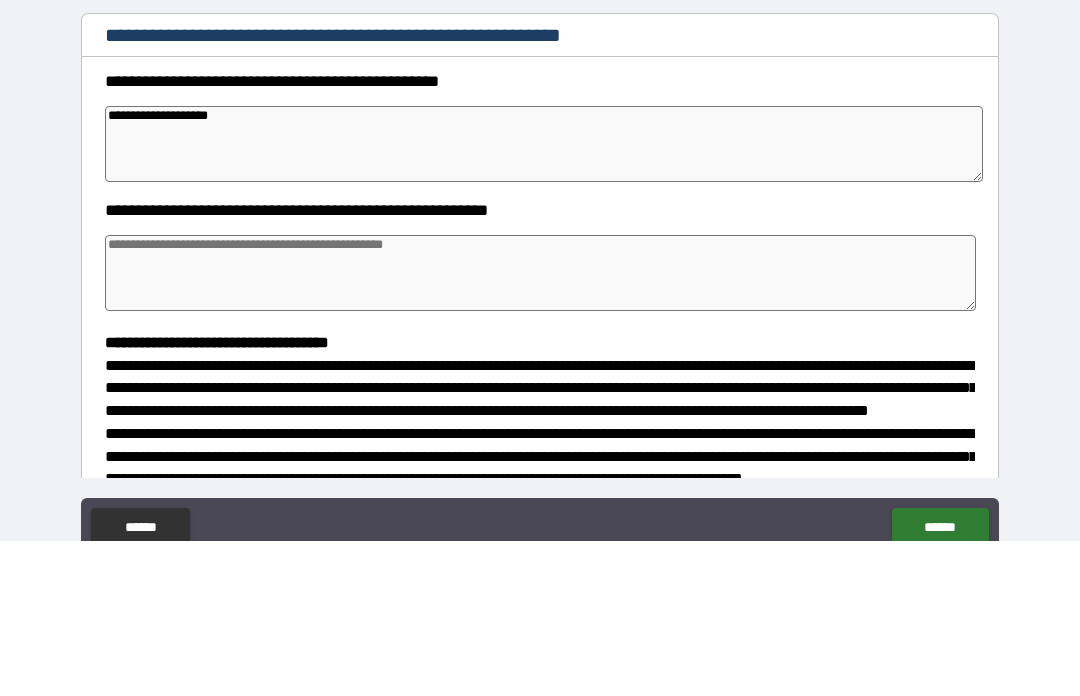type on "*" 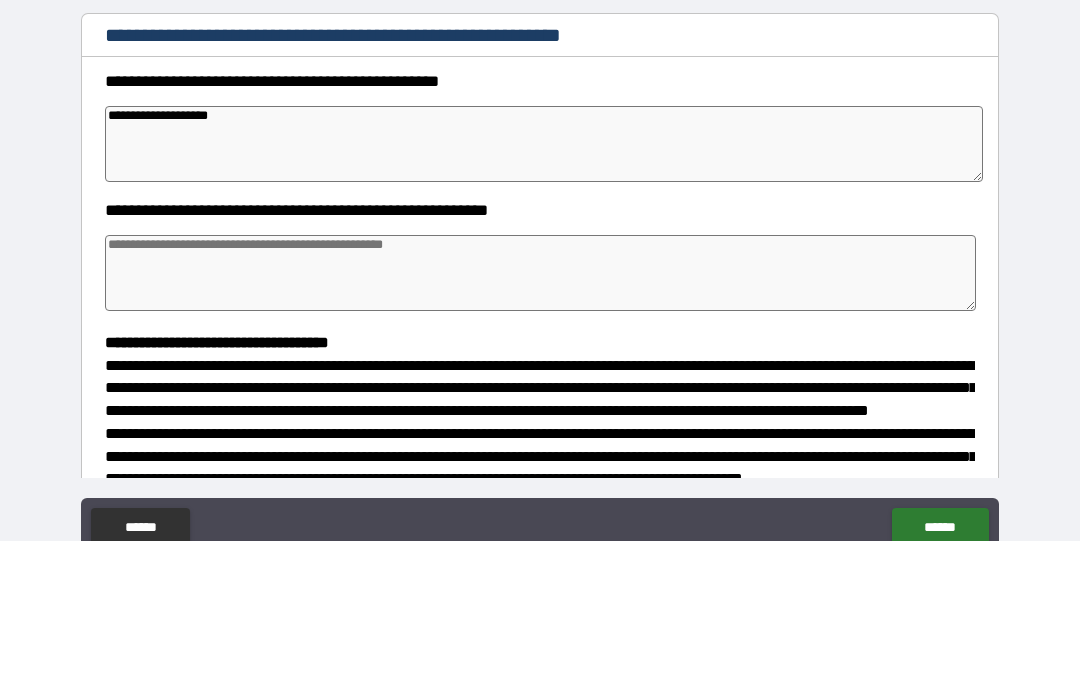 type on "*" 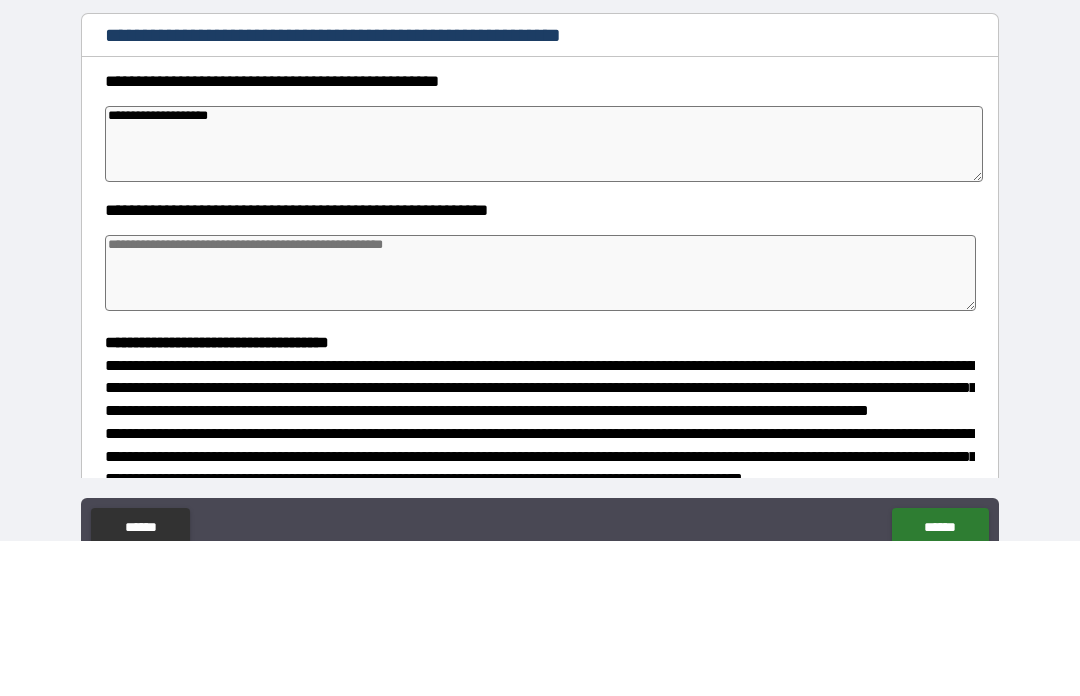 type on "*" 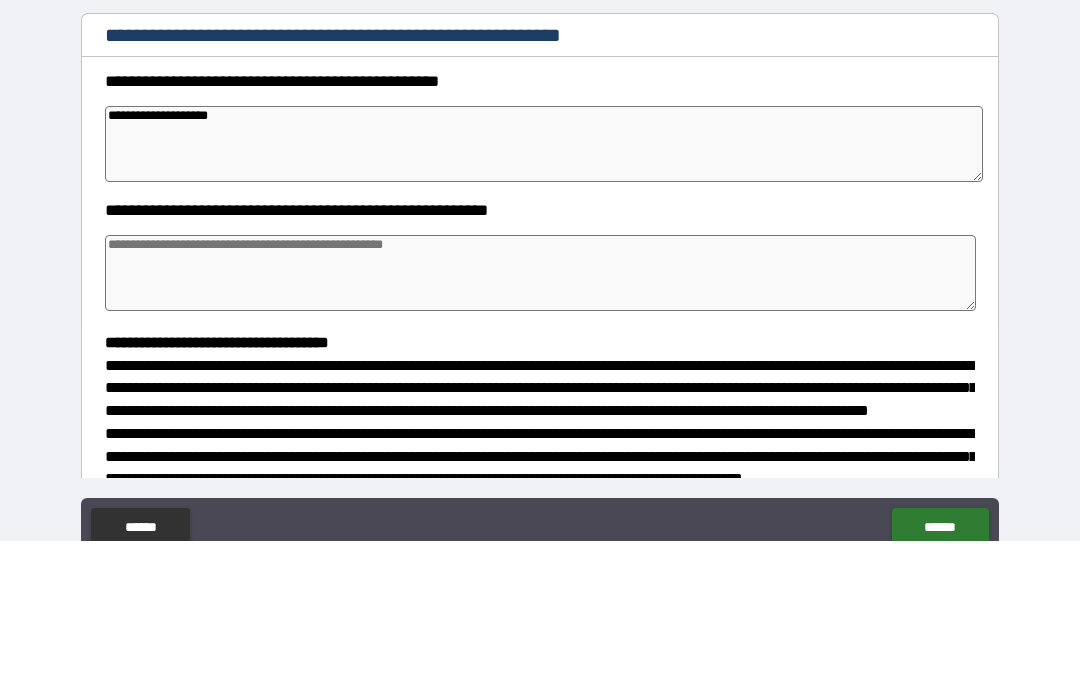 type on "**********" 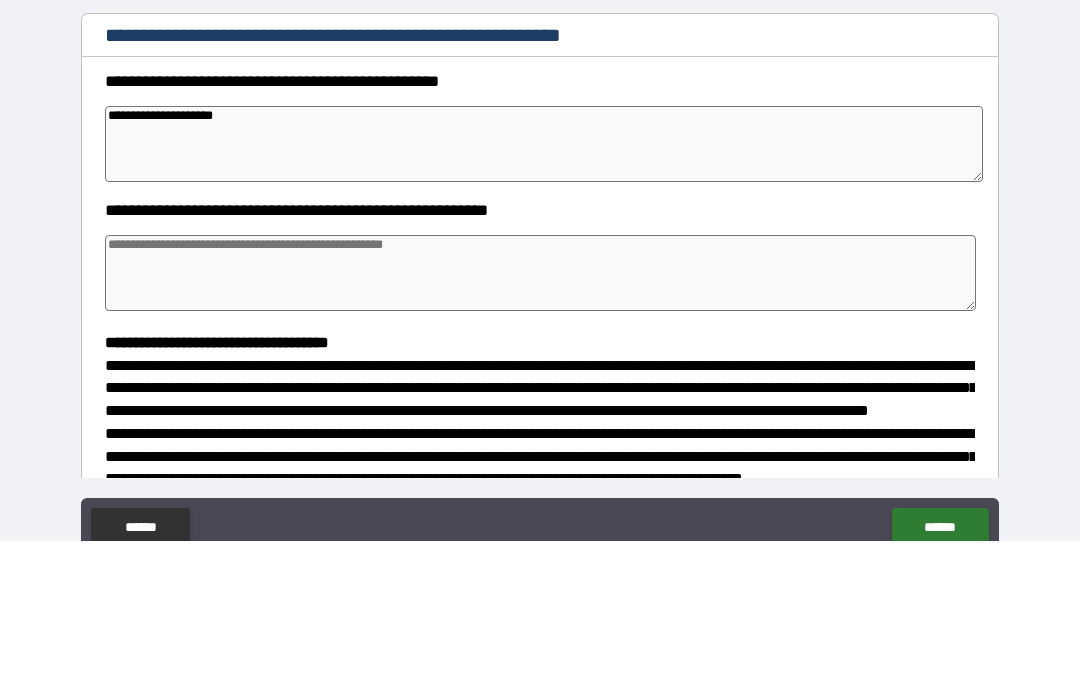 type on "*" 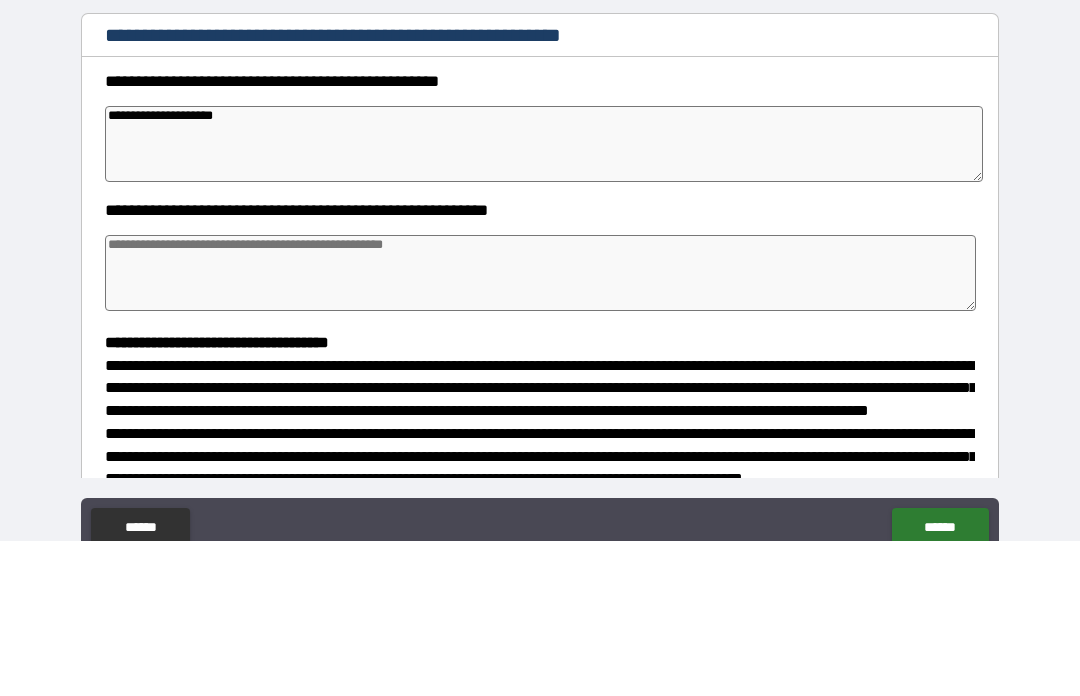 type on "**********" 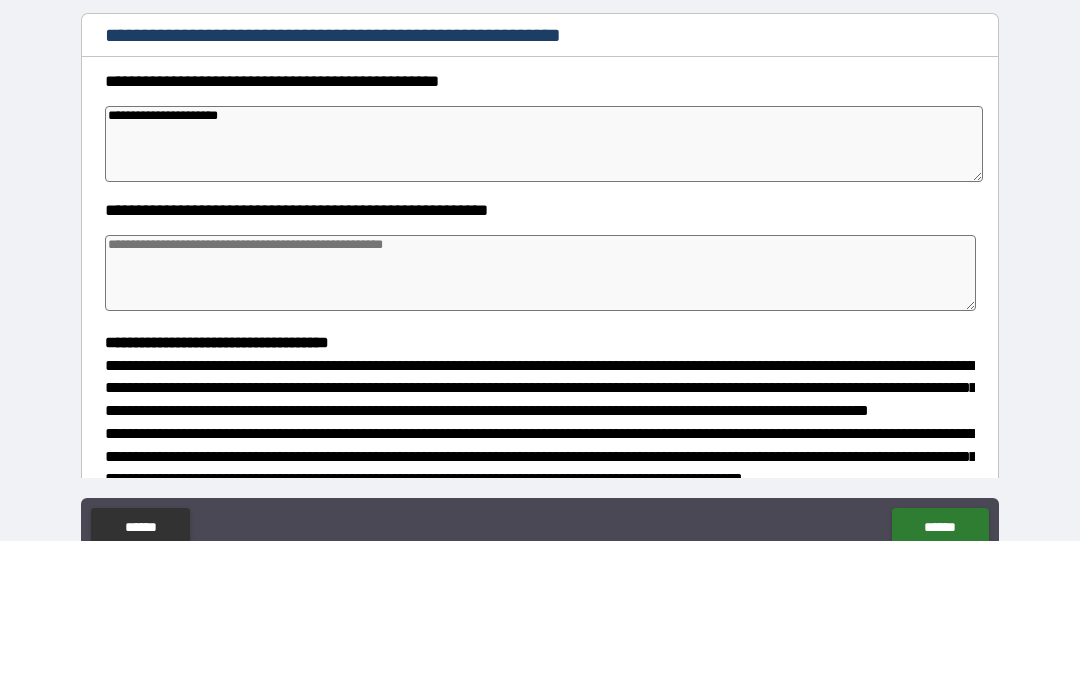 type on "*" 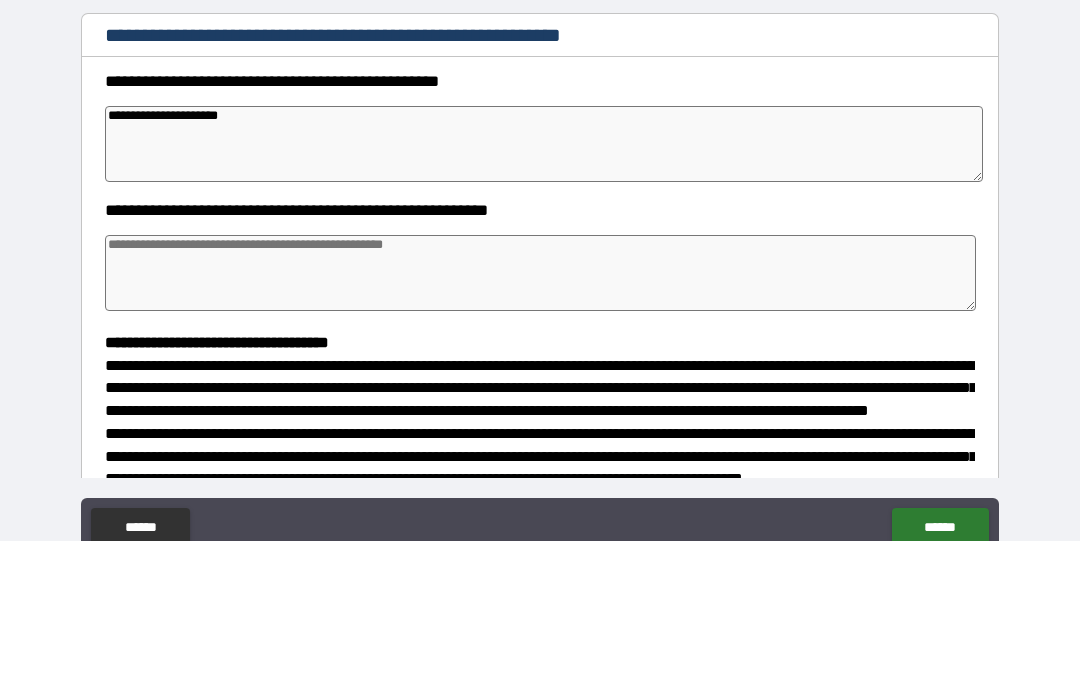 type on "*" 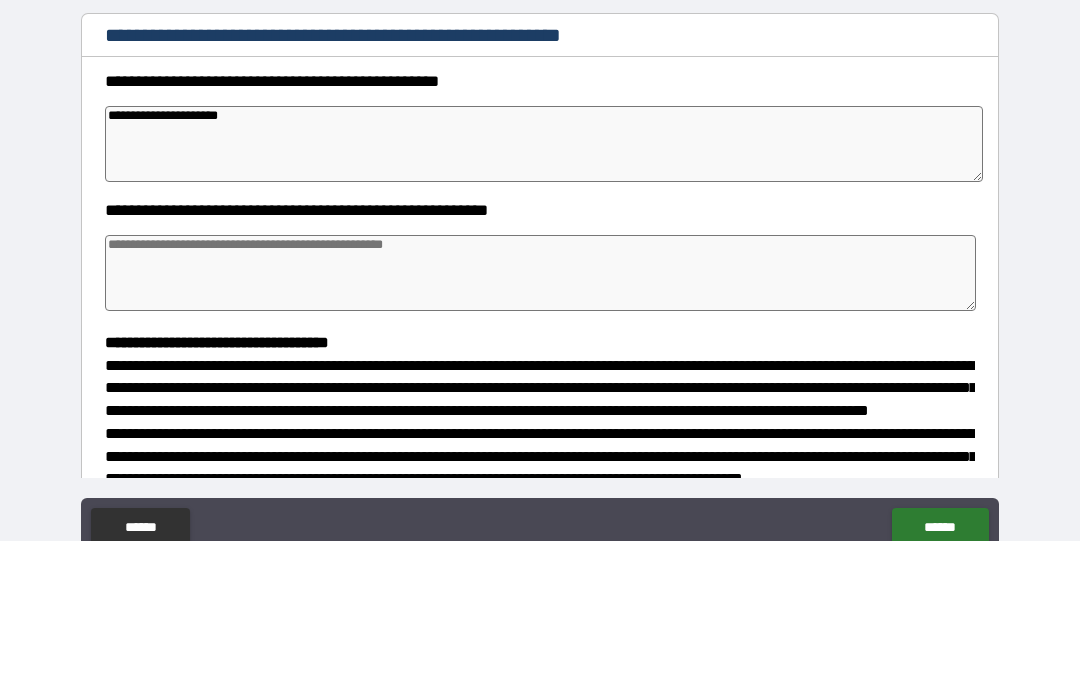 type on "*" 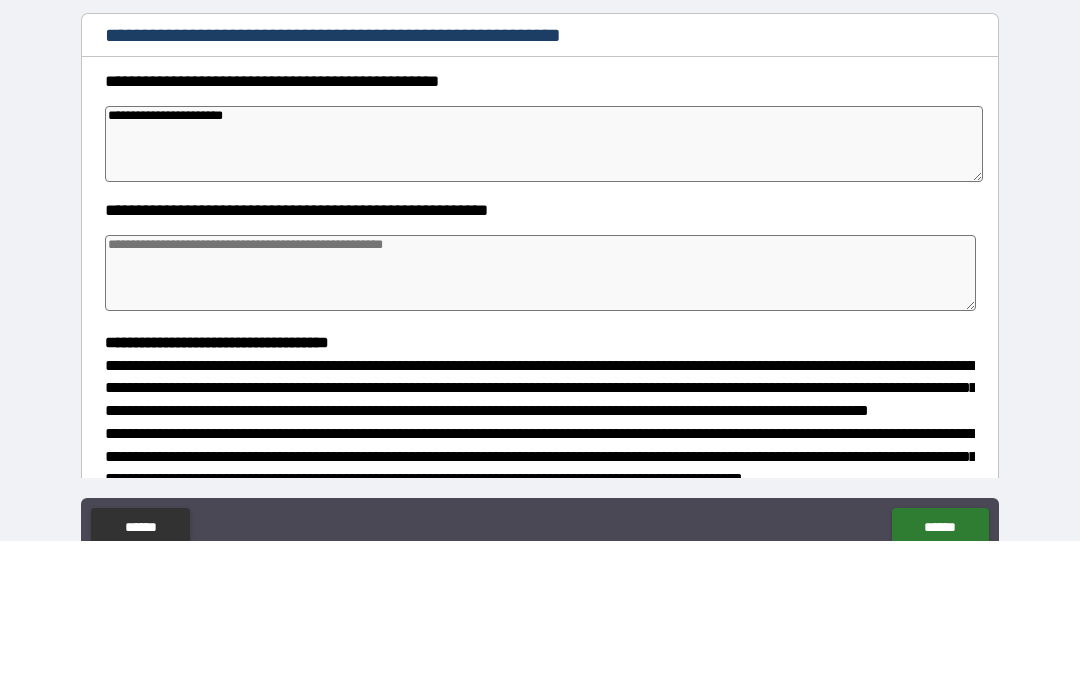 type on "*" 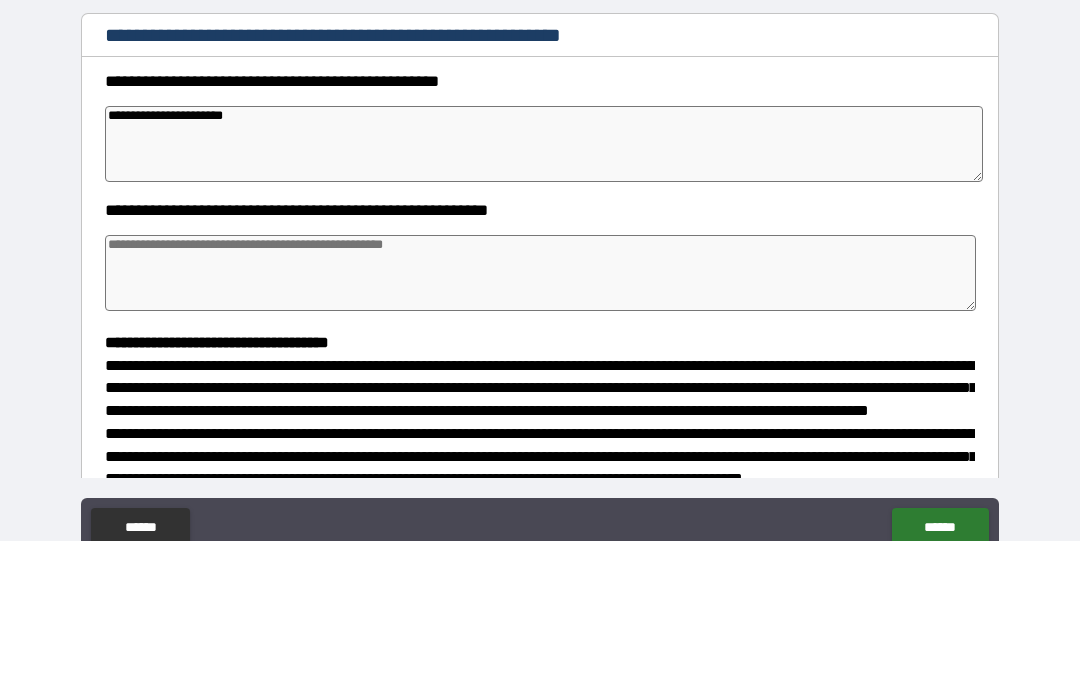 type on "*" 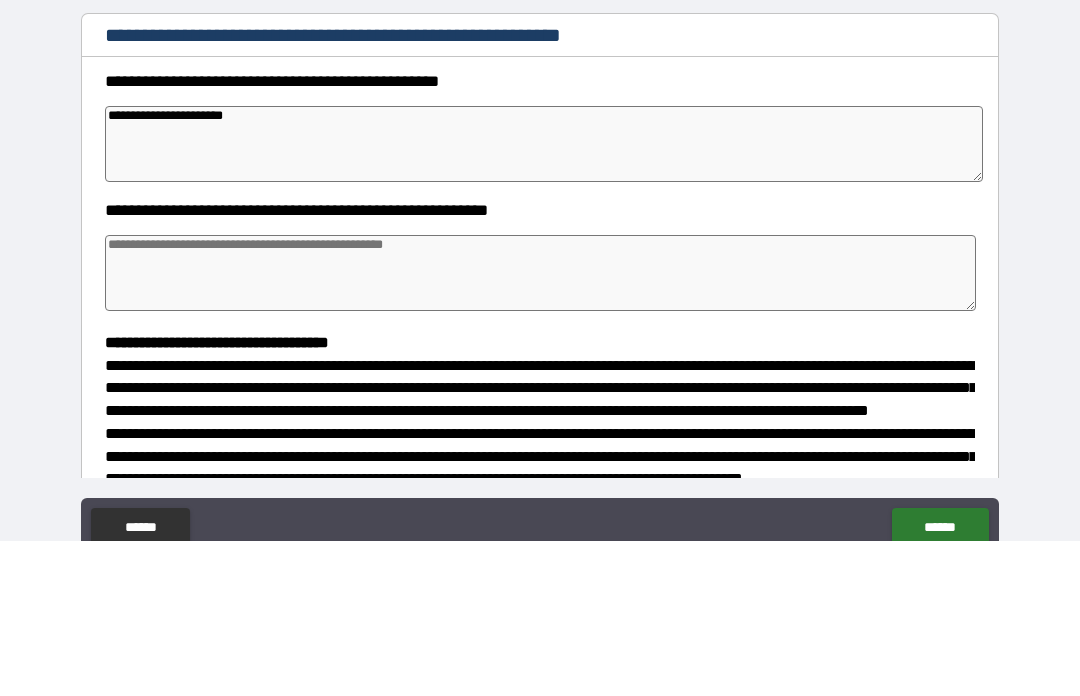 type on "*" 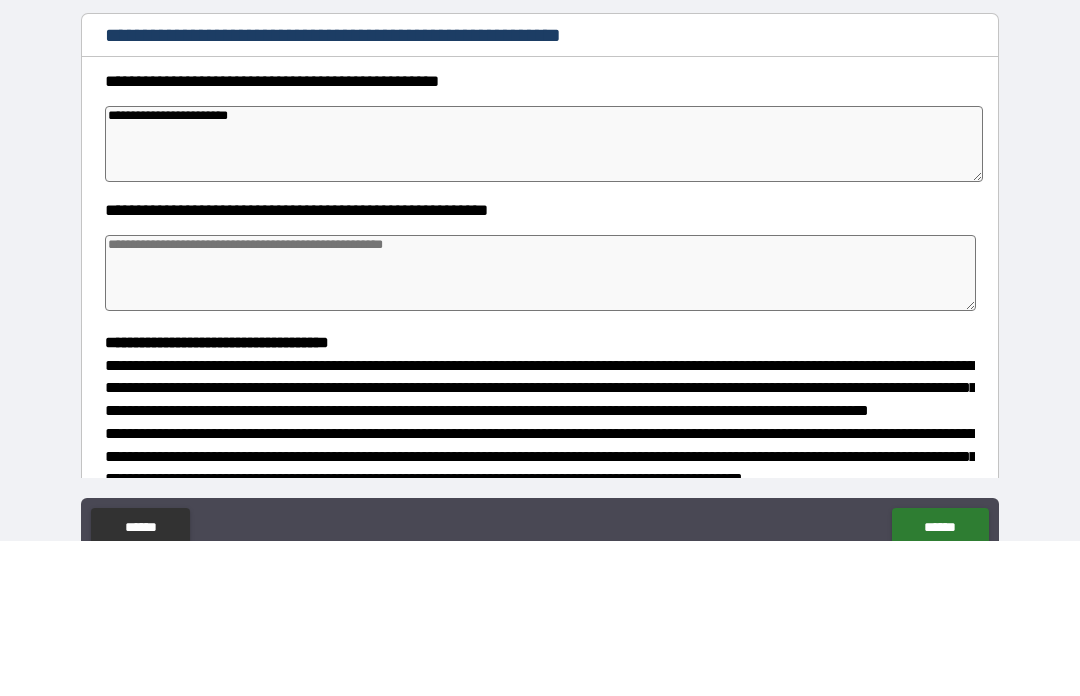 type on "*" 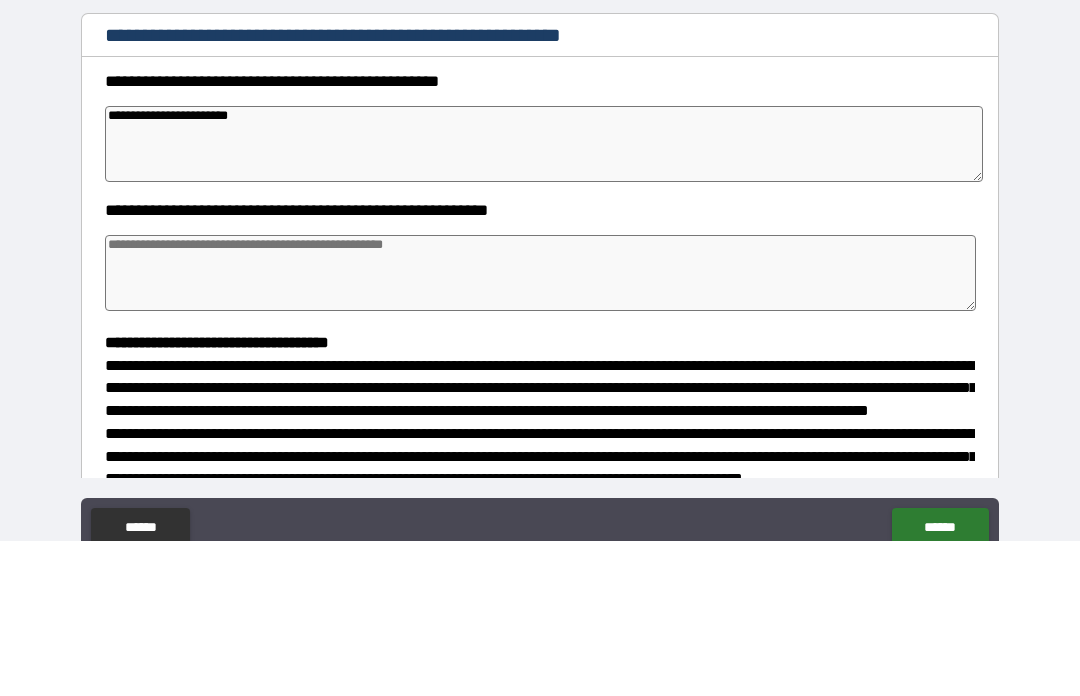 type on "*" 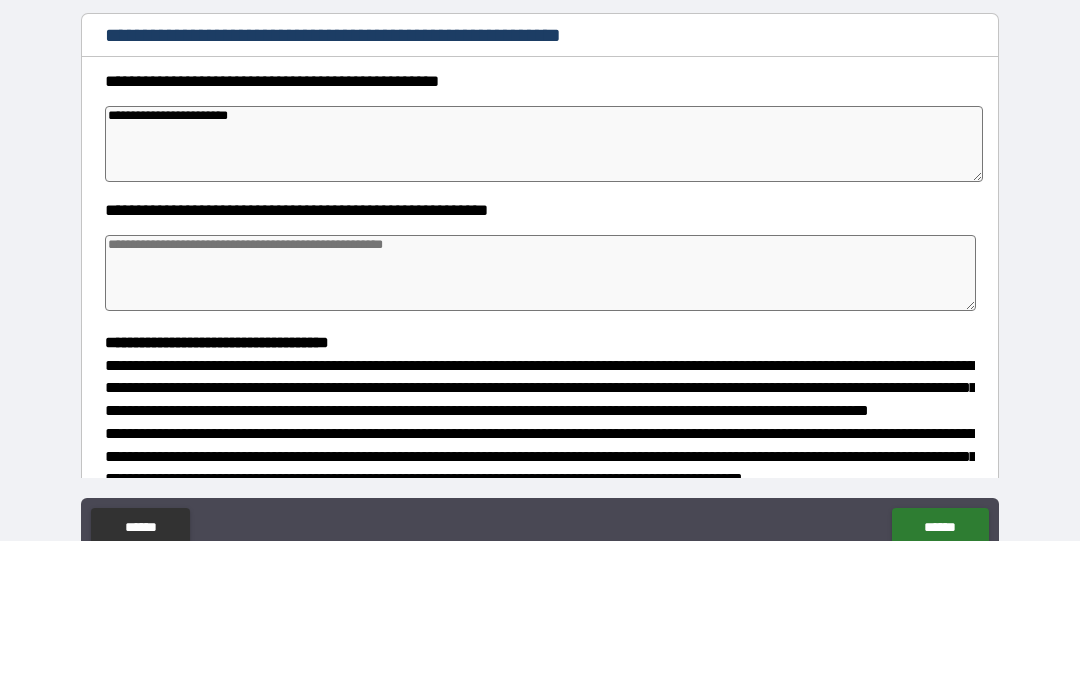 type on "*" 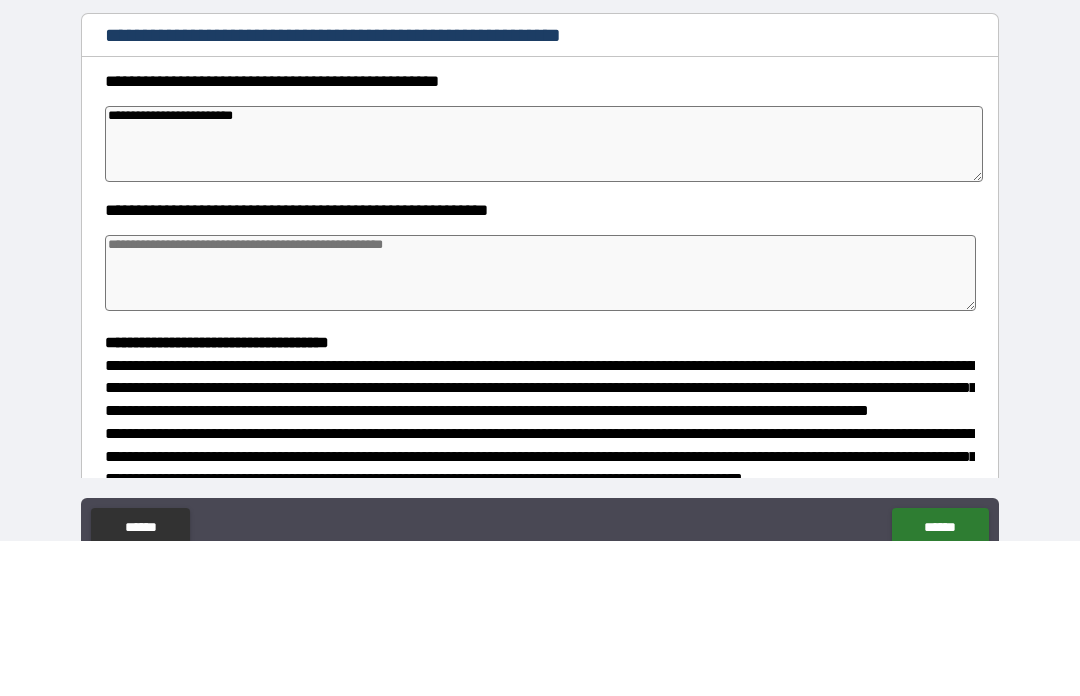 type on "*" 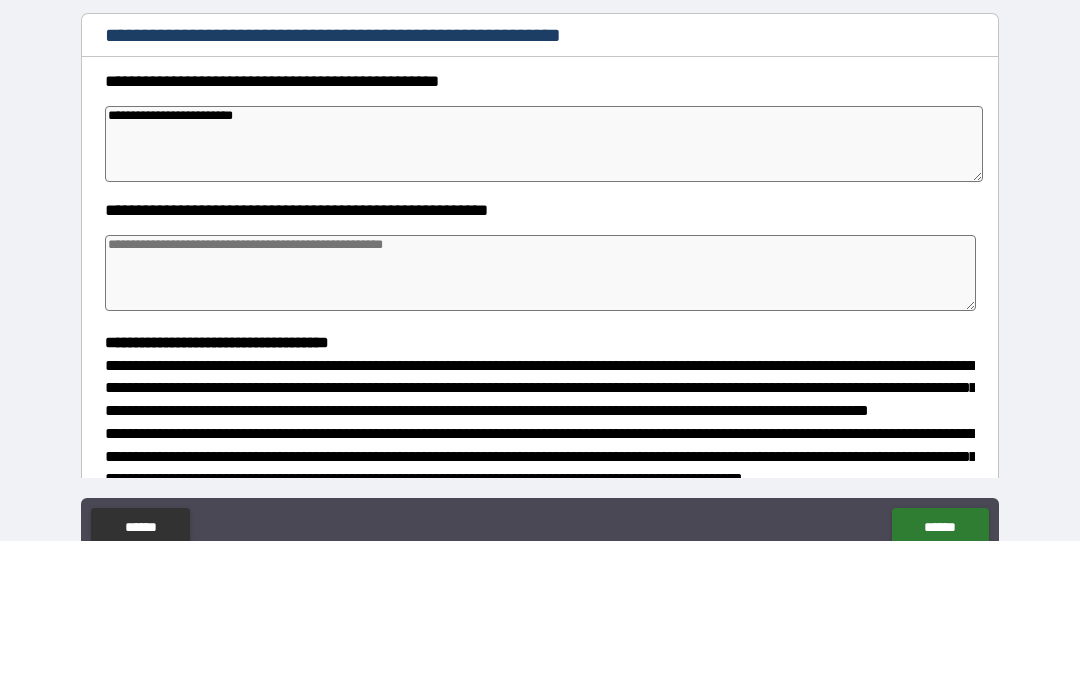 type on "*" 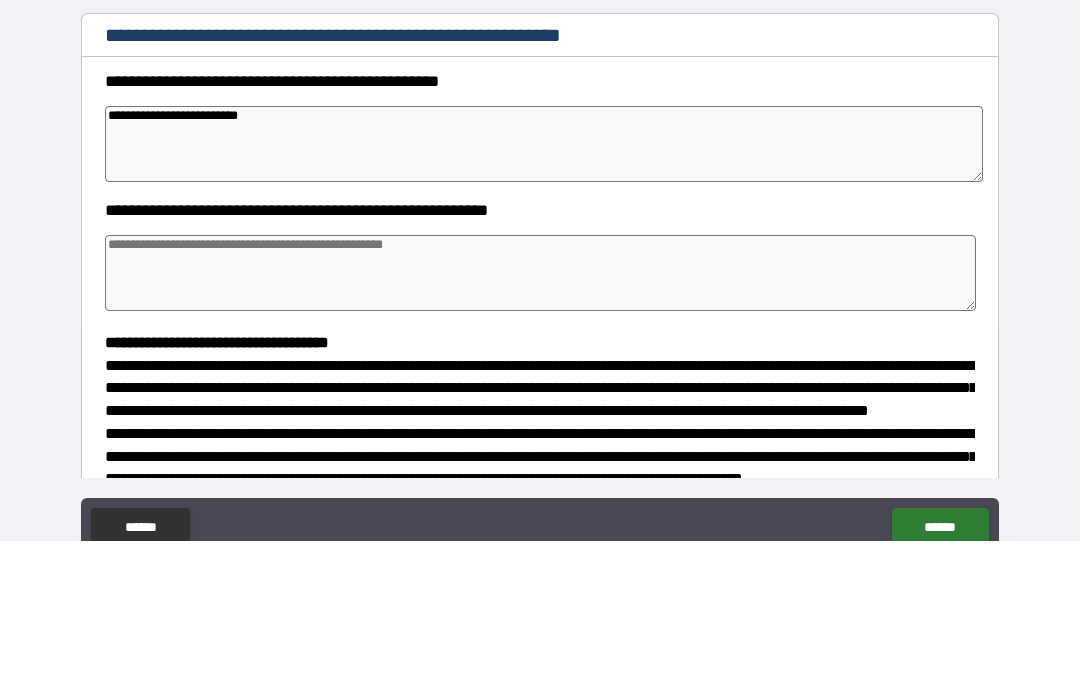 type on "*" 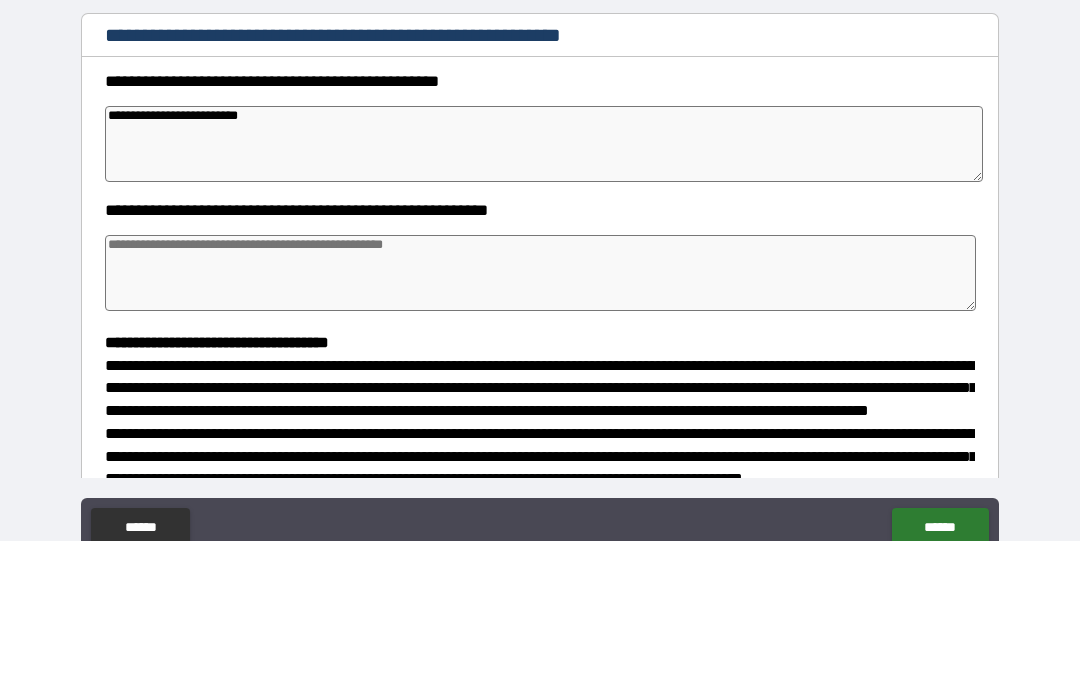 type on "*" 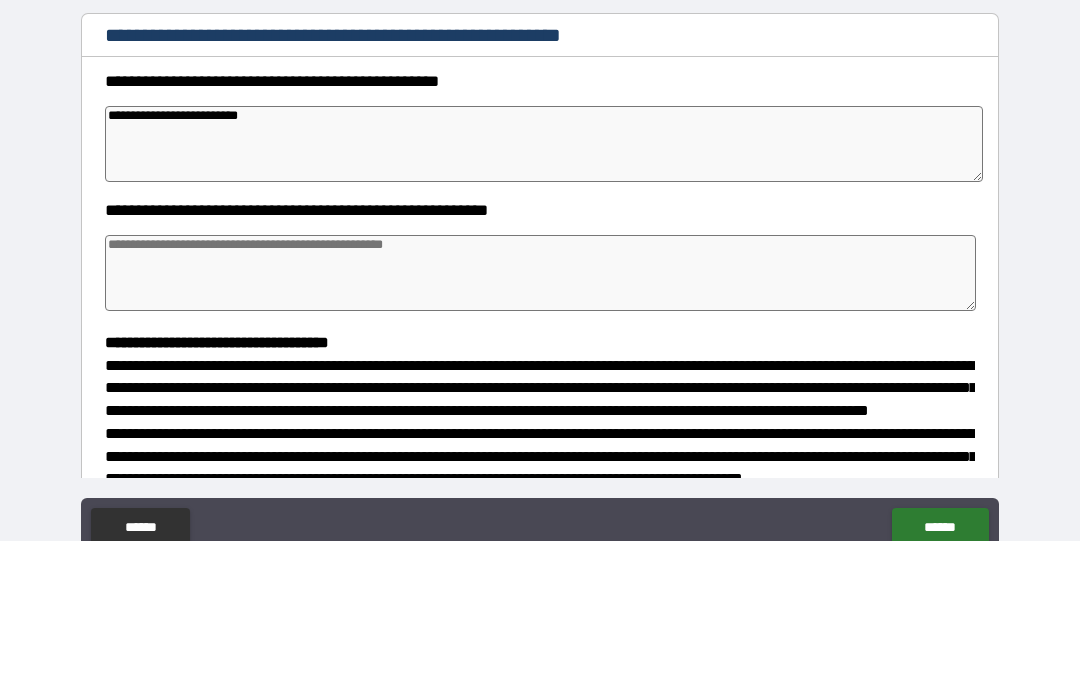type on "*" 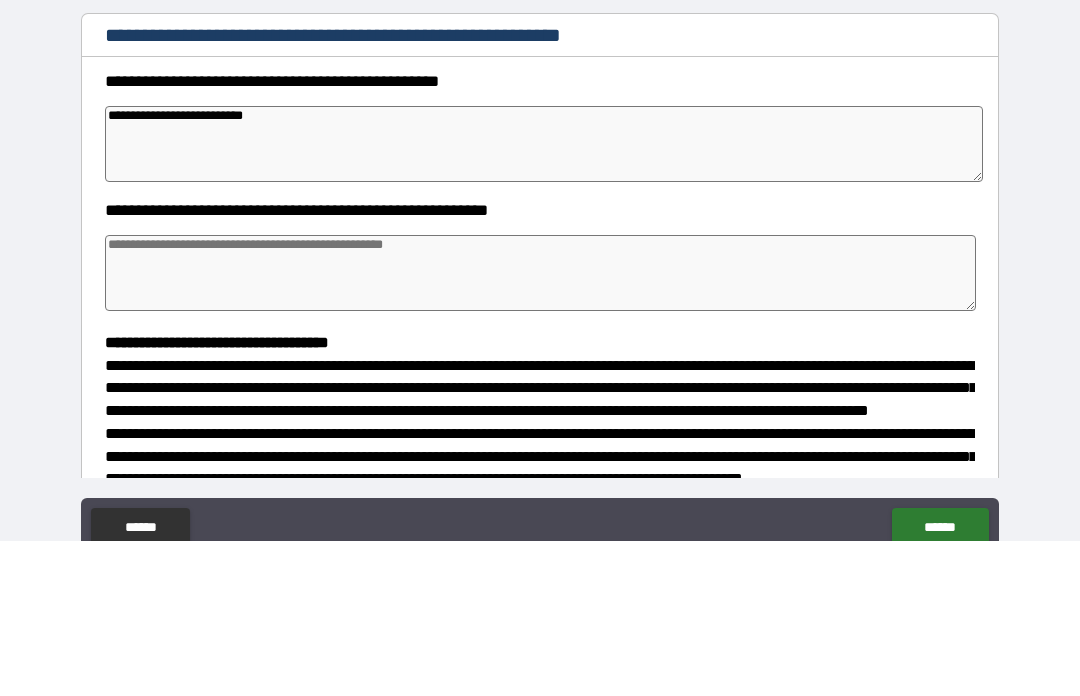 type on "*" 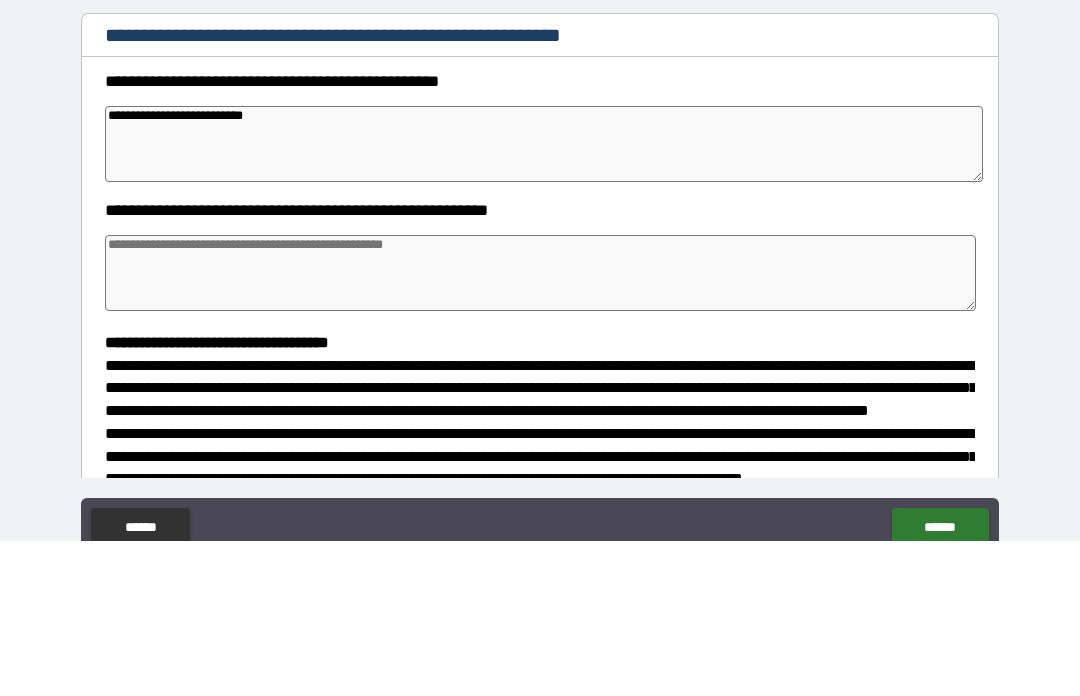 type on "*" 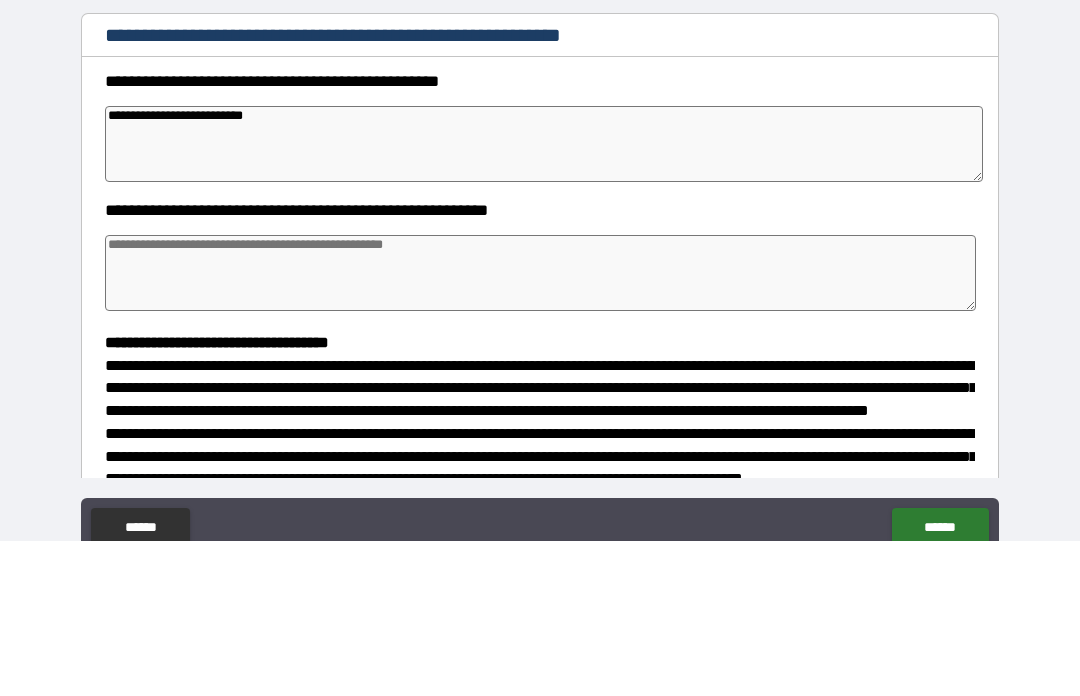 type on "*" 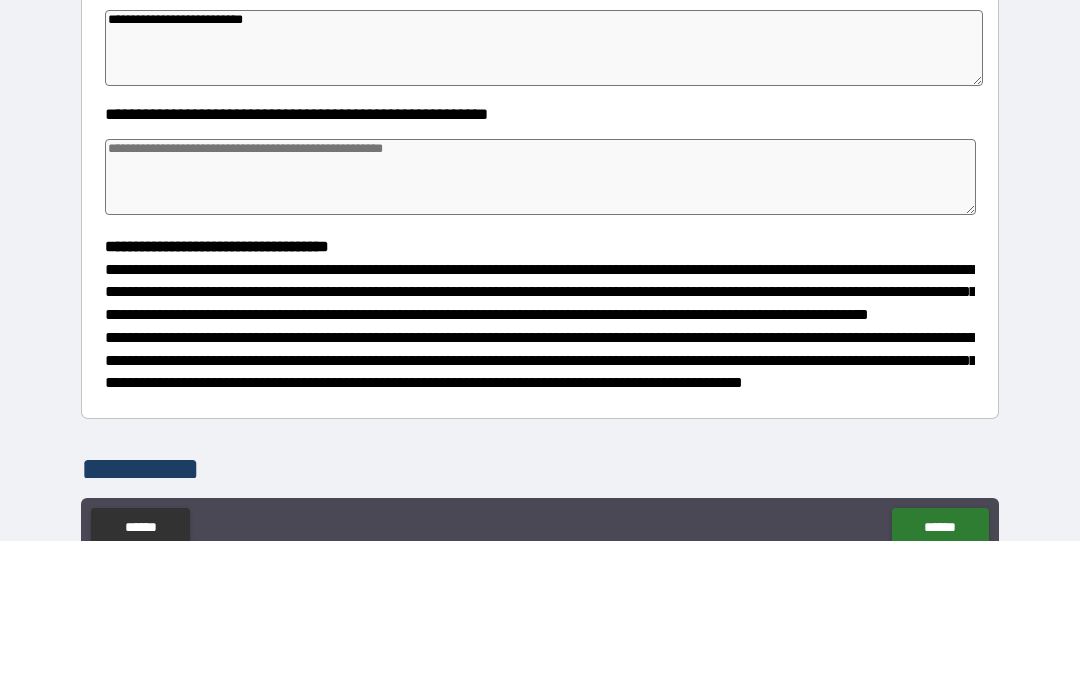scroll, scrollTop: 240, scrollLeft: 0, axis: vertical 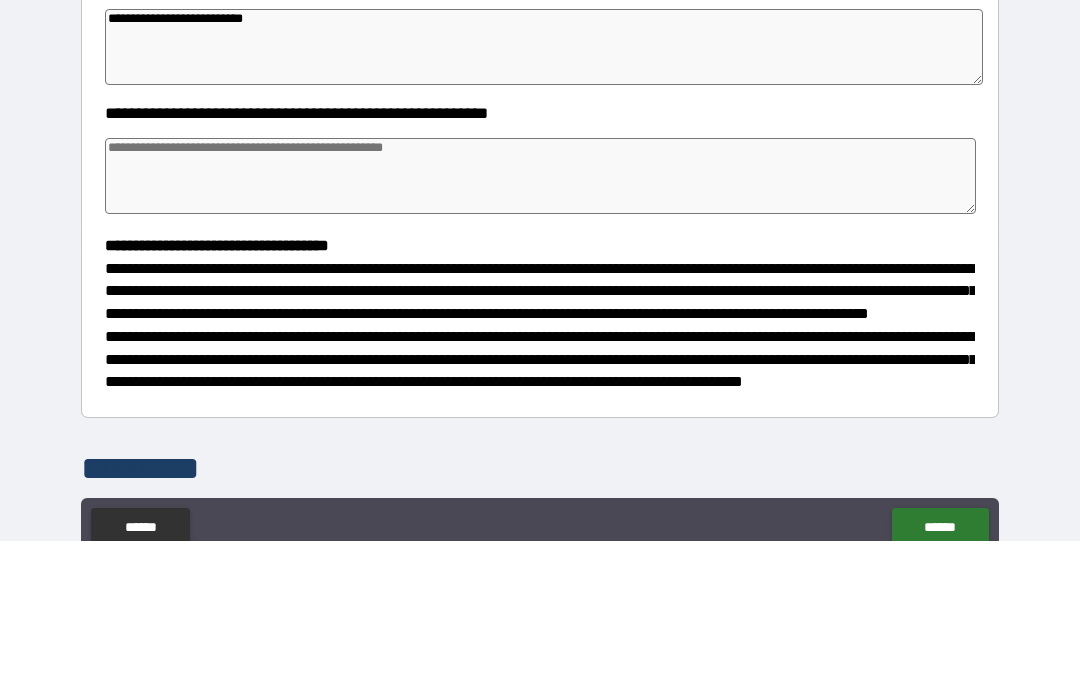 type on "**********" 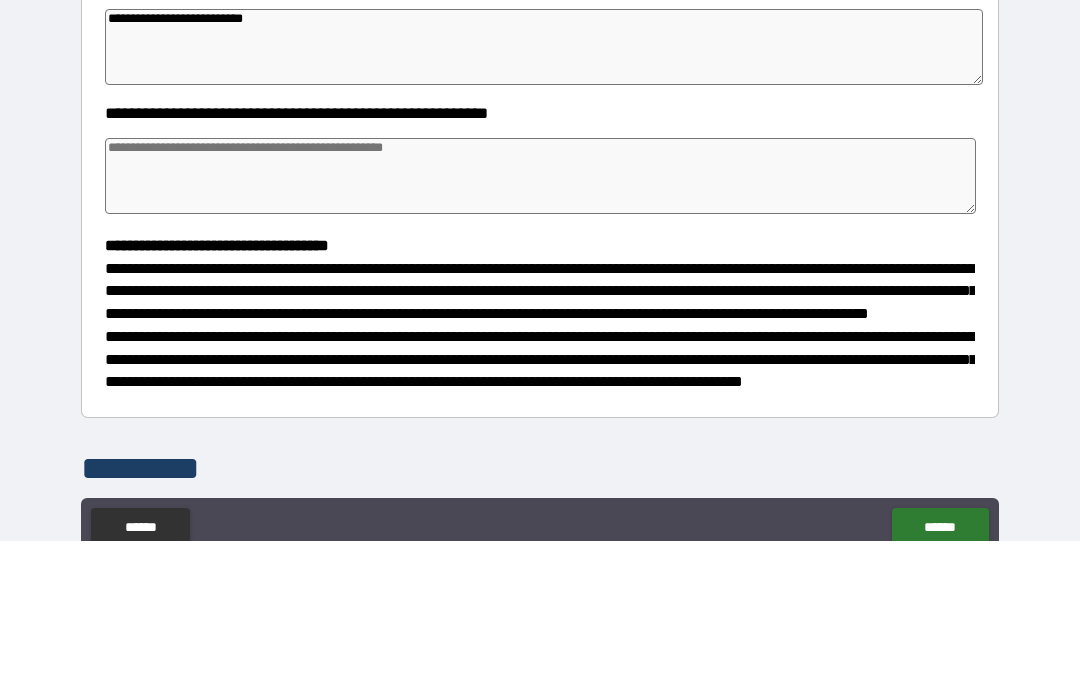type on "*" 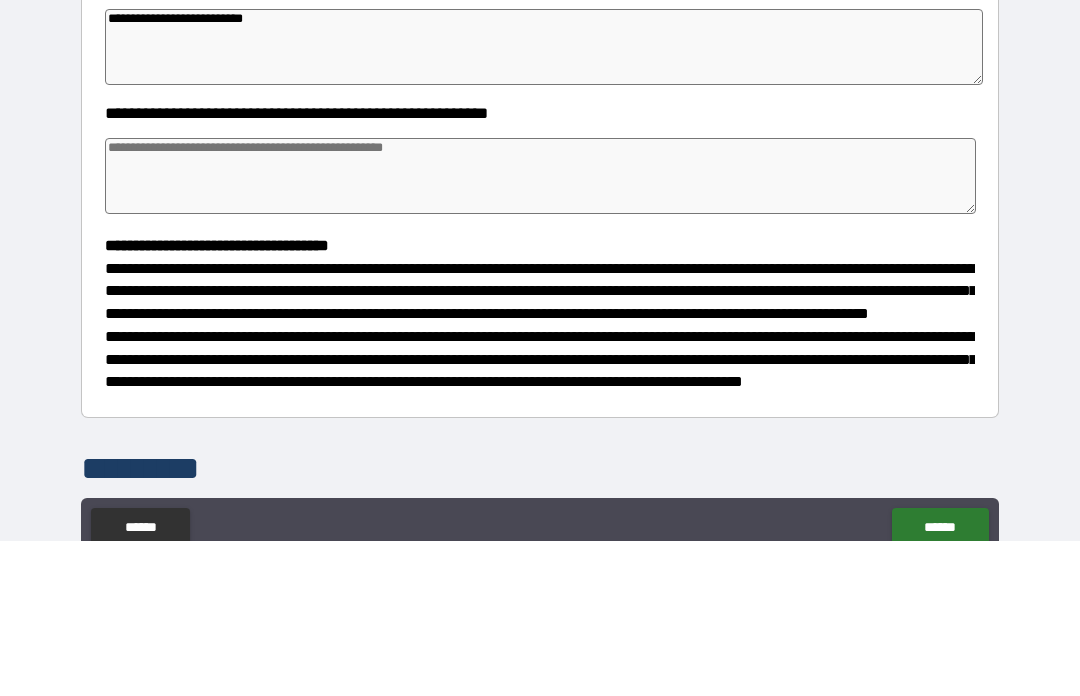 type on "*" 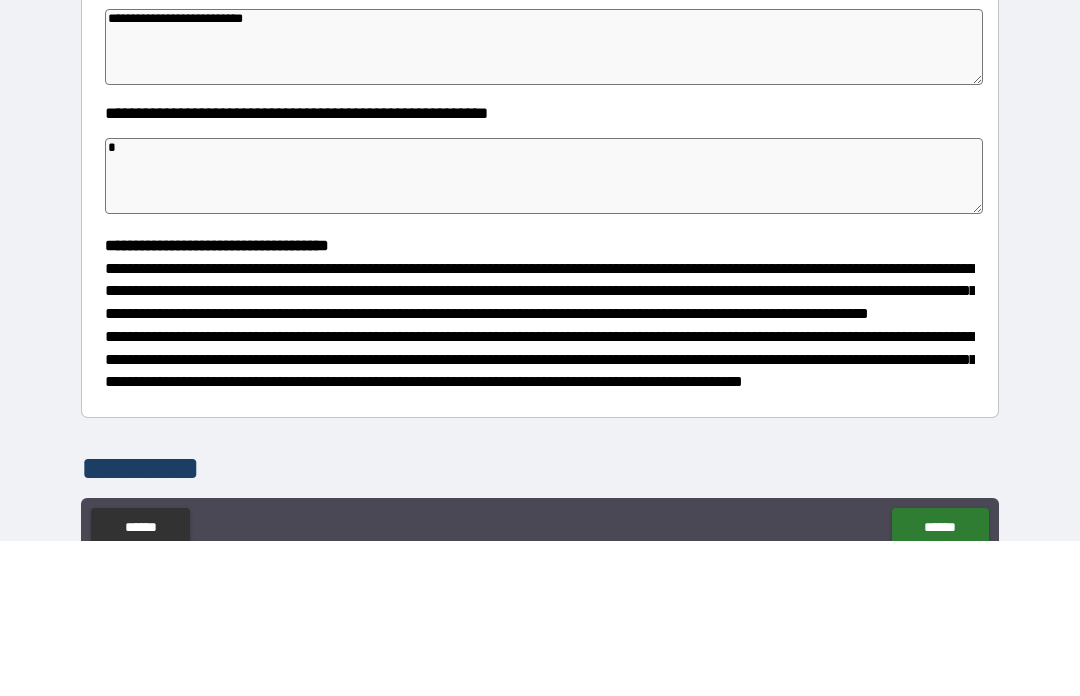 type on "*" 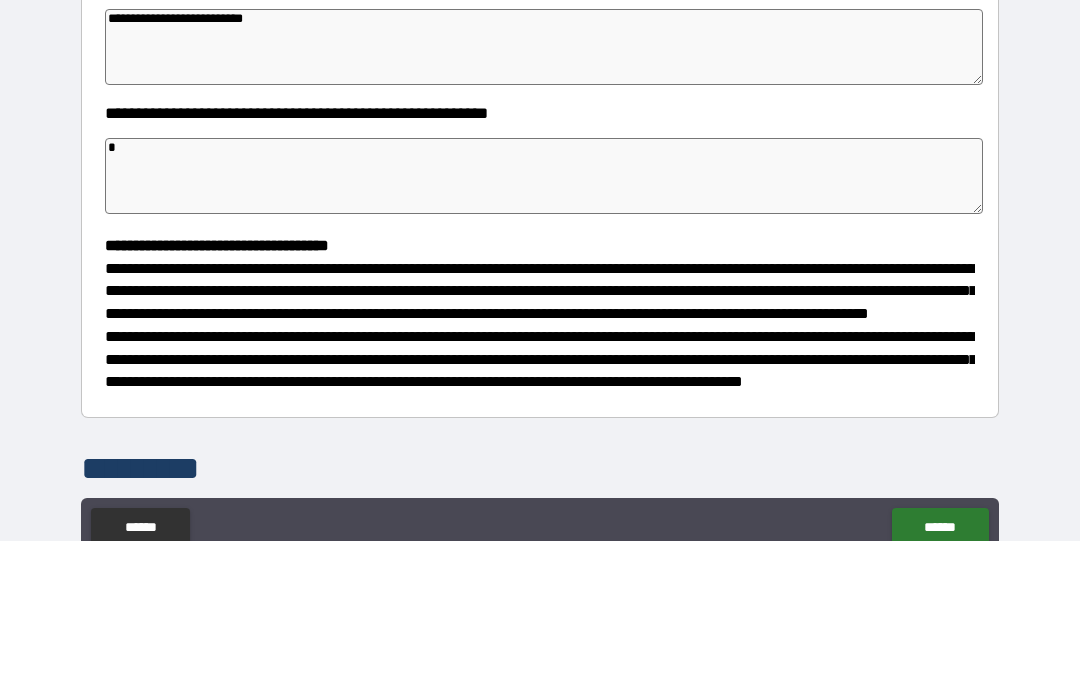 type on "*" 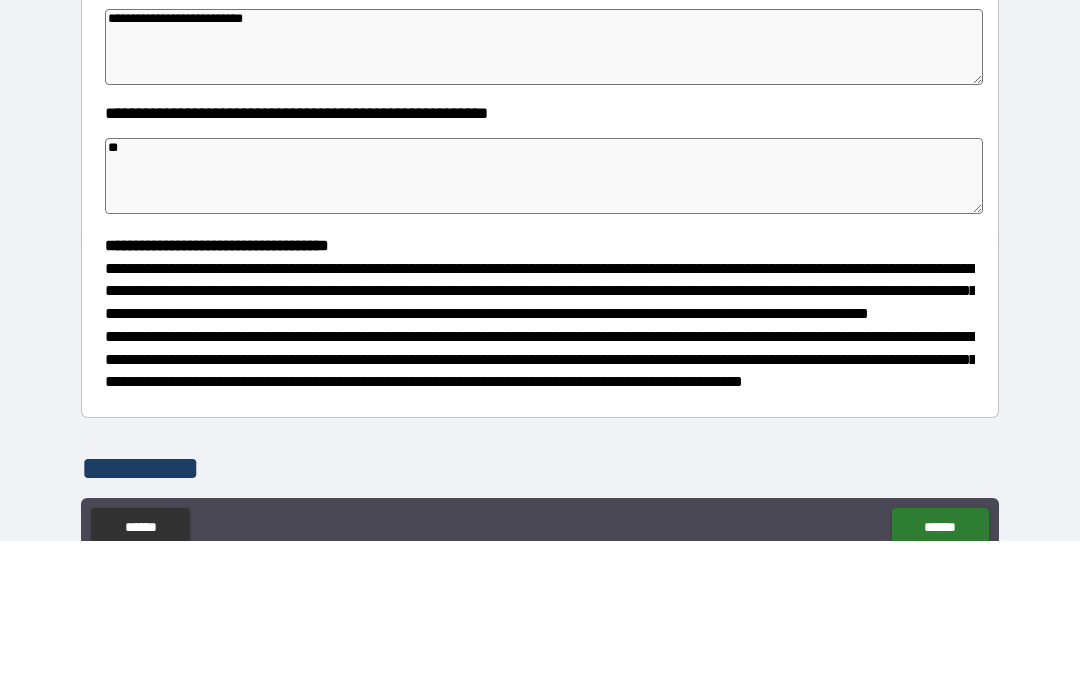 type on "*" 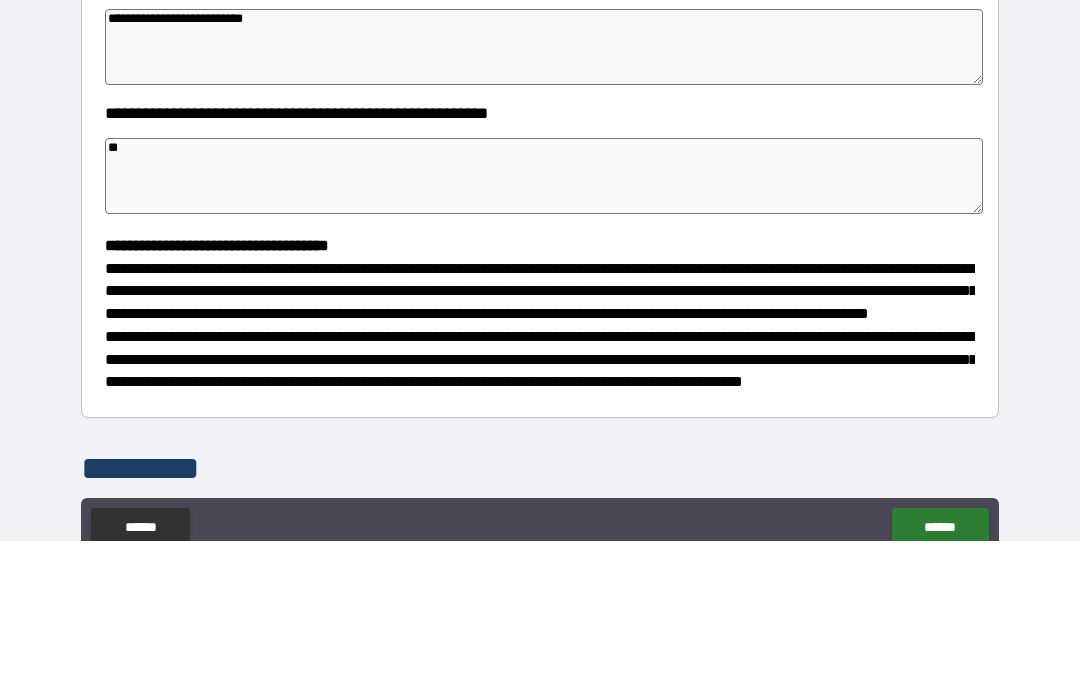 type on "*" 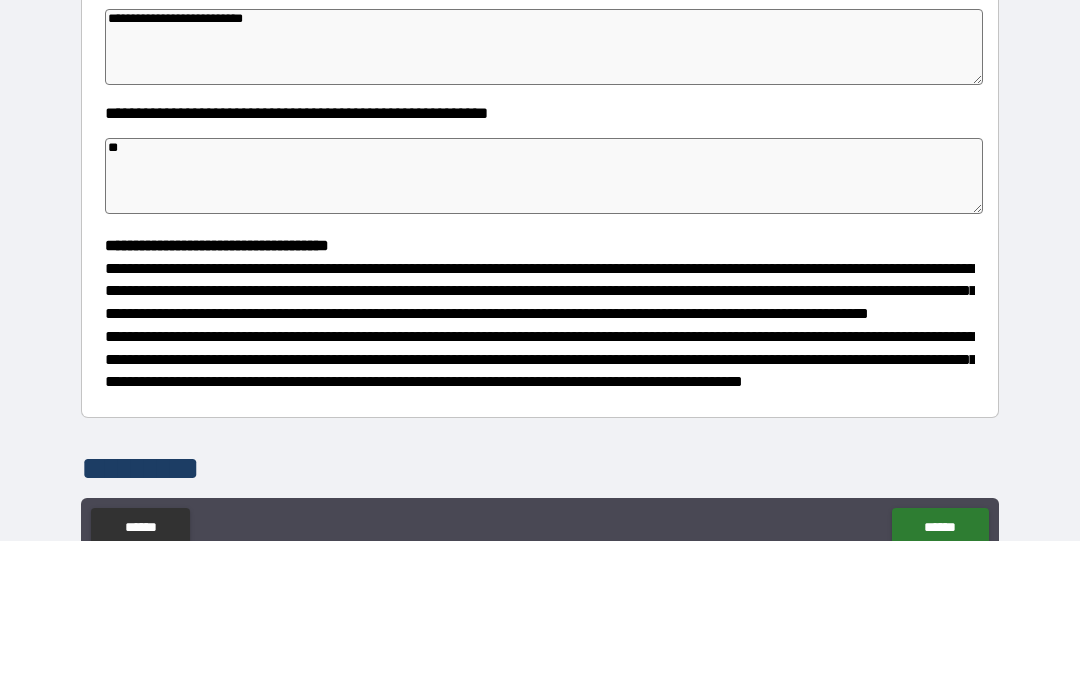 type on "*" 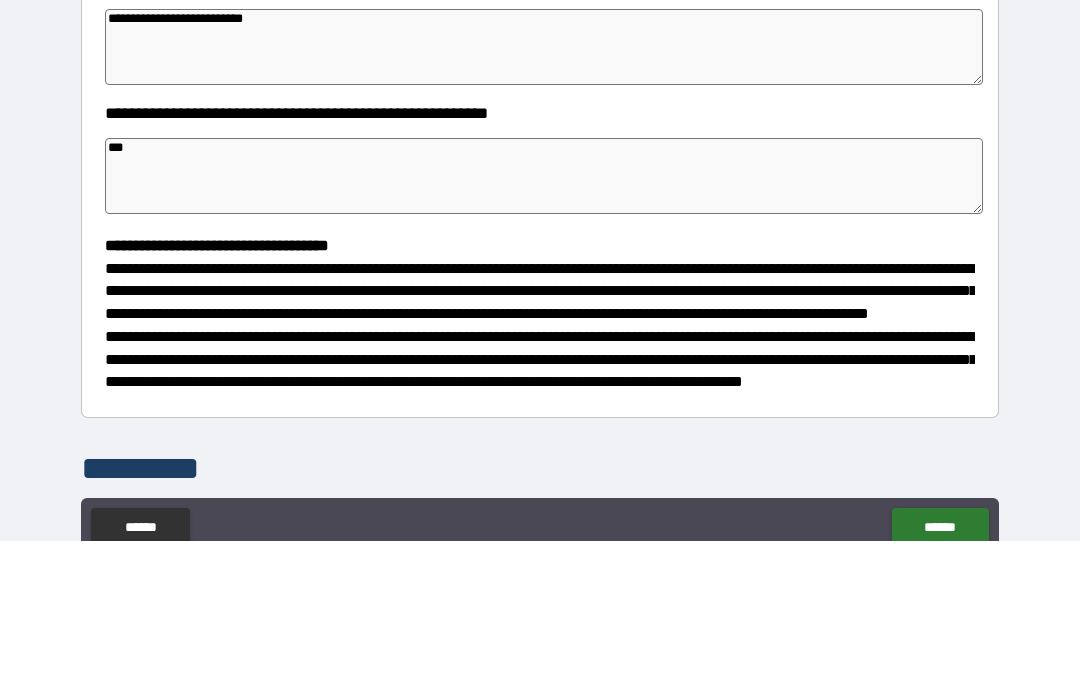 type on "*" 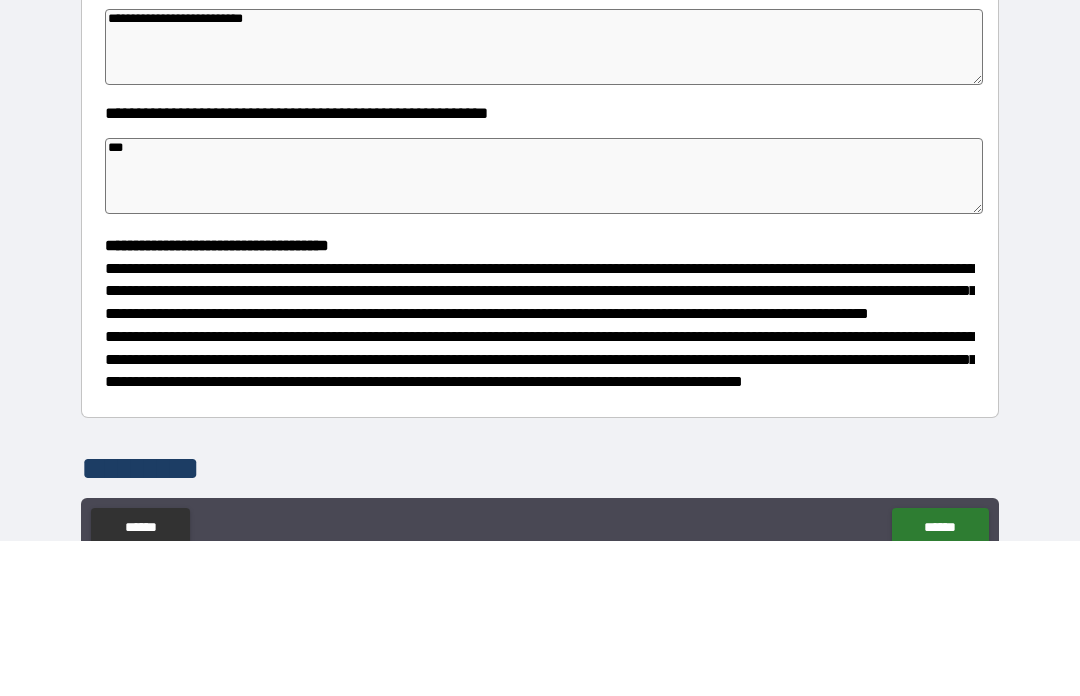 type on "*" 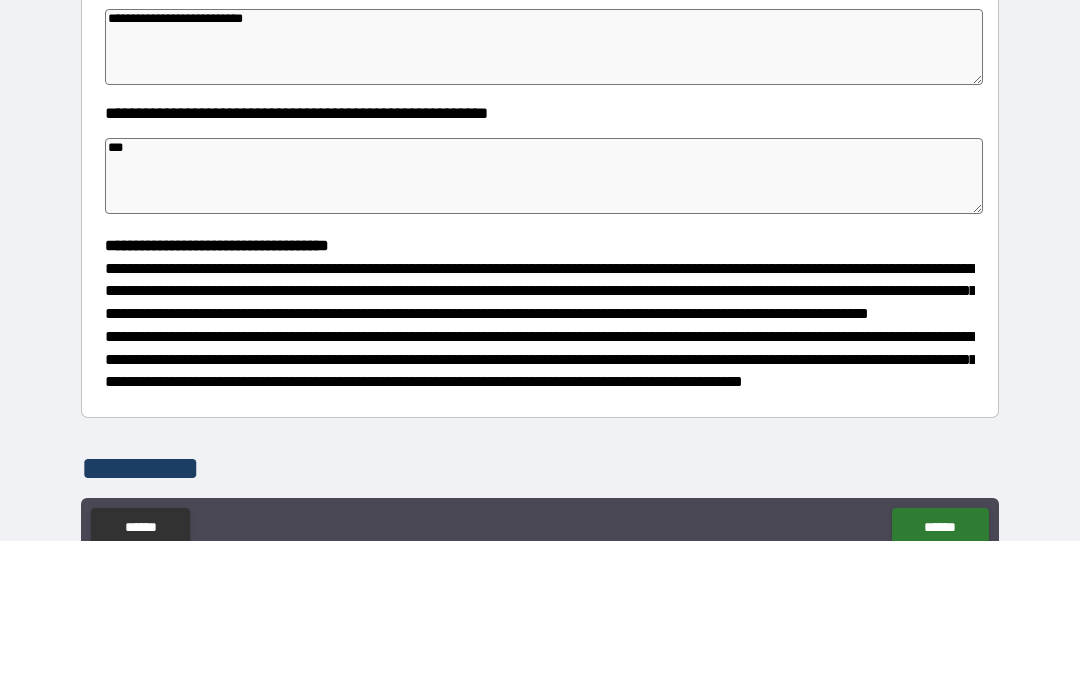 type on "*" 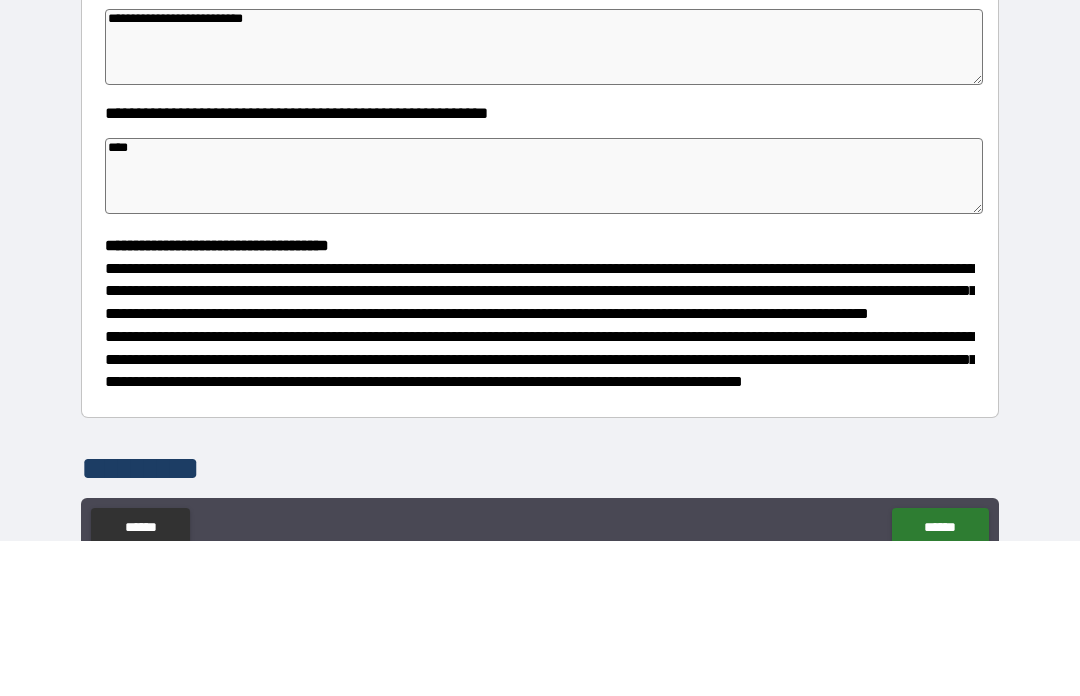 type on "*" 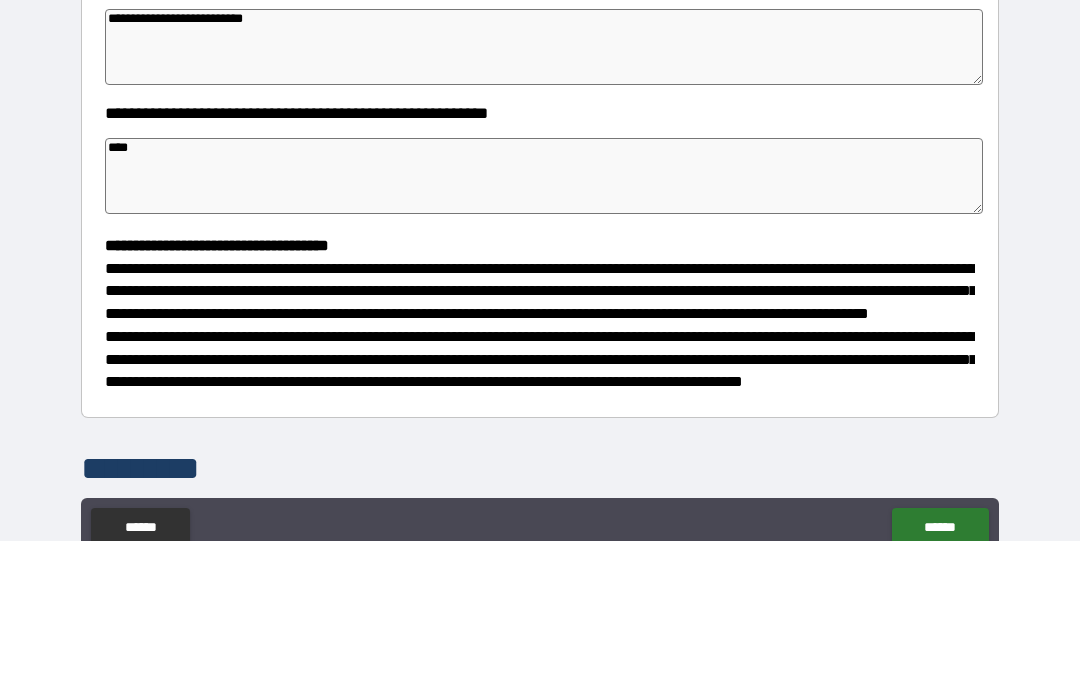 type on "*" 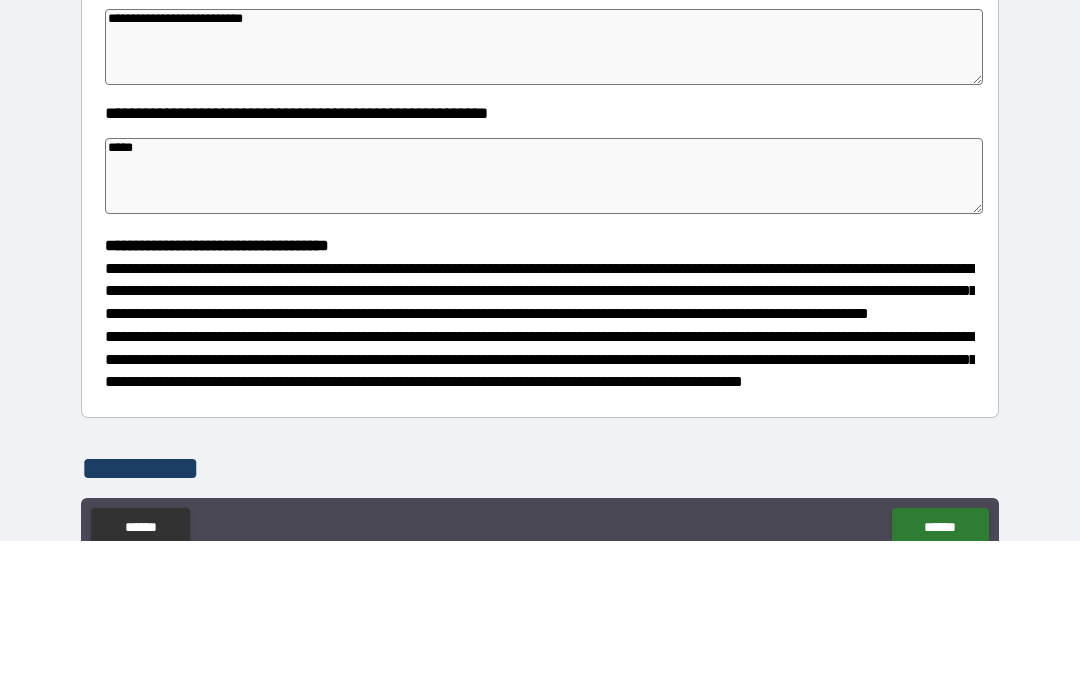 type on "*" 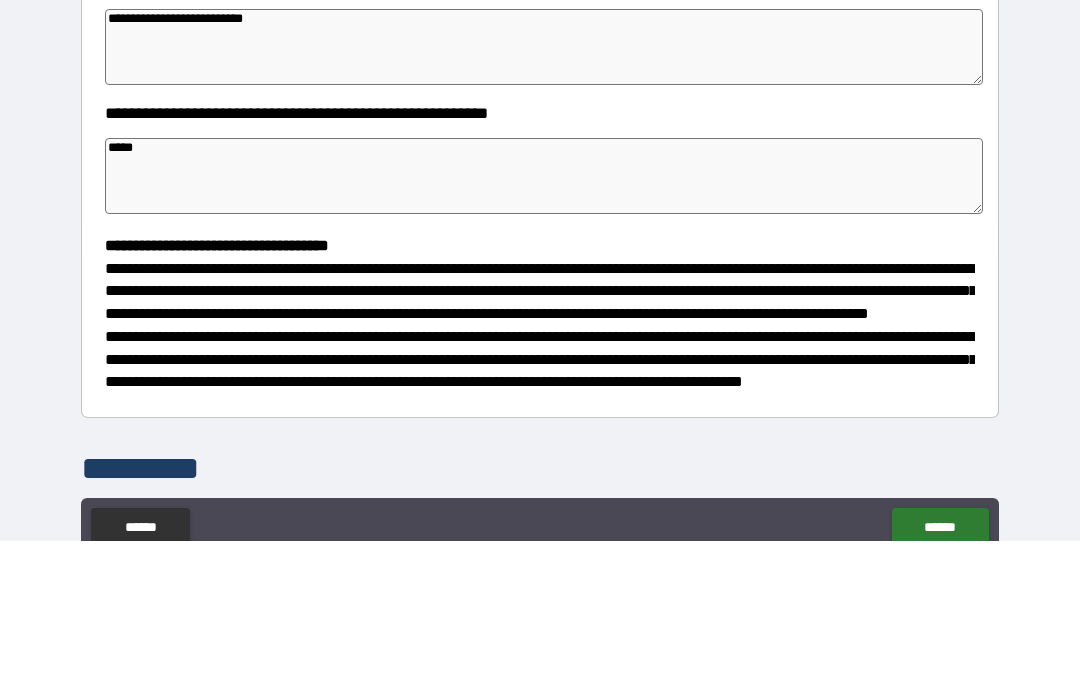 type on "*" 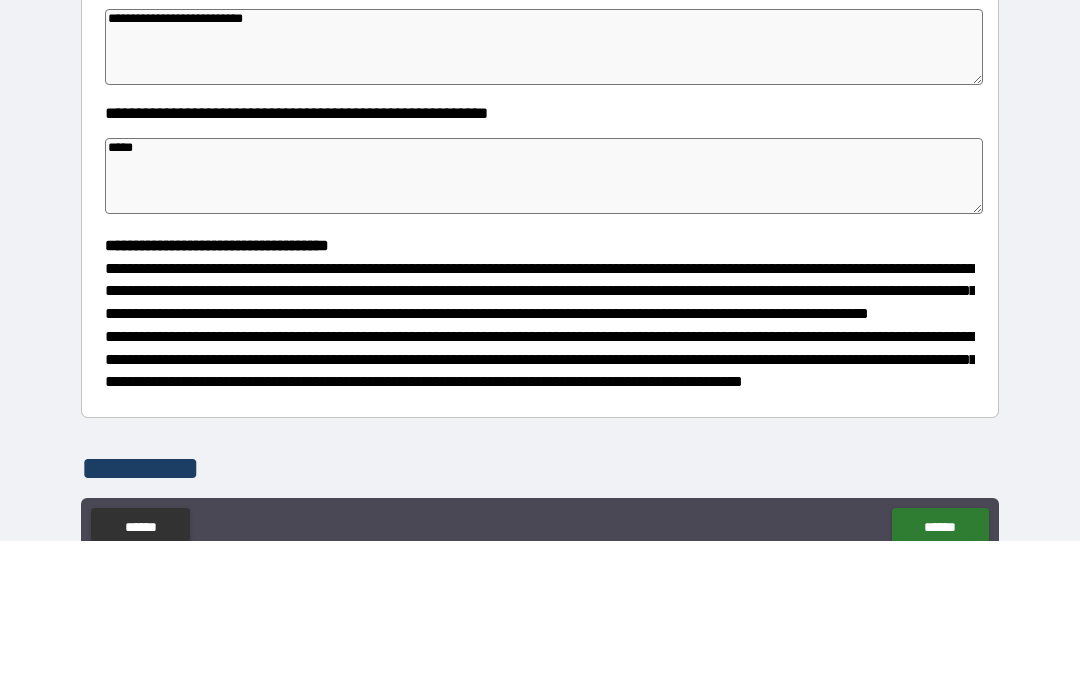 type on "*" 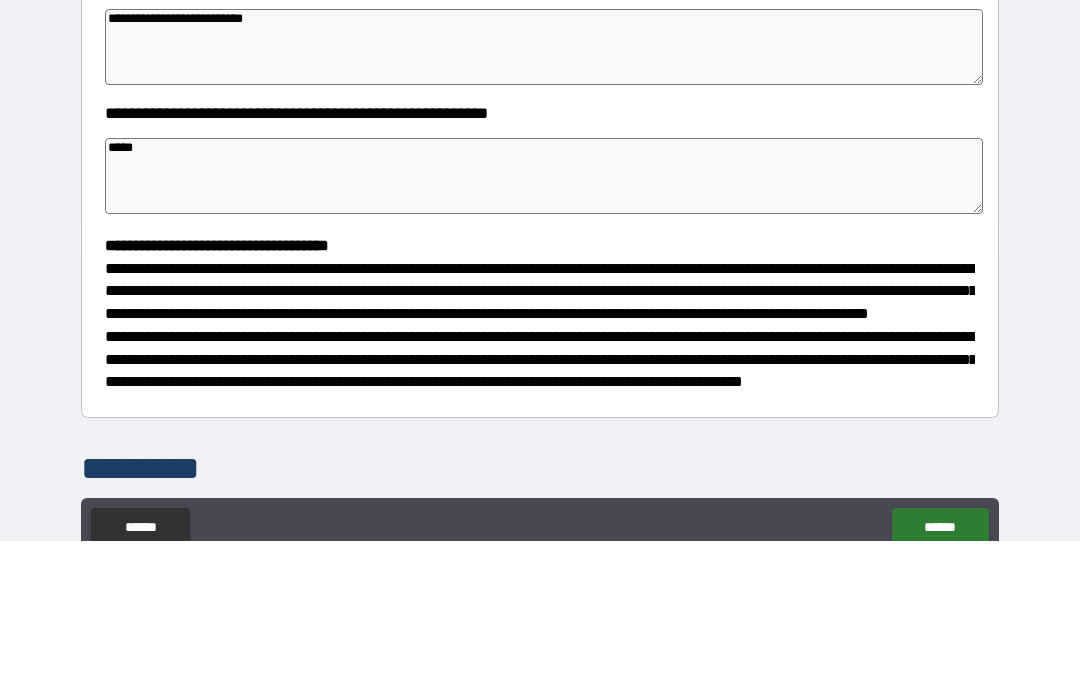 type on "******" 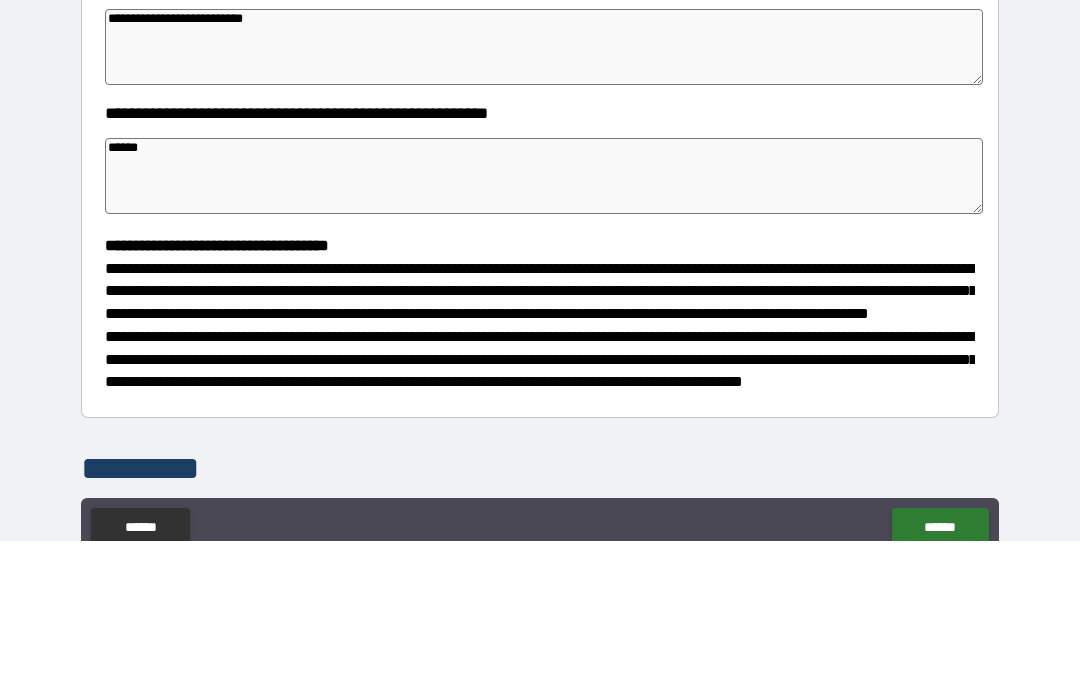 type on "*" 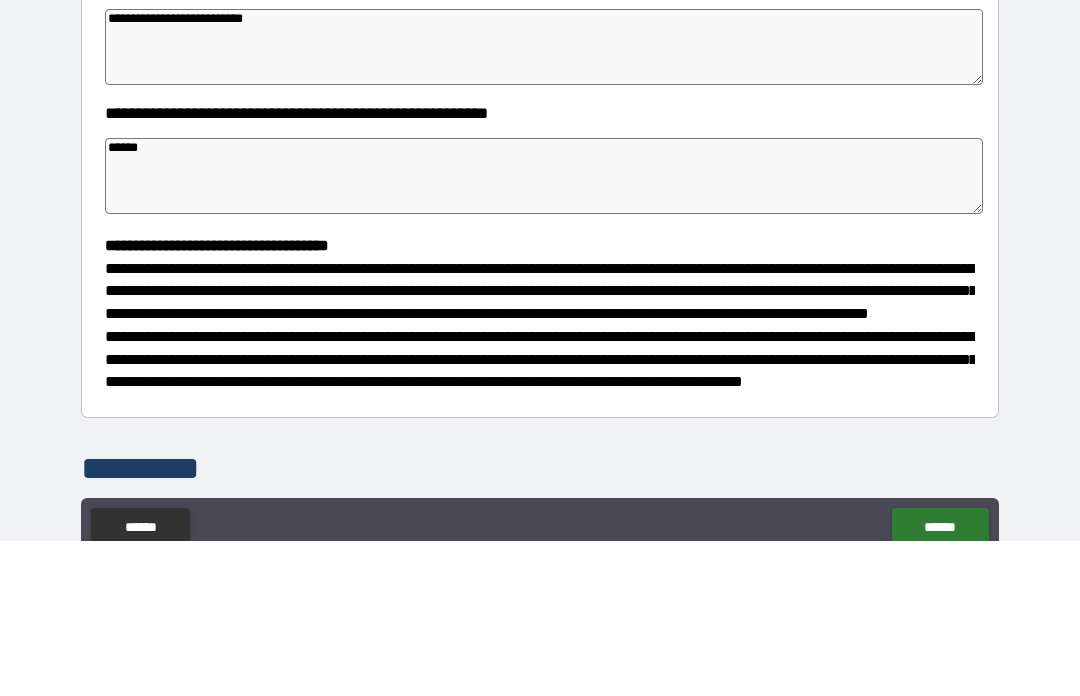 type on "*" 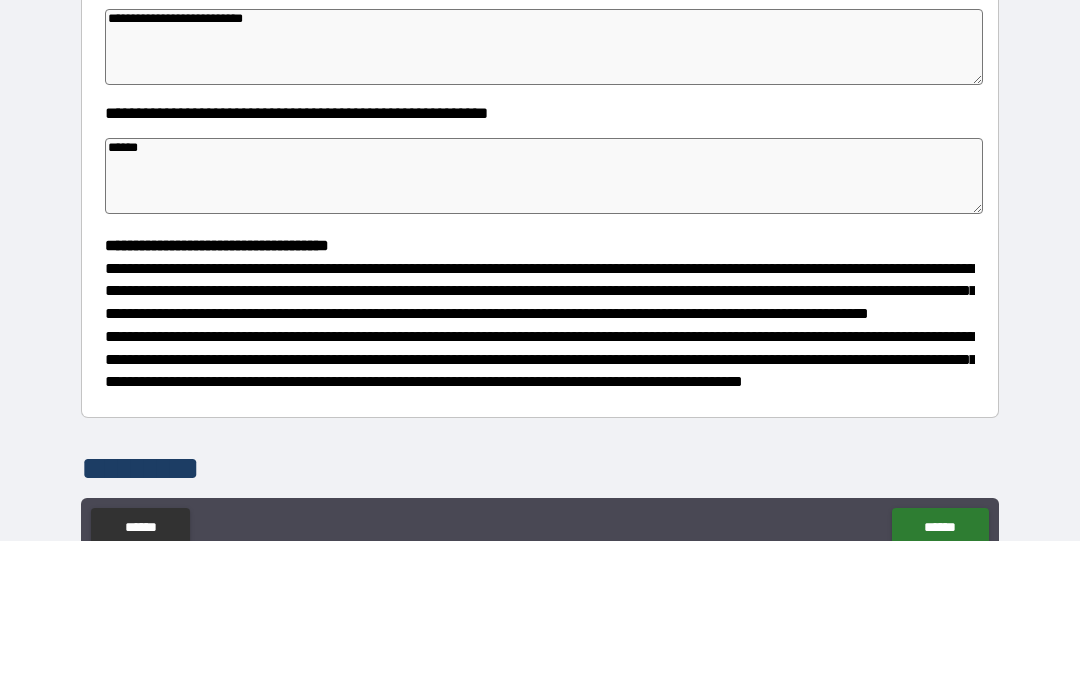 type on "*" 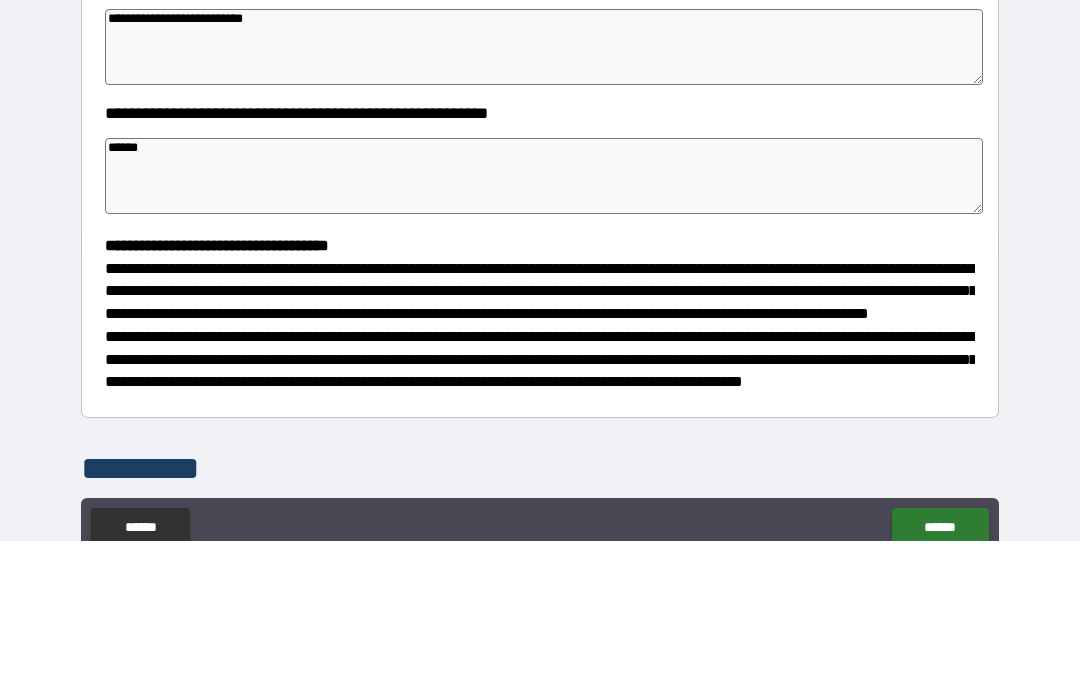 type on "*******" 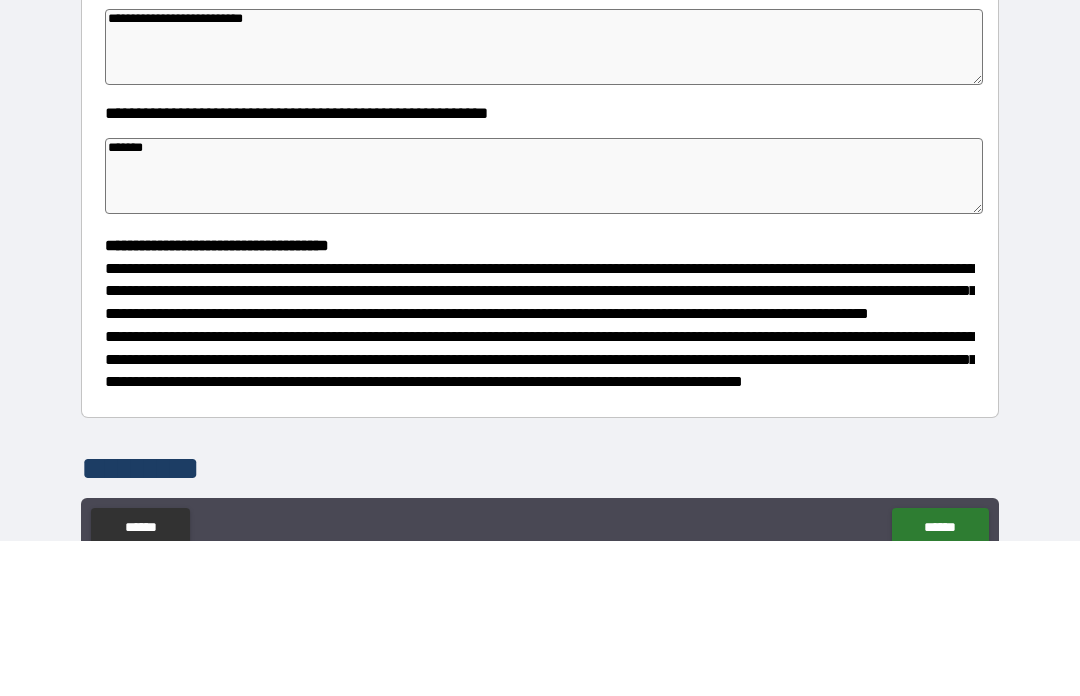 type on "*" 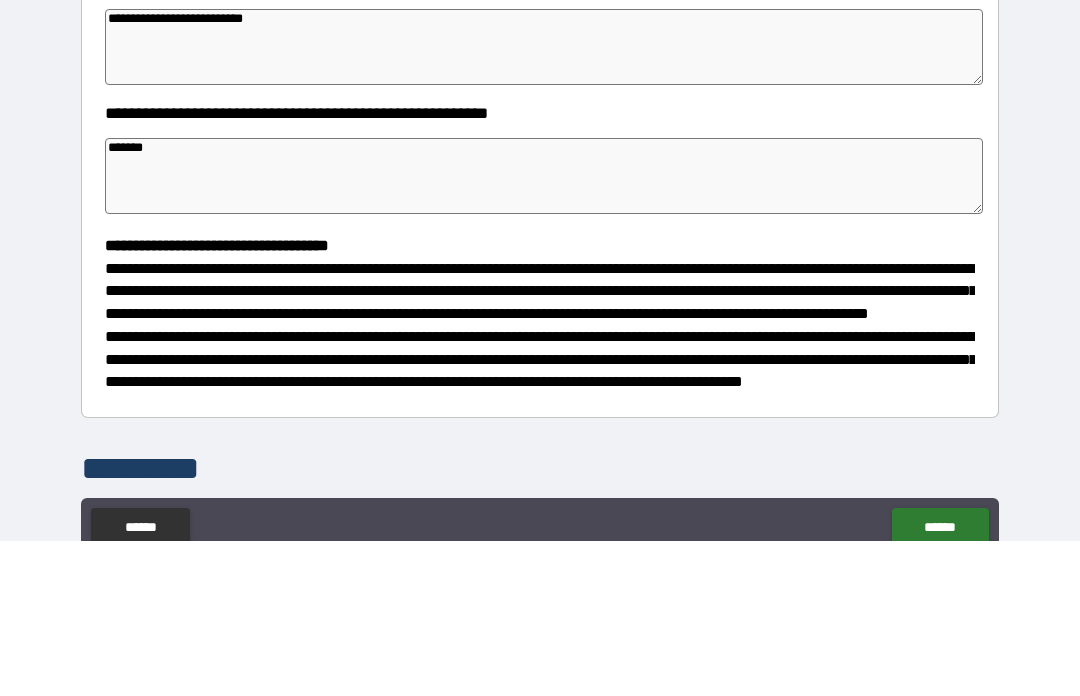 type on "*" 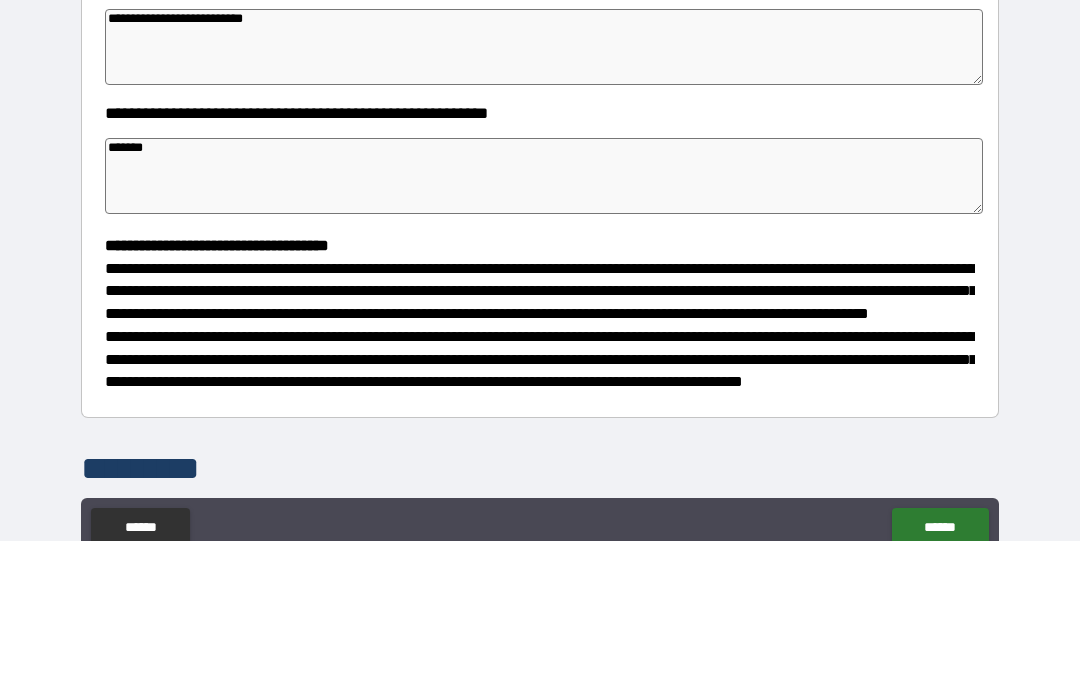 type on "*" 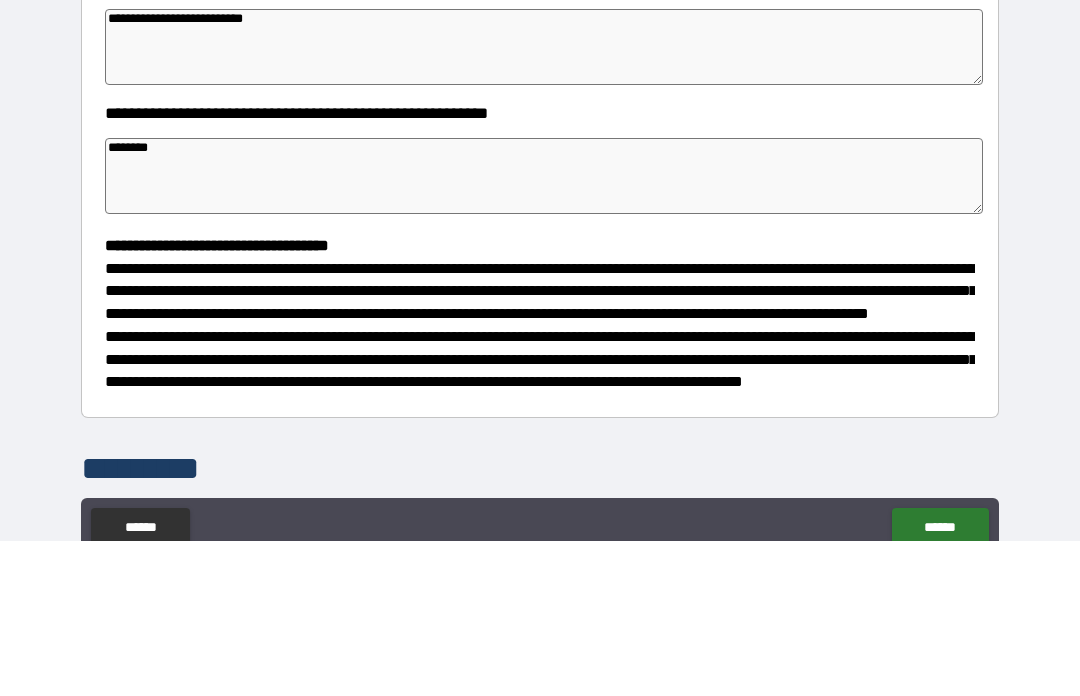 type on "*" 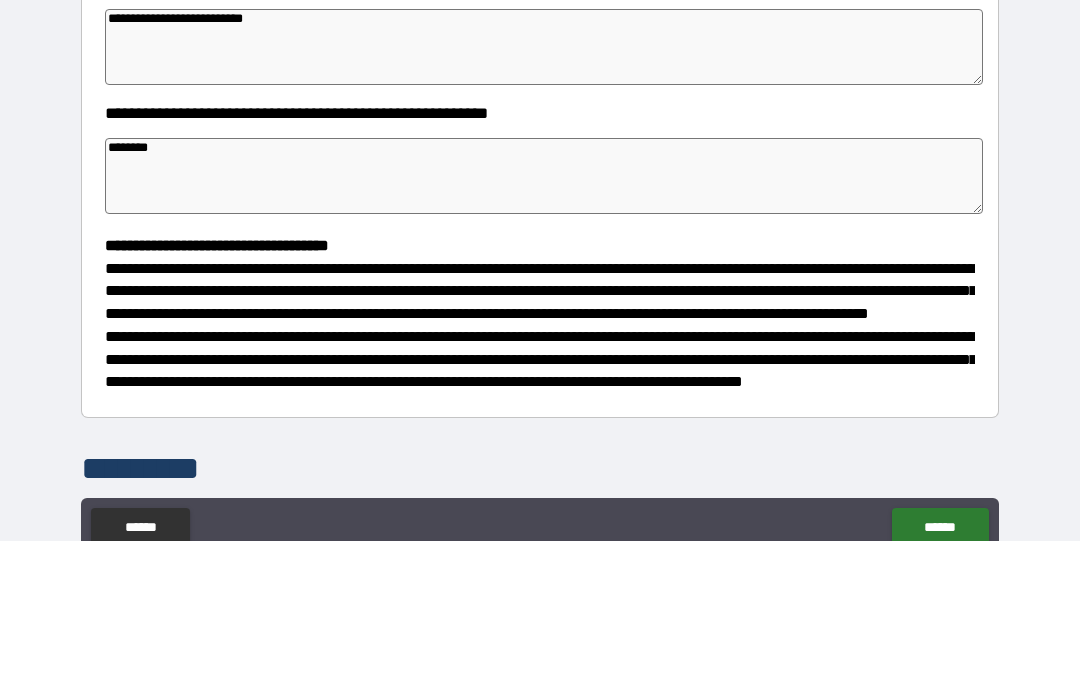type on "*********" 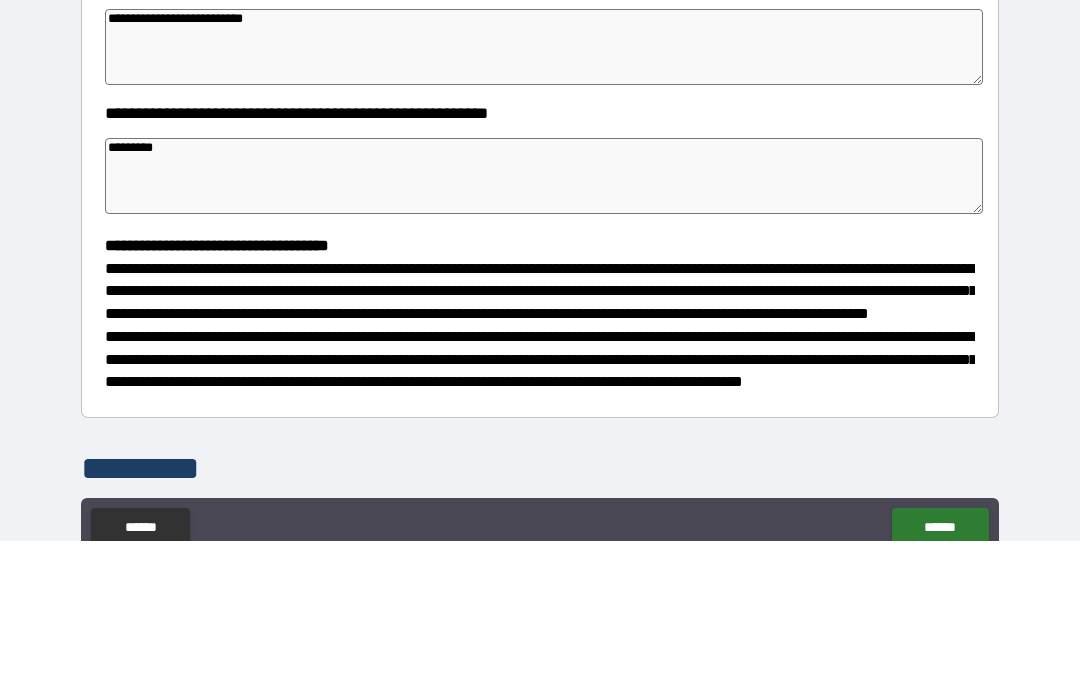 type on "*" 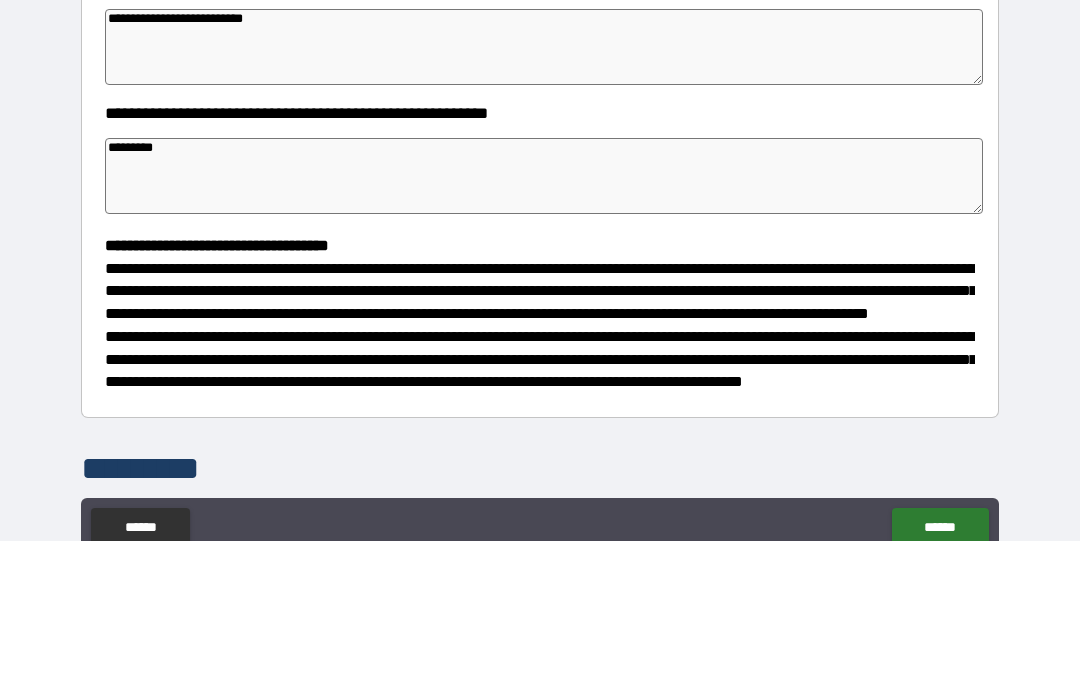 type on "*" 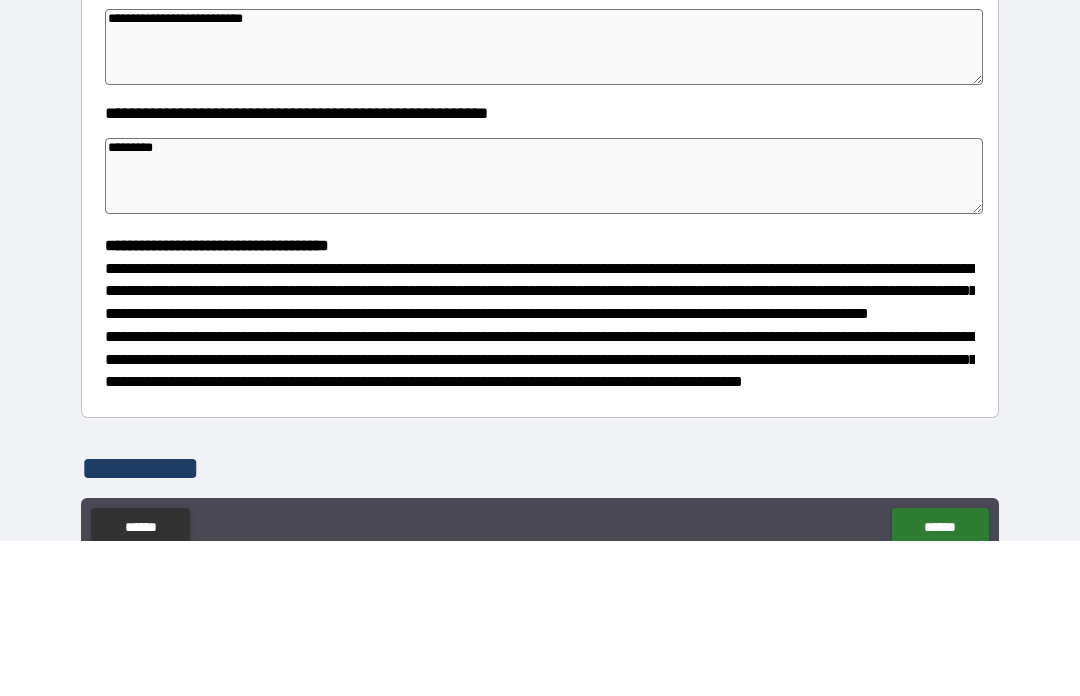 type on "*" 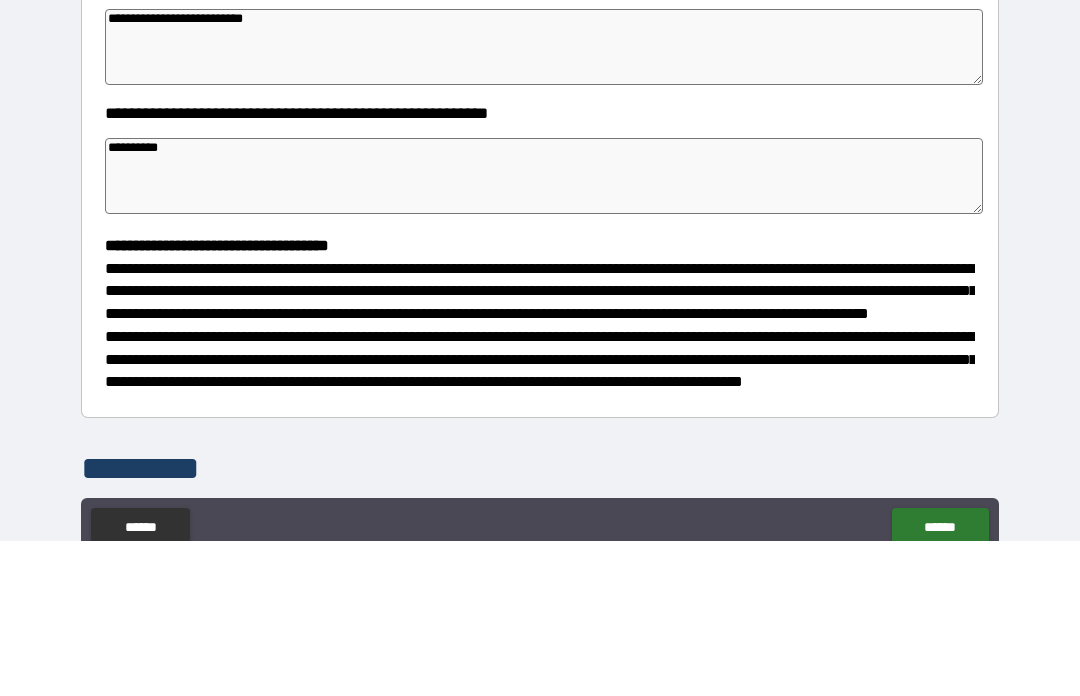 type on "*" 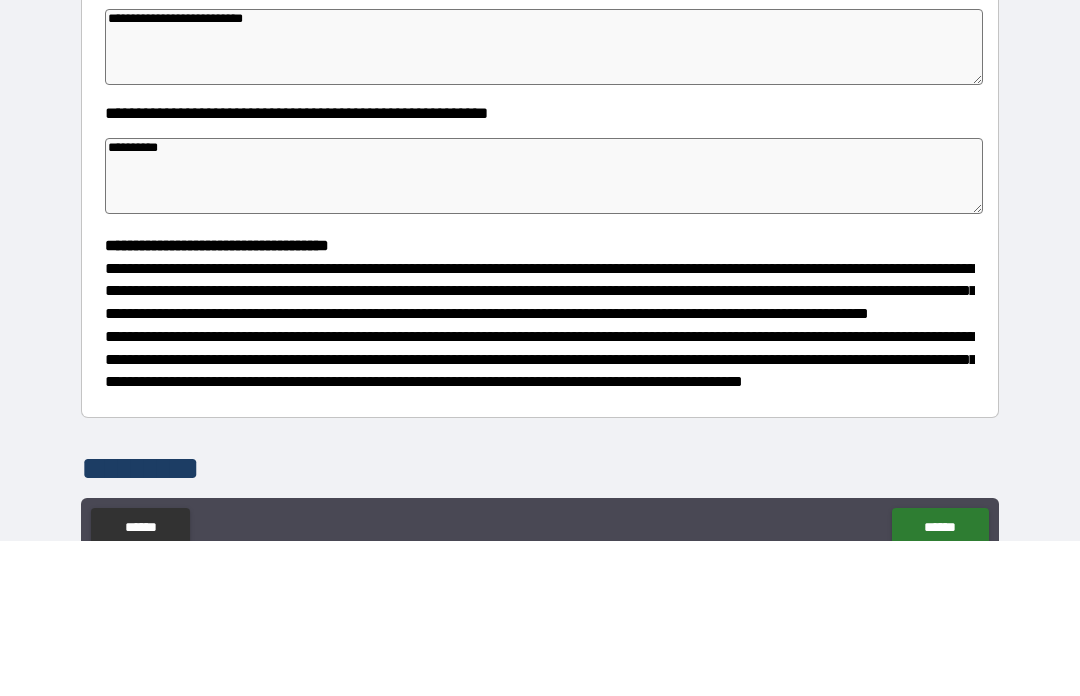 type on "*" 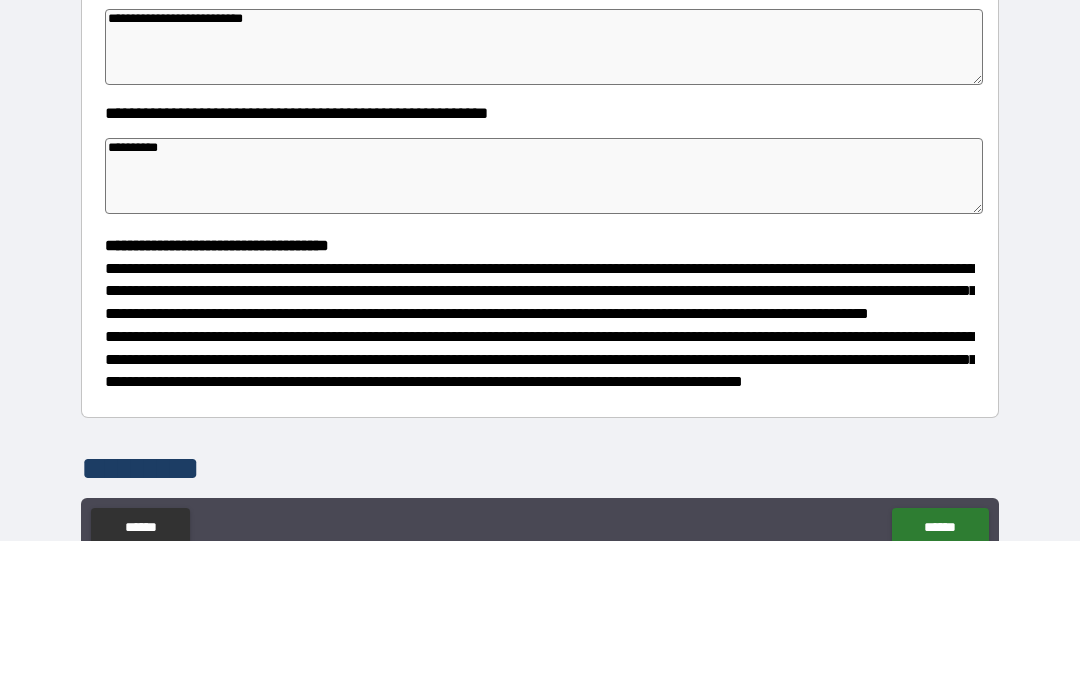 type on "*" 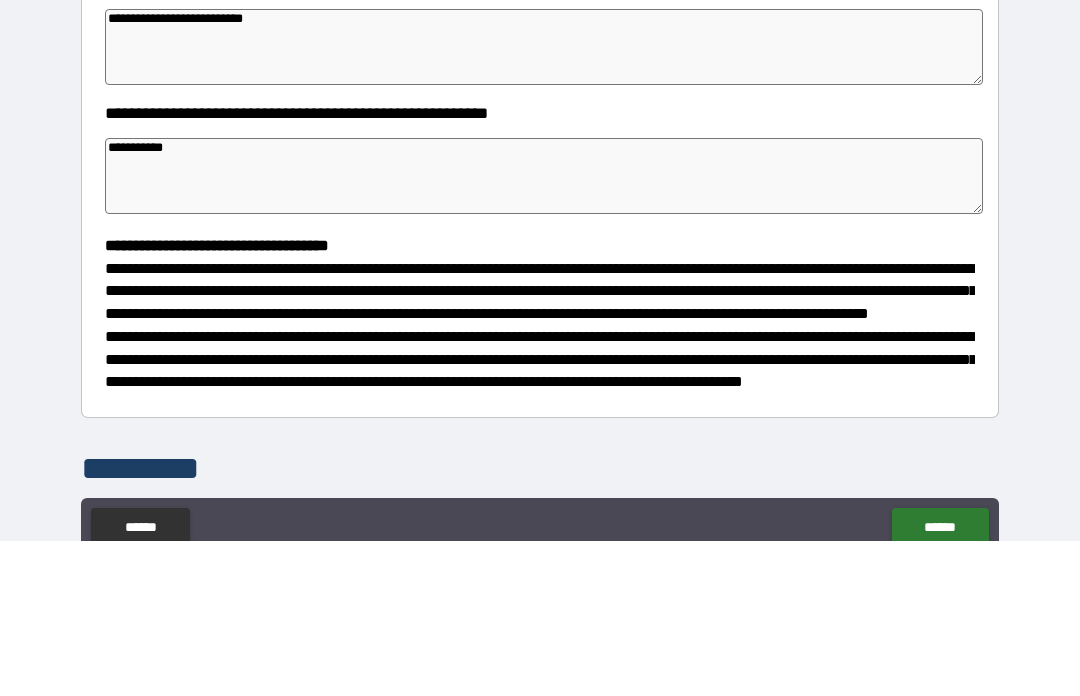 type on "*" 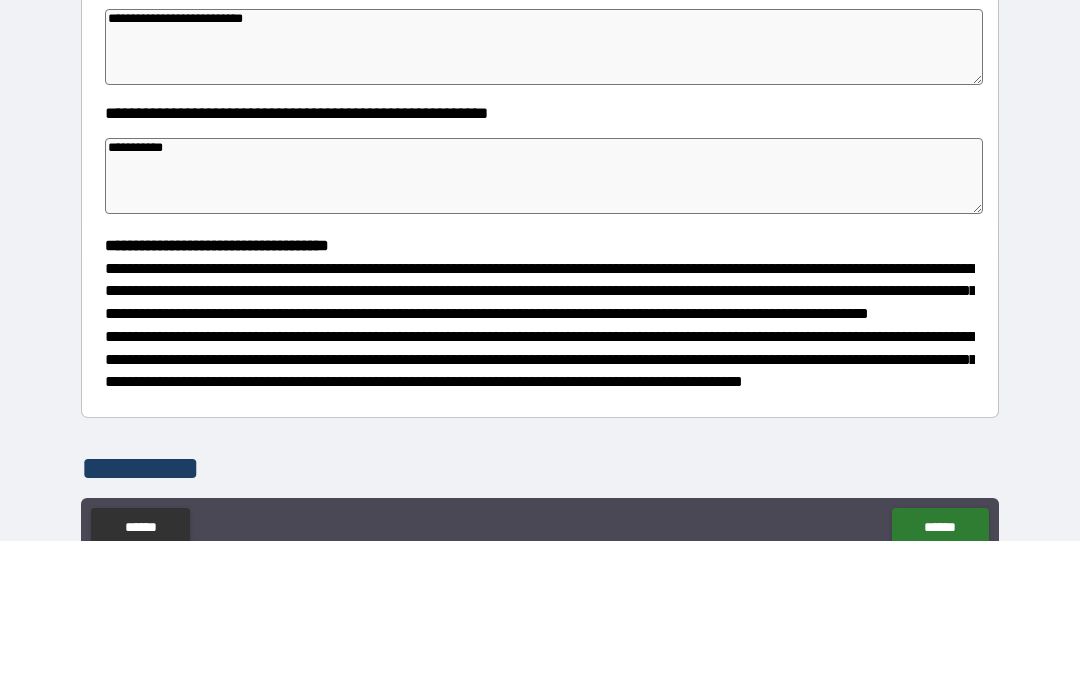 type on "*" 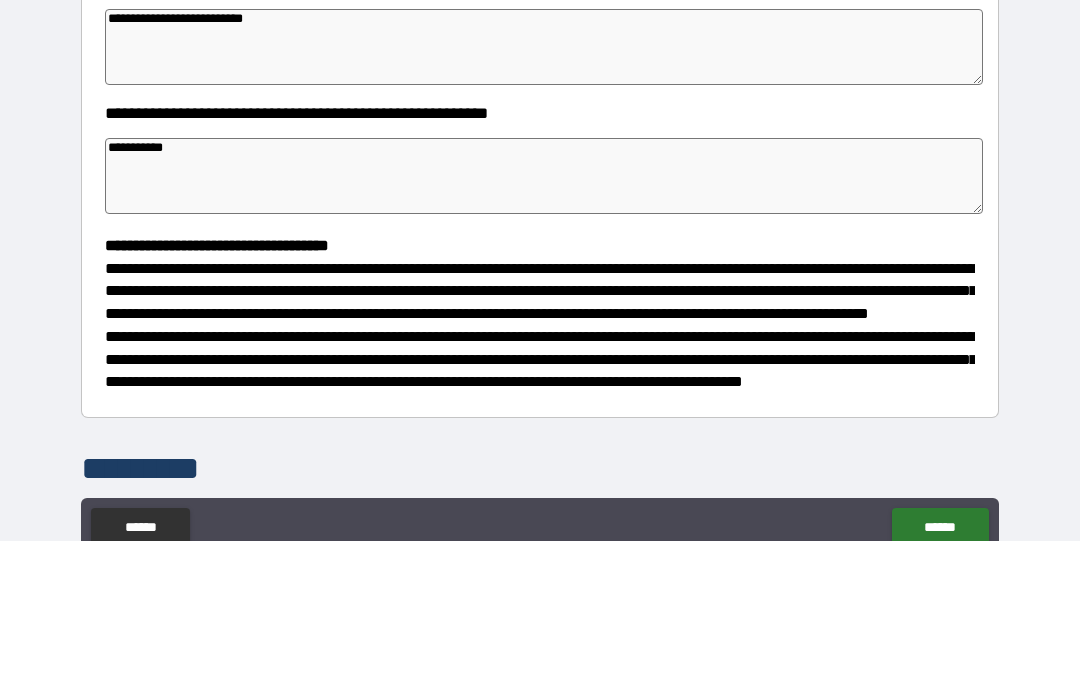 type on "*" 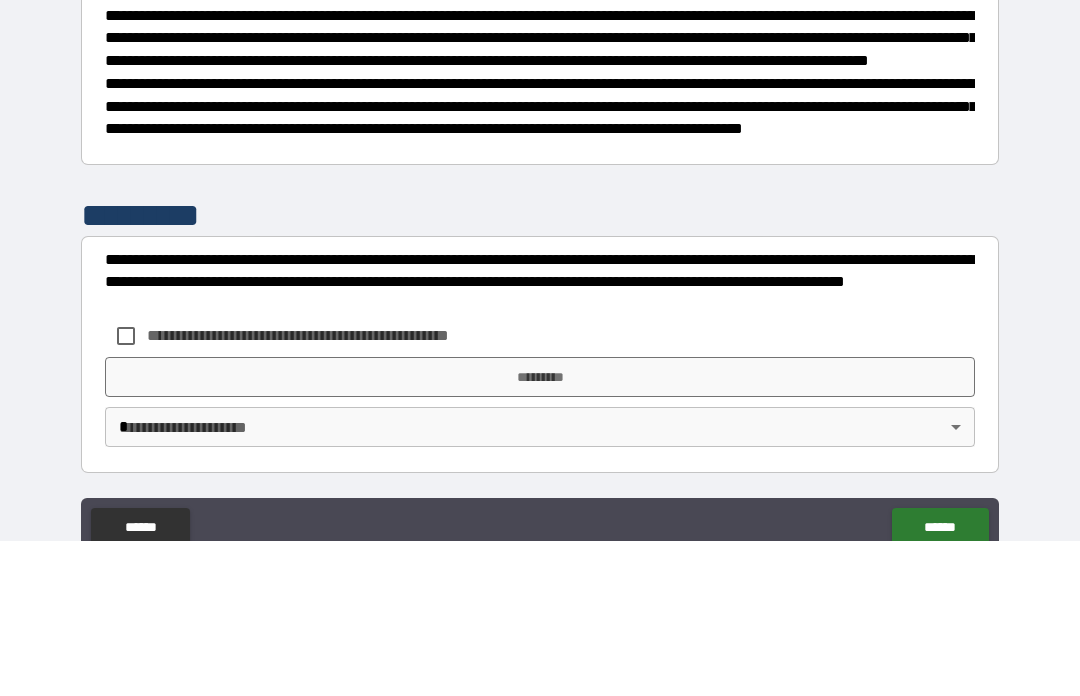 scroll, scrollTop: 531, scrollLeft: 0, axis: vertical 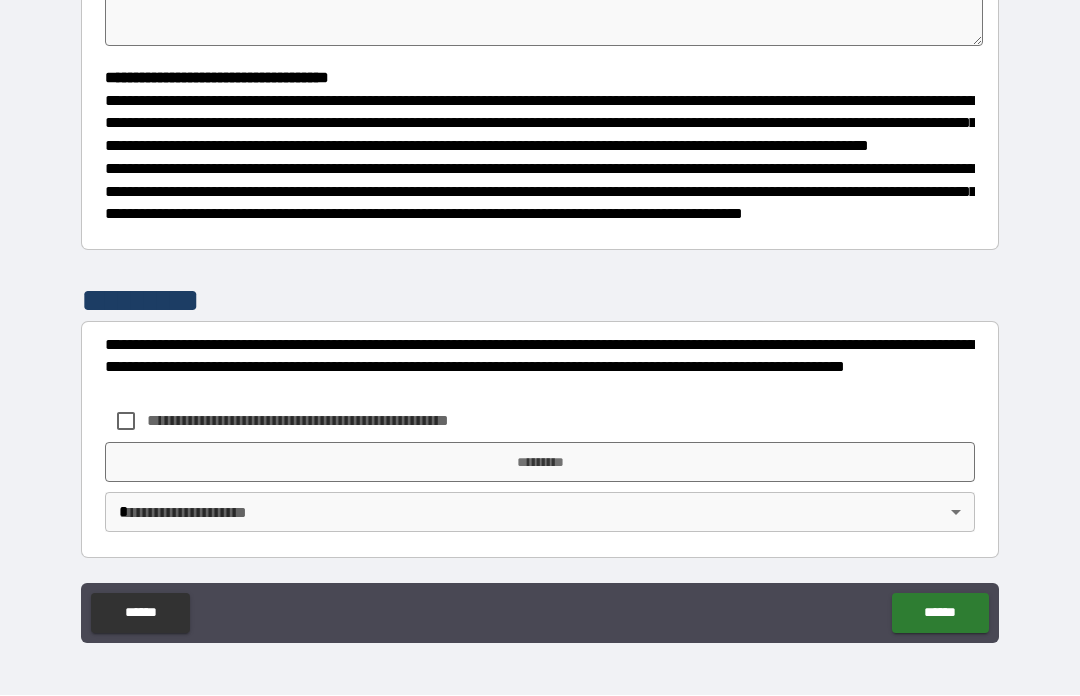 type on "*" 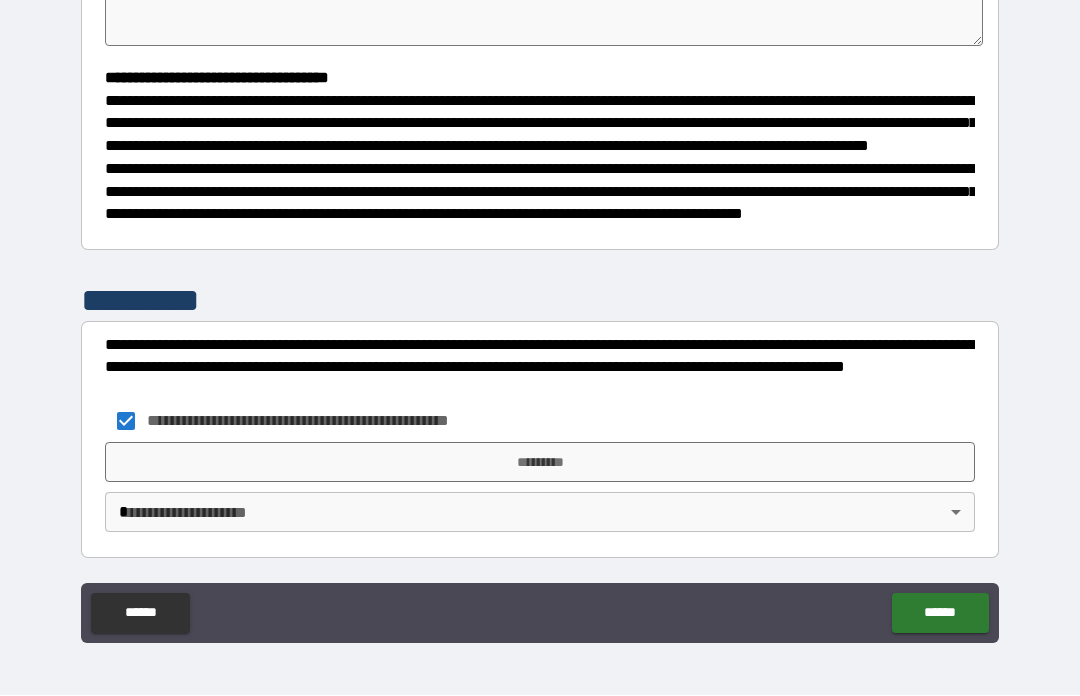 type on "*" 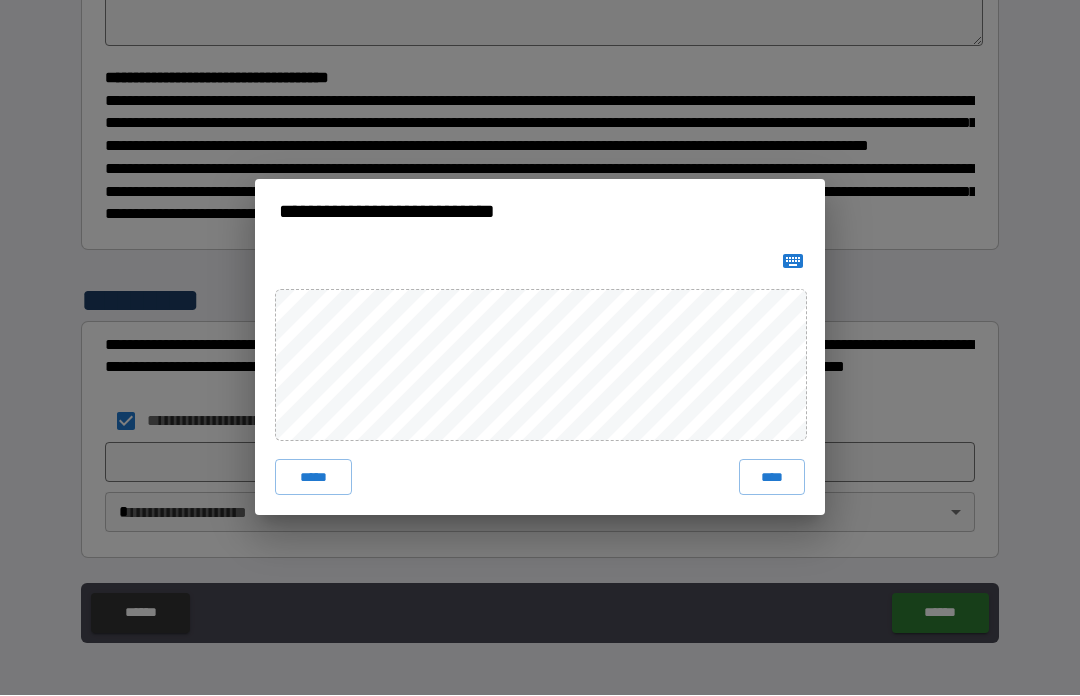 click on "****" at bounding box center [772, 478] 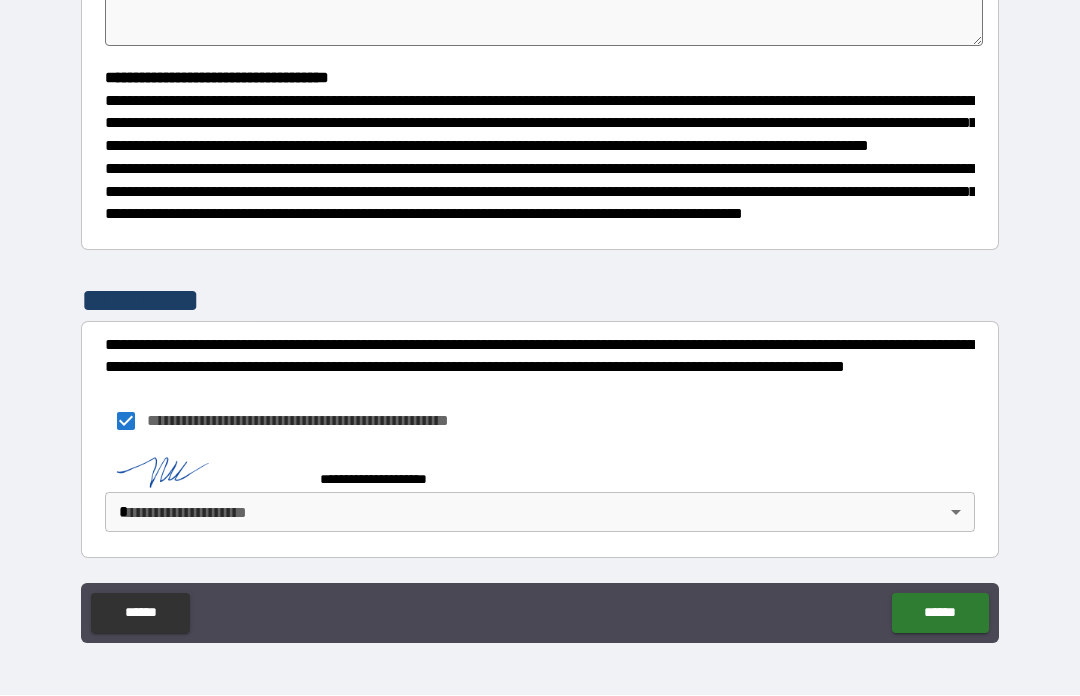 type on "*" 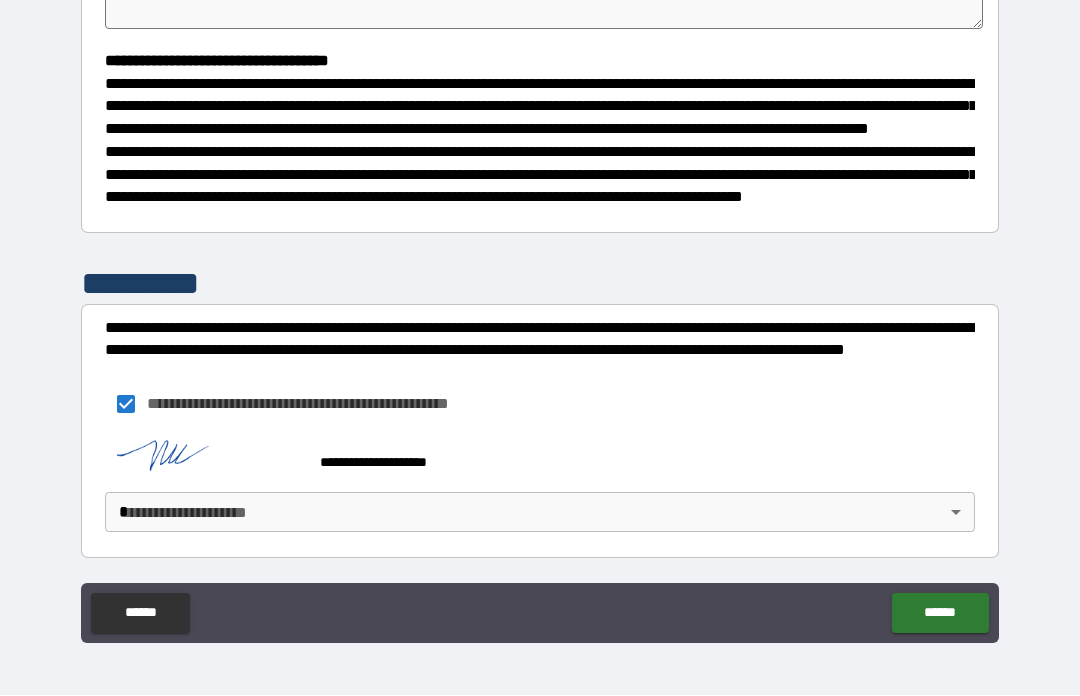 scroll, scrollTop: 548, scrollLeft: 0, axis: vertical 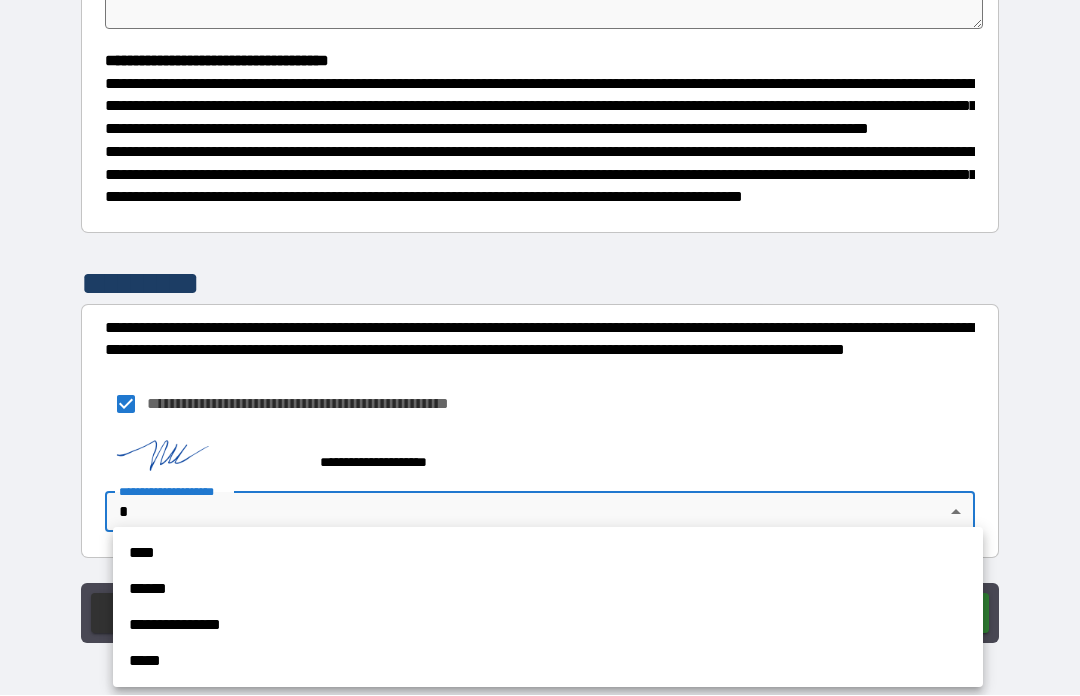 click on "****" at bounding box center [548, 554] 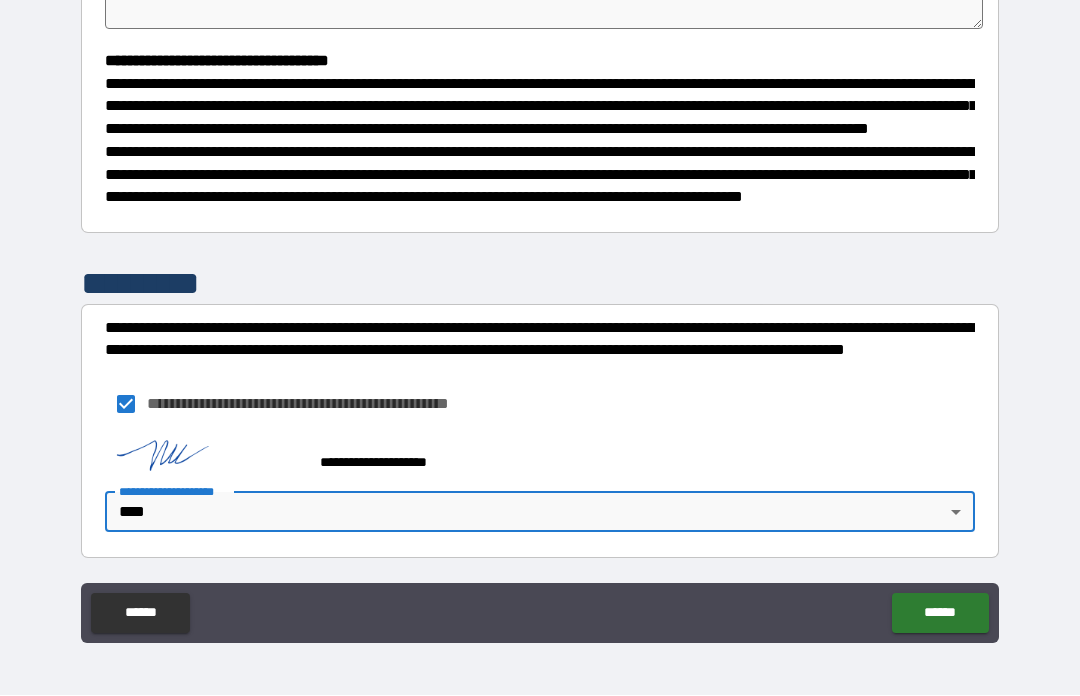type on "*" 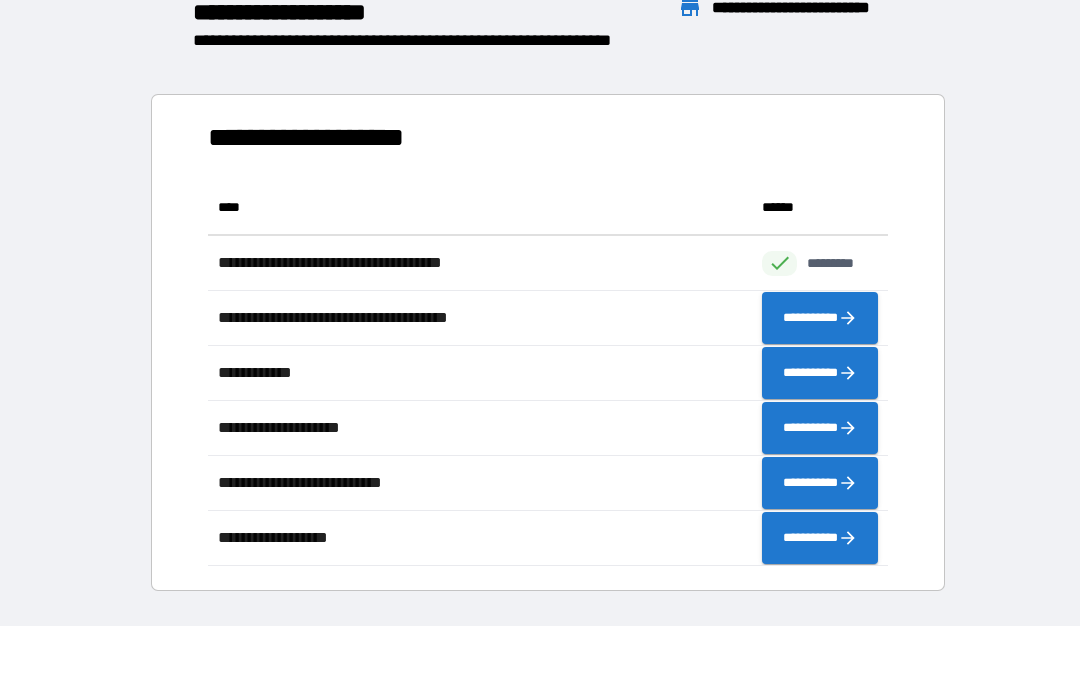 scroll, scrollTop: 1, scrollLeft: 1, axis: both 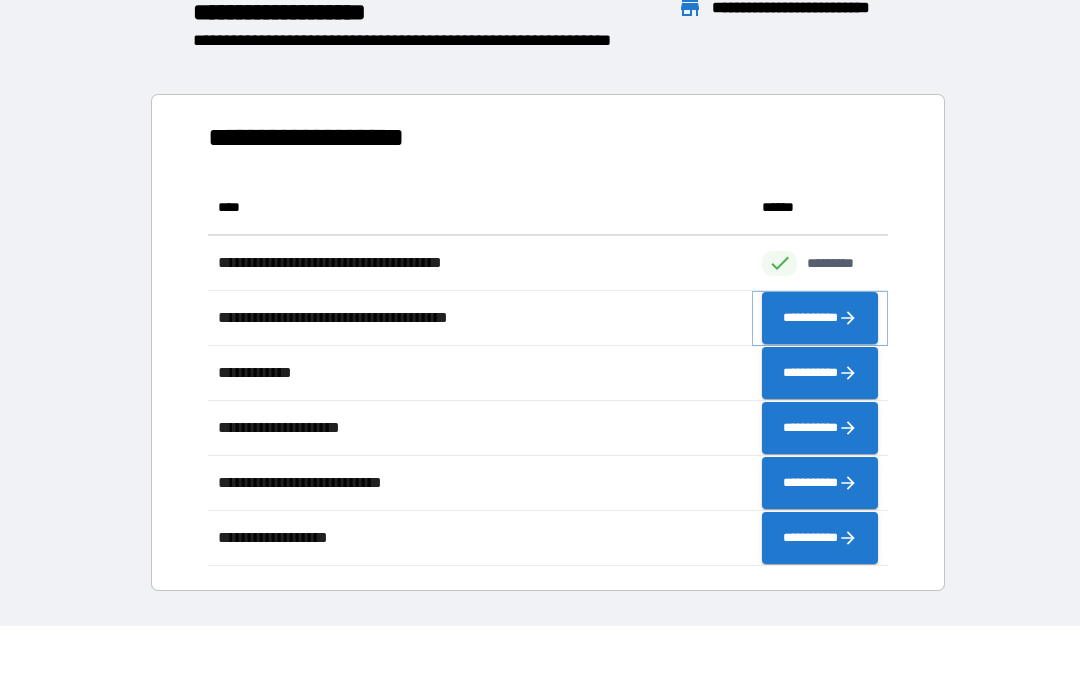 click on "**********" at bounding box center [820, 319] 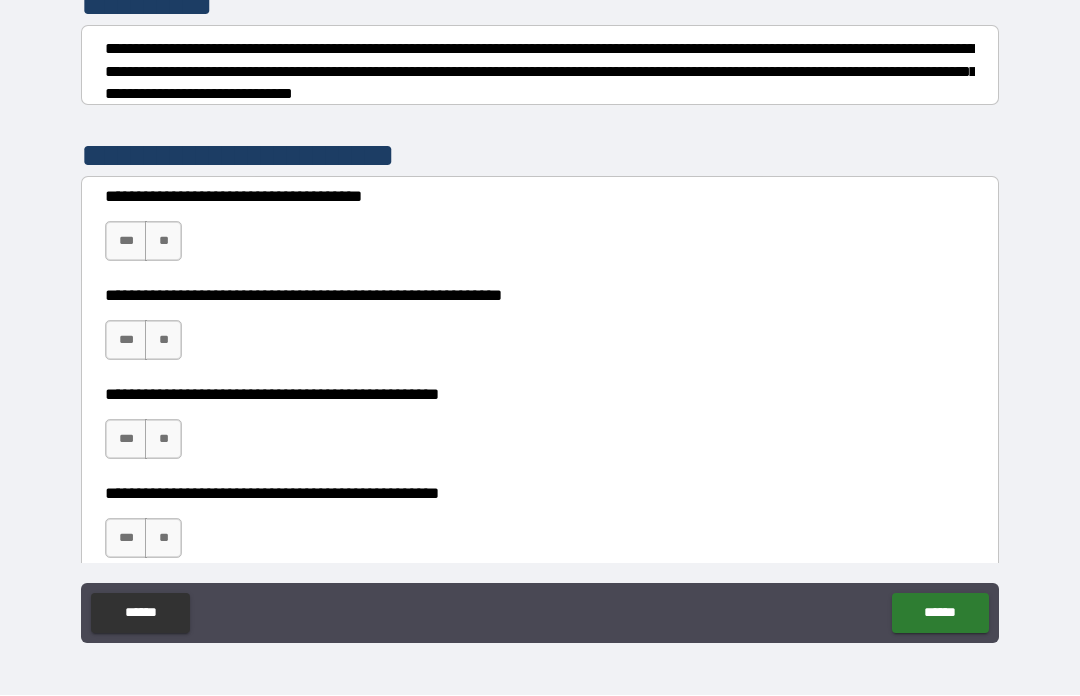 scroll, scrollTop: 277, scrollLeft: 0, axis: vertical 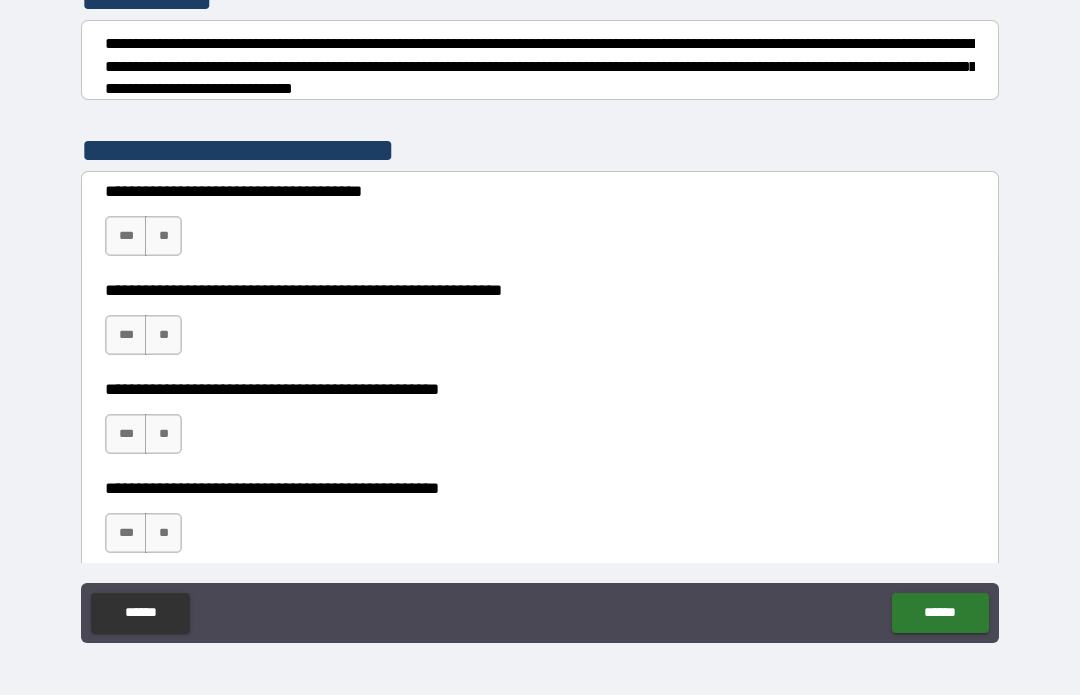 click on "**" at bounding box center [163, 237] 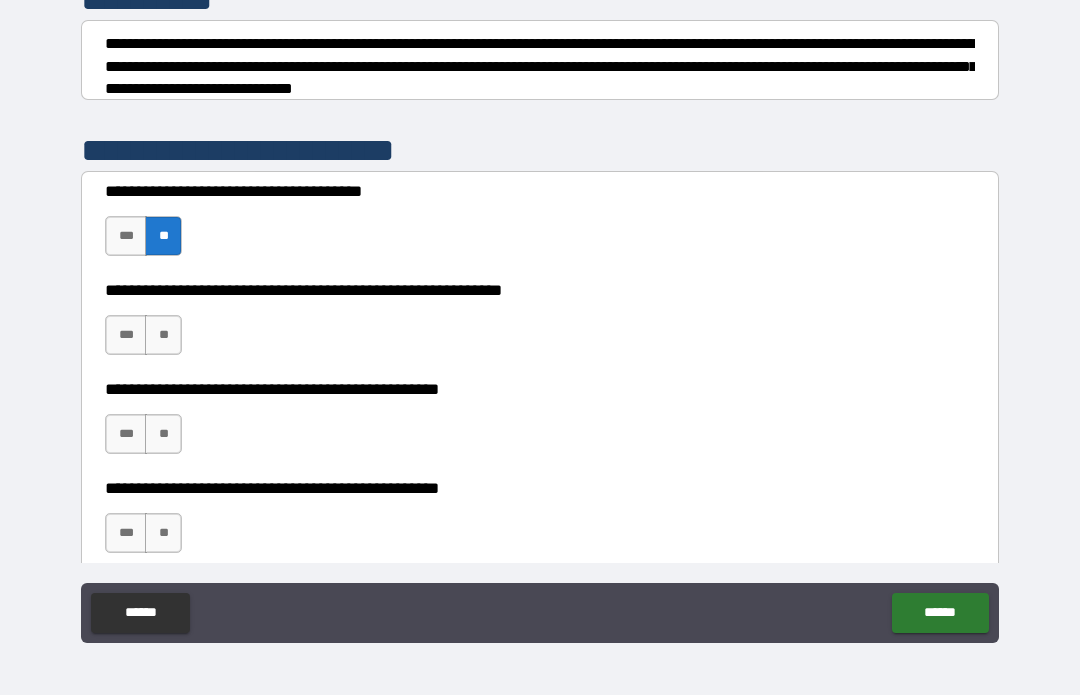 click on "**" at bounding box center [163, 336] 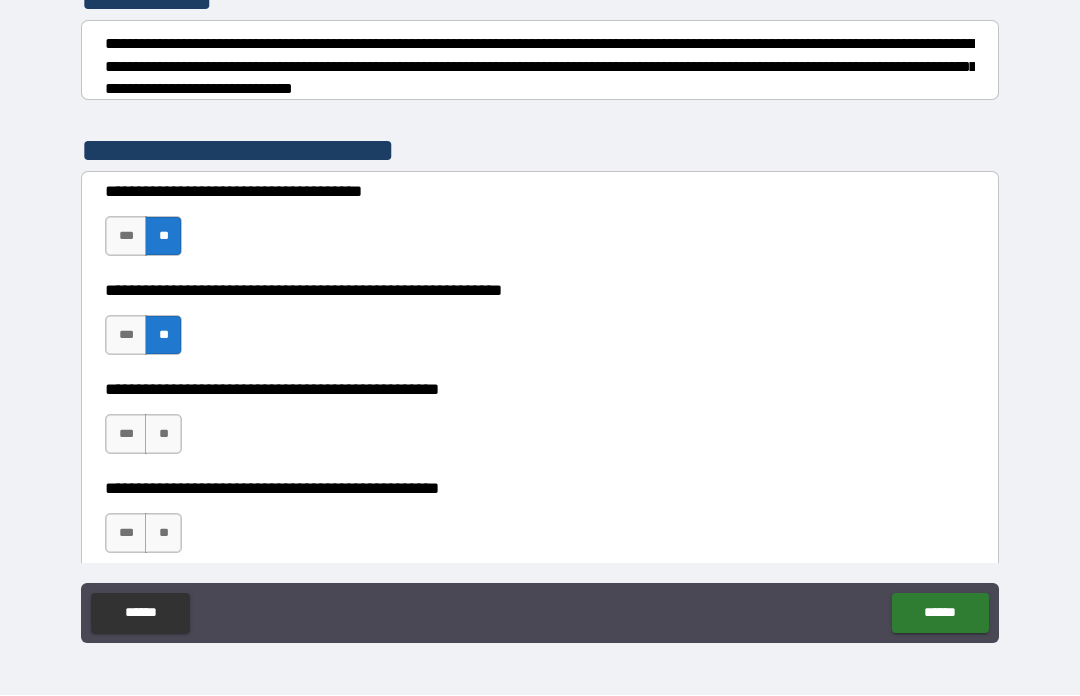 click on "**" at bounding box center [163, 435] 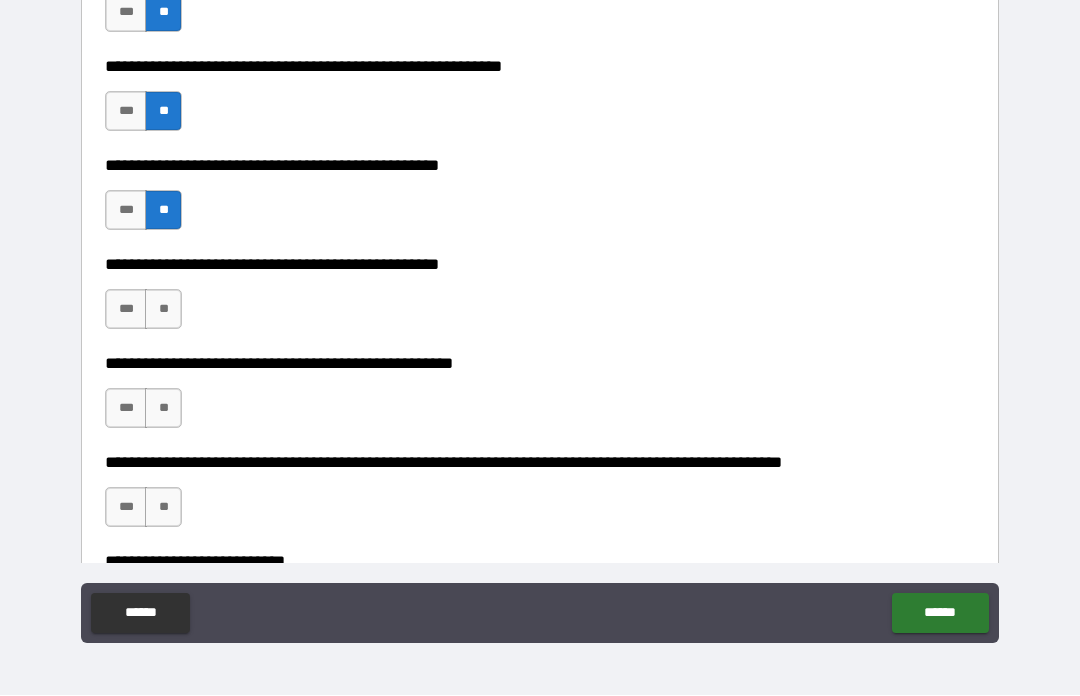 scroll, scrollTop: 503, scrollLeft: 0, axis: vertical 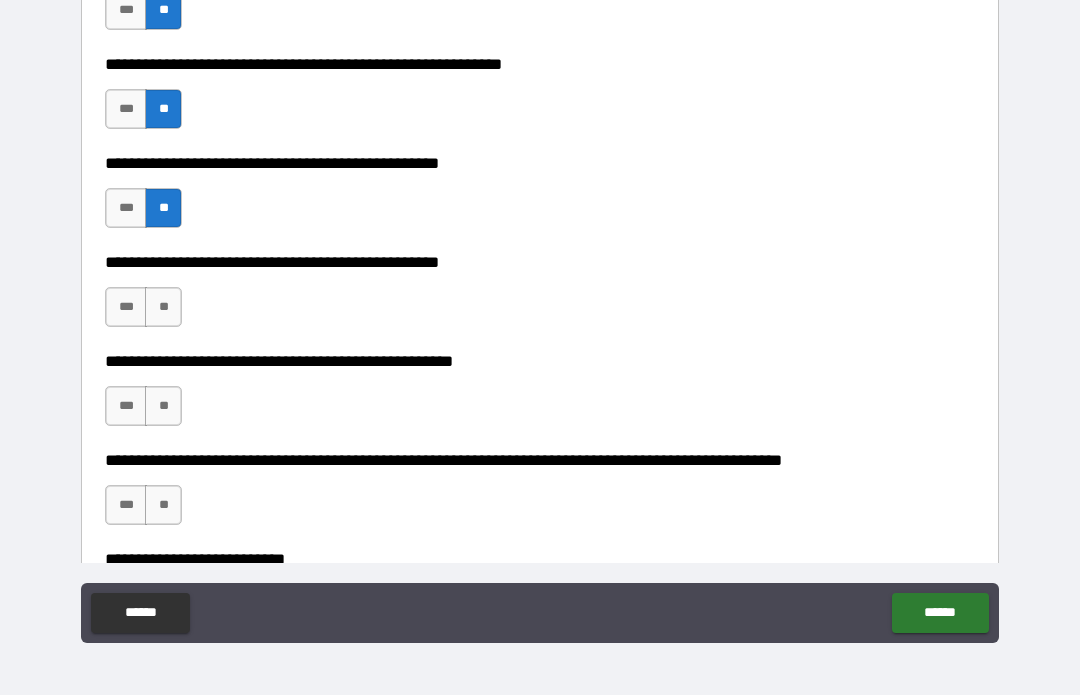 click on "***" at bounding box center (126, 308) 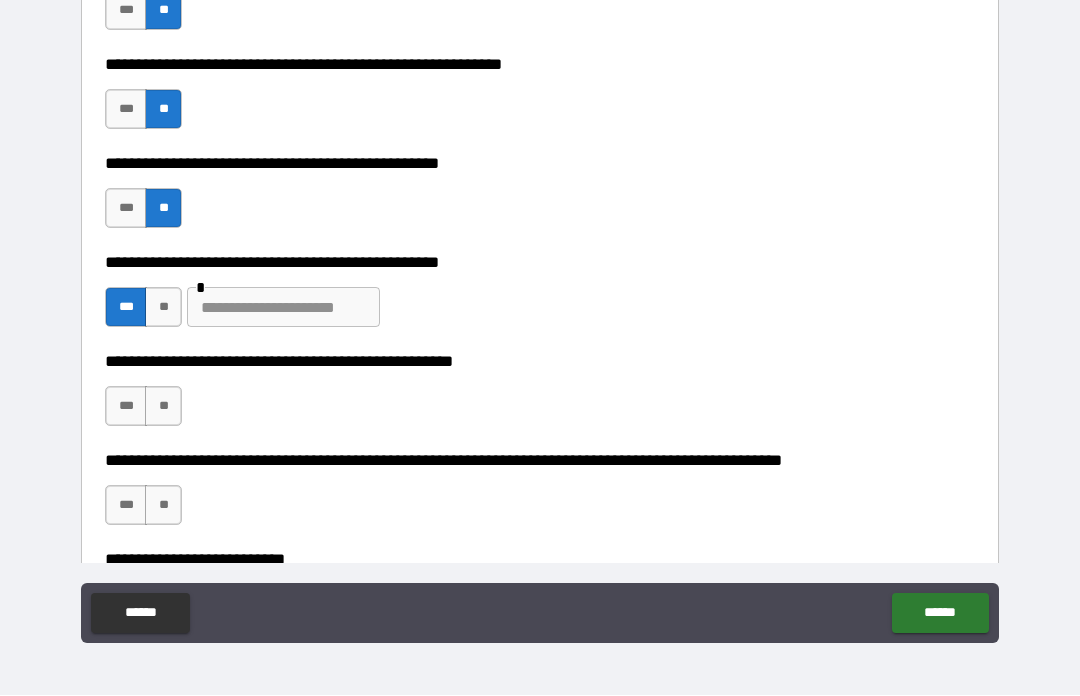 click at bounding box center [283, 308] 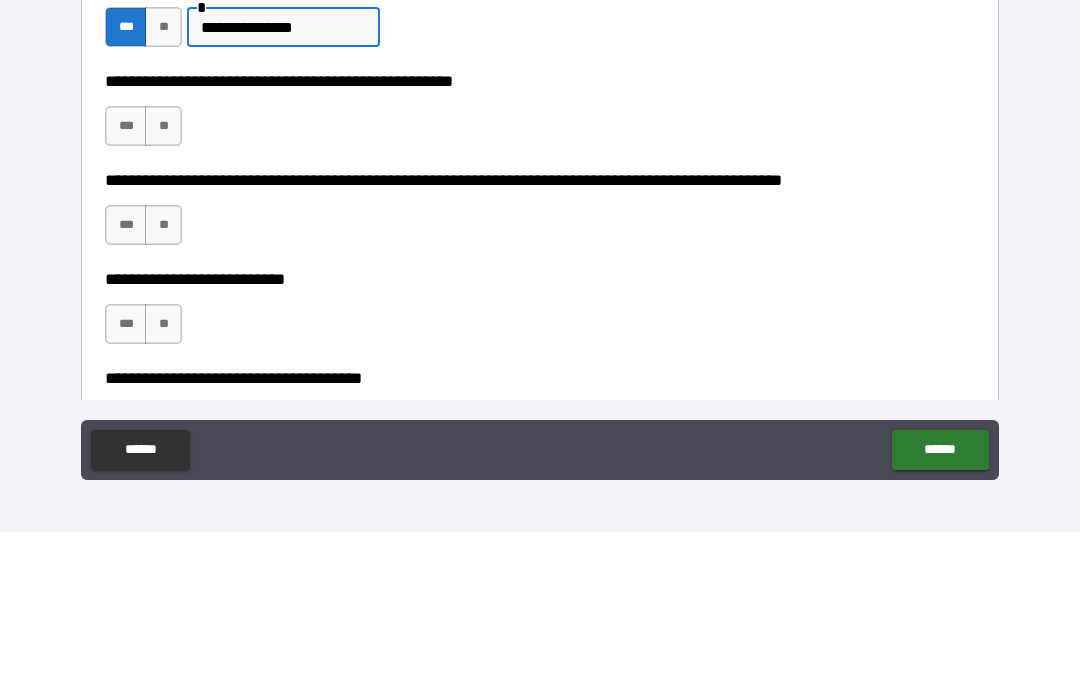 scroll, scrollTop: 622, scrollLeft: 0, axis: vertical 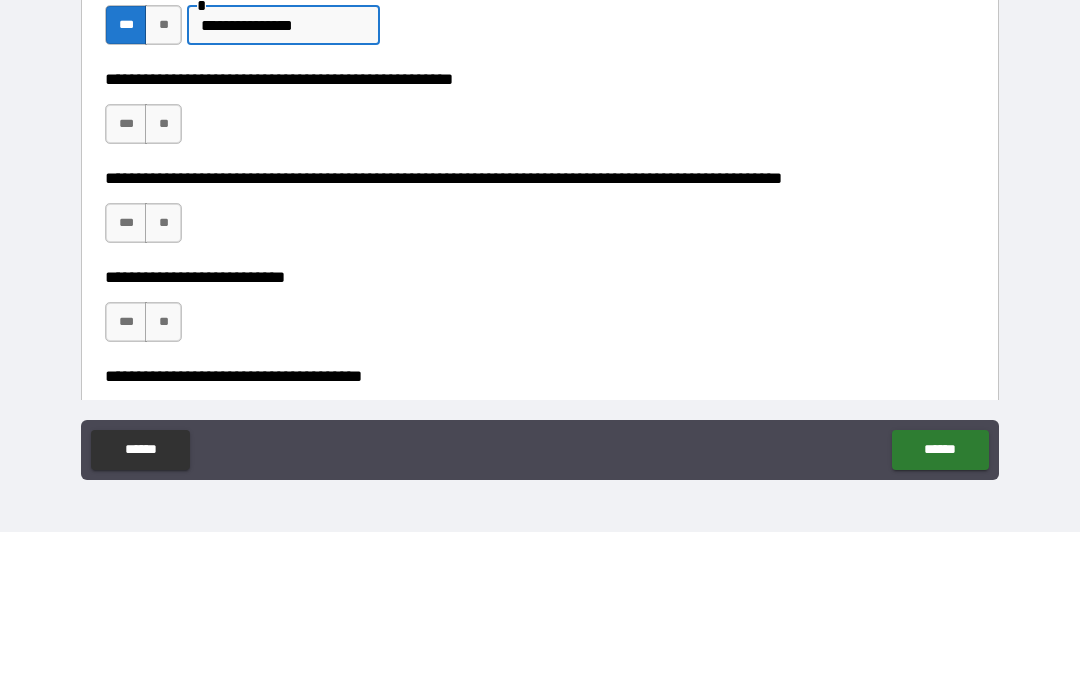 type on "**********" 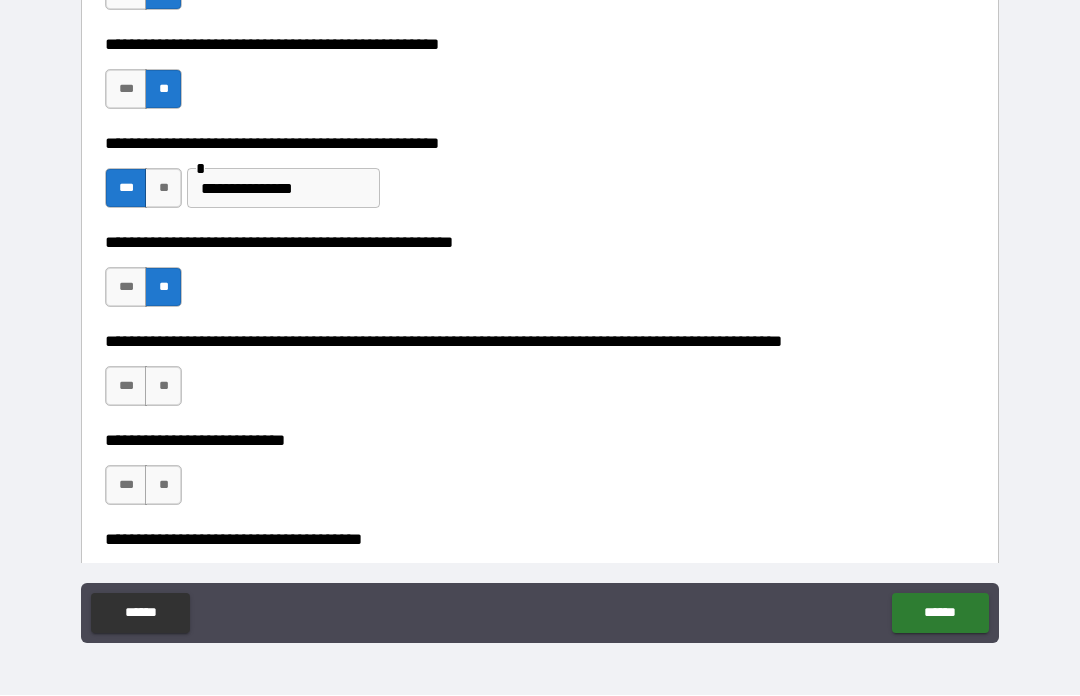 click on "**" at bounding box center (163, 387) 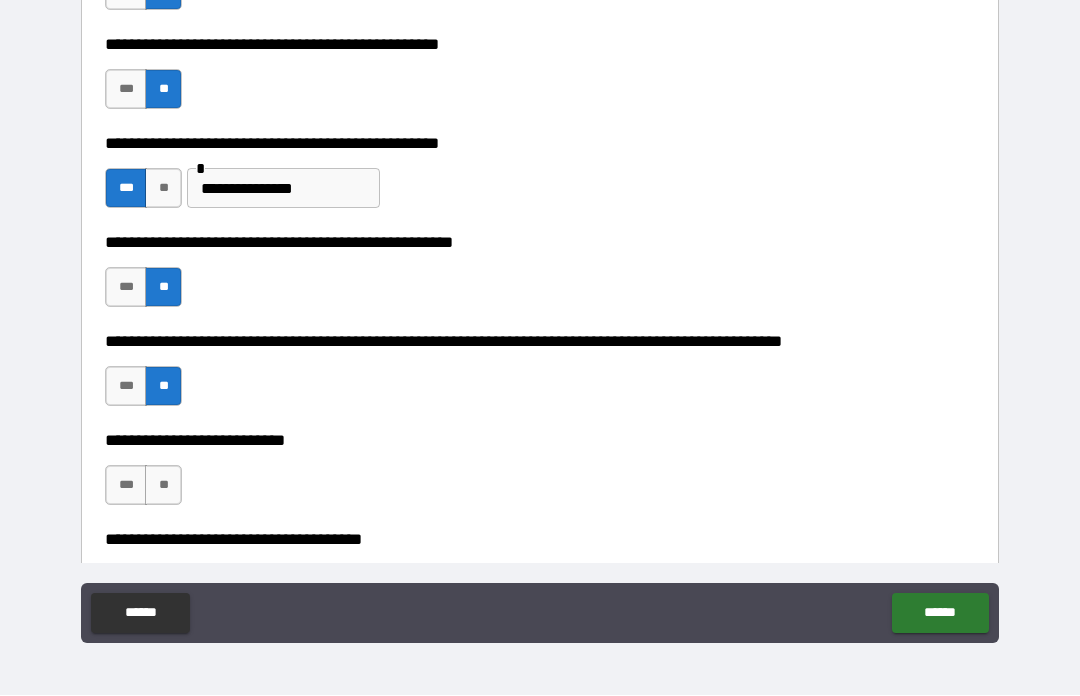 click on "**" at bounding box center (163, 486) 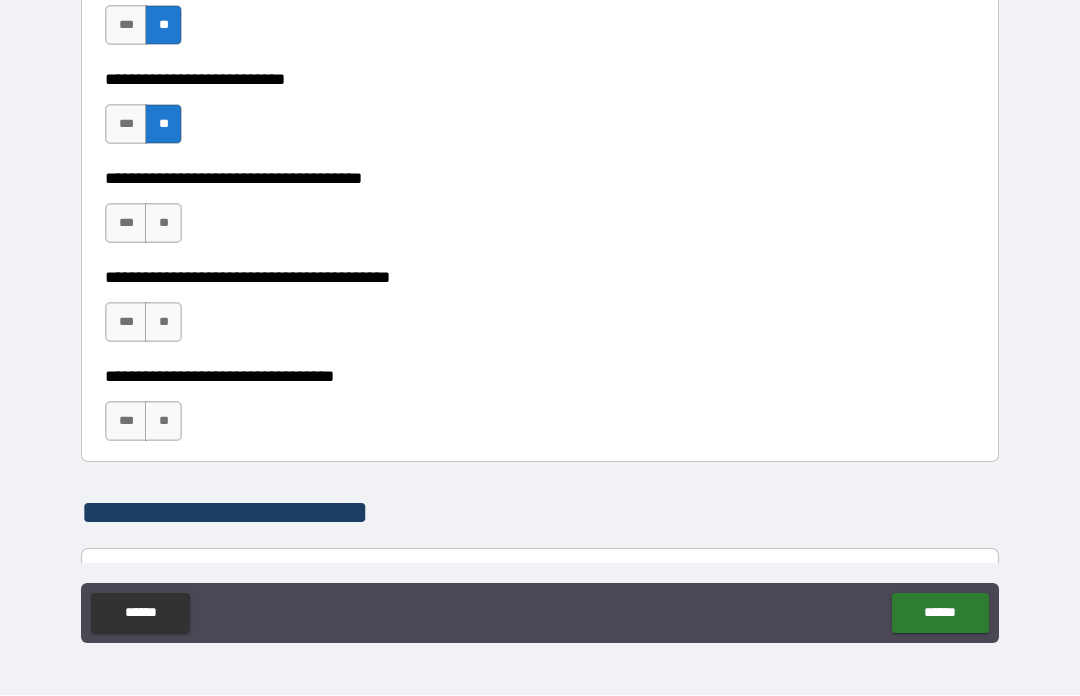 scroll, scrollTop: 984, scrollLeft: 0, axis: vertical 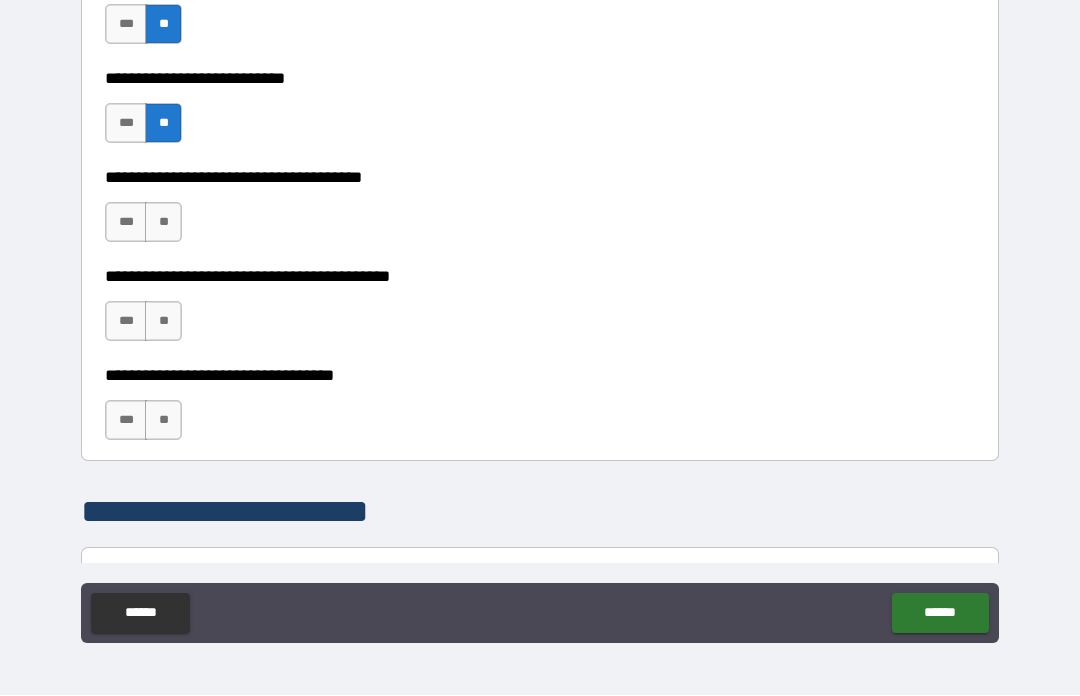 click on "**" at bounding box center [163, 223] 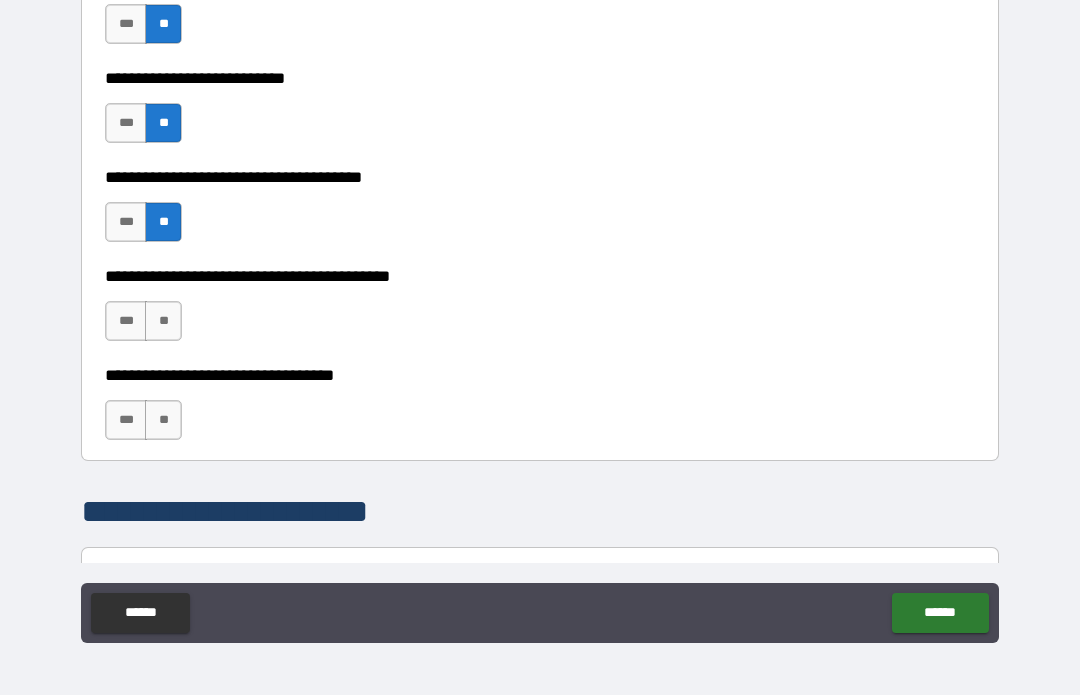 click on "**" at bounding box center (163, 322) 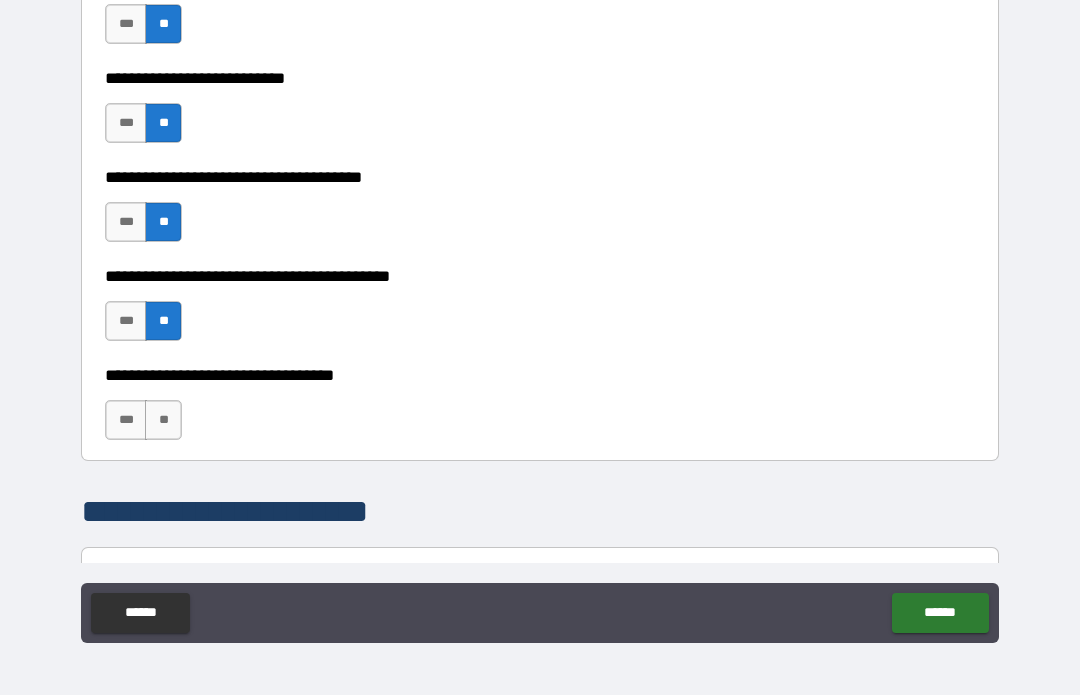 click on "**" at bounding box center [163, 421] 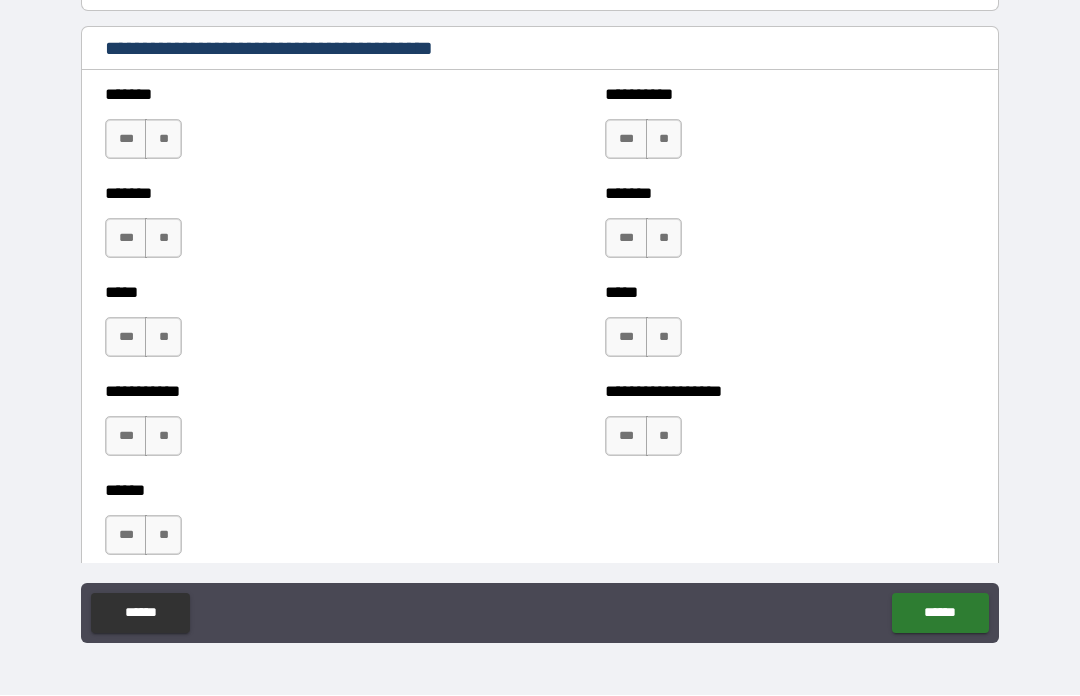 scroll, scrollTop: 1734, scrollLeft: 0, axis: vertical 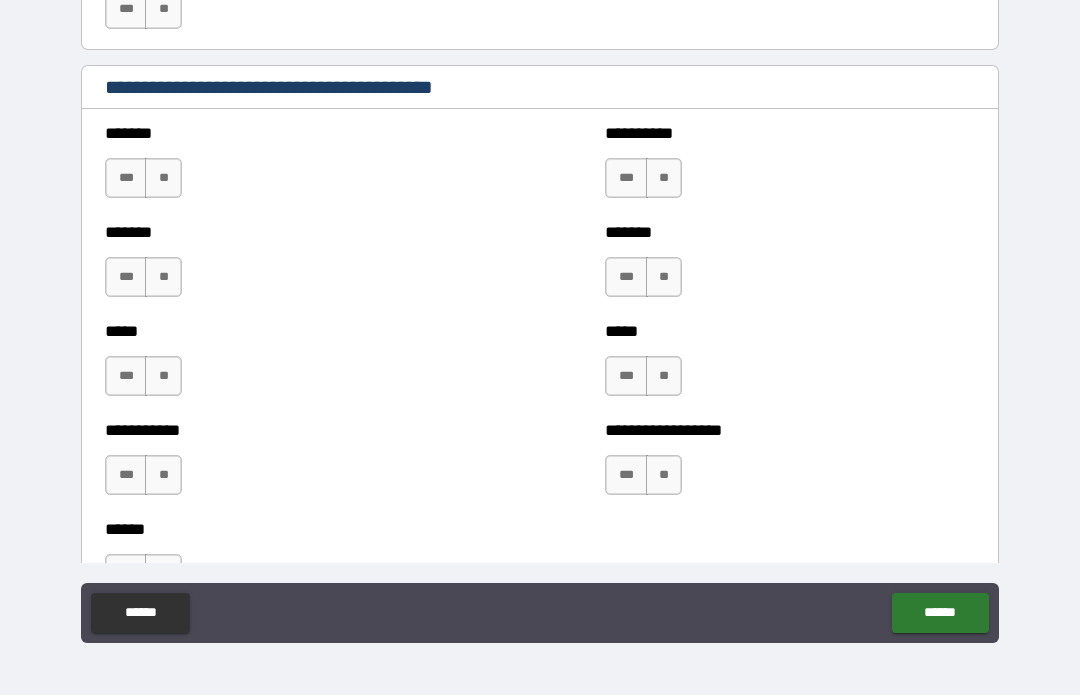 click on "**" at bounding box center (163, 179) 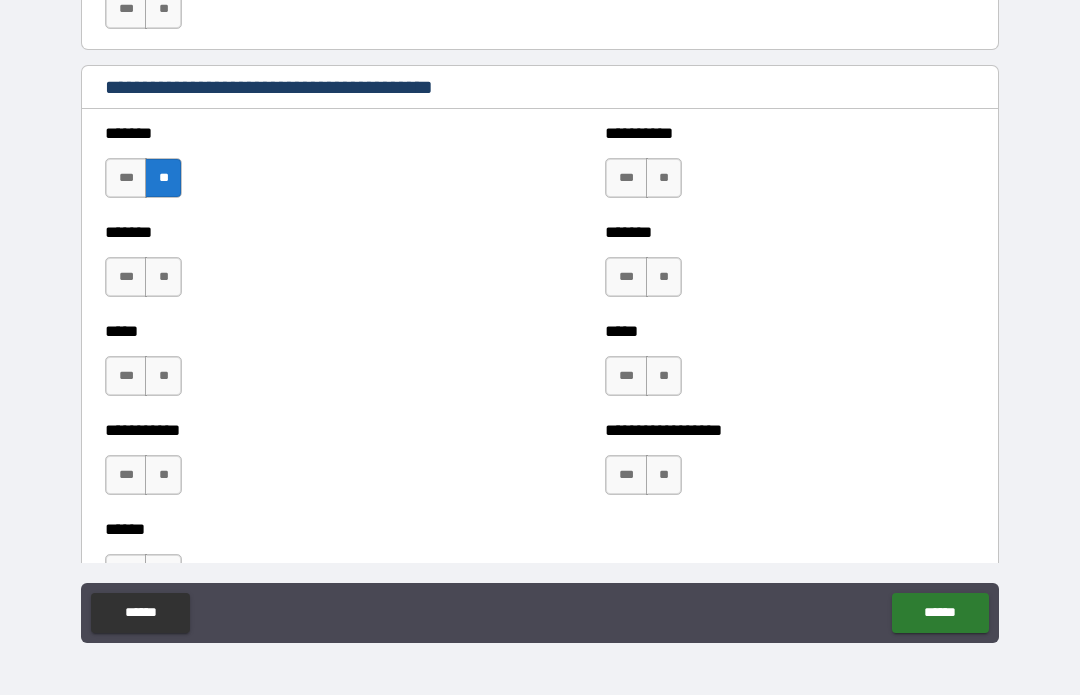 click on "**" at bounding box center [163, 278] 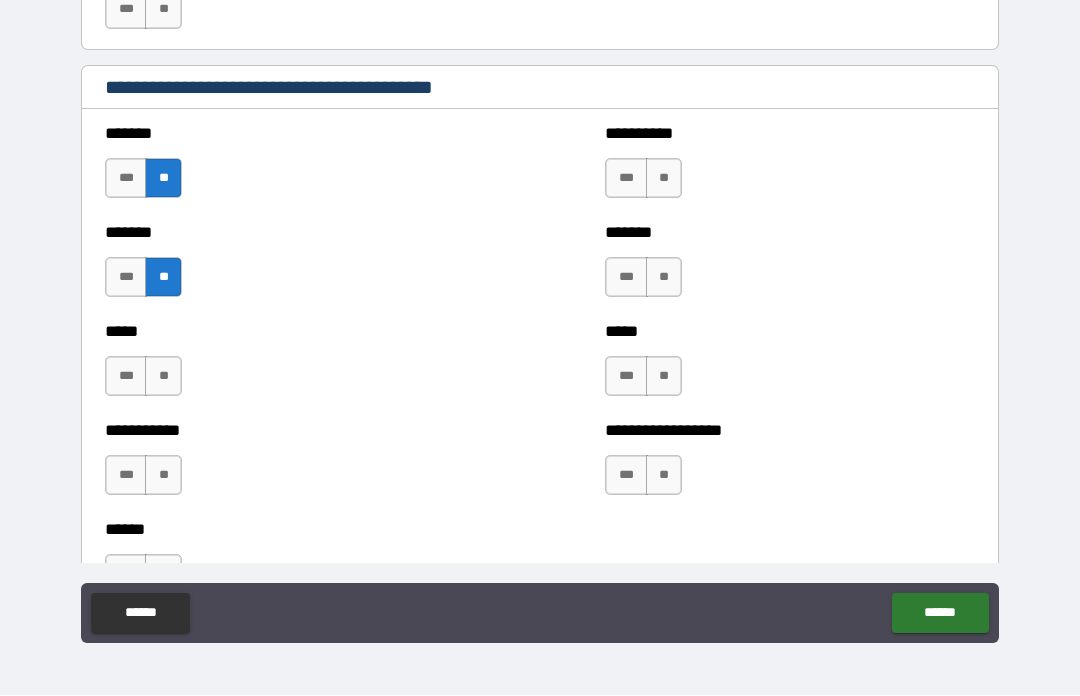 click on "**" at bounding box center (163, 377) 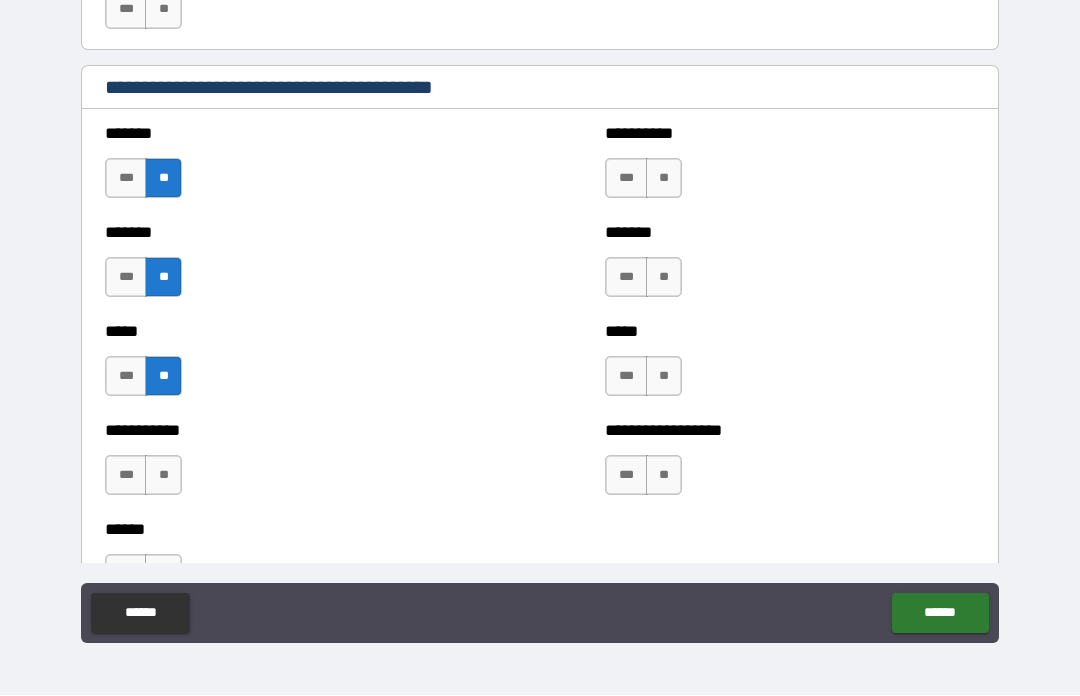 click on "**" at bounding box center [163, 476] 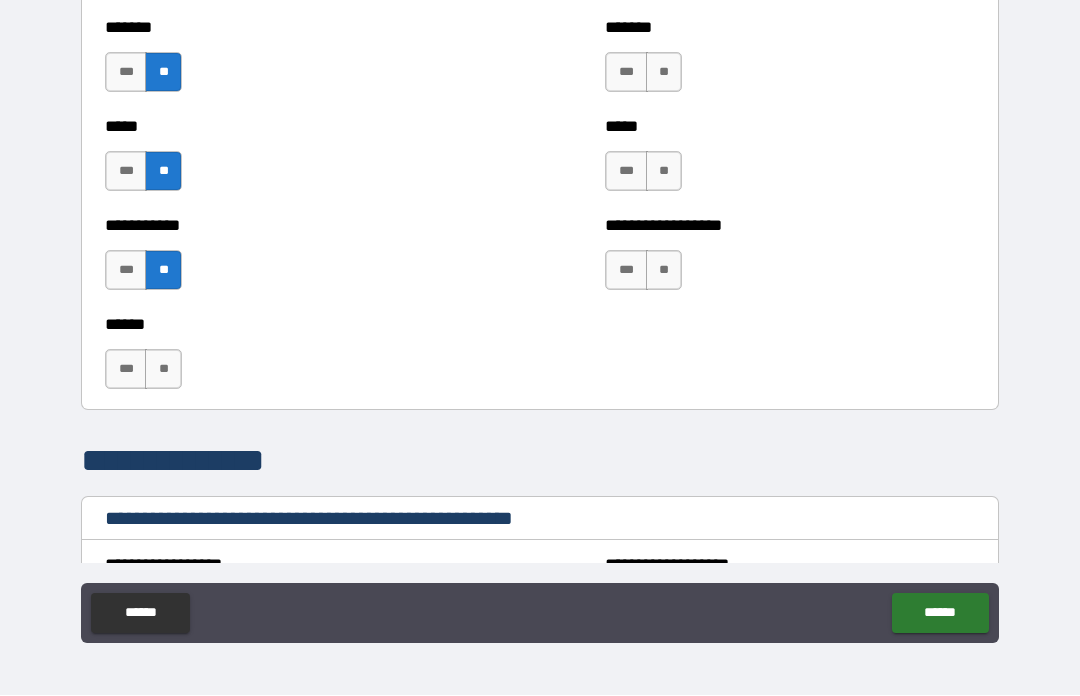 scroll, scrollTop: 1944, scrollLeft: 0, axis: vertical 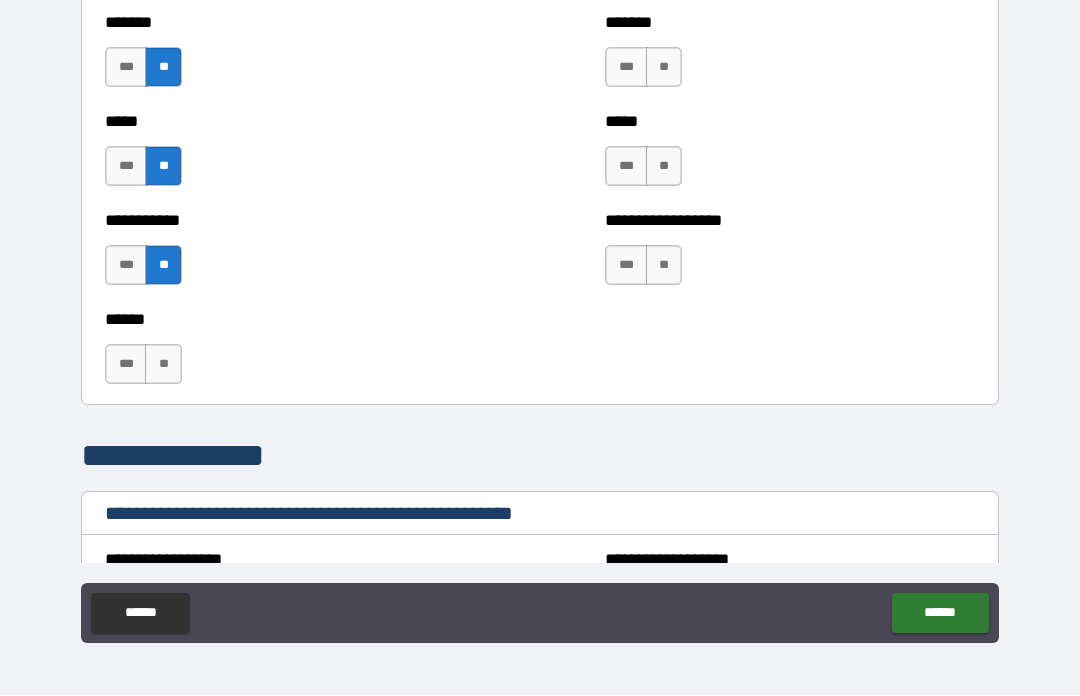 click on "**" at bounding box center (163, 365) 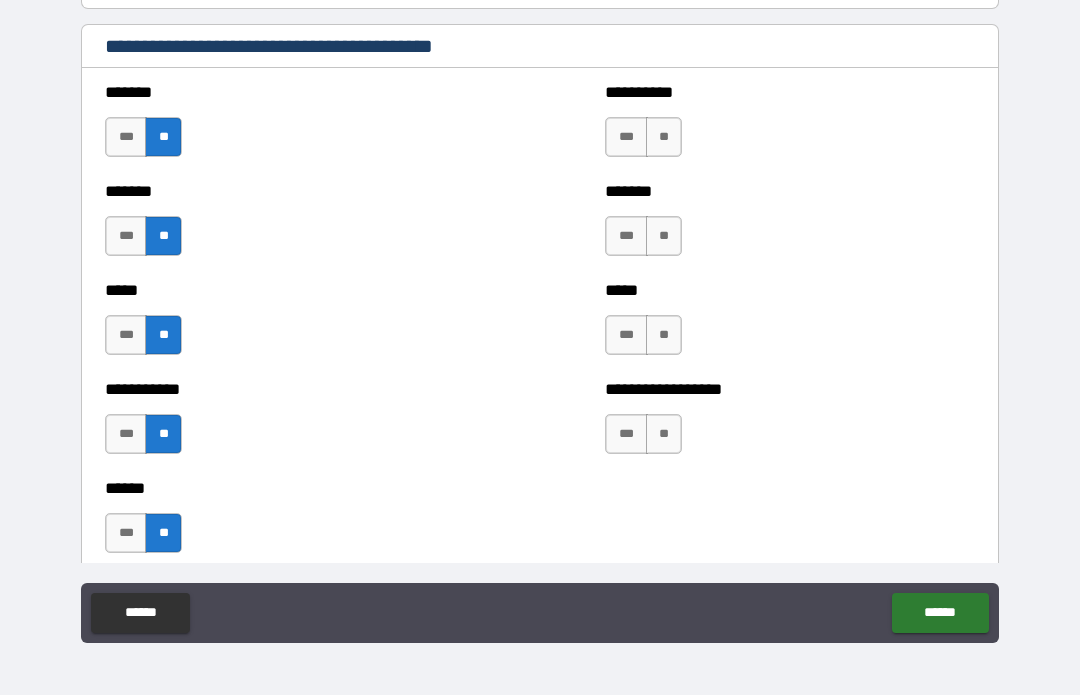 scroll, scrollTop: 1770, scrollLeft: 0, axis: vertical 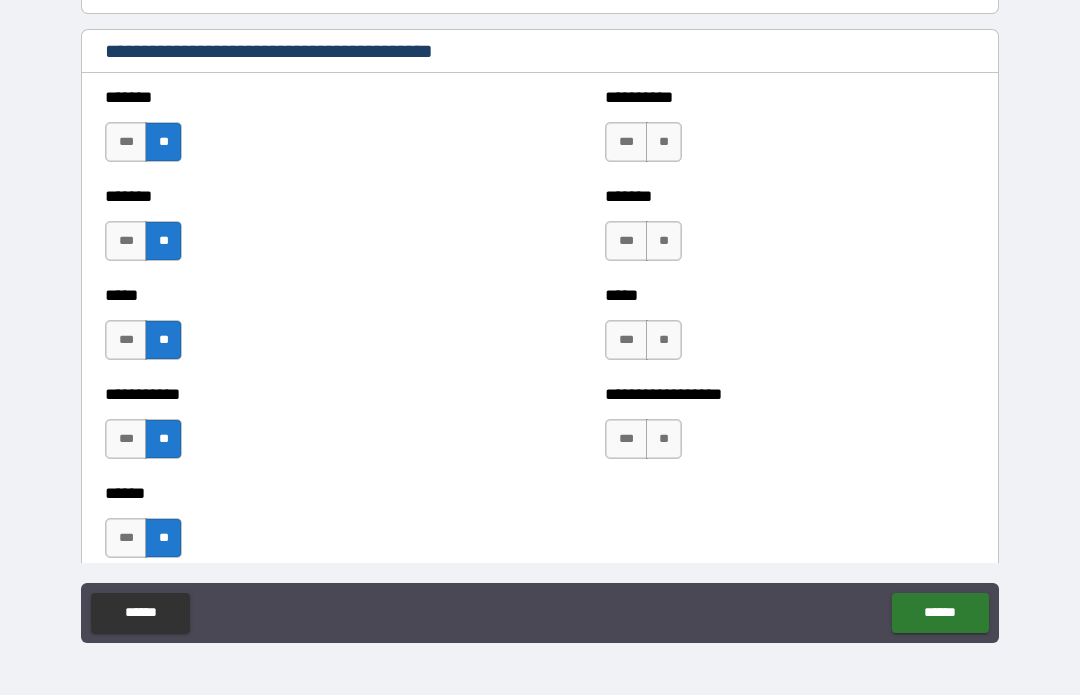 click on "**" at bounding box center (664, 143) 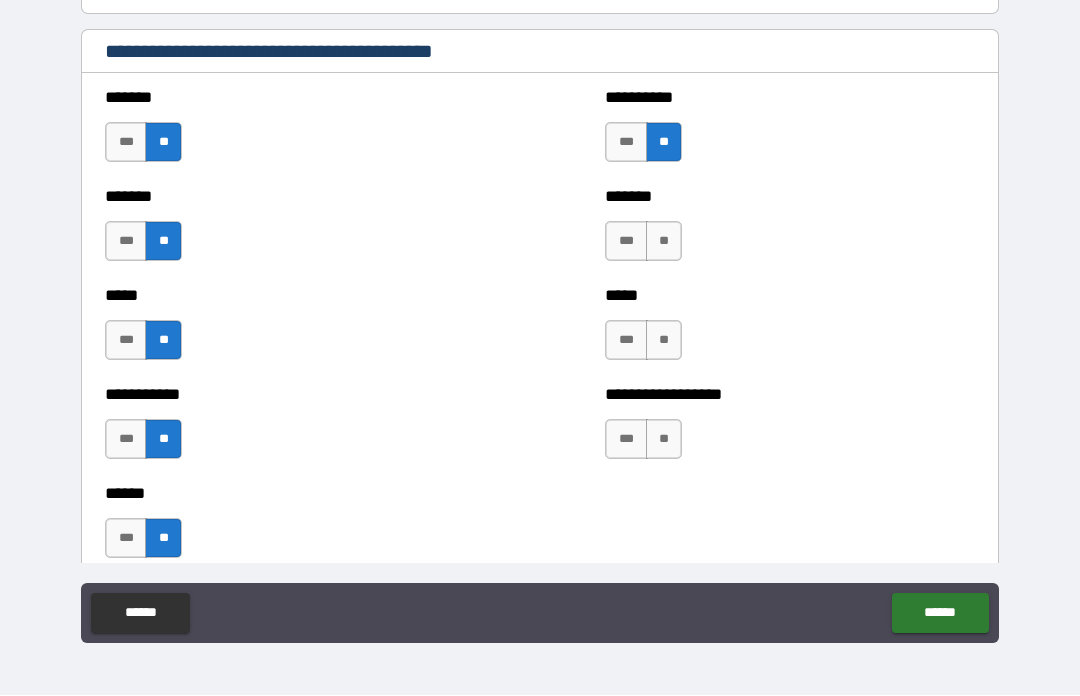 click on "**" at bounding box center [664, 242] 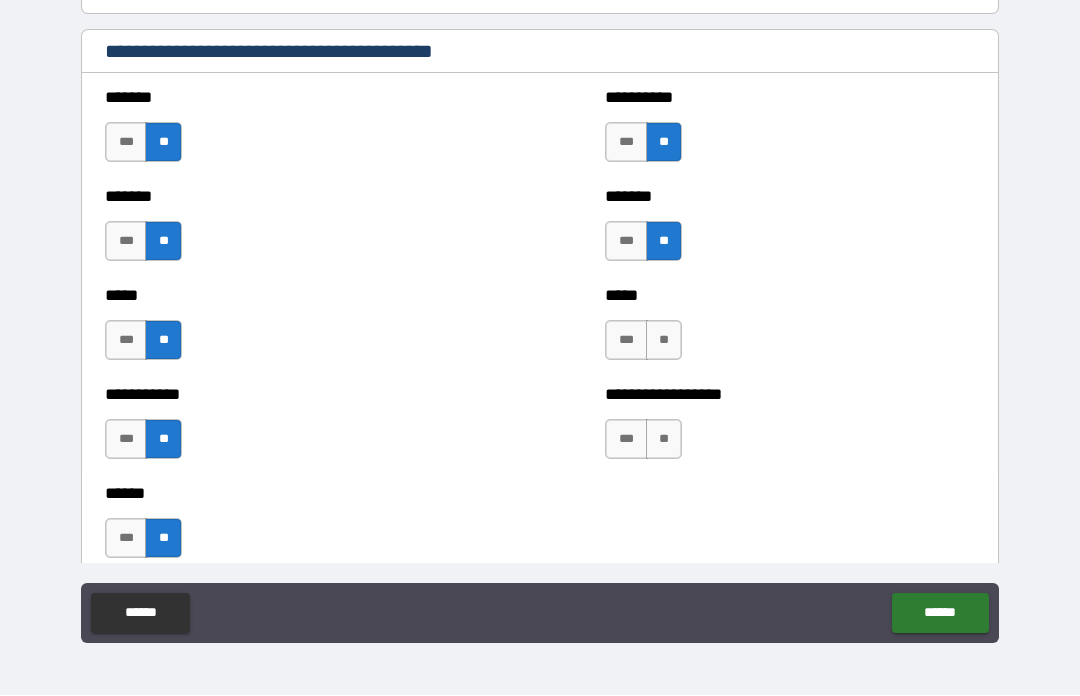 click on "**" at bounding box center [664, 341] 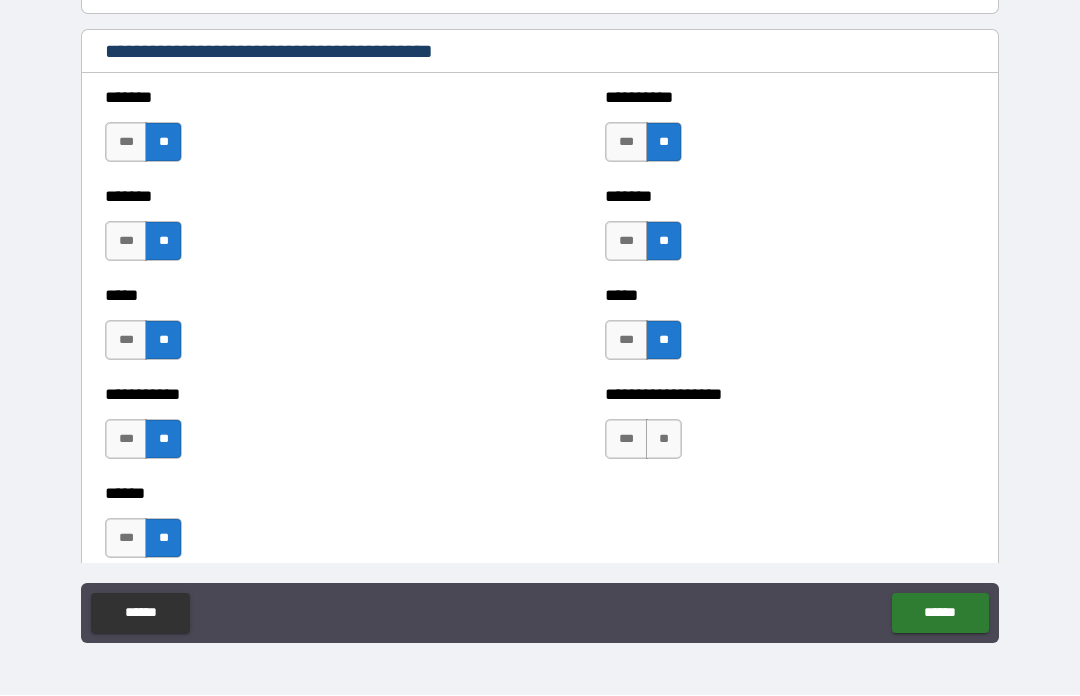 click on "**" at bounding box center (664, 440) 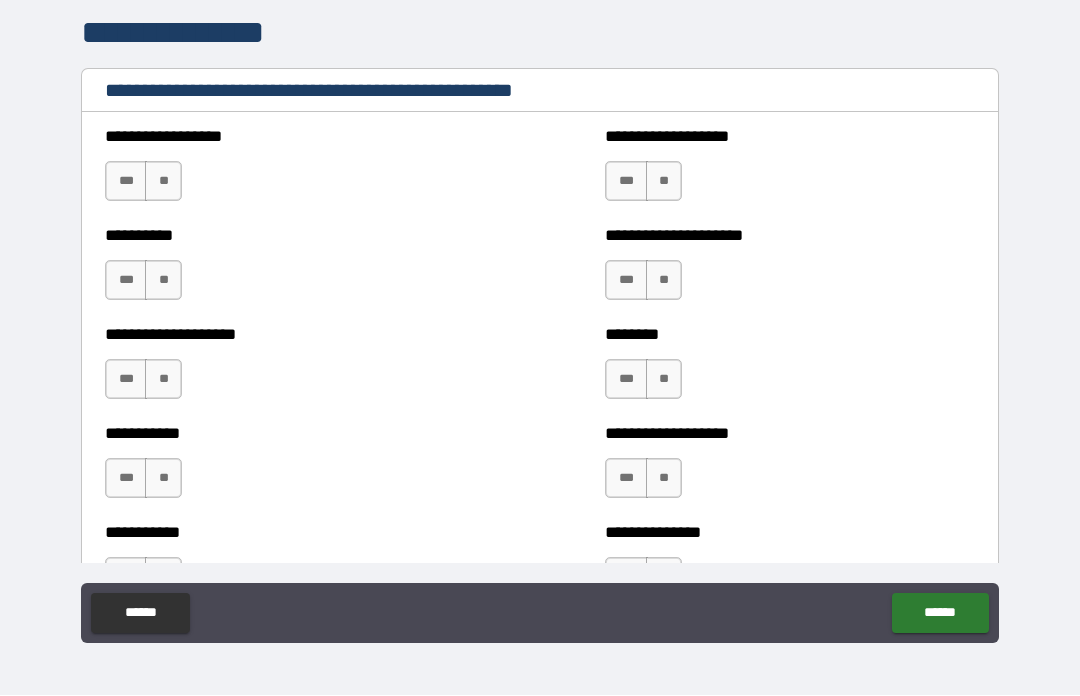 scroll, scrollTop: 2376, scrollLeft: 0, axis: vertical 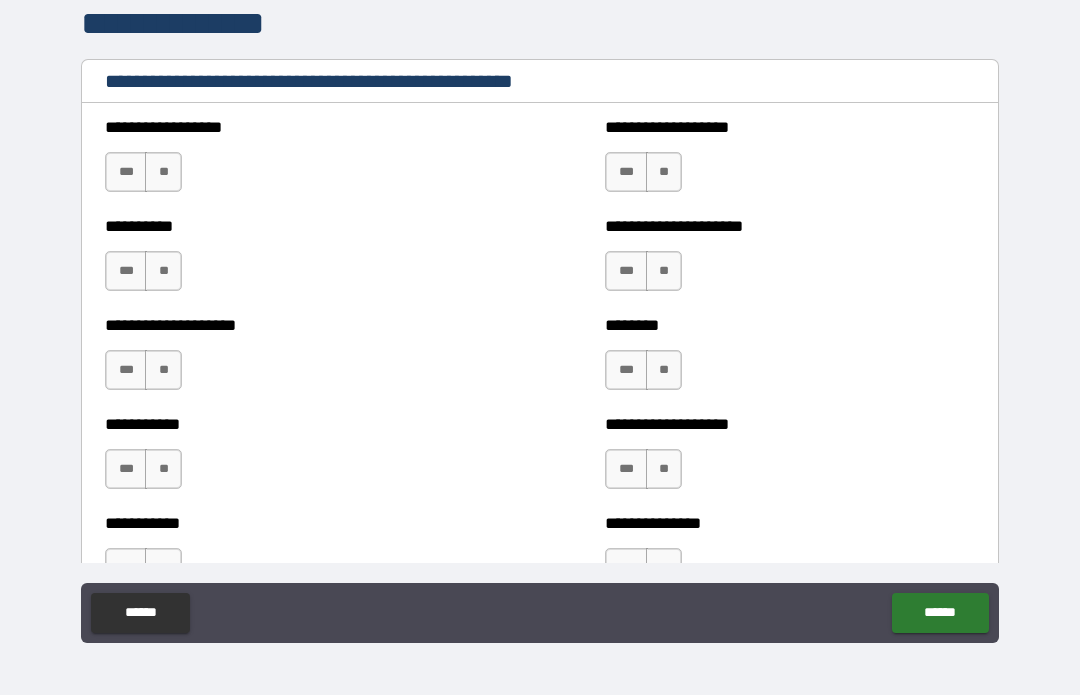 click on "**" at bounding box center [163, 173] 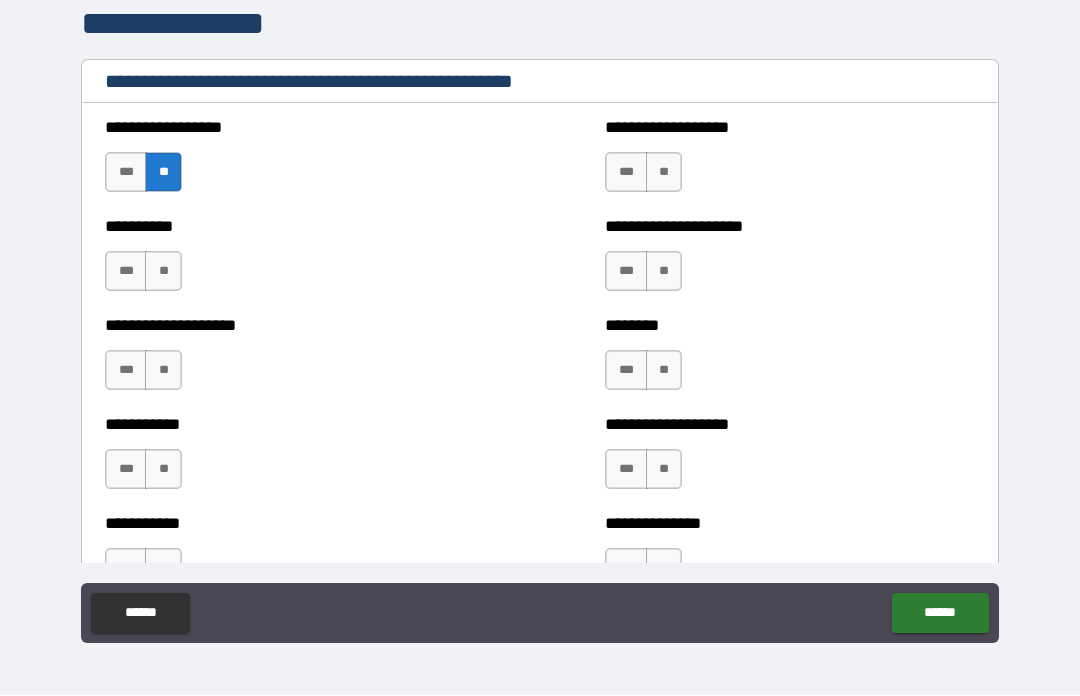 click on "**" at bounding box center (163, 272) 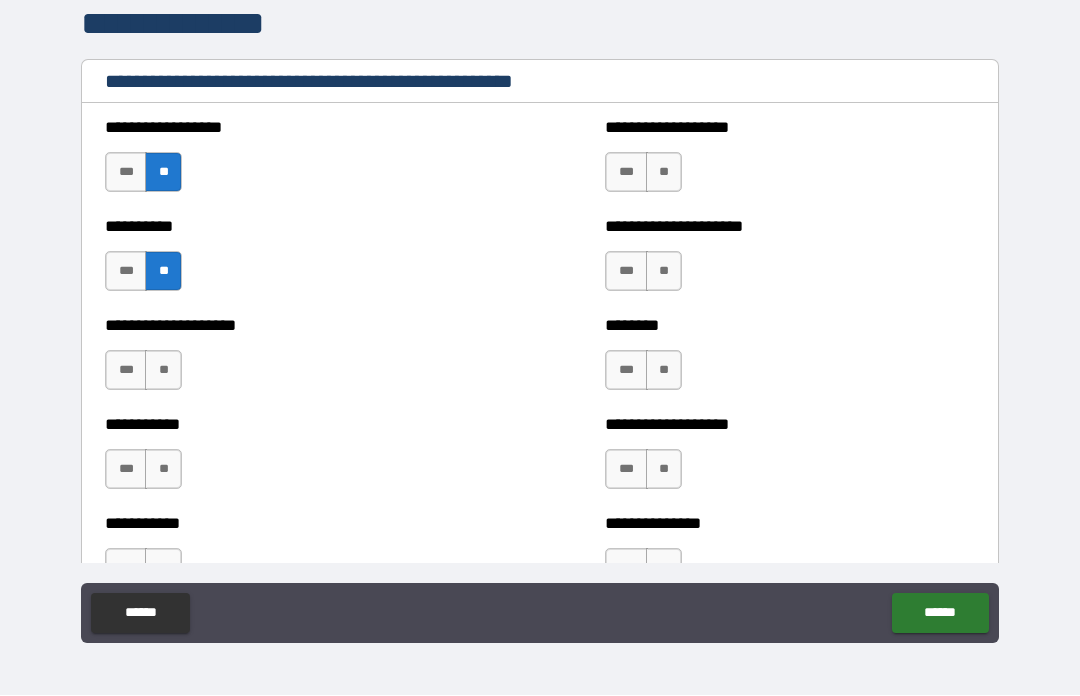 click on "**" at bounding box center (163, 371) 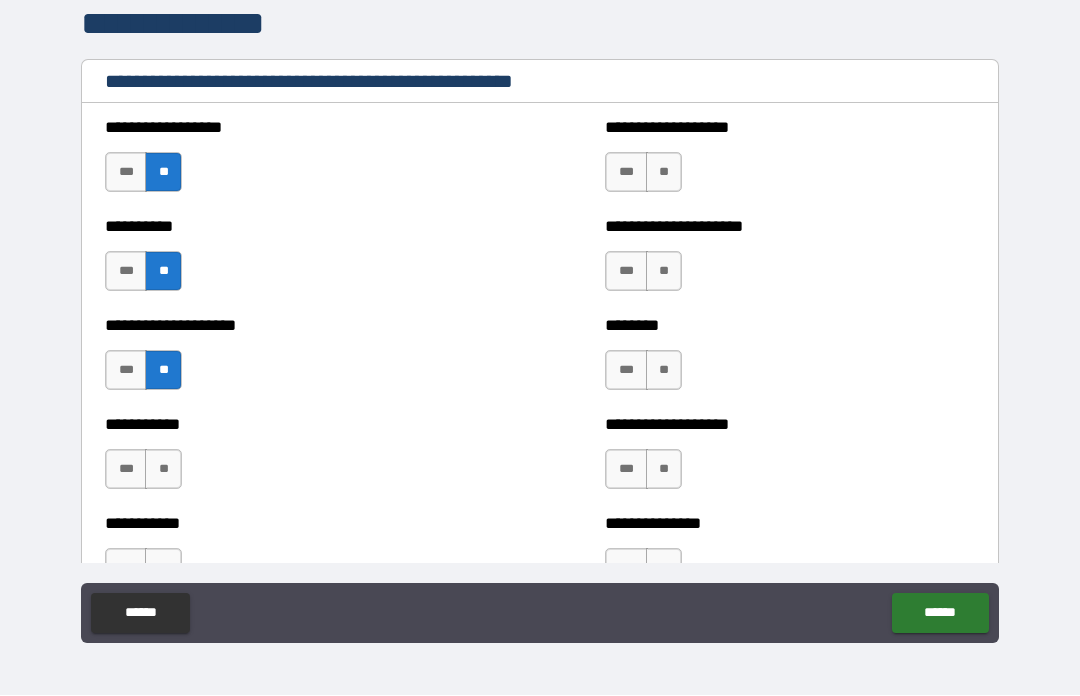 click on "**" at bounding box center [163, 470] 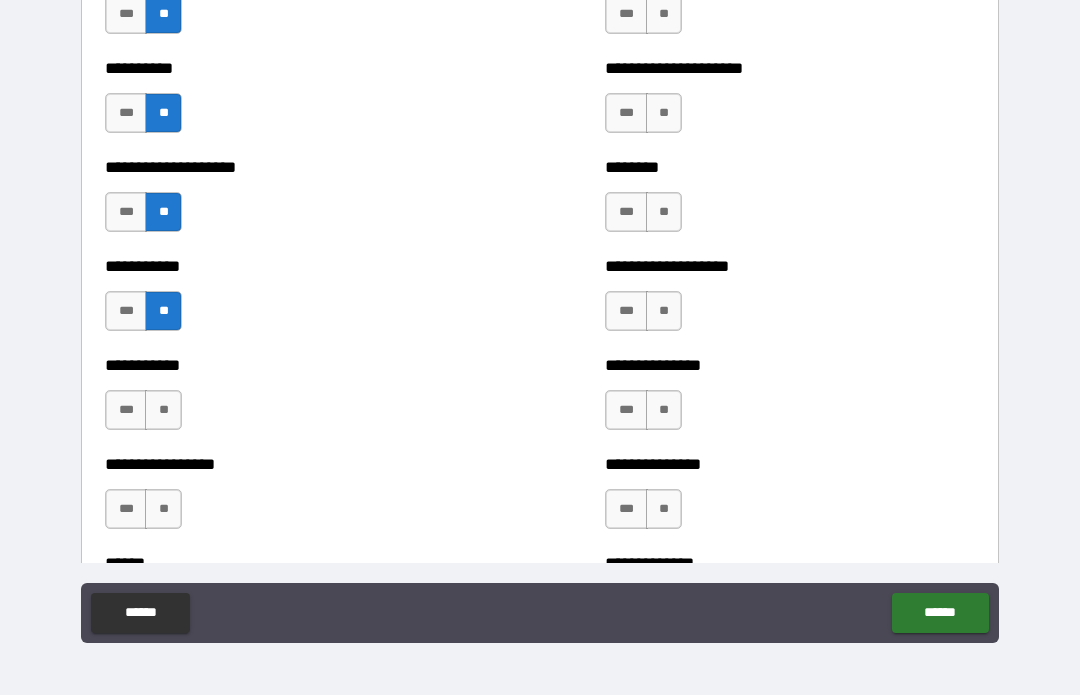 scroll, scrollTop: 2553, scrollLeft: 0, axis: vertical 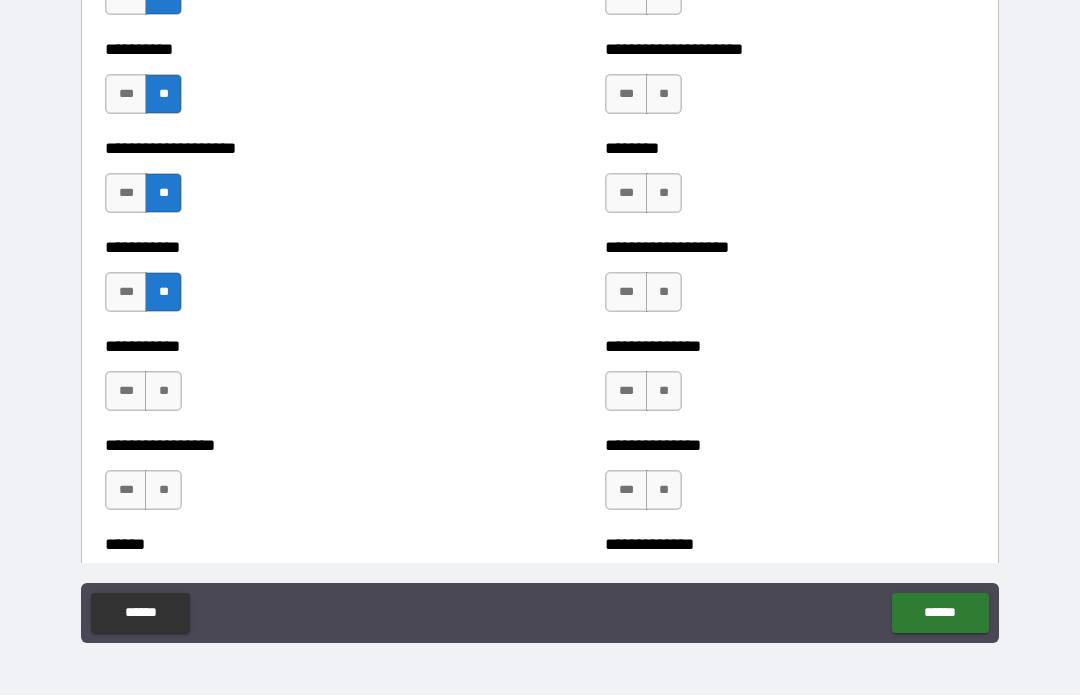 click on "**" at bounding box center [163, 392] 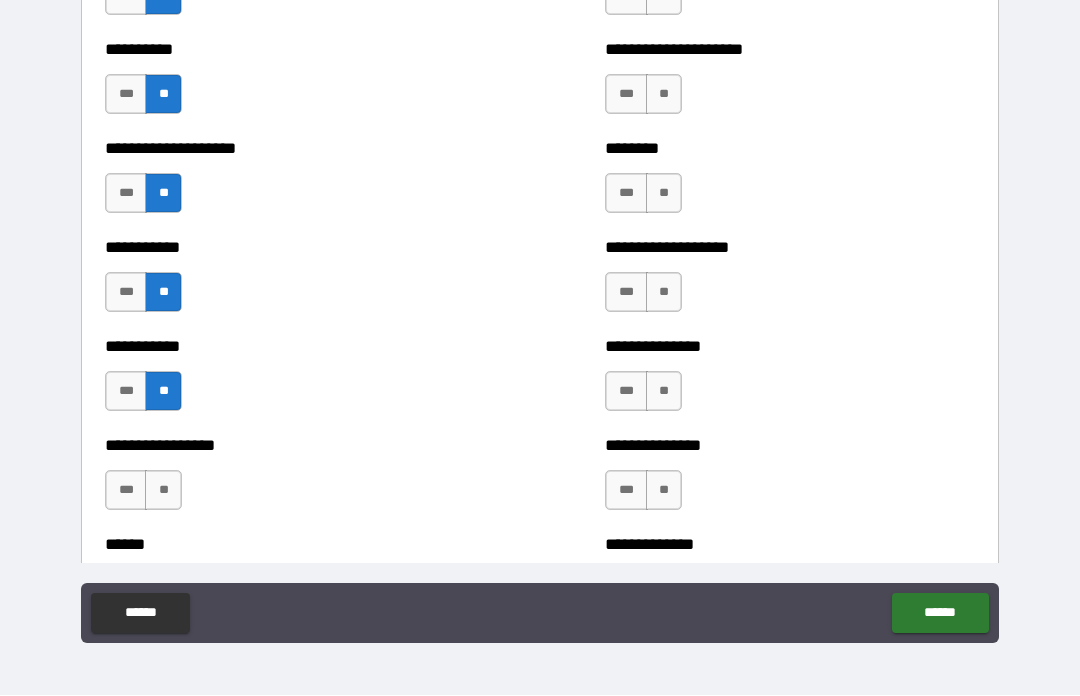 click on "**" at bounding box center (163, 491) 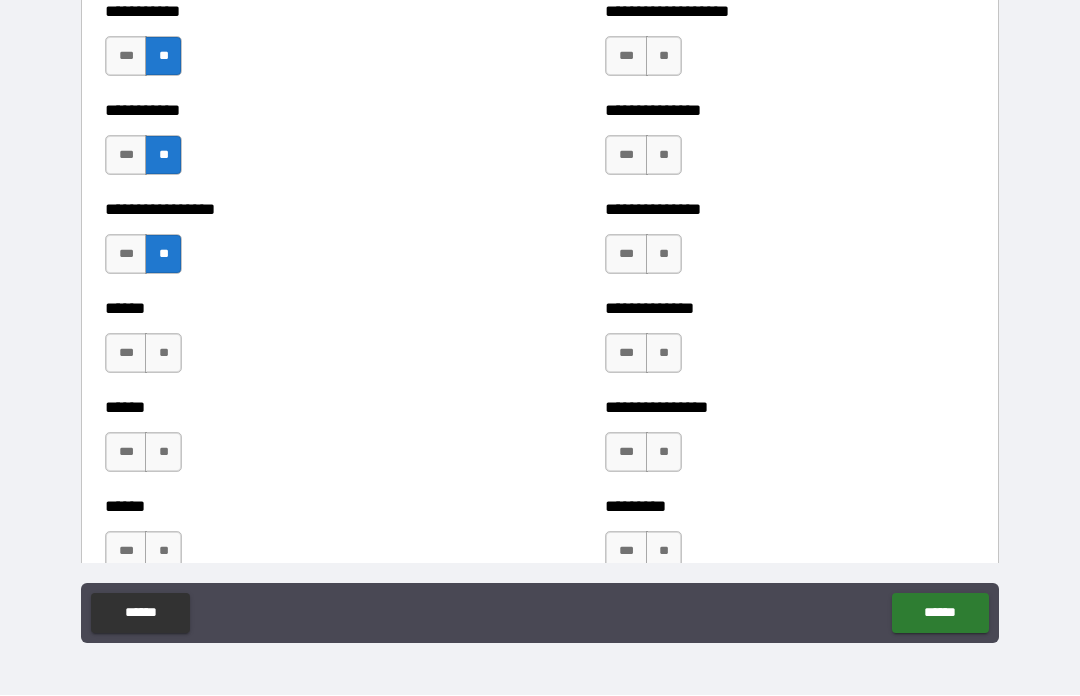 scroll, scrollTop: 2792, scrollLeft: 0, axis: vertical 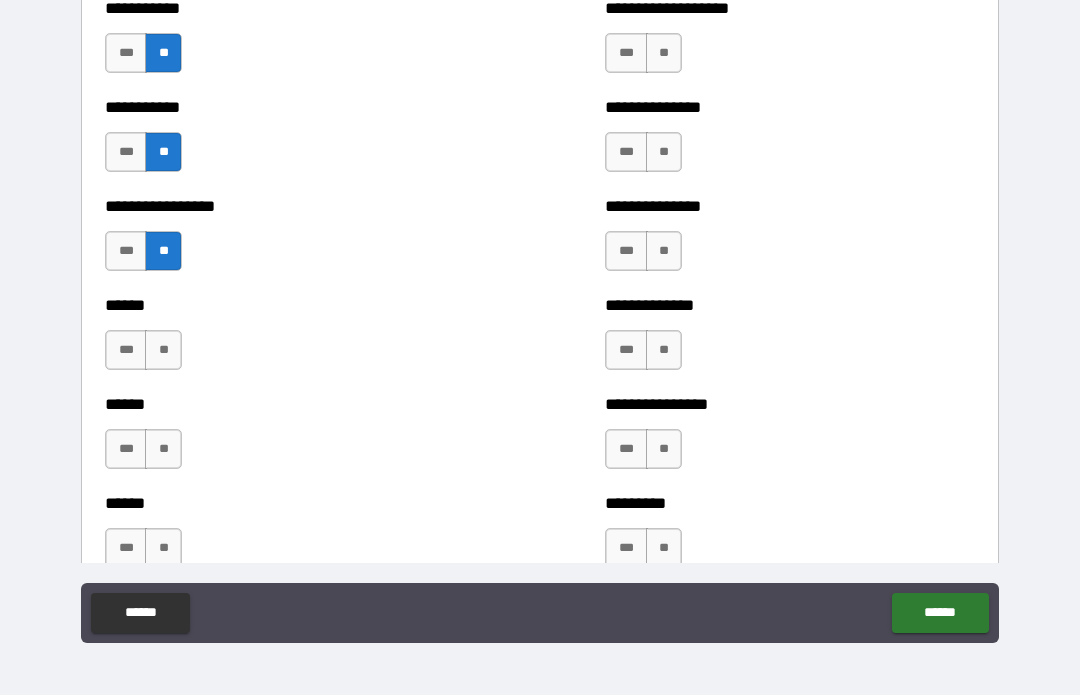 click on "**" at bounding box center (163, 351) 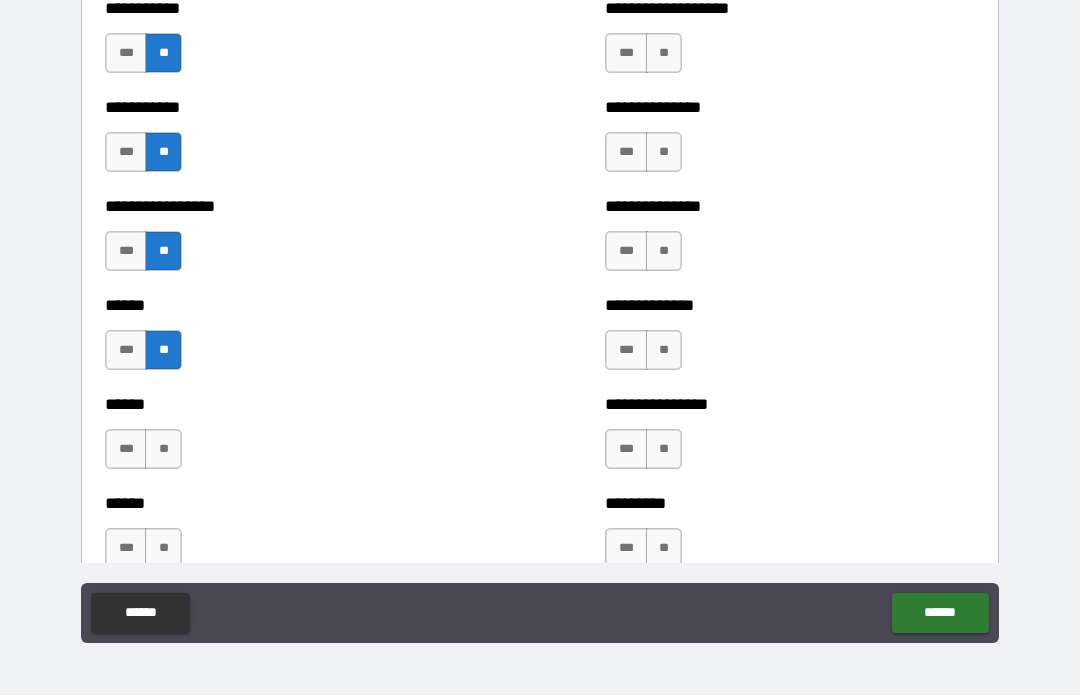 click on "**" at bounding box center (163, 450) 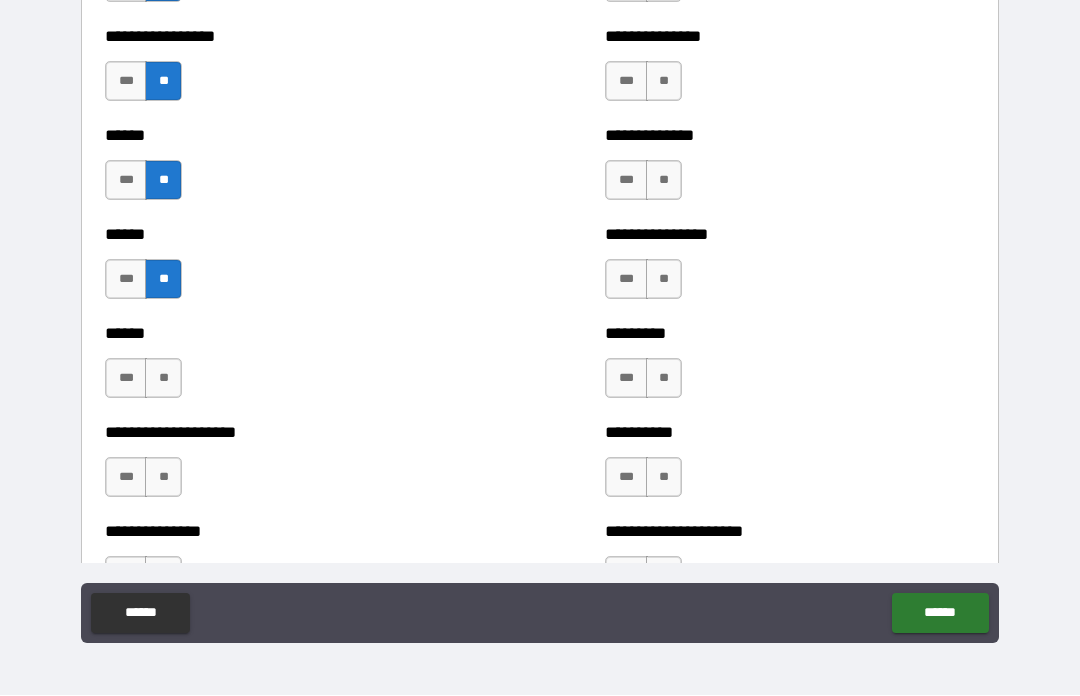 scroll, scrollTop: 3068, scrollLeft: 0, axis: vertical 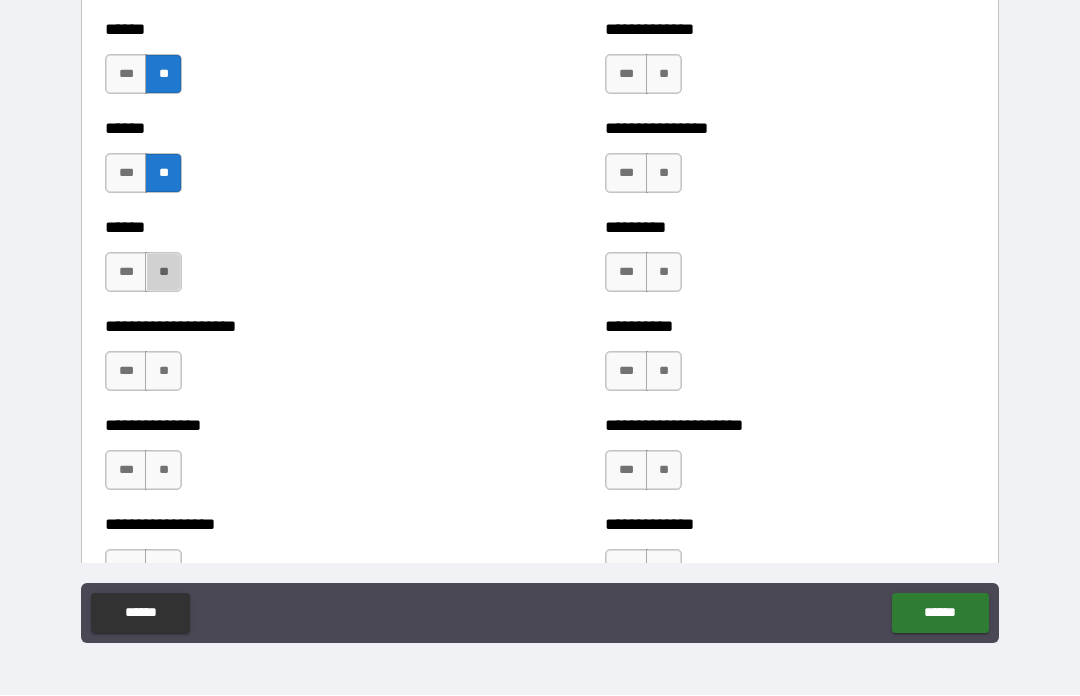 click on "**" at bounding box center [163, 273] 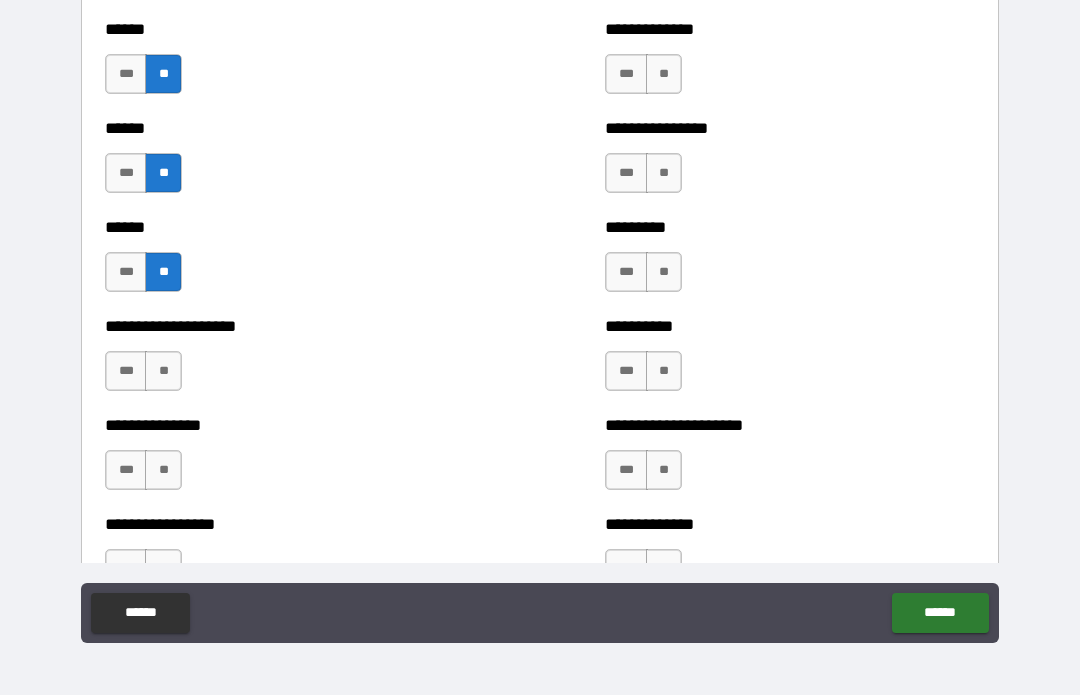 click on "***" at bounding box center (126, 372) 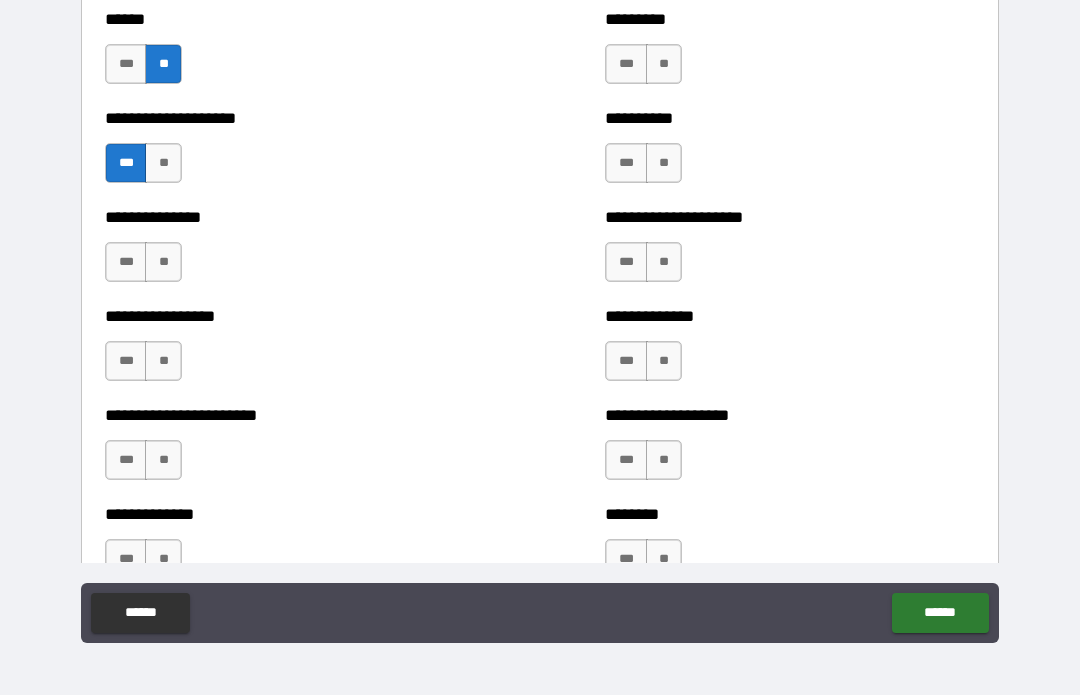 scroll, scrollTop: 3284, scrollLeft: 0, axis: vertical 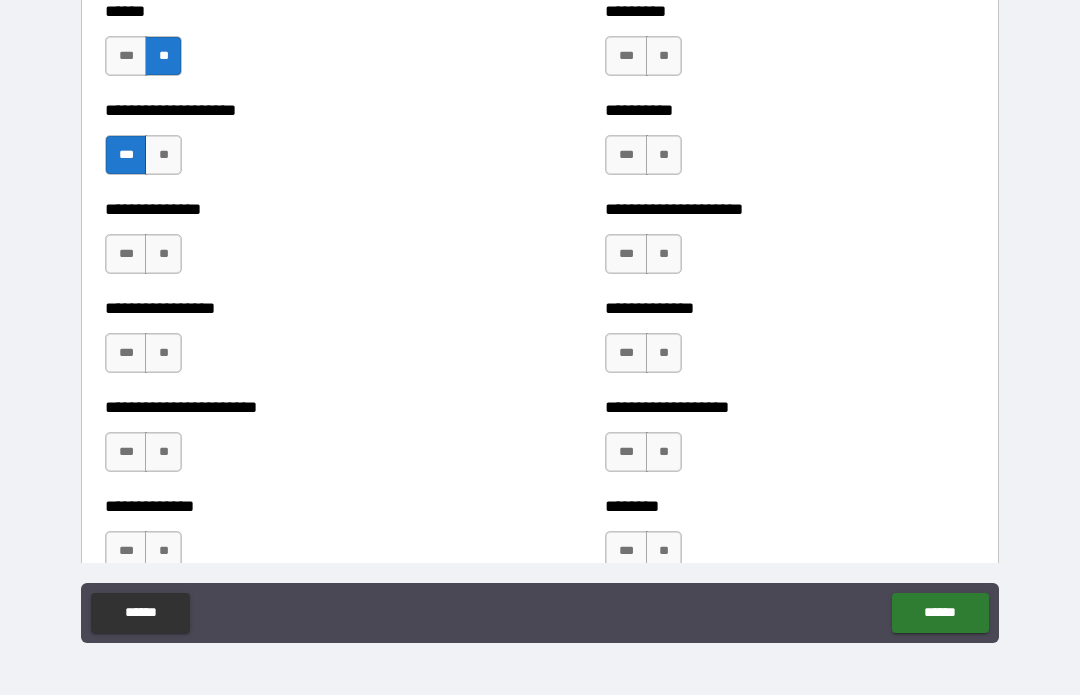 click on "**" at bounding box center (163, 255) 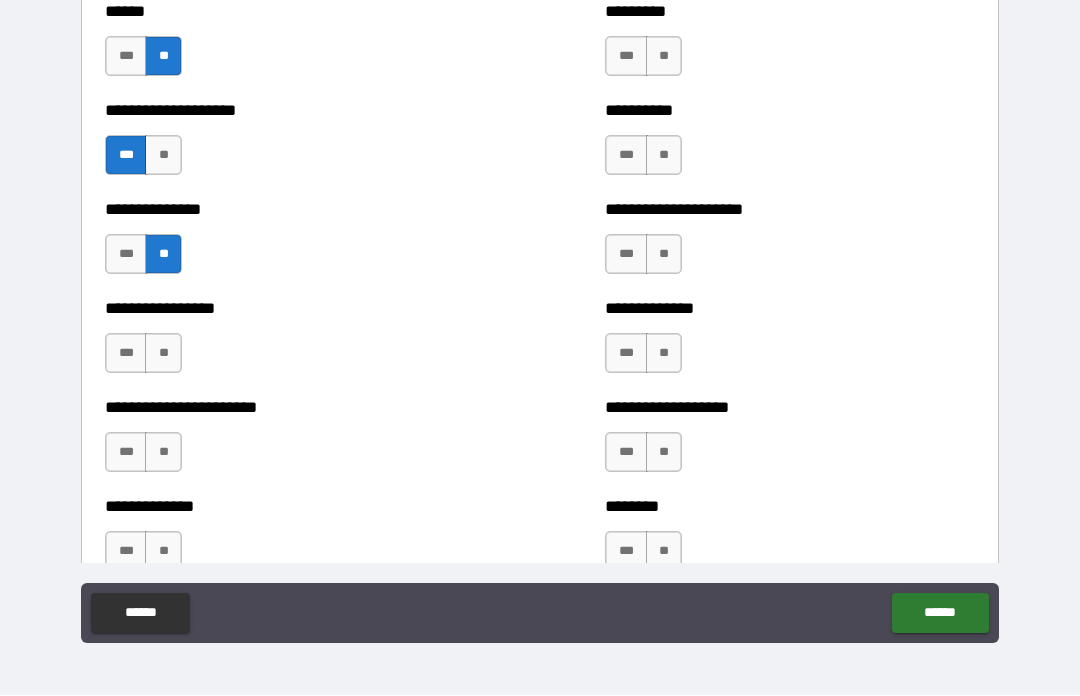 click on "**" at bounding box center [163, 354] 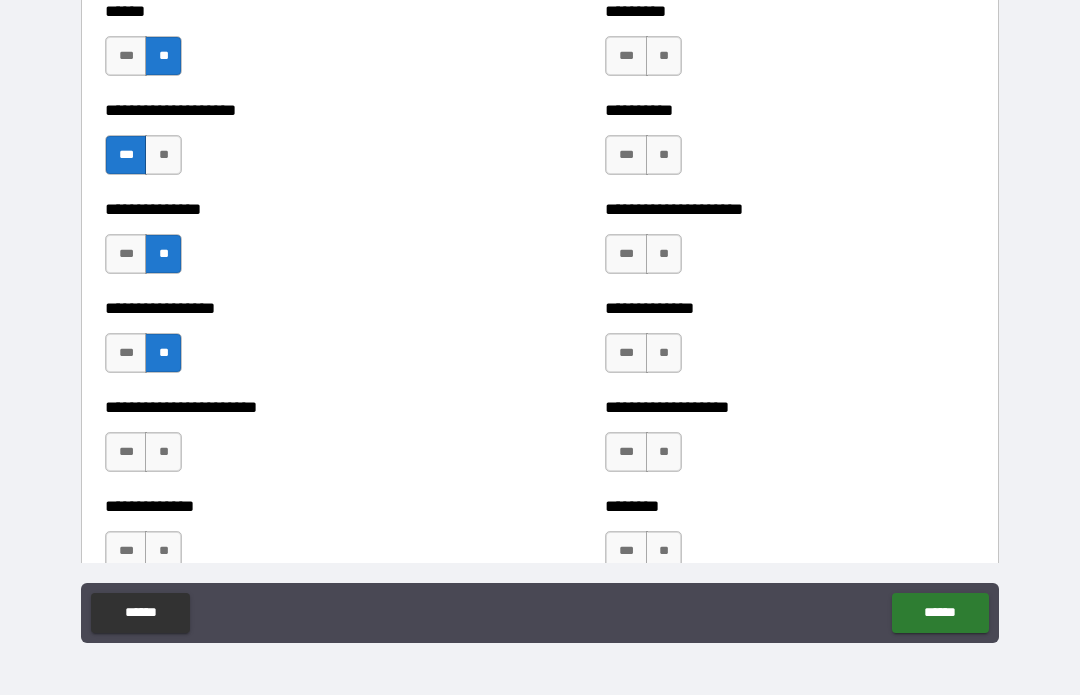 click on "**" at bounding box center [163, 453] 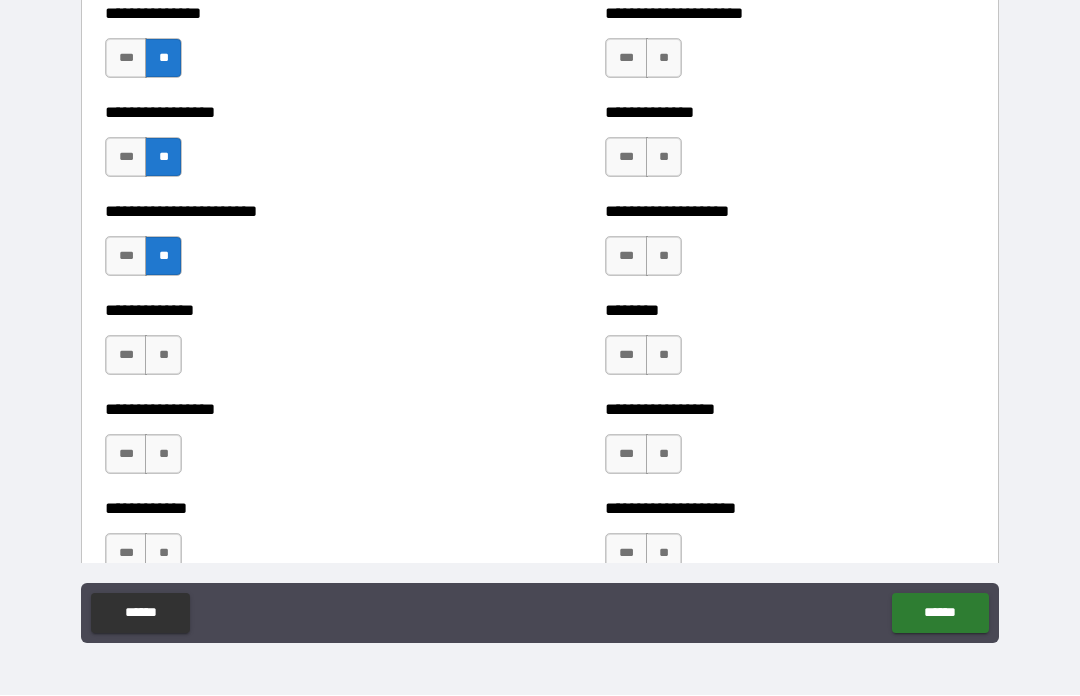 scroll, scrollTop: 3484, scrollLeft: 0, axis: vertical 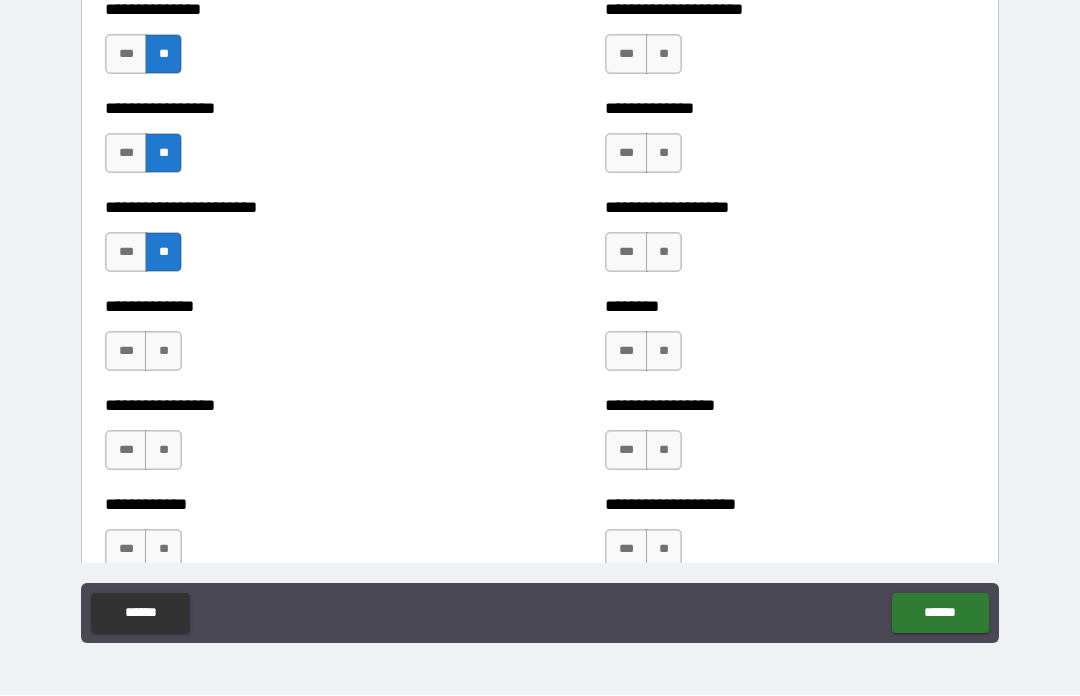 click on "**" at bounding box center (163, 352) 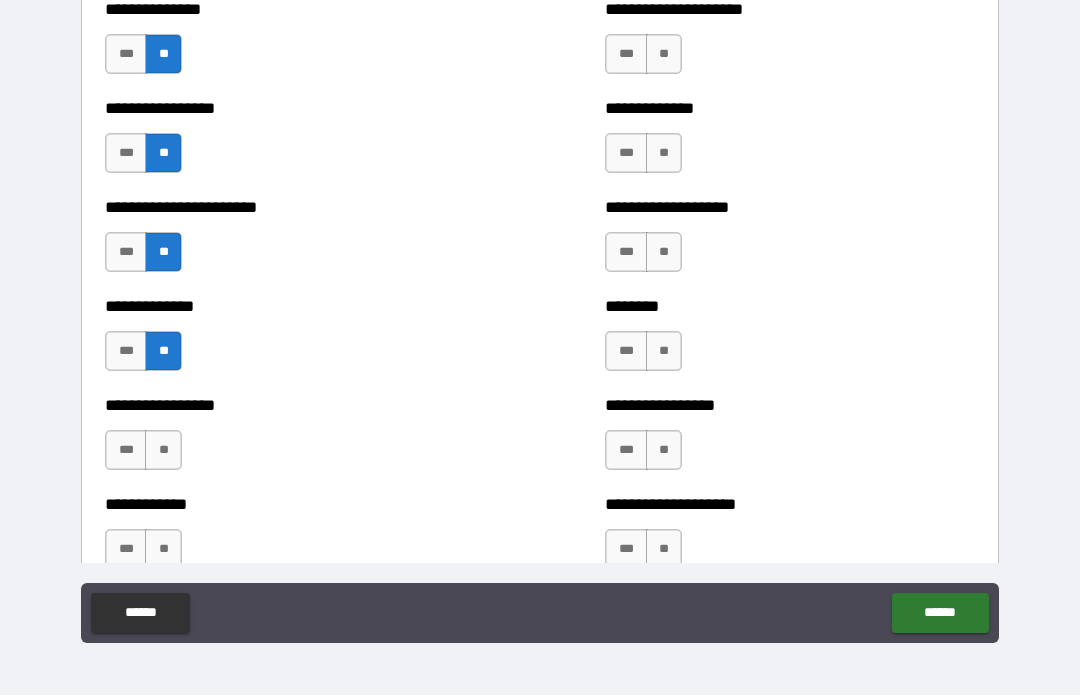 click on "**" at bounding box center [163, 451] 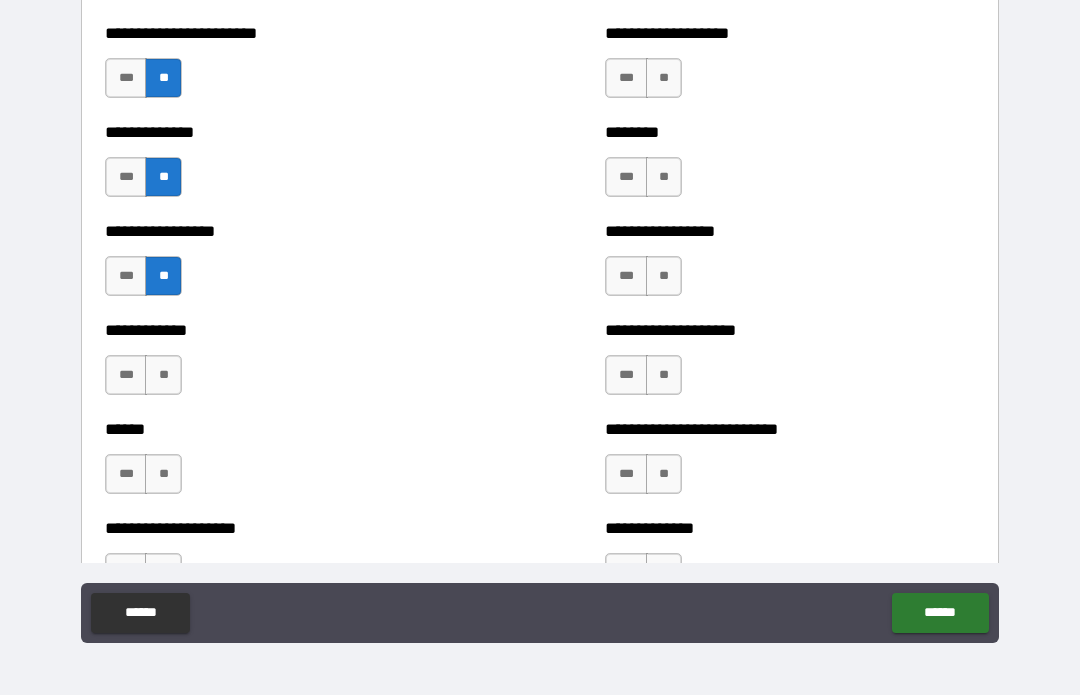 scroll, scrollTop: 3736, scrollLeft: 0, axis: vertical 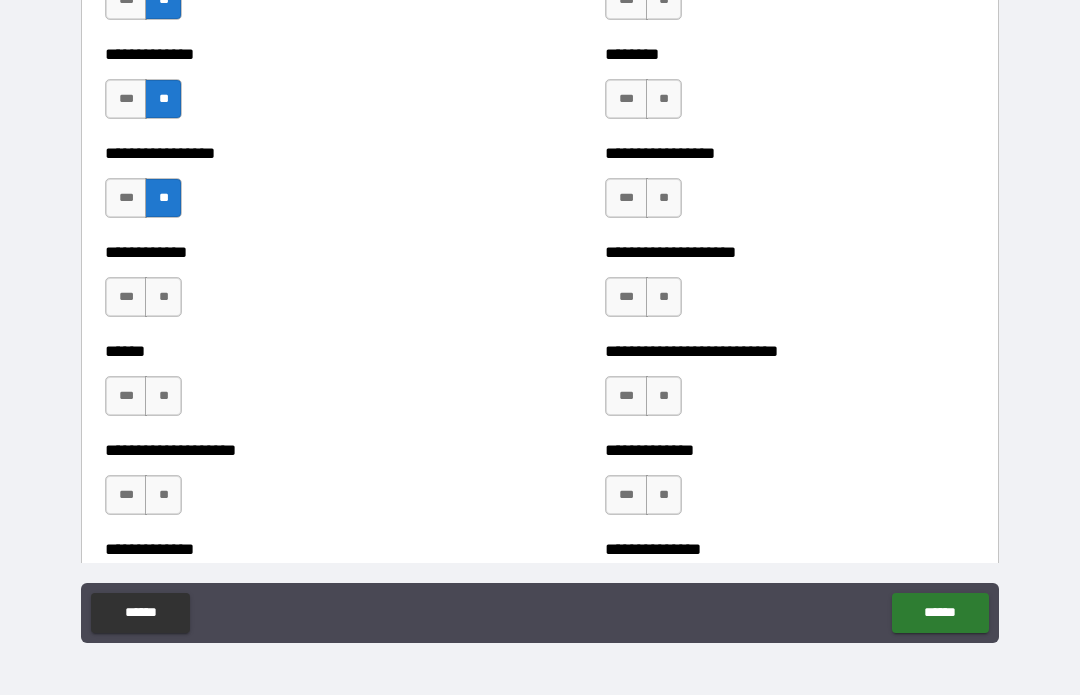 click on "**" at bounding box center [163, 298] 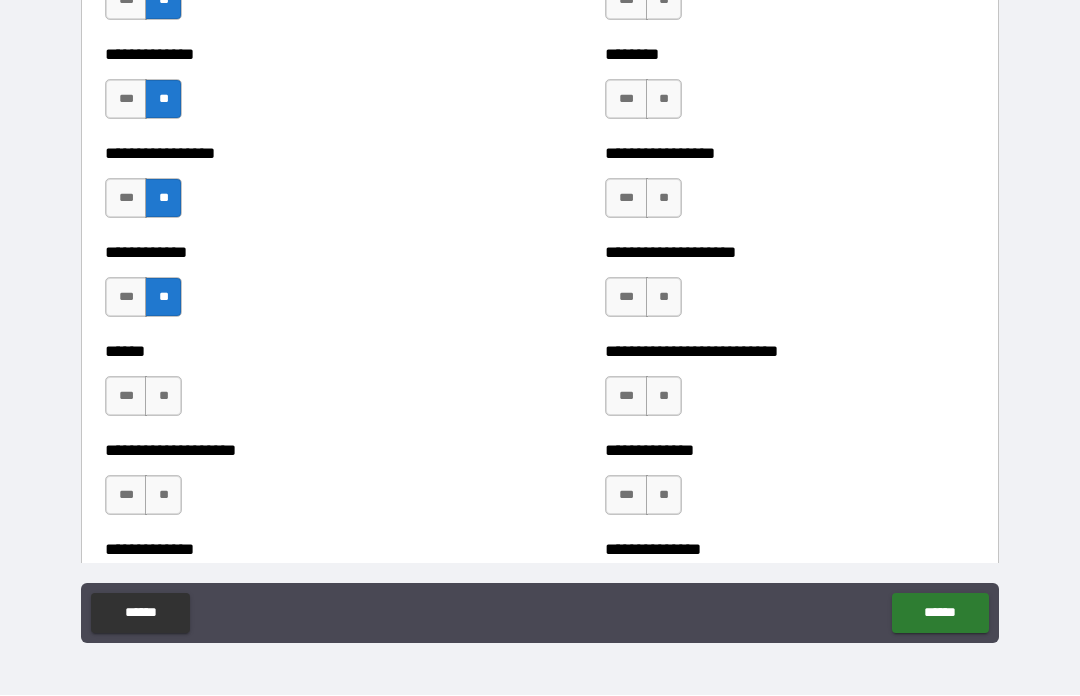 click on "**" at bounding box center (163, 397) 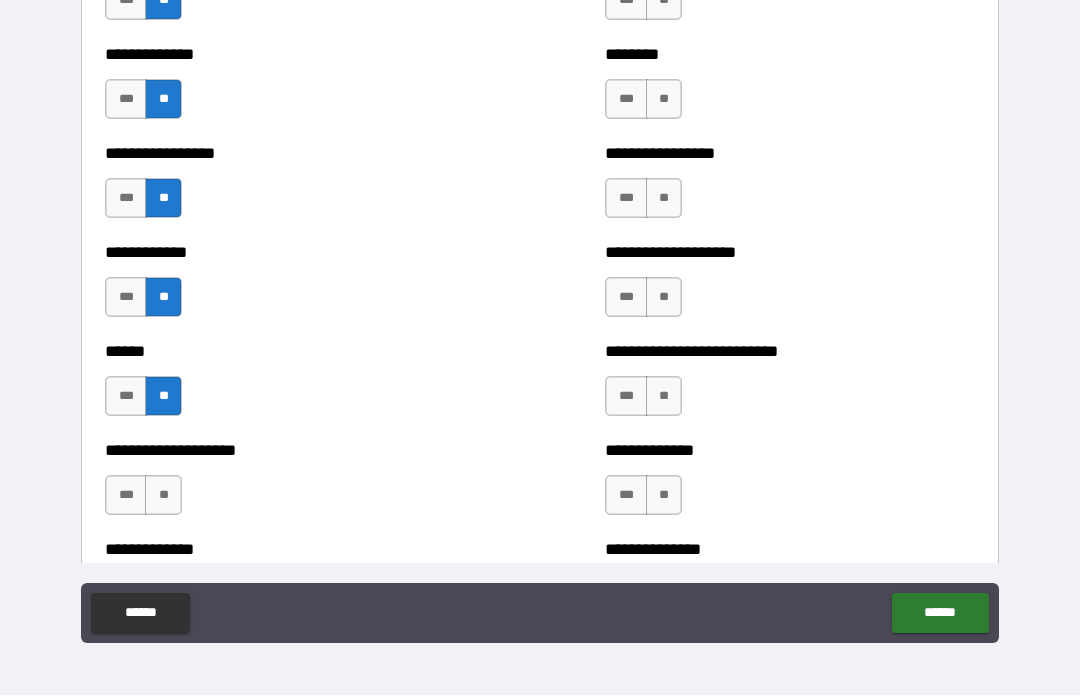 click on "**" at bounding box center [163, 496] 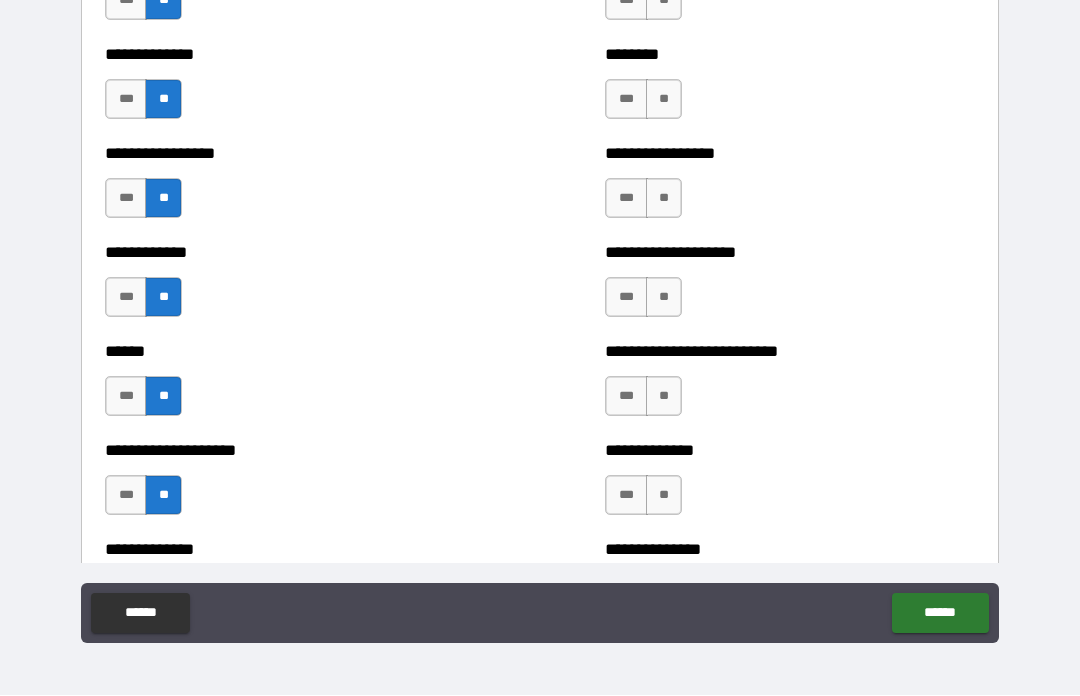 scroll, scrollTop: 3965, scrollLeft: 0, axis: vertical 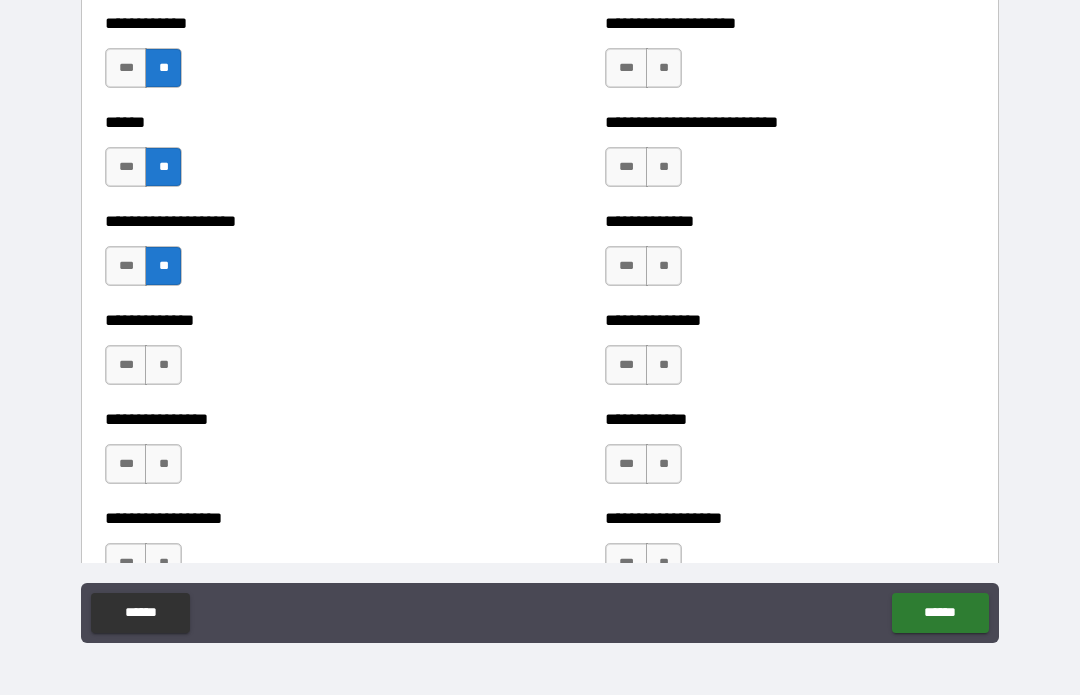 click on "**" at bounding box center (163, 366) 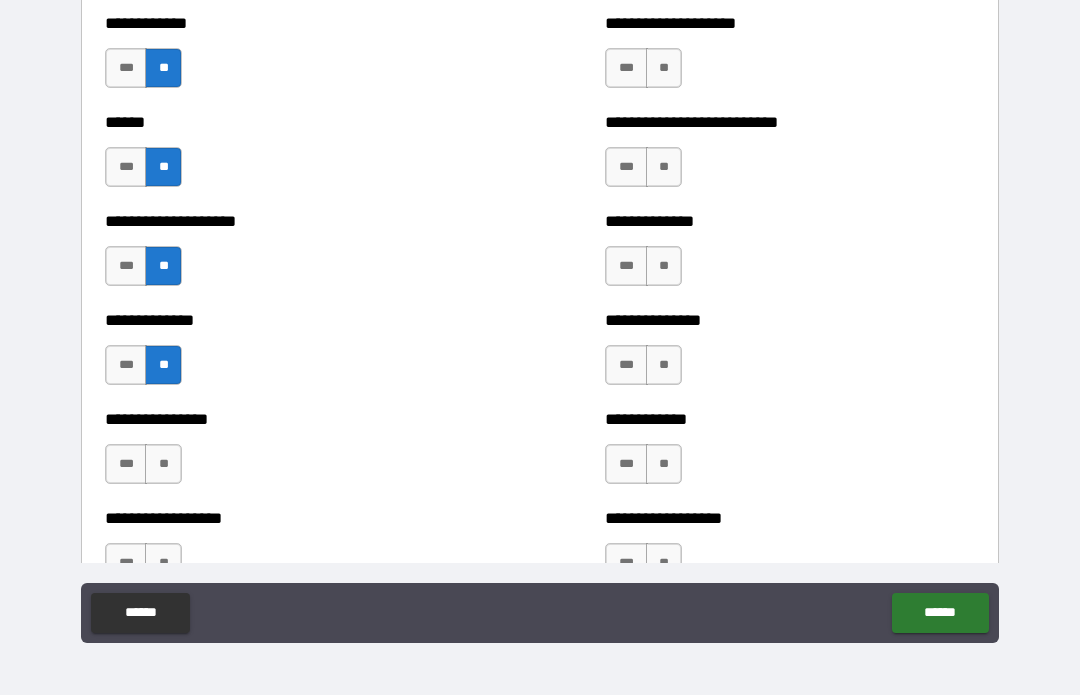 click on "**" at bounding box center [163, 465] 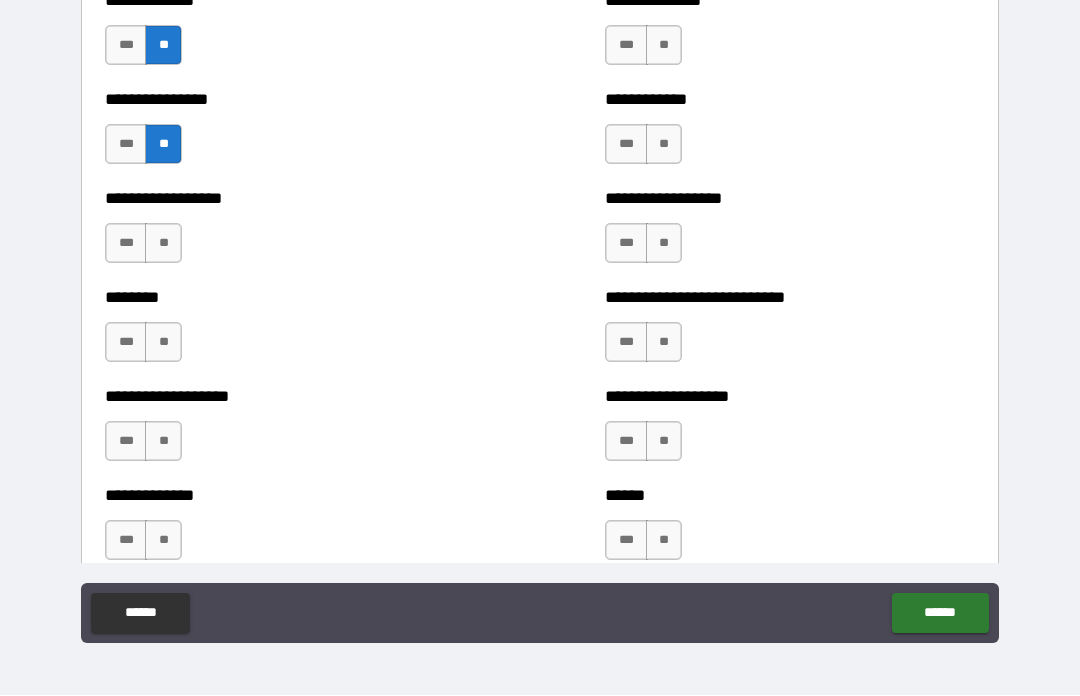 scroll, scrollTop: 4290, scrollLeft: 0, axis: vertical 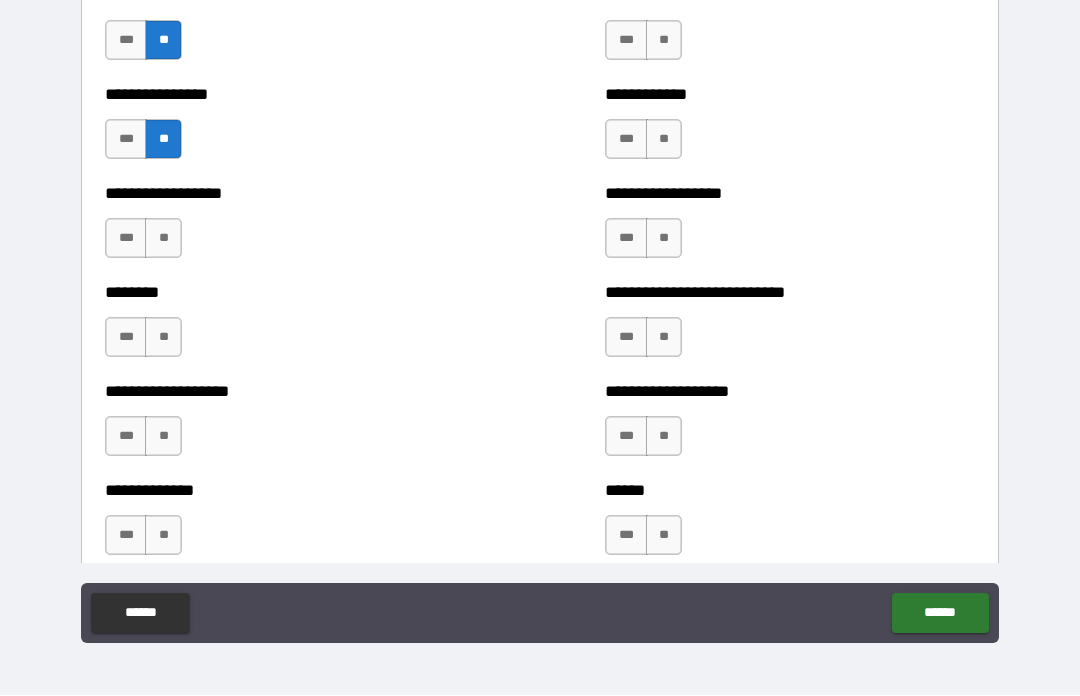 click on "**" at bounding box center [163, 239] 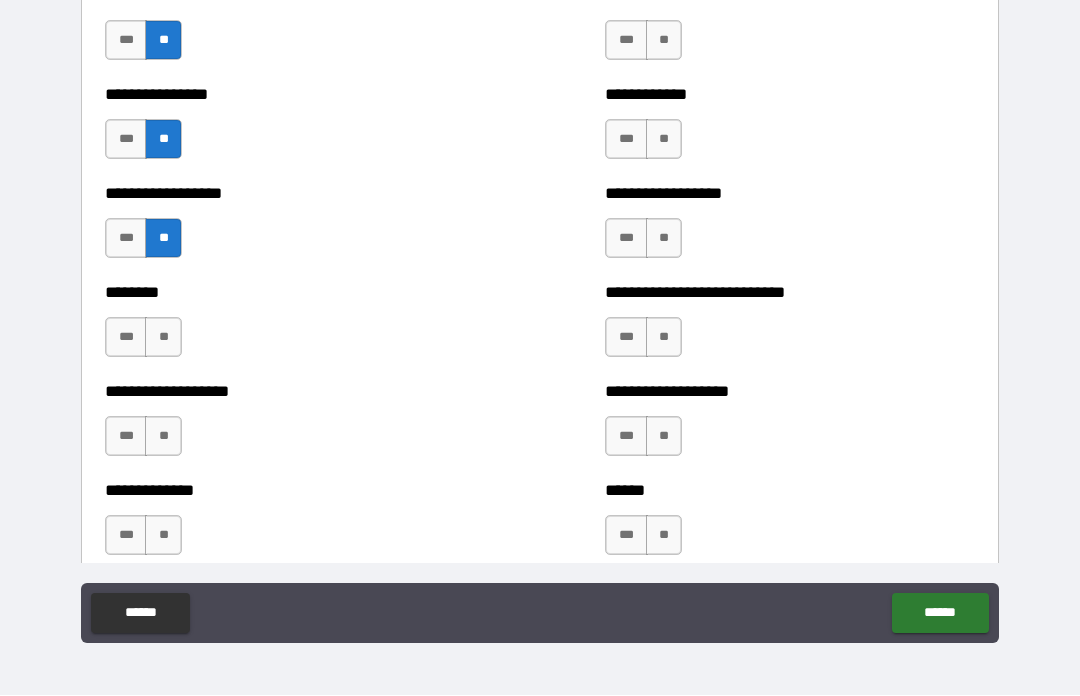 click on "**" at bounding box center [163, 338] 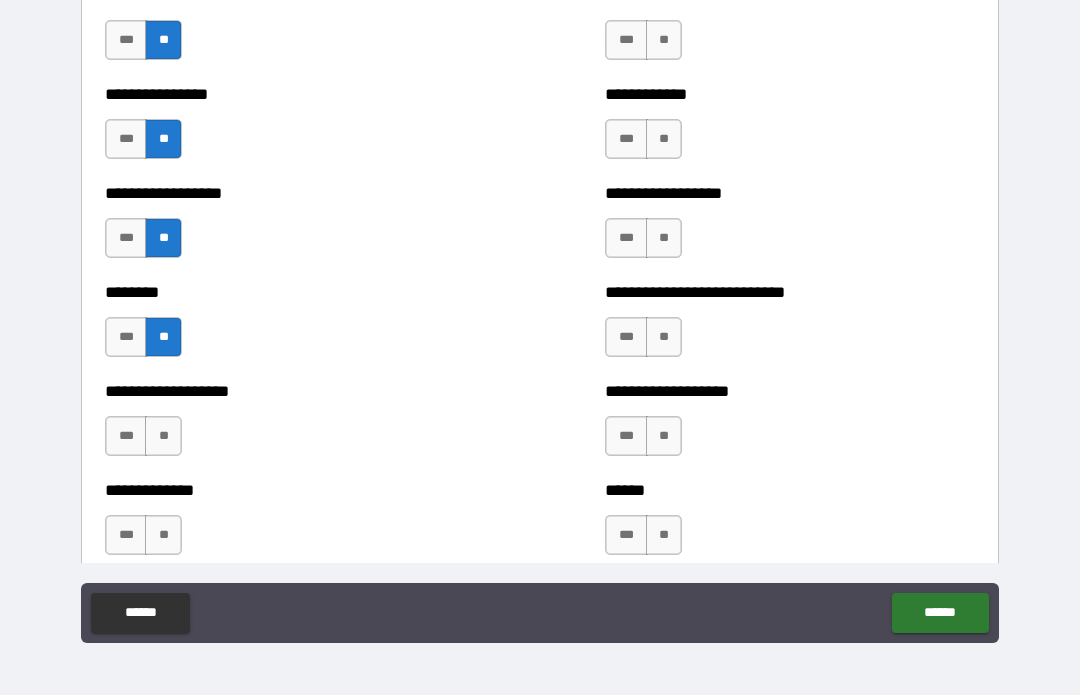 click on "**" at bounding box center (163, 437) 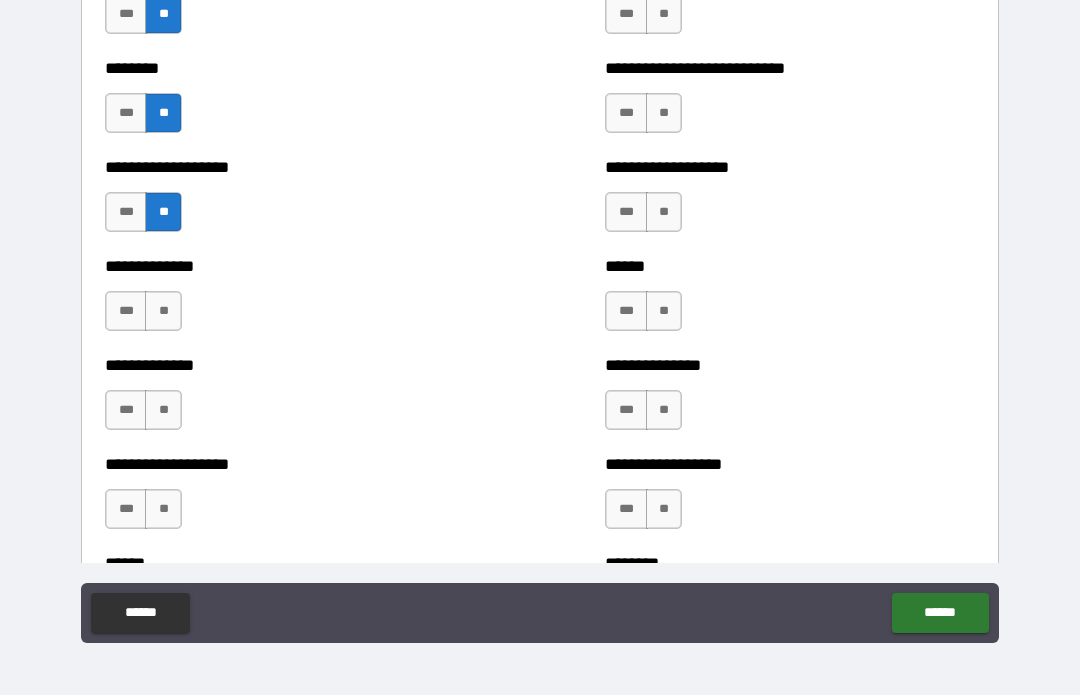 scroll, scrollTop: 4516, scrollLeft: 0, axis: vertical 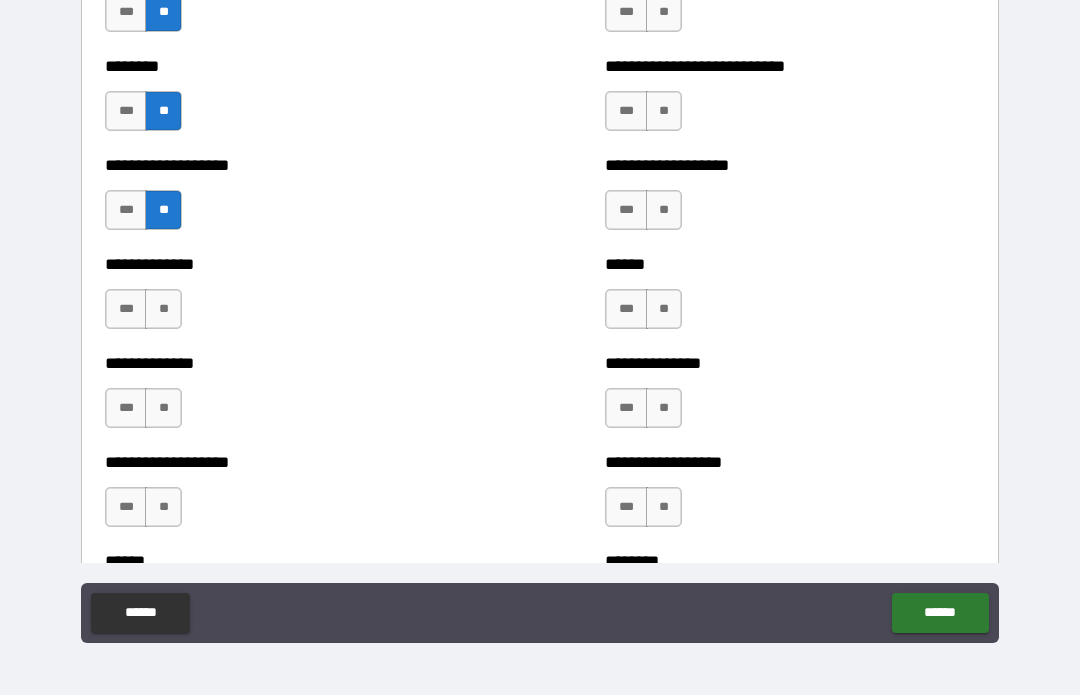 click on "**" at bounding box center (163, 310) 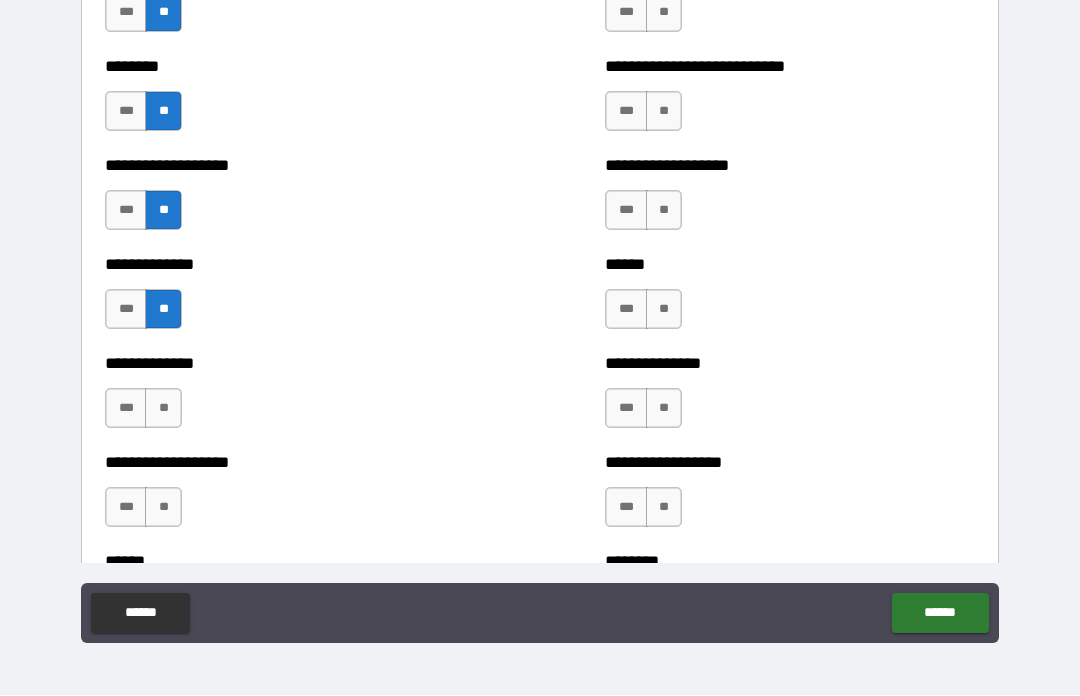 click on "**" at bounding box center (163, 409) 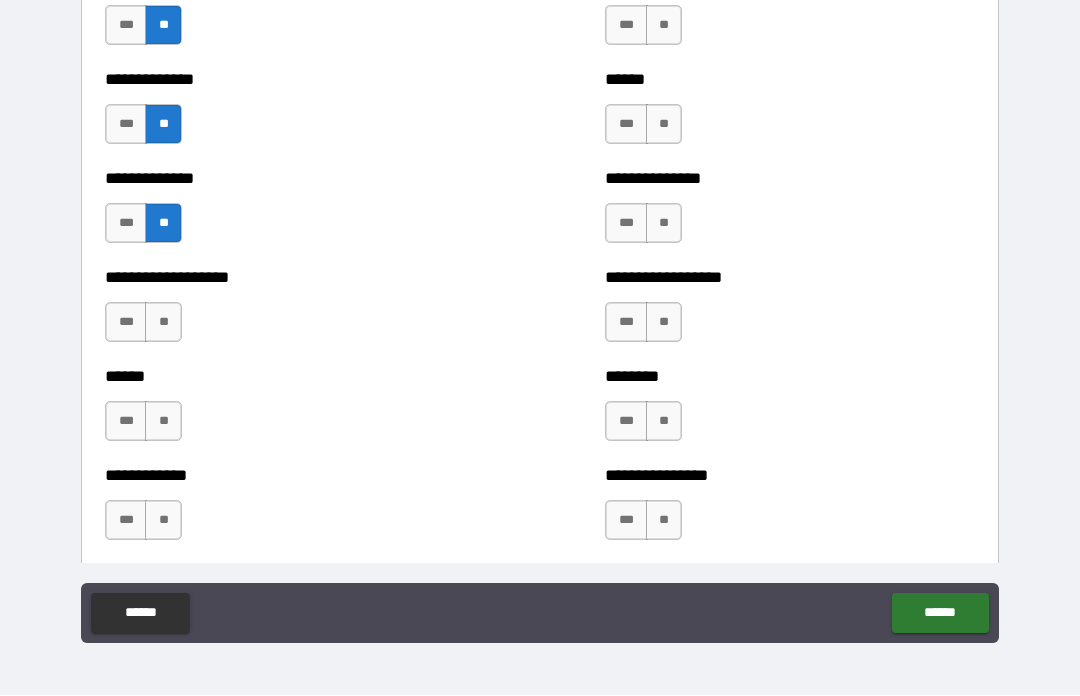 scroll, scrollTop: 4703, scrollLeft: 0, axis: vertical 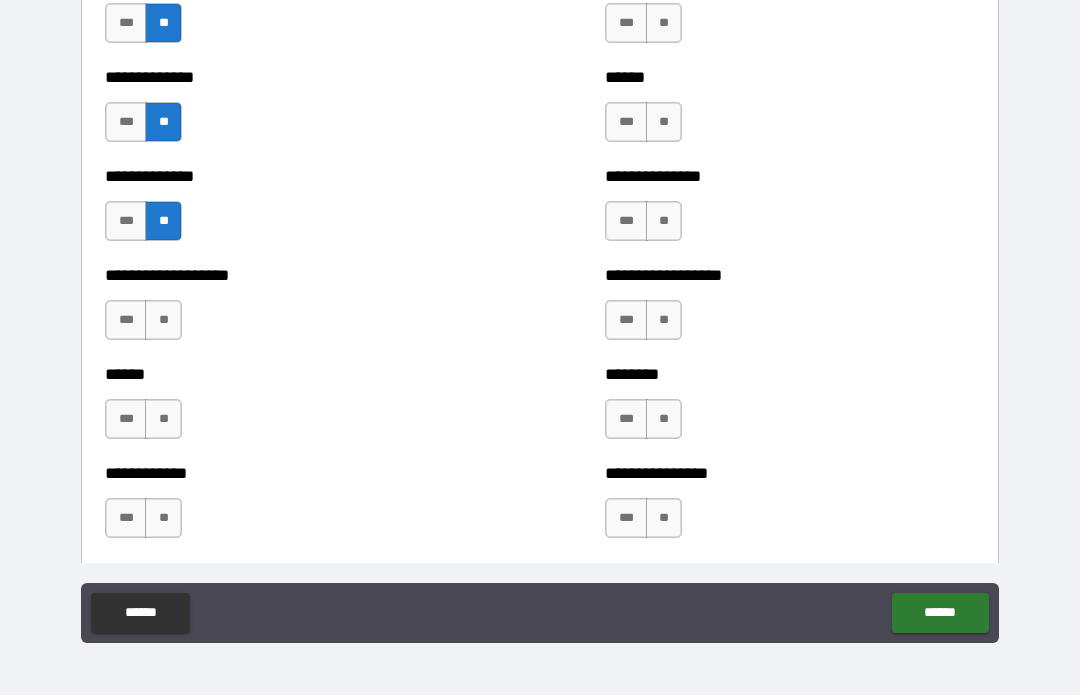 click on "**" at bounding box center [163, 321] 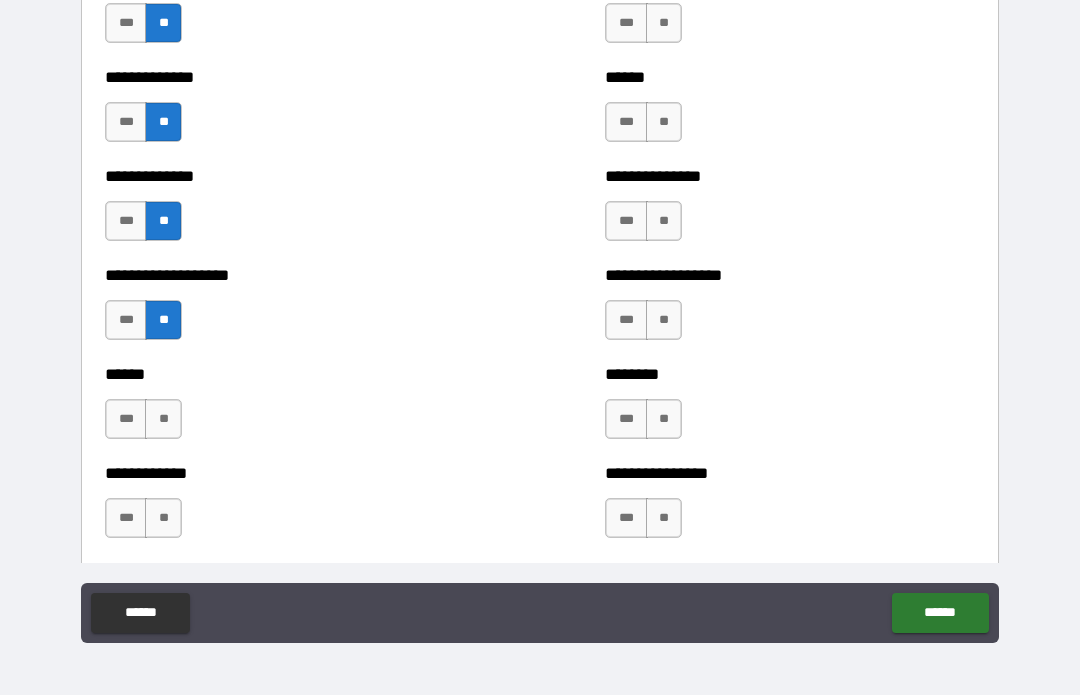 click on "**" at bounding box center (163, 420) 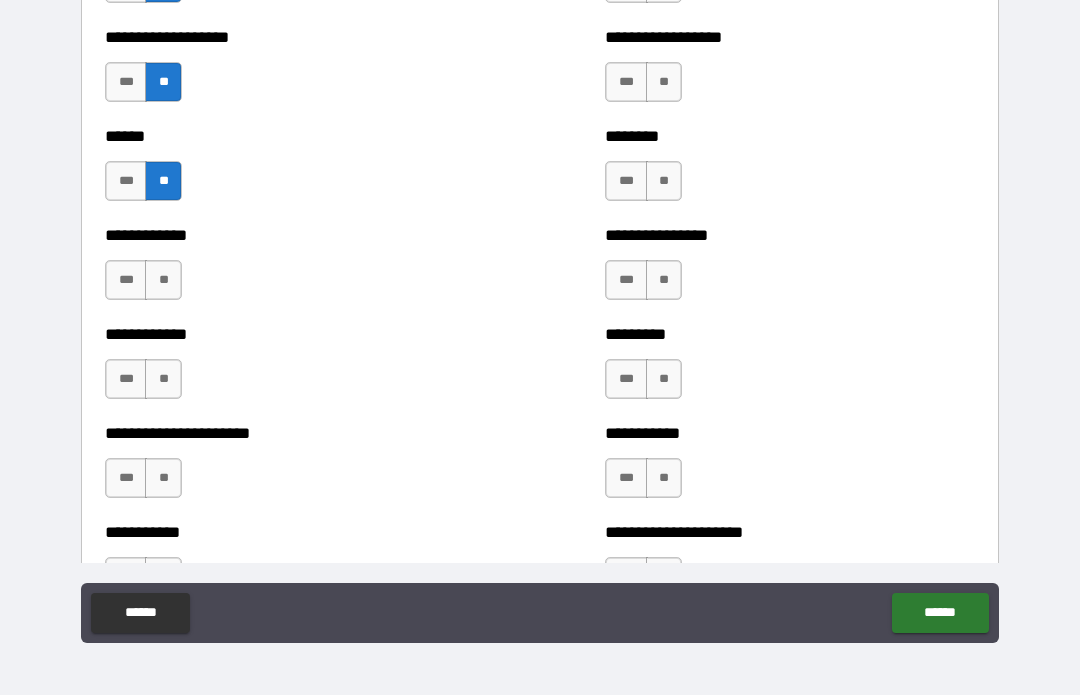 scroll, scrollTop: 4951, scrollLeft: 0, axis: vertical 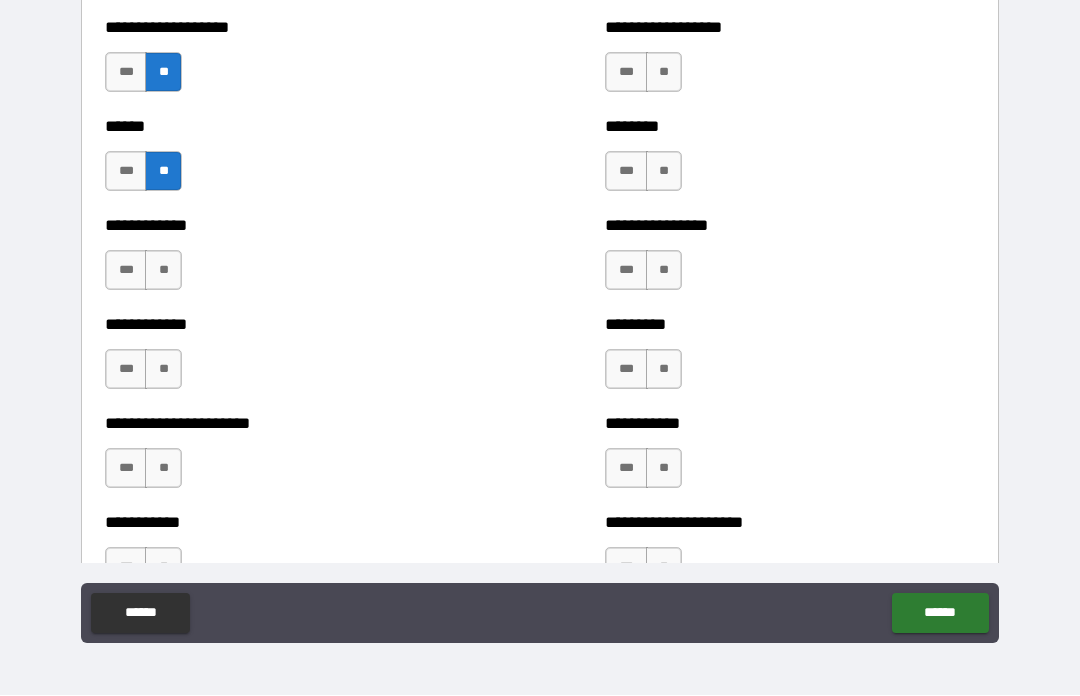 click on "**" at bounding box center (163, 271) 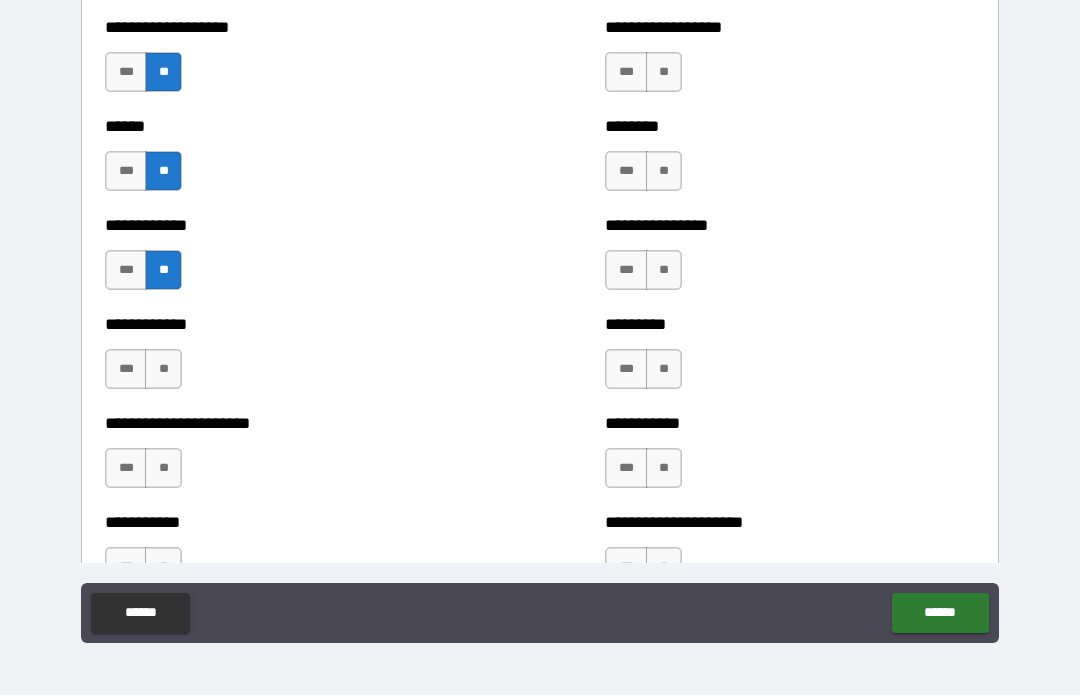 click on "**" at bounding box center (163, 370) 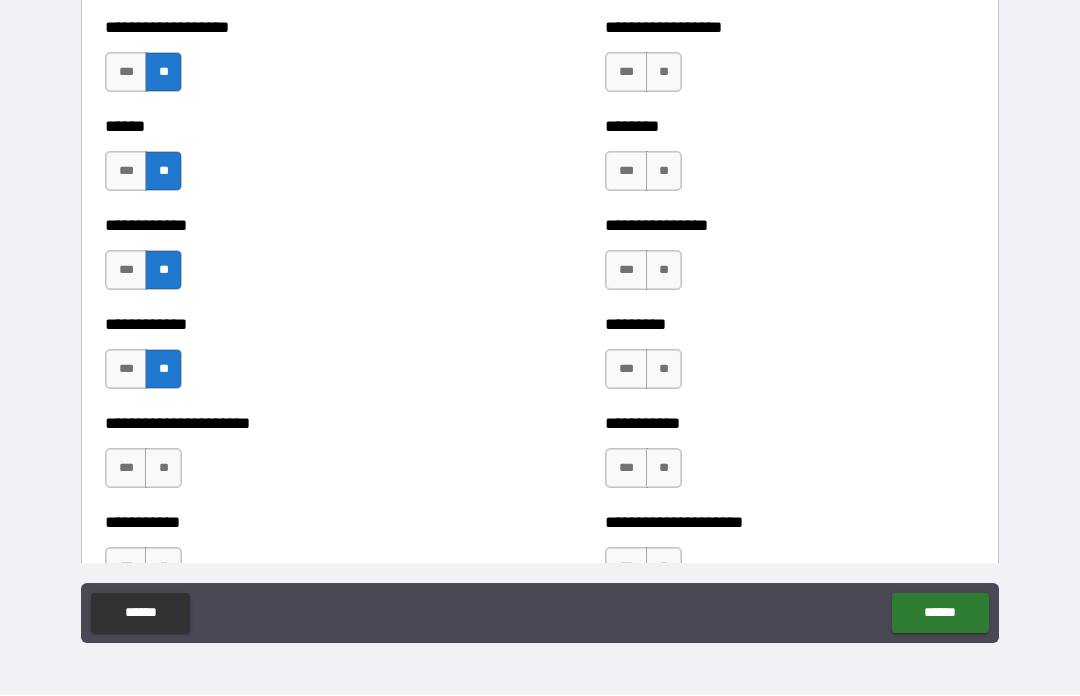 click on "**" at bounding box center [163, 469] 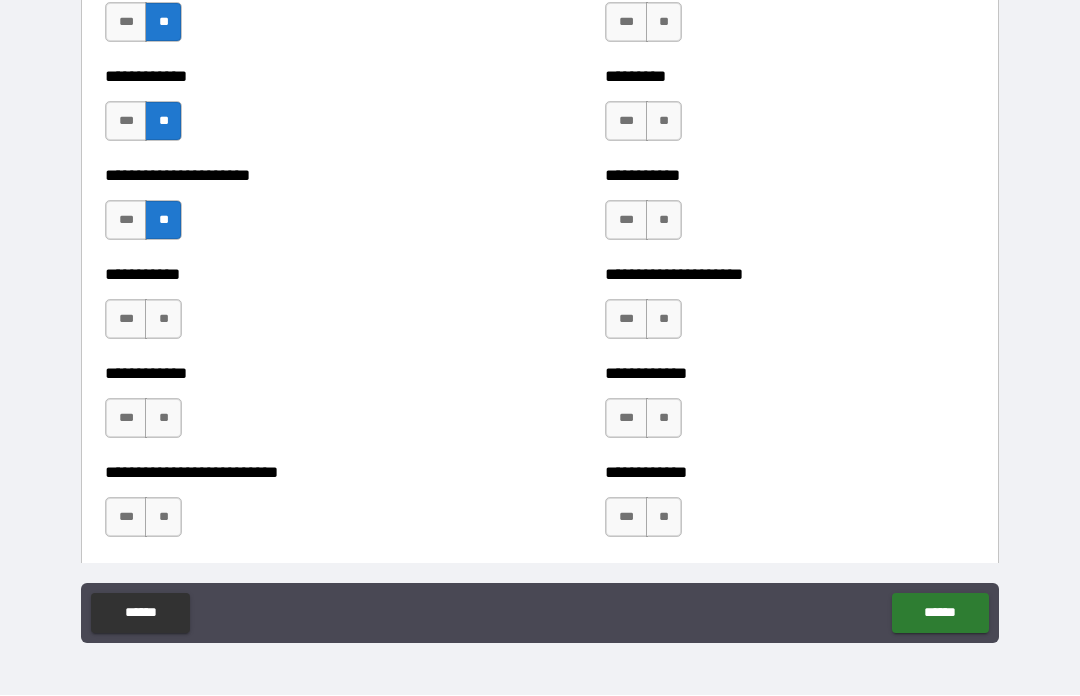 scroll, scrollTop: 5246, scrollLeft: 0, axis: vertical 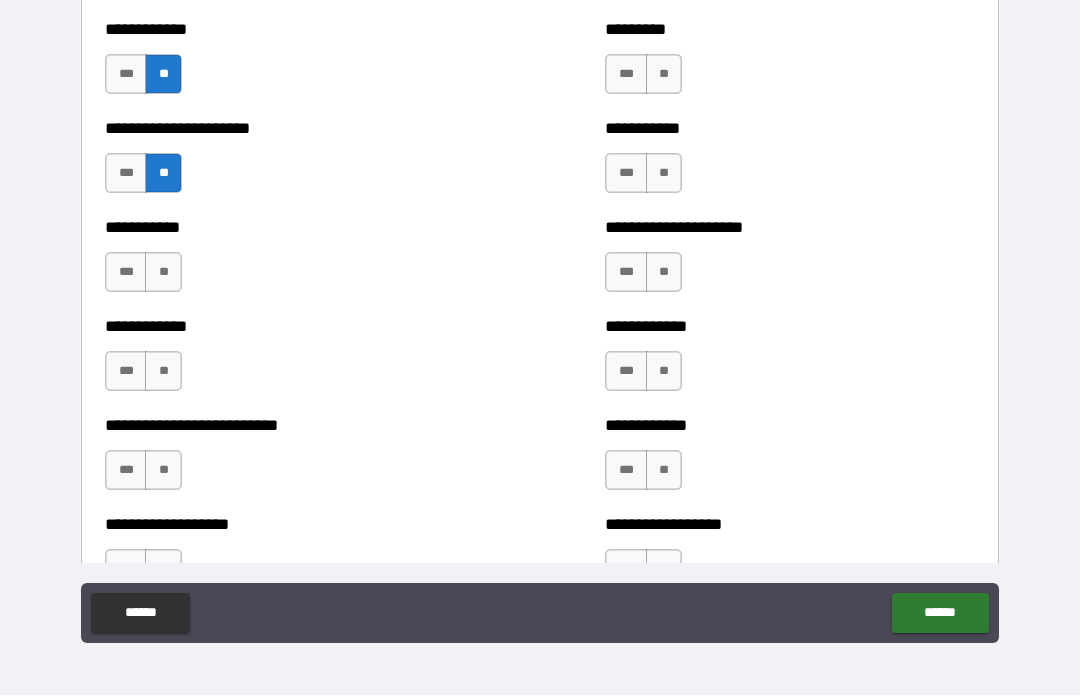 click on "**" at bounding box center [163, 273] 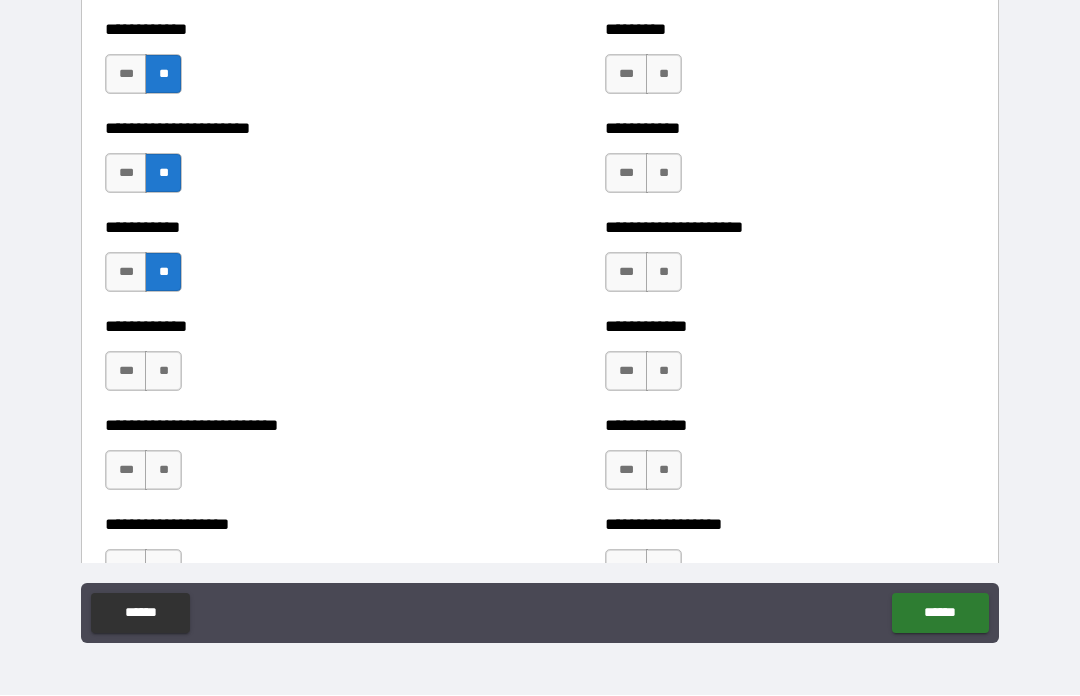 click on "**" at bounding box center [163, 372] 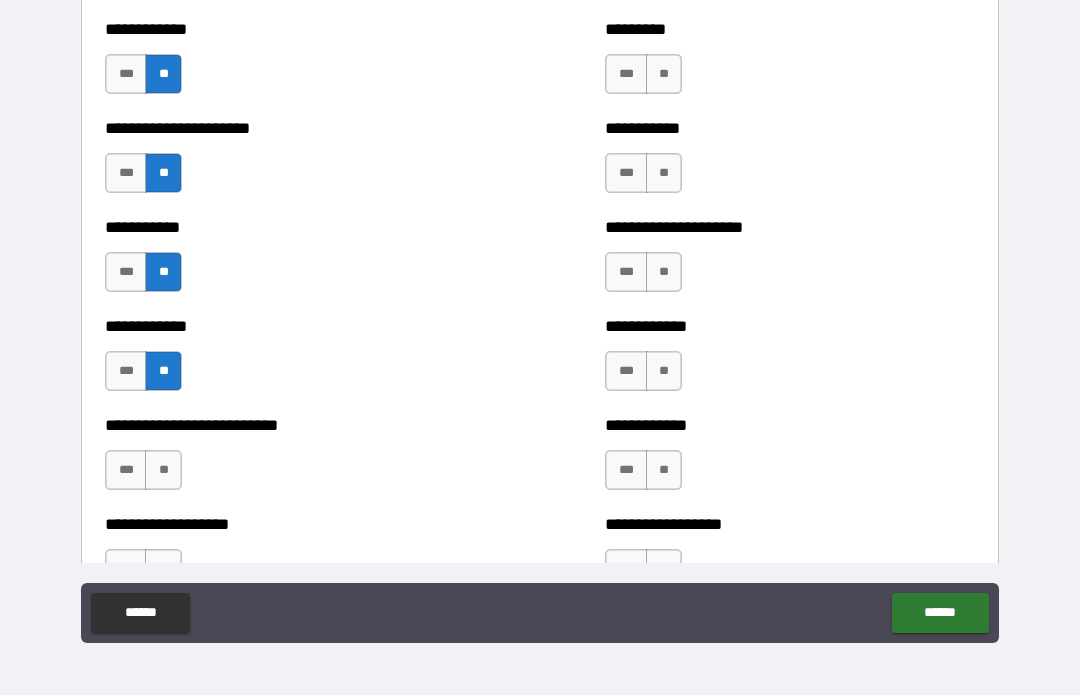 click on "**" at bounding box center [163, 471] 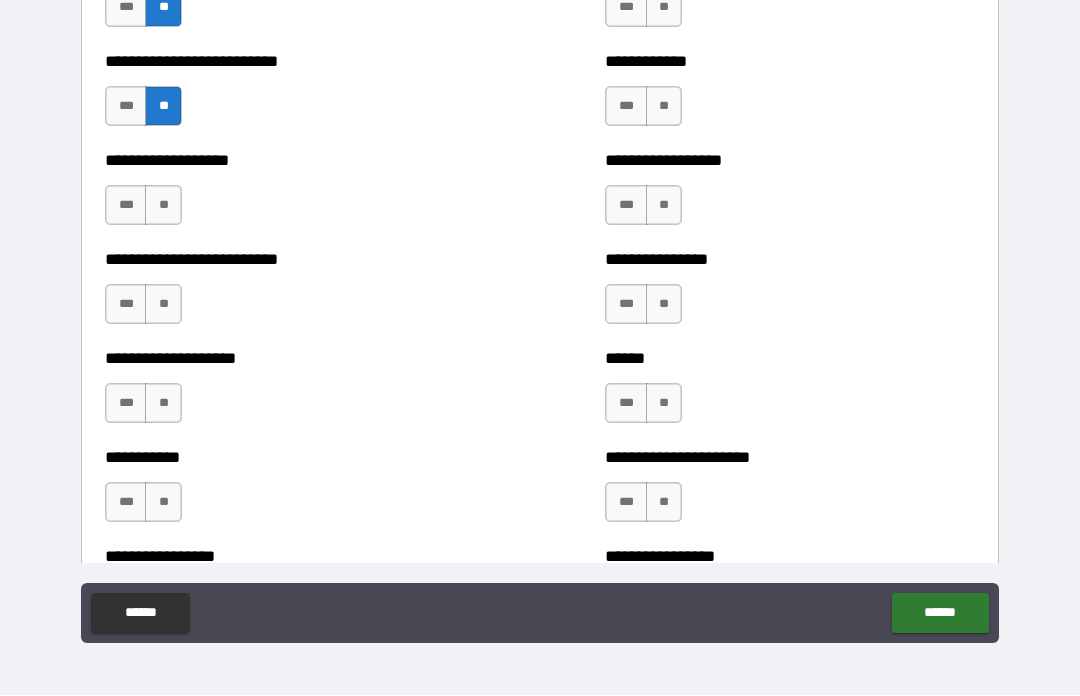 scroll, scrollTop: 5614, scrollLeft: 0, axis: vertical 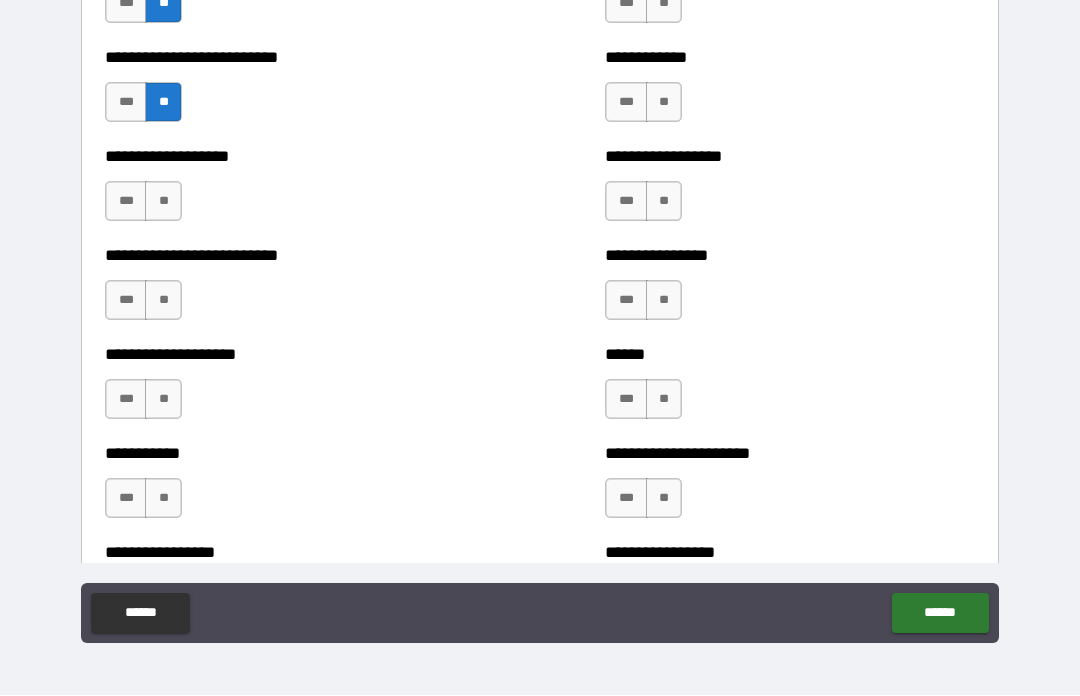 click on "**" at bounding box center [163, 202] 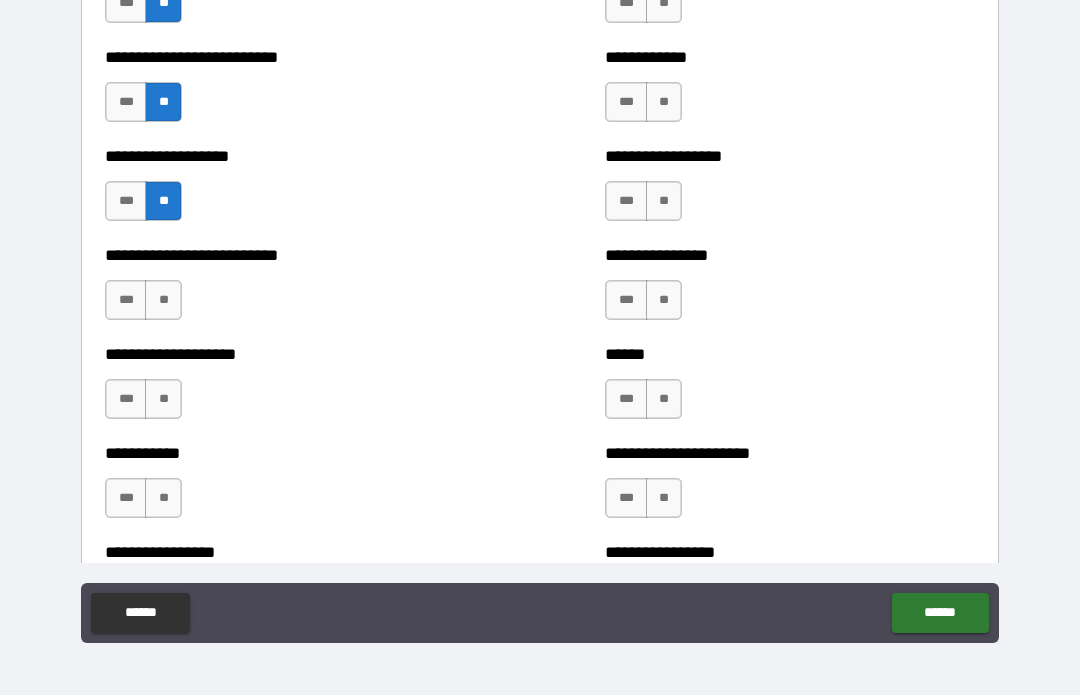 click on "**" at bounding box center [163, 301] 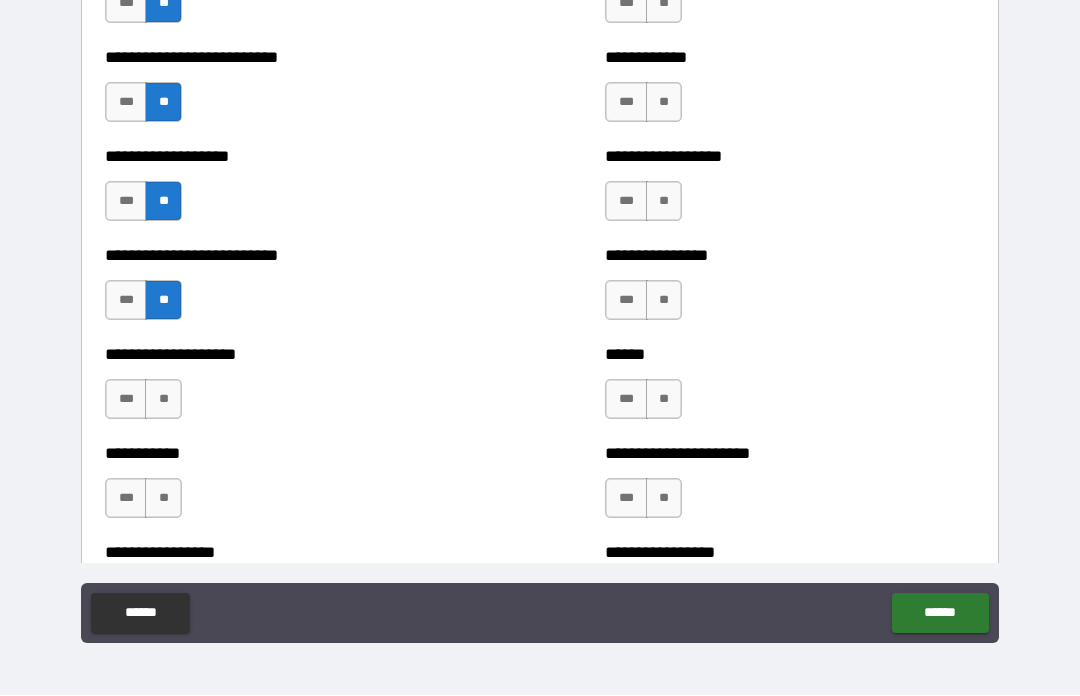 click on "**" at bounding box center [163, 400] 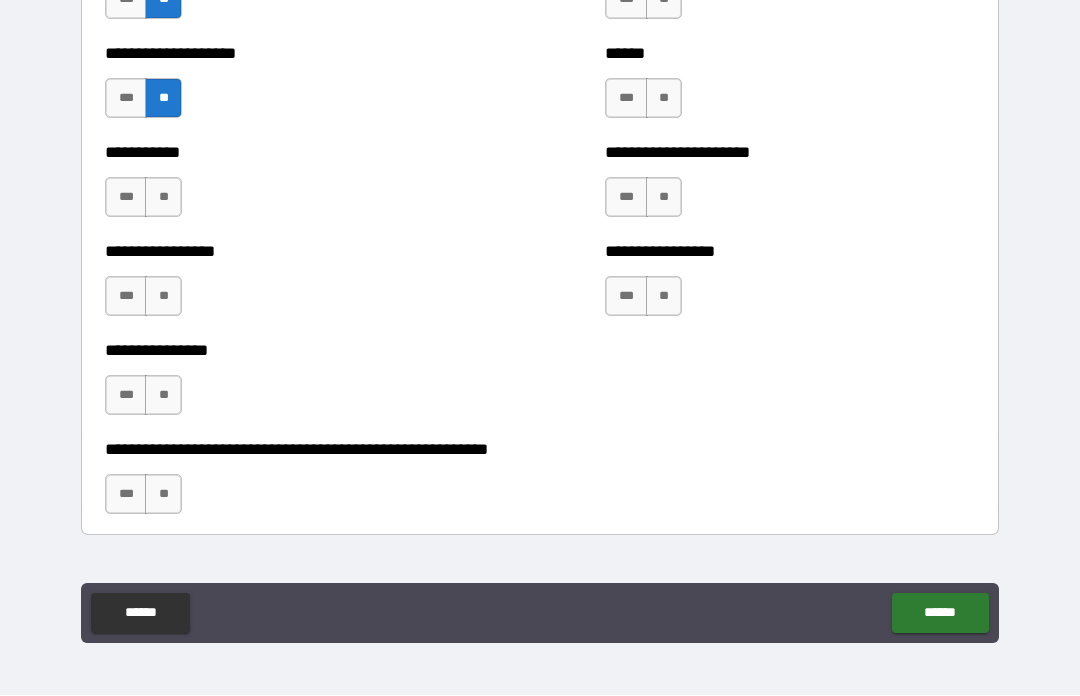 scroll, scrollTop: 5916, scrollLeft: 0, axis: vertical 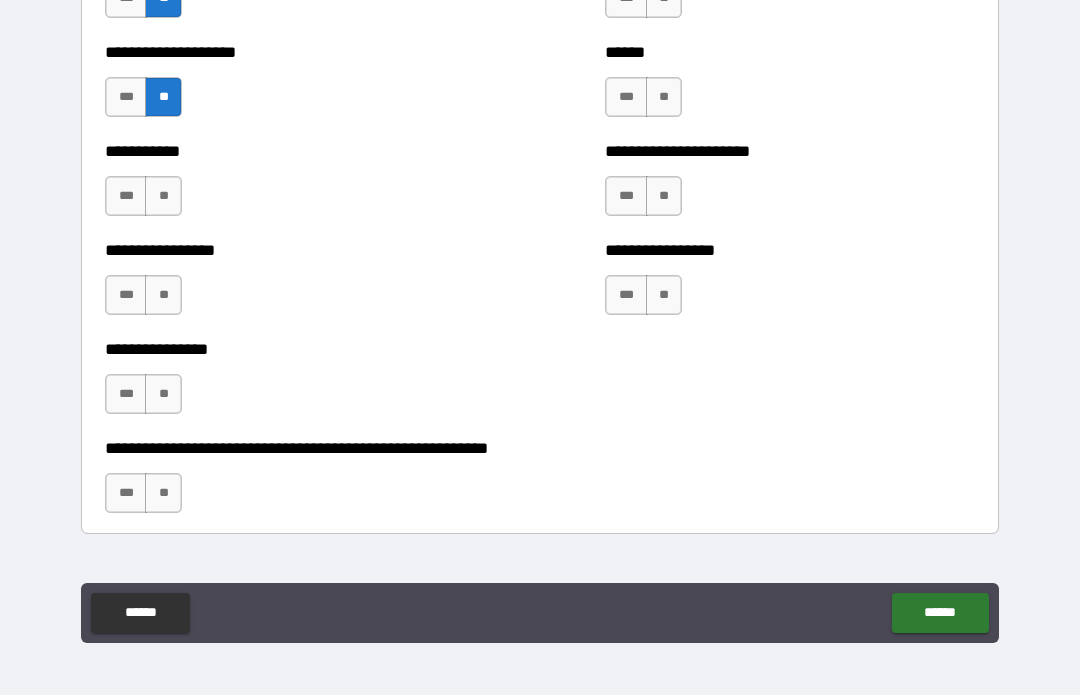 click on "**" at bounding box center [163, 197] 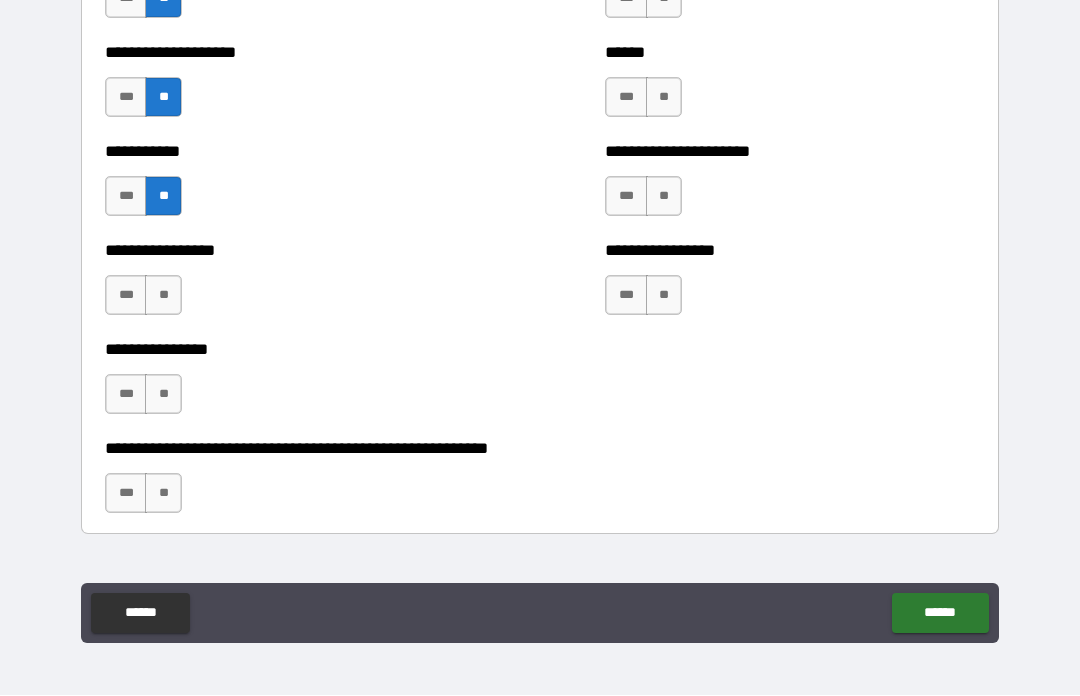 click on "**" at bounding box center (163, 296) 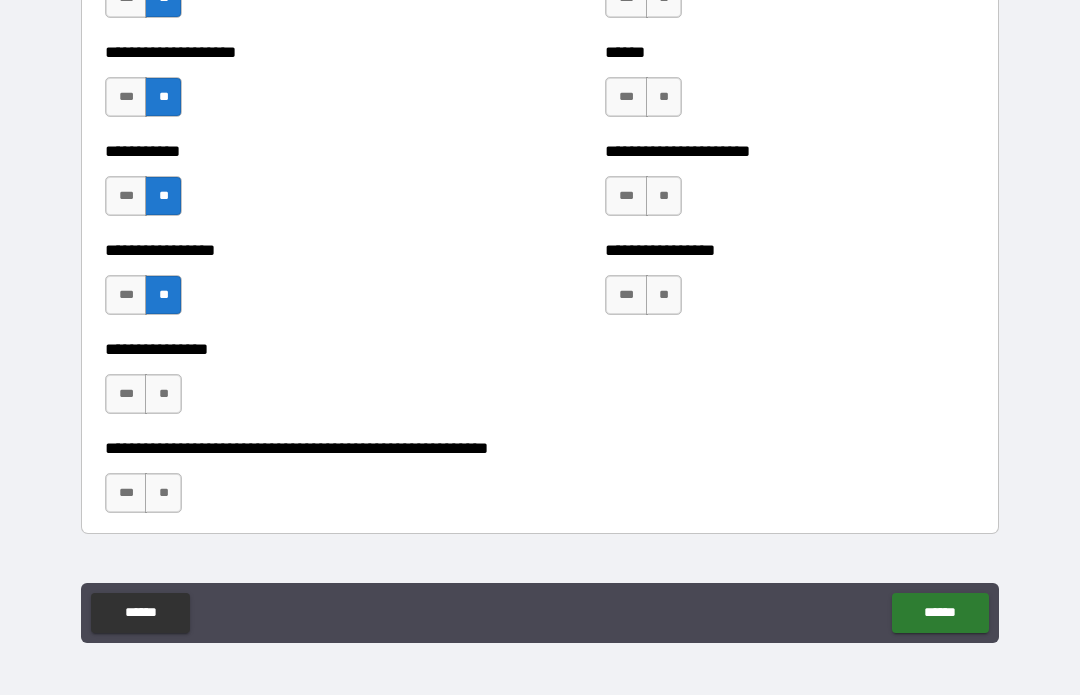 click on "**" at bounding box center [163, 395] 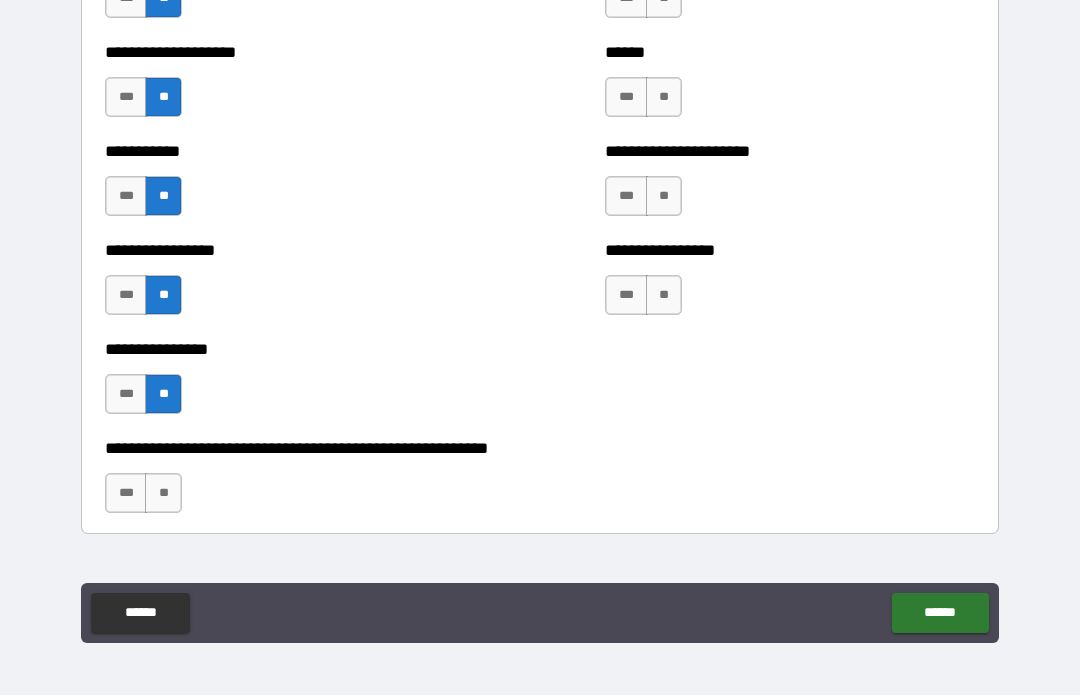 click on "**" at bounding box center [163, 494] 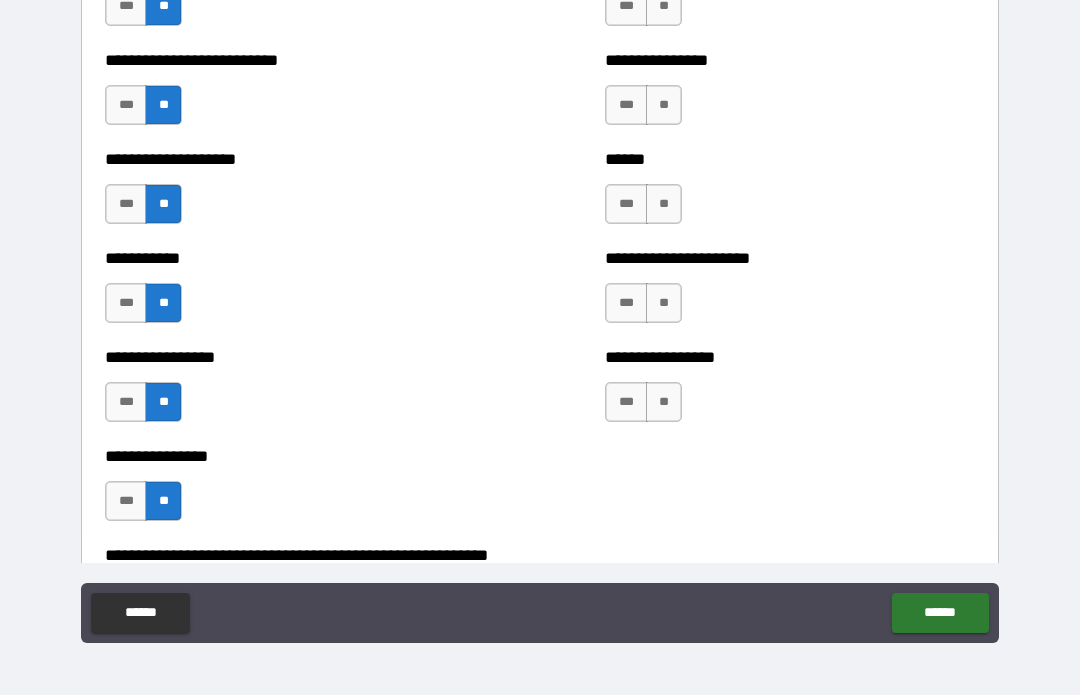 scroll, scrollTop: 5806, scrollLeft: 0, axis: vertical 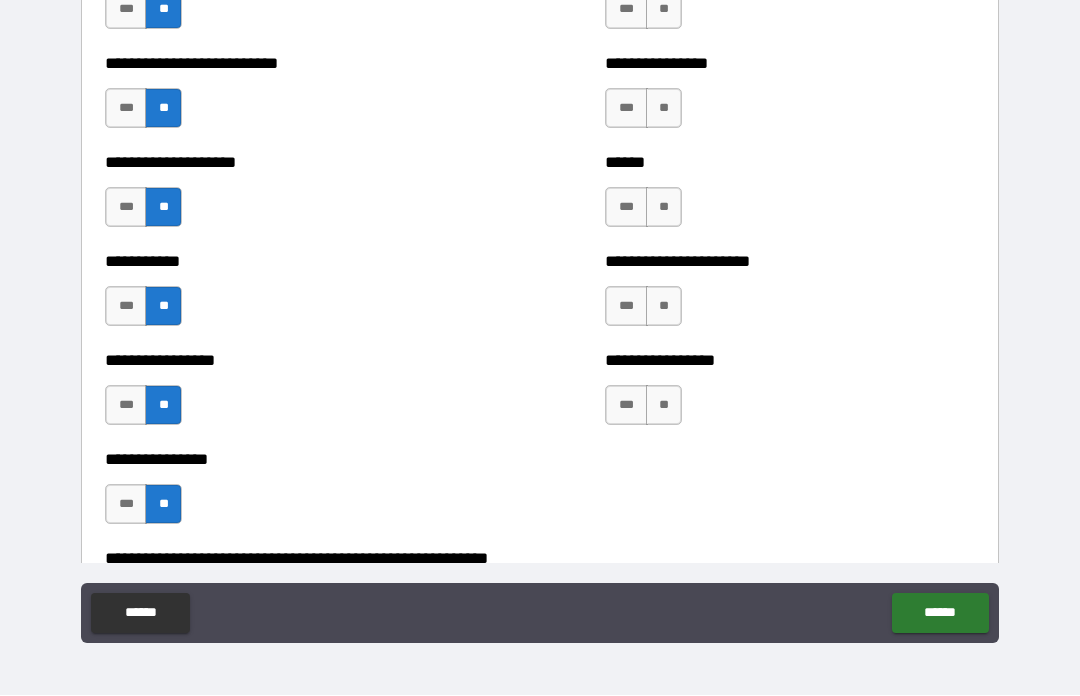 click on "**" at bounding box center [664, 406] 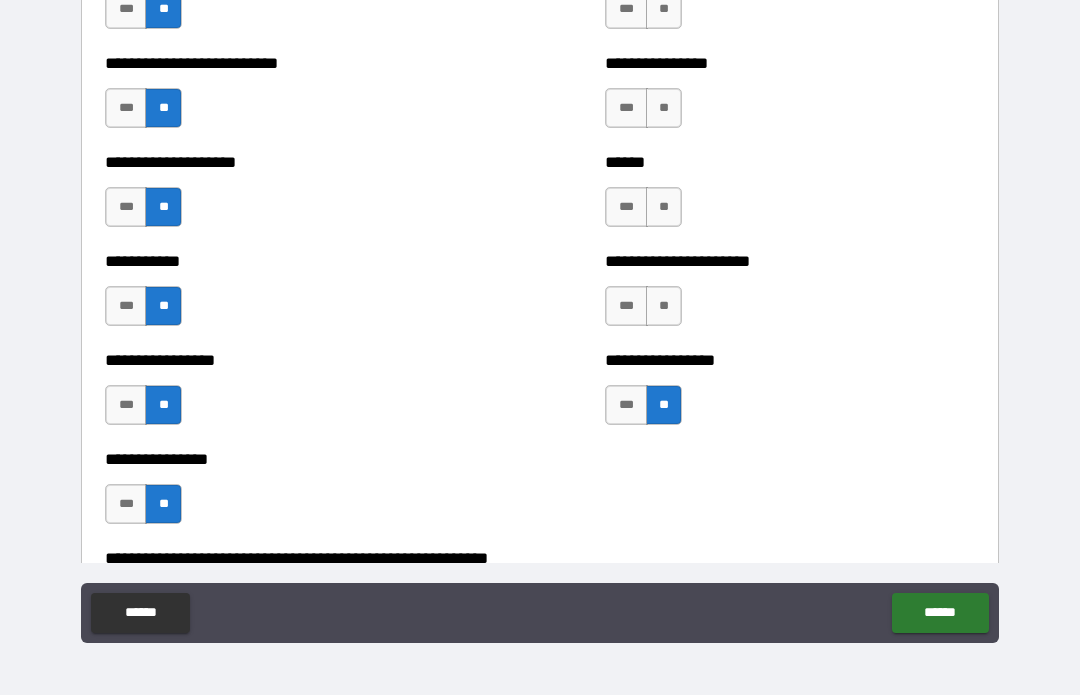 click on "**" at bounding box center (664, 307) 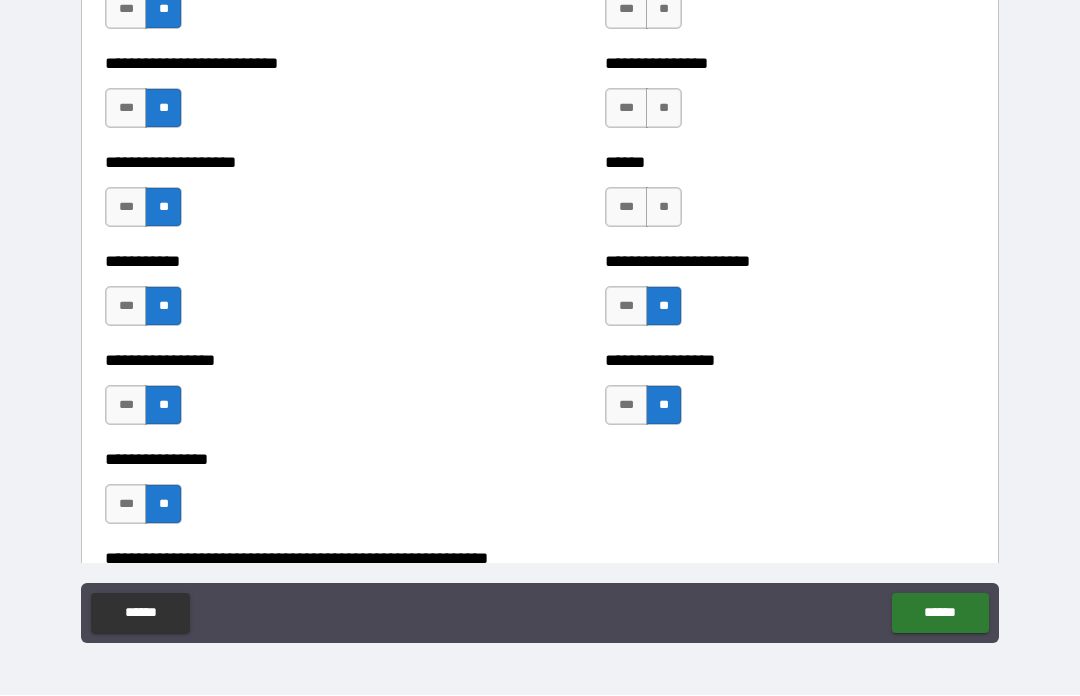 click on "**" at bounding box center (664, 208) 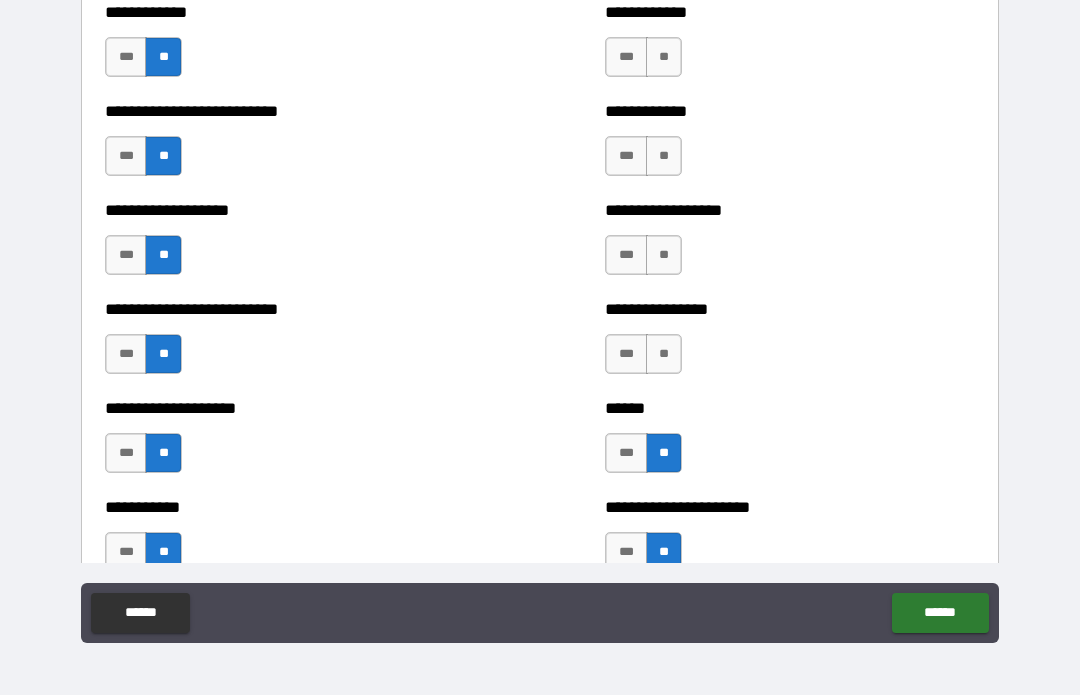 scroll, scrollTop: 5539, scrollLeft: 0, axis: vertical 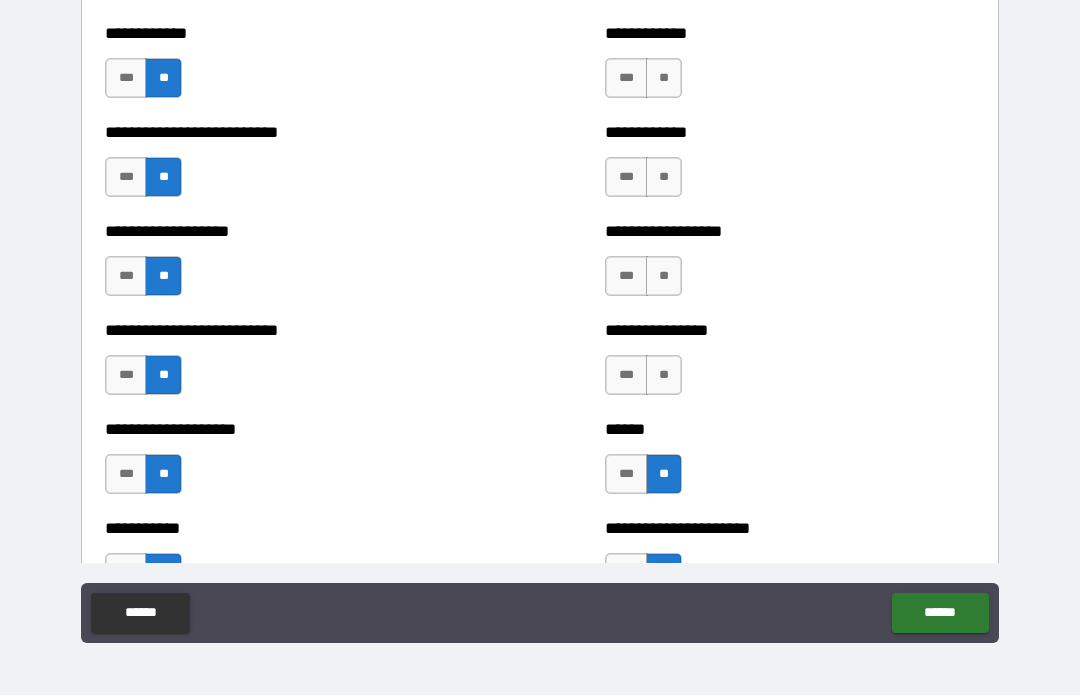 click on "**" at bounding box center [664, 376] 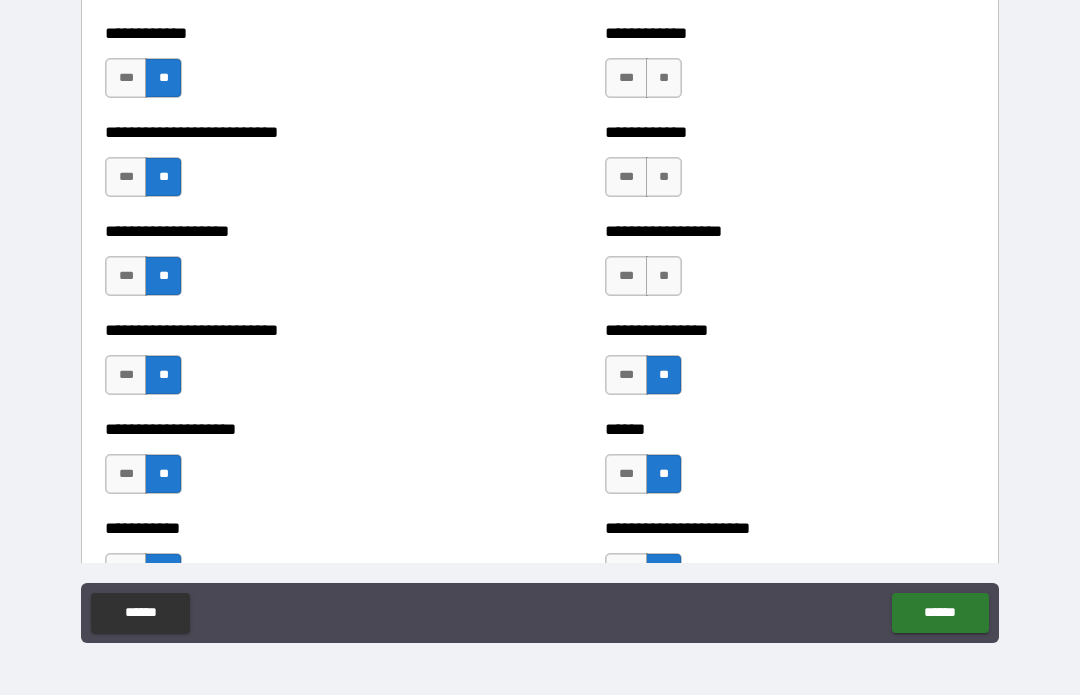 click on "**" at bounding box center [664, 277] 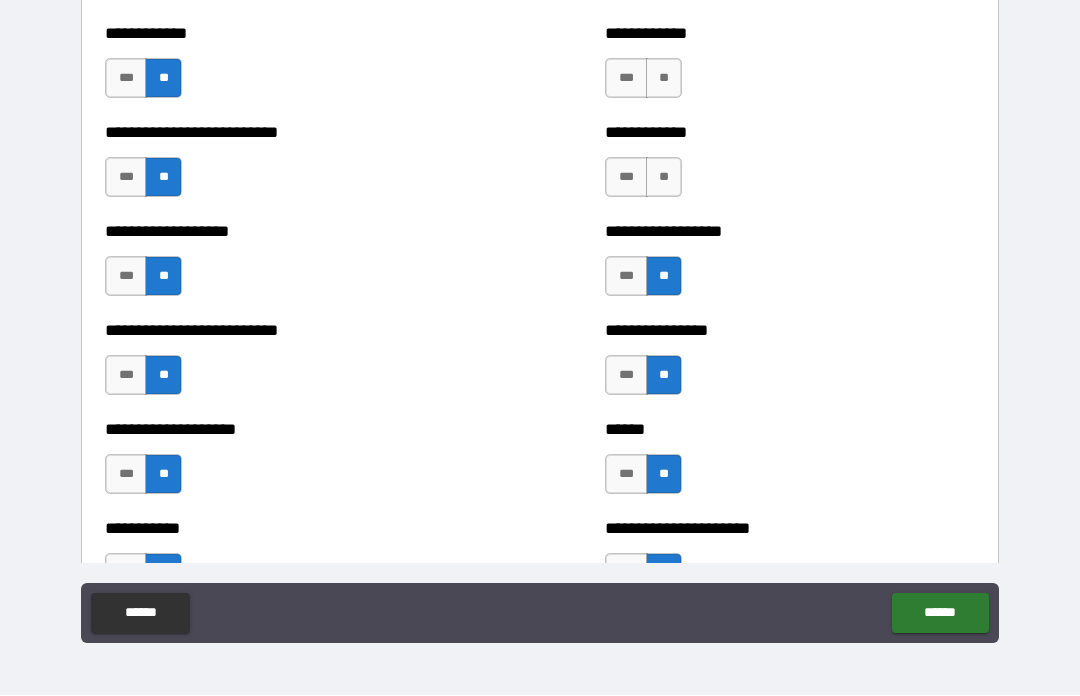 click on "**" at bounding box center (664, 178) 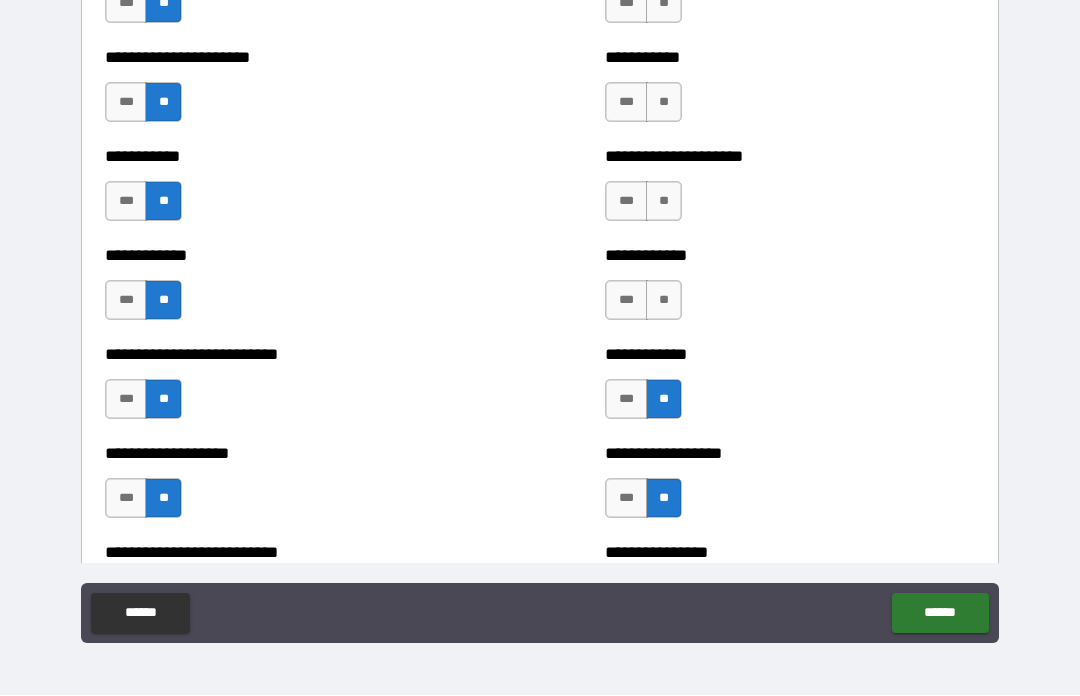 scroll, scrollTop: 5307, scrollLeft: 0, axis: vertical 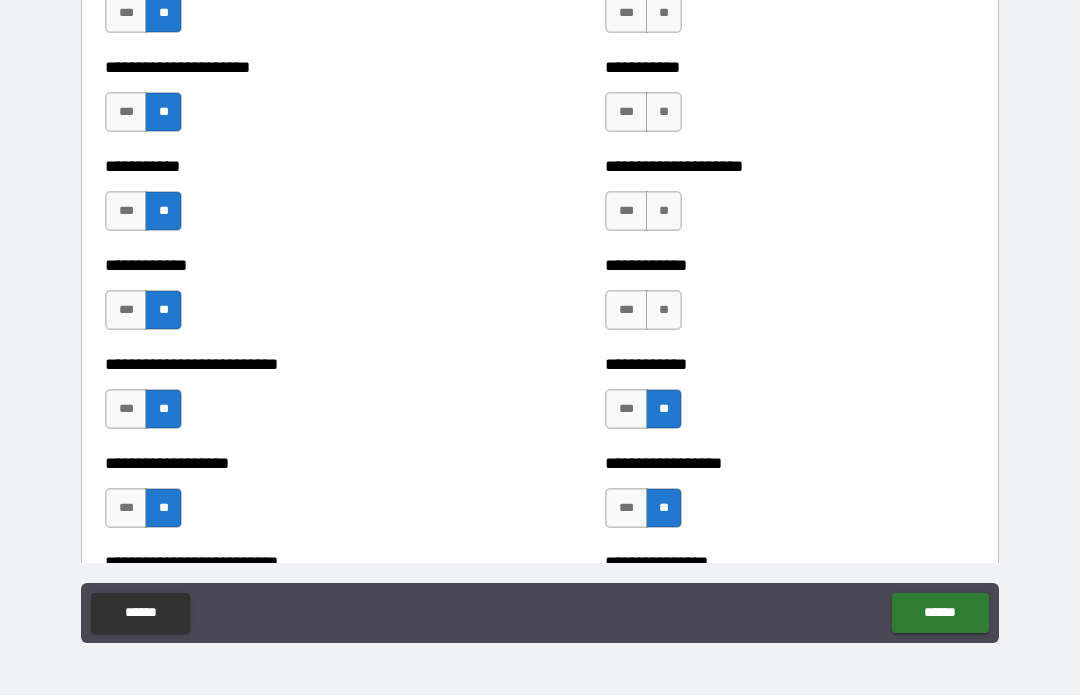 click on "**" at bounding box center [664, 311] 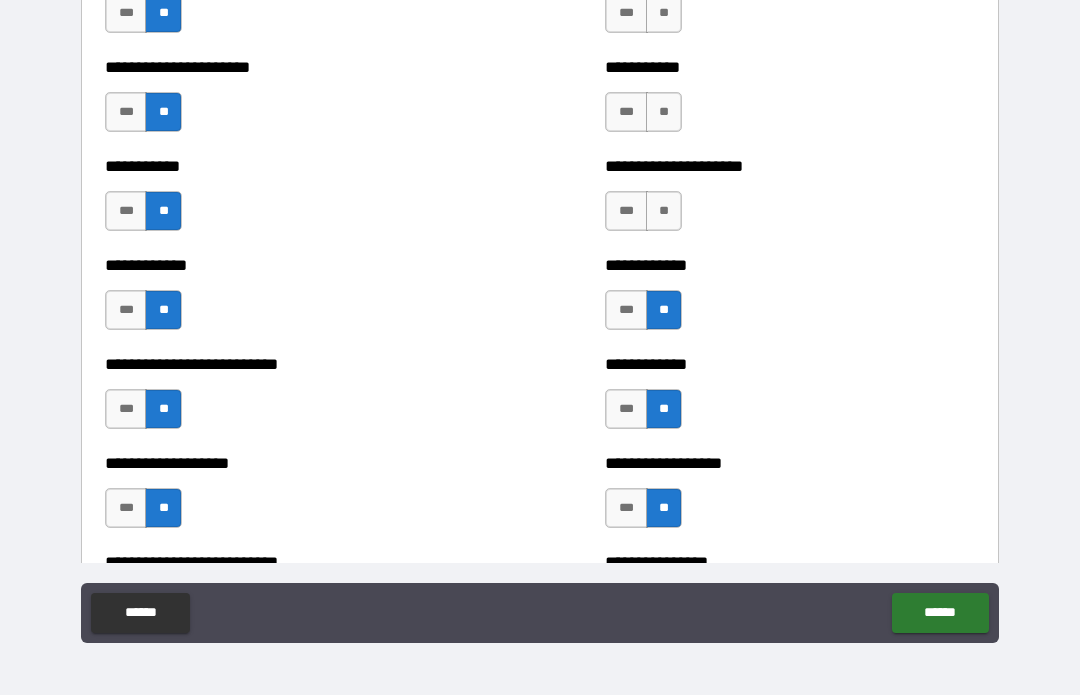 click on "**" at bounding box center (664, 212) 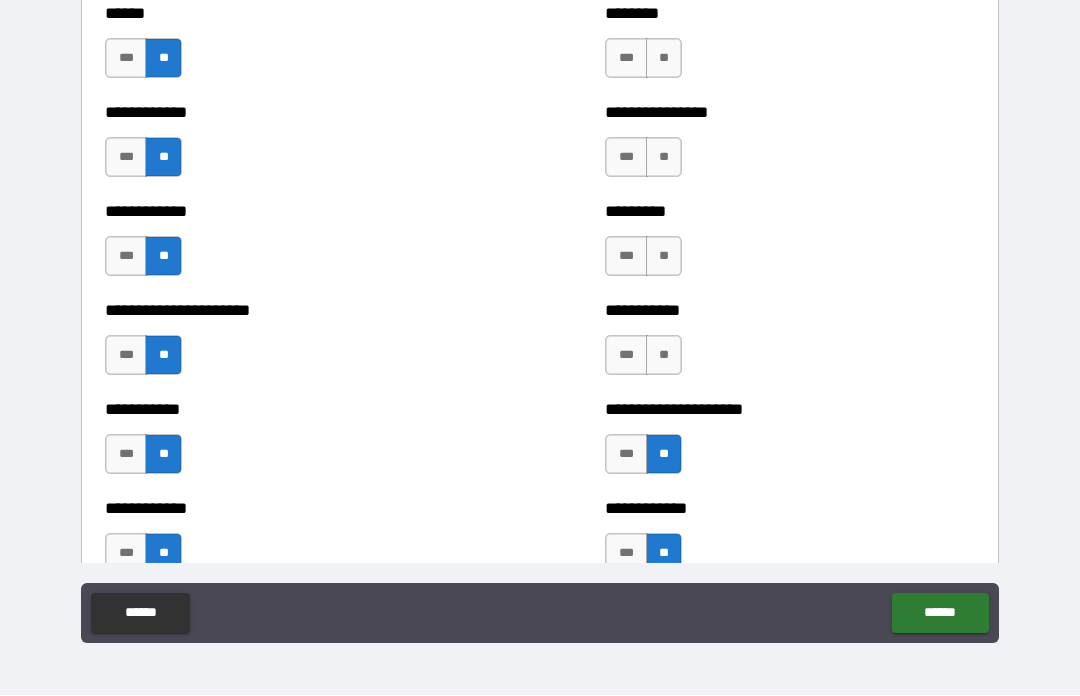 scroll, scrollTop: 5032, scrollLeft: 0, axis: vertical 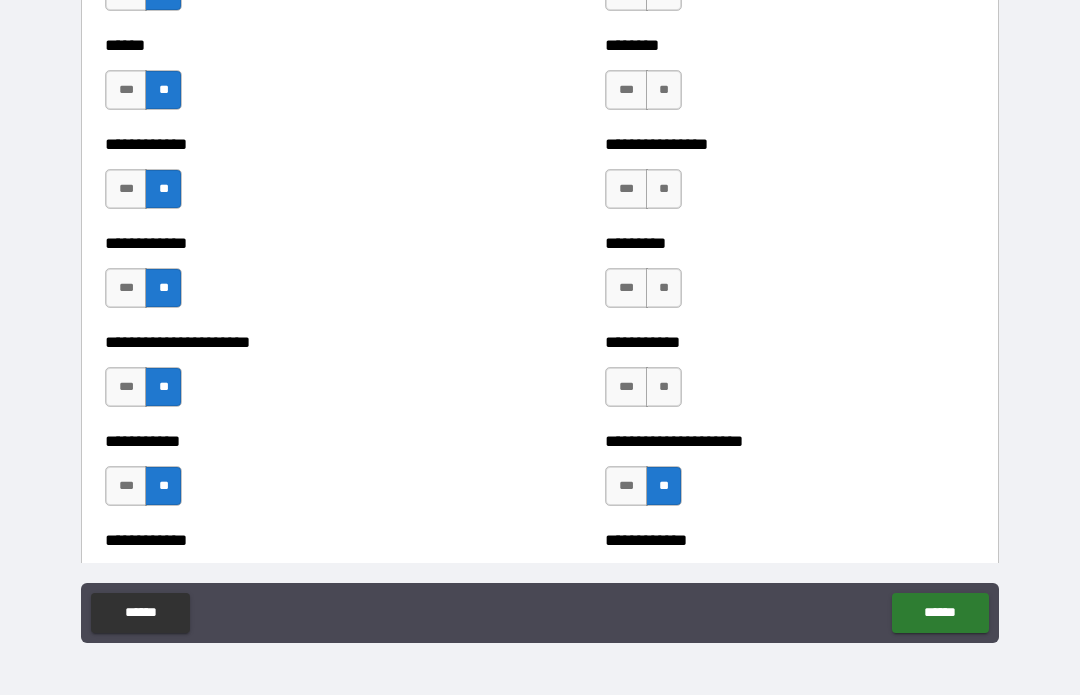 click on "**" at bounding box center (664, 388) 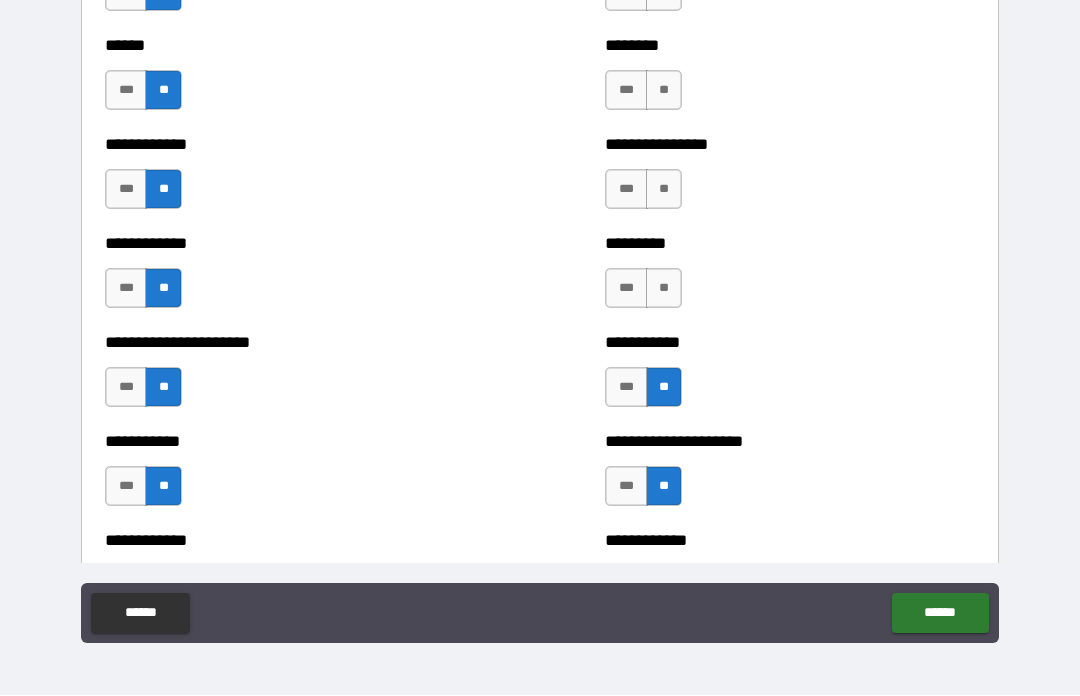 click on "**" at bounding box center (664, 289) 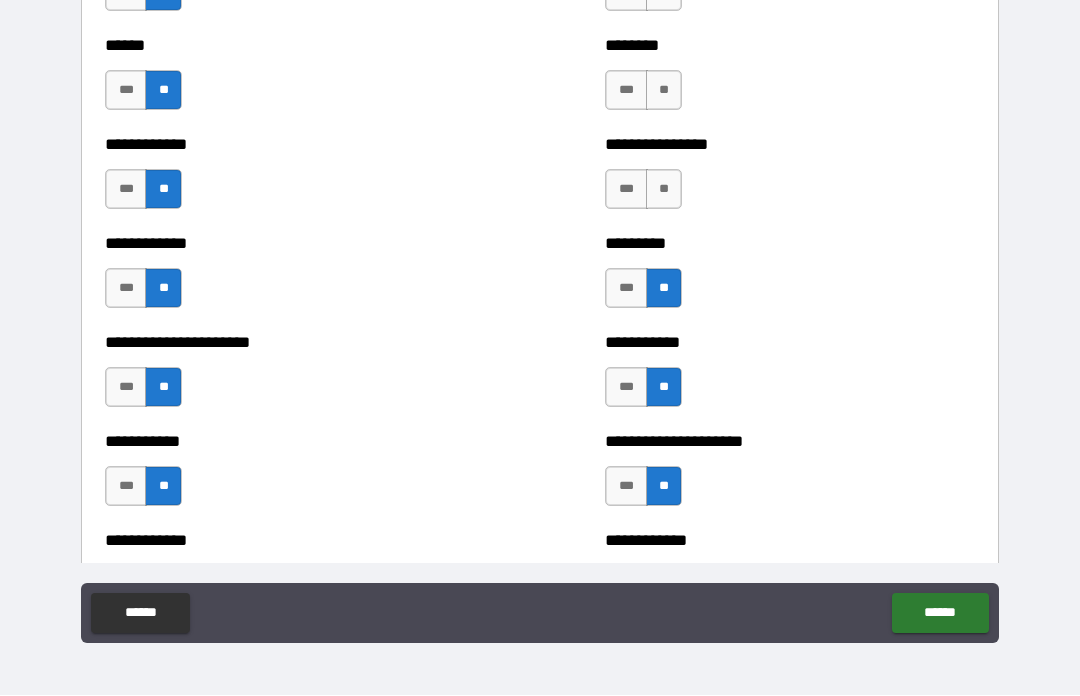 click on "**" at bounding box center (664, 190) 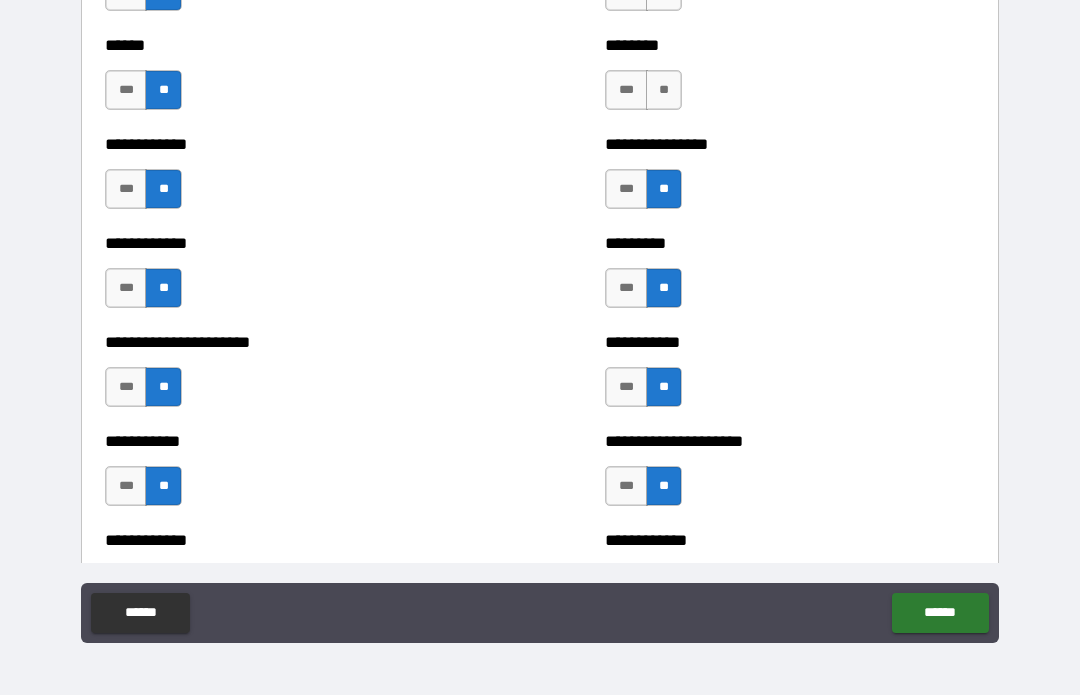 click on "**********" at bounding box center (790, 145) 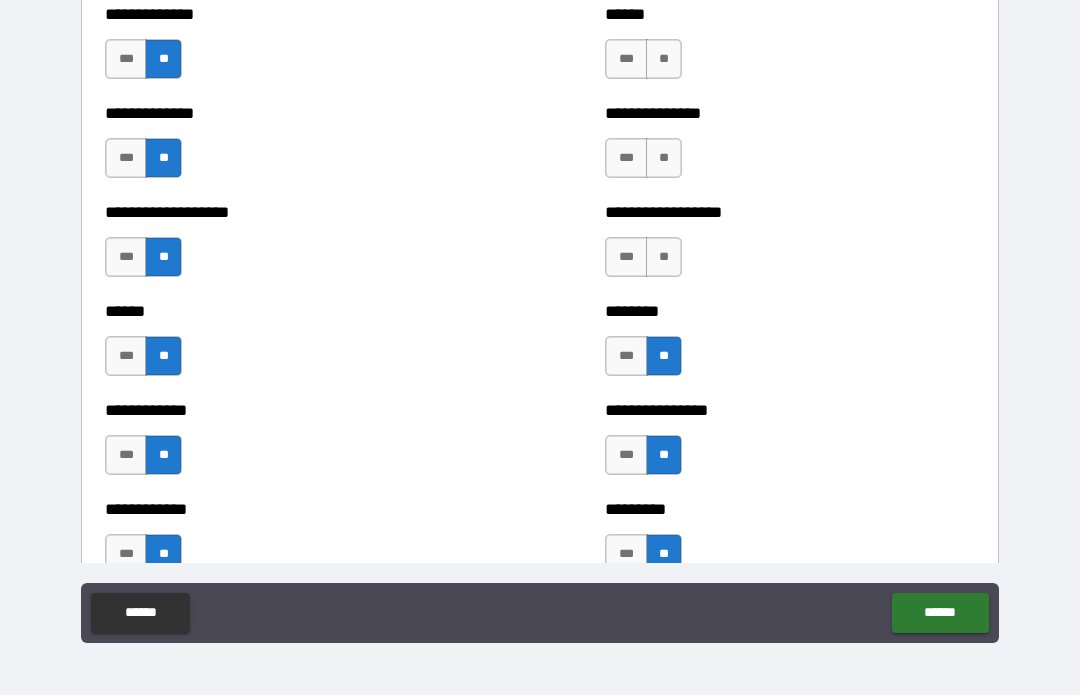 click on "**" at bounding box center (664, 258) 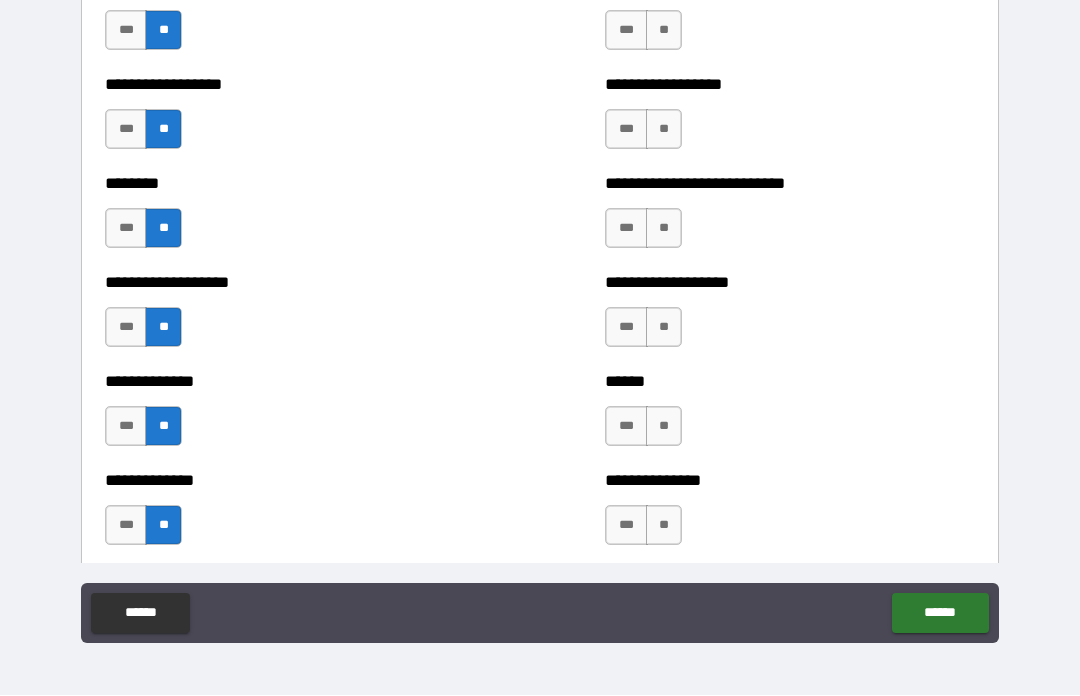 scroll, scrollTop: 4397, scrollLeft: 0, axis: vertical 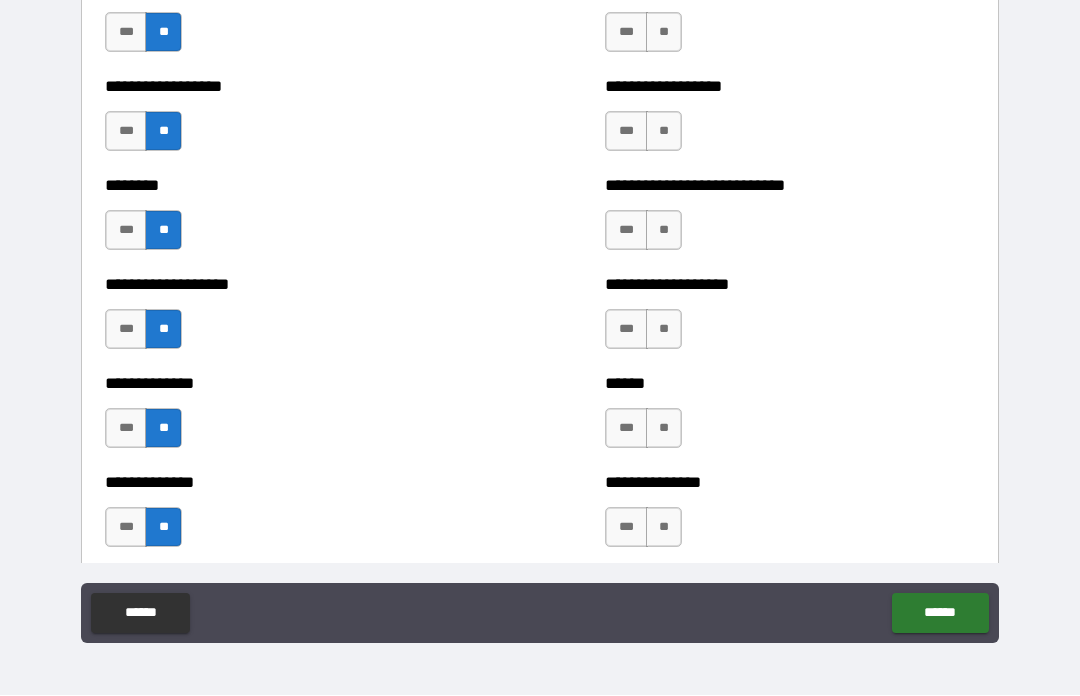 click on "**" at bounding box center [664, 528] 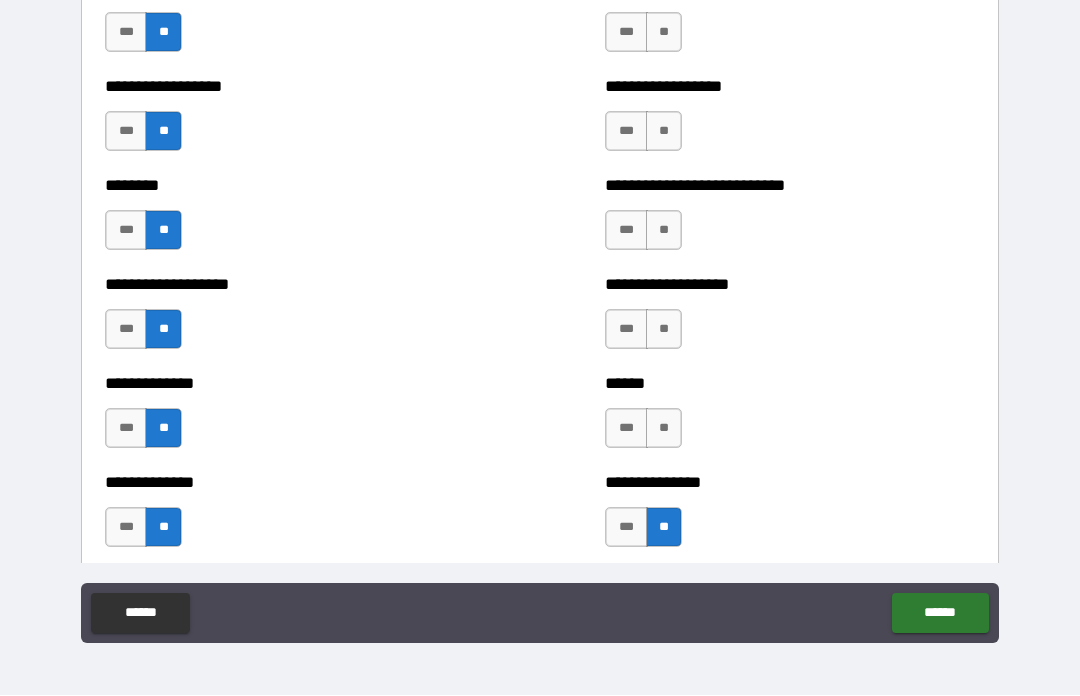 click on "**" at bounding box center [664, 429] 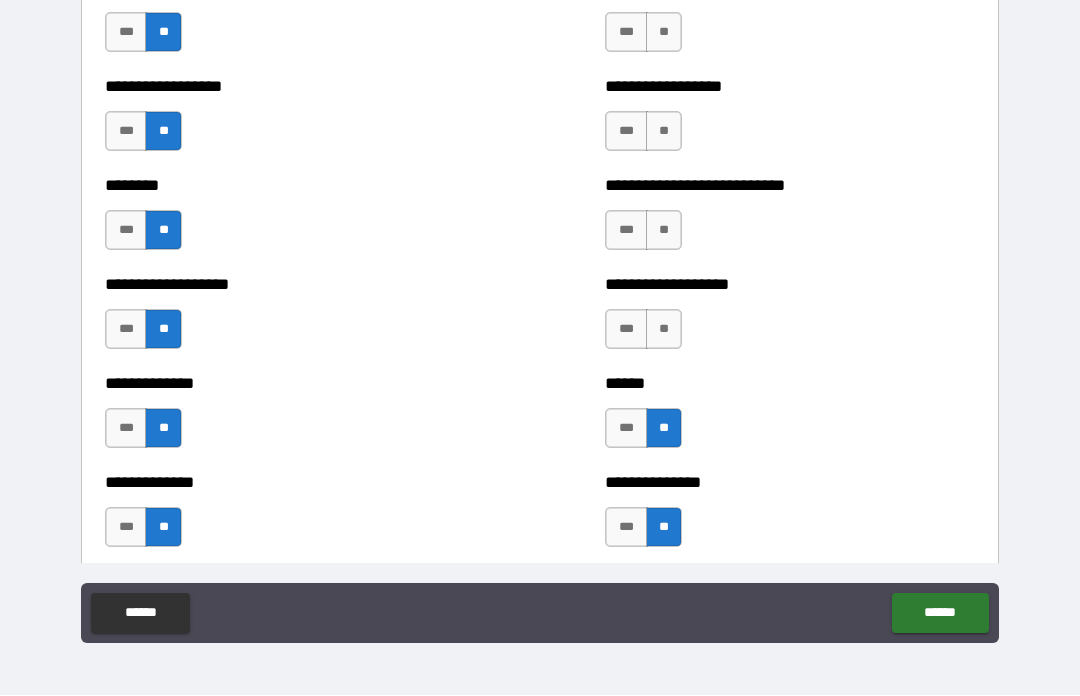 click on "**" at bounding box center (664, 330) 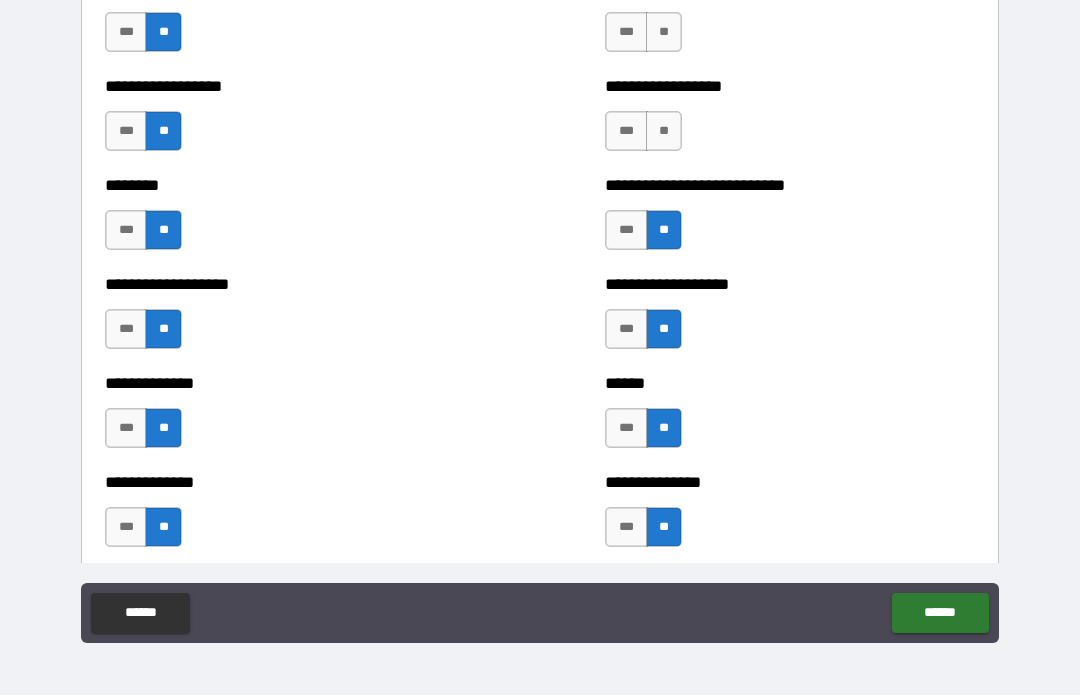 click on "**" at bounding box center [664, 132] 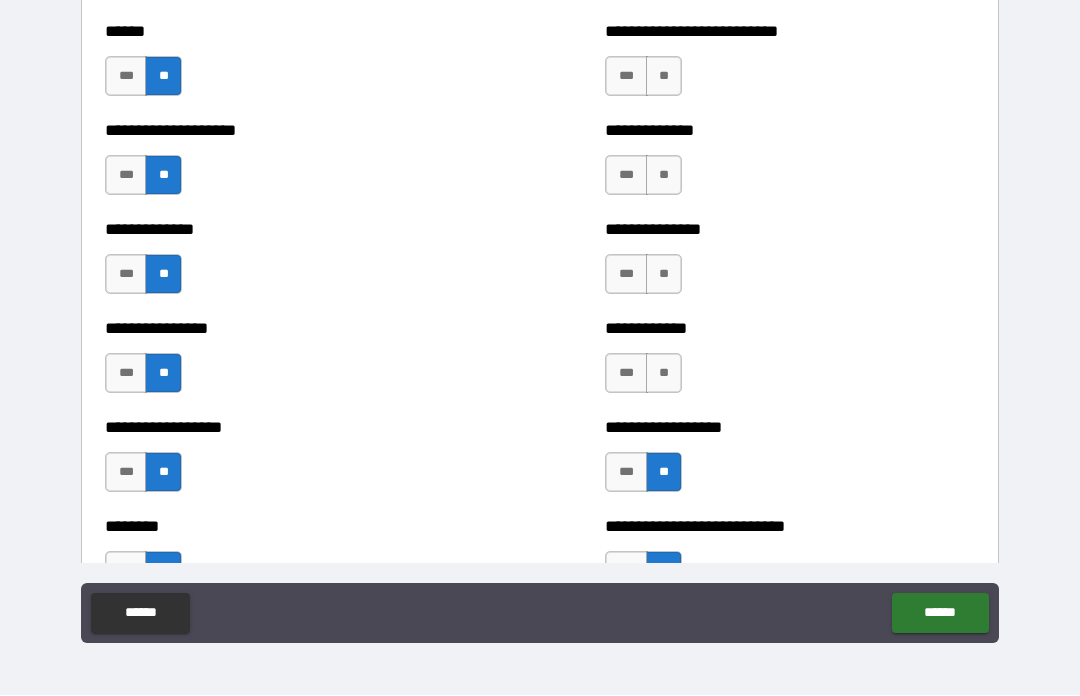 scroll, scrollTop: 4039, scrollLeft: 0, axis: vertical 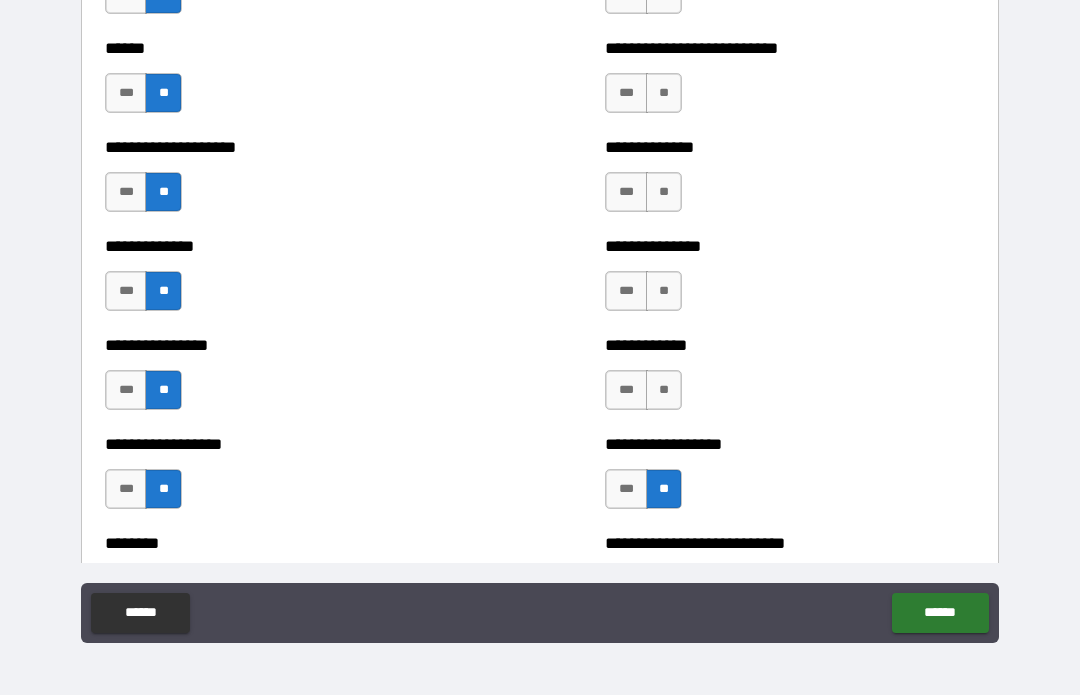 click on "**" at bounding box center [664, 391] 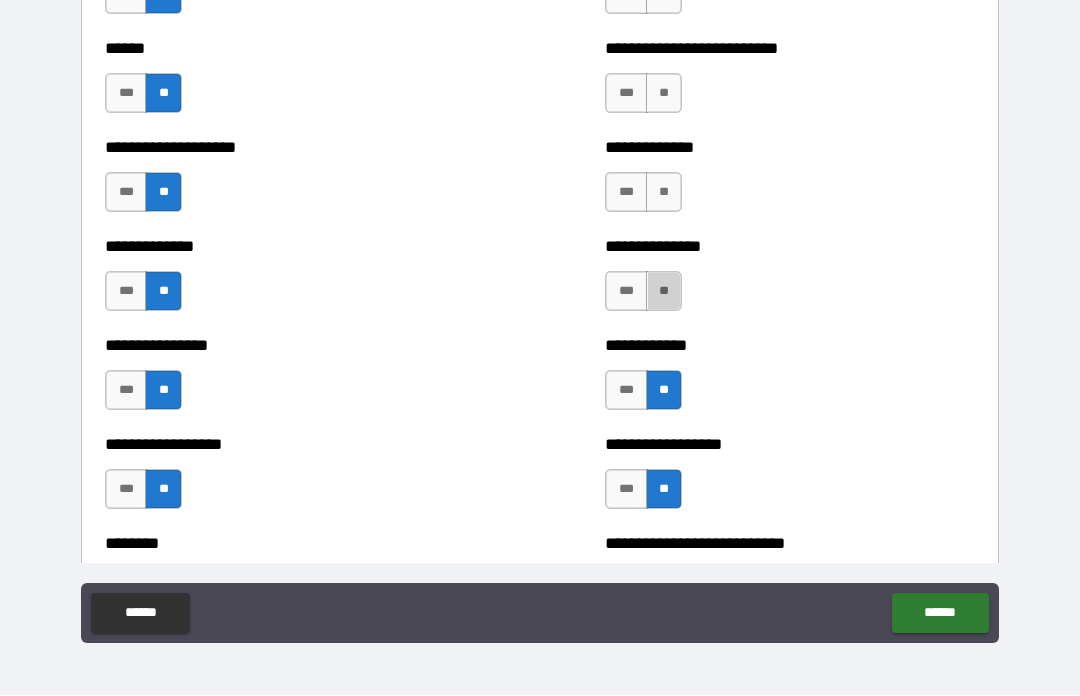 click on "**" at bounding box center [664, 292] 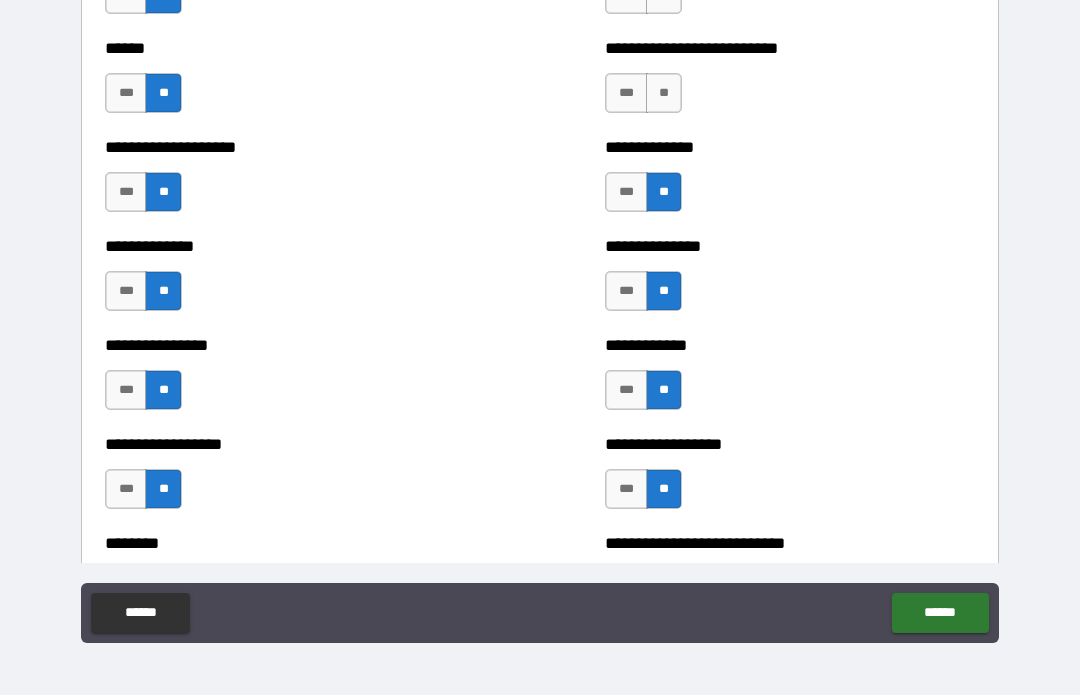 click on "**********" at bounding box center (790, 84) 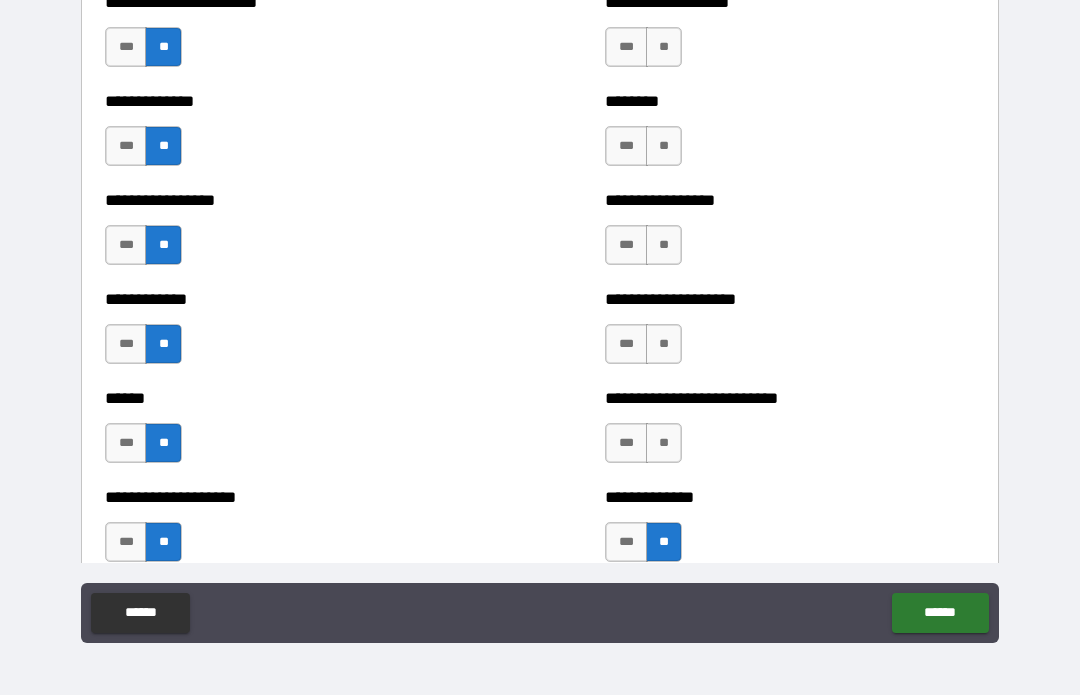 scroll, scrollTop: 3687, scrollLeft: 0, axis: vertical 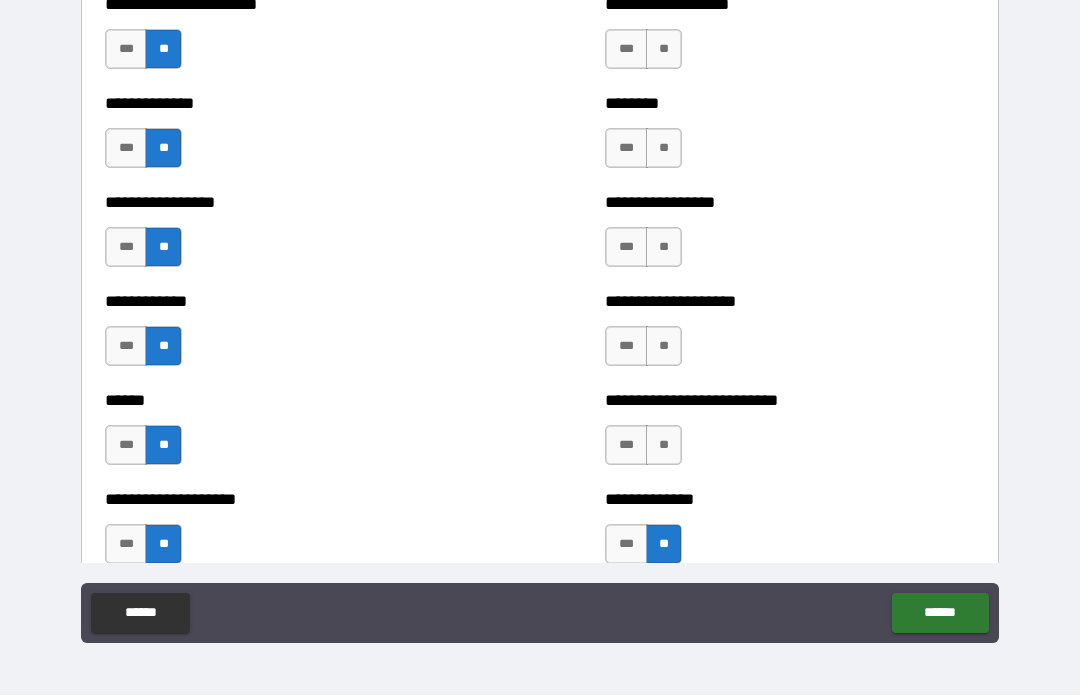 click on "**" at bounding box center [664, 446] 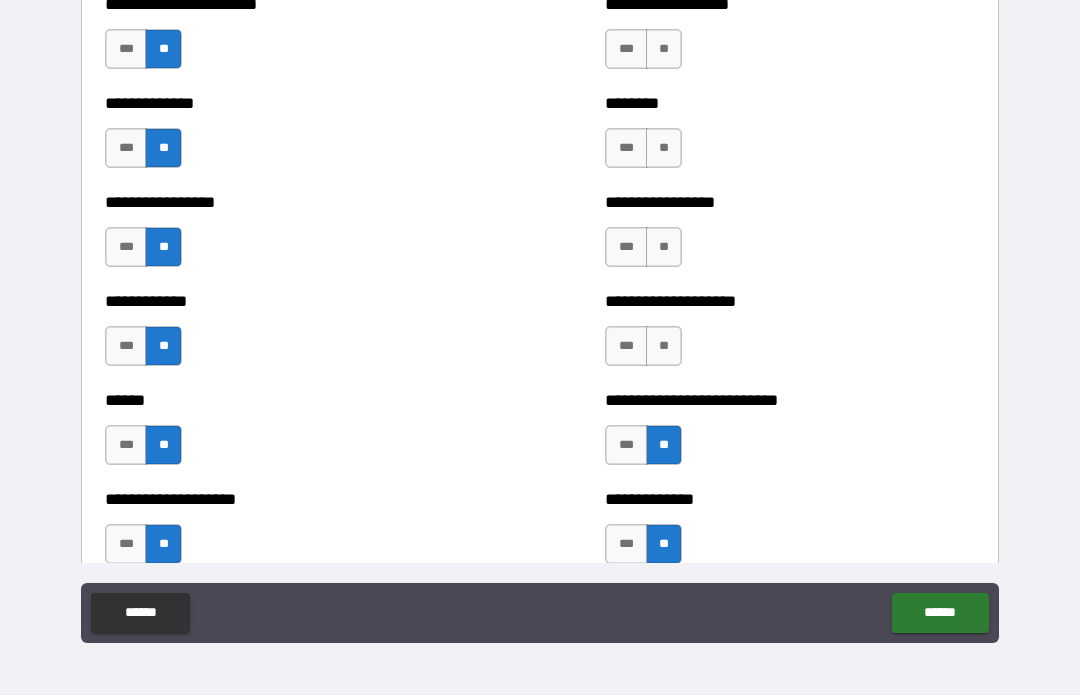 click on "**" at bounding box center (664, 347) 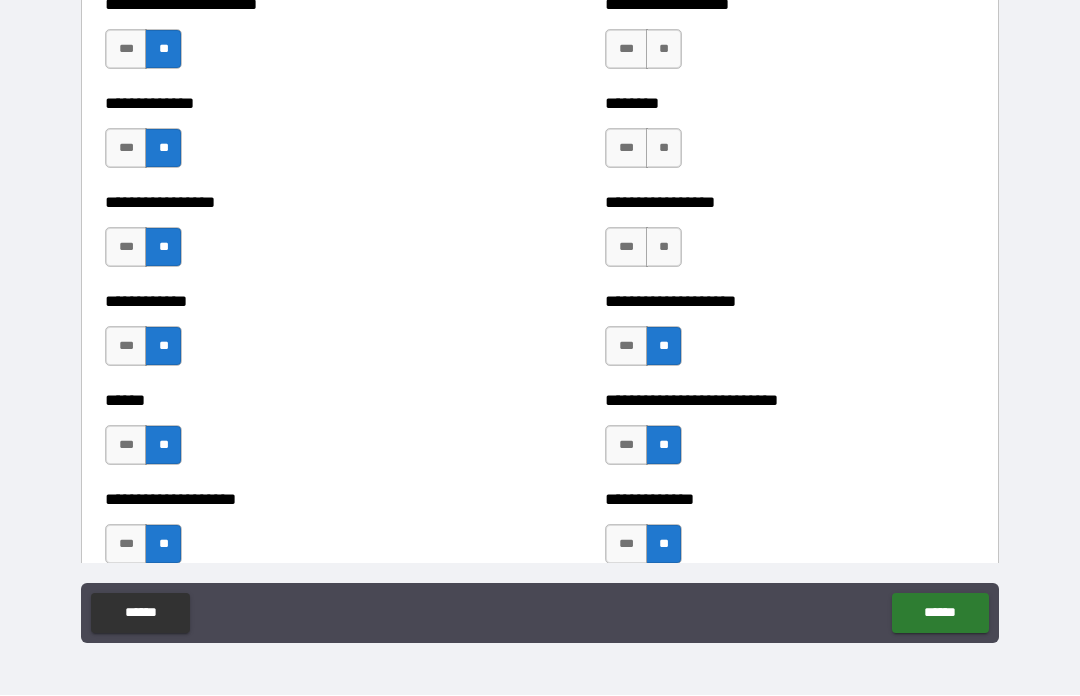 click on "**" at bounding box center (664, 248) 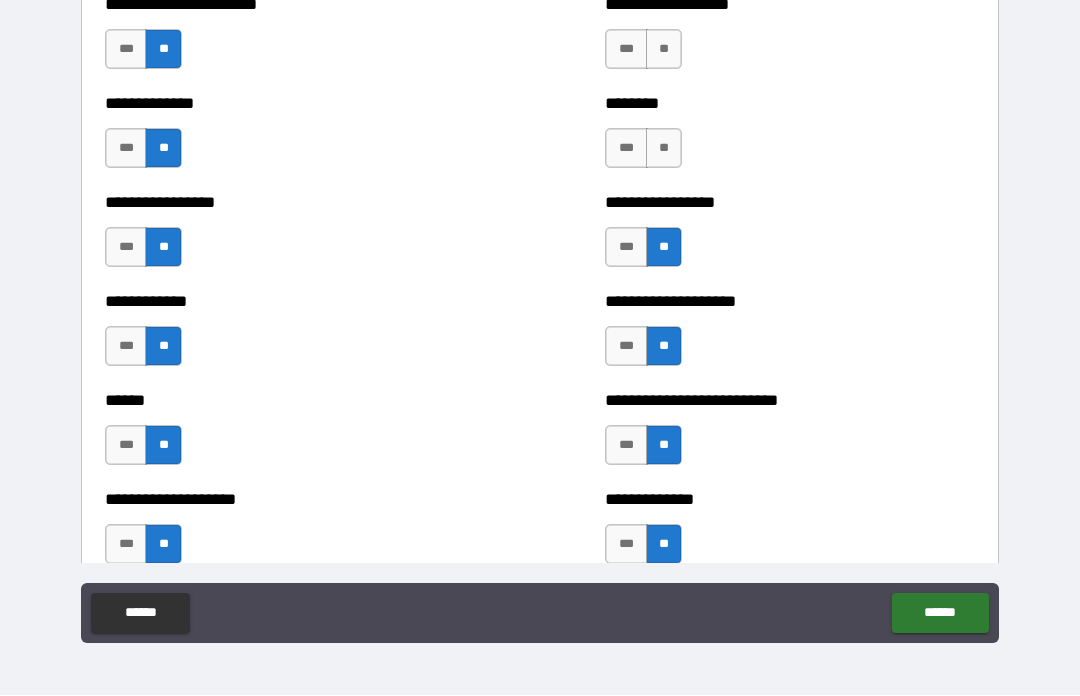 click on "**" at bounding box center [664, 149] 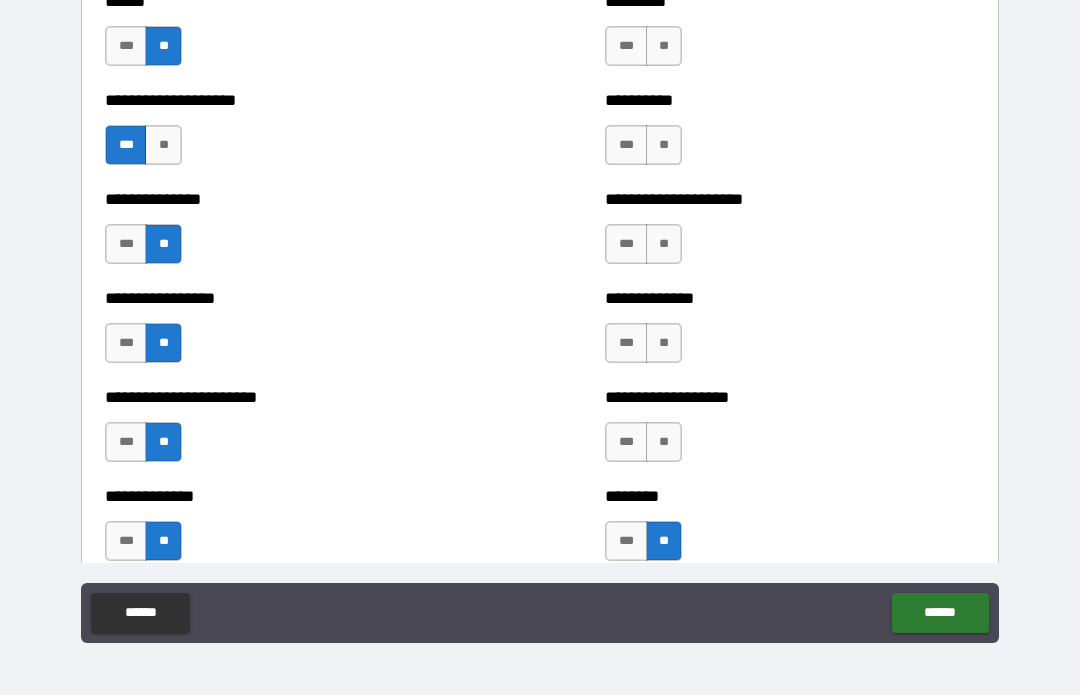 scroll, scrollTop: 3280, scrollLeft: 0, axis: vertical 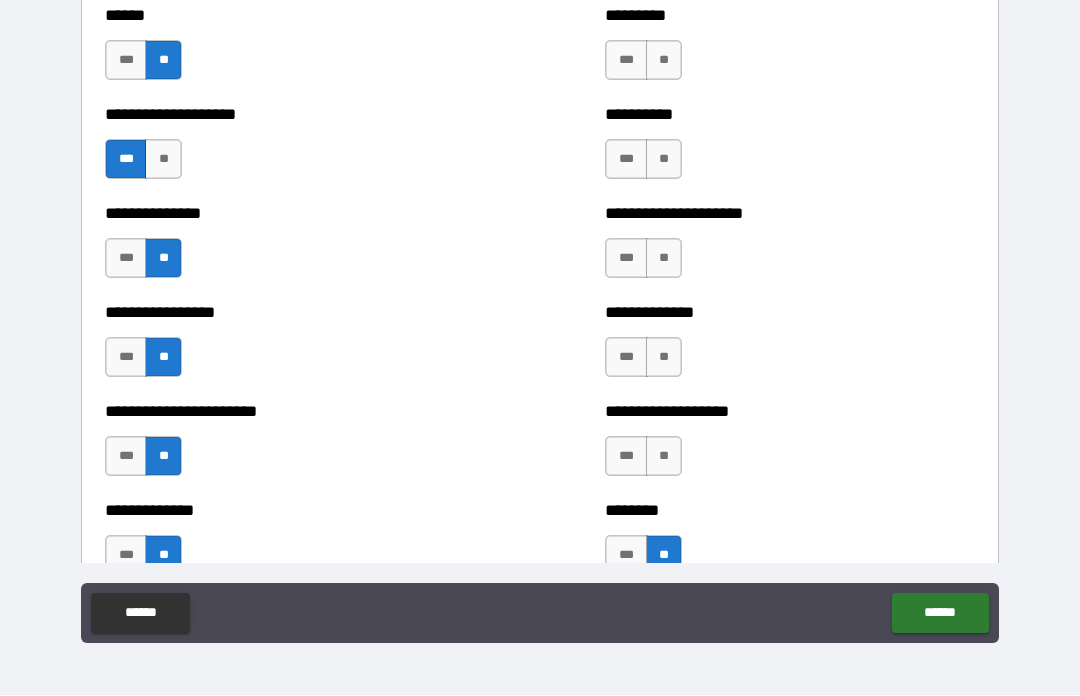 click on "**" at bounding box center [664, 457] 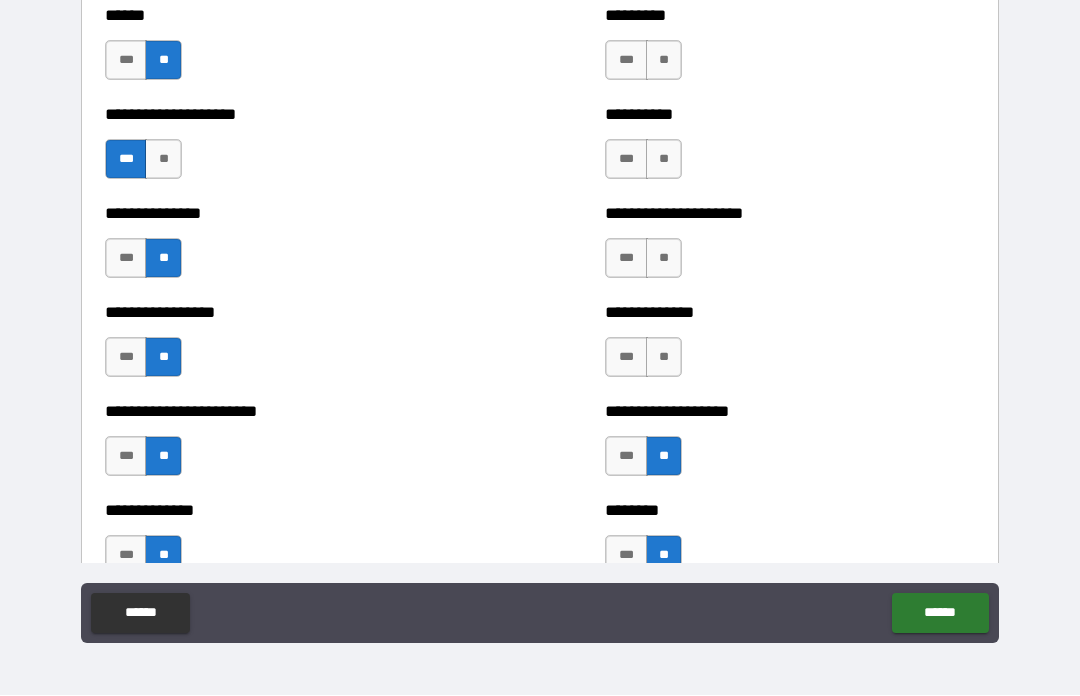 click on "**" at bounding box center [664, 358] 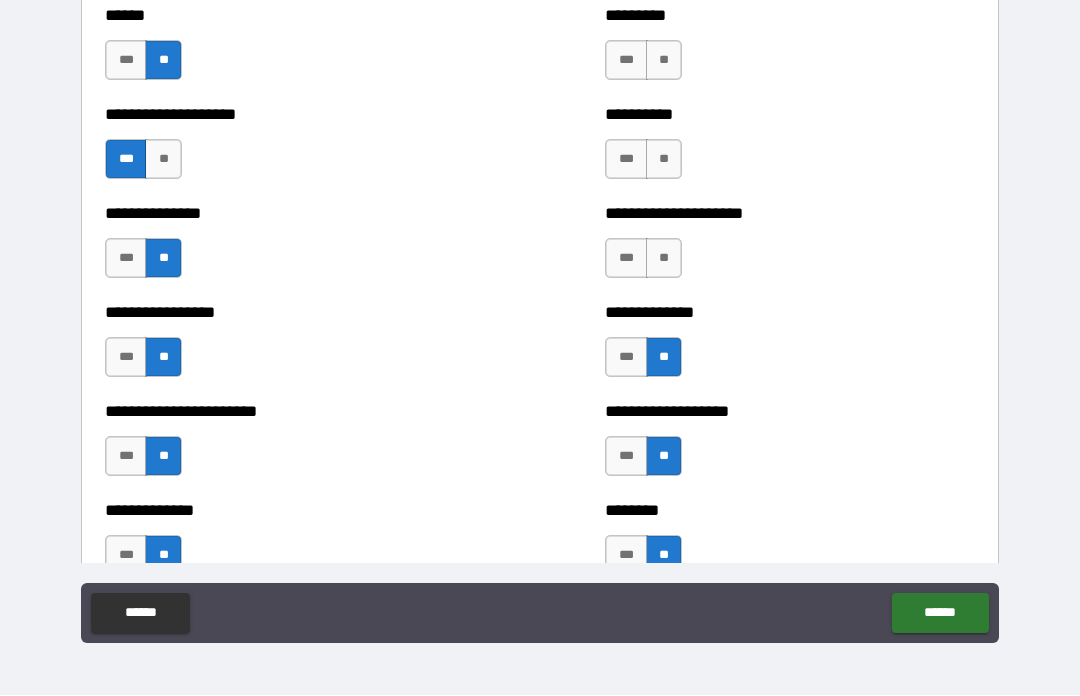 click on "**" at bounding box center (664, 259) 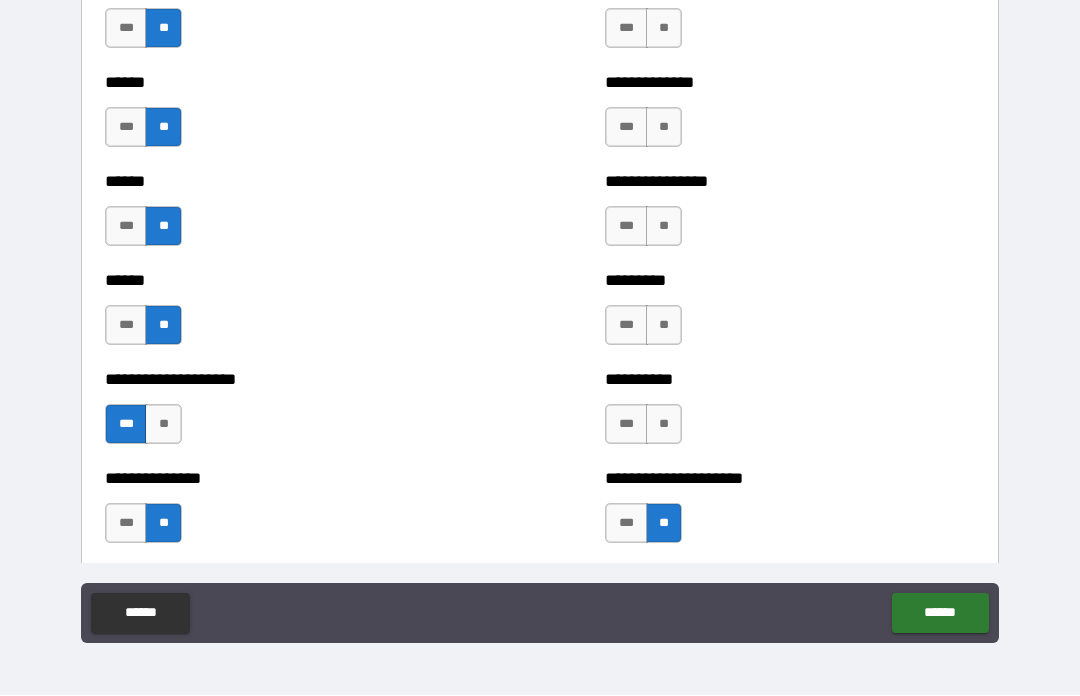scroll, scrollTop: 3010, scrollLeft: 0, axis: vertical 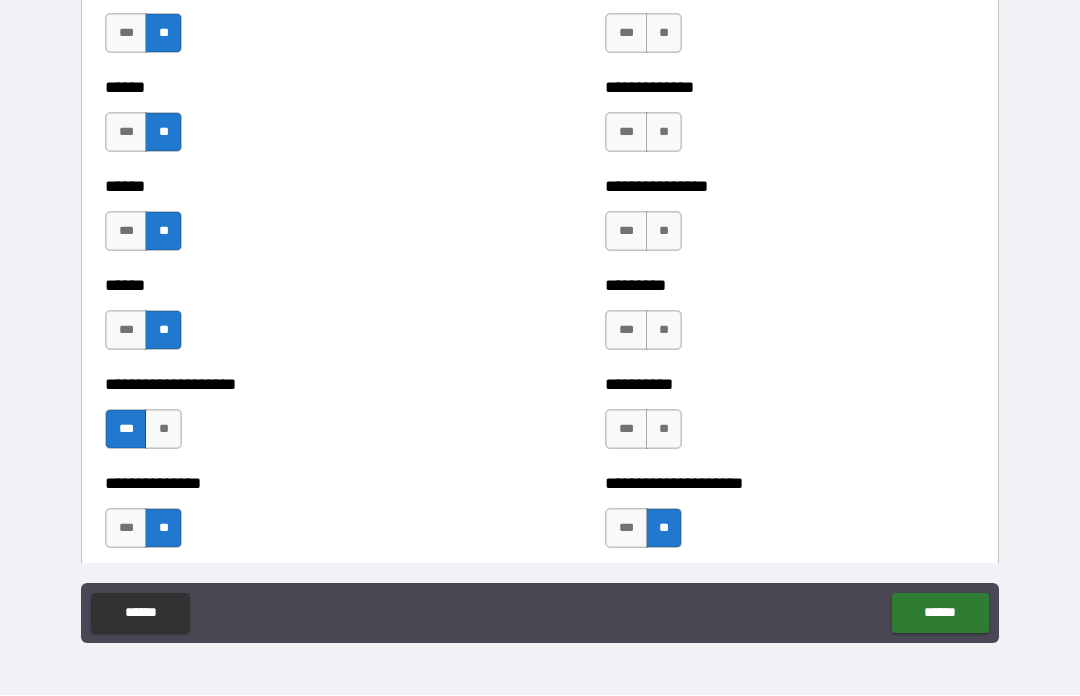 click on "**" at bounding box center [664, 430] 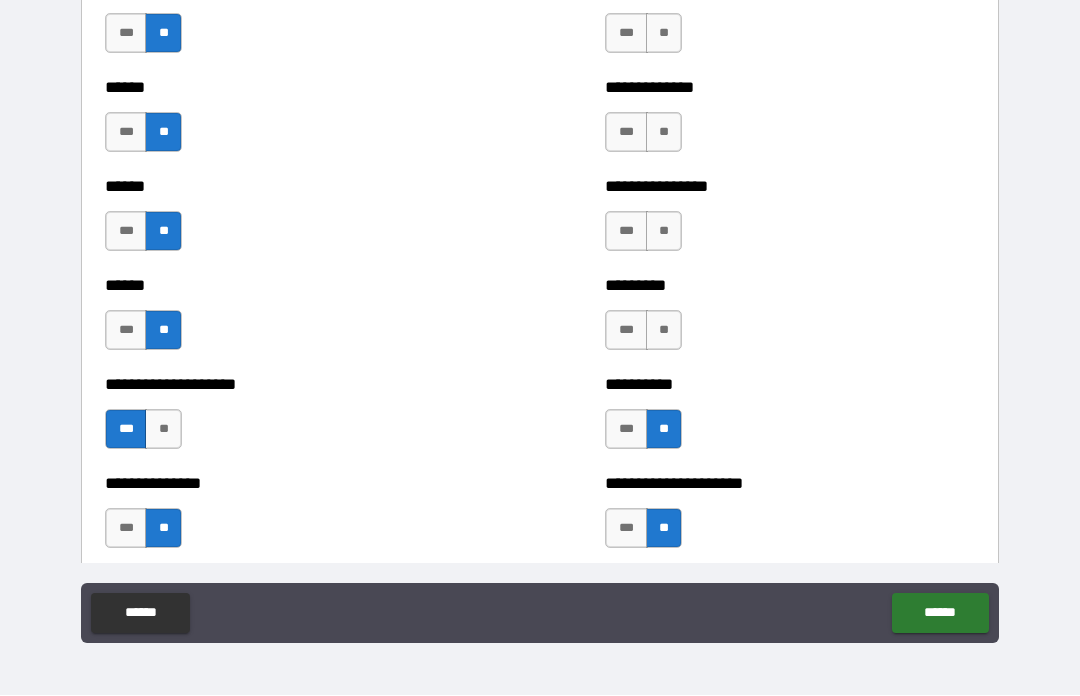 click on "**" at bounding box center [664, 331] 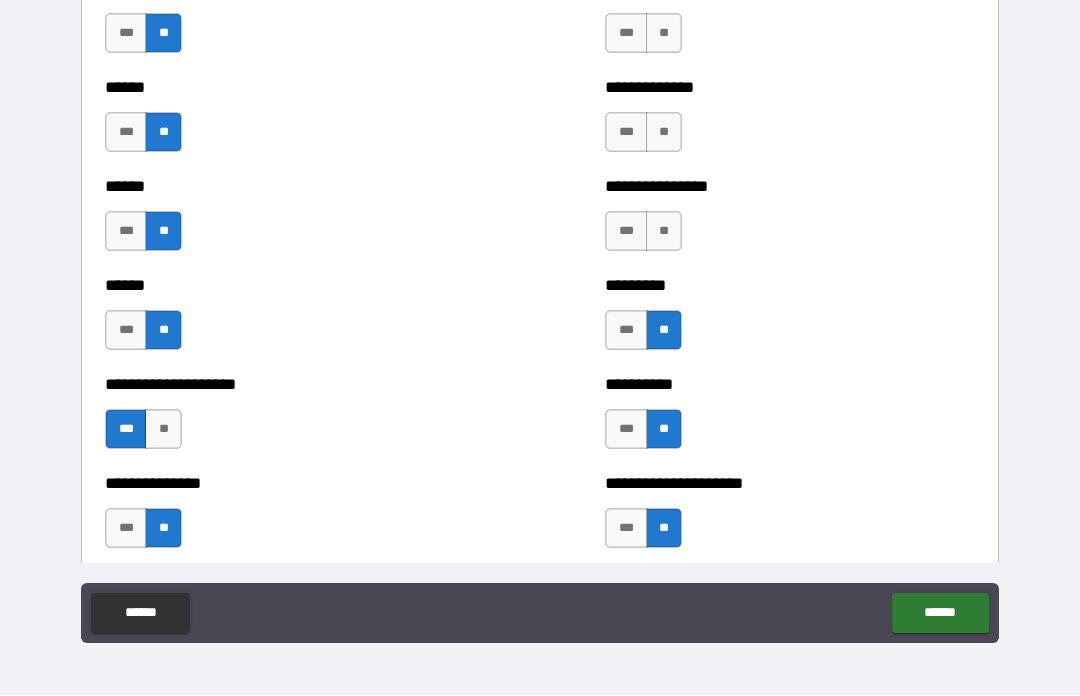 click on "**" at bounding box center (664, 232) 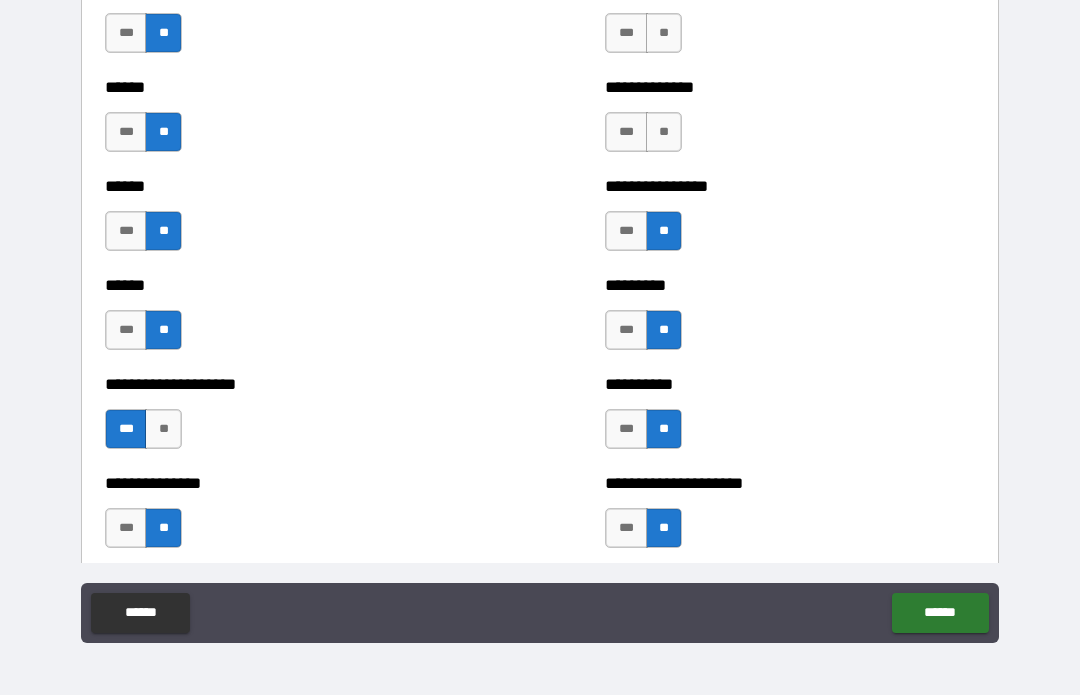 click on "**********" at bounding box center (790, 123) 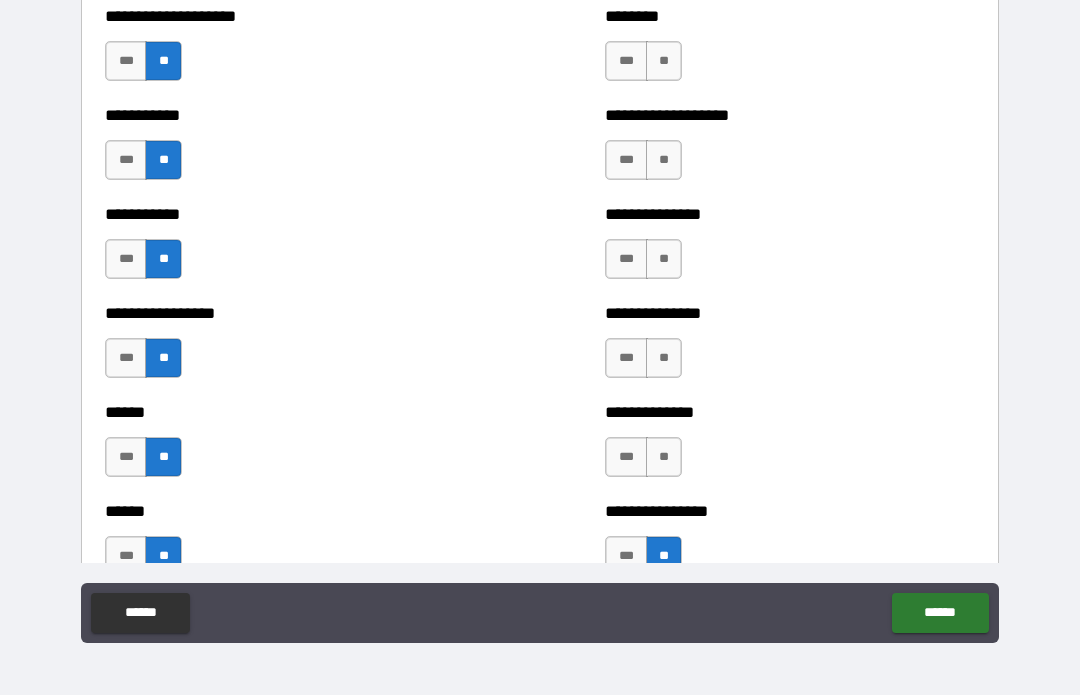 scroll, scrollTop: 2684, scrollLeft: 0, axis: vertical 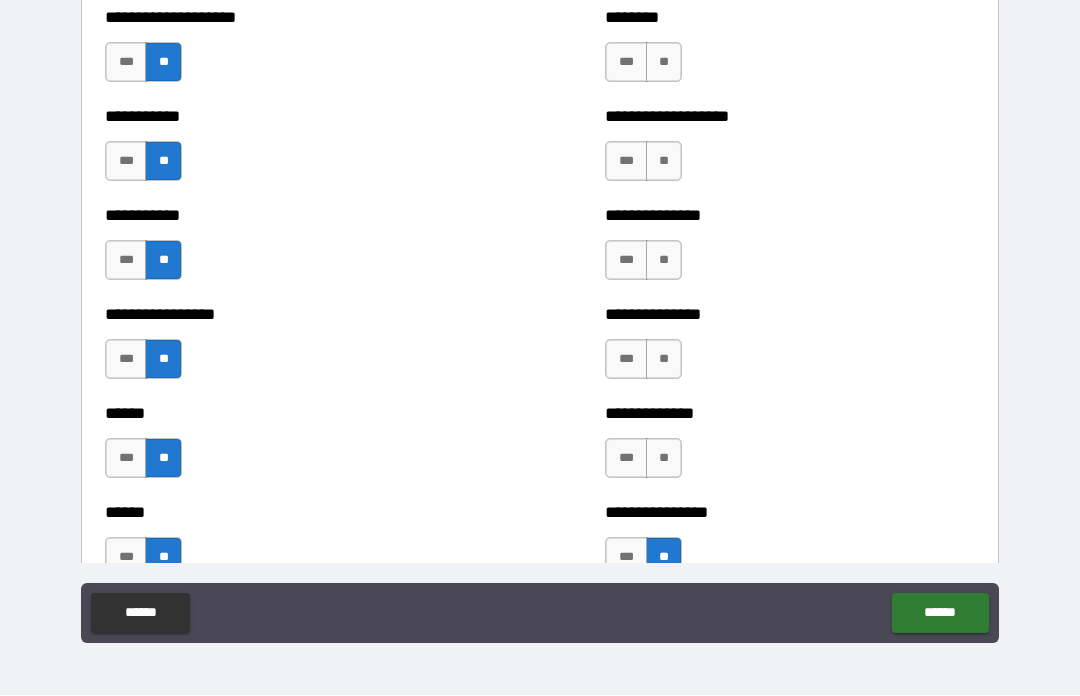 click on "**" at bounding box center (664, 459) 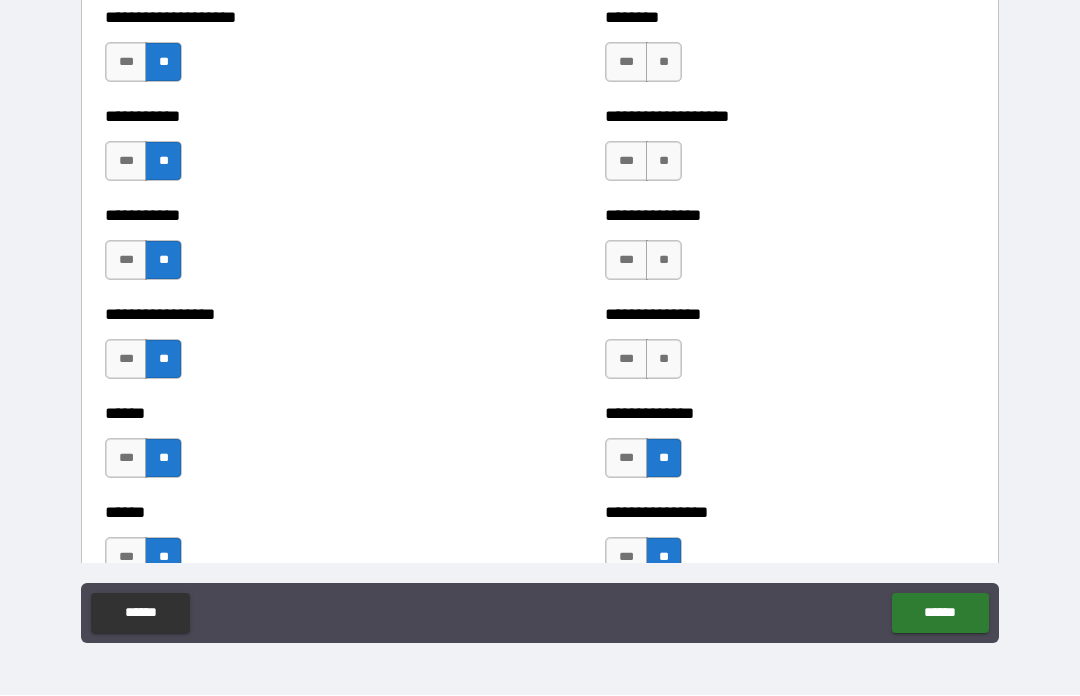 click on "**" at bounding box center [664, 360] 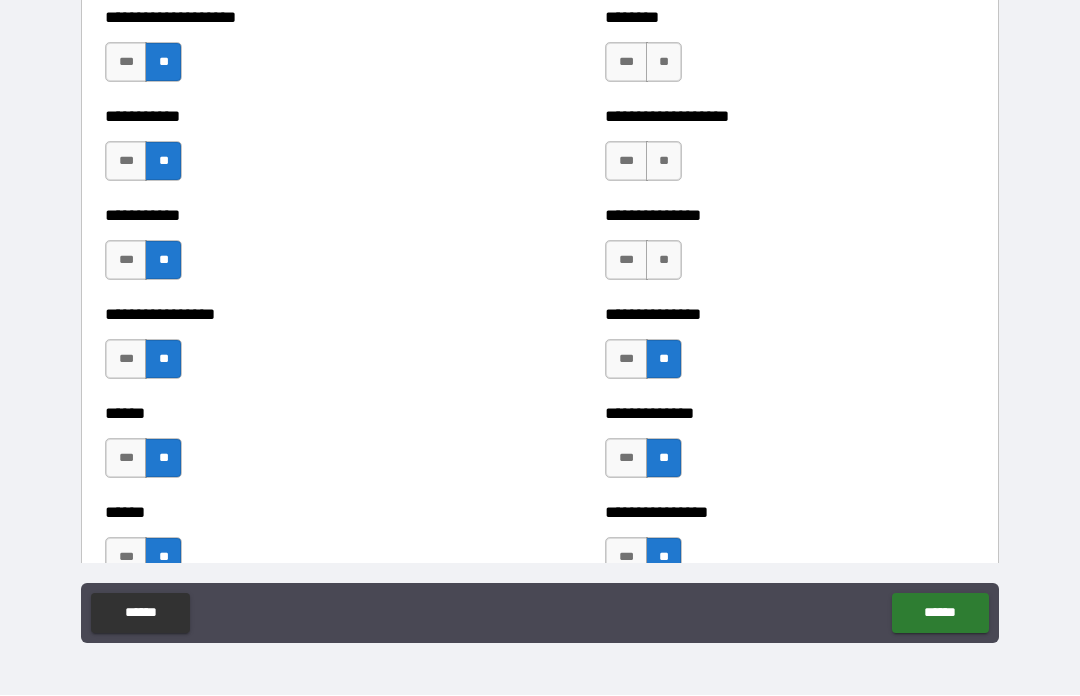 click on "**" at bounding box center [664, 261] 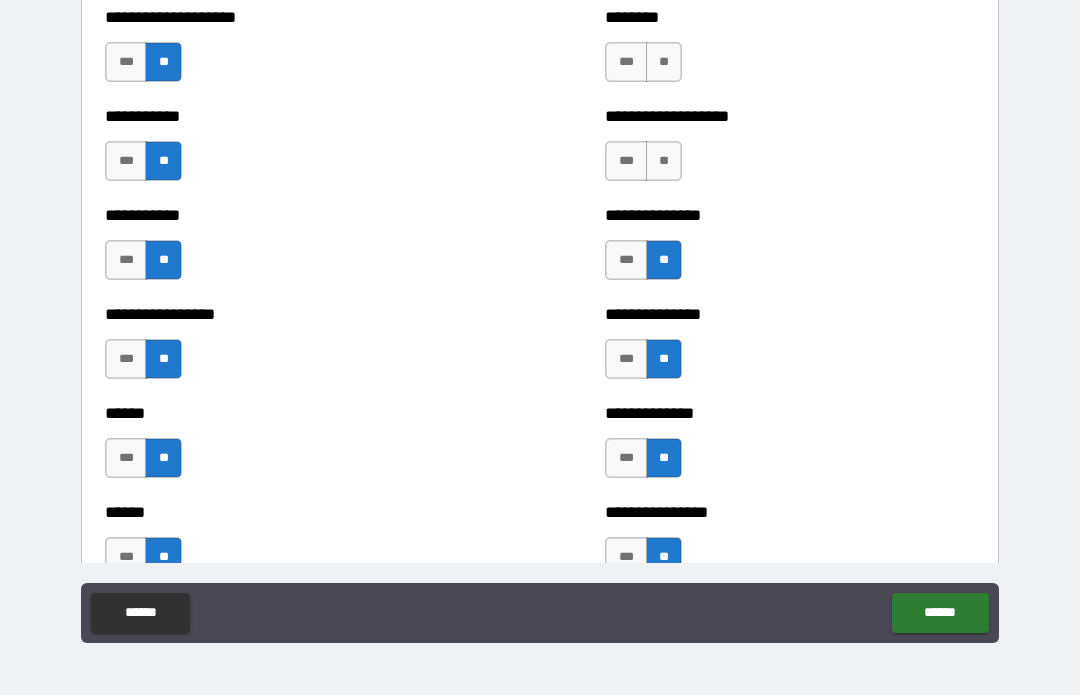 click on "**" at bounding box center (664, 162) 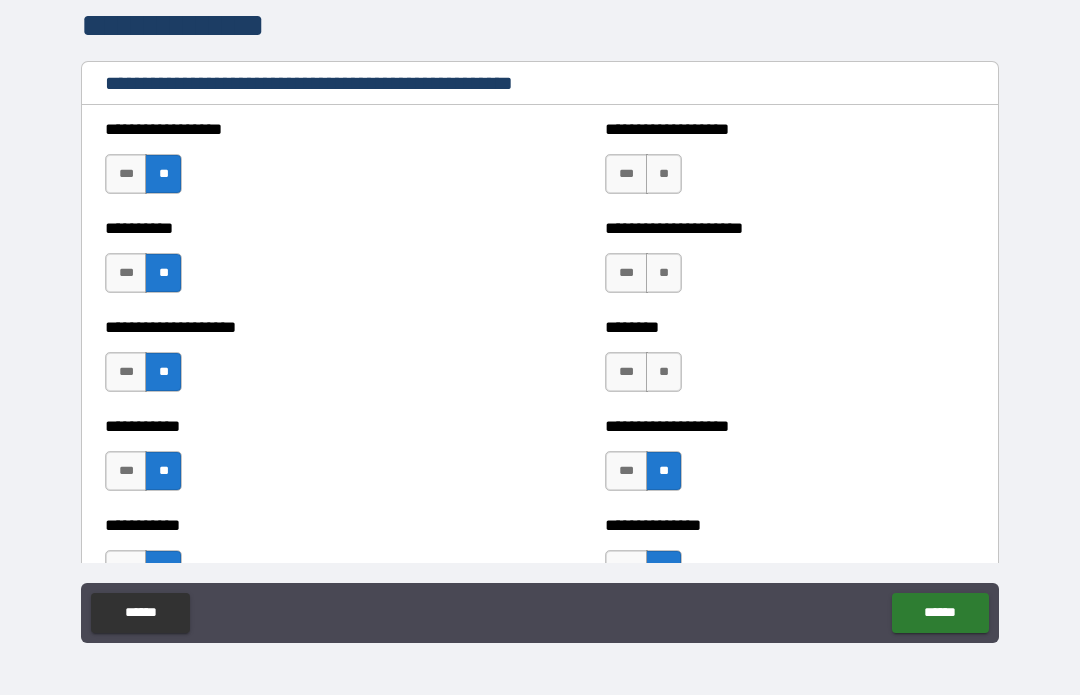 scroll, scrollTop: 2365, scrollLeft: 0, axis: vertical 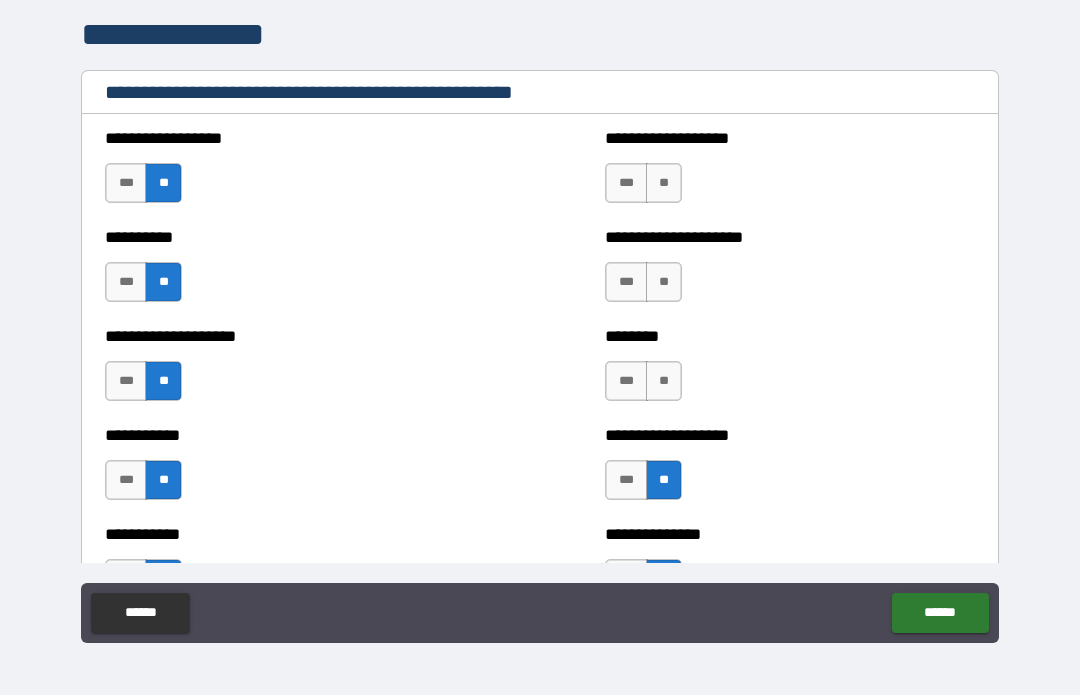 click on "**" at bounding box center (664, 382) 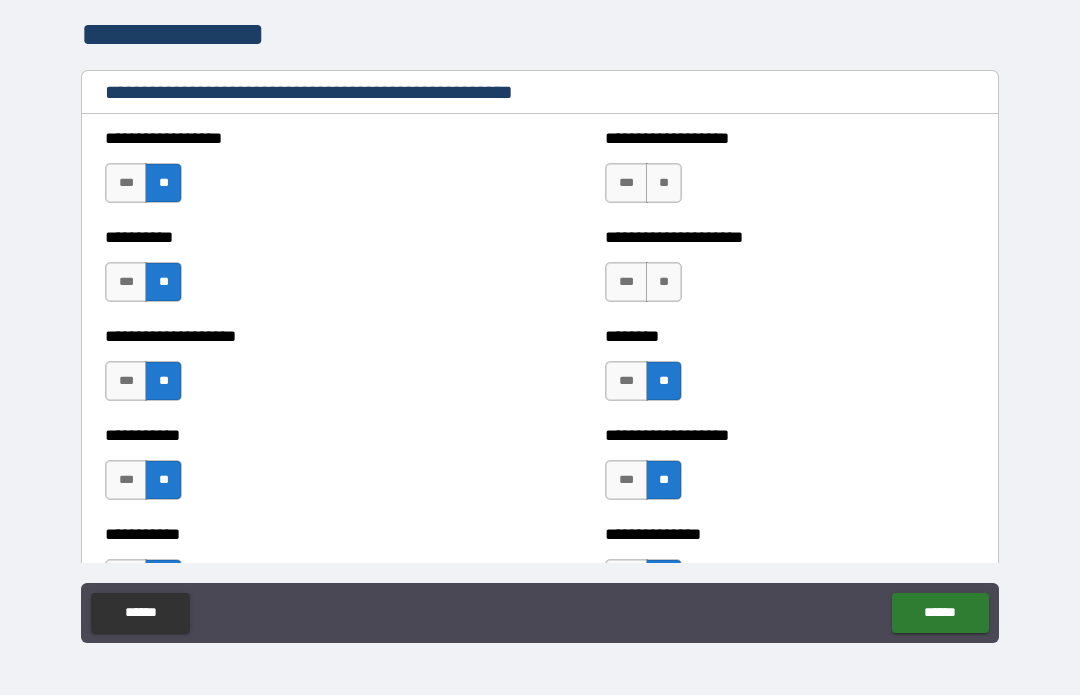 click on "**" at bounding box center (664, 283) 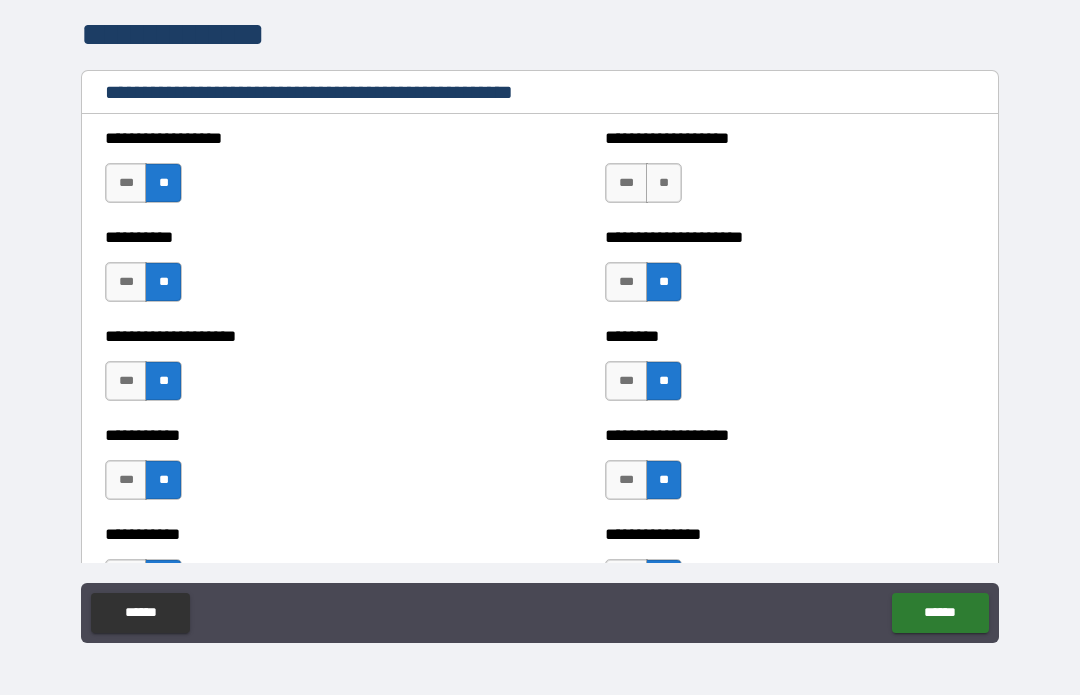 click on "**" at bounding box center [664, 184] 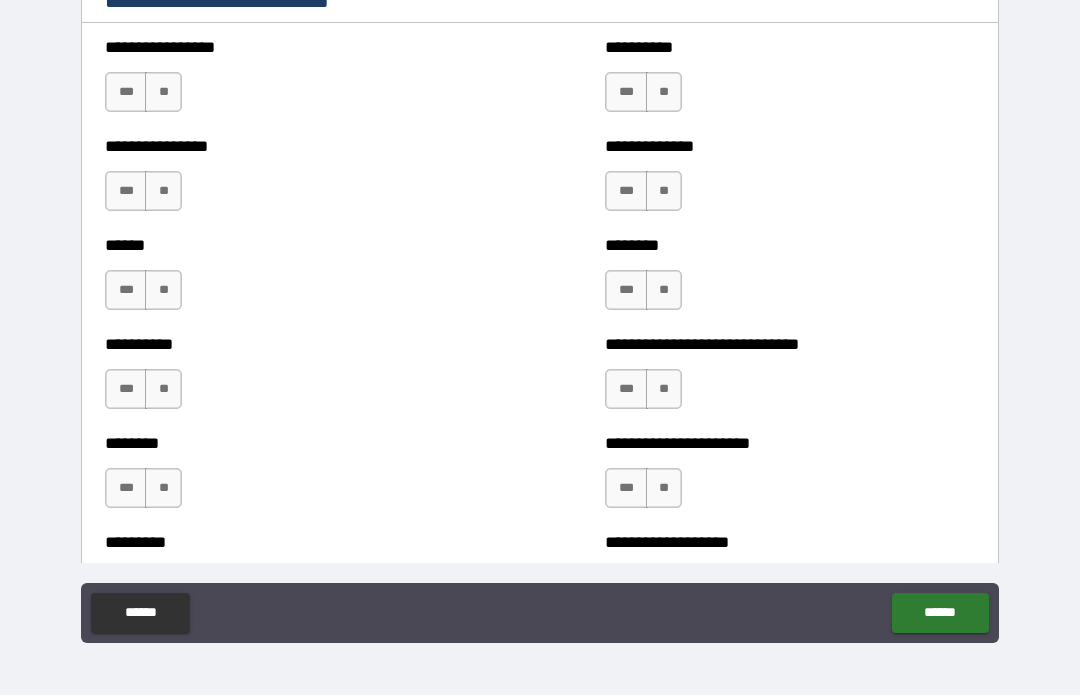 scroll, scrollTop: 6736, scrollLeft: 0, axis: vertical 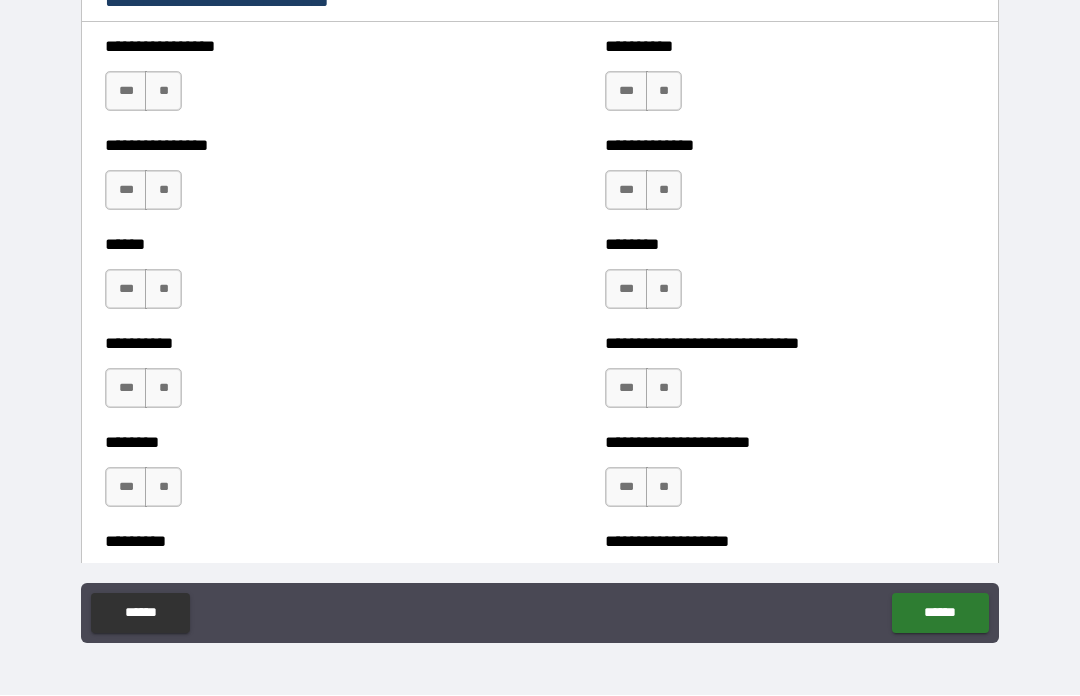 click on "**" at bounding box center [163, 92] 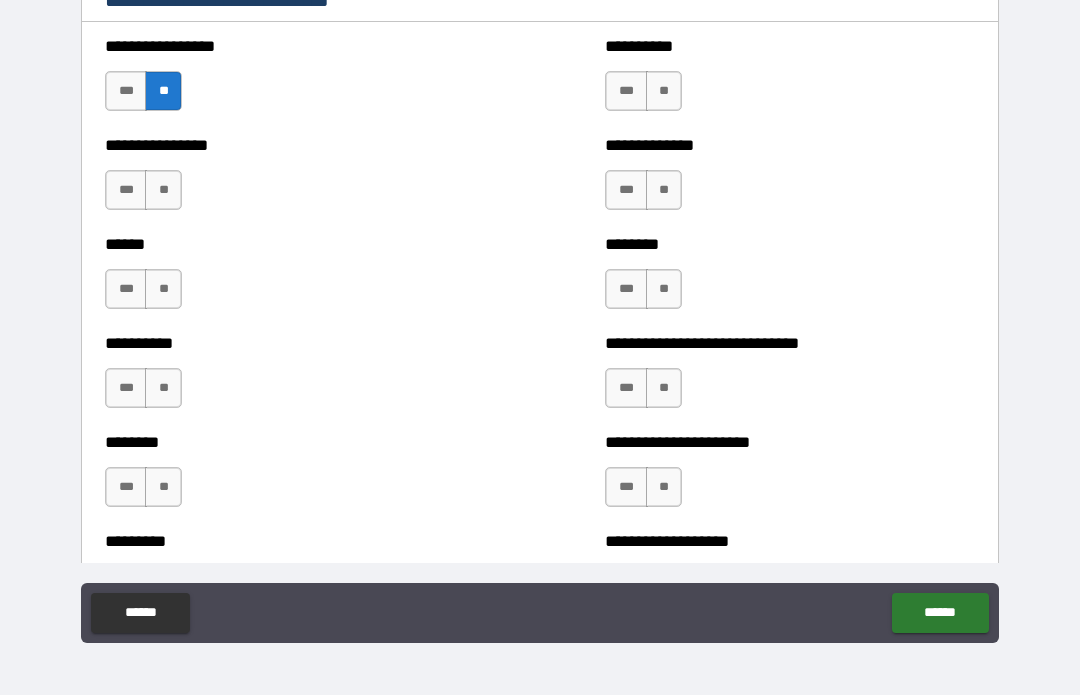 click on "**" at bounding box center [163, 191] 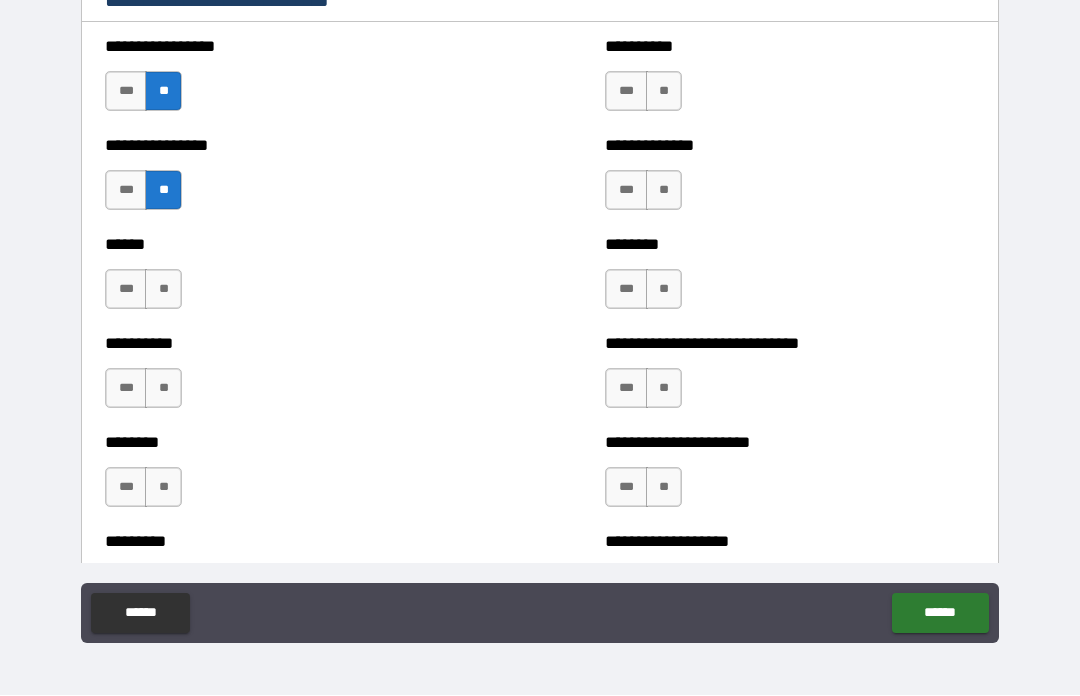 click on "**" at bounding box center (163, 290) 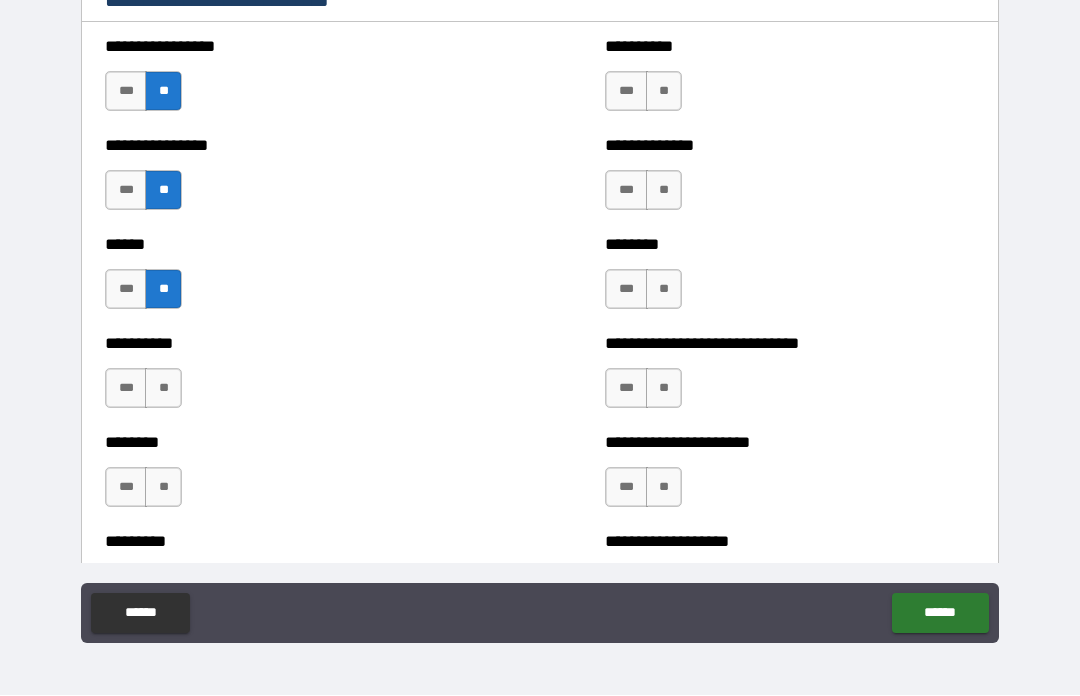 click on "**" at bounding box center (163, 389) 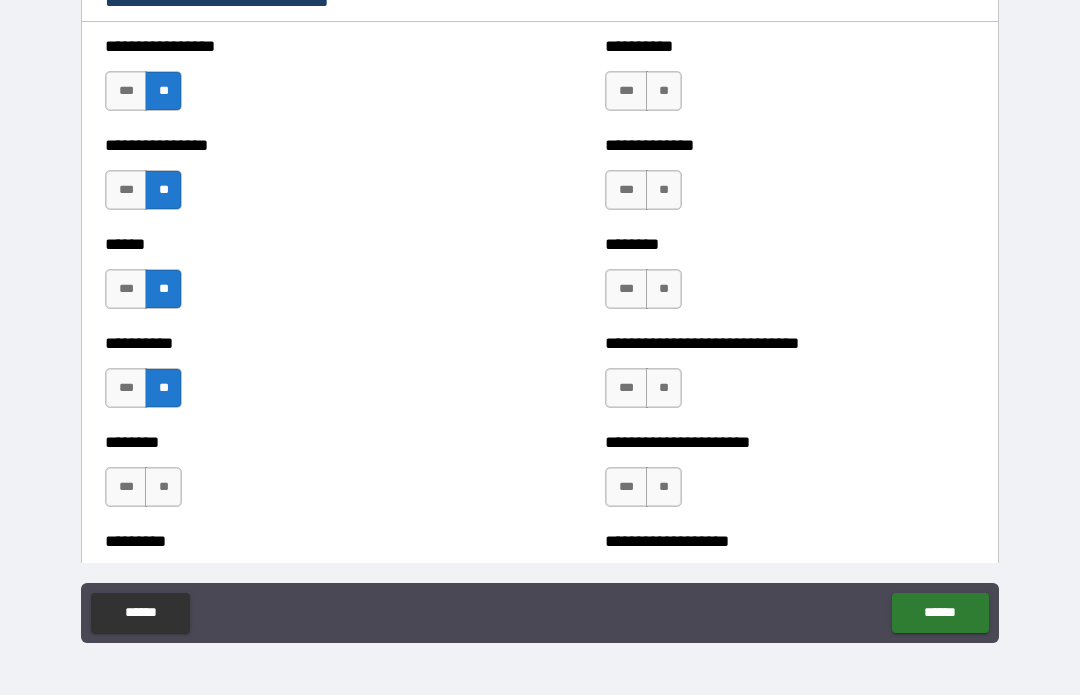 click on "**" at bounding box center [163, 488] 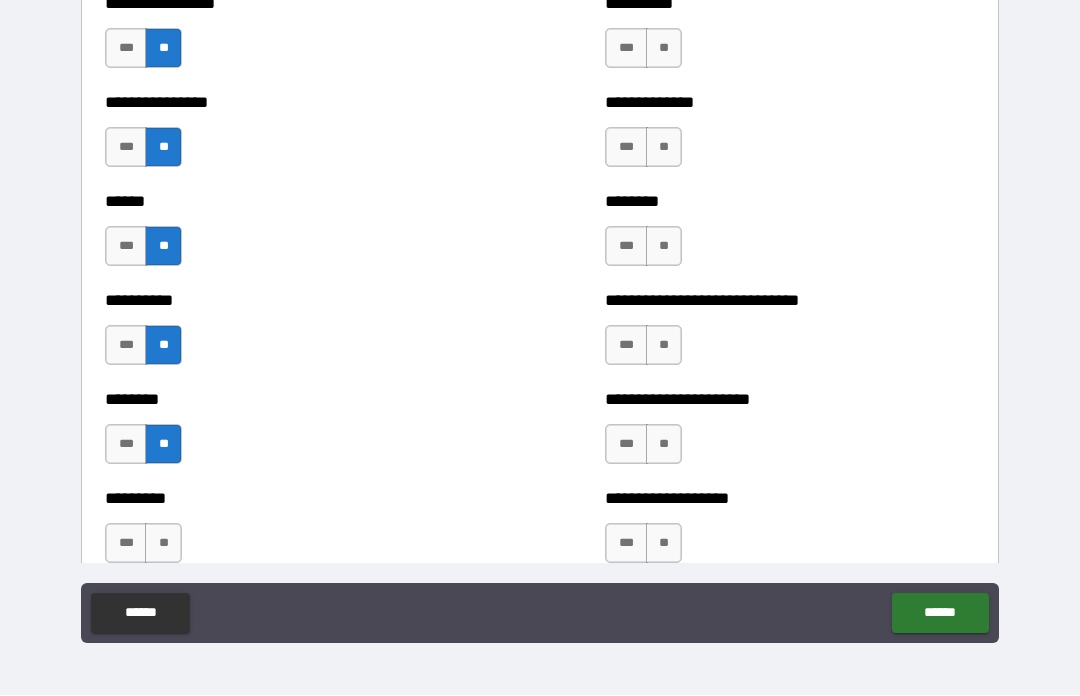 scroll, scrollTop: 6781, scrollLeft: 0, axis: vertical 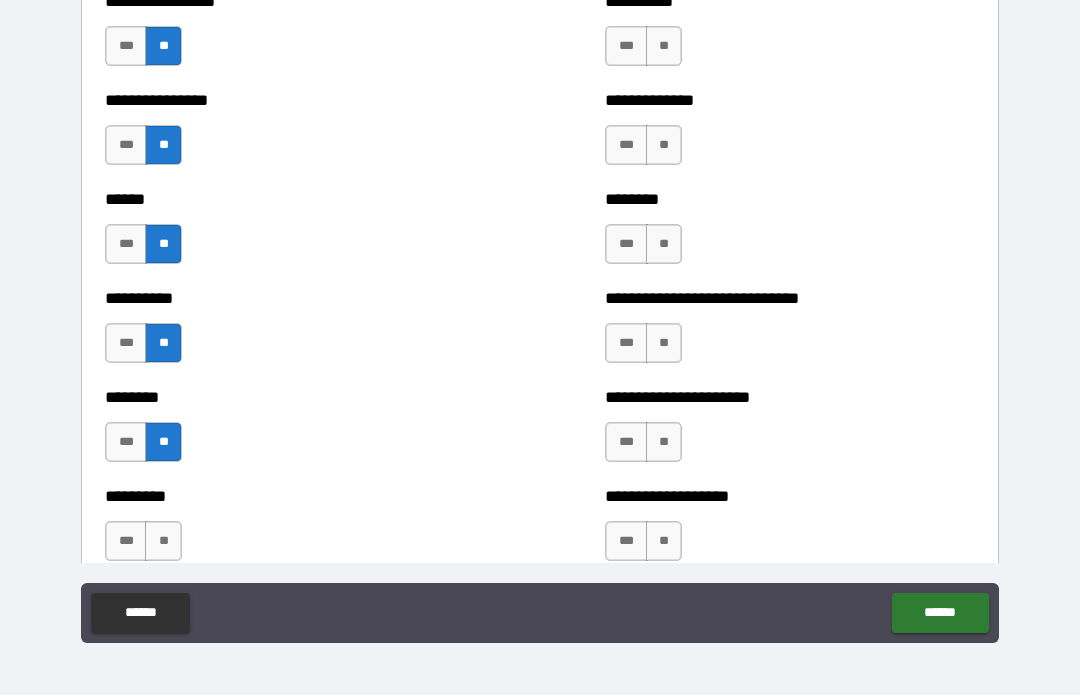 click on "**" at bounding box center [664, 47] 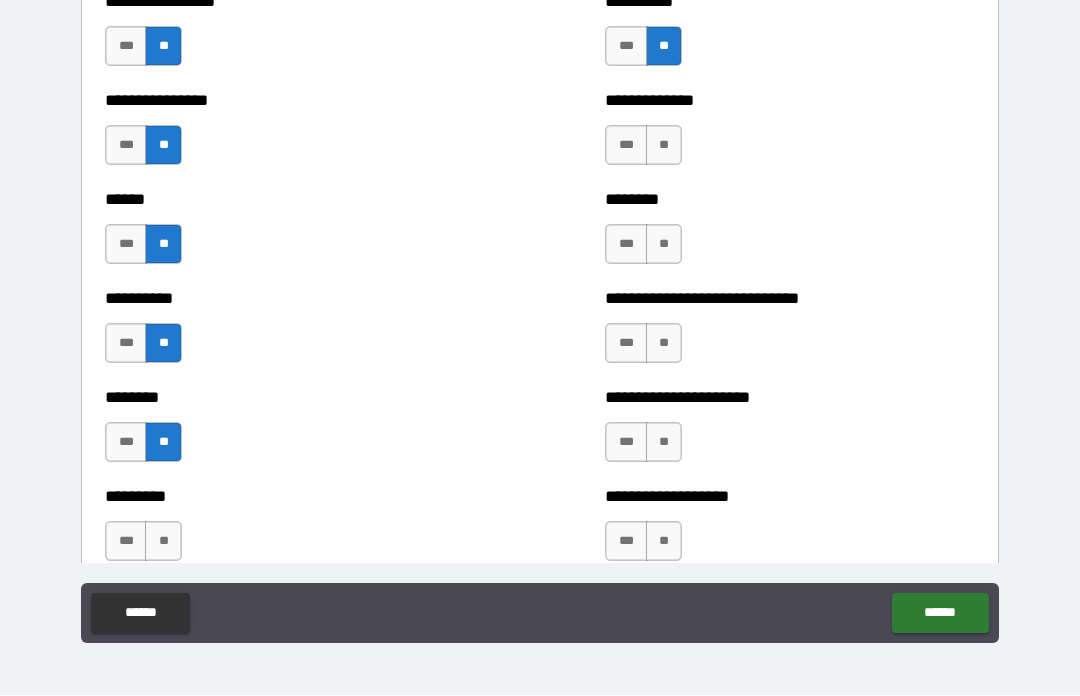 click on "**" at bounding box center [664, 146] 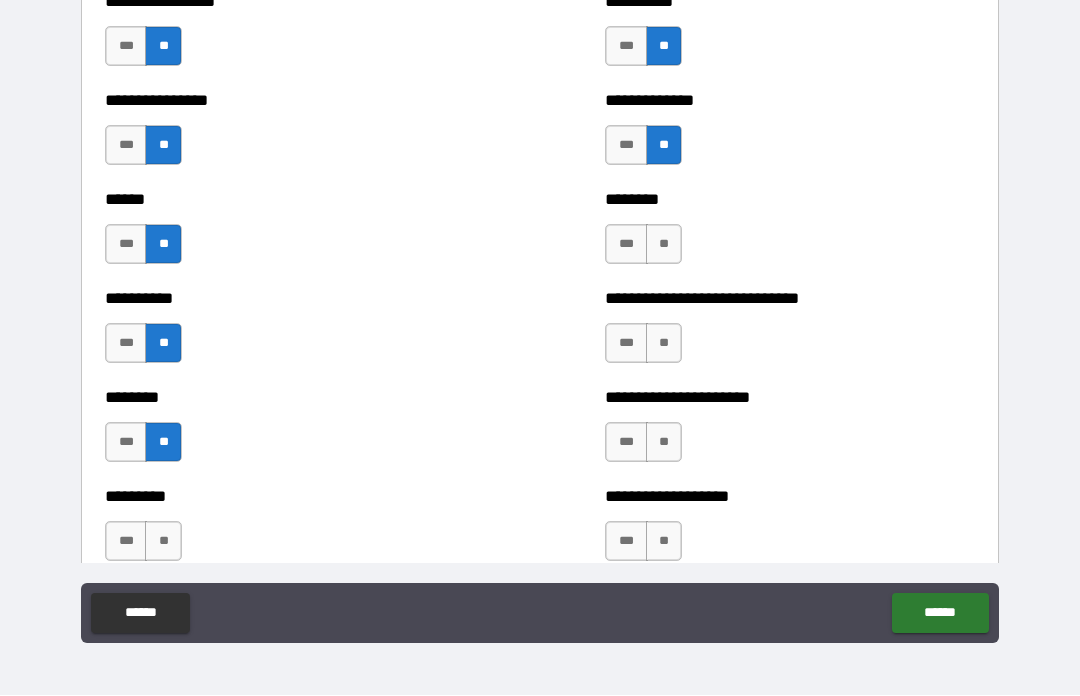 click on "**" at bounding box center (664, 245) 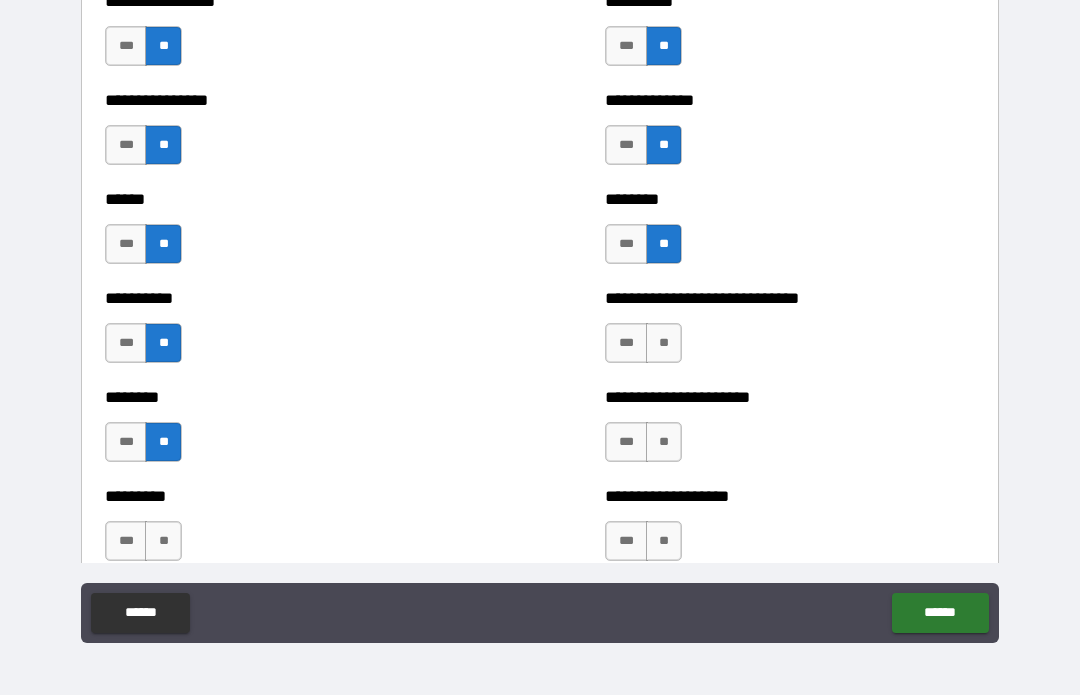 click on "**" at bounding box center [664, 344] 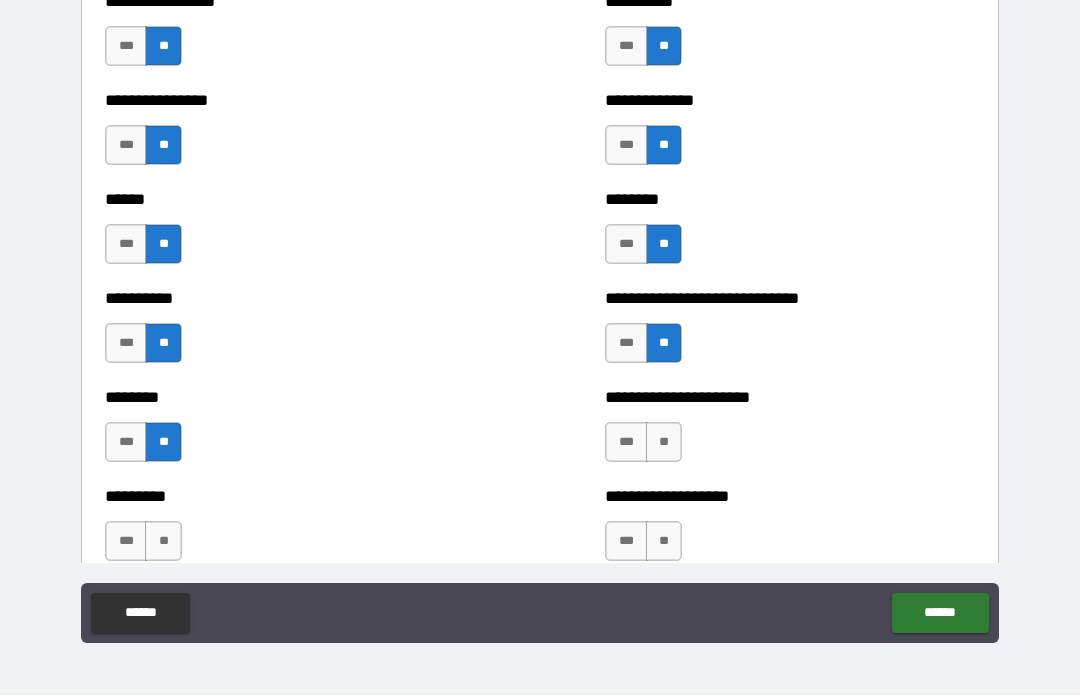 click on "**" at bounding box center (664, 443) 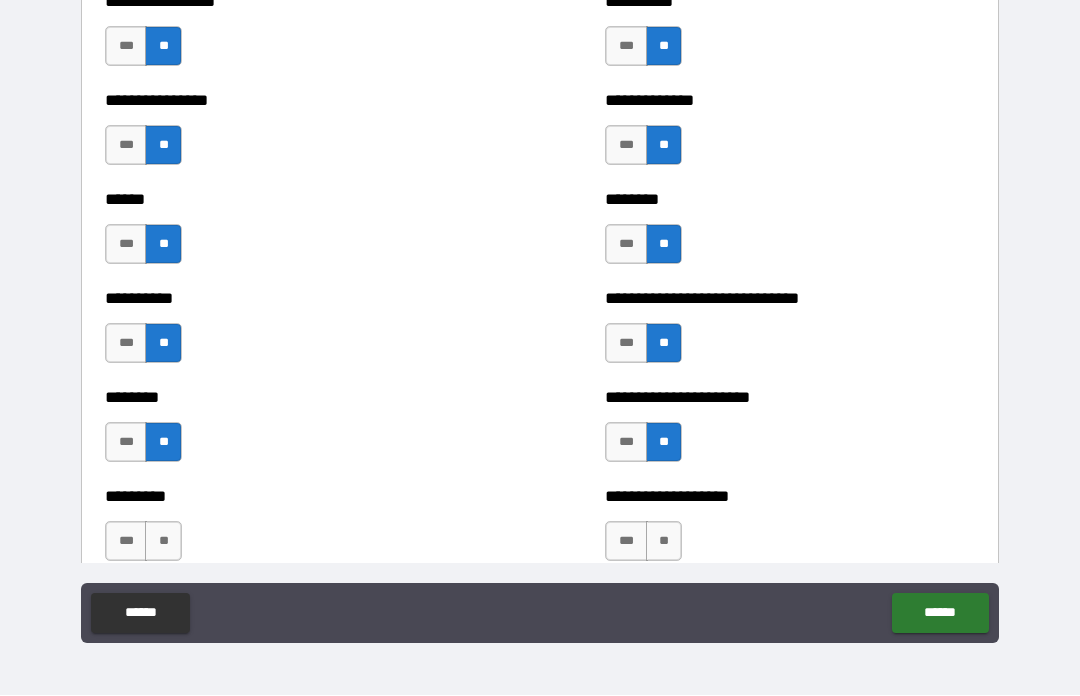 click on "***" at bounding box center (626, 443) 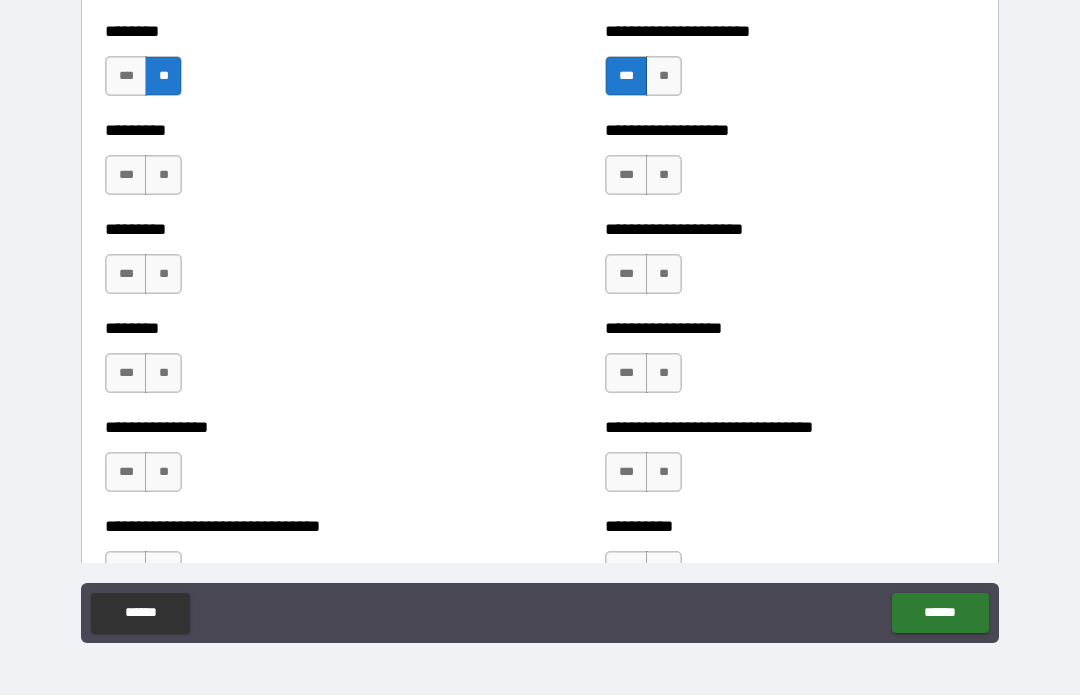scroll, scrollTop: 7166, scrollLeft: 0, axis: vertical 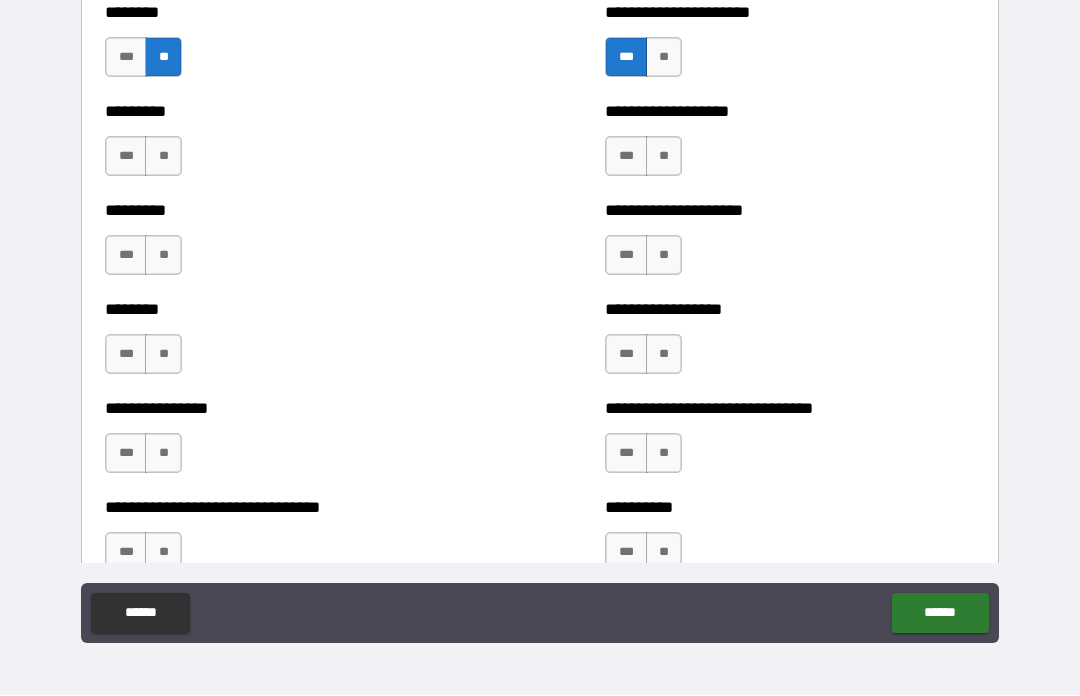 click on "**" at bounding box center [664, 157] 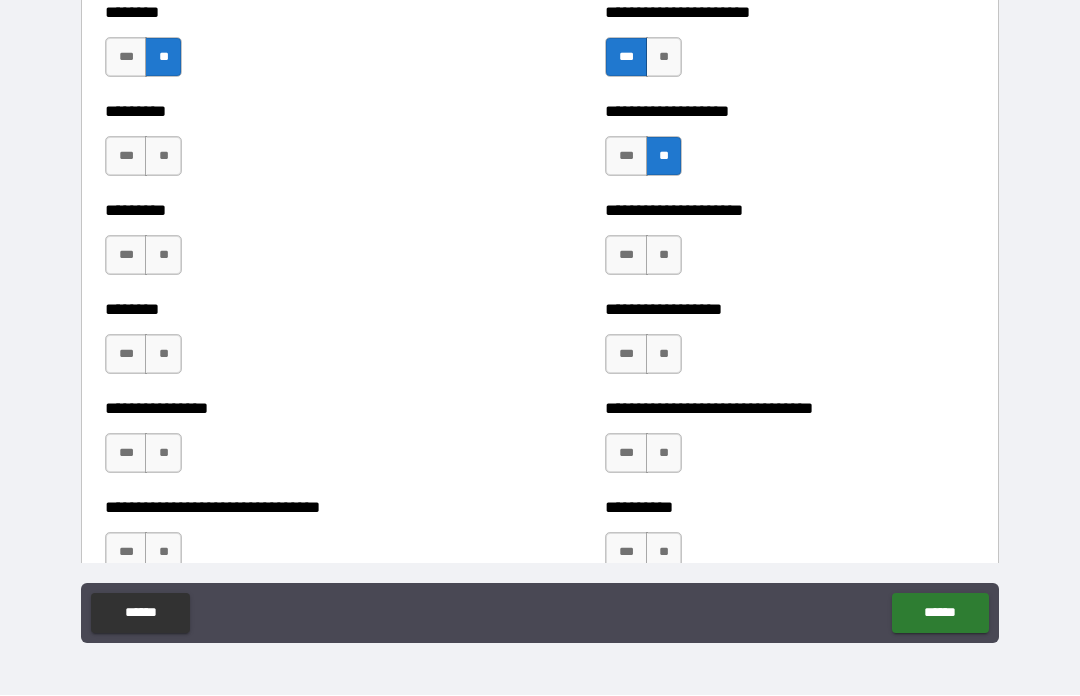 click on "**" at bounding box center (163, 157) 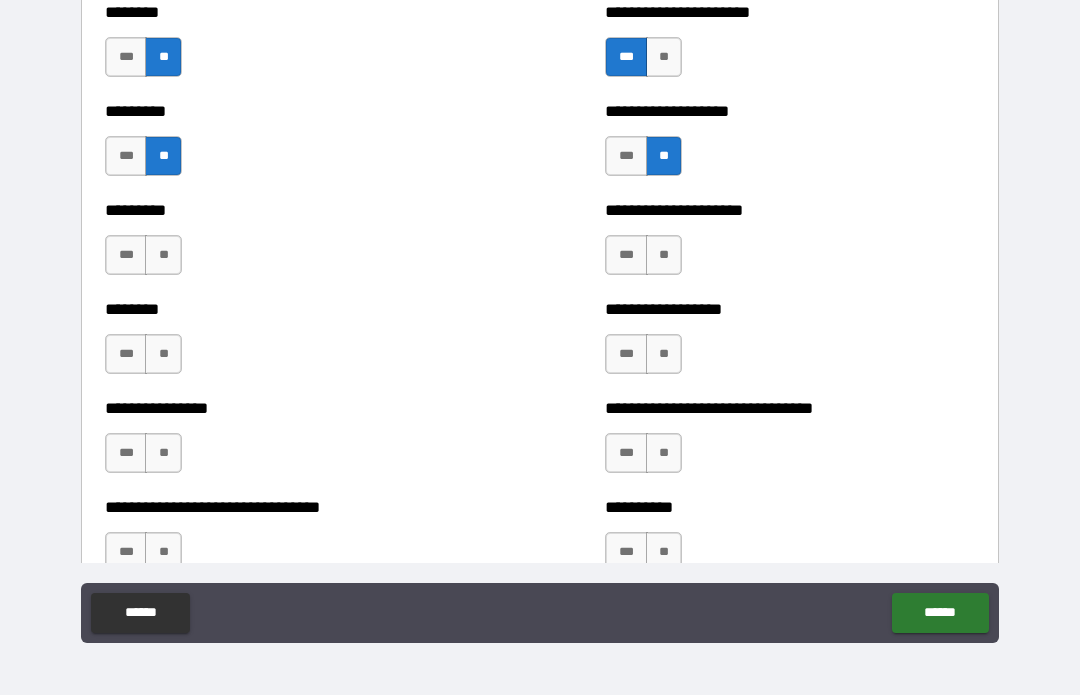 click on "**" at bounding box center [163, 256] 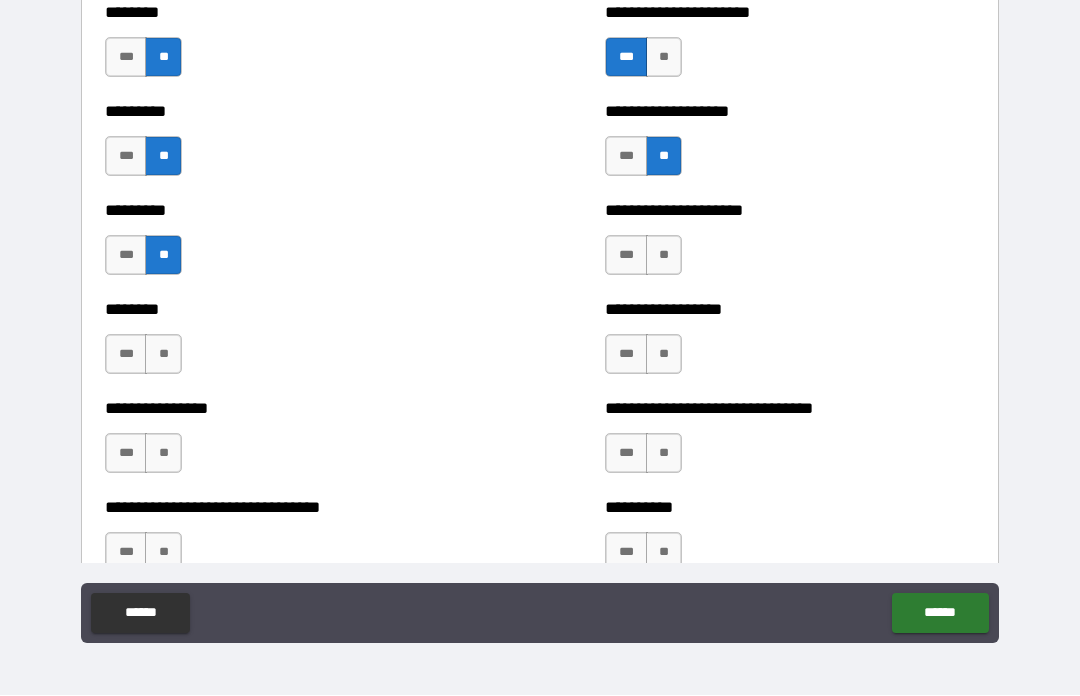 click on "**" at bounding box center (163, 355) 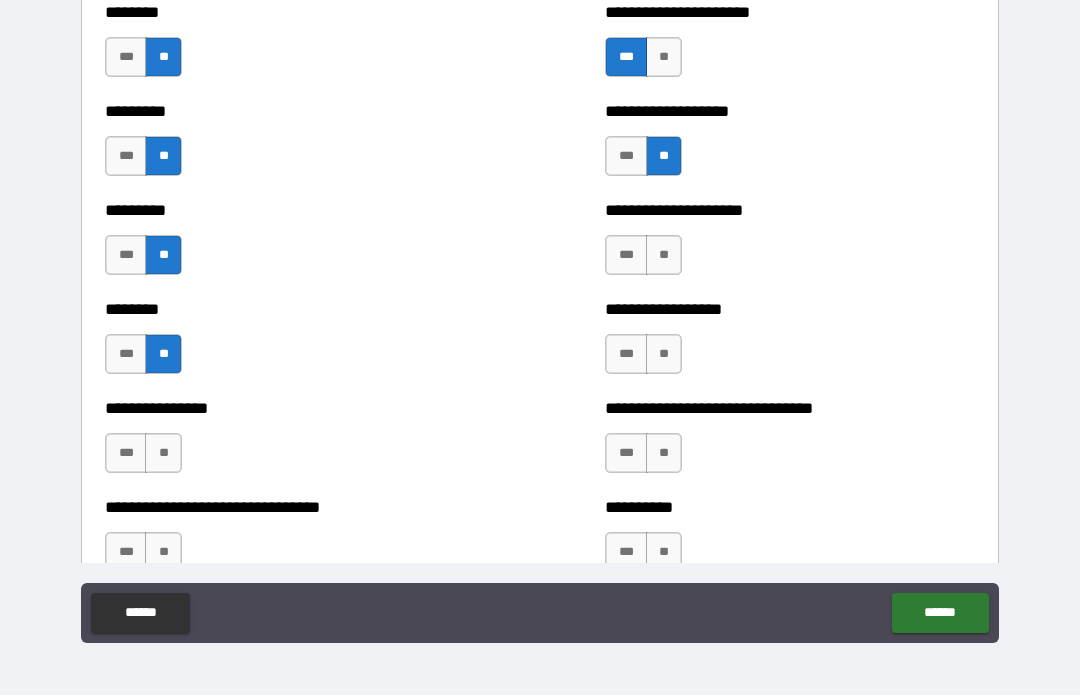 click on "**" at bounding box center (163, 454) 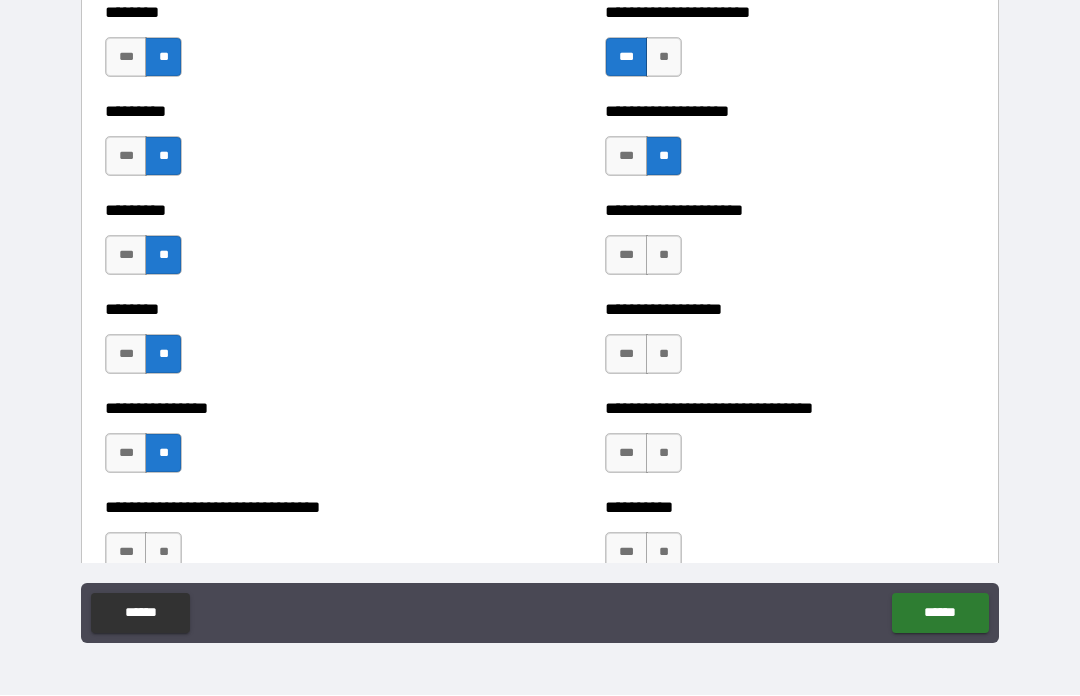 click on "**" at bounding box center [664, 454] 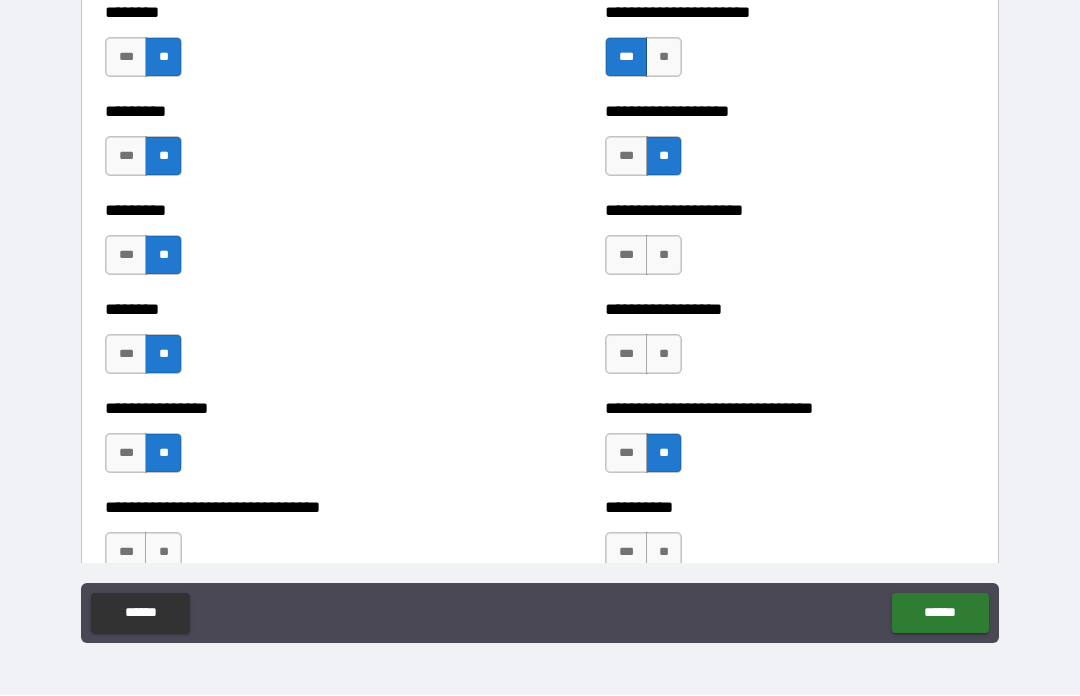 click on "**" at bounding box center [664, 355] 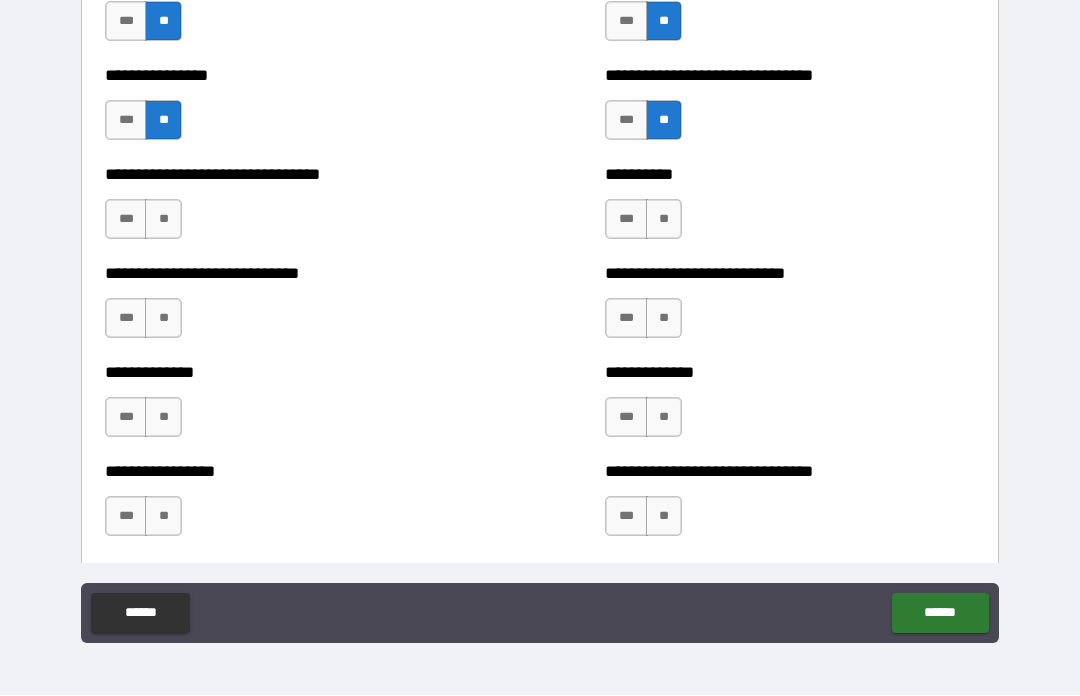 scroll, scrollTop: 7501, scrollLeft: 0, axis: vertical 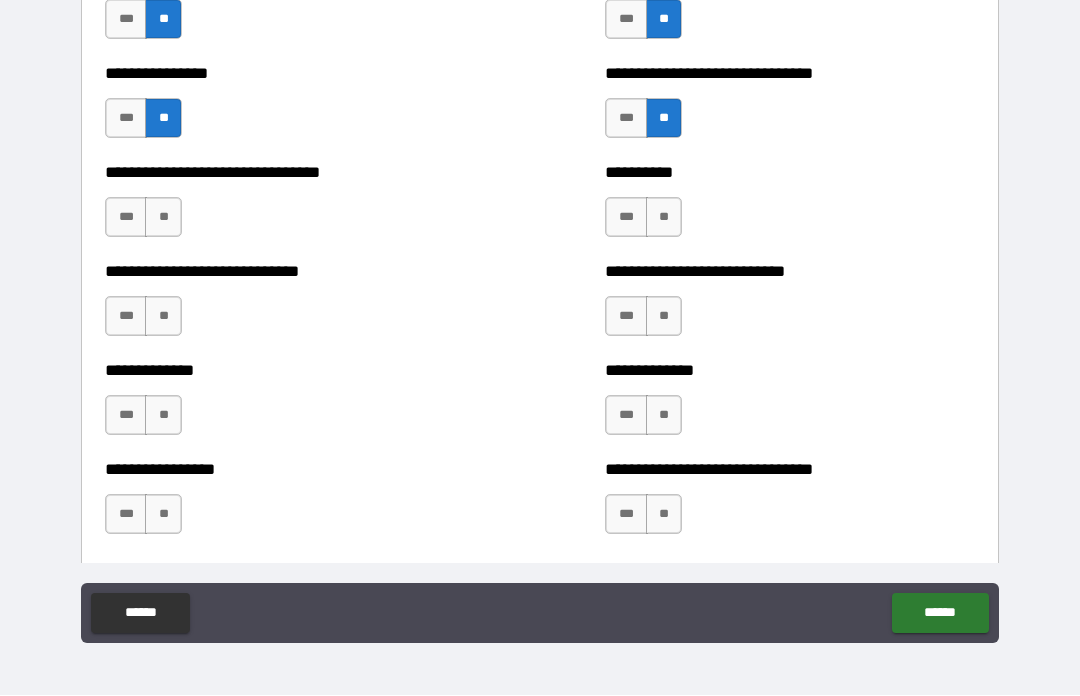 click on "**" at bounding box center (664, 218) 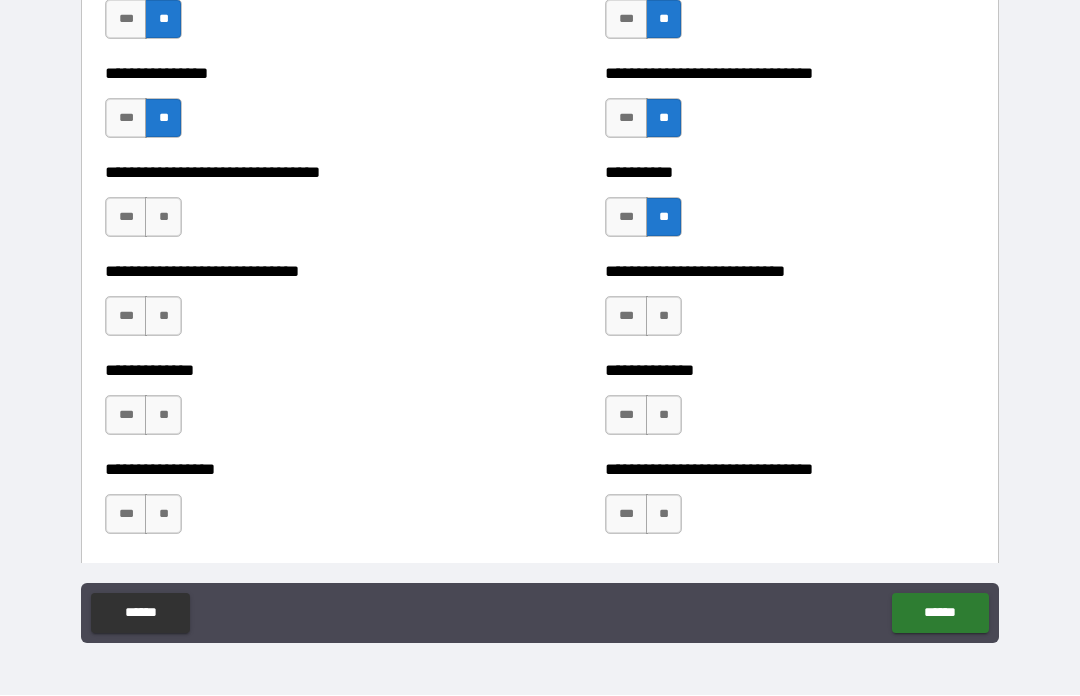click on "**" at bounding box center [664, 317] 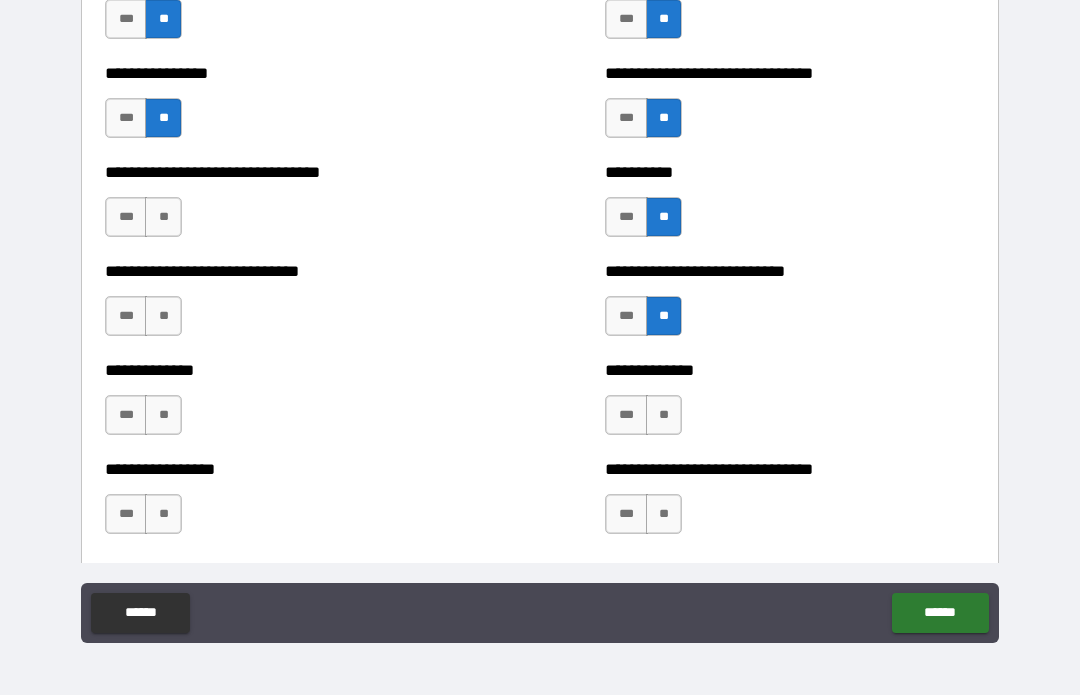 click on "**" at bounding box center (664, 416) 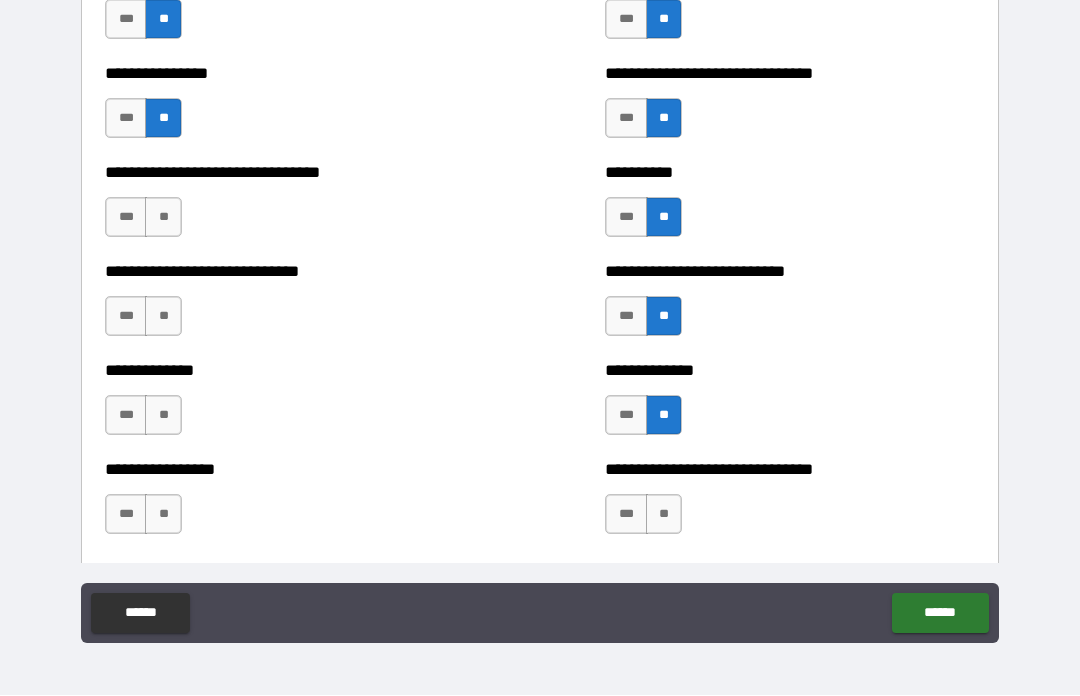 click on "**" at bounding box center [163, 218] 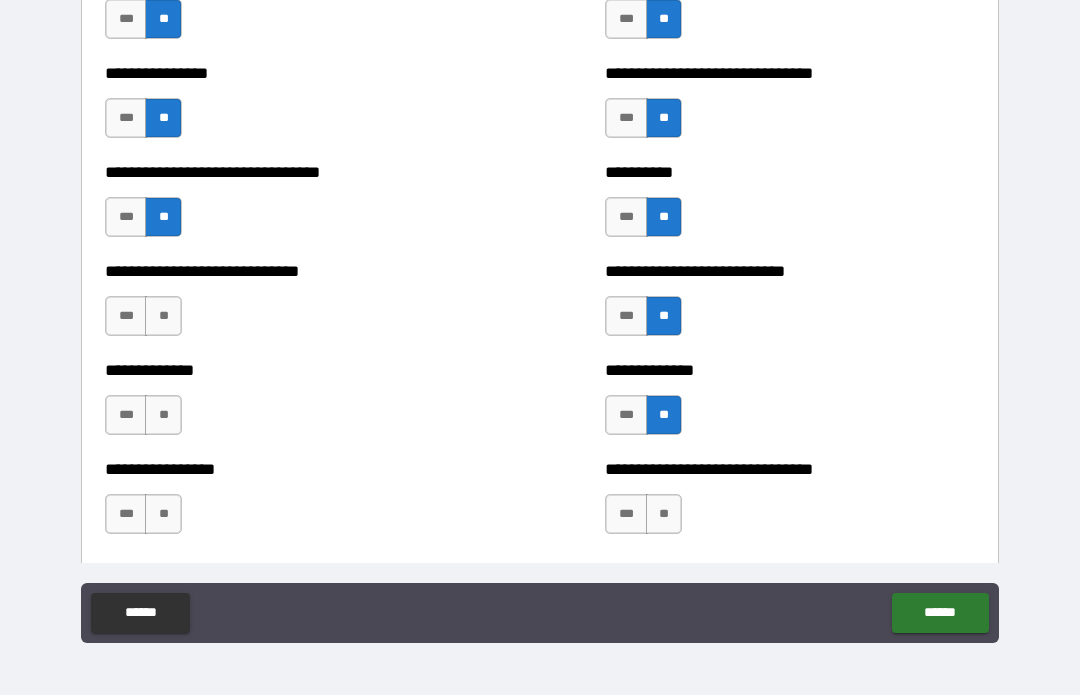 click on "**" at bounding box center (163, 317) 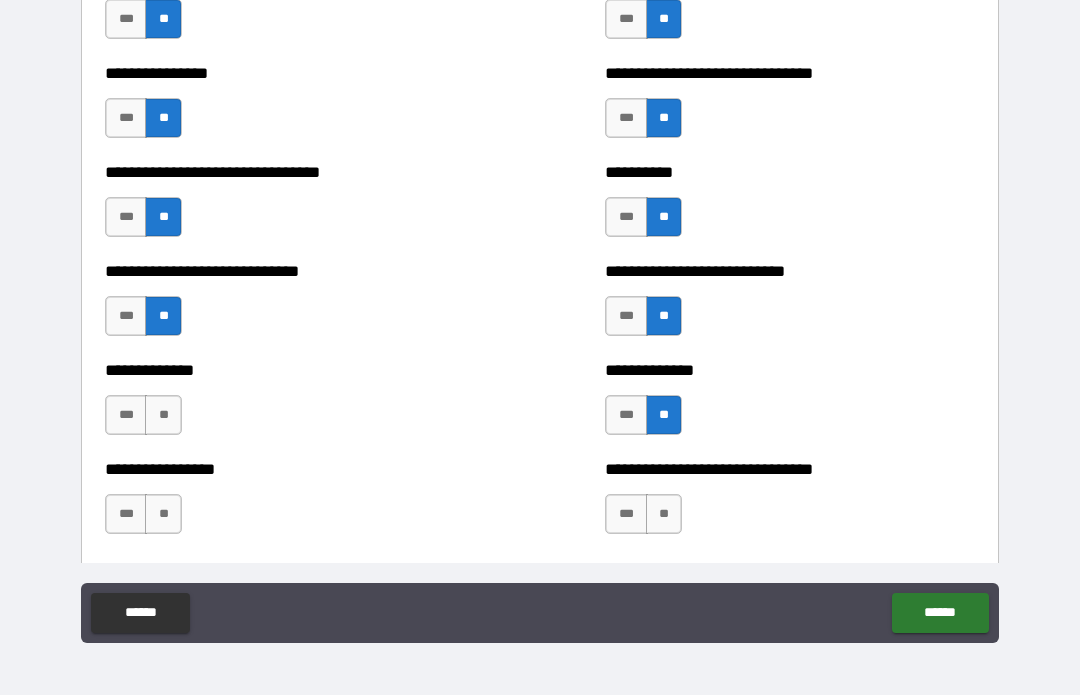 click on "**" at bounding box center [163, 416] 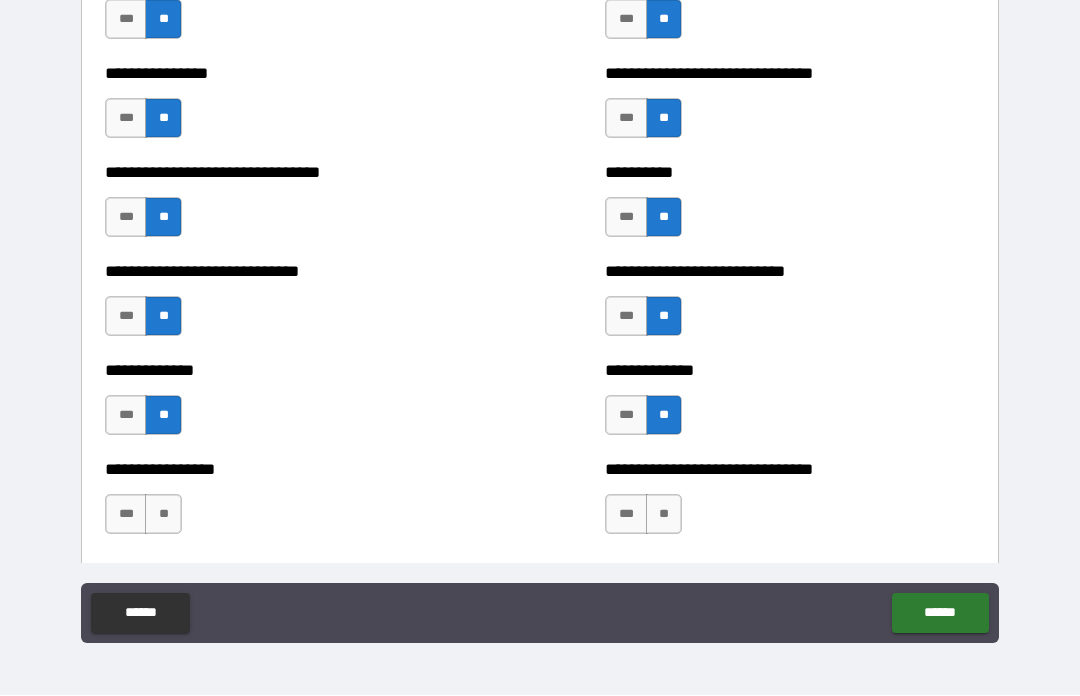 click on "**" at bounding box center (163, 515) 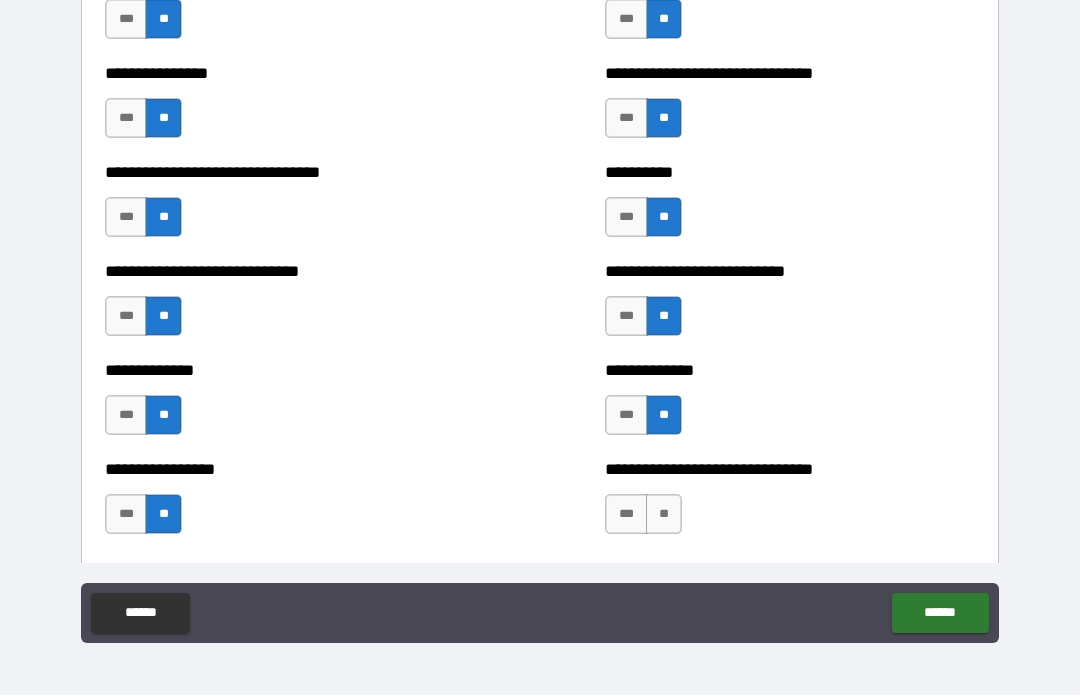 click on "**" at bounding box center (664, 515) 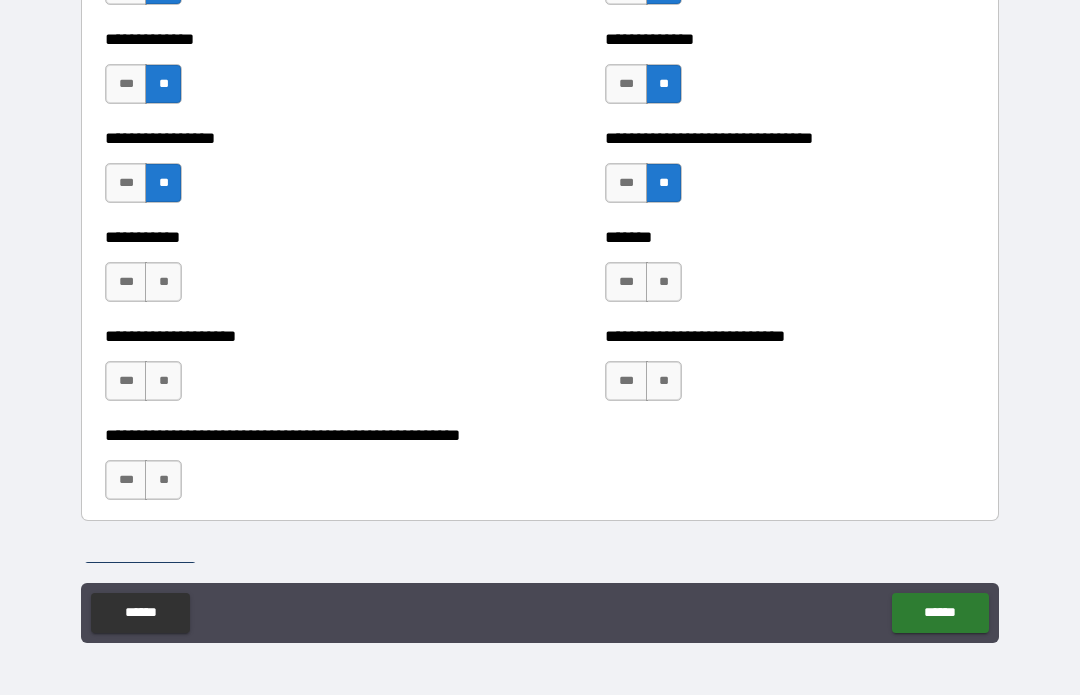 scroll, scrollTop: 7881, scrollLeft: 0, axis: vertical 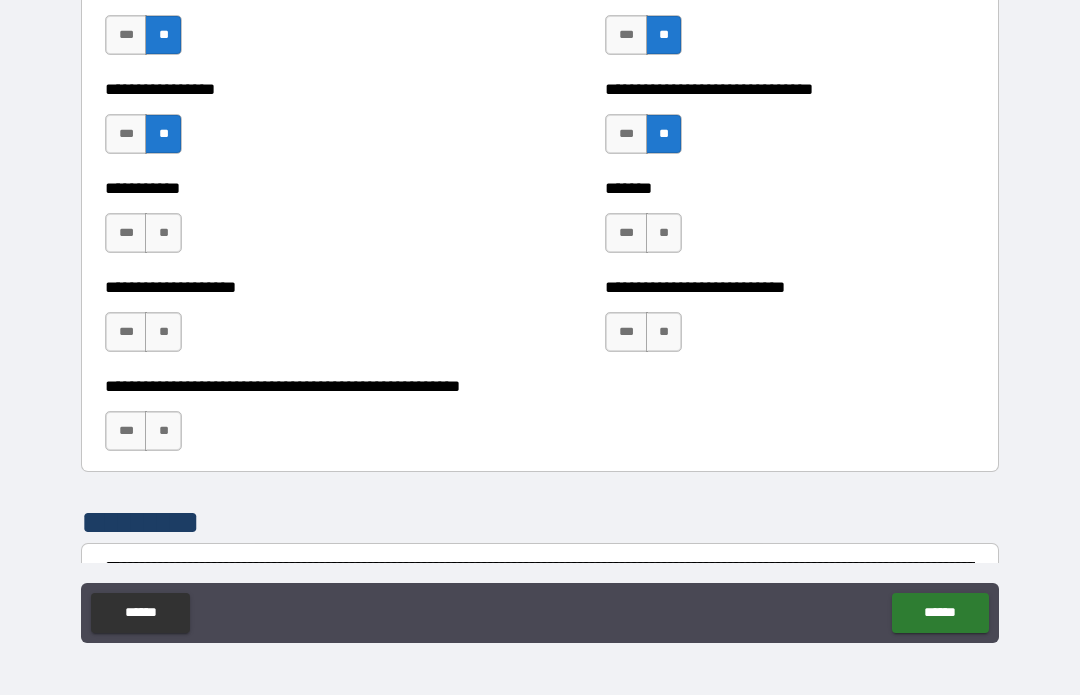 click on "***" at bounding box center [626, 234] 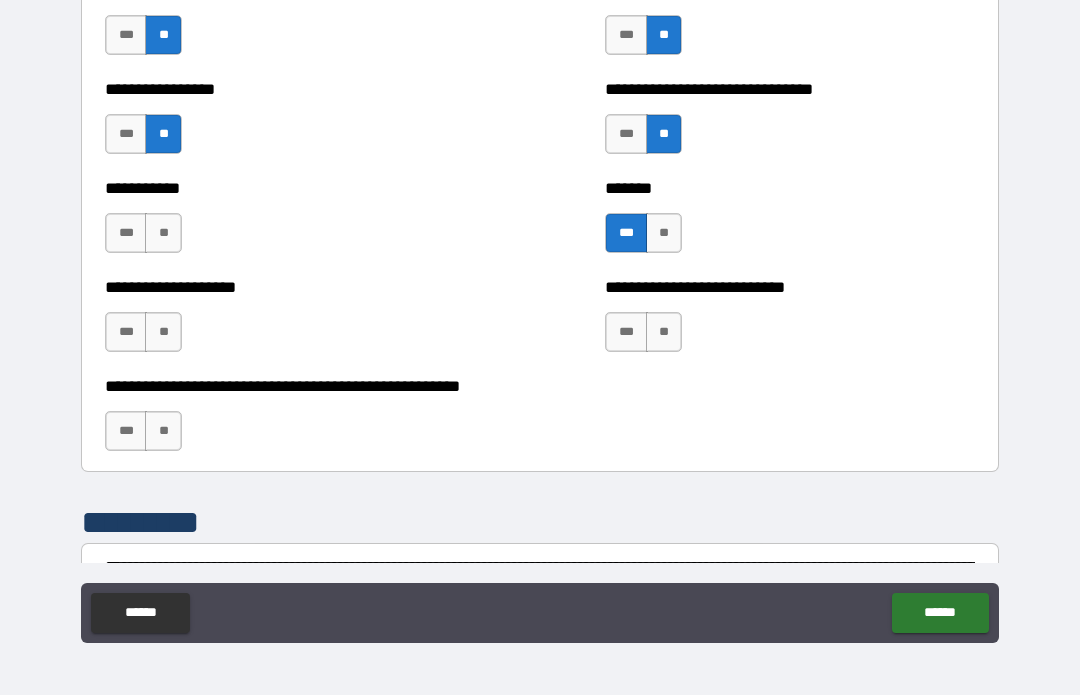 click on "**" at bounding box center [664, 333] 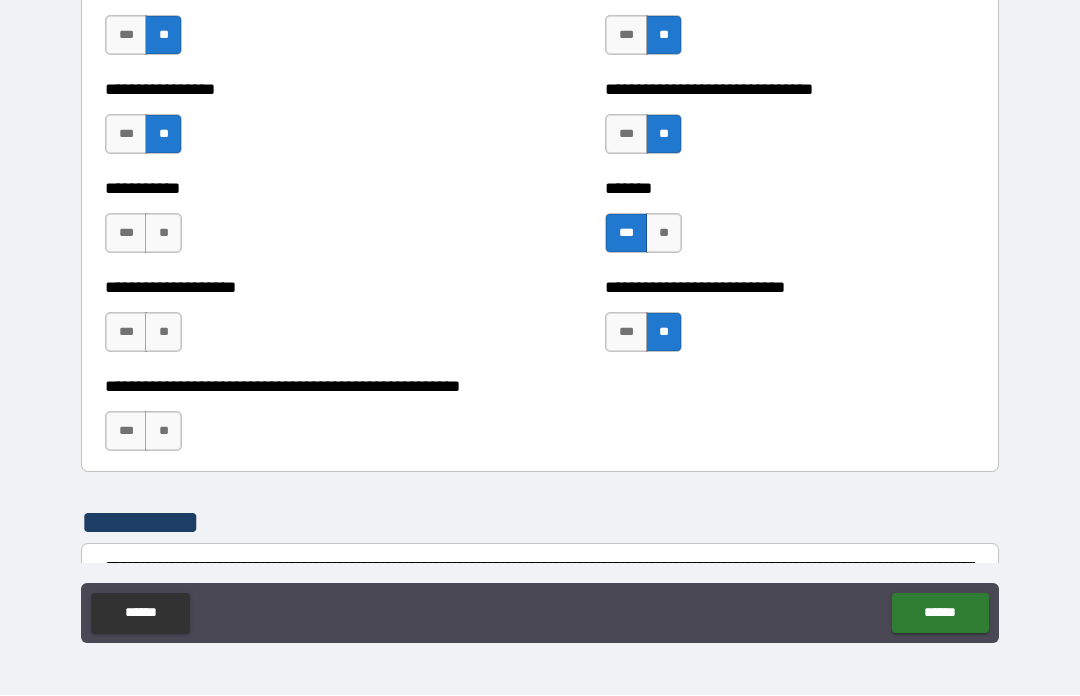 click on "**" at bounding box center (163, 234) 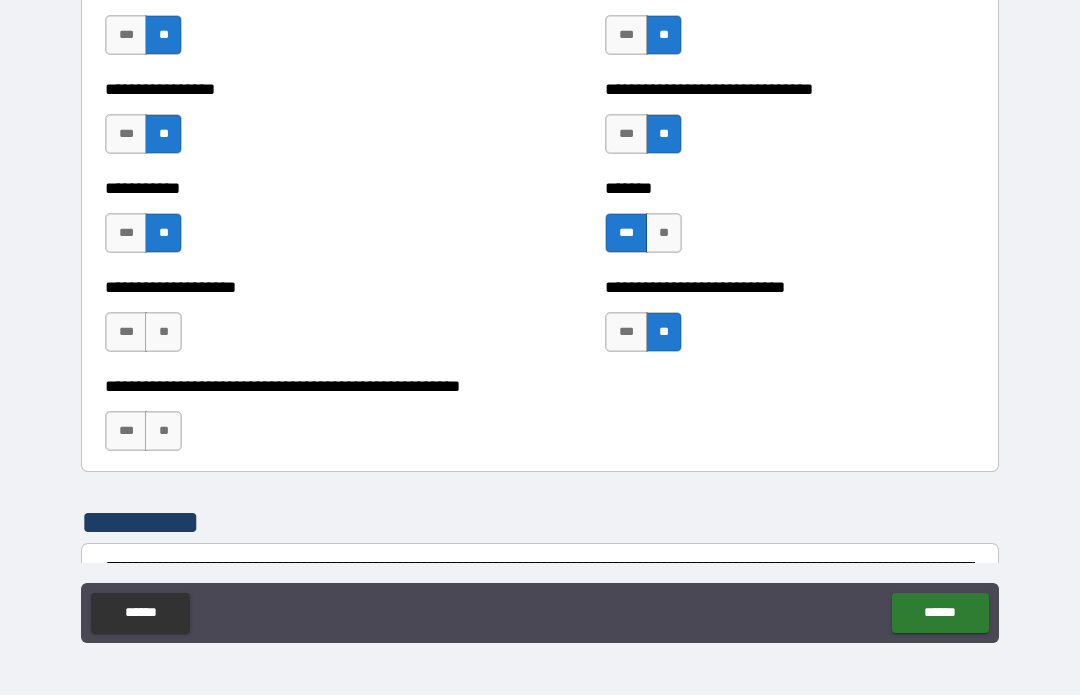 click on "**" at bounding box center (163, 333) 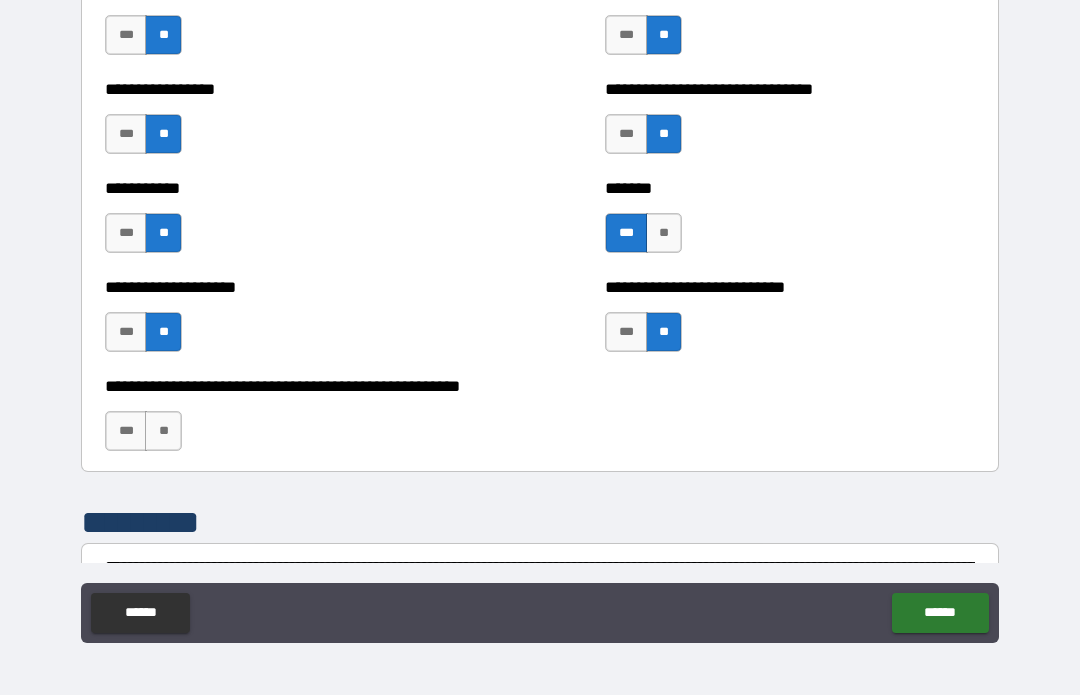 click on "**" at bounding box center (163, 432) 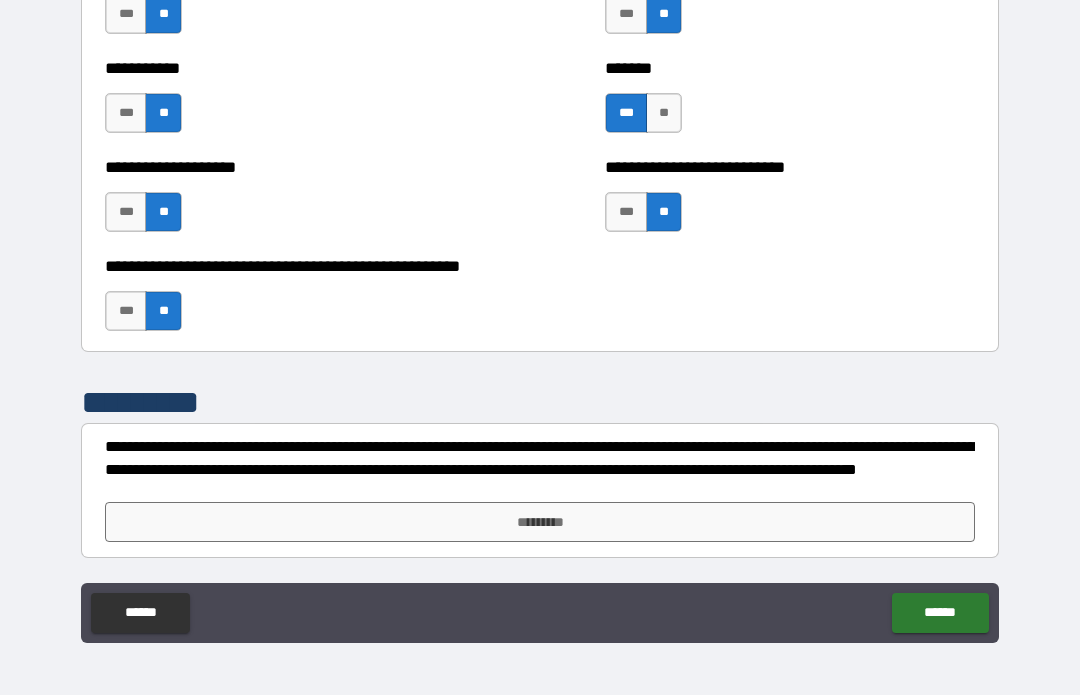 click on "*********" at bounding box center [540, 523] 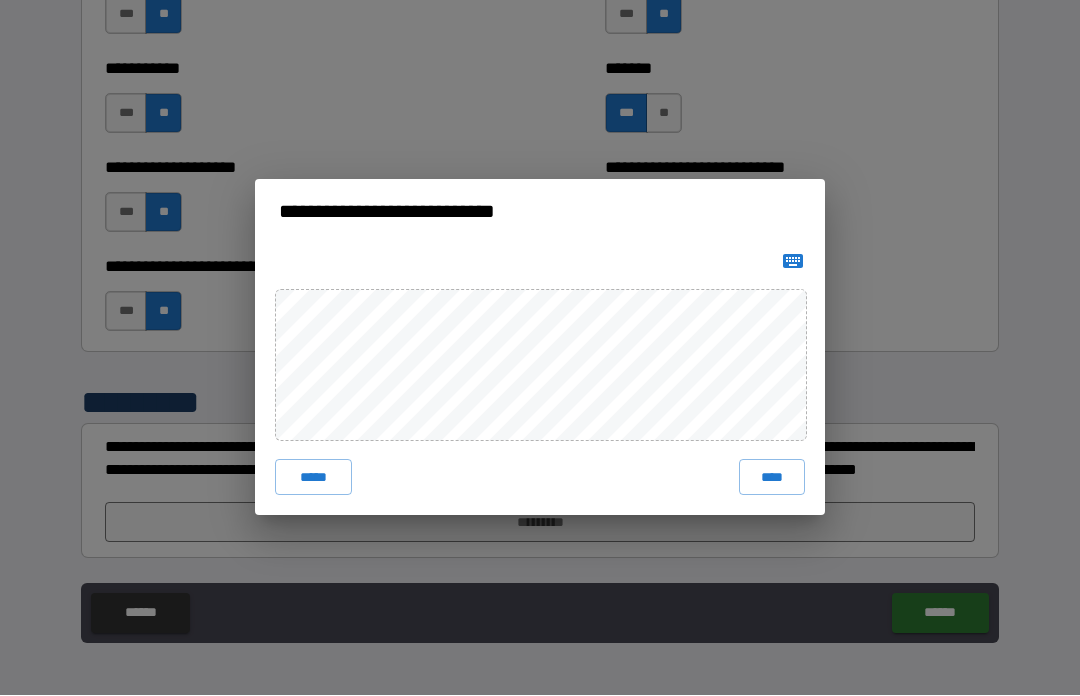click on "****" at bounding box center (772, 478) 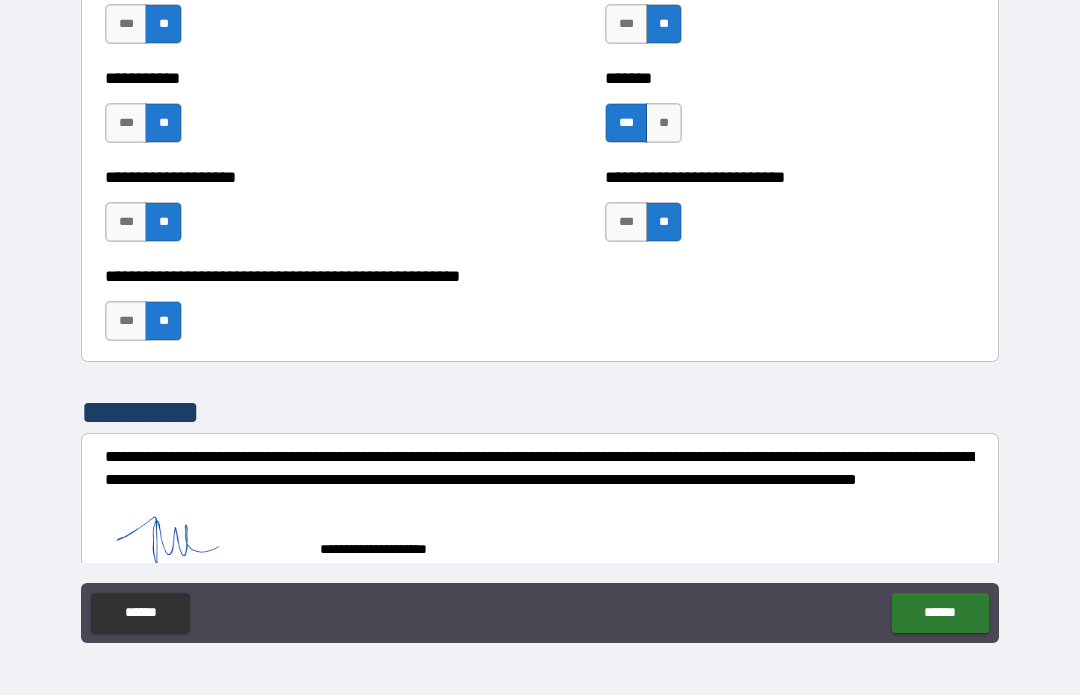 click on "******" at bounding box center [940, 614] 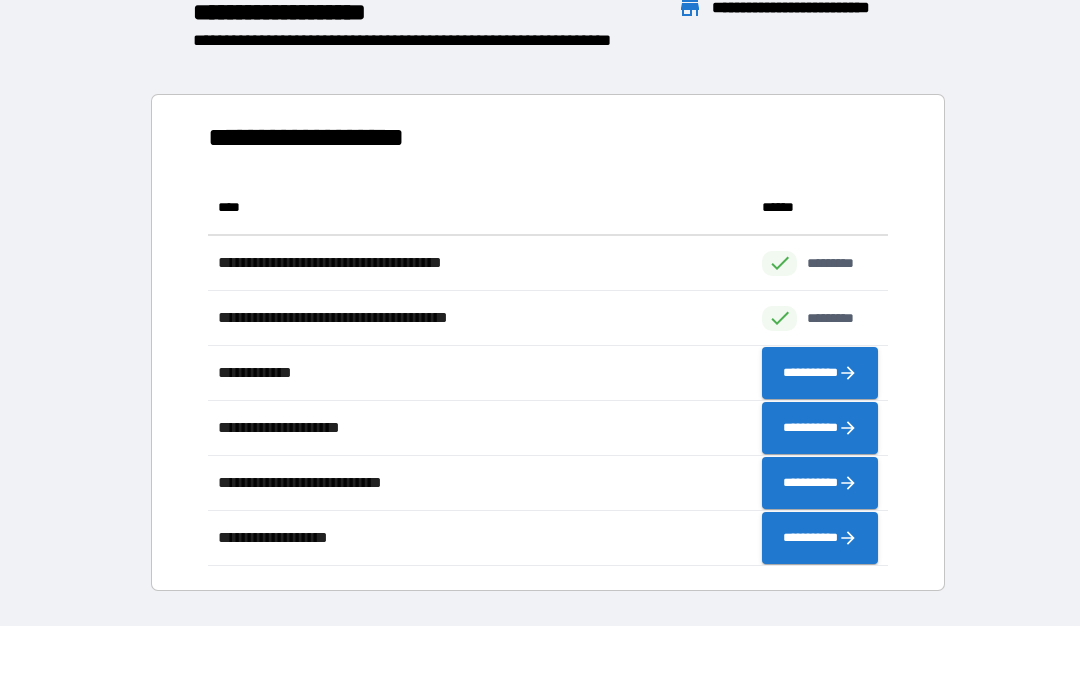 scroll, scrollTop: 1, scrollLeft: 1, axis: both 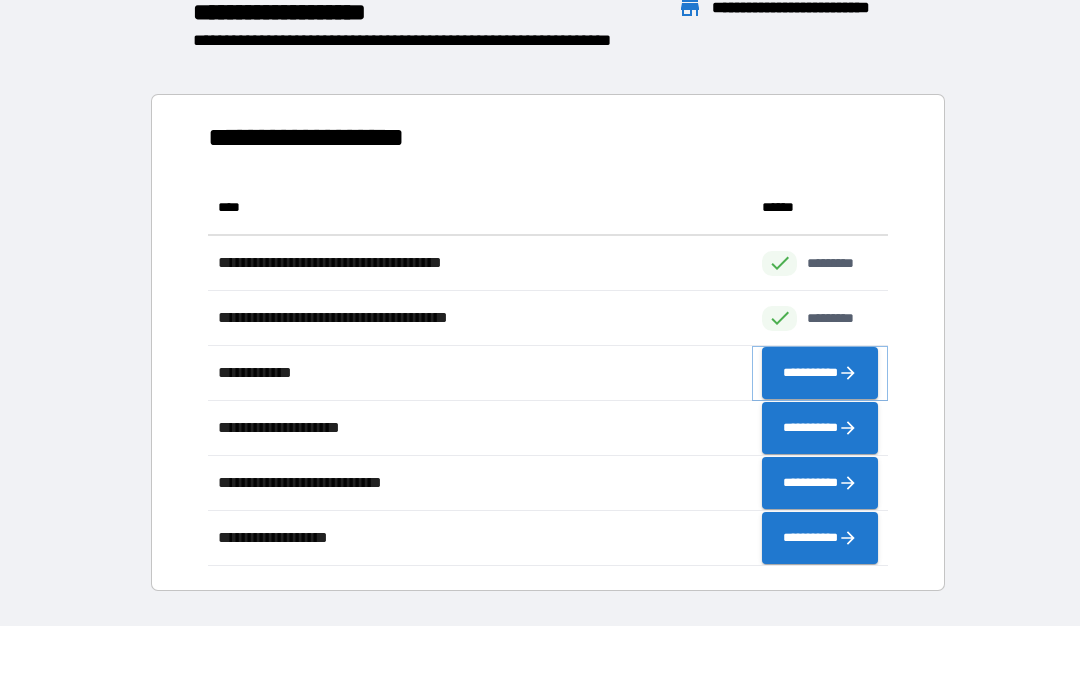 click on "**********" at bounding box center (820, 374) 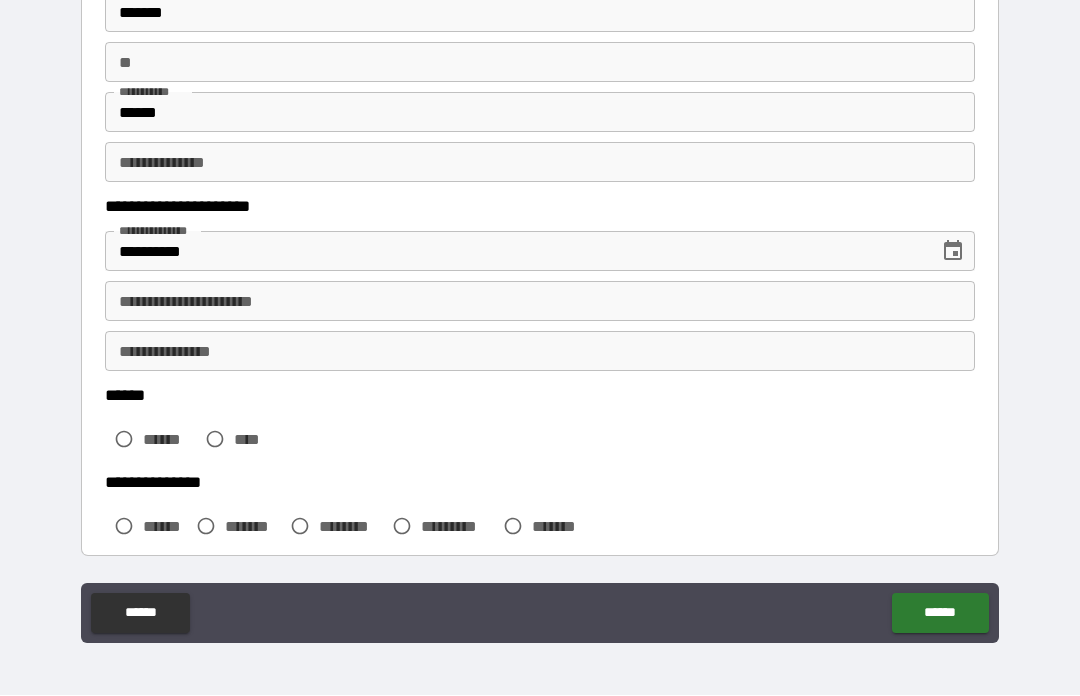 scroll, scrollTop: 142, scrollLeft: 0, axis: vertical 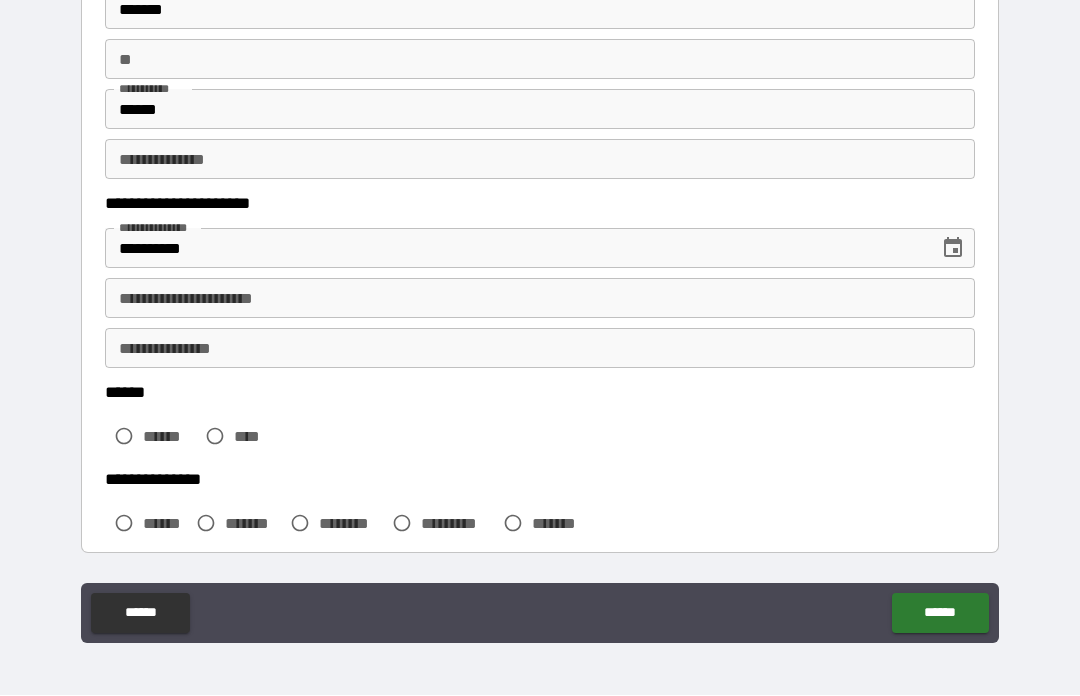click on "**********" at bounding box center (540, 299) 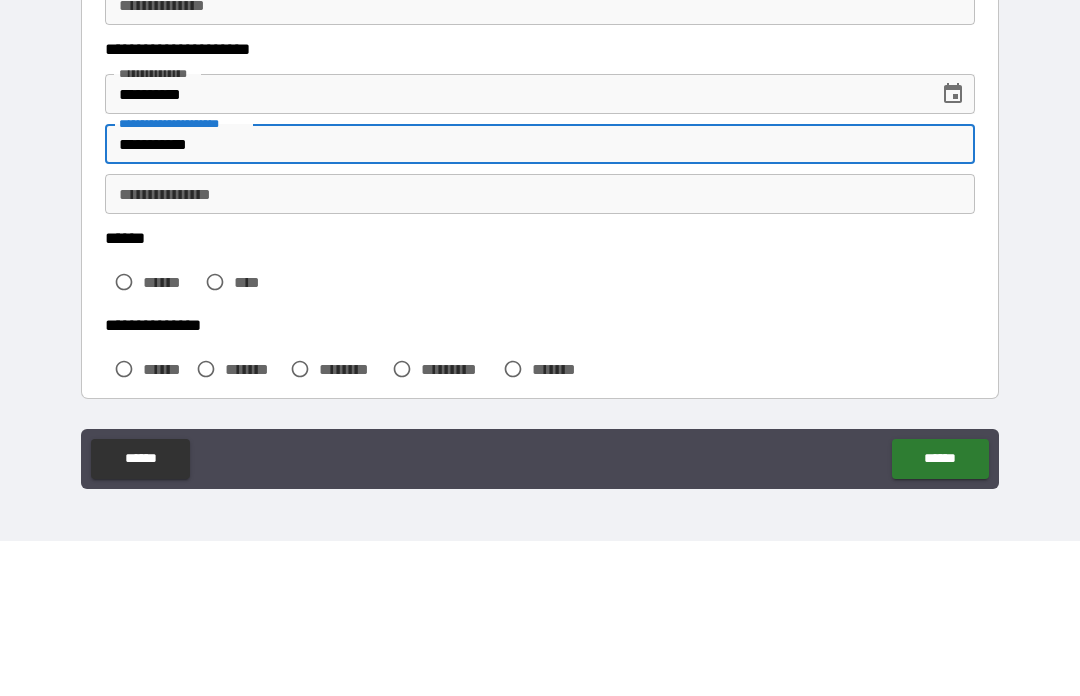 type 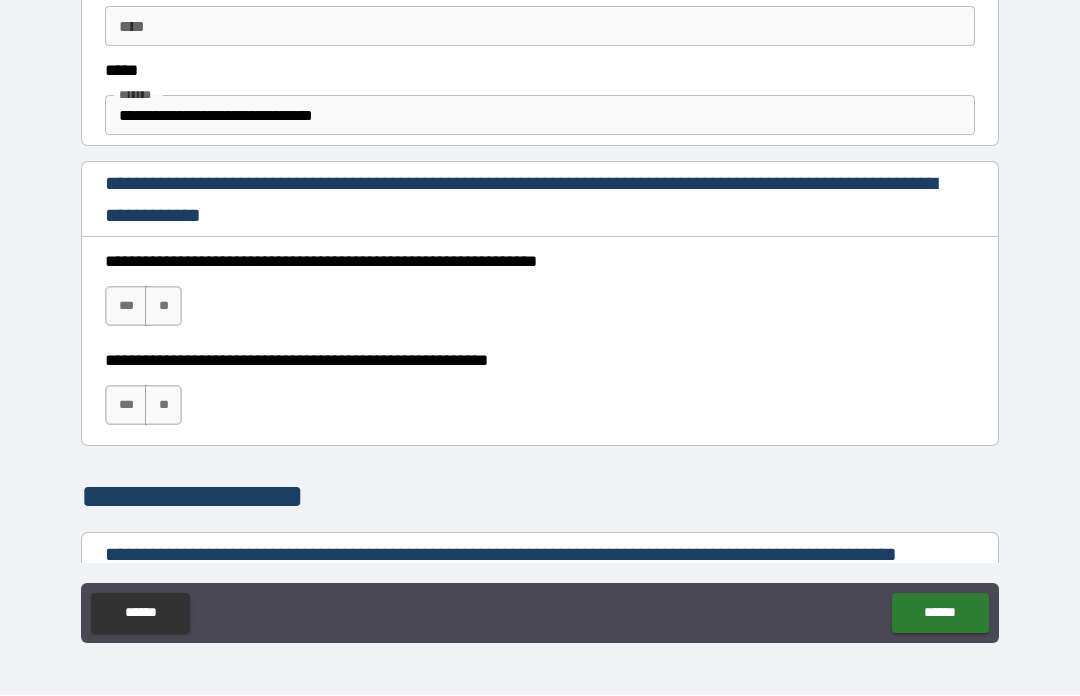 scroll, scrollTop: 1188, scrollLeft: 0, axis: vertical 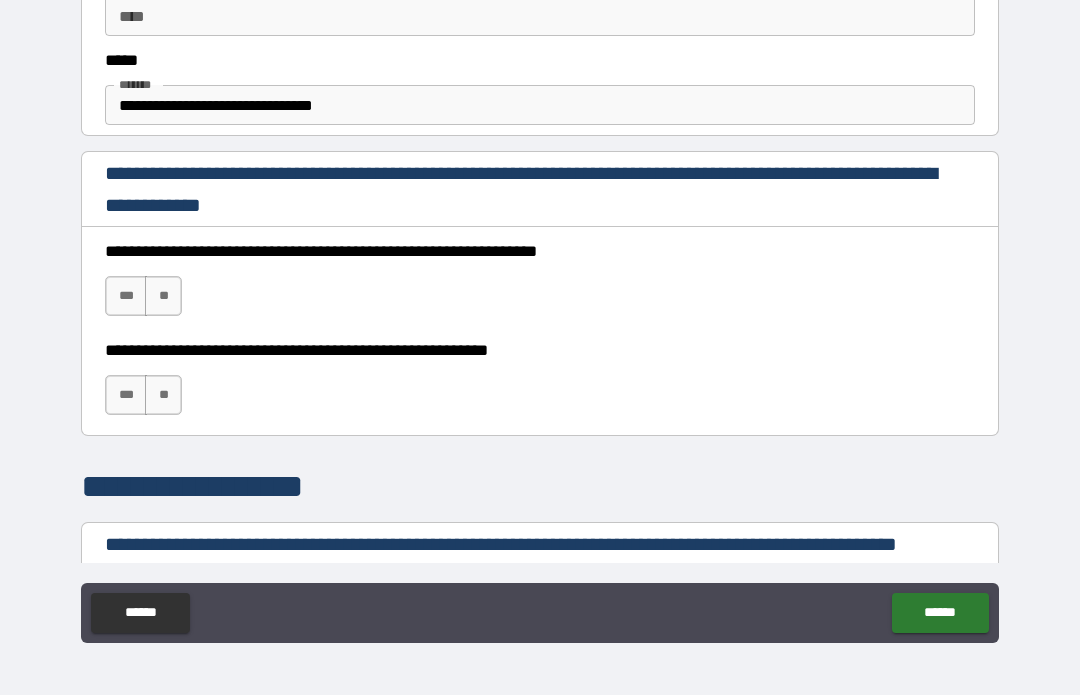 click on "***" at bounding box center [126, 297] 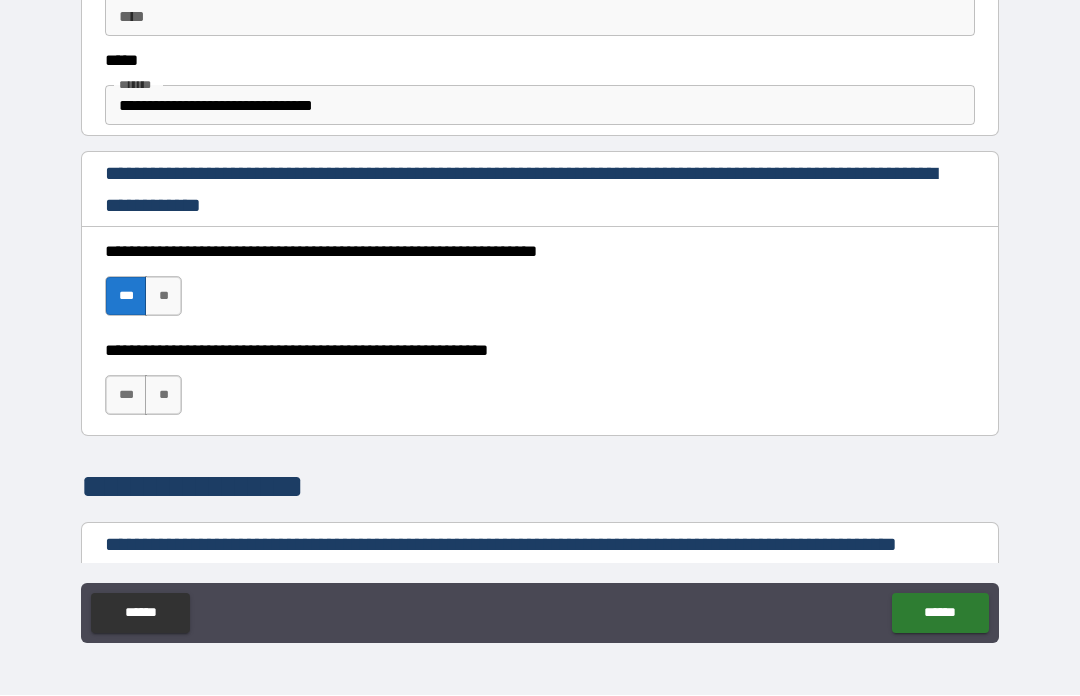 click on "**" at bounding box center (163, 396) 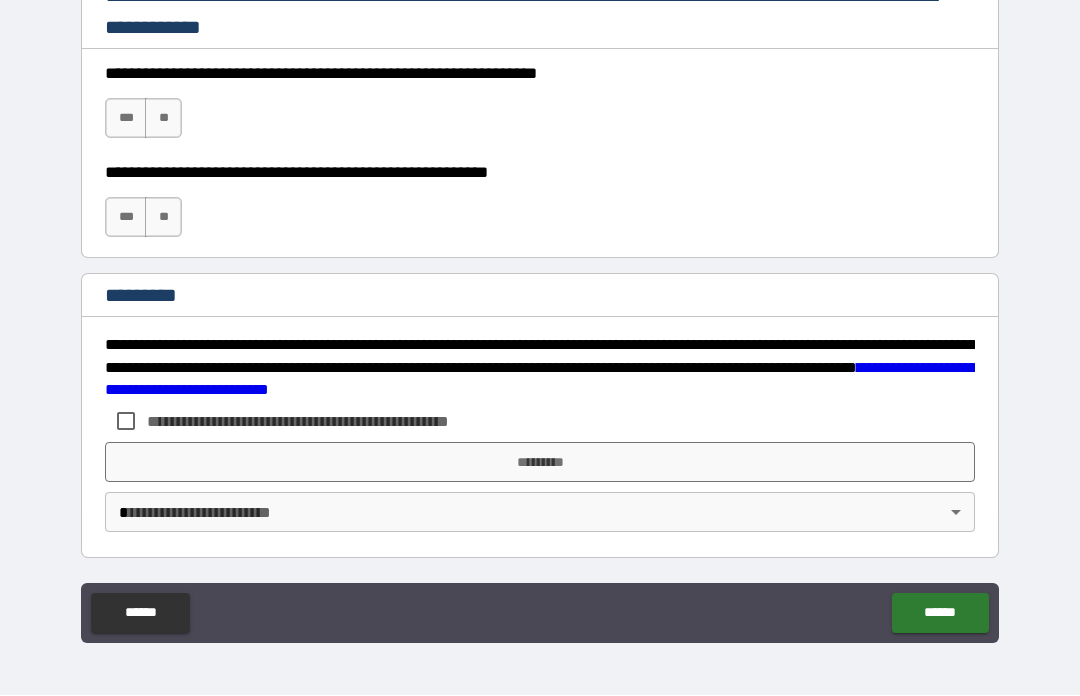 scroll, scrollTop: 3003, scrollLeft: 0, axis: vertical 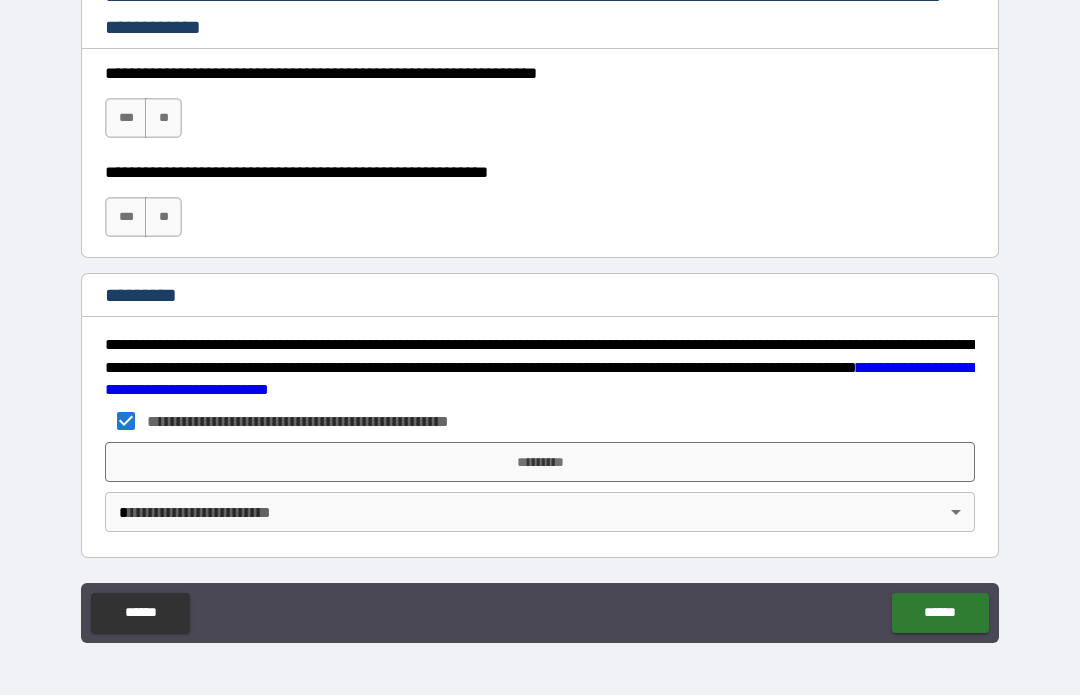 click on "*********" at bounding box center [540, 463] 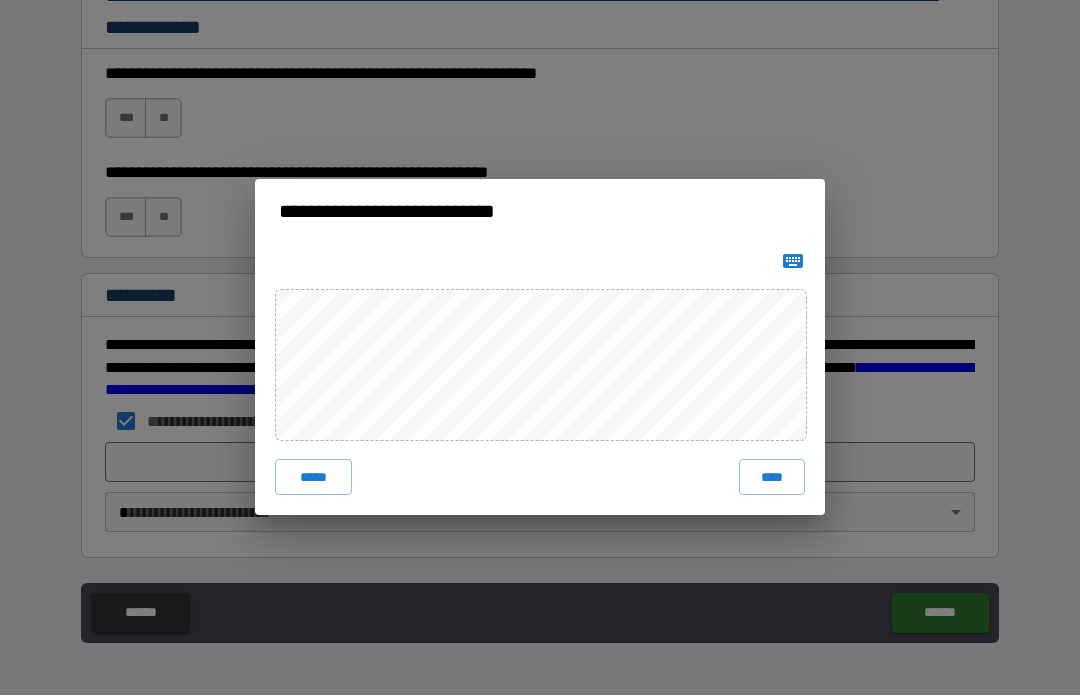 click on "****" at bounding box center [772, 478] 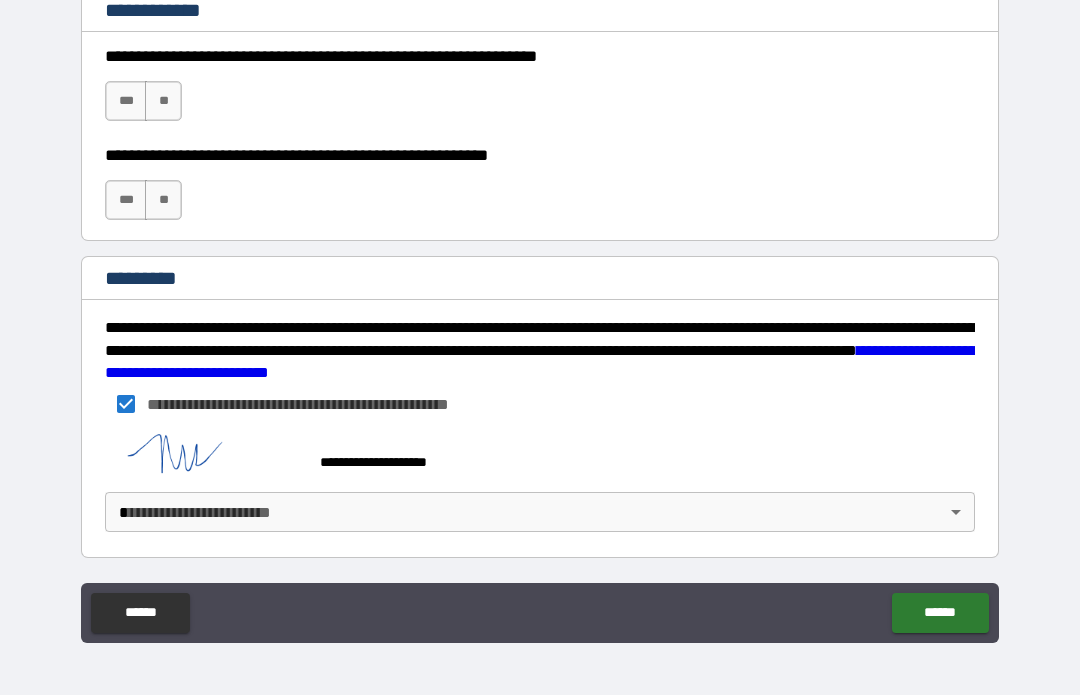 scroll, scrollTop: 3020, scrollLeft: 0, axis: vertical 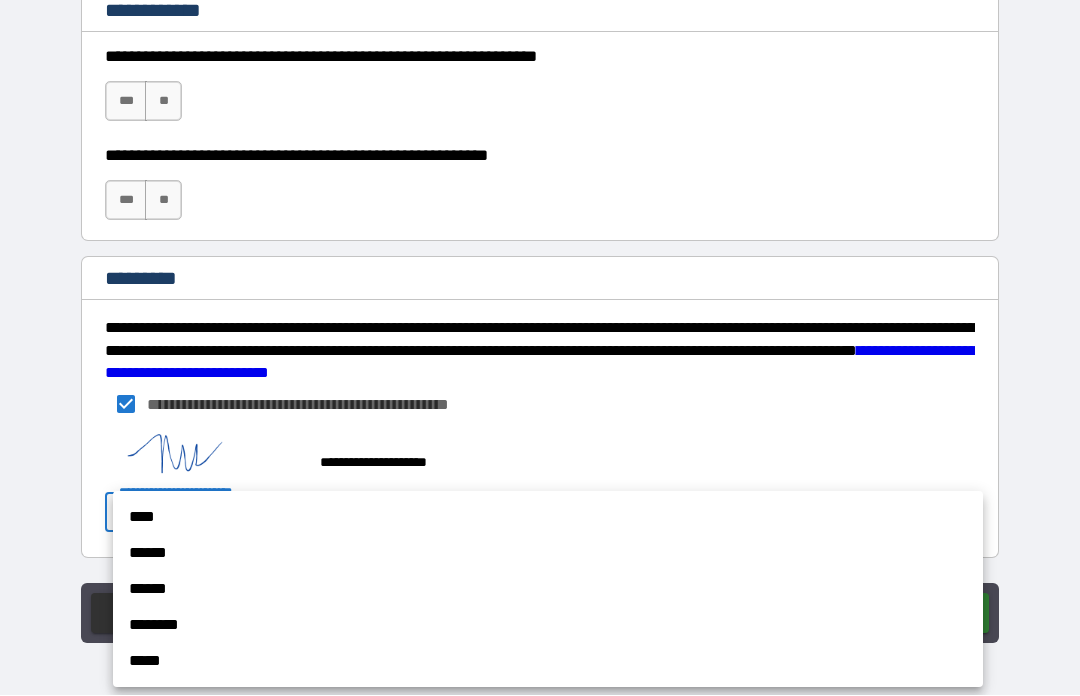 click on "****" at bounding box center [548, 518] 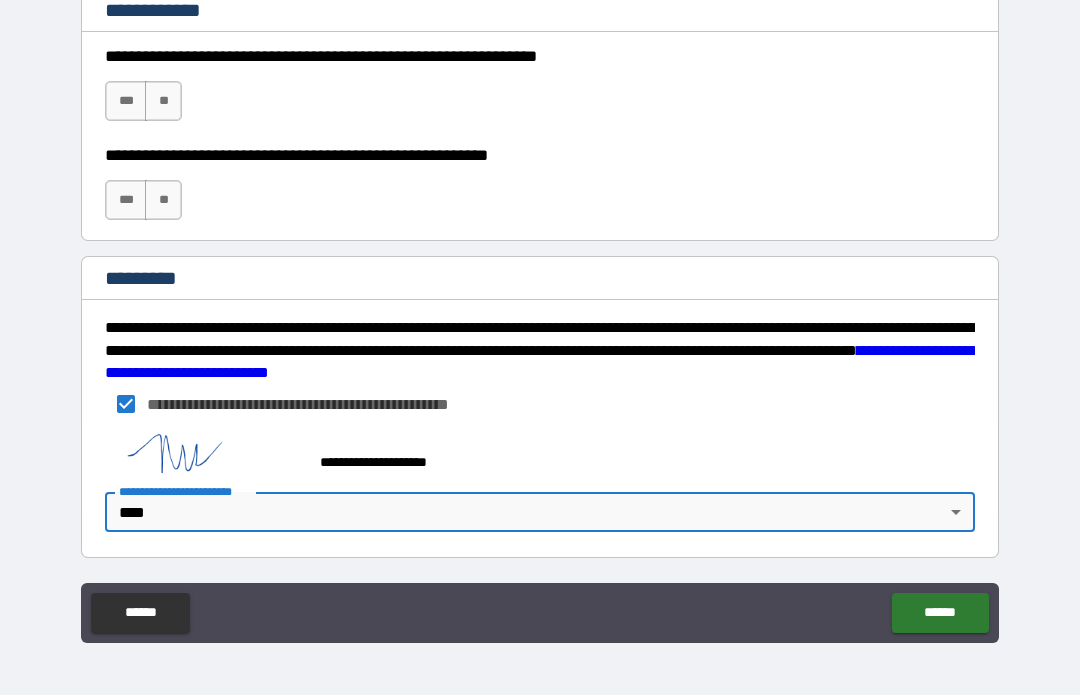 click on "******" at bounding box center [940, 614] 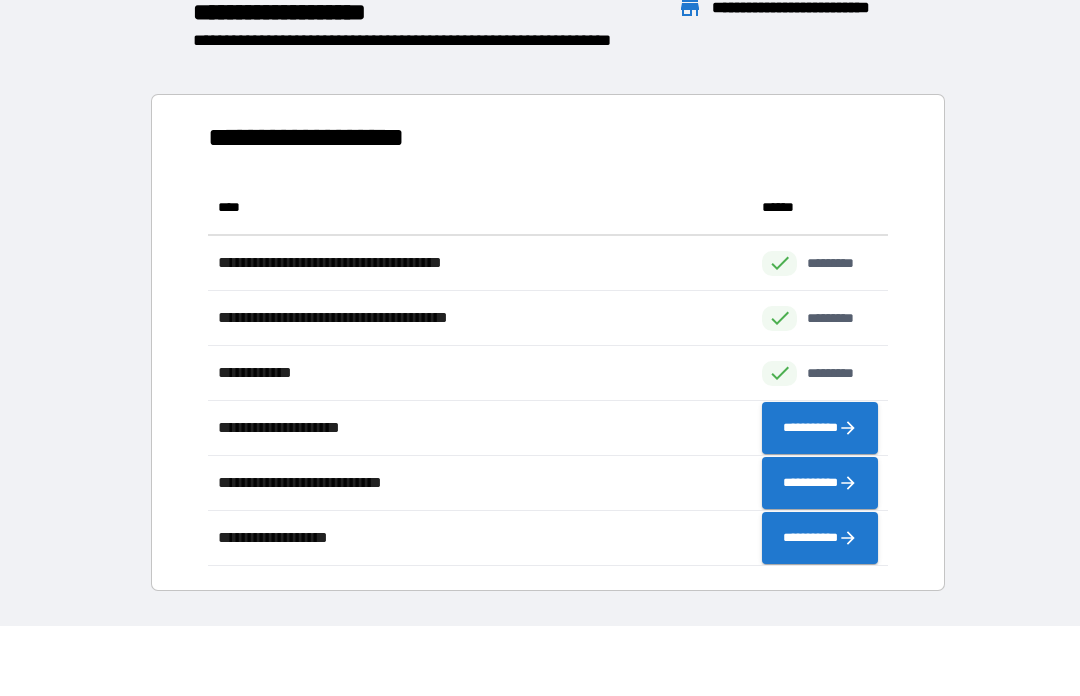 scroll, scrollTop: 1, scrollLeft: 1, axis: both 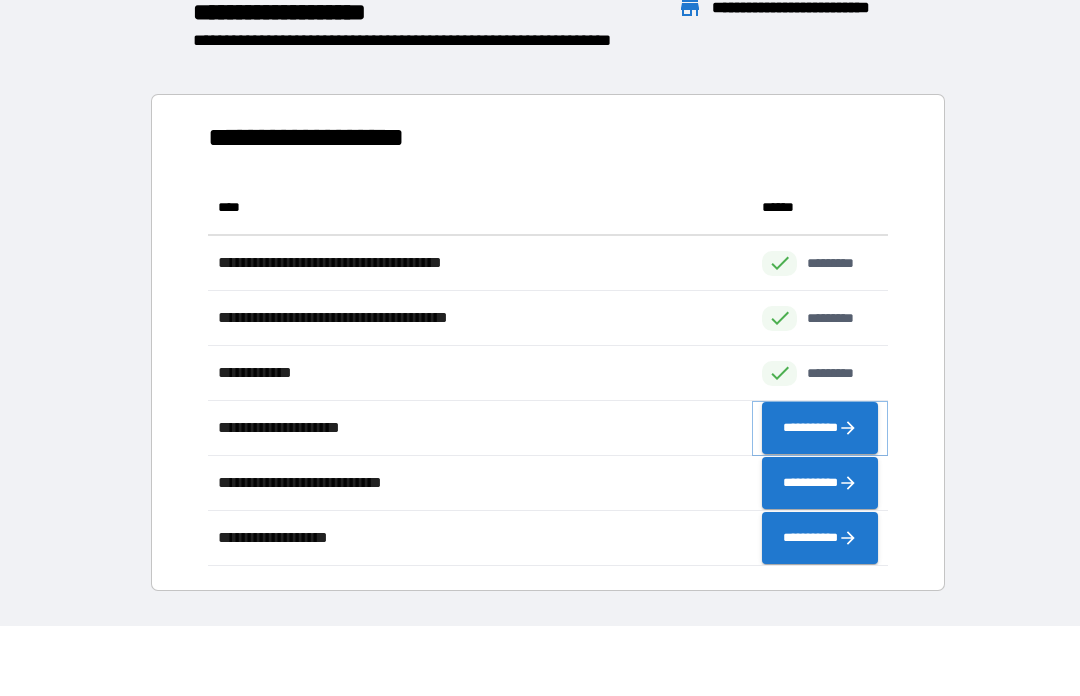 click 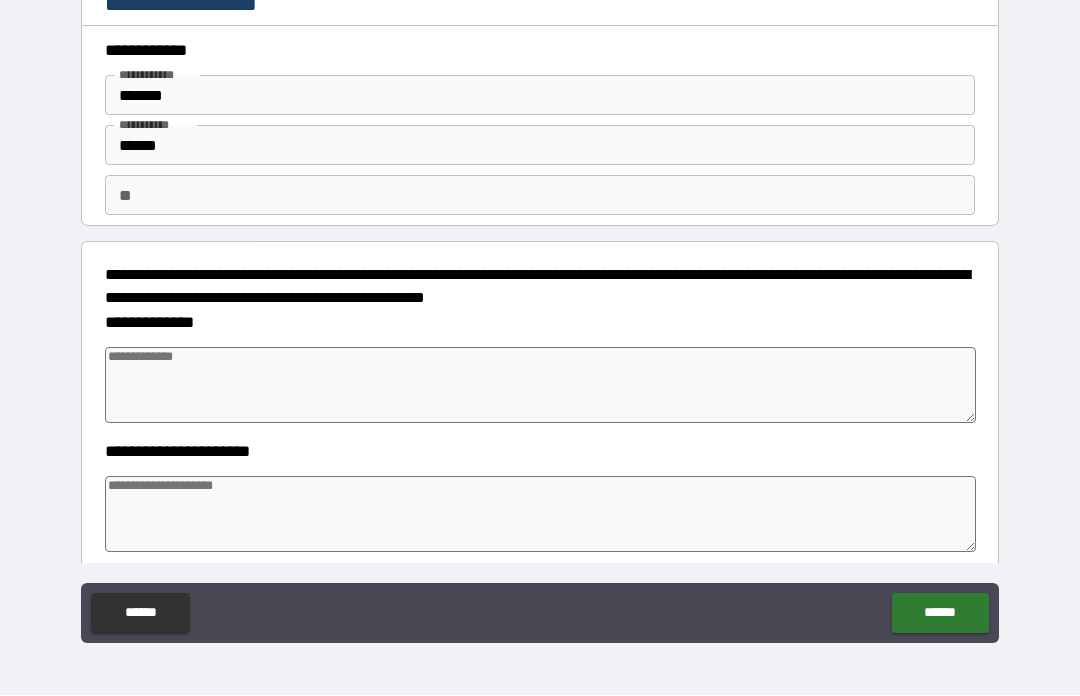 click at bounding box center (540, 386) 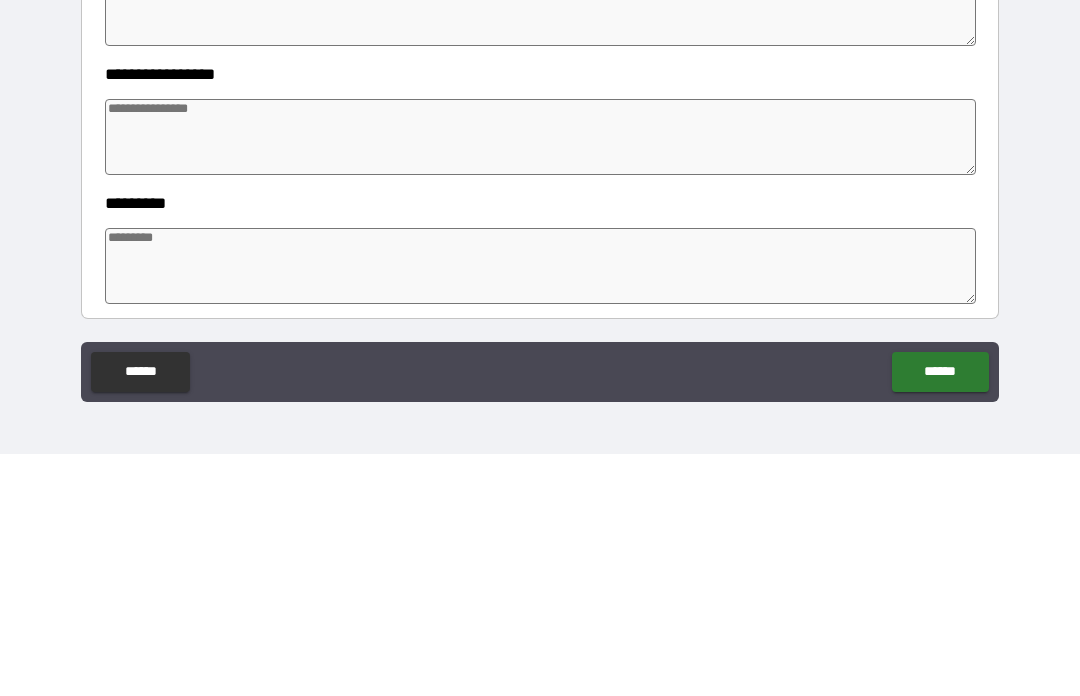 scroll, scrollTop: 272, scrollLeft: 0, axis: vertical 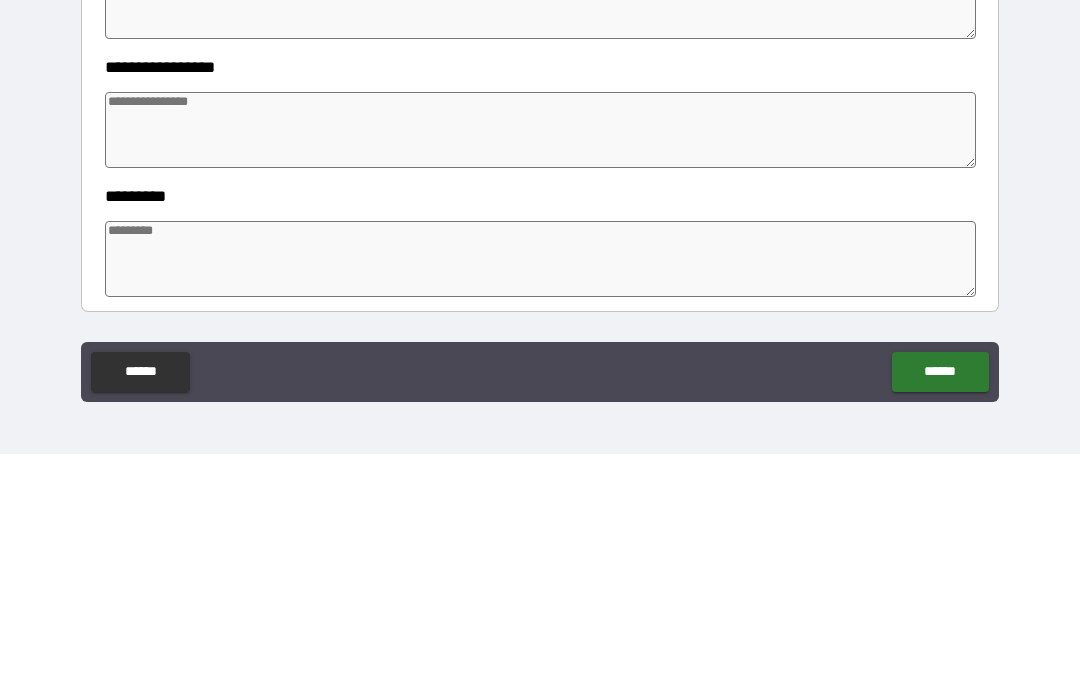 click at bounding box center (540, 372) 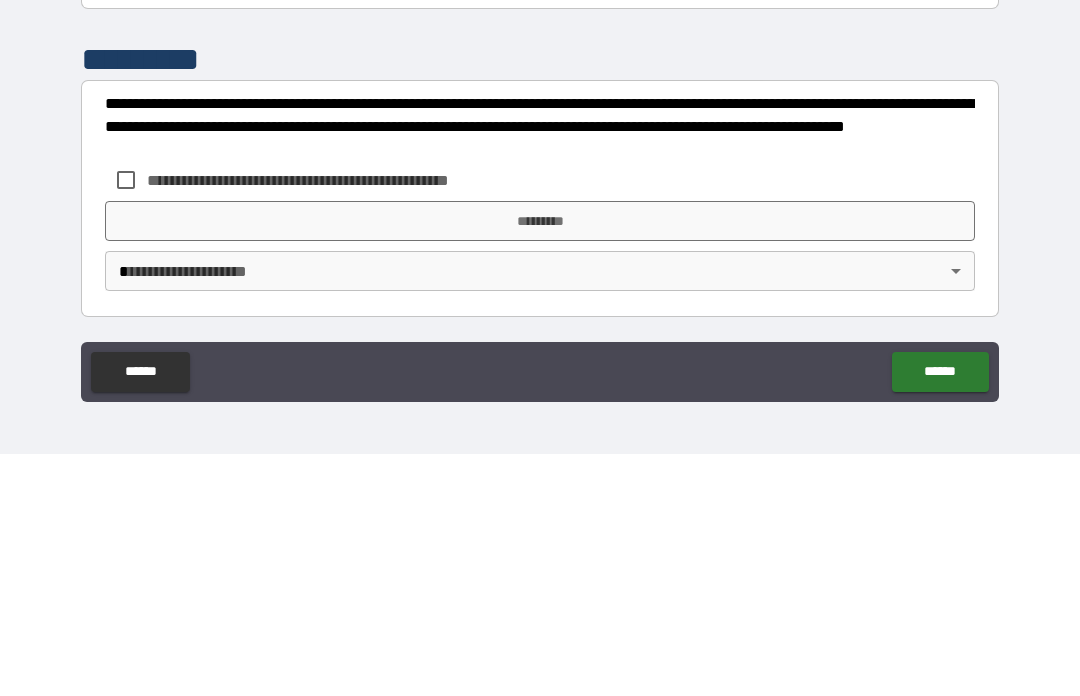 scroll, scrollTop: 575, scrollLeft: 0, axis: vertical 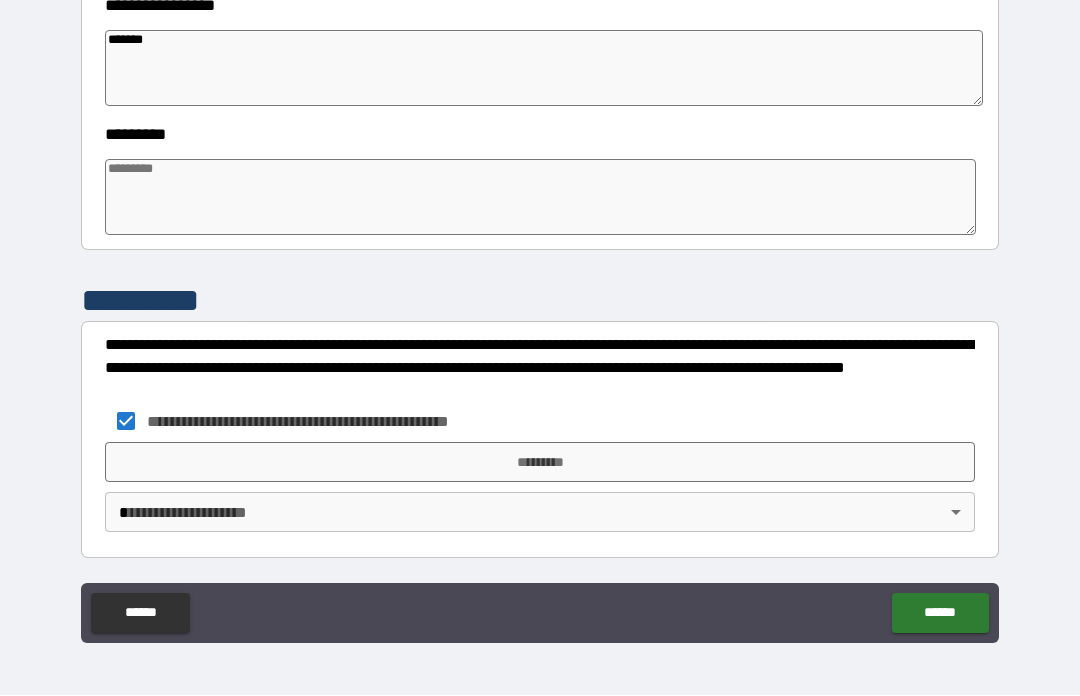 click on "*********" at bounding box center [540, 463] 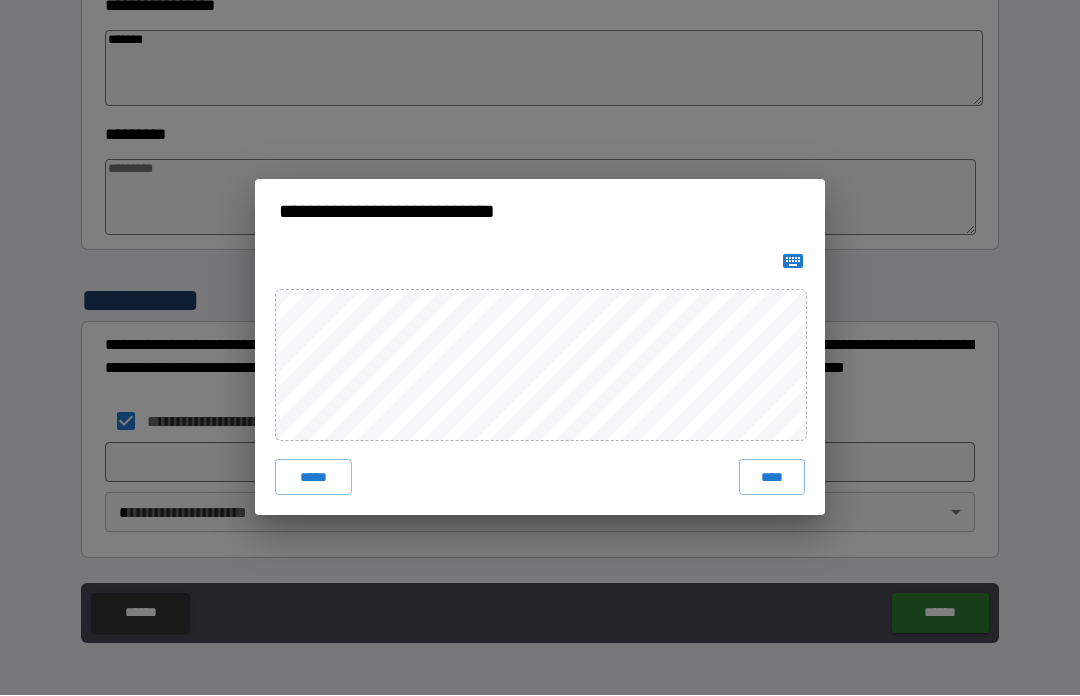 click on "****" at bounding box center [772, 478] 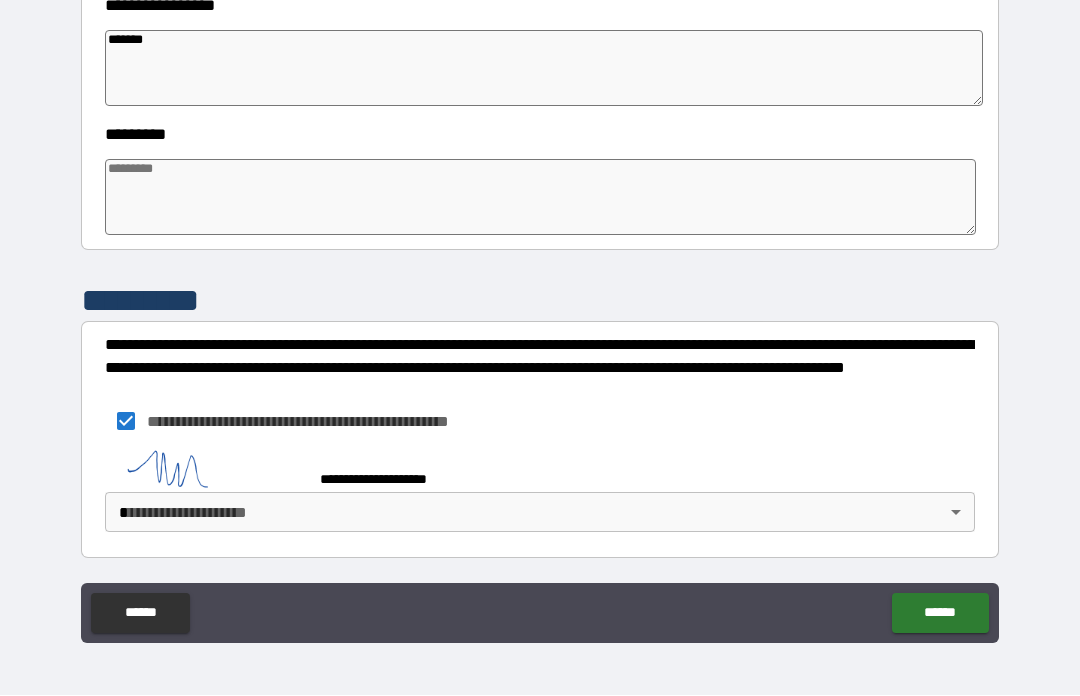 scroll, scrollTop: 565, scrollLeft: 0, axis: vertical 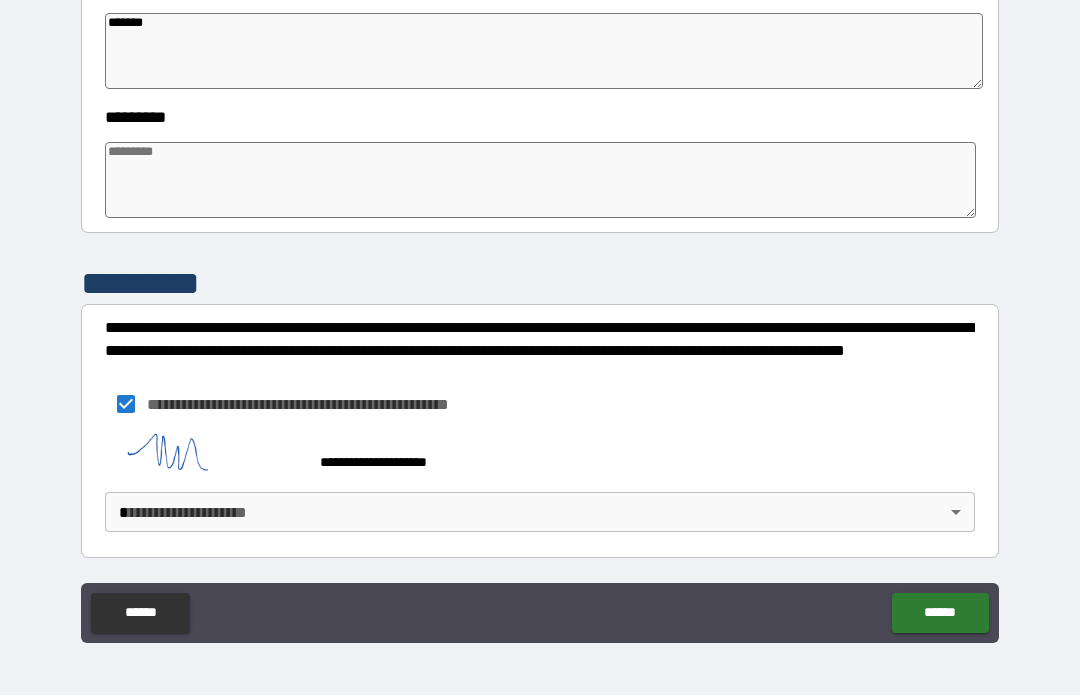 click on "**********" at bounding box center [540, 313] 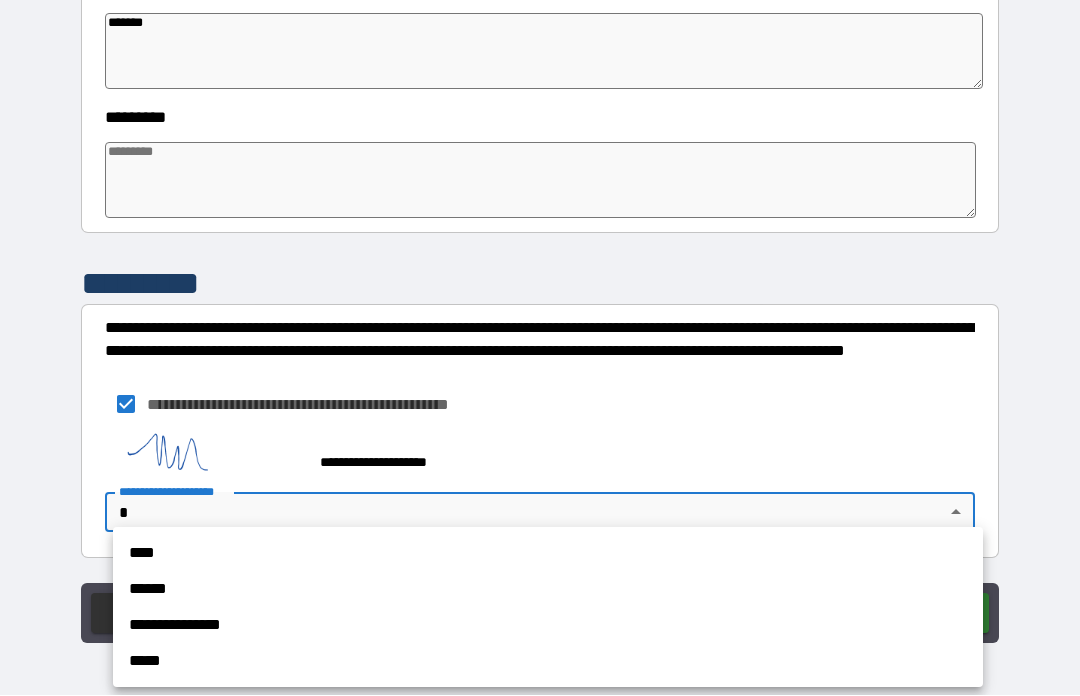 click on "****" at bounding box center (548, 554) 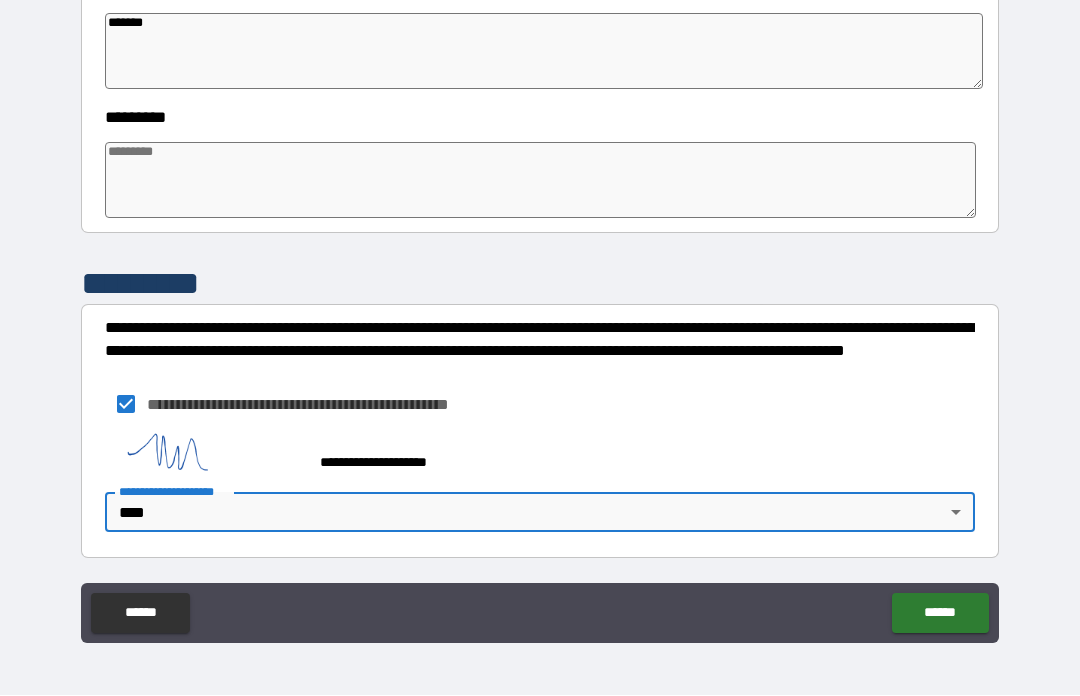 click on "******" at bounding box center (940, 614) 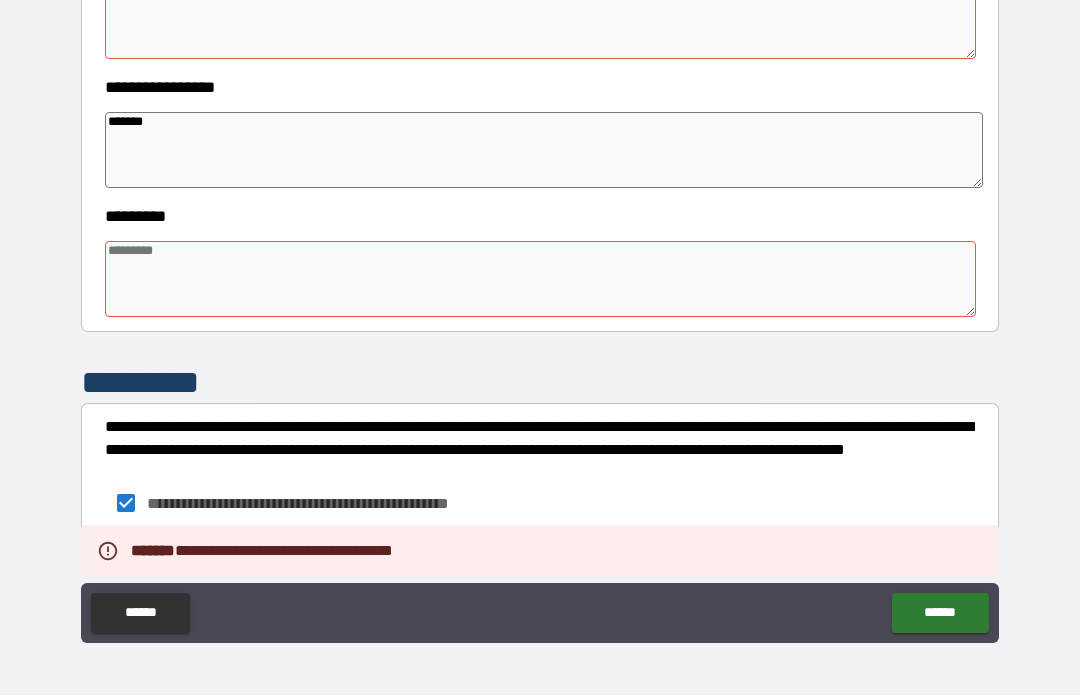 scroll, scrollTop: 491, scrollLeft: 0, axis: vertical 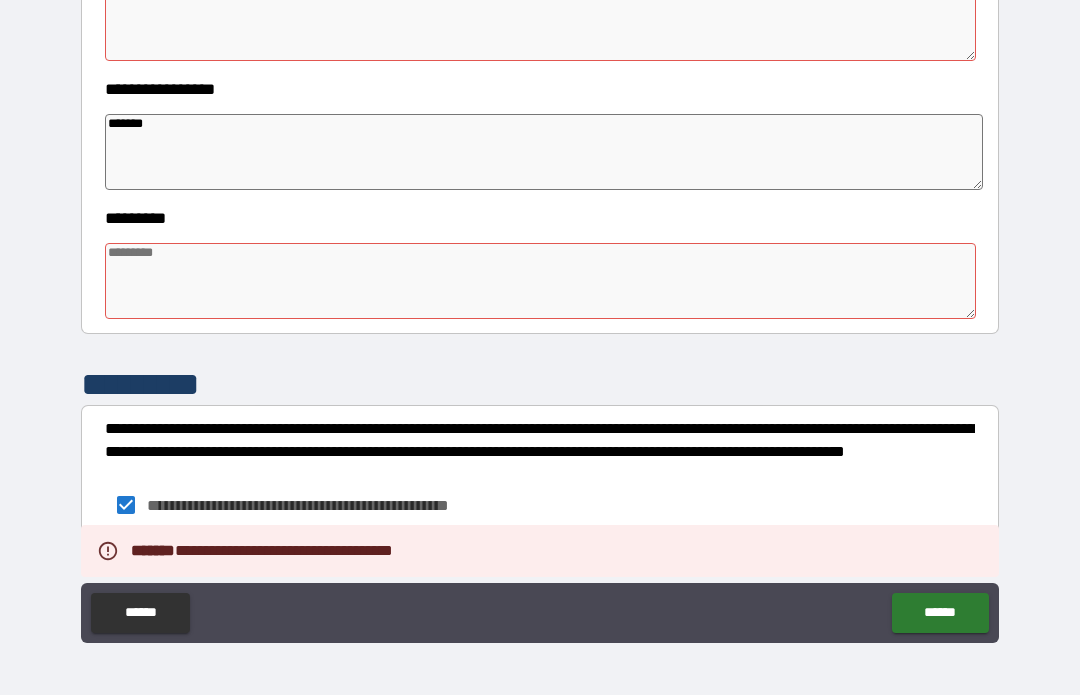 click at bounding box center [540, 282] 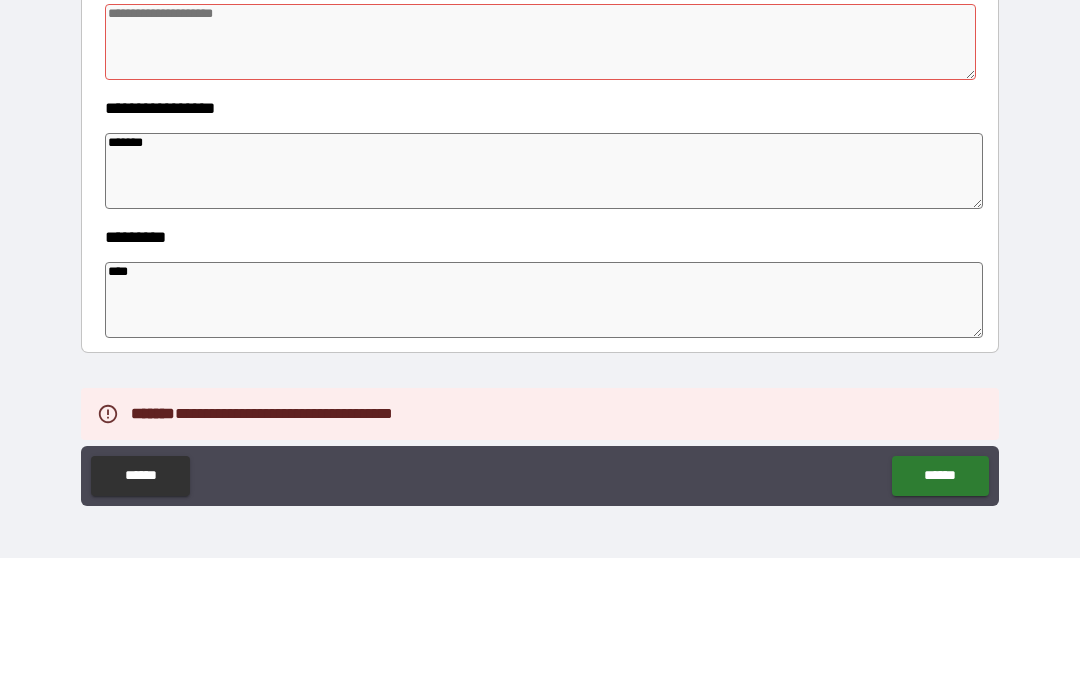 scroll, scrollTop: 305, scrollLeft: 0, axis: vertical 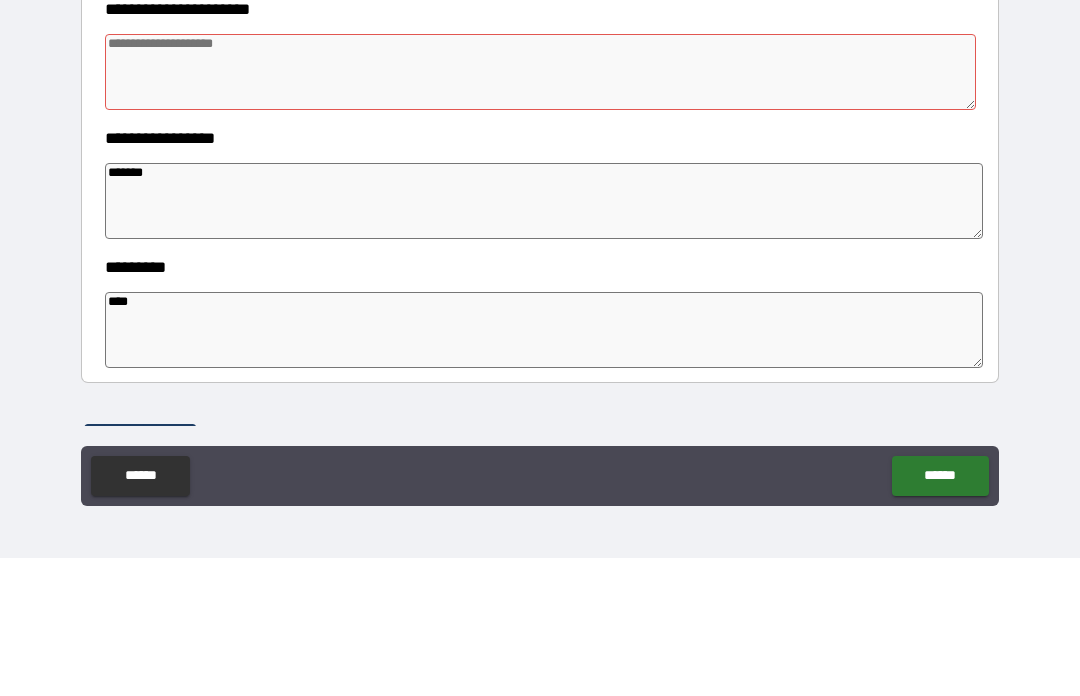 click at bounding box center [540, 210] 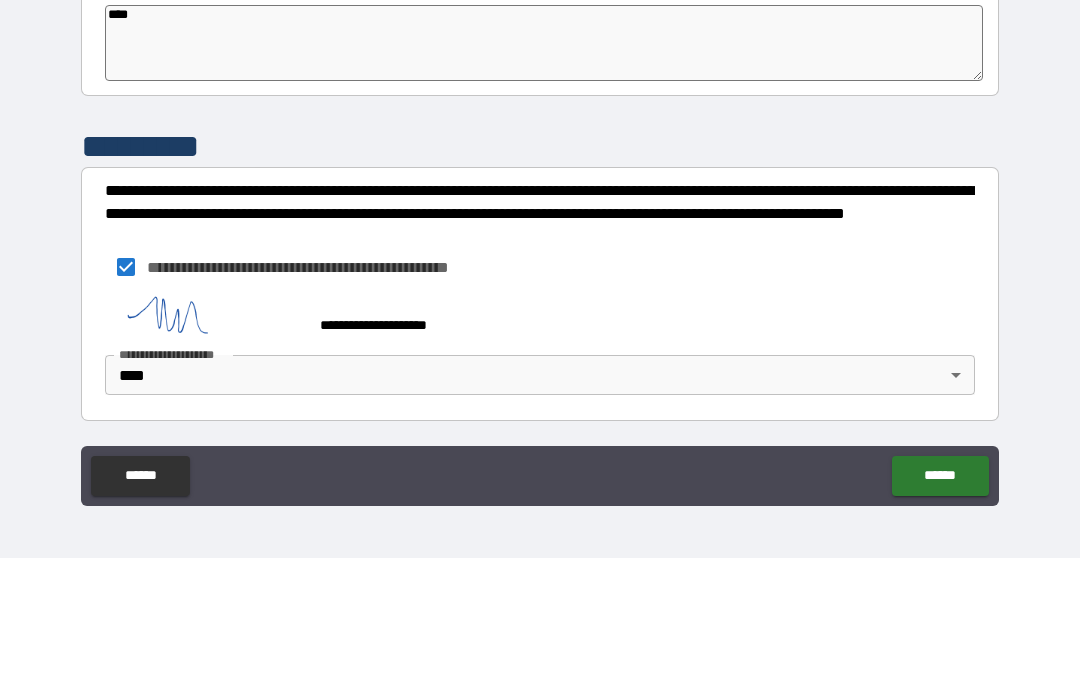 scroll, scrollTop: 592, scrollLeft: 0, axis: vertical 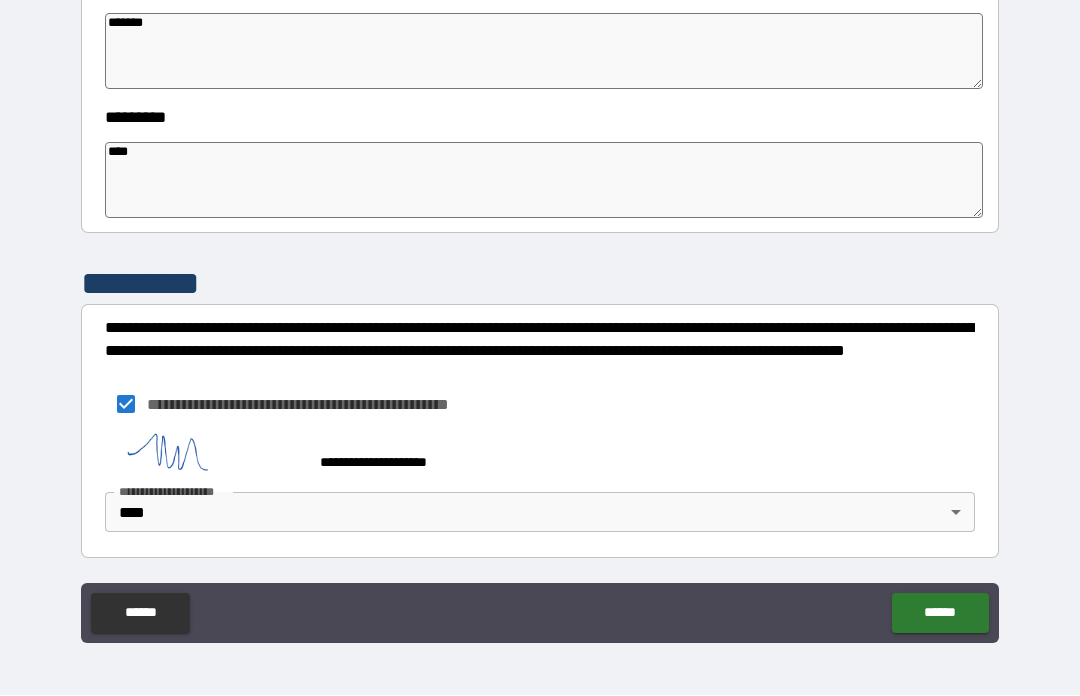click on "******" at bounding box center [940, 614] 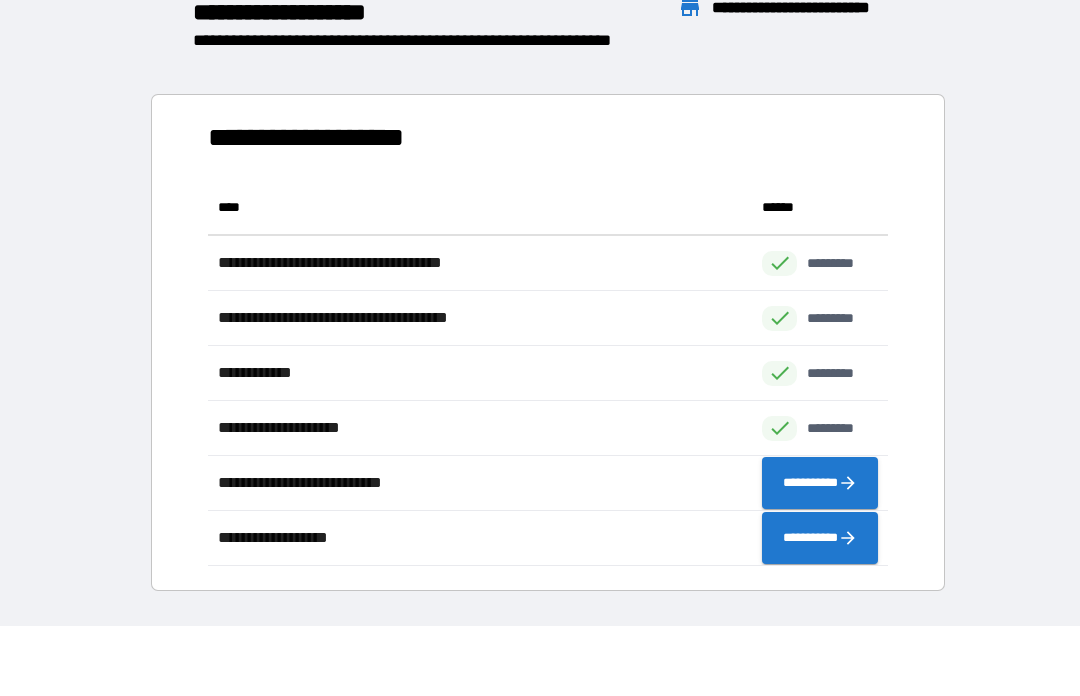 scroll, scrollTop: 1, scrollLeft: 1, axis: both 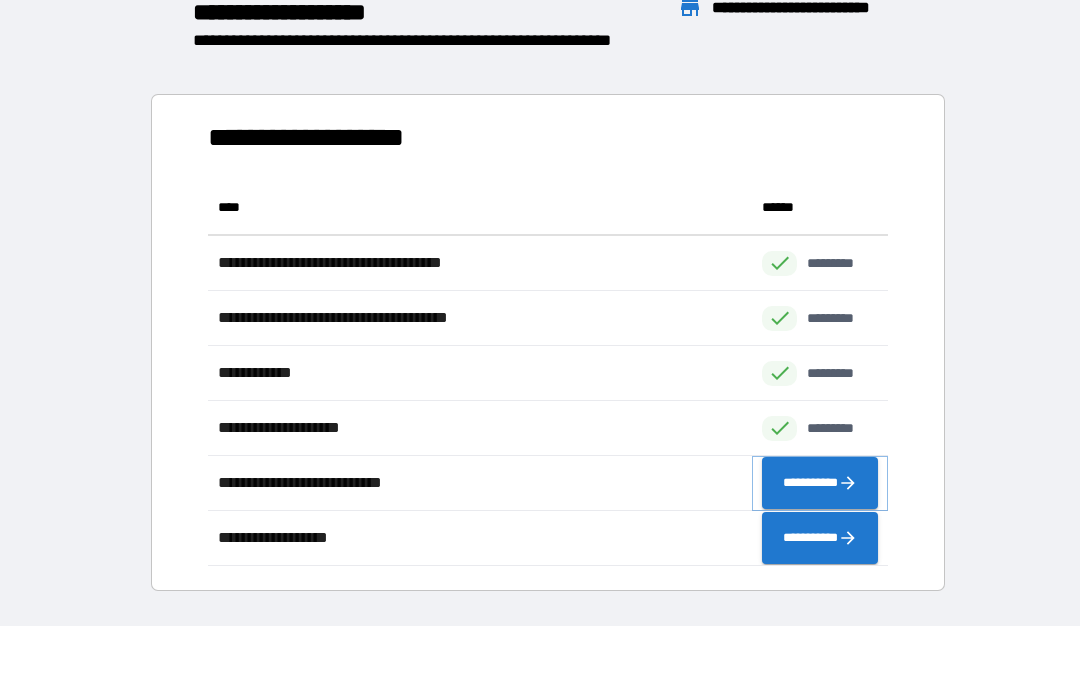 click on "**********" at bounding box center [820, 484] 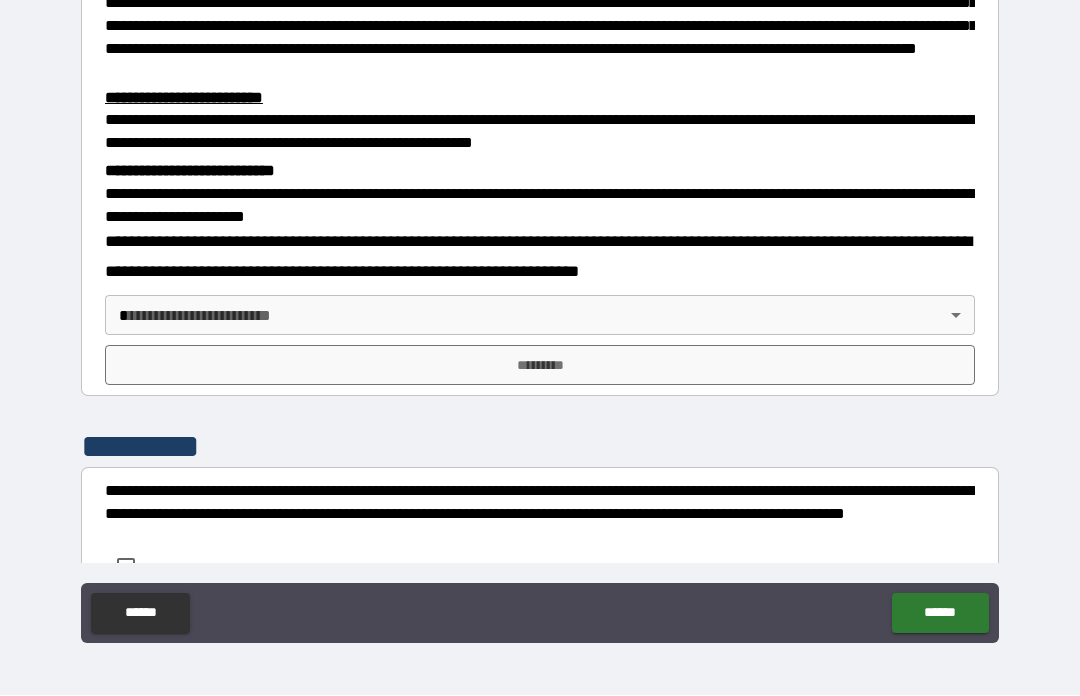 scroll, scrollTop: 496, scrollLeft: 0, axis: vertical 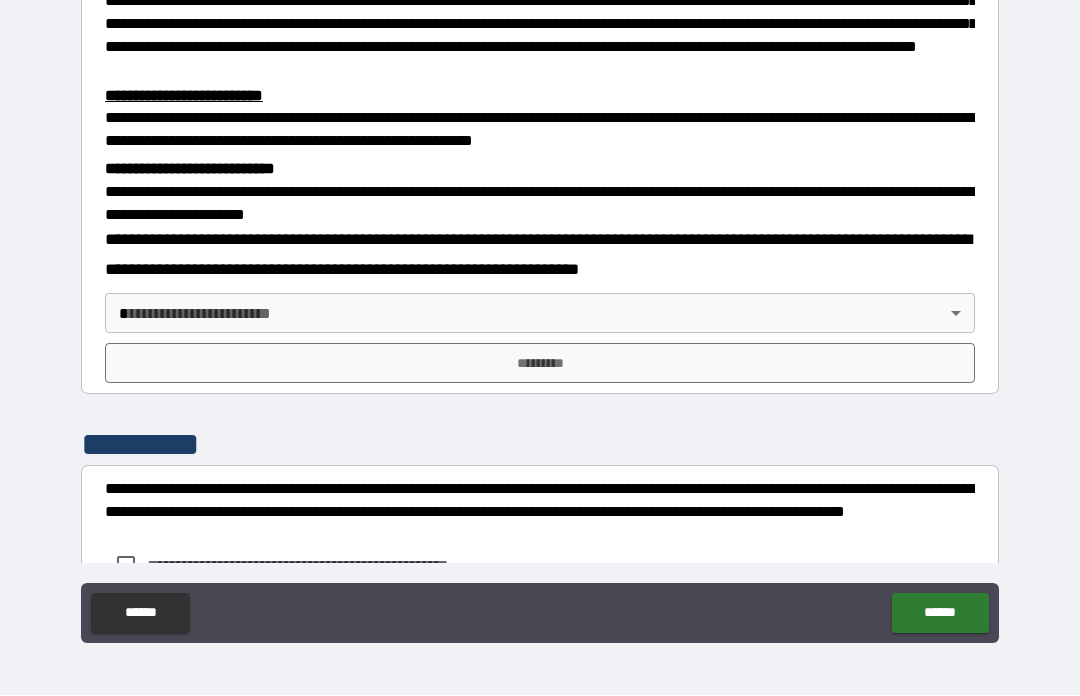 click on "**********" at bounding box center (540, 313) 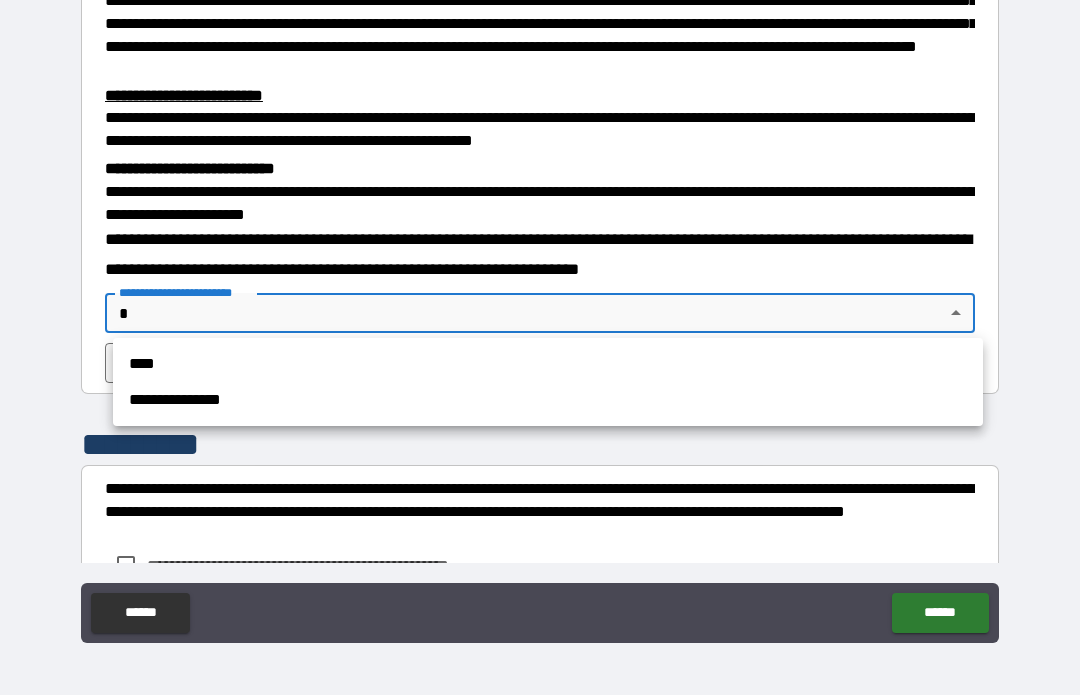 click on "****" at bounding box center [548, 365] 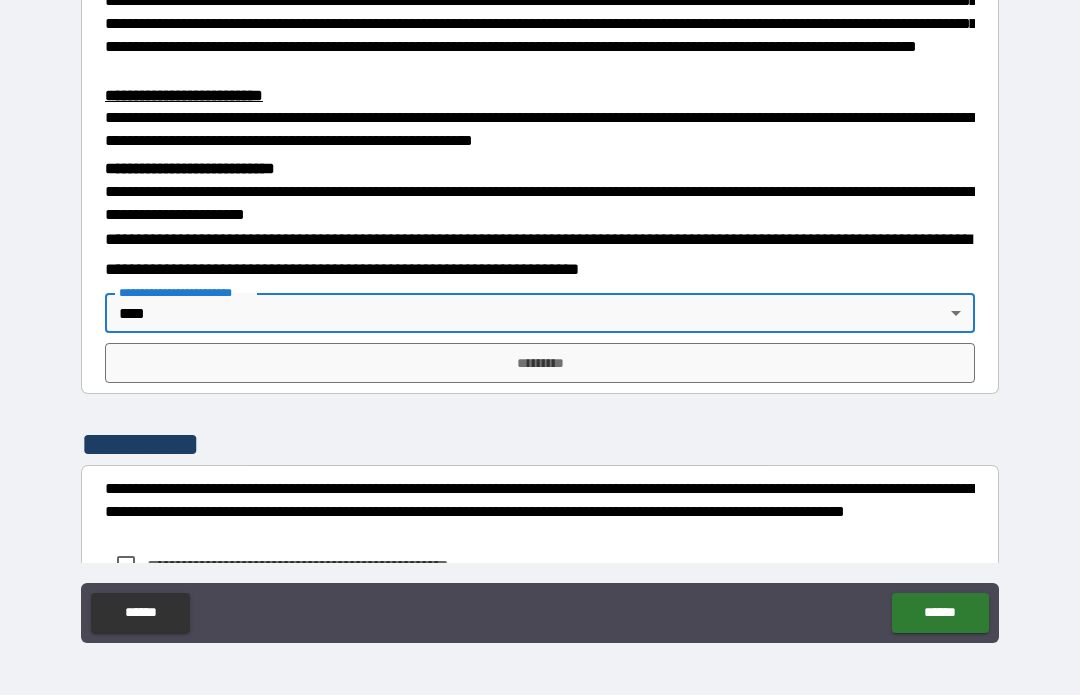 click on "*********" at bounding box center (540, 364) 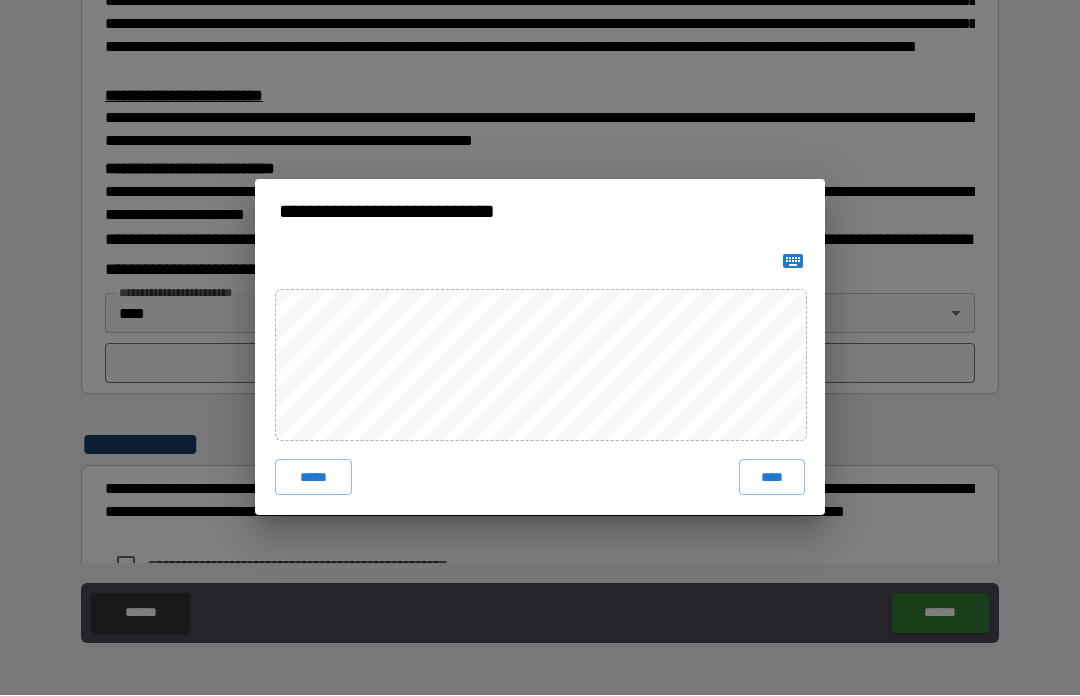 click on "****" at bounding box center [772, 478] 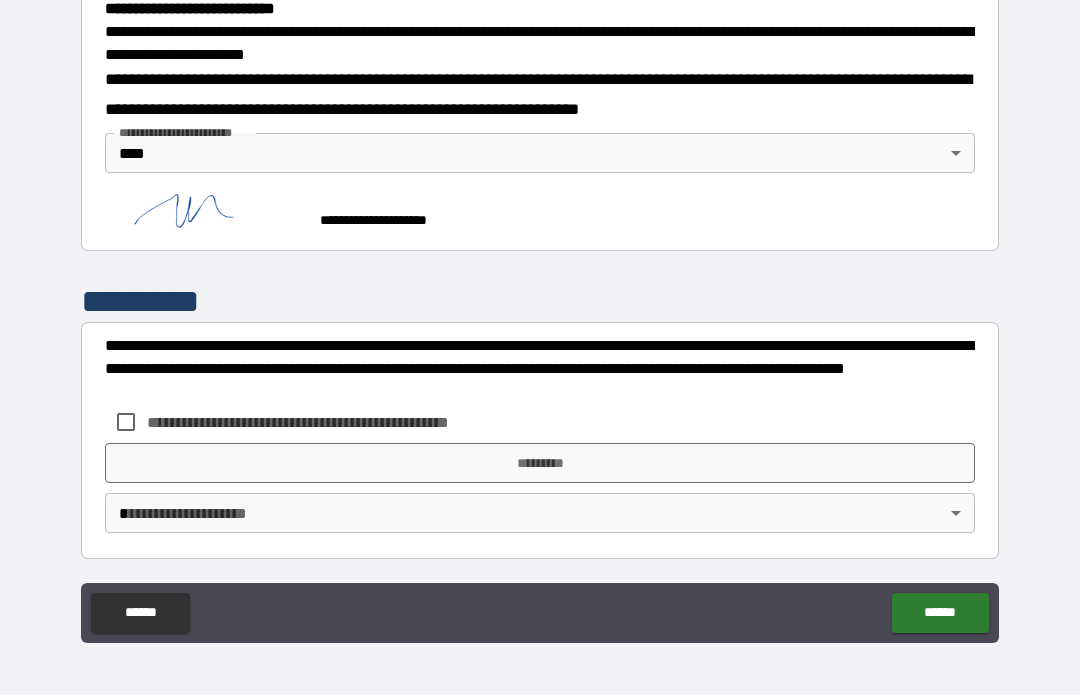 scroll, scrollTop: 655, scrollLeft: 0, axis: vertical 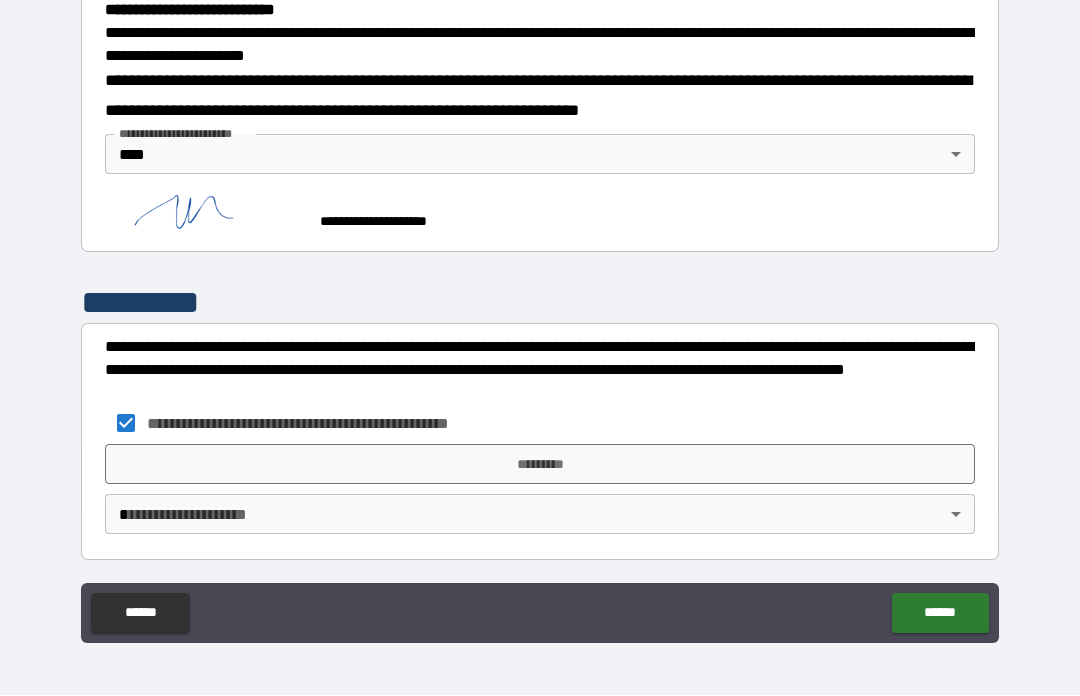 click on "*********" at bounding box center [540, 465] 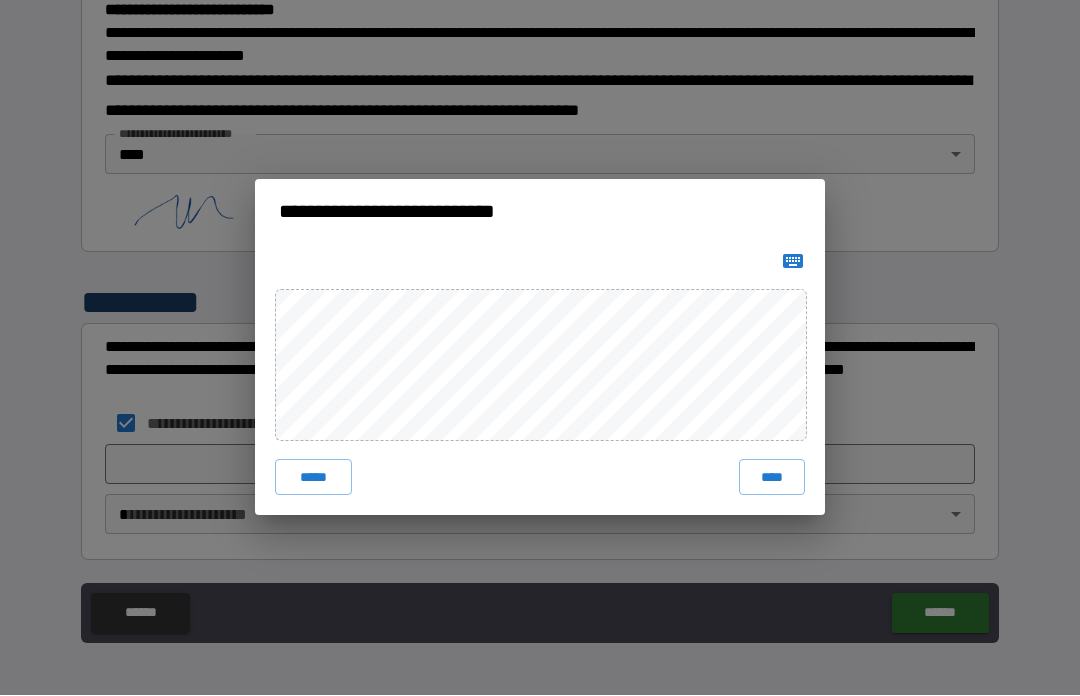 click on "****" at bounding box center [772, 478] 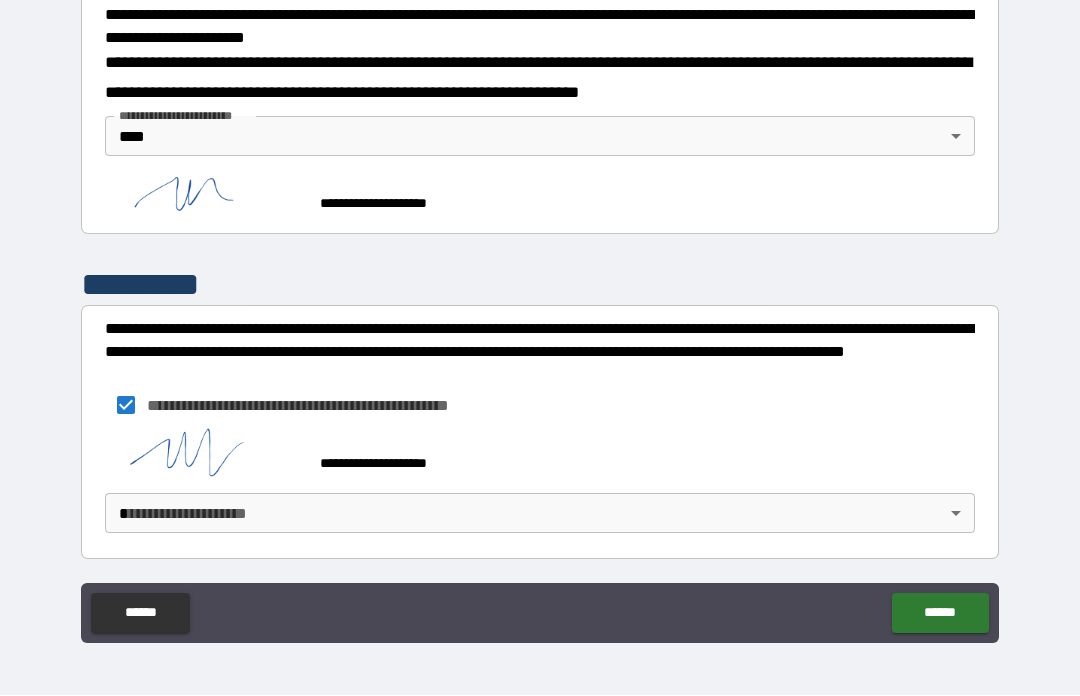 scroll, scrollTop: 672, scrollLeft: 0, axis: vertical 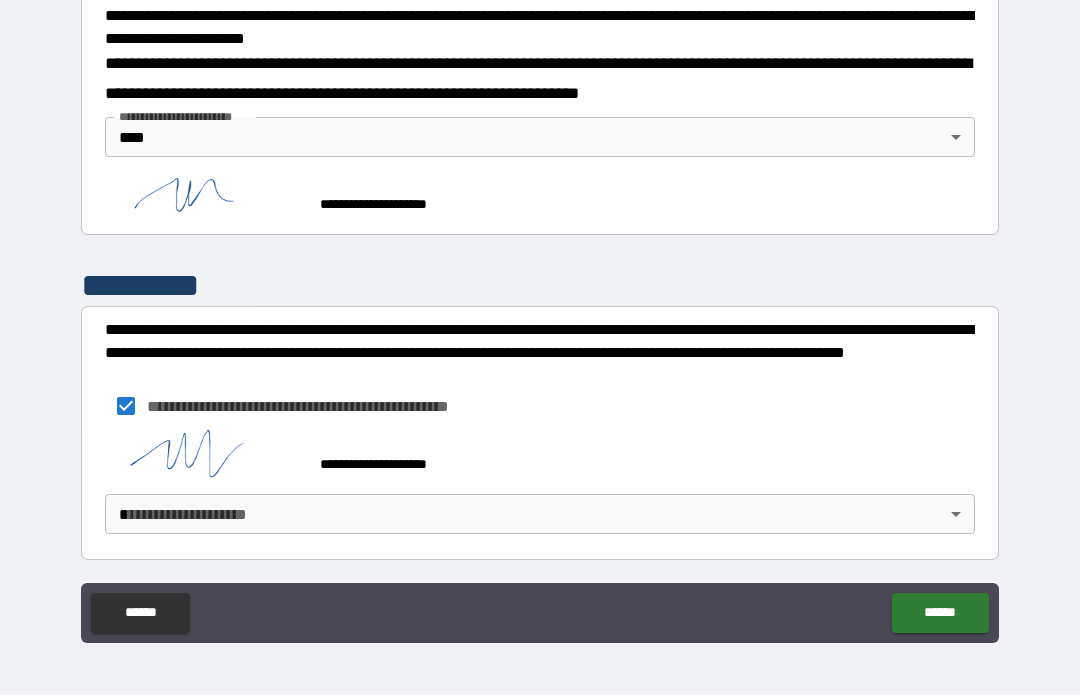 click on "**********" at bounding box center [540, 313] 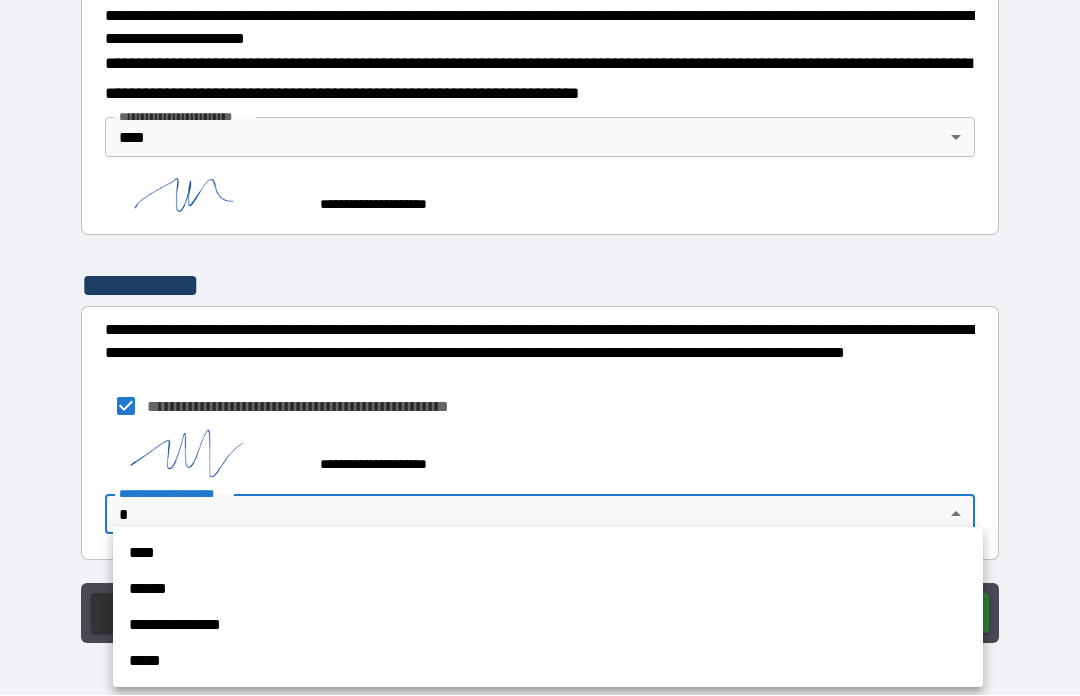 click on "****" at bounding box center (548, 554) 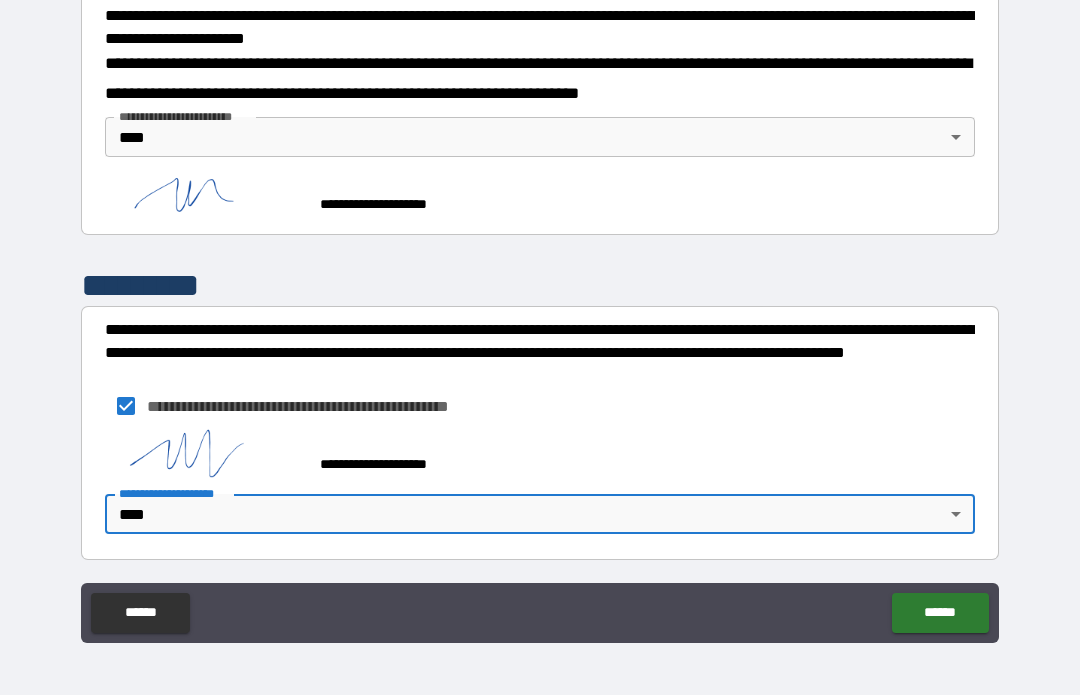 click on "******" at bounding box center (940, 614) 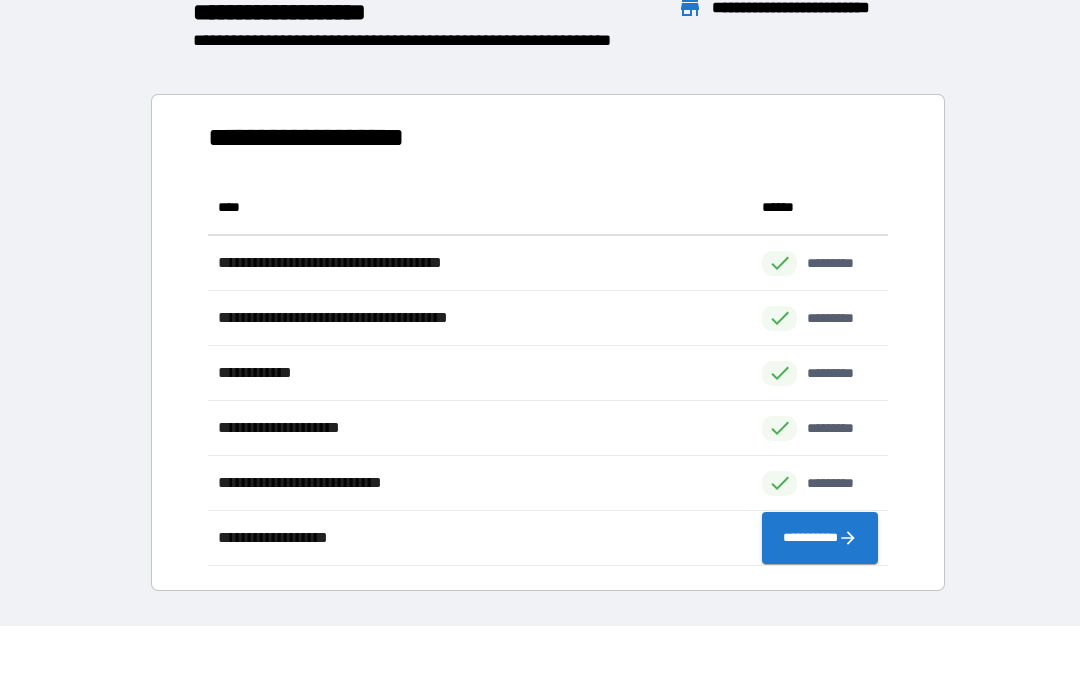 scroll, scrollTop: 1, scrollLeft: 1, axis: both 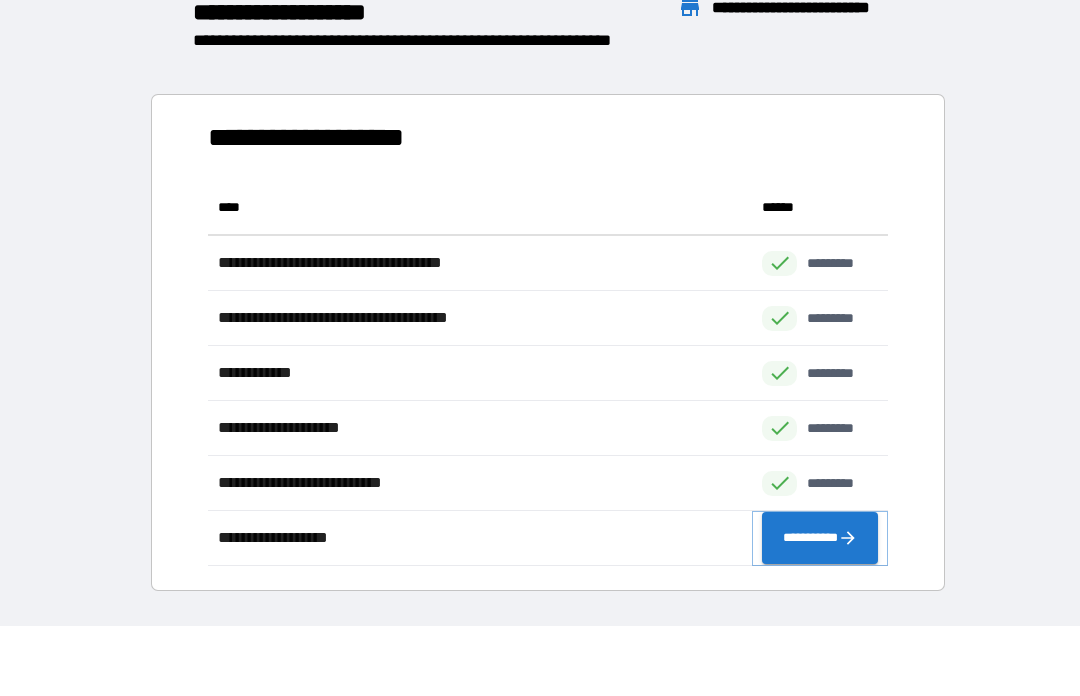 click on "**********" at bounding box center (820, 539) 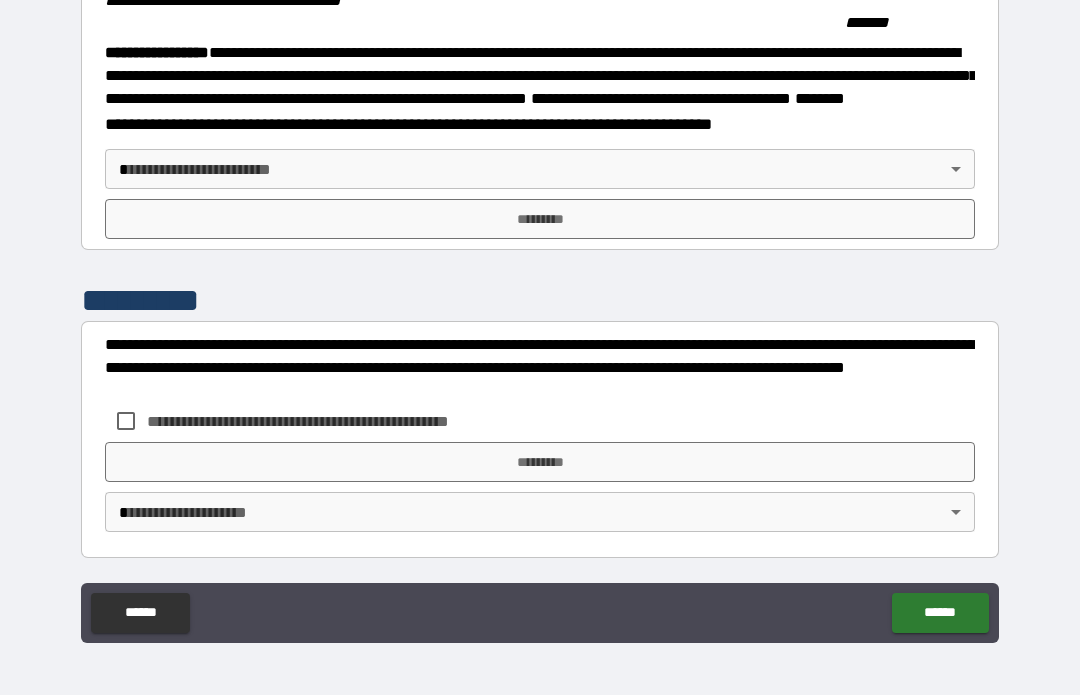 scroll, scrollTop: 2242, scrollLeft: 0, axis: vertical 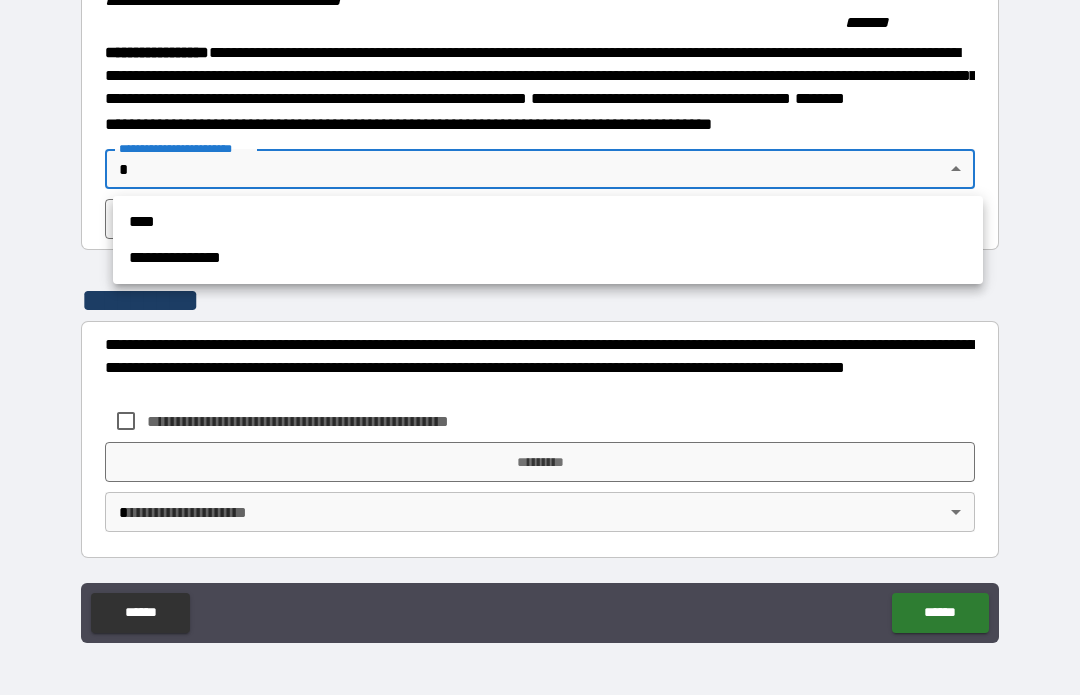 click on "****" at bounding box center [548, 223] 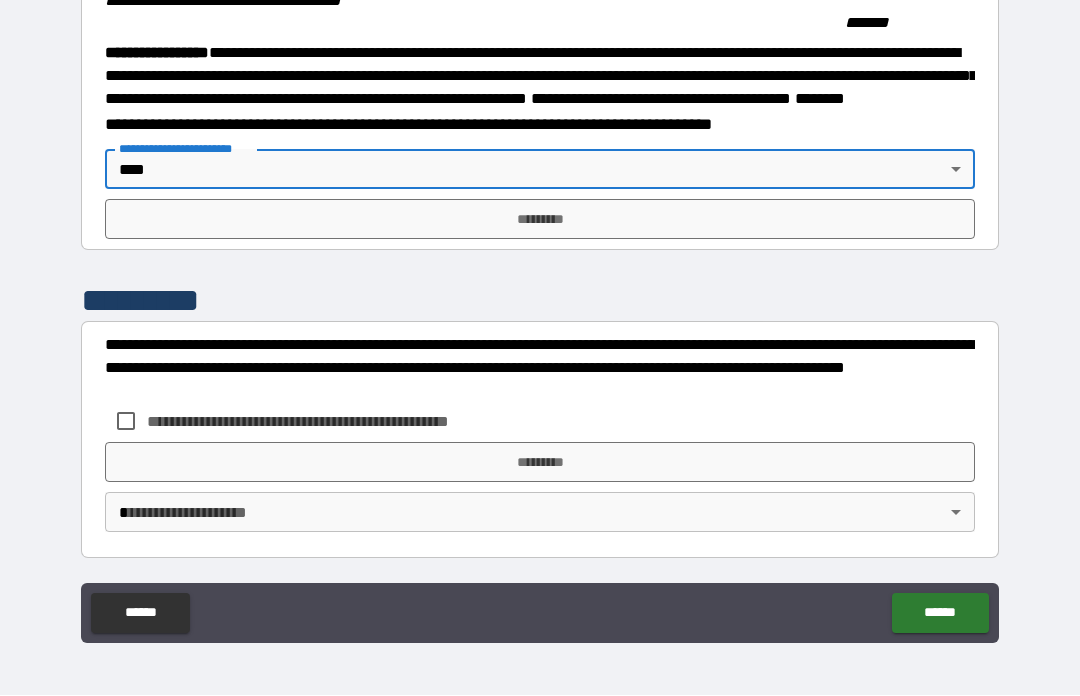 click on "*********" at bounding box center (540, 220) 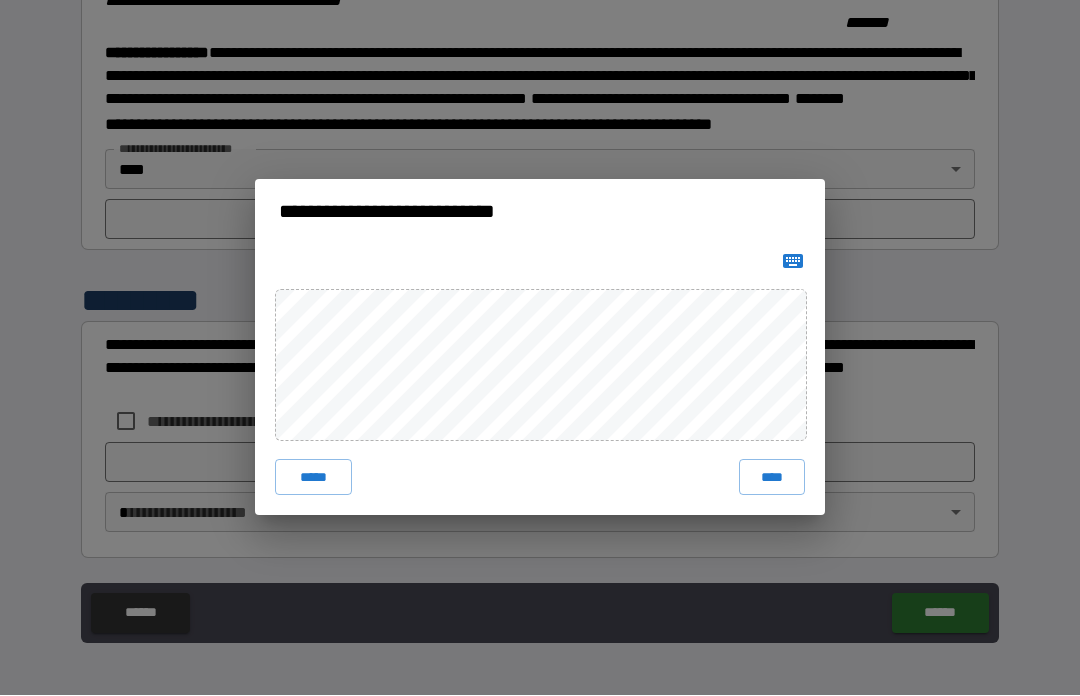 click on "****" at bounding box center (772, 478) 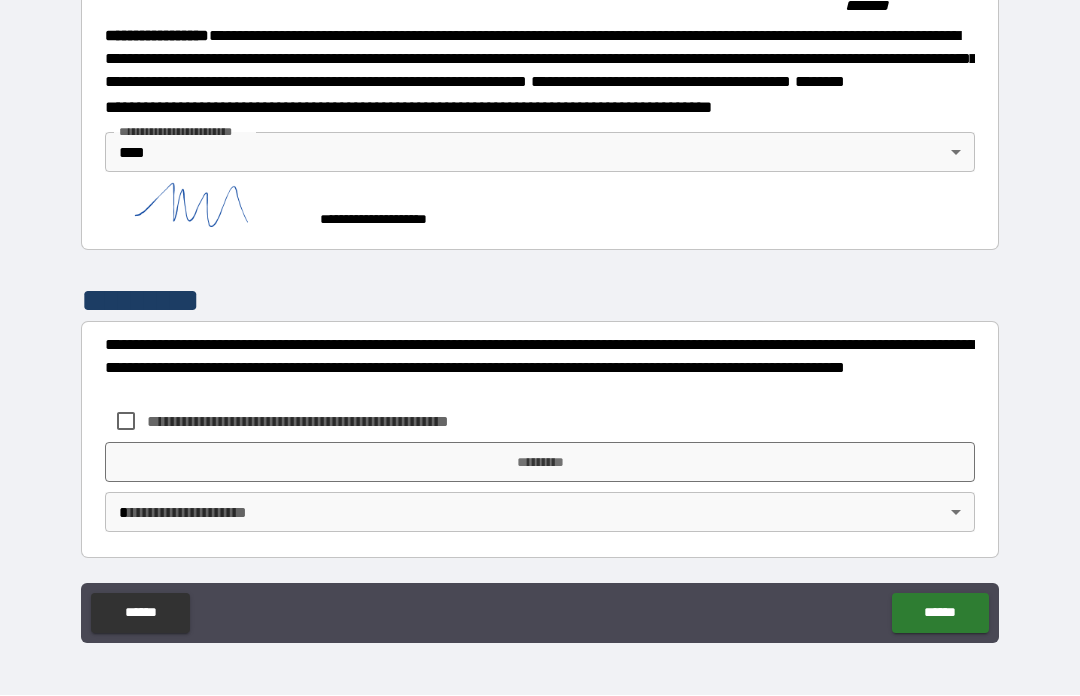 scroll, scrollTop: 2259, scrollLeft: 0, axis: vertical 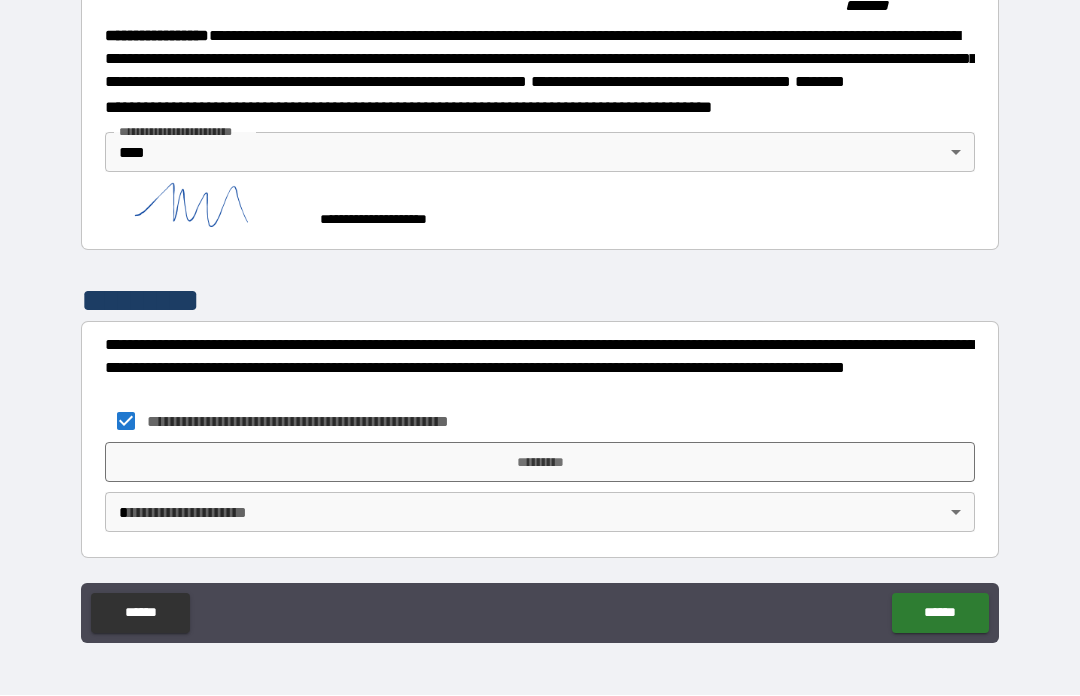 click on "*********" at bounding box center (540, 463) 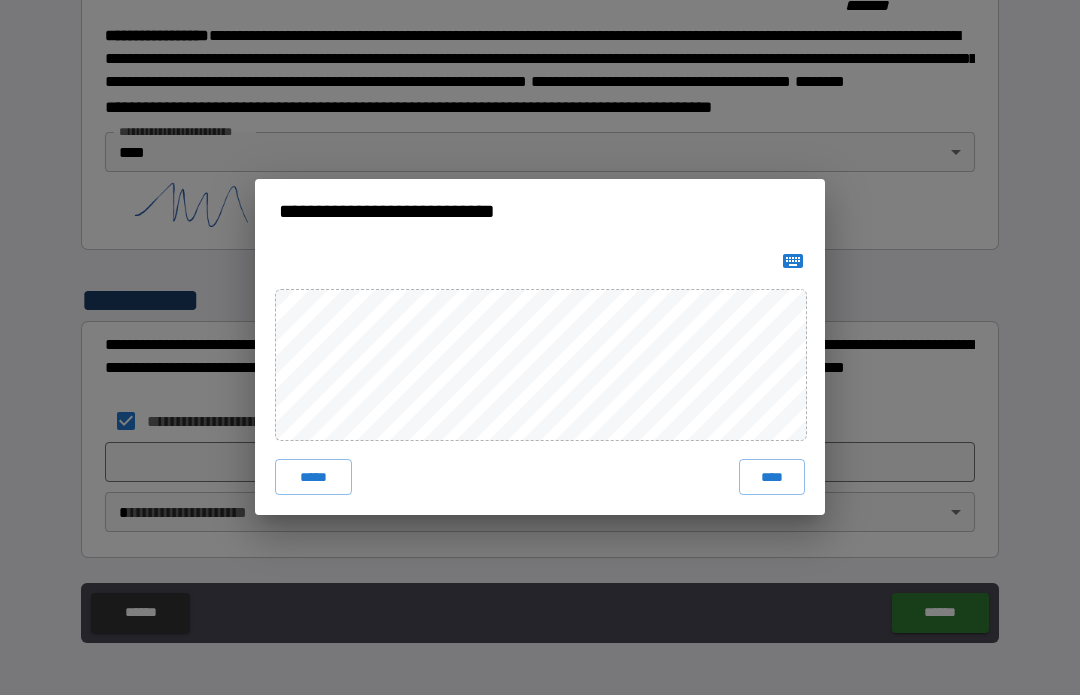 click on "****" at bounding box center [772, 478] 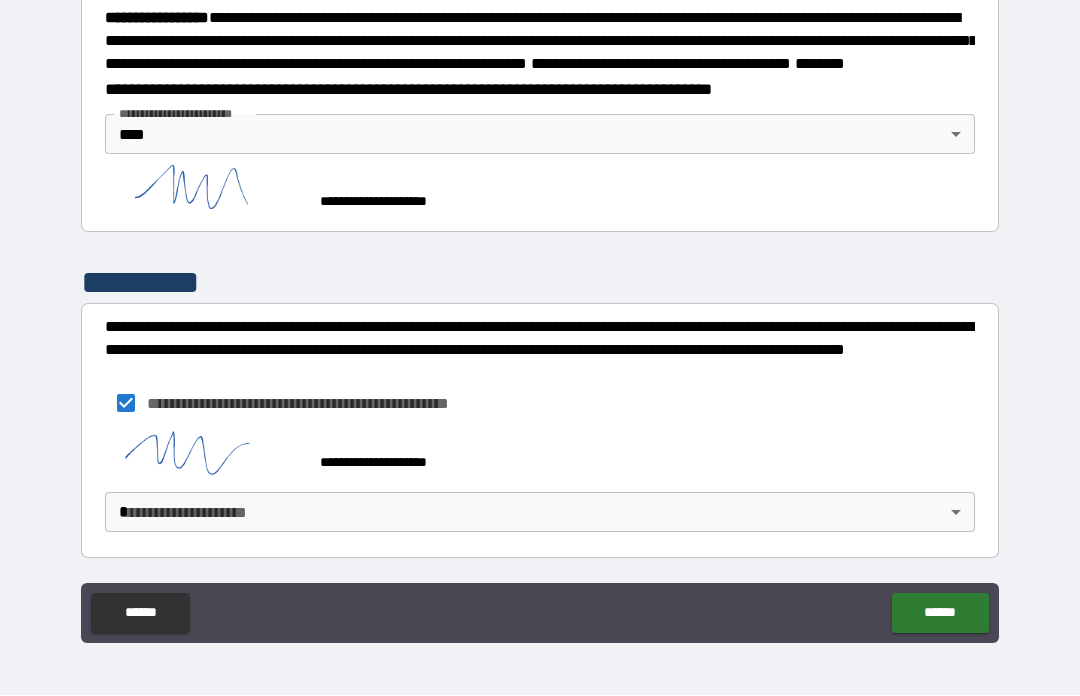 scroll, scrollTop: 2276, scrollLeft: 0, axis: vertical 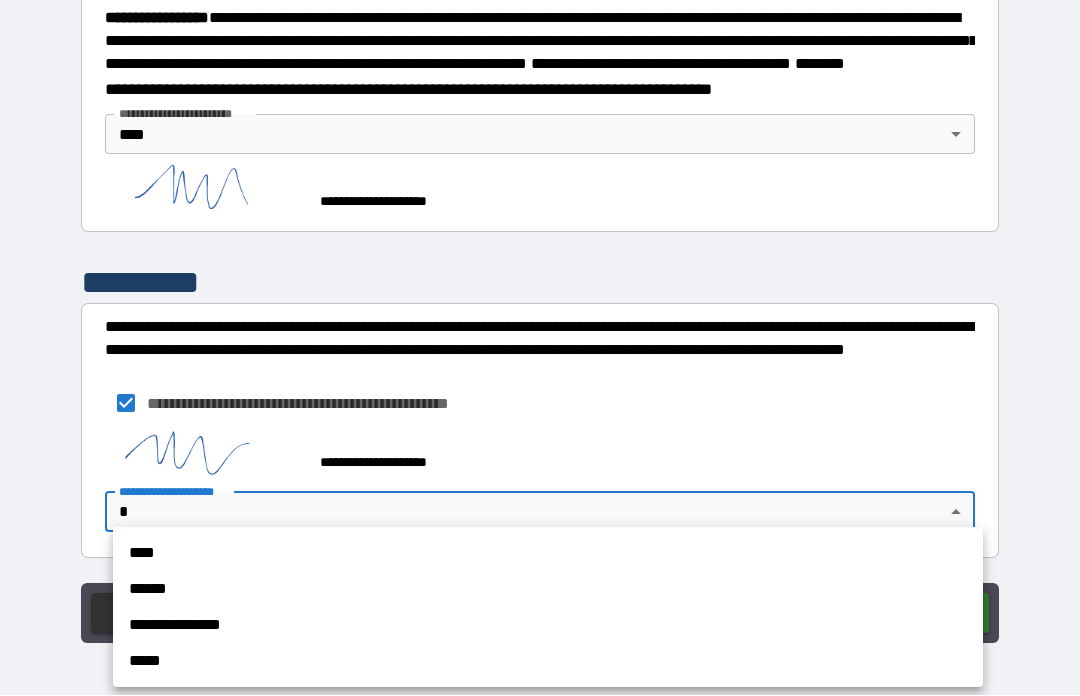 click on "****" at bounding box center [548, 554] 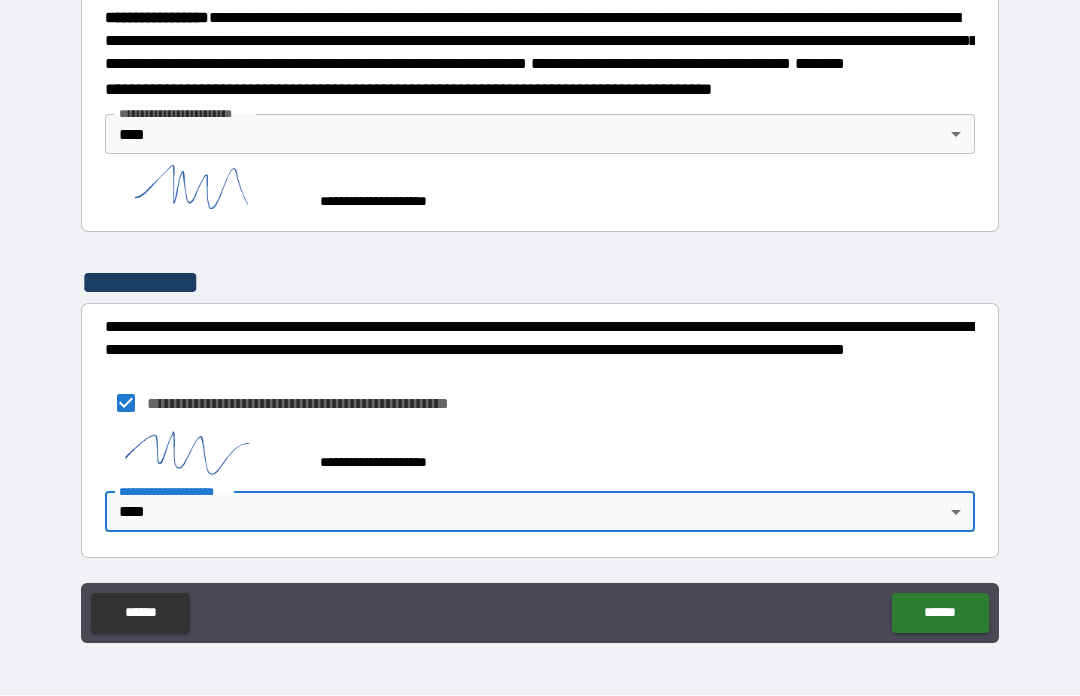 click on "******" at bounding box center (940, 614) 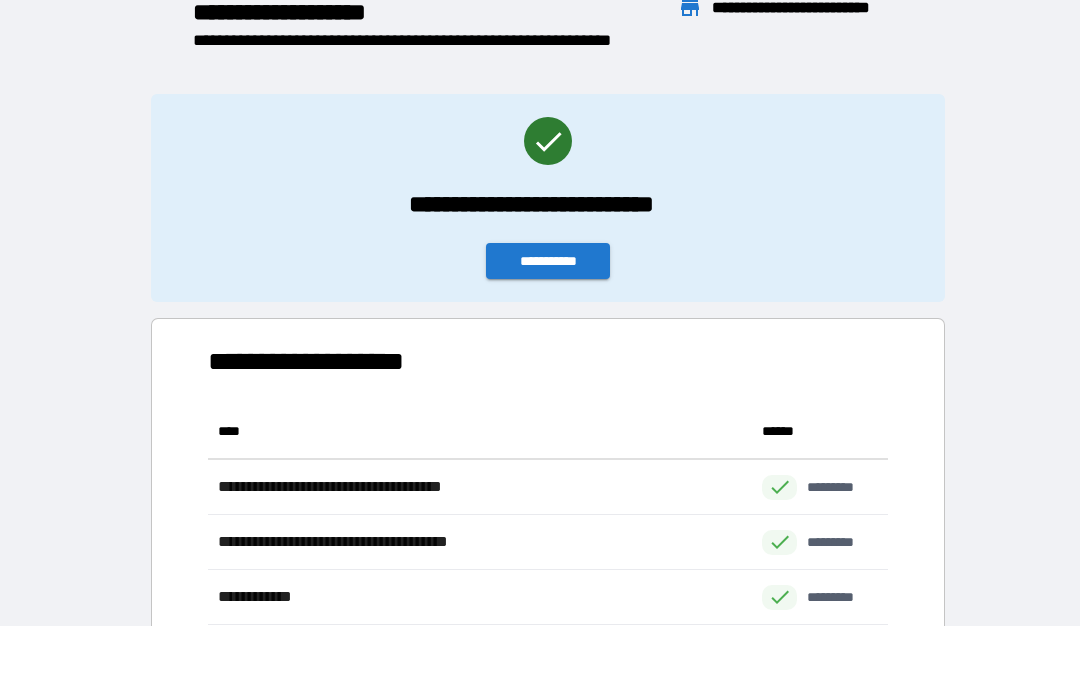 scroll, scrollTop: 1, scrollLeft: 1, axis: both 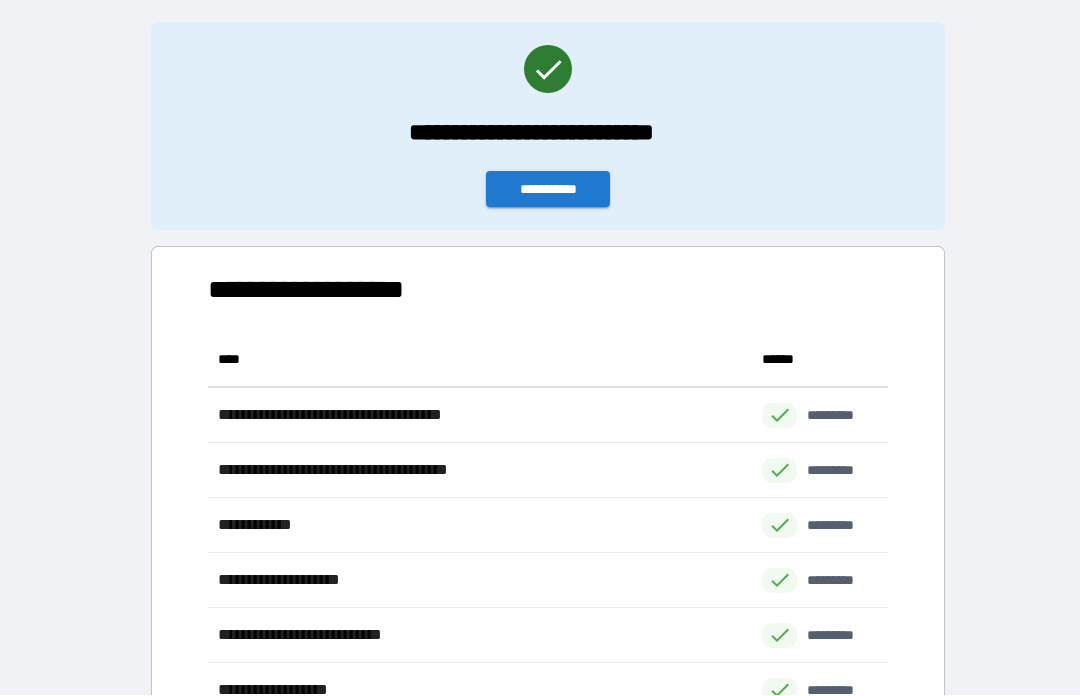 click on "**********" at bounding box center (548, 190) 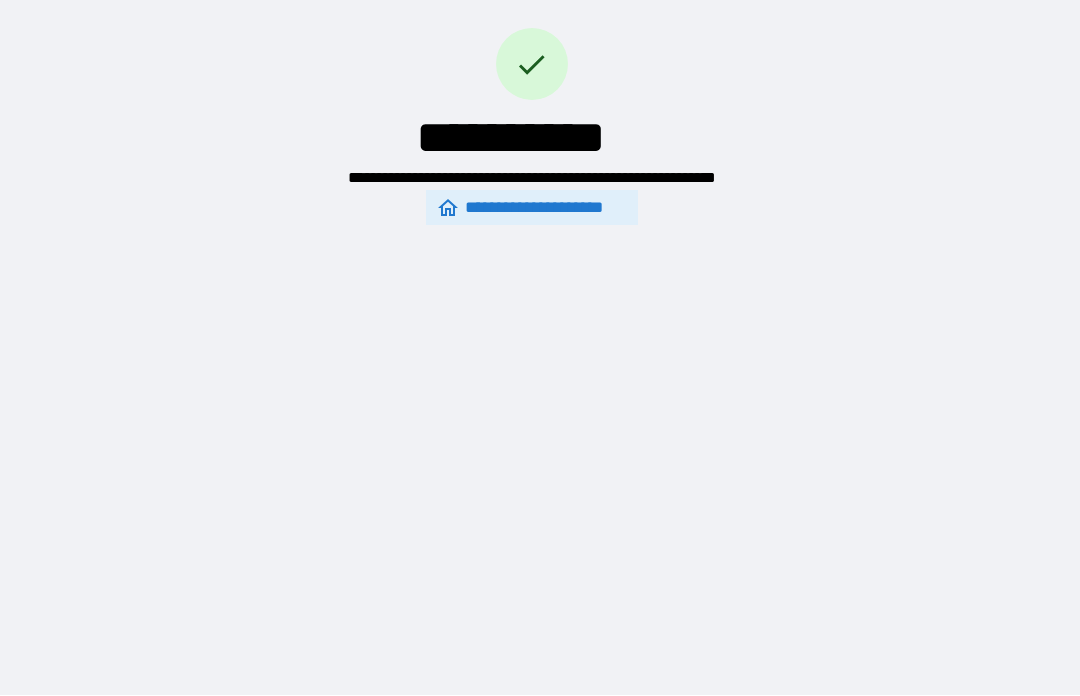 scroll, scrollTop: 0, scrollLeft: 0, axis: both 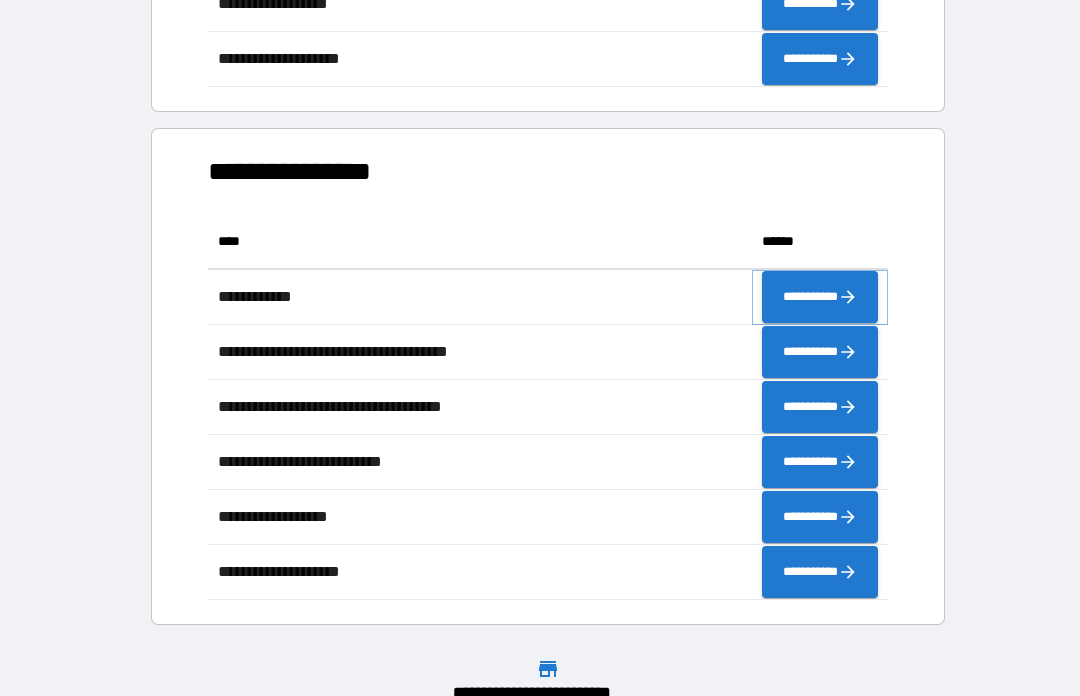 click on "**********" at bounding box center [820, 297] 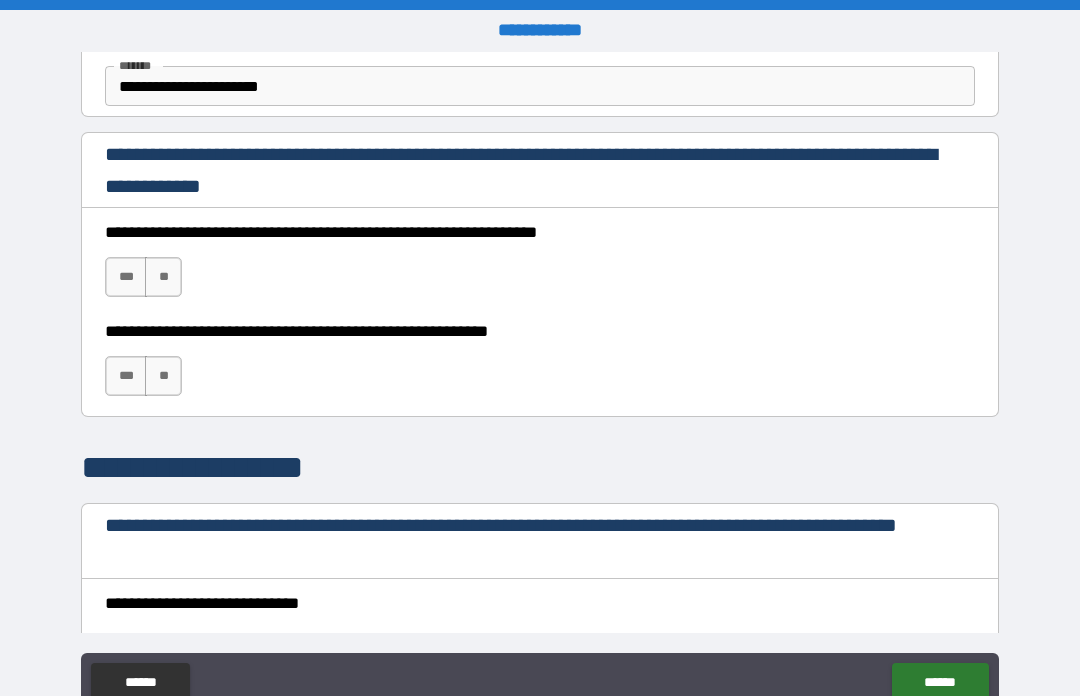 scroll, scrollTop: 1285, scrollLeft: 0, axis: vertical 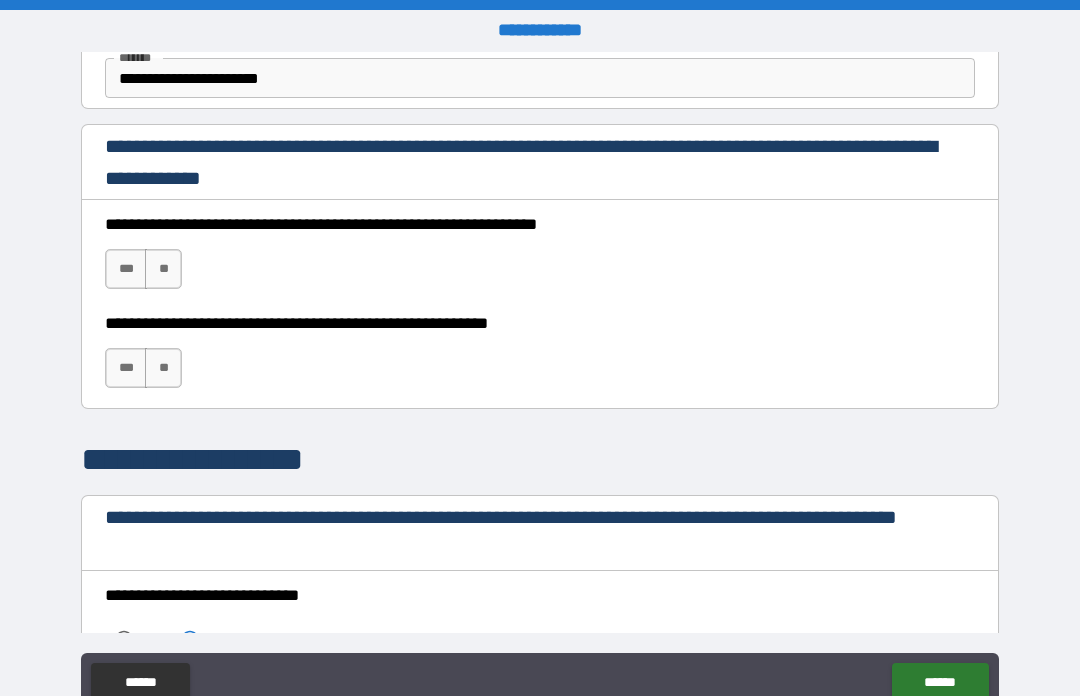 click on "***" at bounding box center (126, 269) 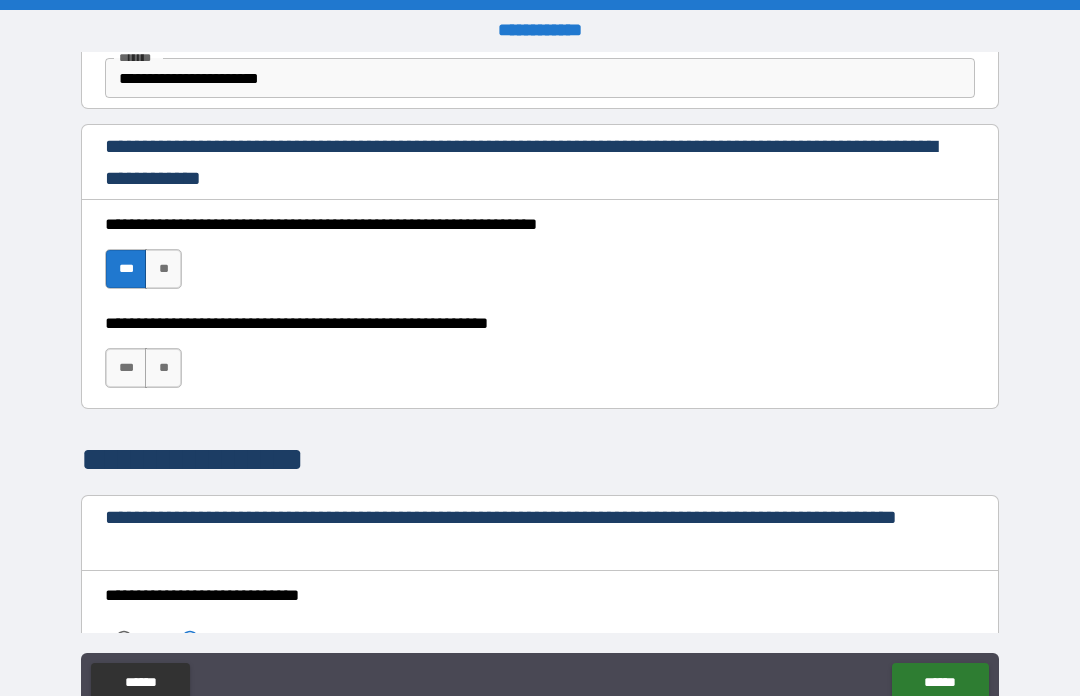 click on "***" at bounding box center (126, 368) 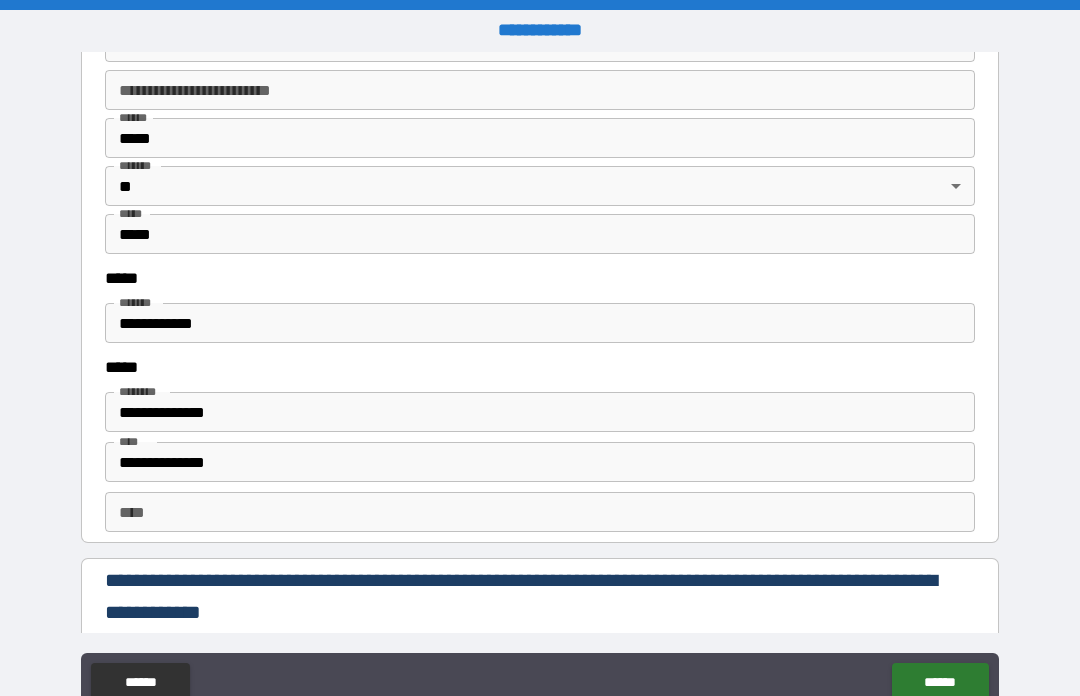 scroll, scrollTop: 2490, scrollLeft: 0, axis: vertical 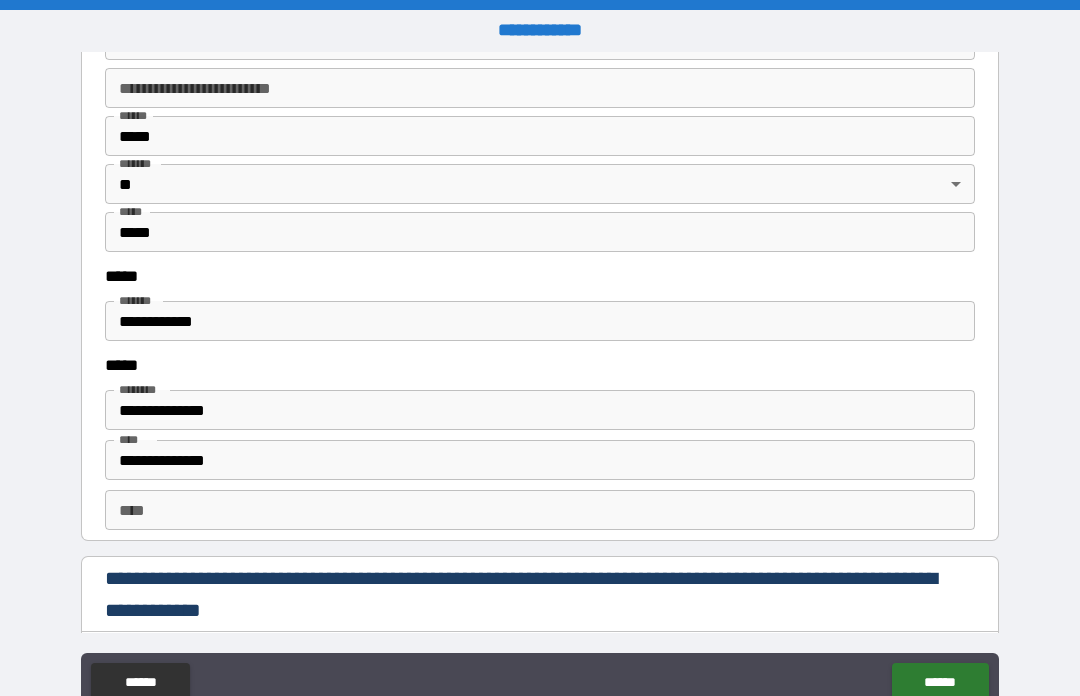 click on "**********" at bounding box center [540, 321] 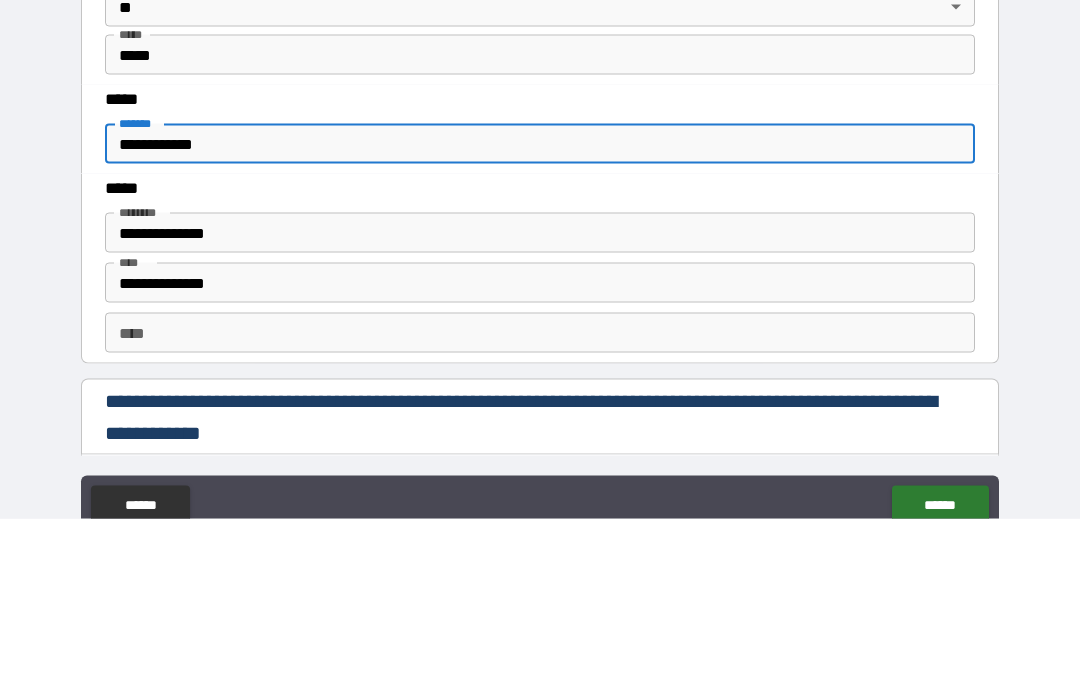 click on "*****   *" at bounding box center [138, 300] 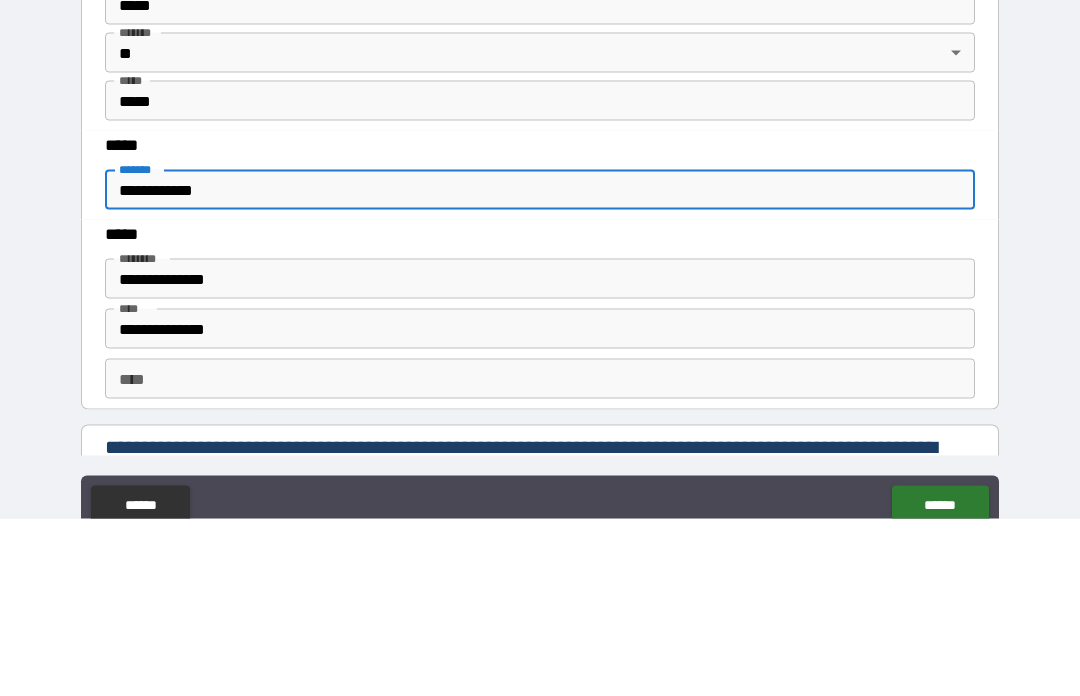 scroll, scrollTop: 2442, scrollLeft: 0, axis: vertical 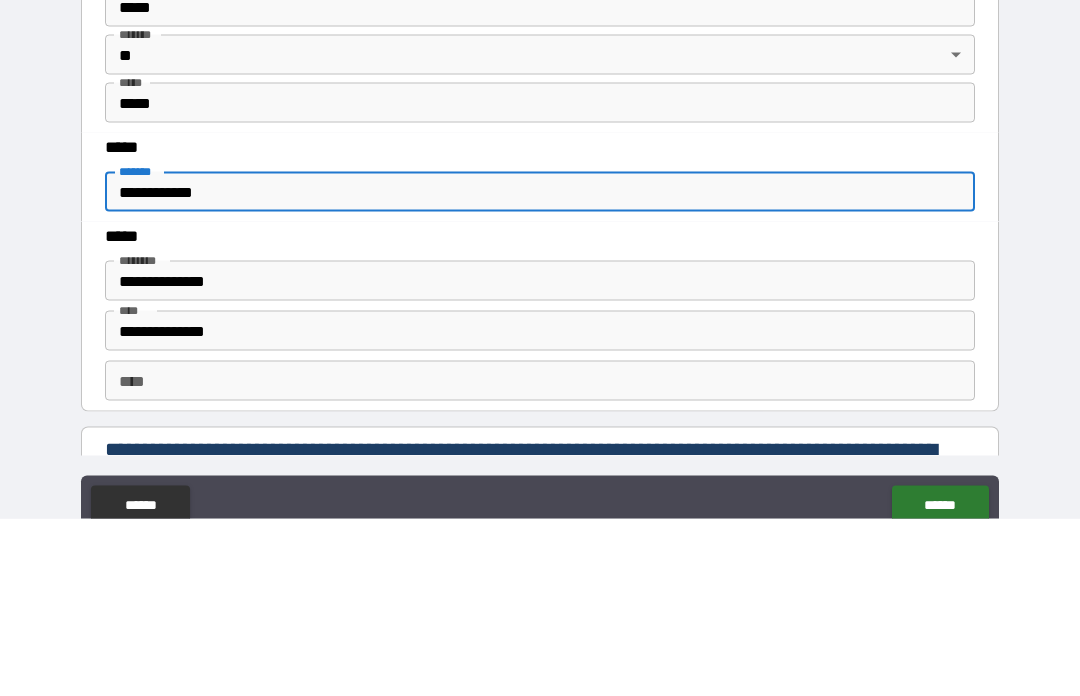 click on "**********" at bounding box center (540, 369) 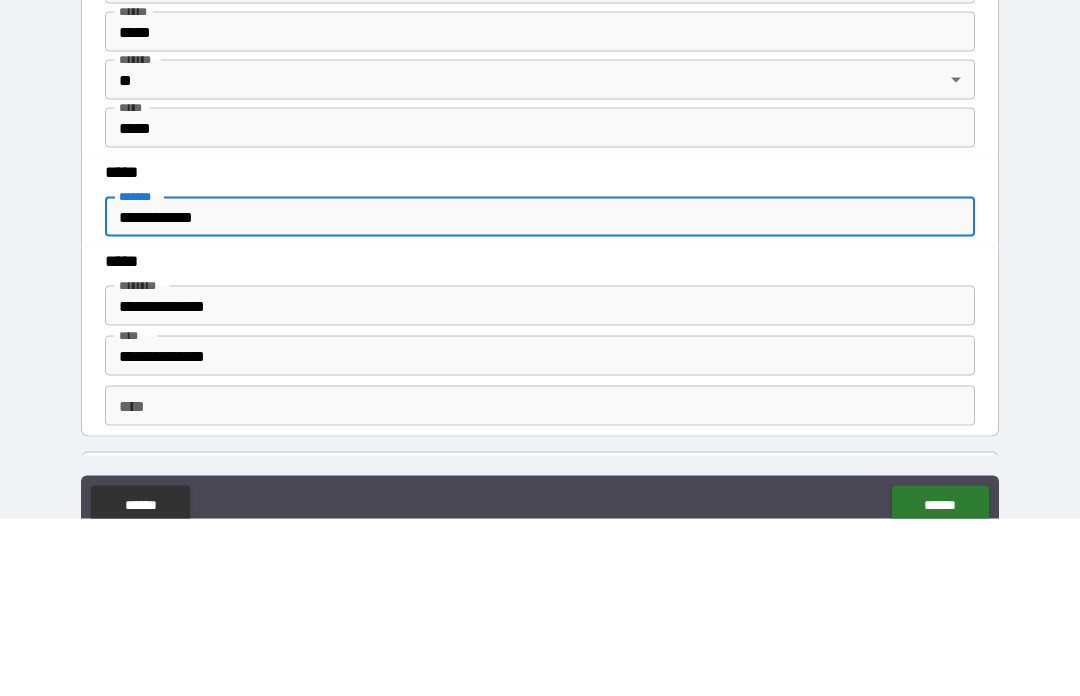 scroll, scrollTop: 2429, scrollLeft: 0, axis: vertical 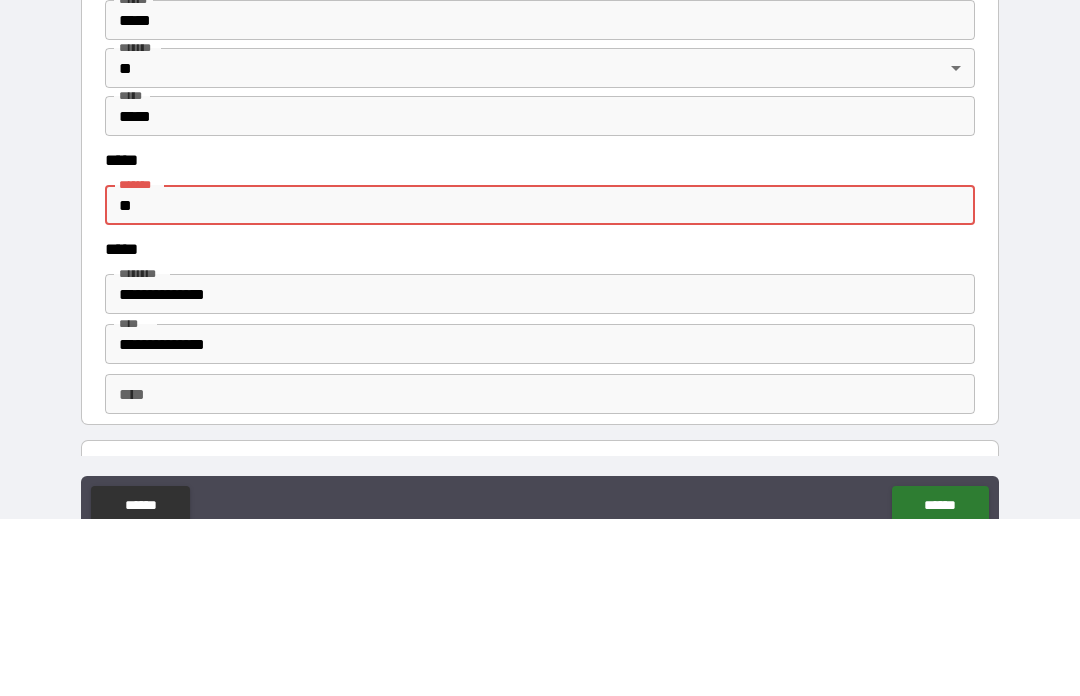 type on "*" 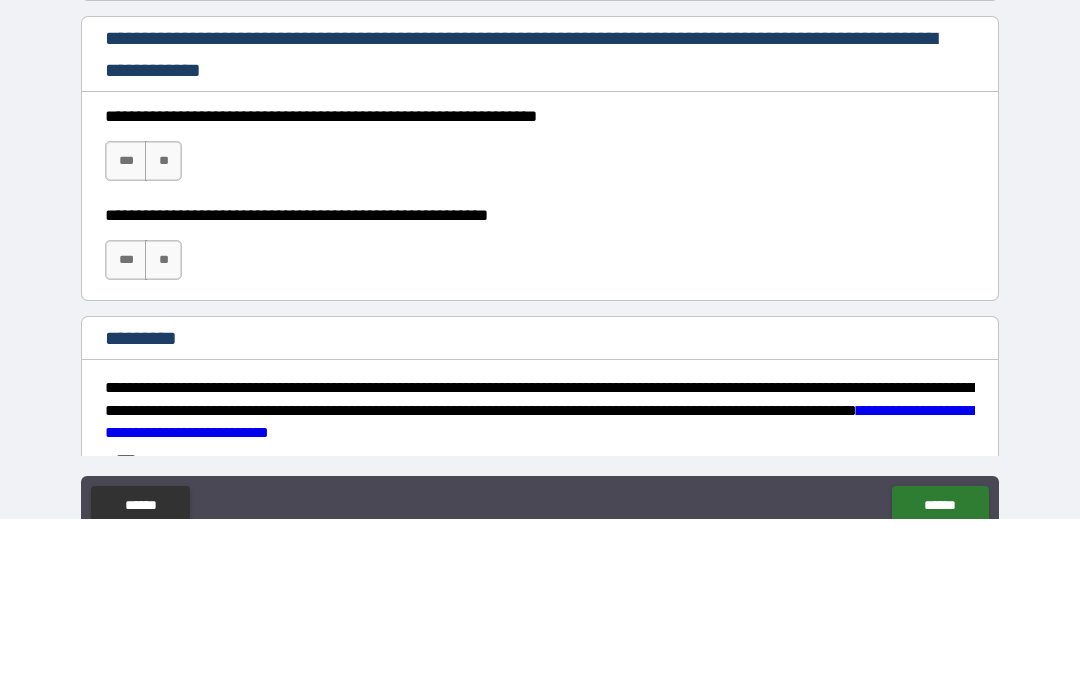 scroll, scrollTop: 2855, scrollLeft: 0, axis: vertical 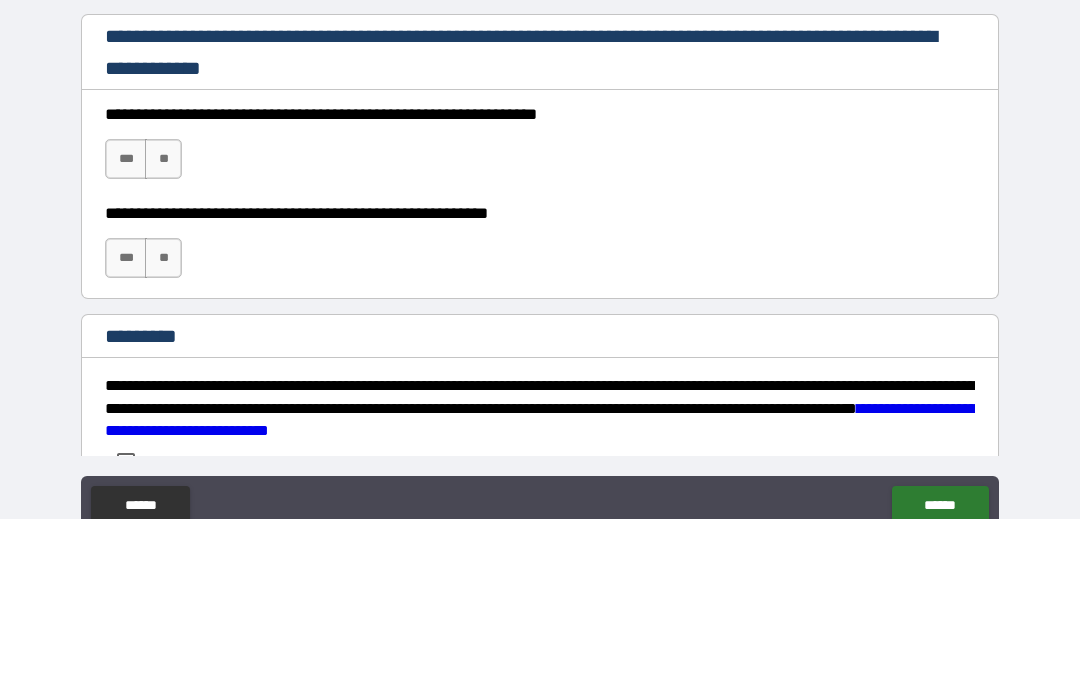 type on "**********" 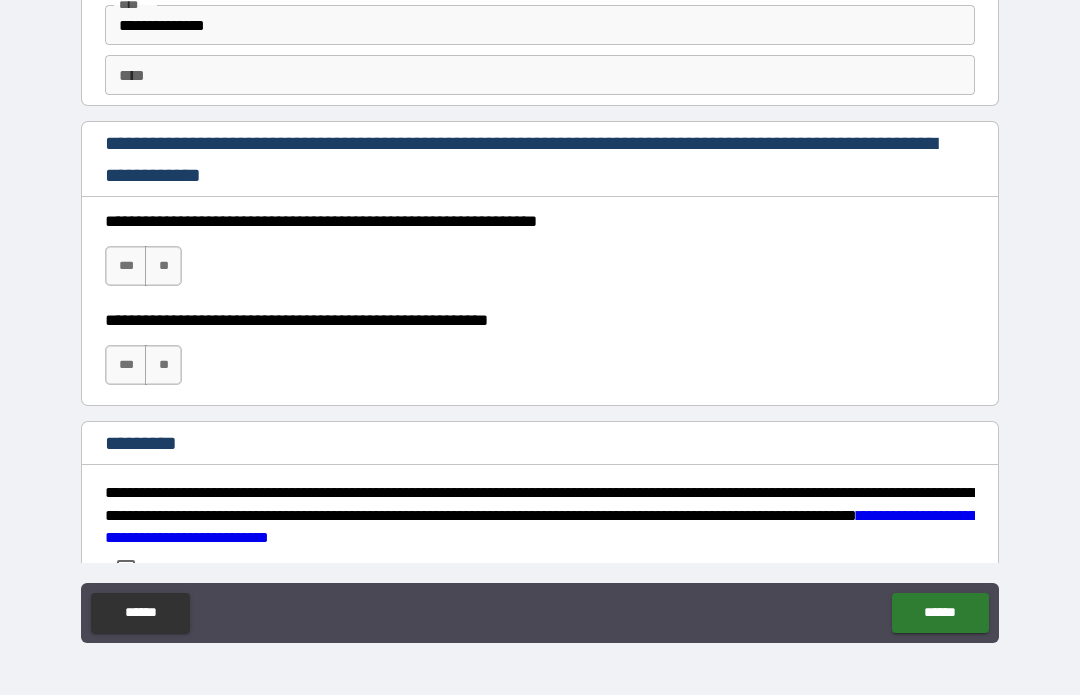 scroll, scrollTop: 2890, scrollLeft: 0, axis: vertical 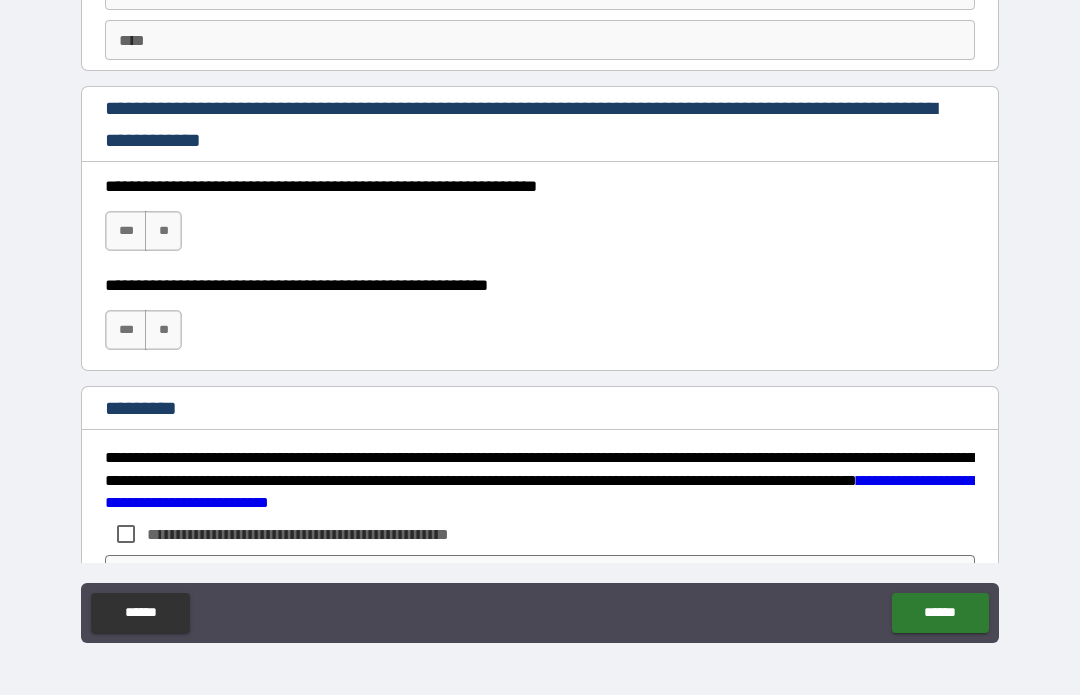 click on "***" at bounding box center [126, 232] 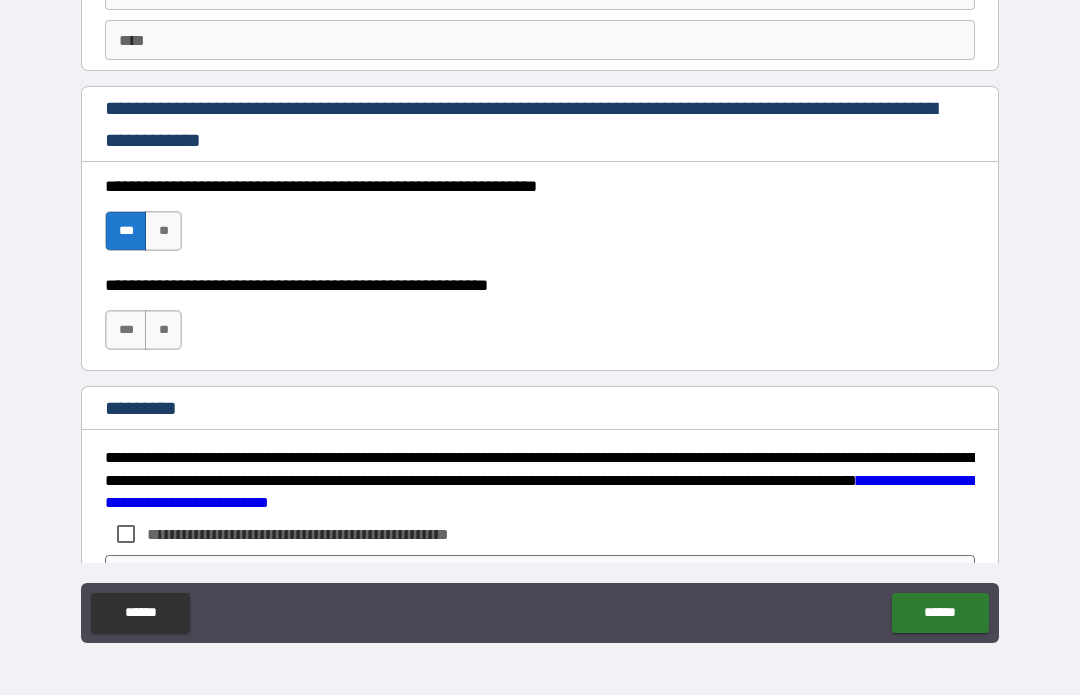 click on "***" at bounding box center (126, 331) 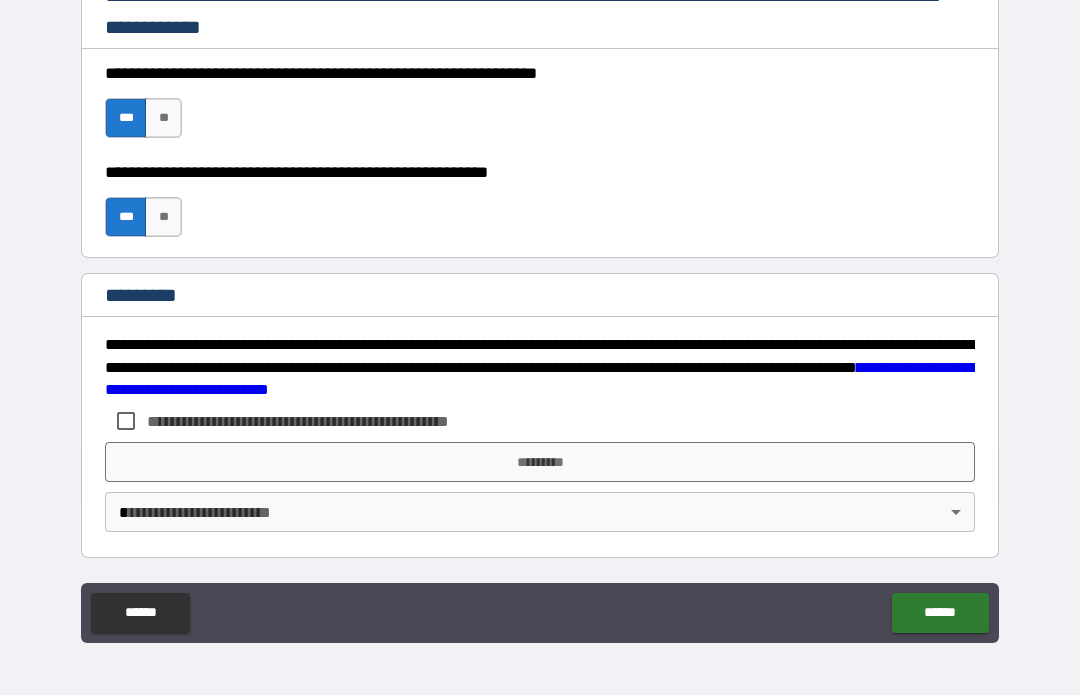 scroll, scrollTop: 3003, scrollLeft: 0, axis: vertical 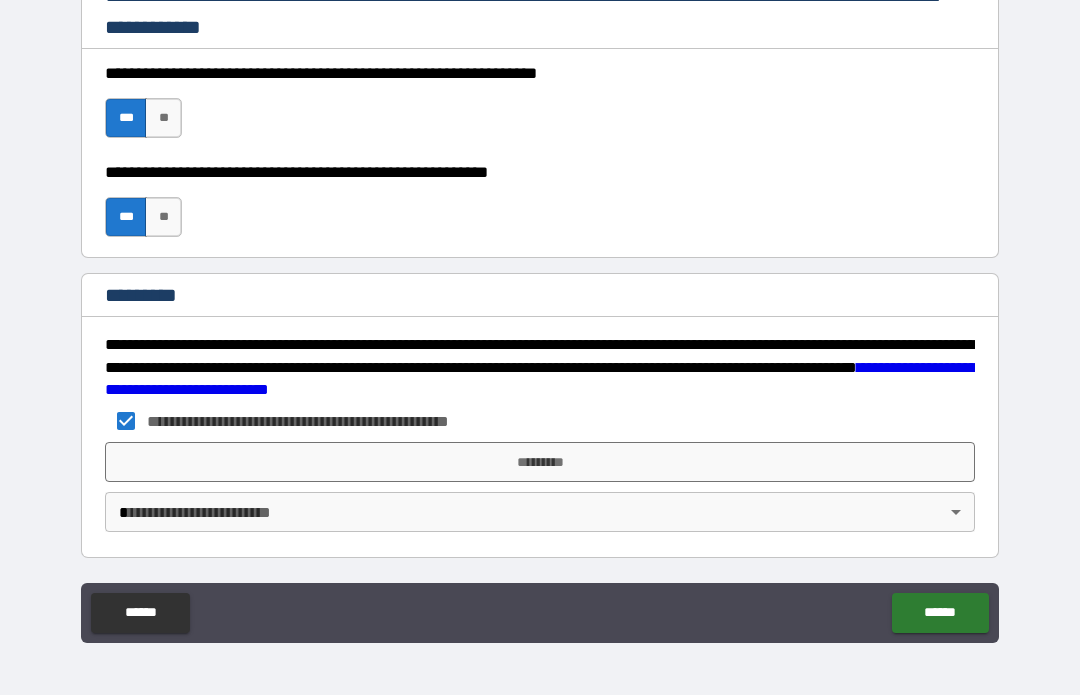 click on "**********" at bounding box center [540, 313] 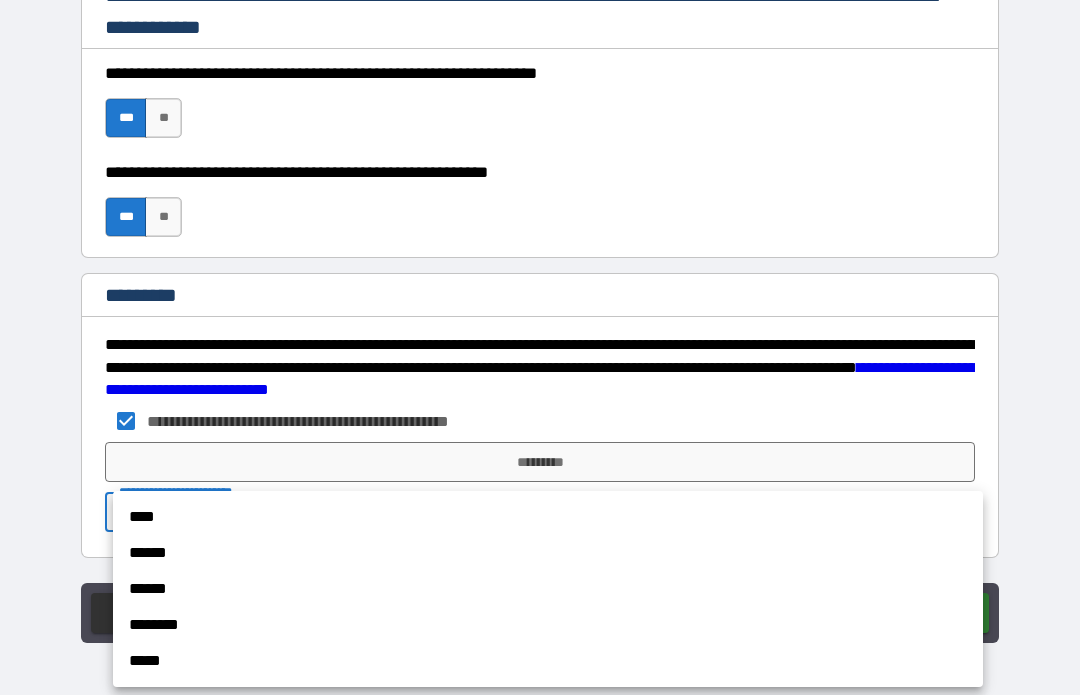 click on "****" at bounding box center [548, 518] 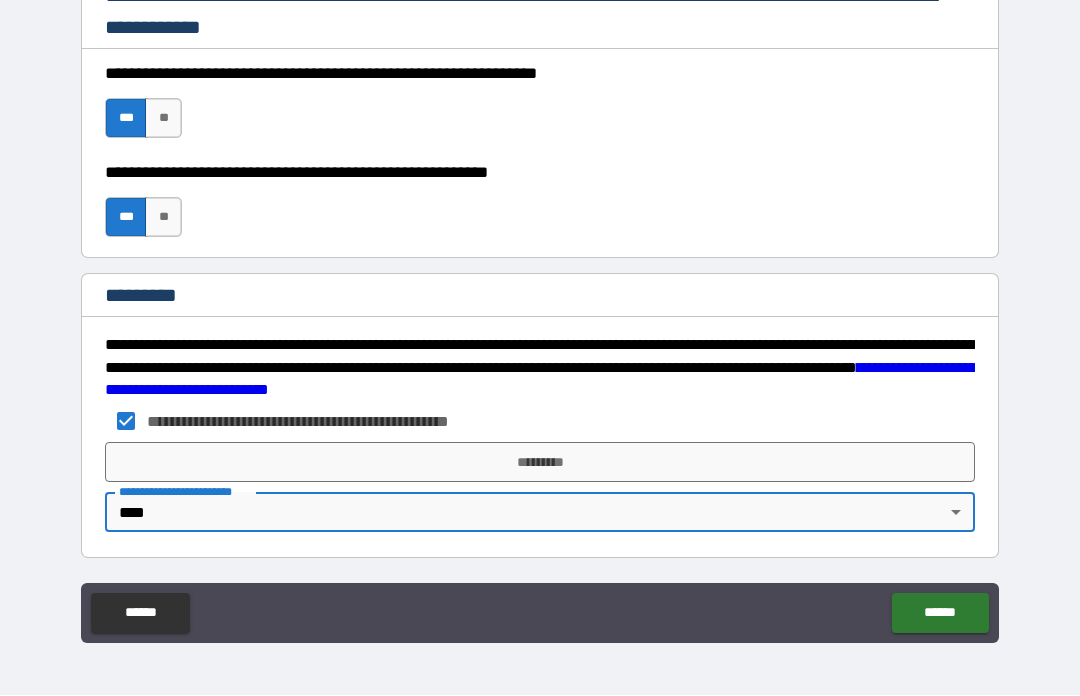 click on "*********" at bounding box center [540, 463] 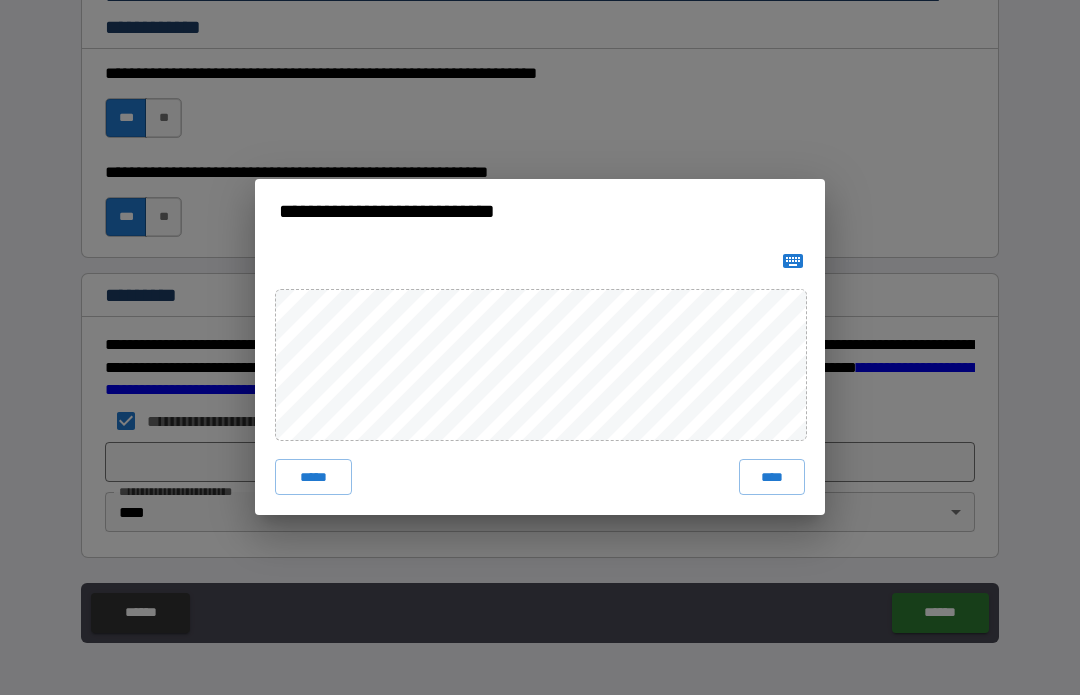 click on "****" at bounding box center [772, 478] 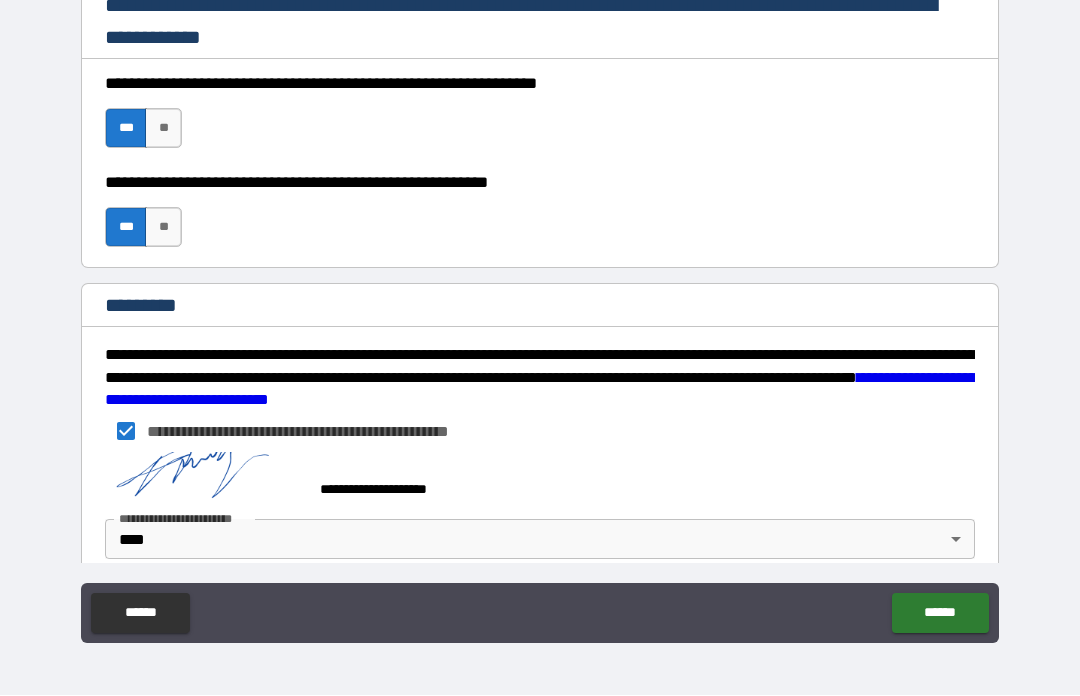 click on "******" at bounding box center [940, 614] 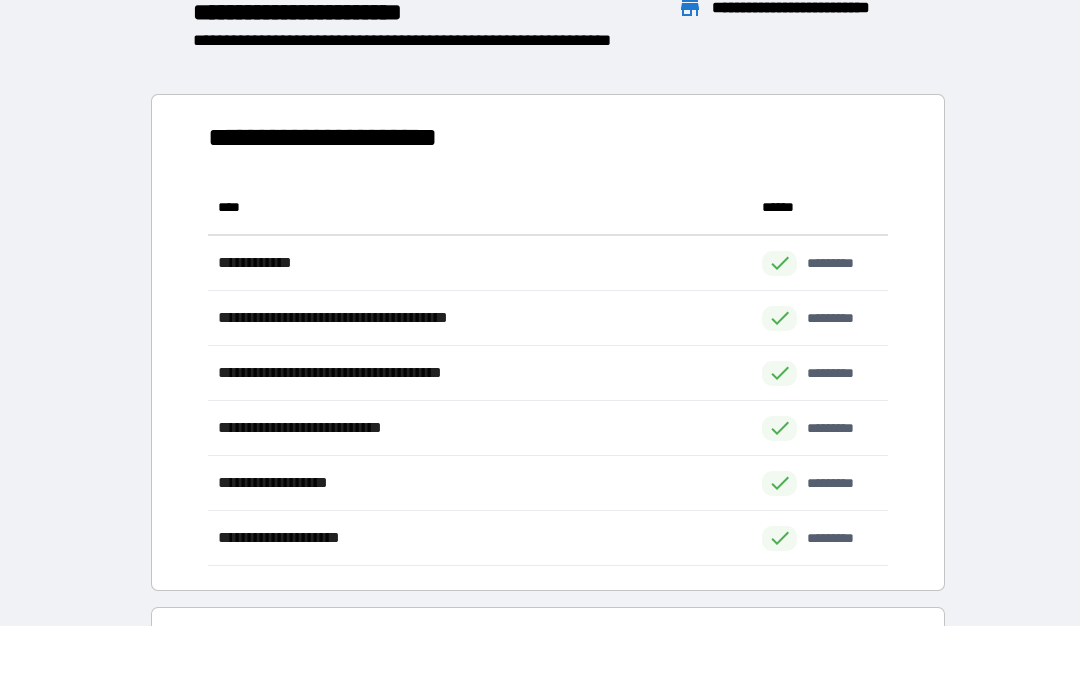 scroll, scrollTop: 386, scrollLeft: 680, axis: both 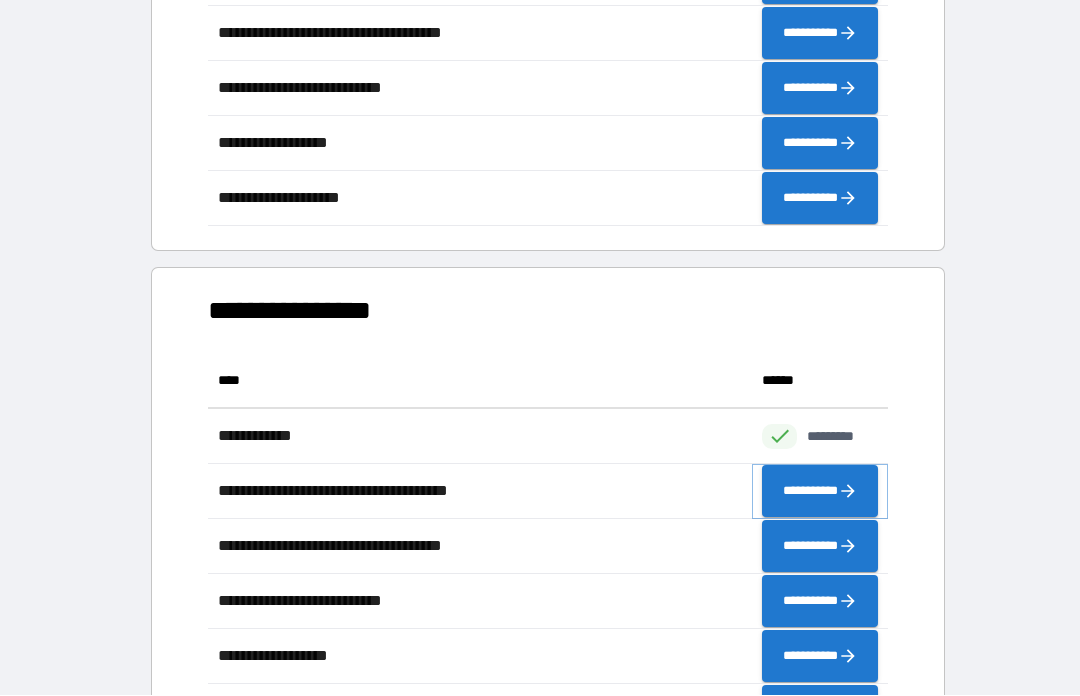 click on "**********" at bounding box center [820, 492] 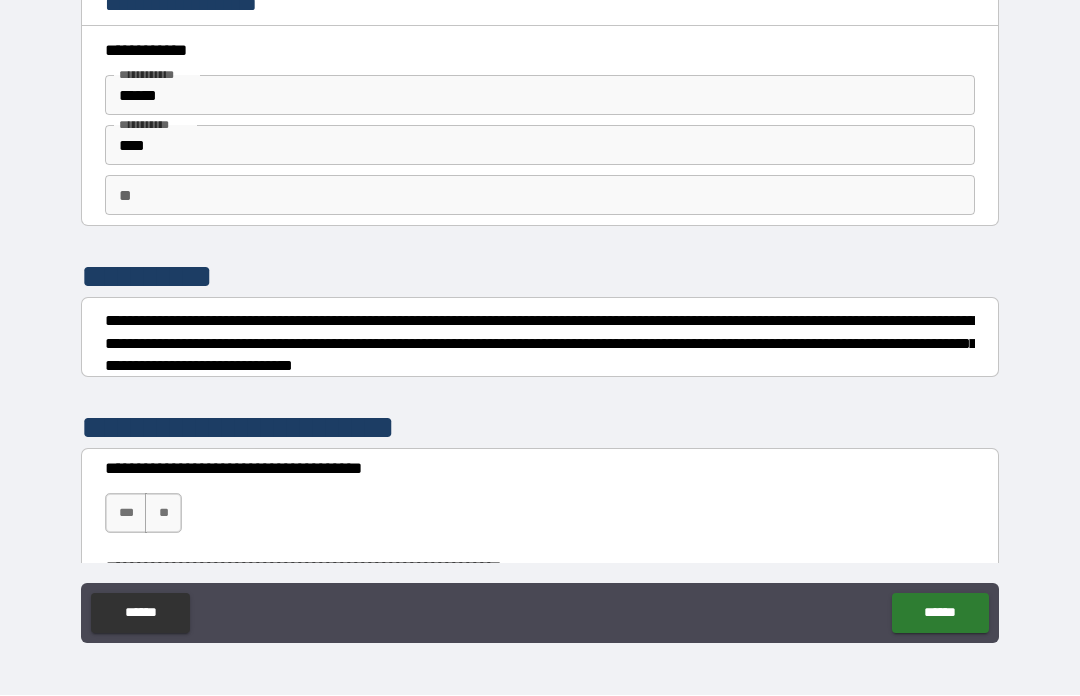 scroll, scrollTop: 0, scrollLeft: 0, axis: both 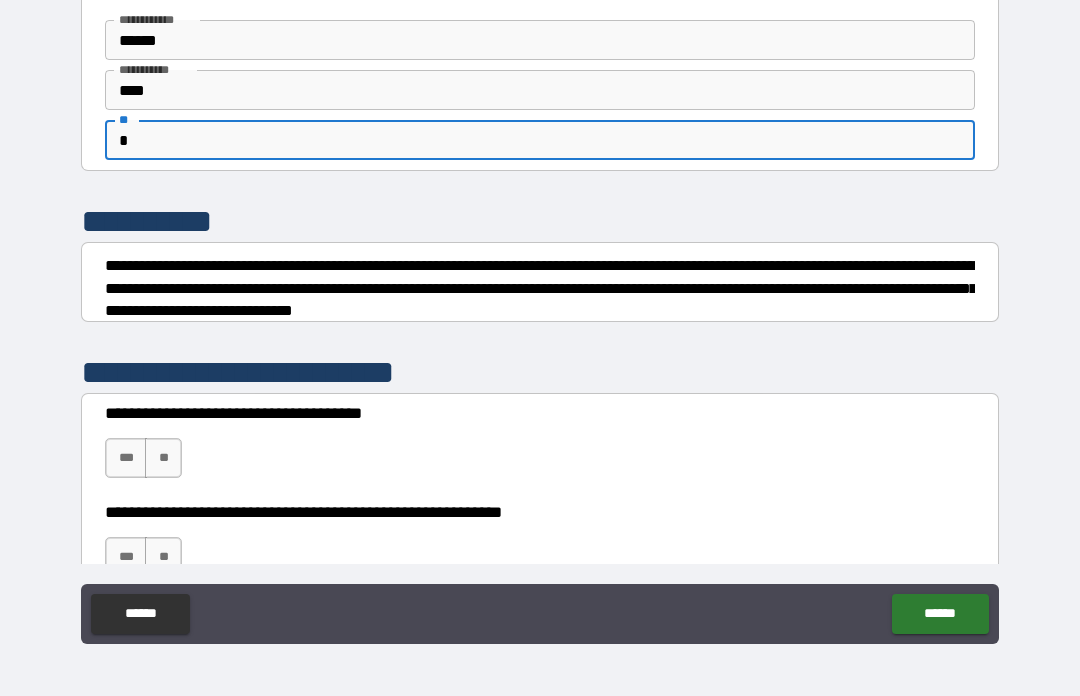 type on "*" 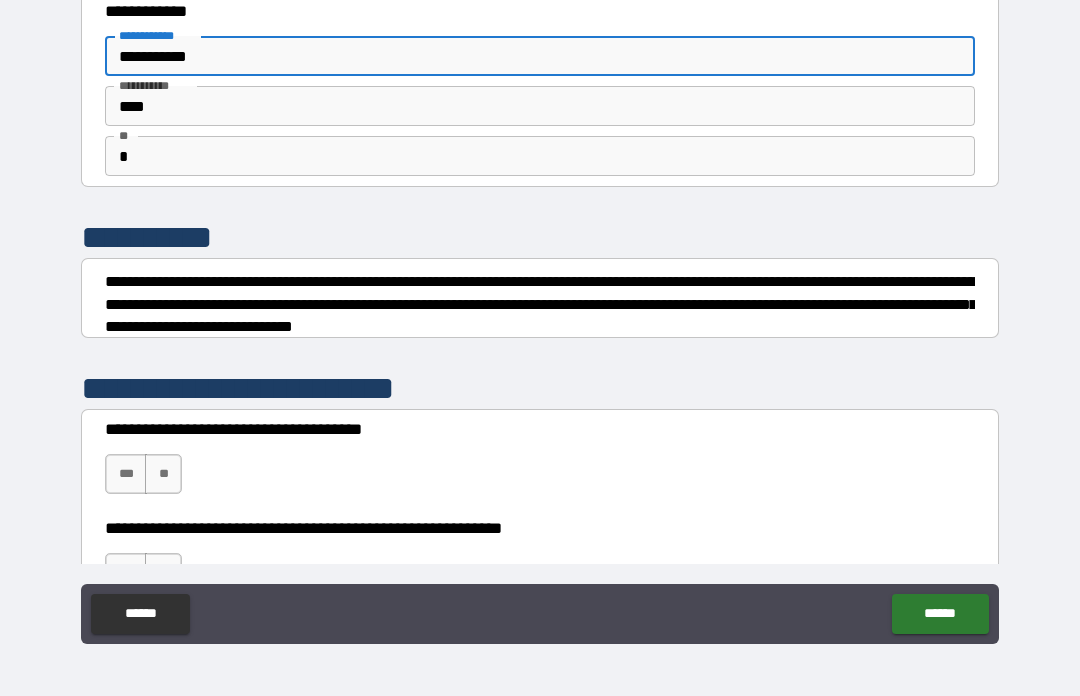 scroll, scrollTop: 38, scrollLeft: 0, axis: vertical 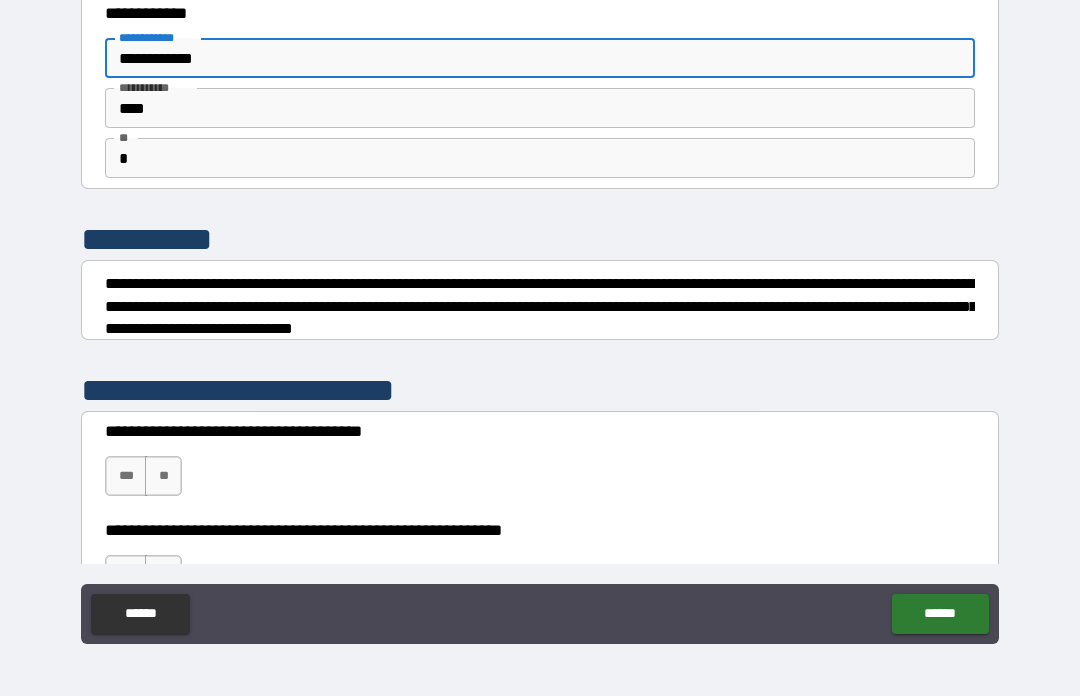 type on "**********" 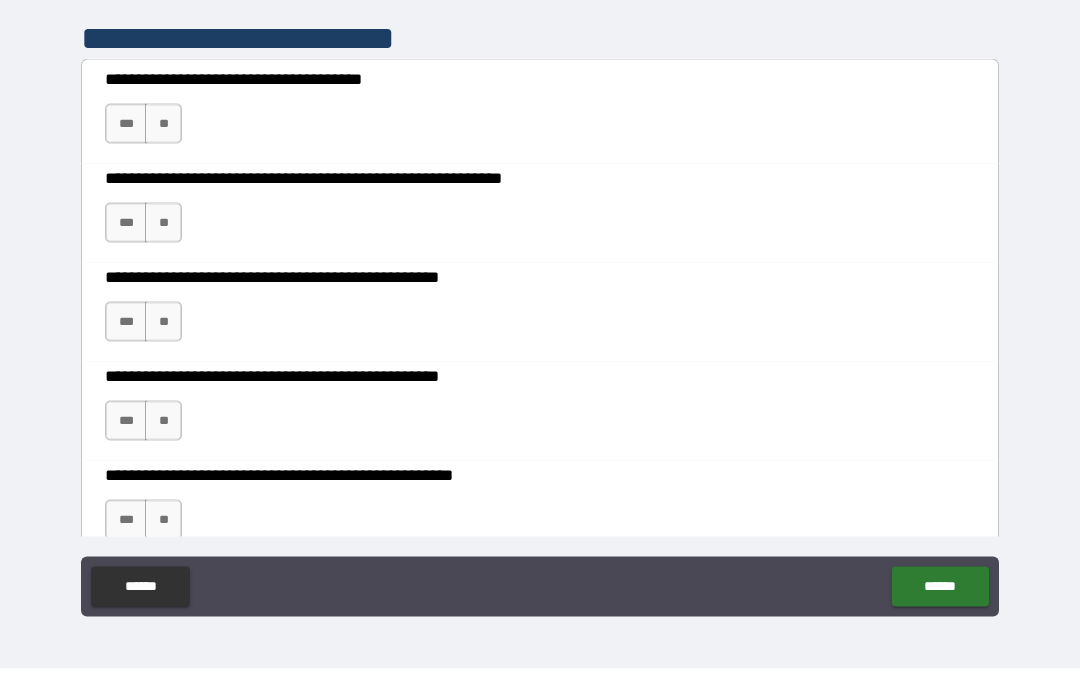scroll, scrollTop: 356, scrollLeft: 0, axis: vertical 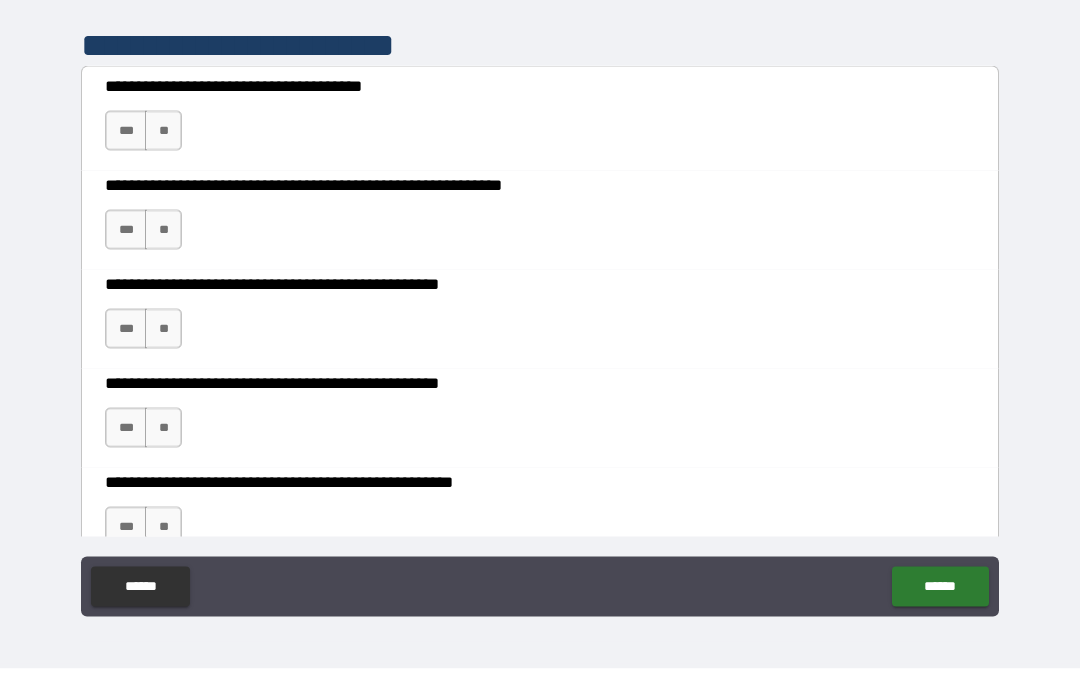 click on "**" at bounding box center [163, 257] 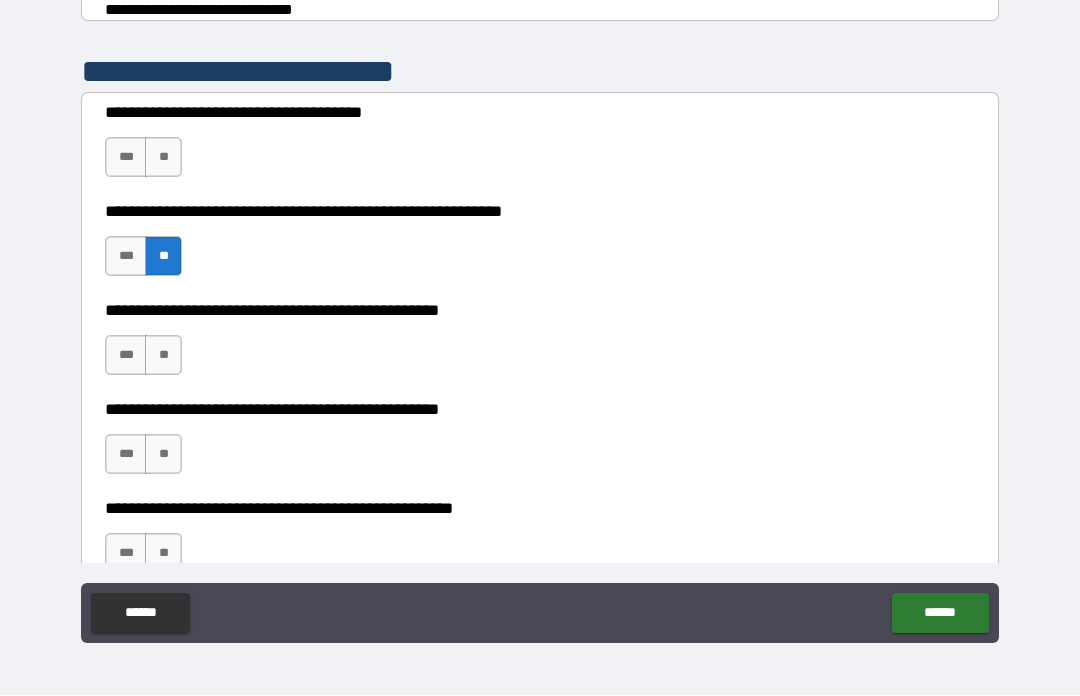 click on "**" at bounding box center [163, 158] 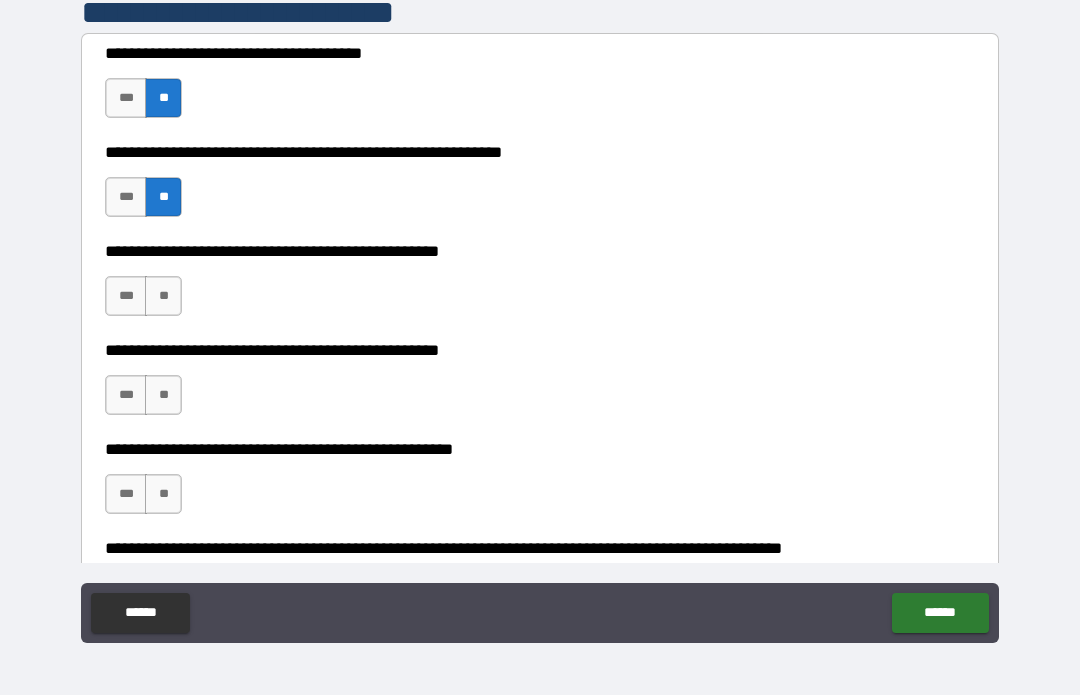 scroll, scrollTop: 421, scrollLeft: 0, axis: vertical 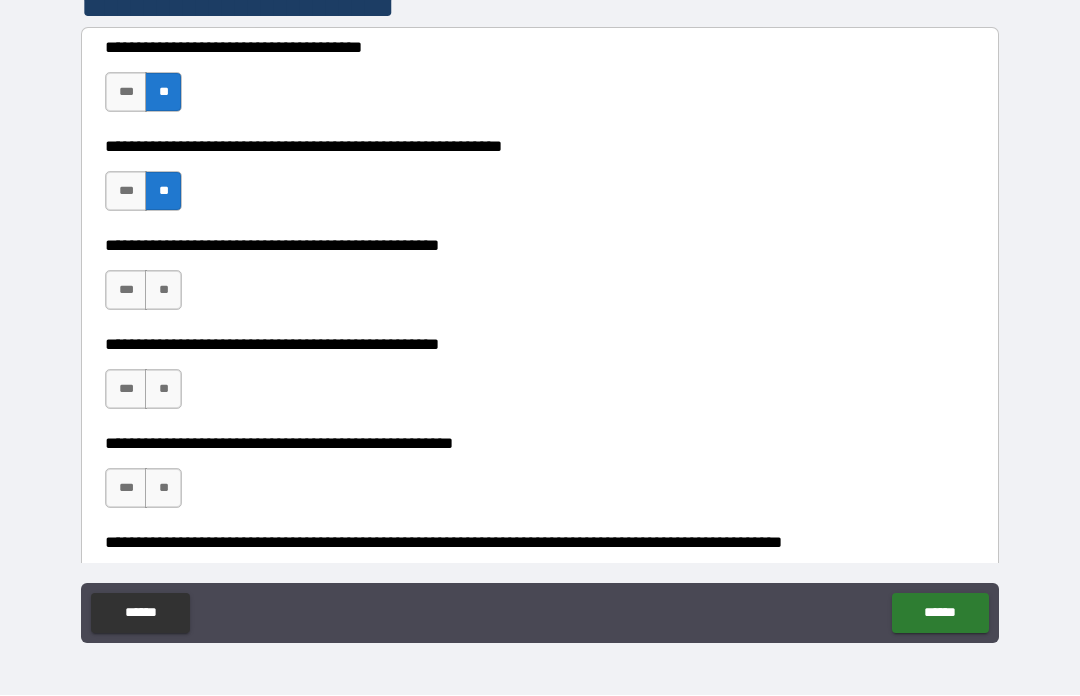 click on "**" at bounding box center (163, 291) 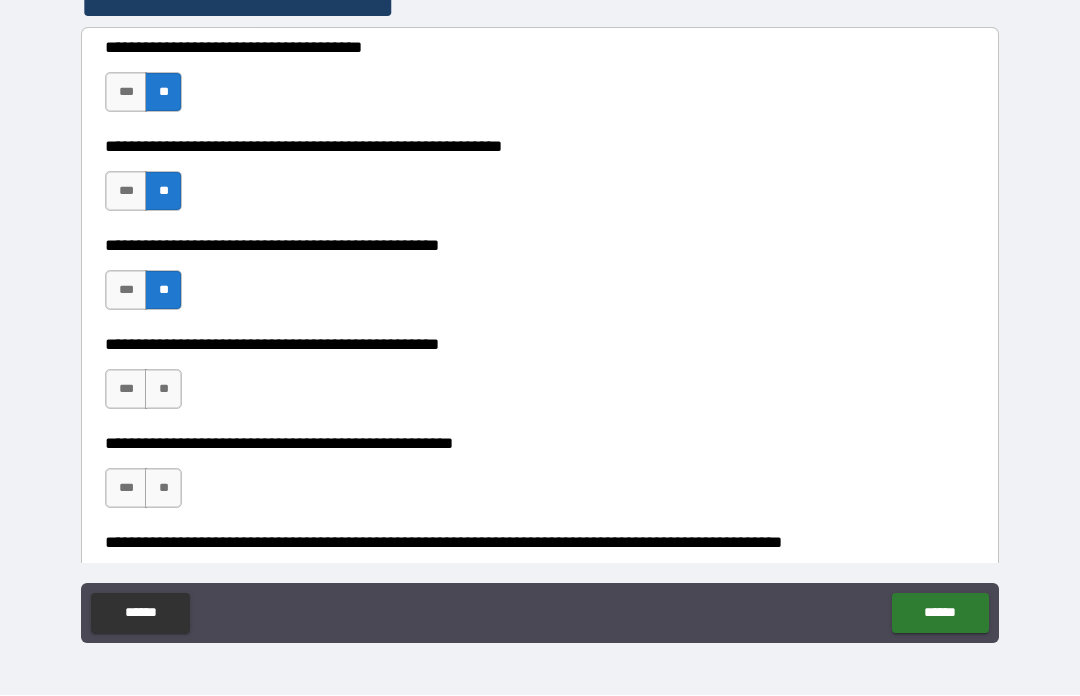 click on "**" at bounding box center (163, 390) 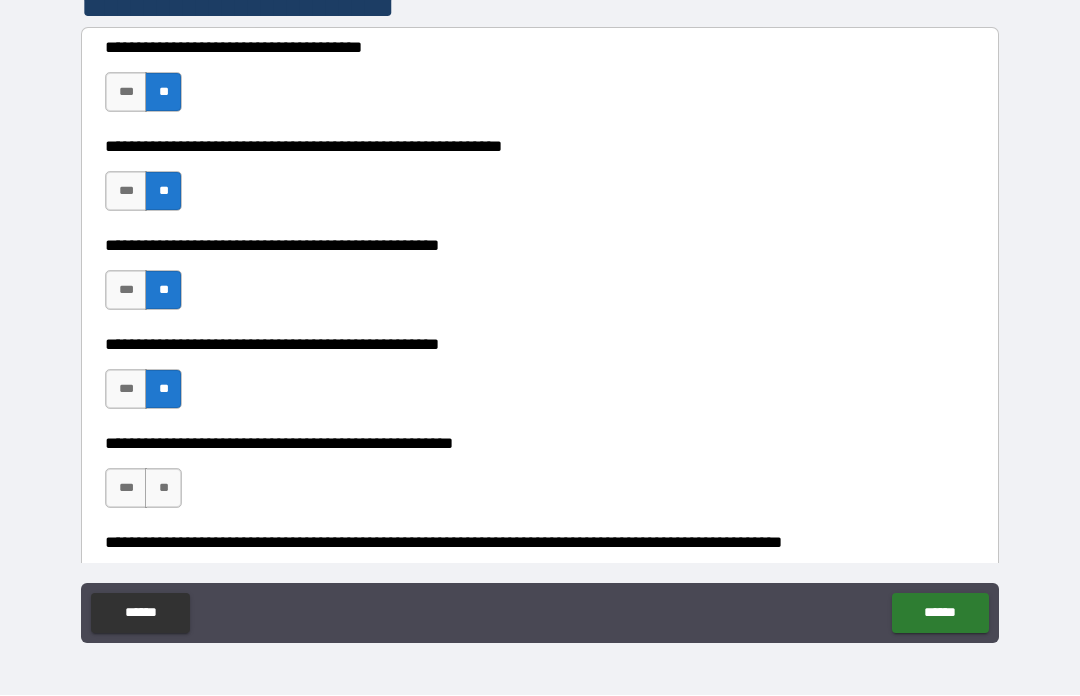 click on "**" at bounding box center [163, 489] 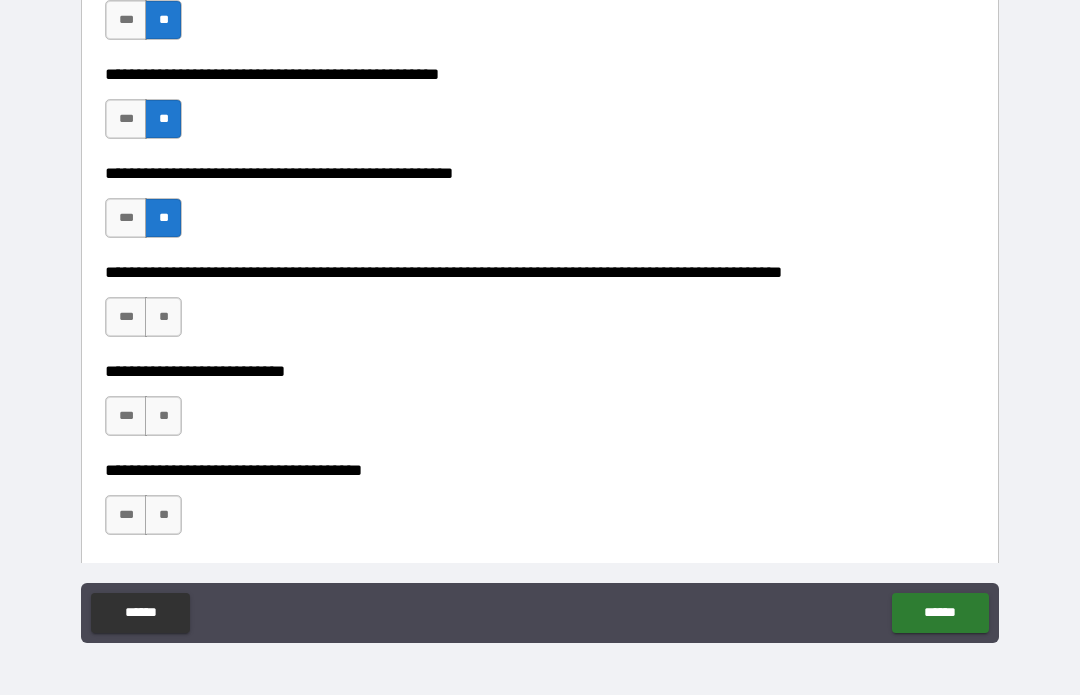 scroll, scrollTop: 693, scrollLeft: 0, axis: vertical 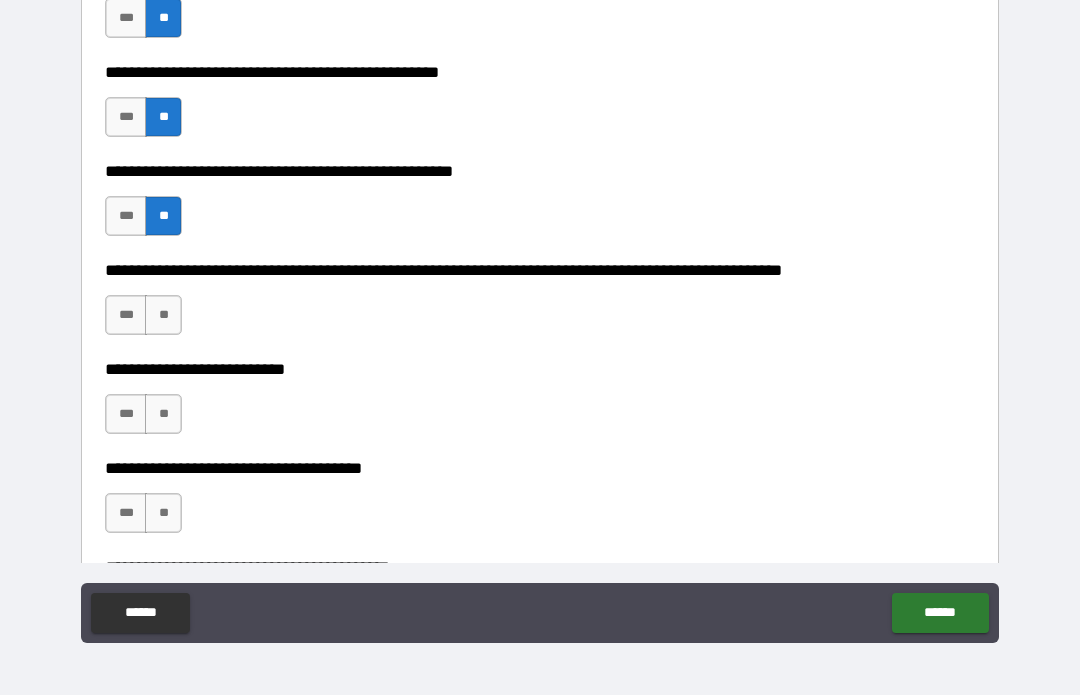 click on "**" at bounding box center (163, 316) 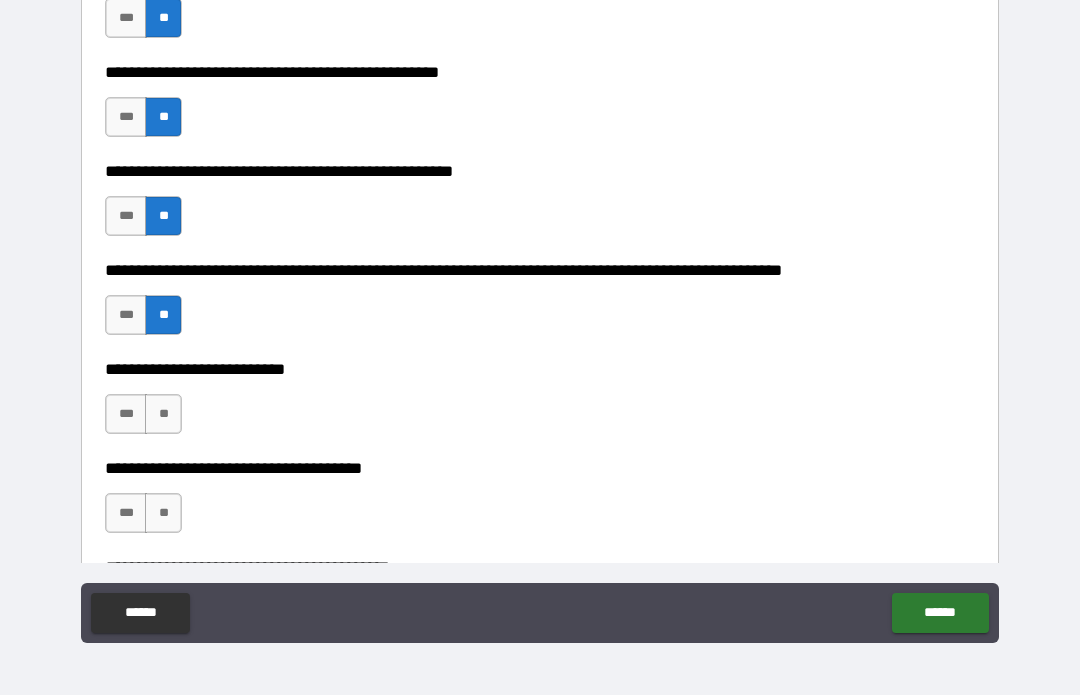 click on "**" at bounding box center (163, 415) 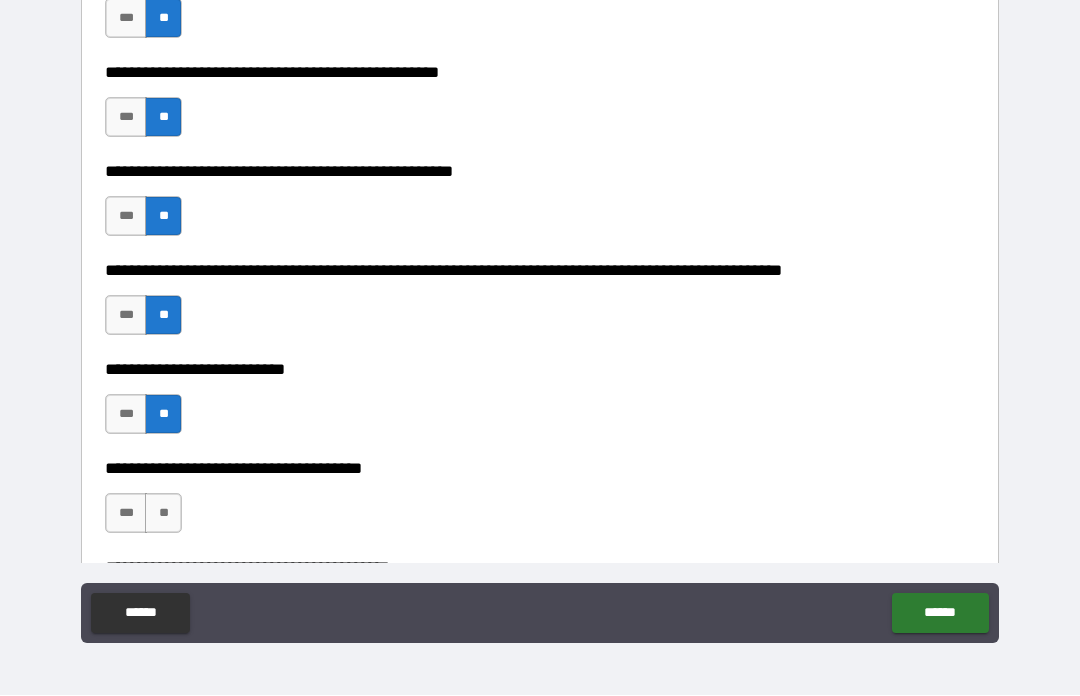click on "**" at bounding box center [163, 514] 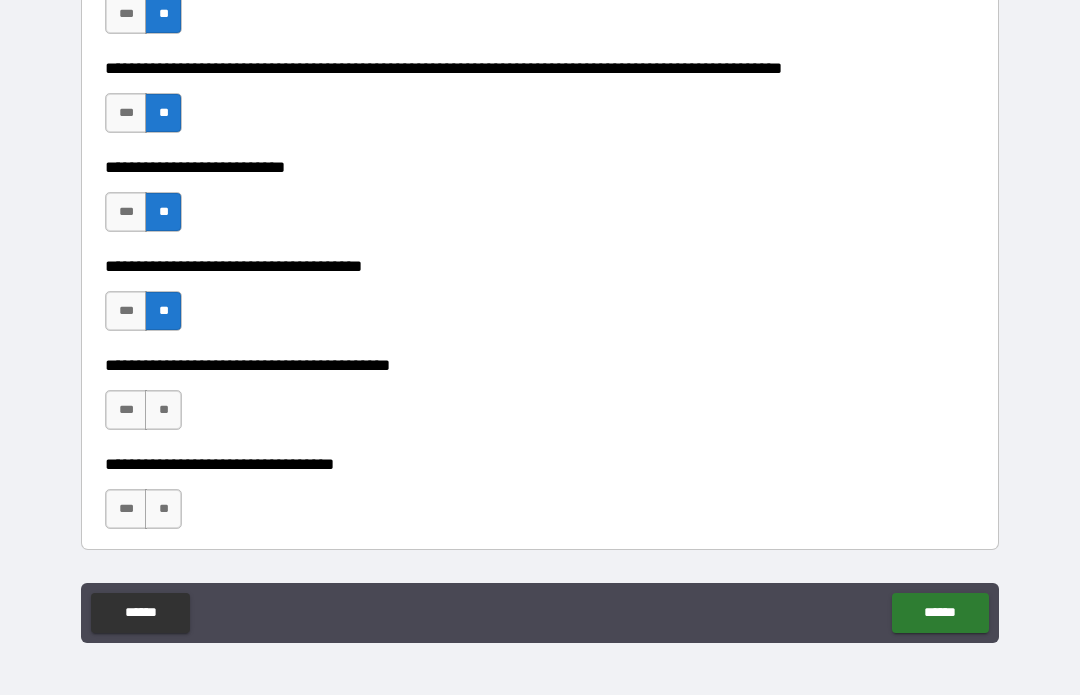 scroll, scrollTop: 892, scrollLeft: 0, axis: vertical 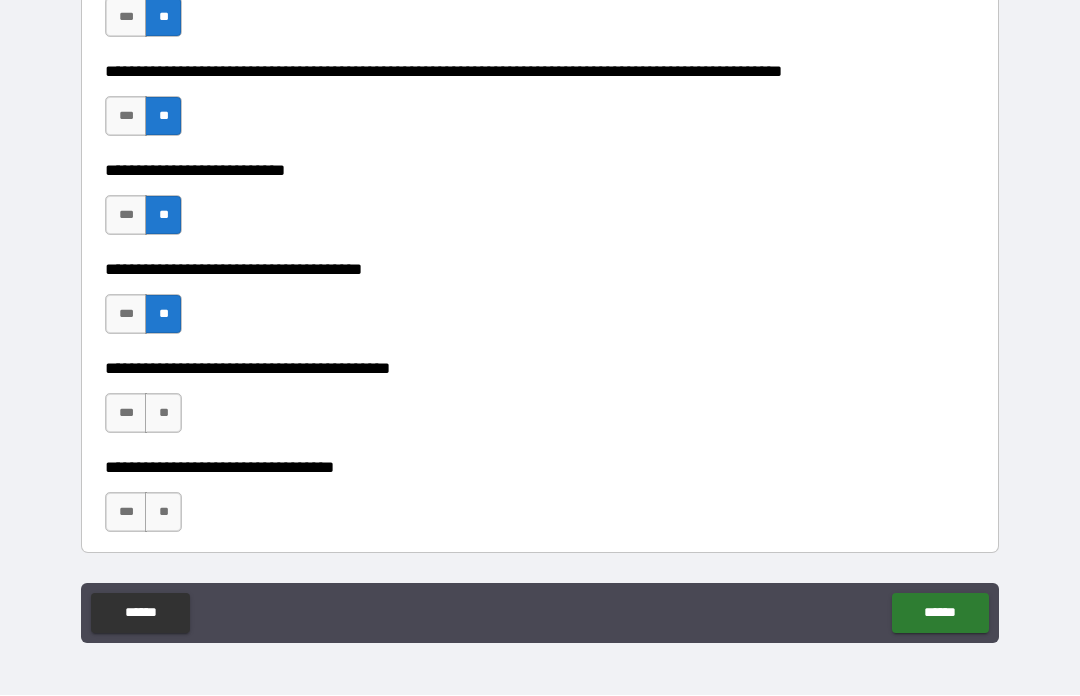 click on "**" at bounding box center (163, 414) 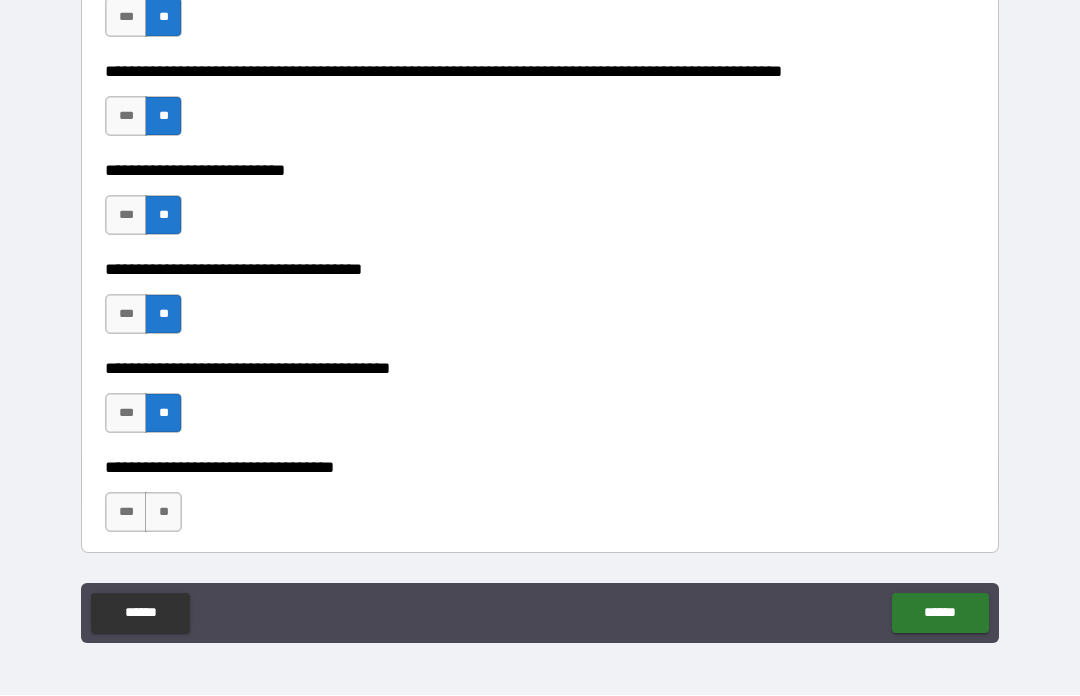 click on "**" at bounding box center [163, 513] 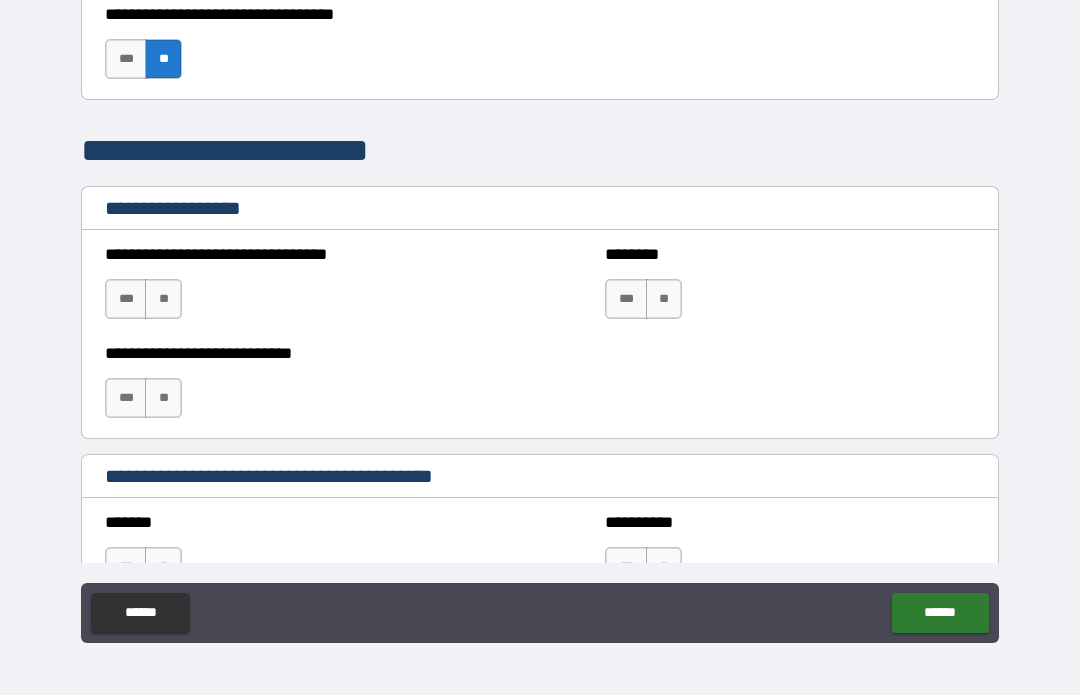 scroll, scrollTop: 1346, scrollLeft: 0, axis: vertical 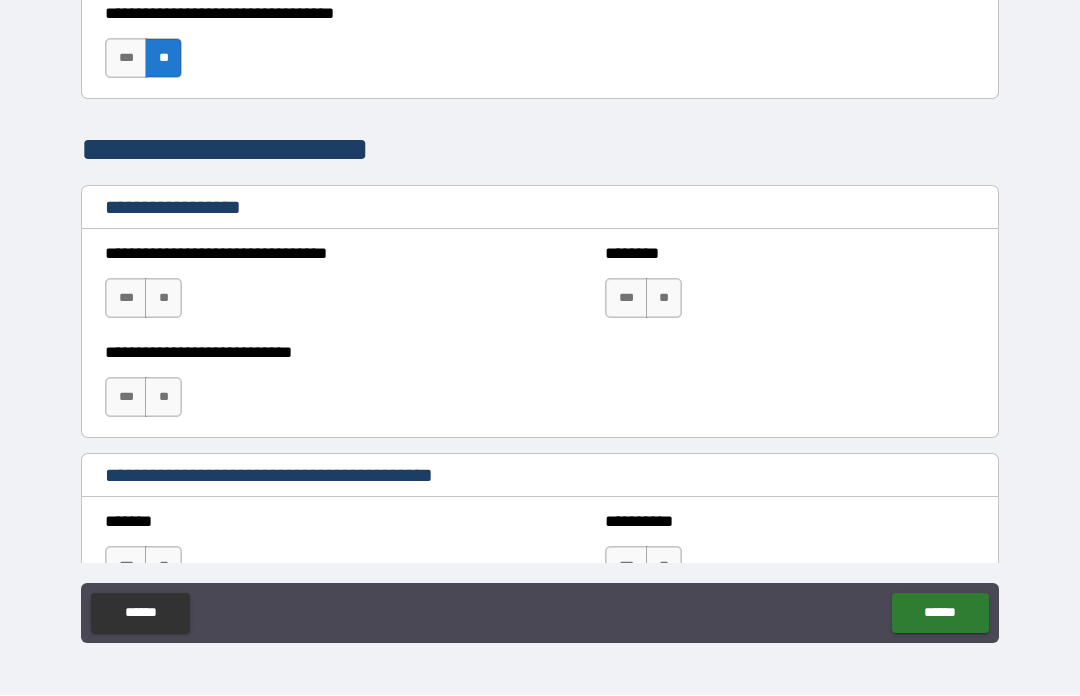 click on "**" at bounding box center [163, 299] 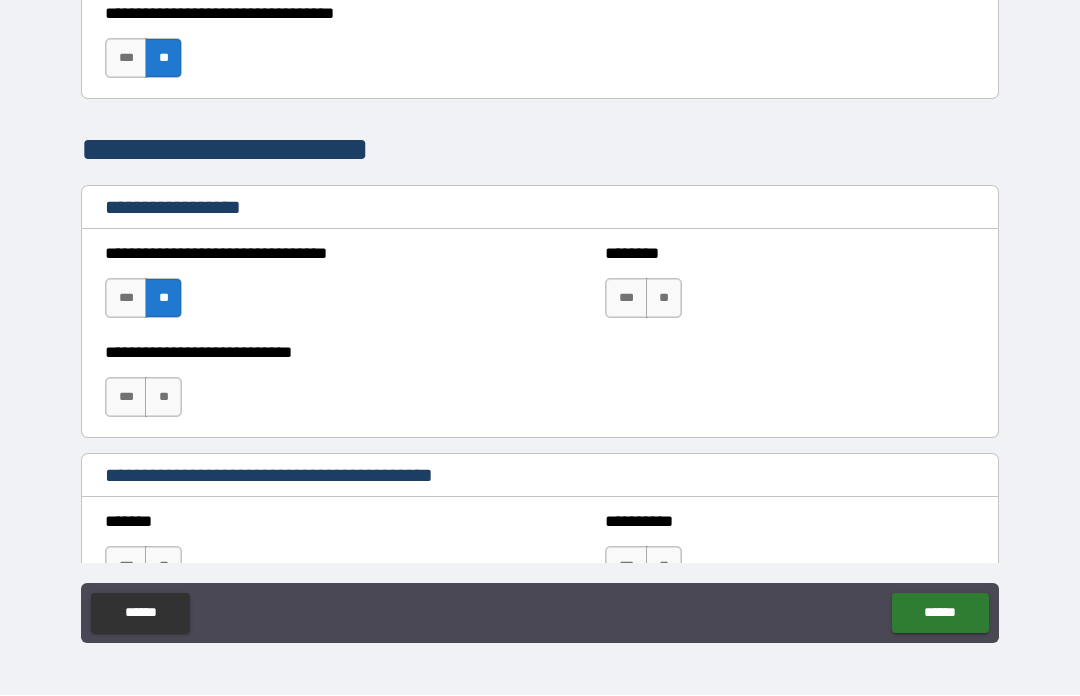 click on "**" at bounding box center (664, 299) 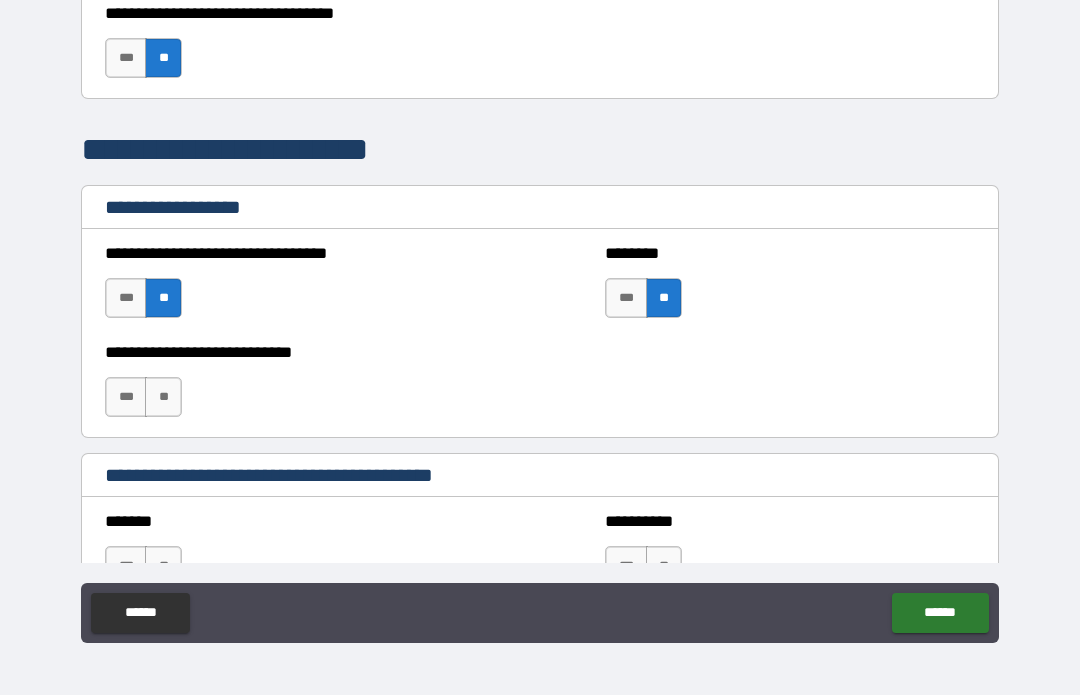 click on "**" at bounding box center [163, 398] 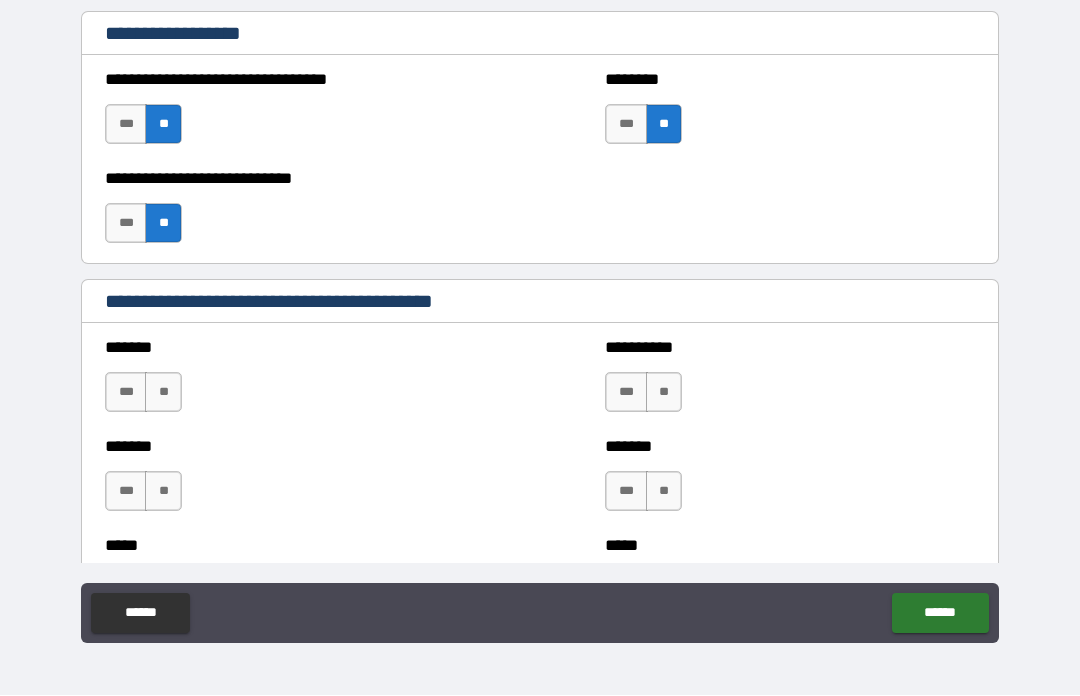 scroll, scrollTop: 1528, scrollLeft: 0, axis: vertical 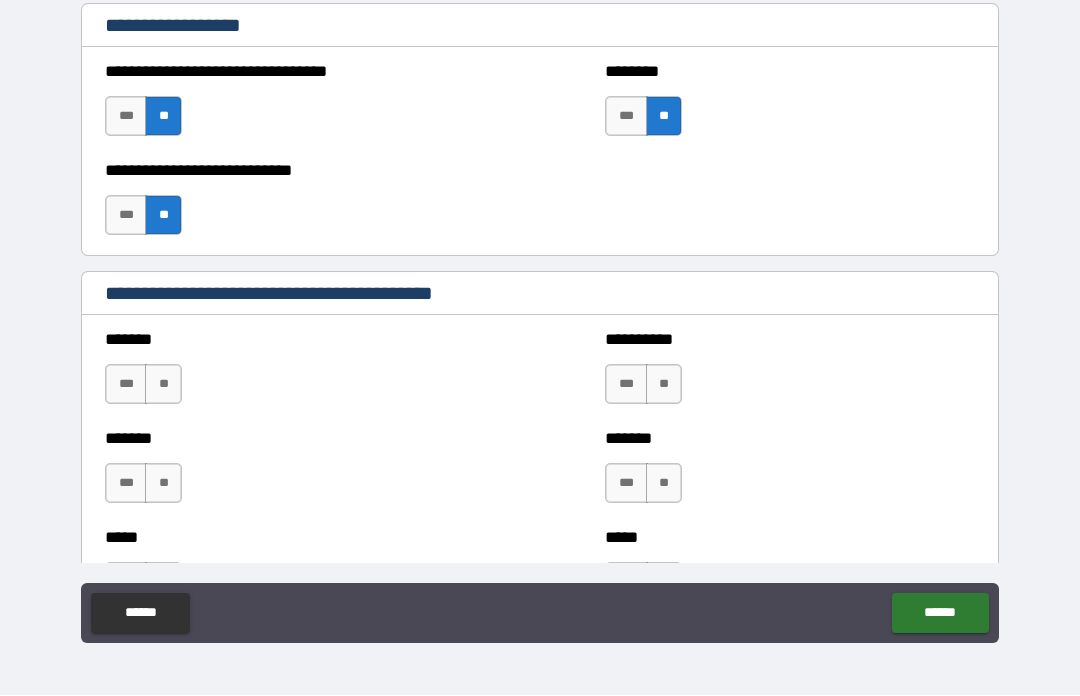 click on "**" at bounding box center (163, 385) 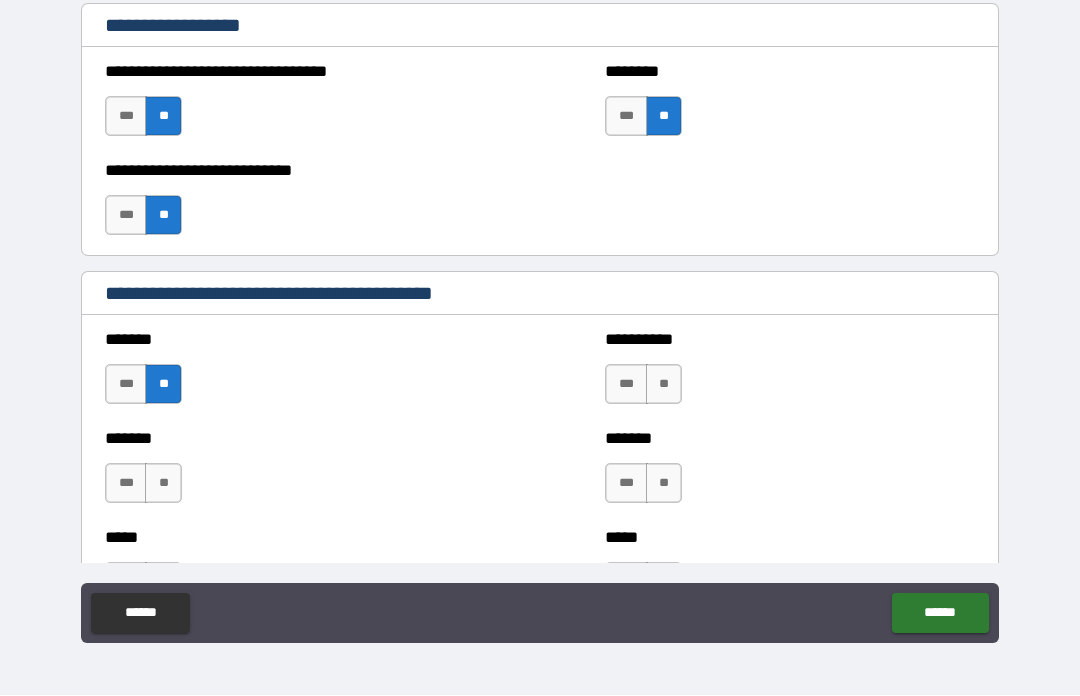 click on "**" at bounding box center [163, 484] 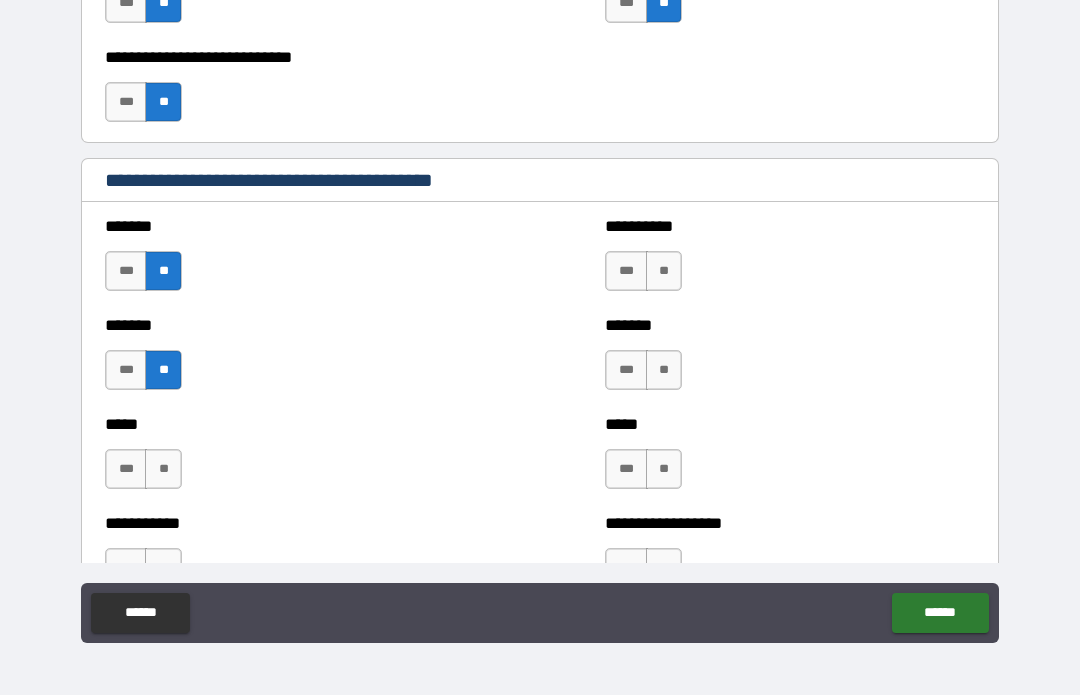 click on "**" at bounding box center (163, 470) 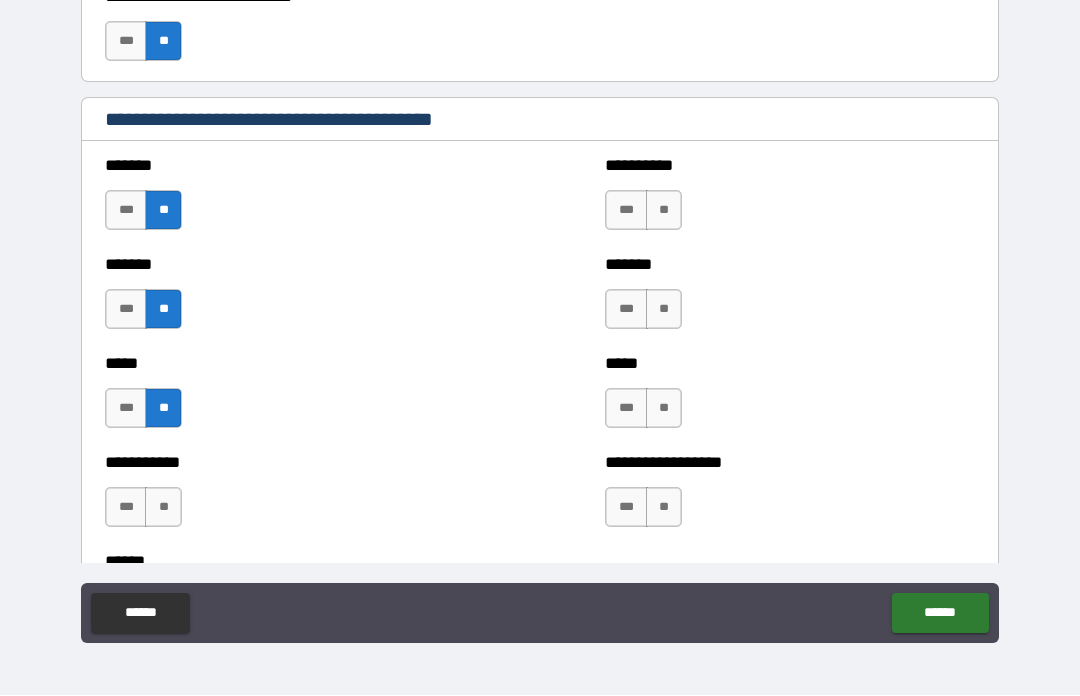 scroll, scrollTop: 1781, scrollLeft: 0, axis: vertical 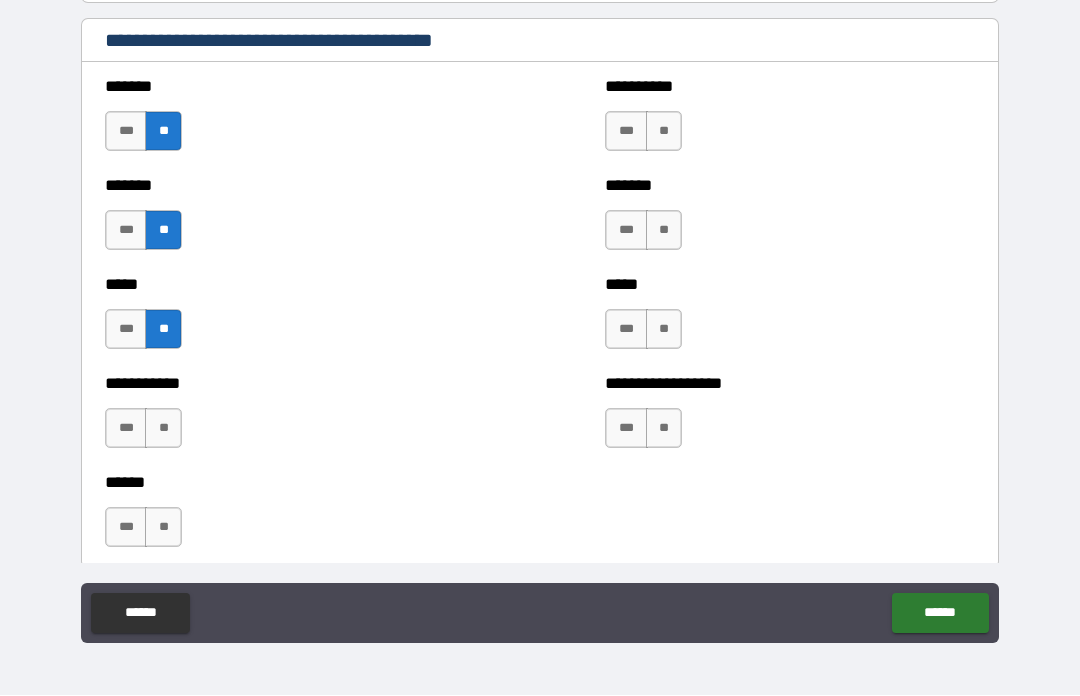 click on "**" at bounding box center [163, 429] 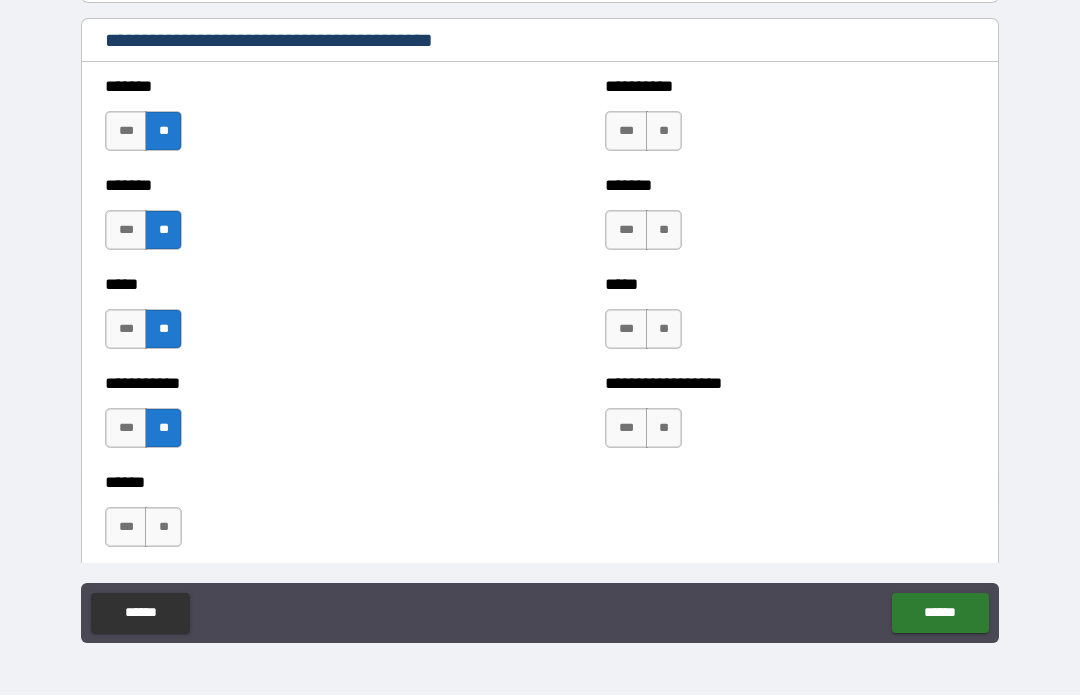 click on "**" at bounding box center (163, 528) 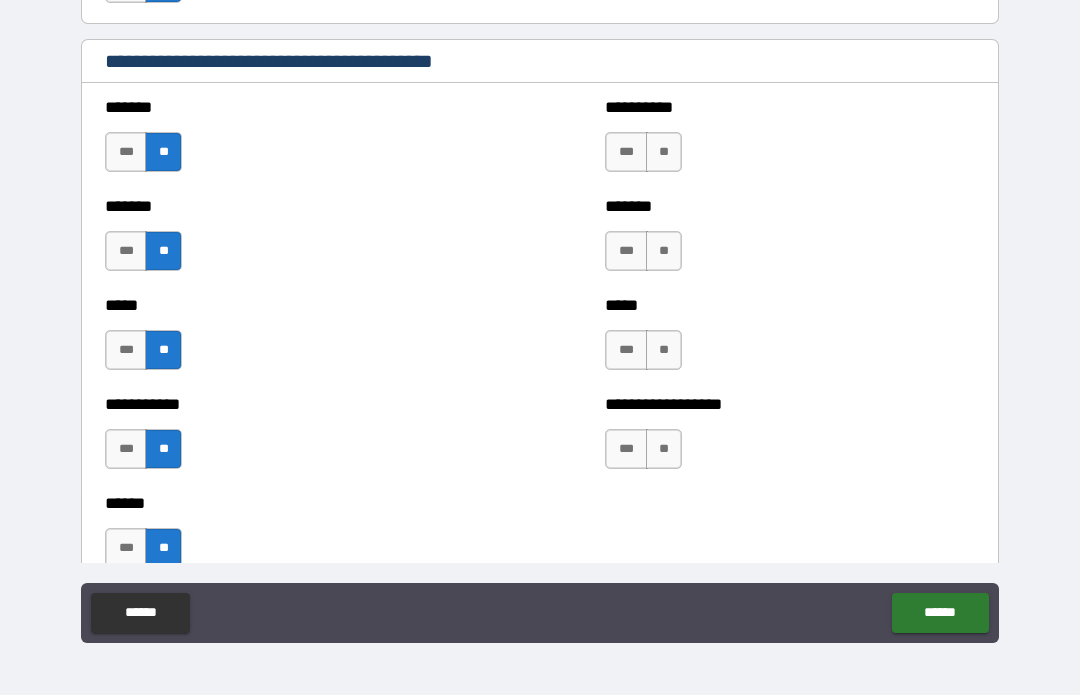scroll, scrollTop: 1772, scrollLeft: 0, axis: vertical 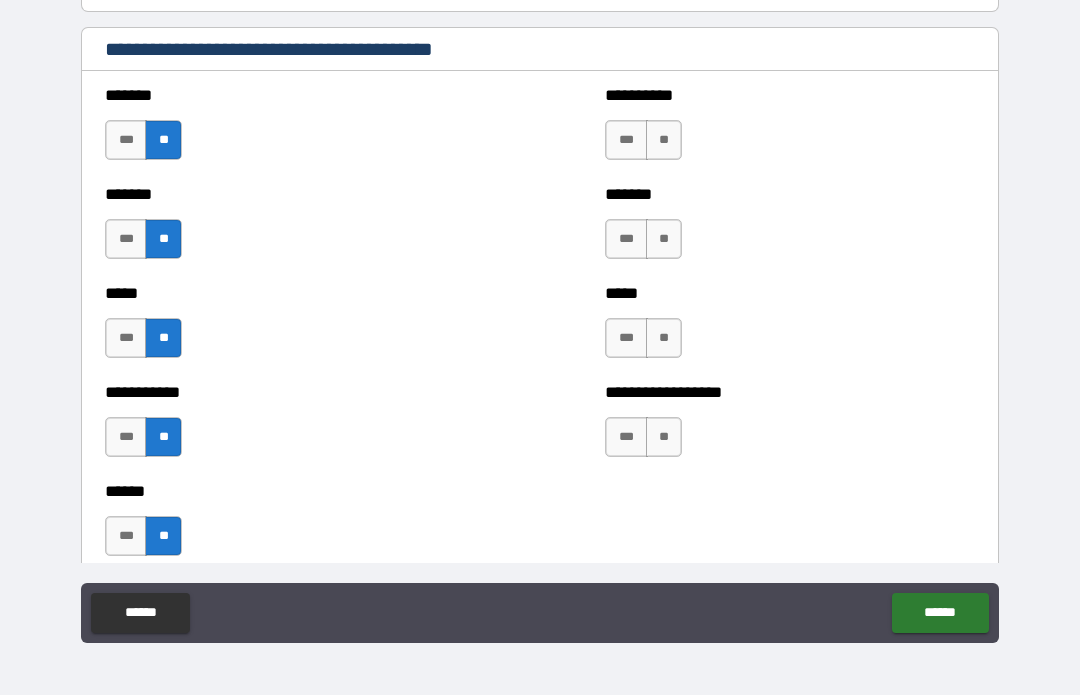 click on "**" at bounding box center (664, 141) 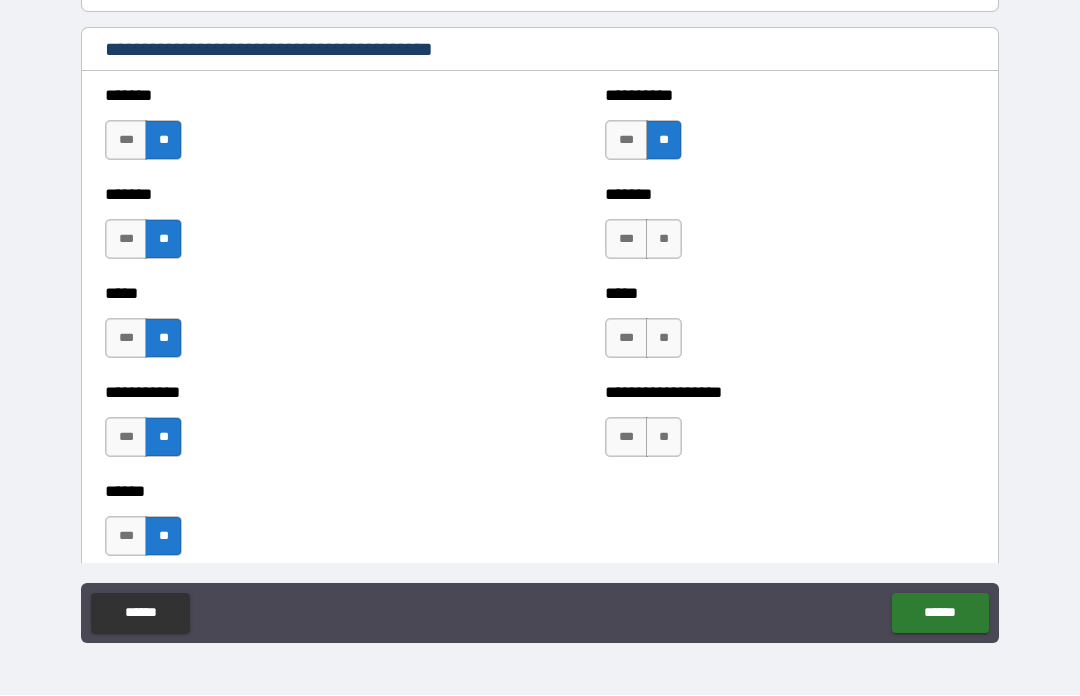 click on "**" at bounding box center [664, 240] 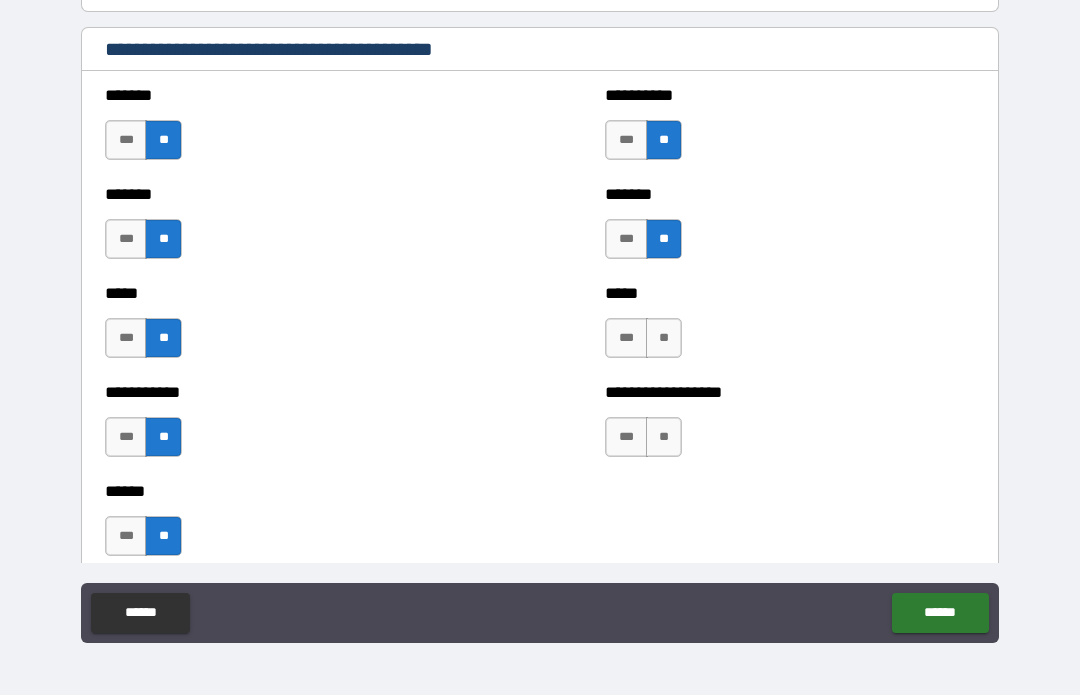 click on "**" at bounding box center (664, 339) 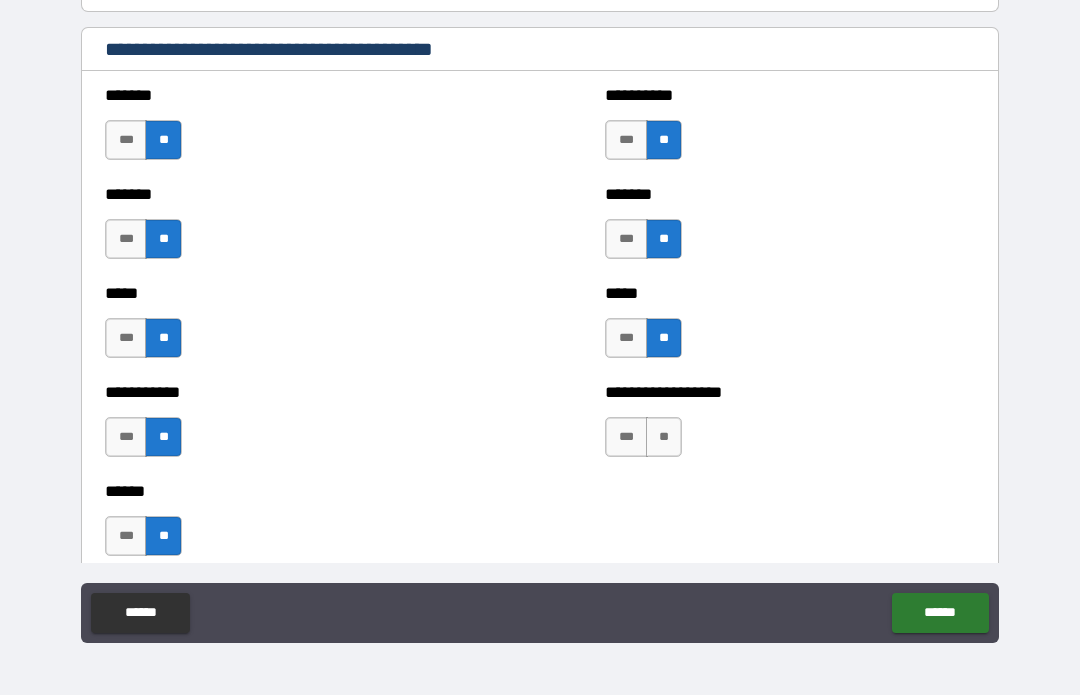 click on "**" at bounding box center (664, 438) 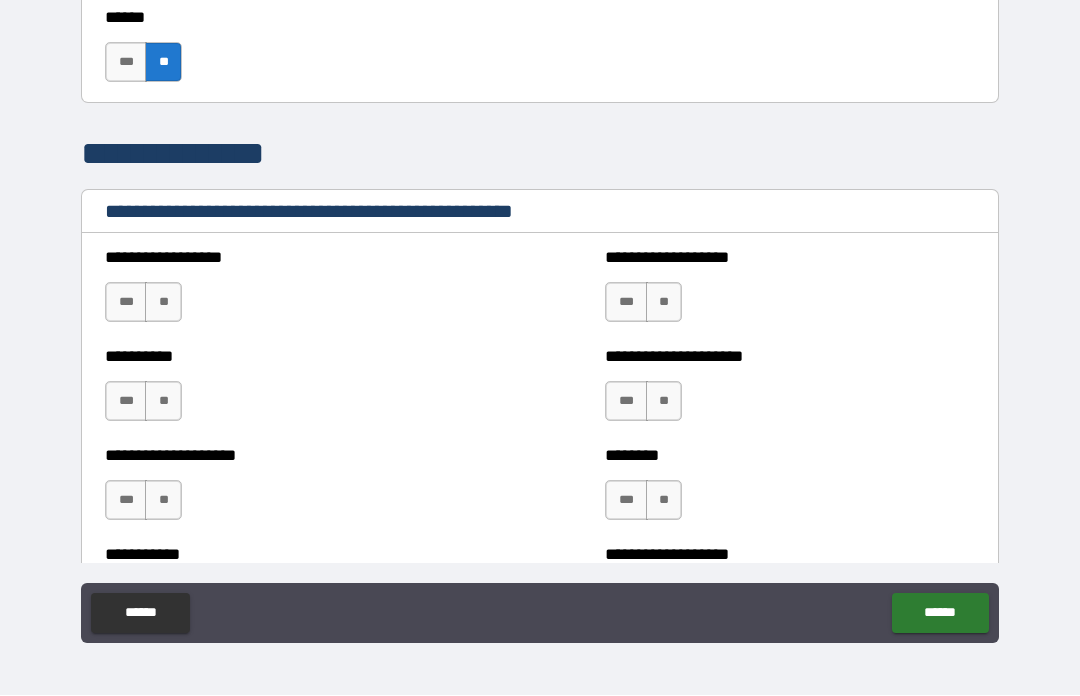 scroll, scrollTop: 2247, scrollLeft: 0, axis: vertical 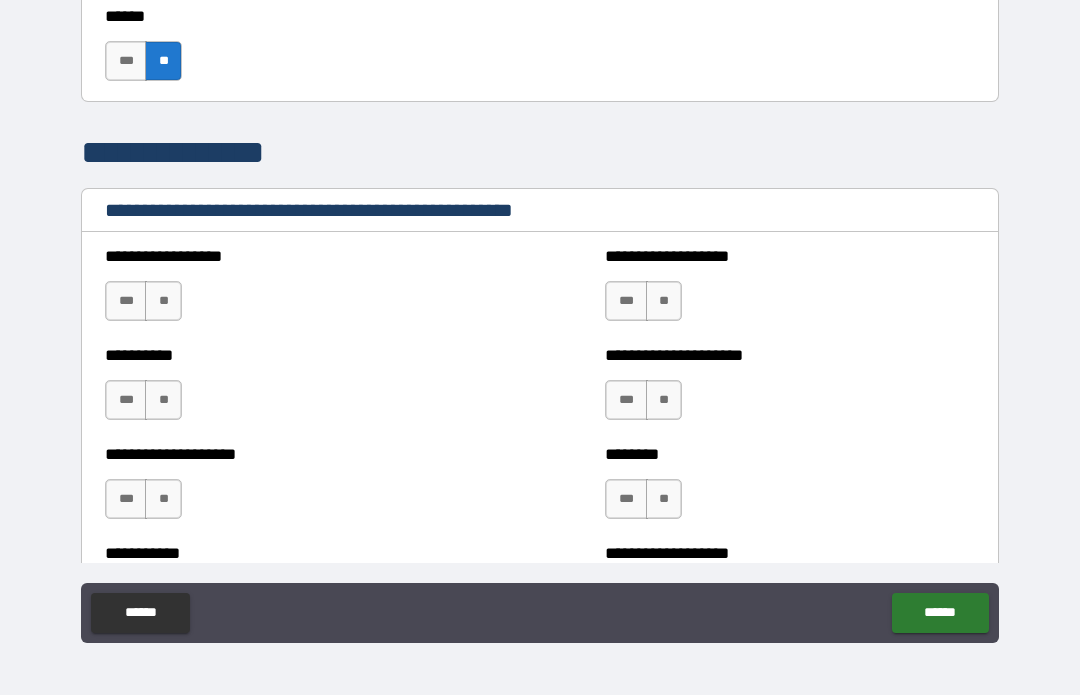 click on "**" at bounding box center [163, 302] 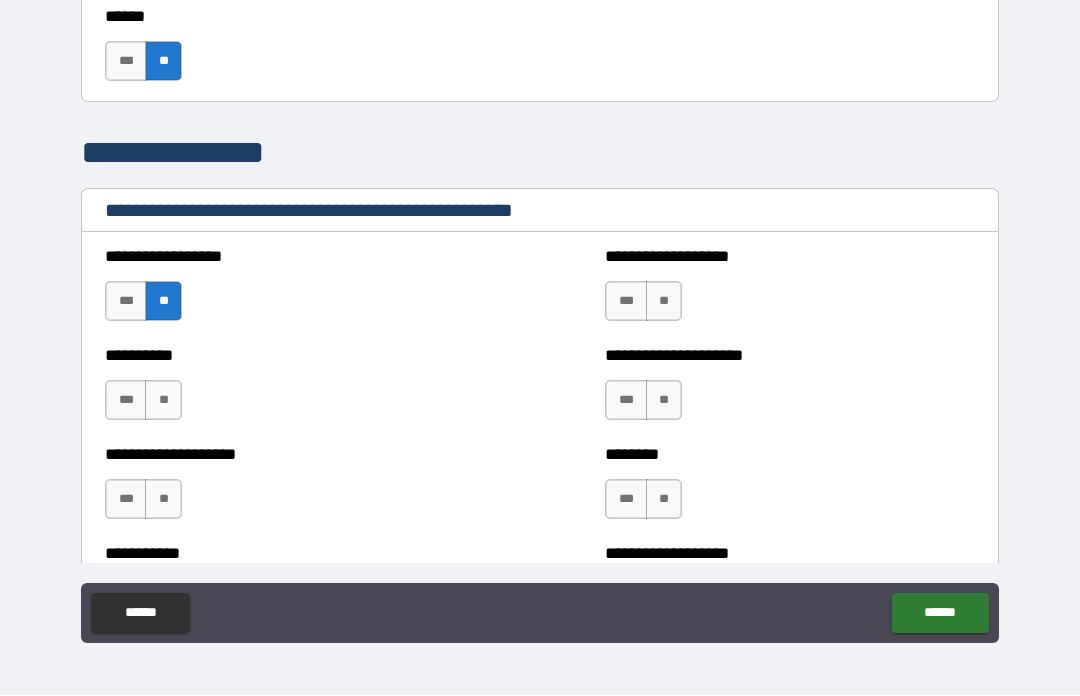 click on "**" at bounding box center [163, 401] 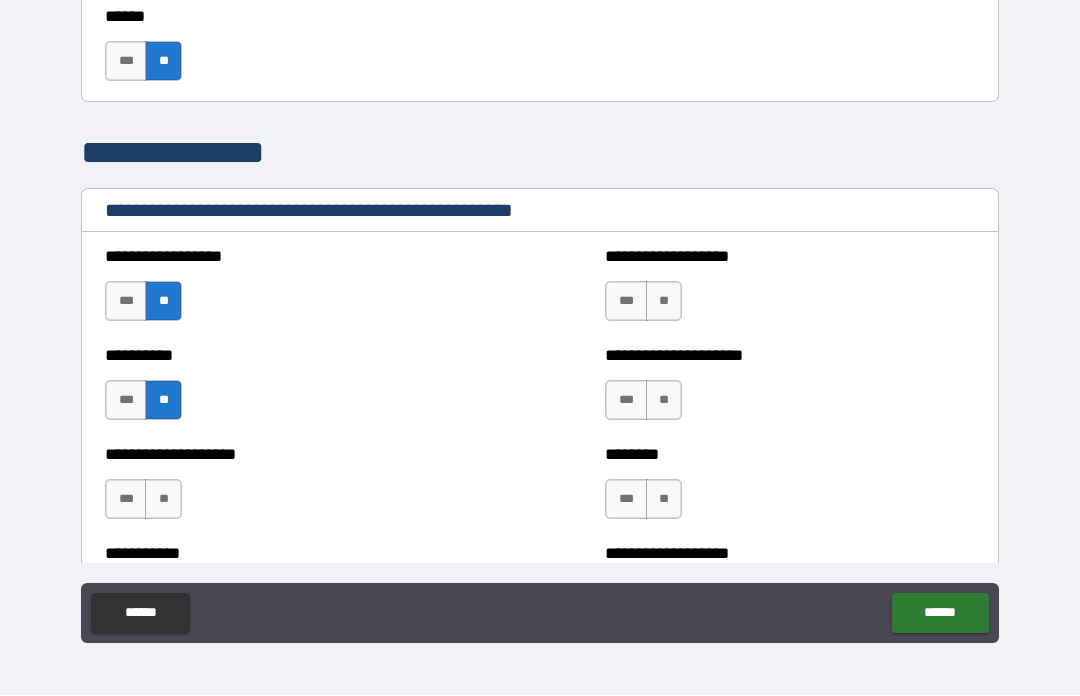 click on "**" at bounding box center [163, 500] 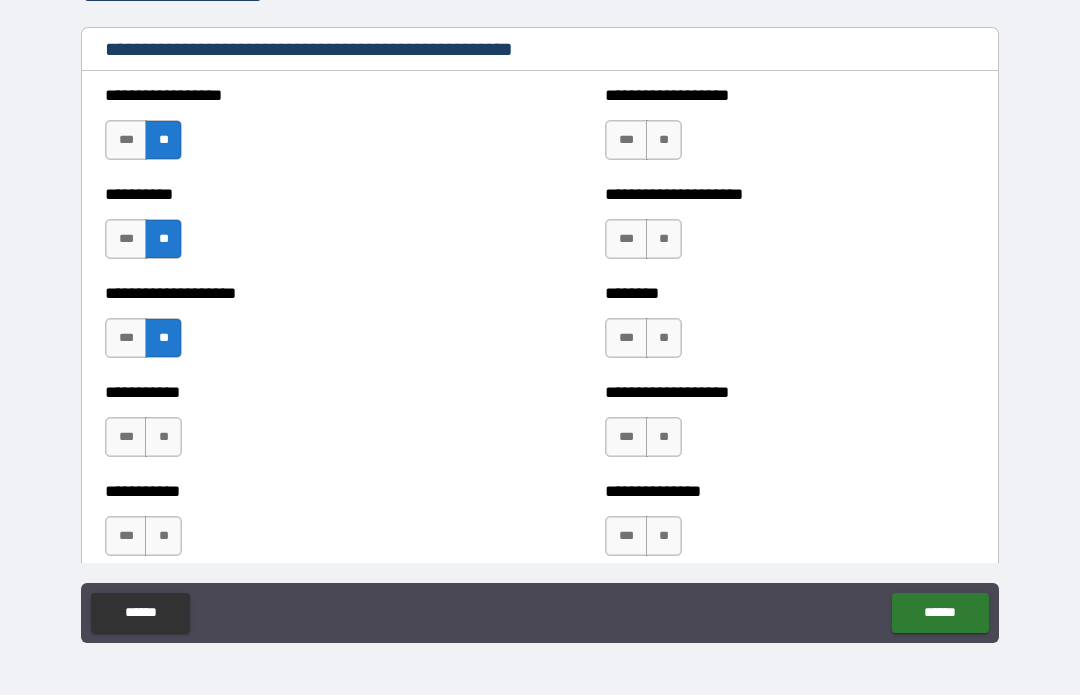 scroll, scrollTop: 2412, scrollLeft: 0, axis: vertical 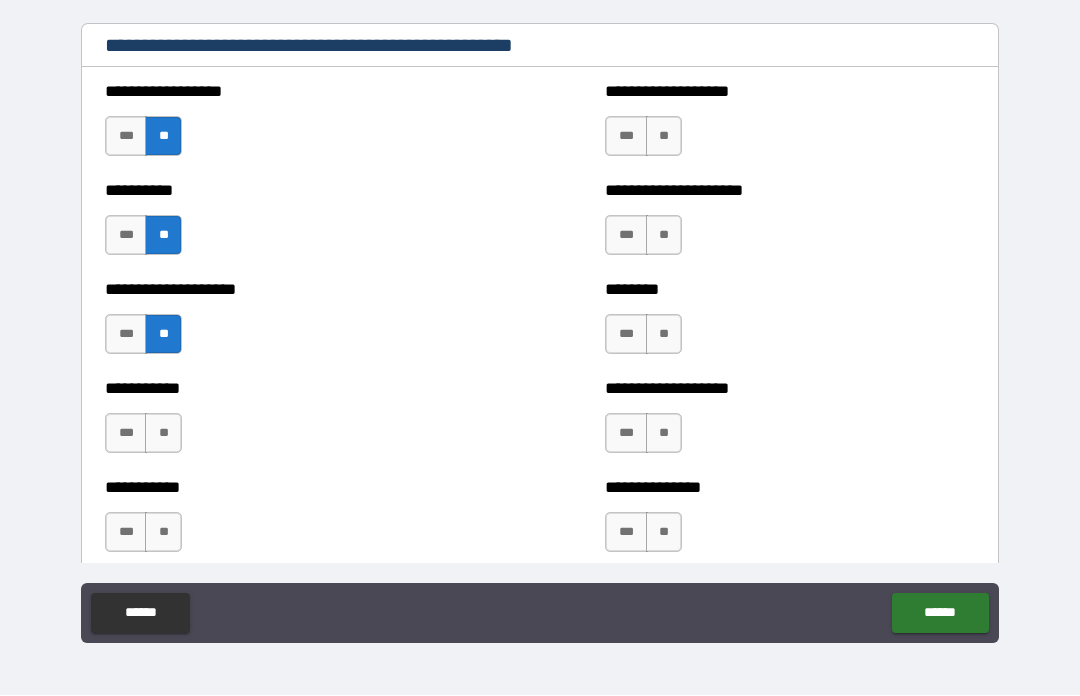 click on "**" at bounding box center (163, 434) 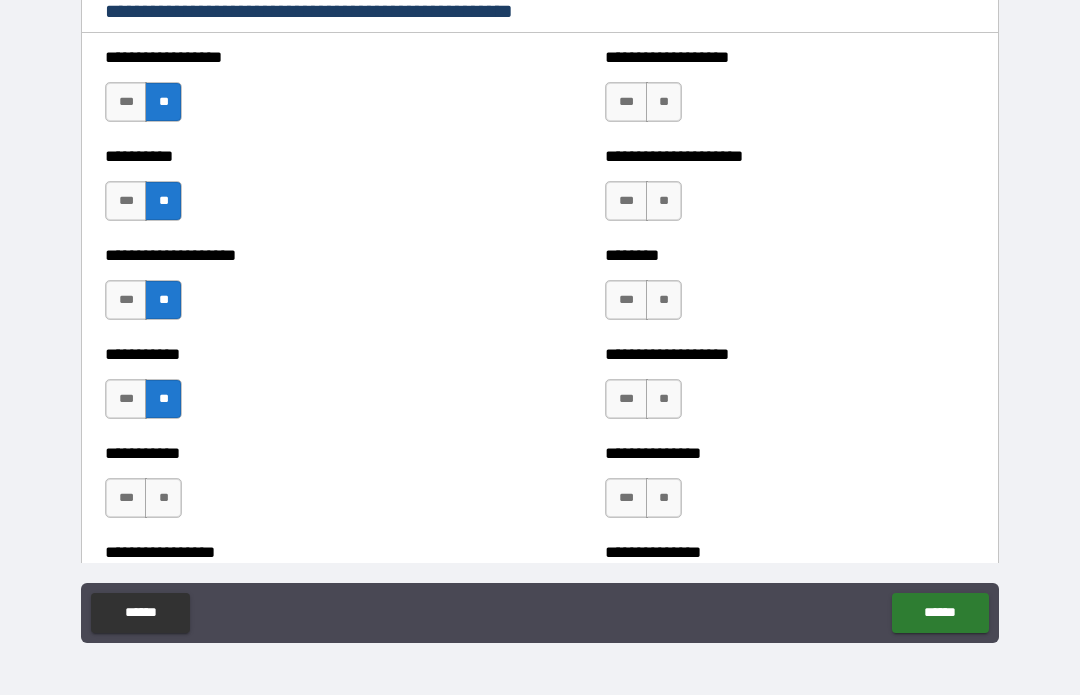 scroll, scrollTop: 2496, scrollLeft: 0, axis: vertical 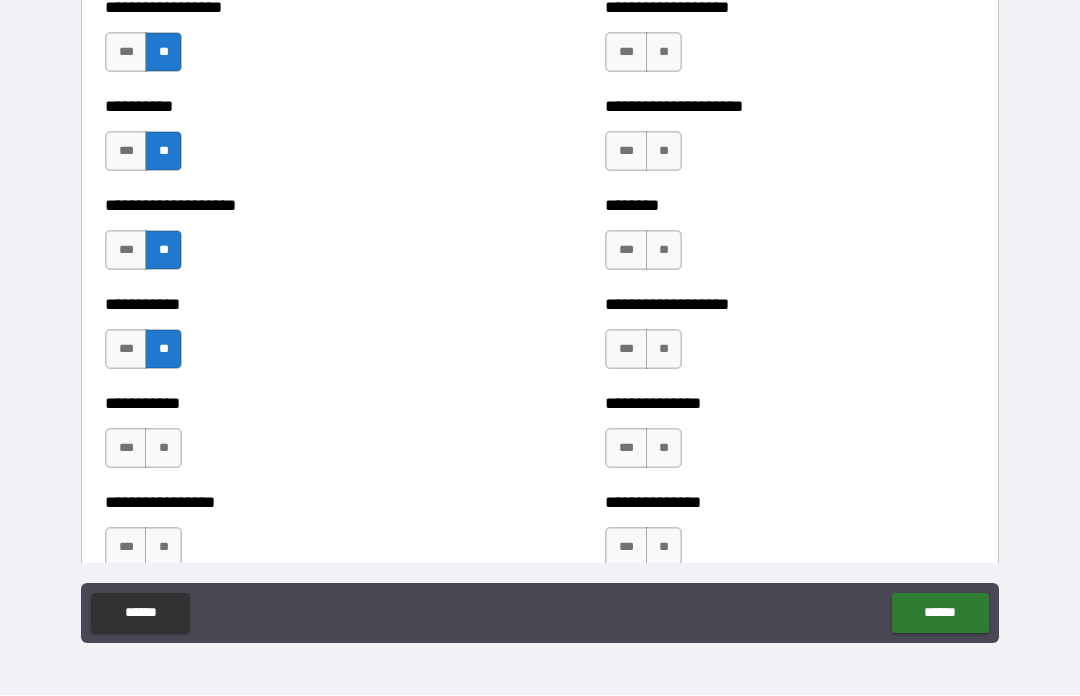 click on "**" at bounding box center (163, 449) 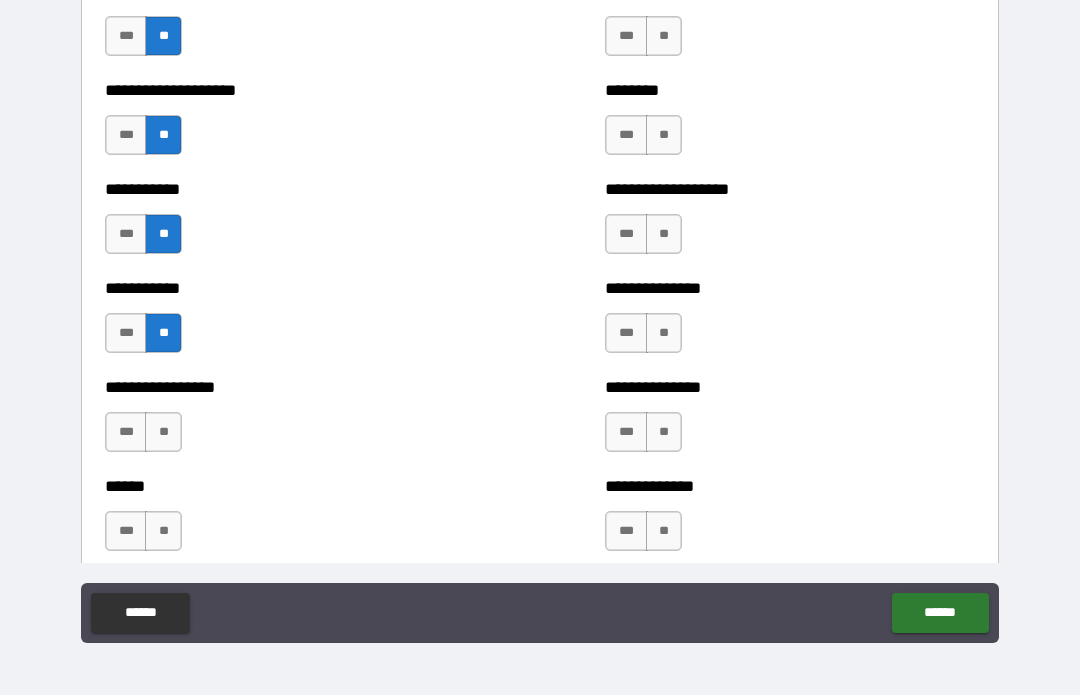 scroll, scrollTop: 2614, scrollLeft: 0, axis: vertical 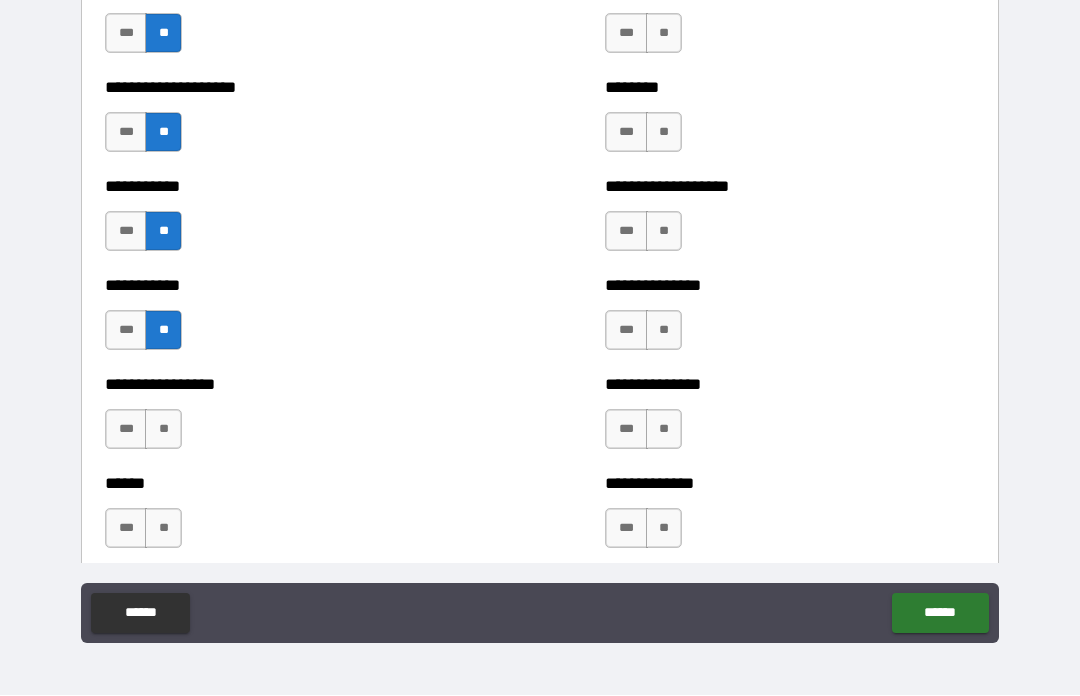 click on "**" at bounding box center [163, 430] 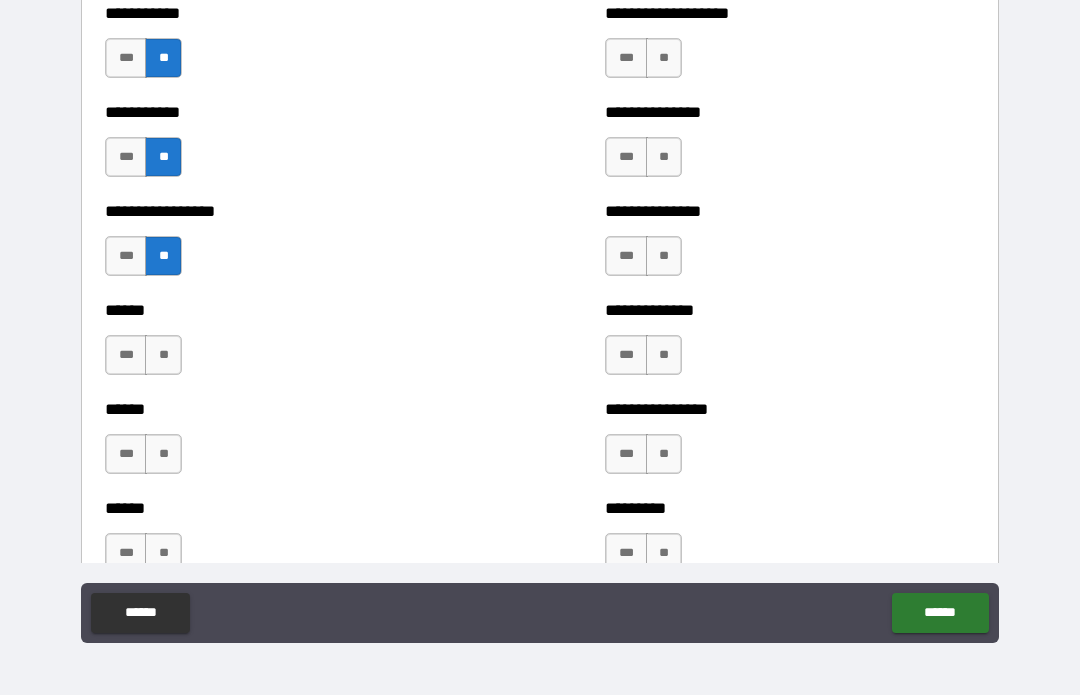 scroll, scrollTop: 2788, scrollLeft: 0, axis: vertical 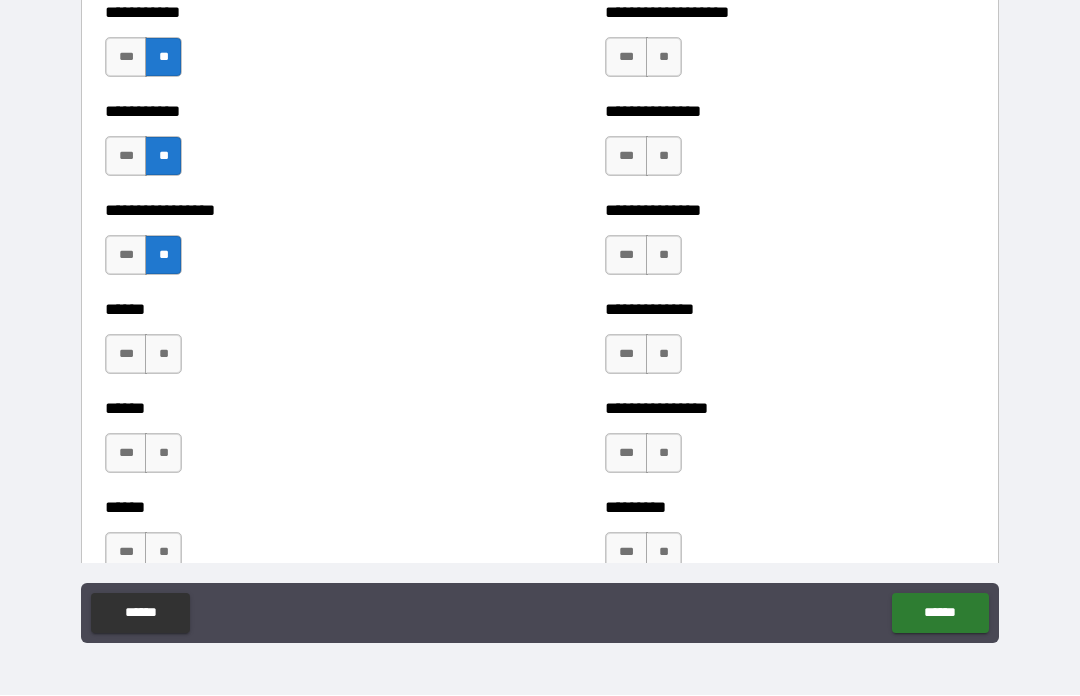 click on "**" at bounding box center (163, 355) 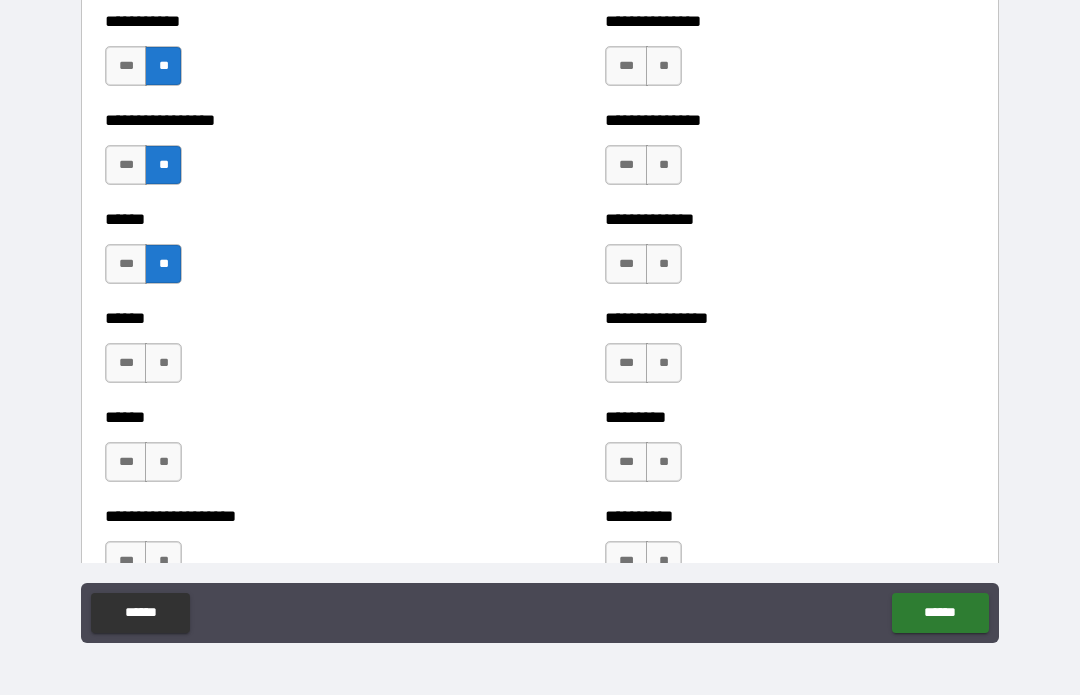 scroll, scrollTop: 2897, scrollLeft: 0, axis: vertical 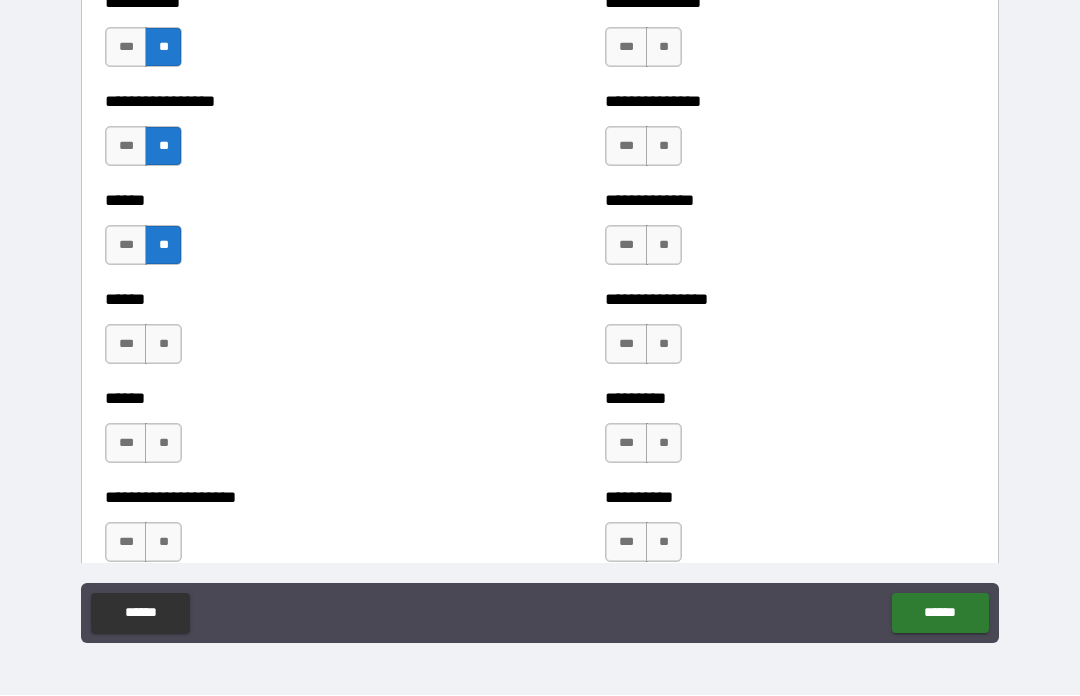 click on "**" at bounding box center (163, 345) 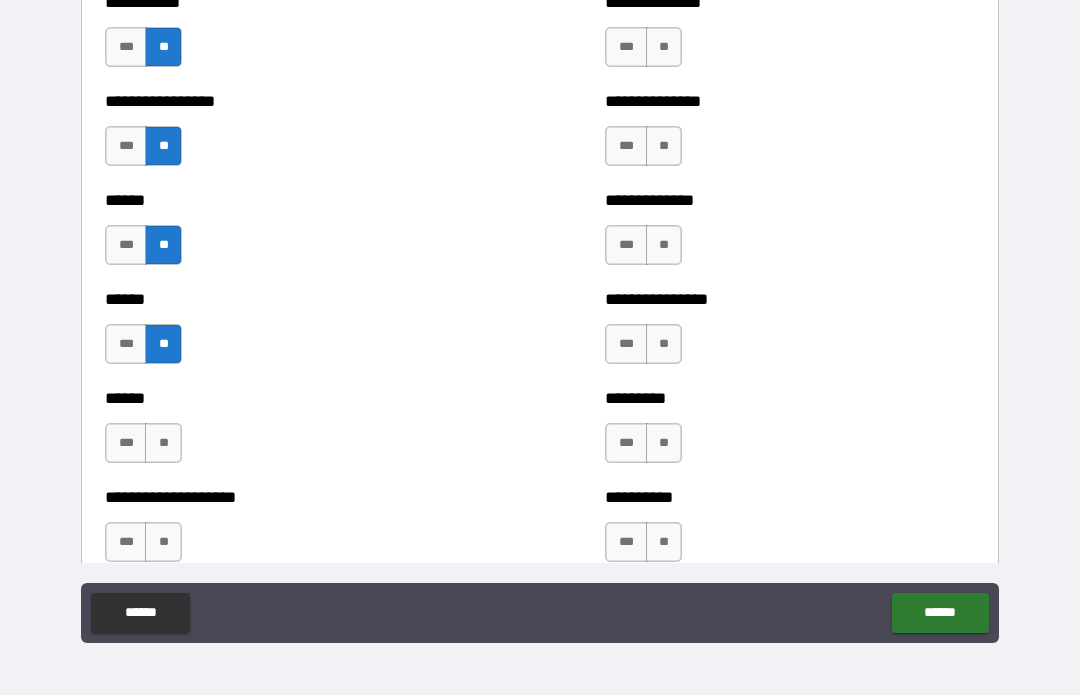 click on "**" at bounding box center [163, 444] 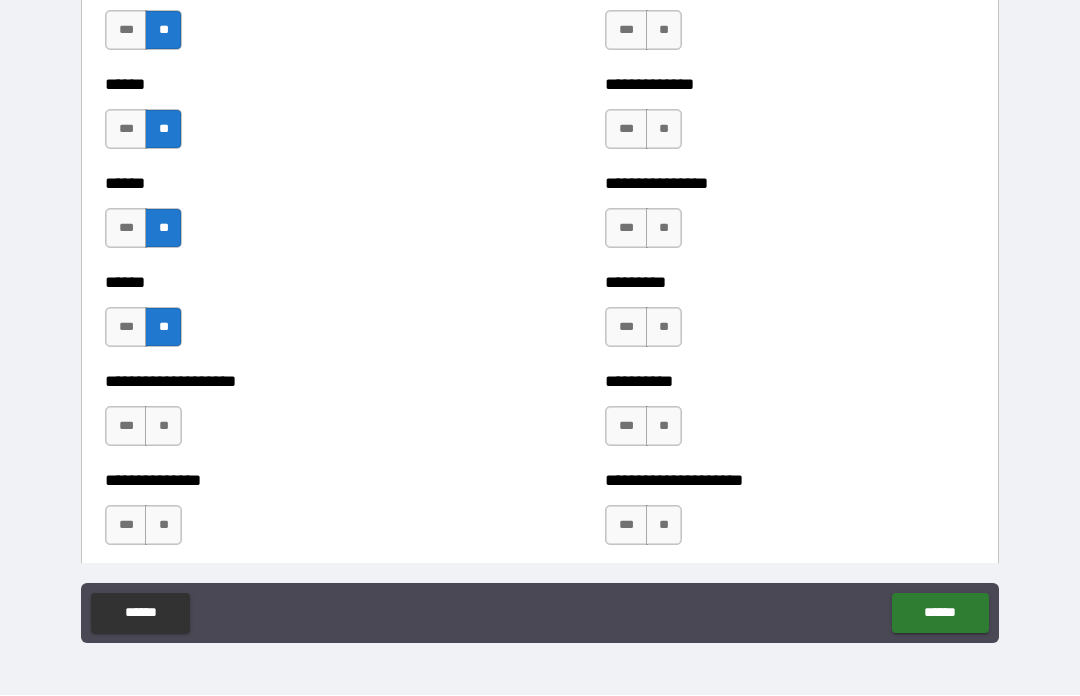 scroll, scrollTop: 3014, scrollLeft: 0, axis: vertical 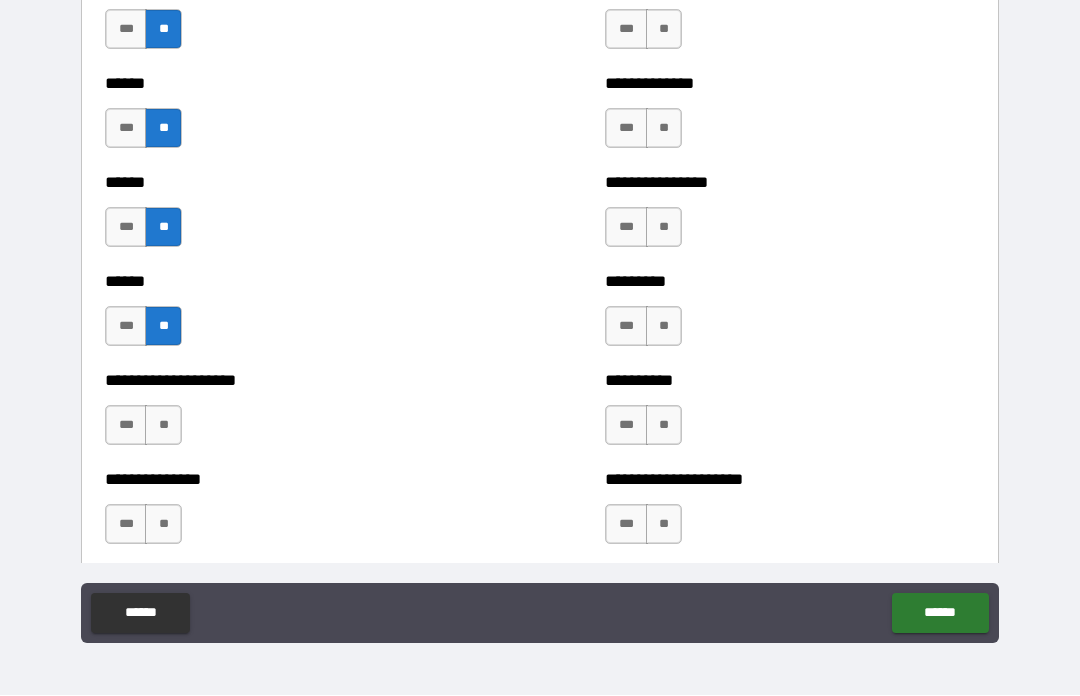 click on "**" at bounding box center (163, 426) 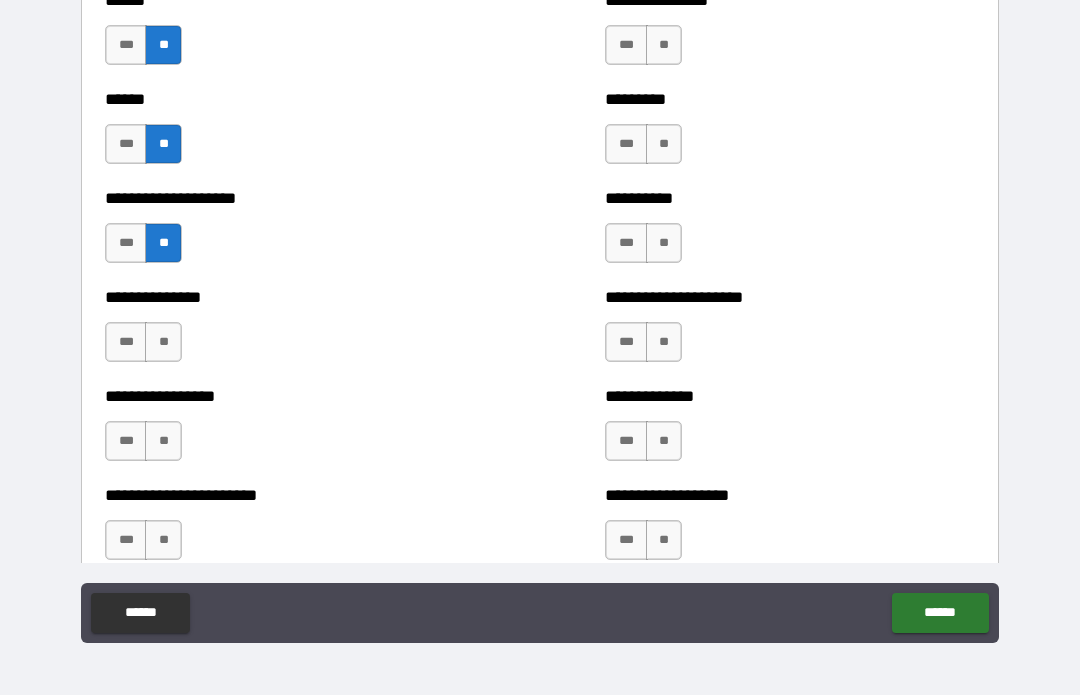 scroll, scrollTop: 3198, scrollLeft: 0, axis: vertical 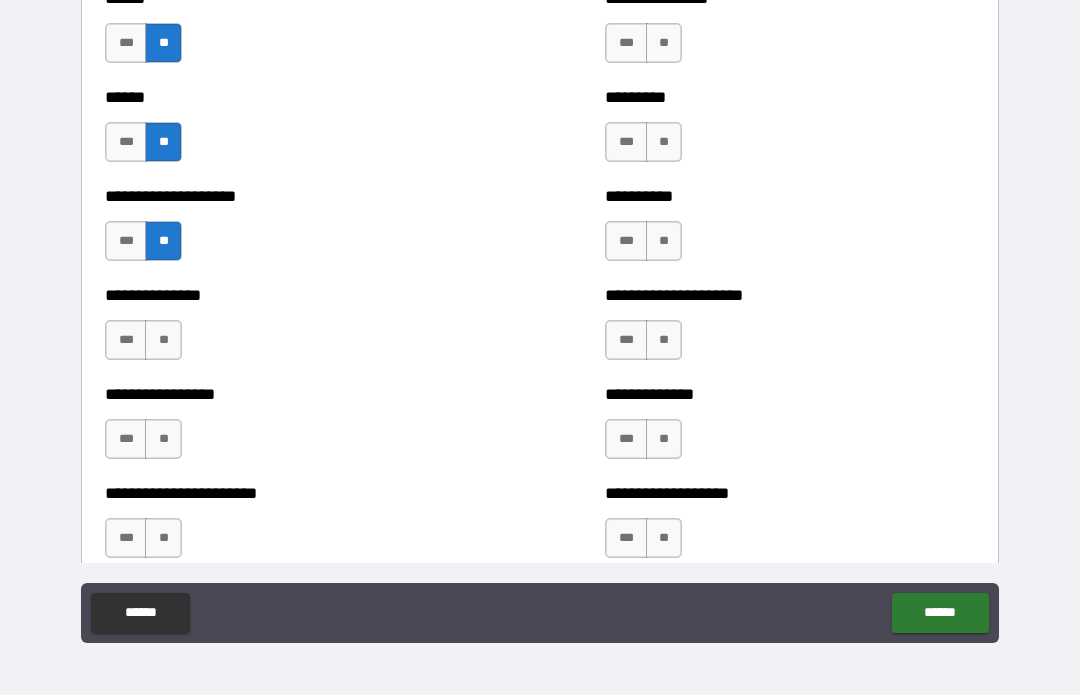 click on "**" at bounding box center (163, 341) 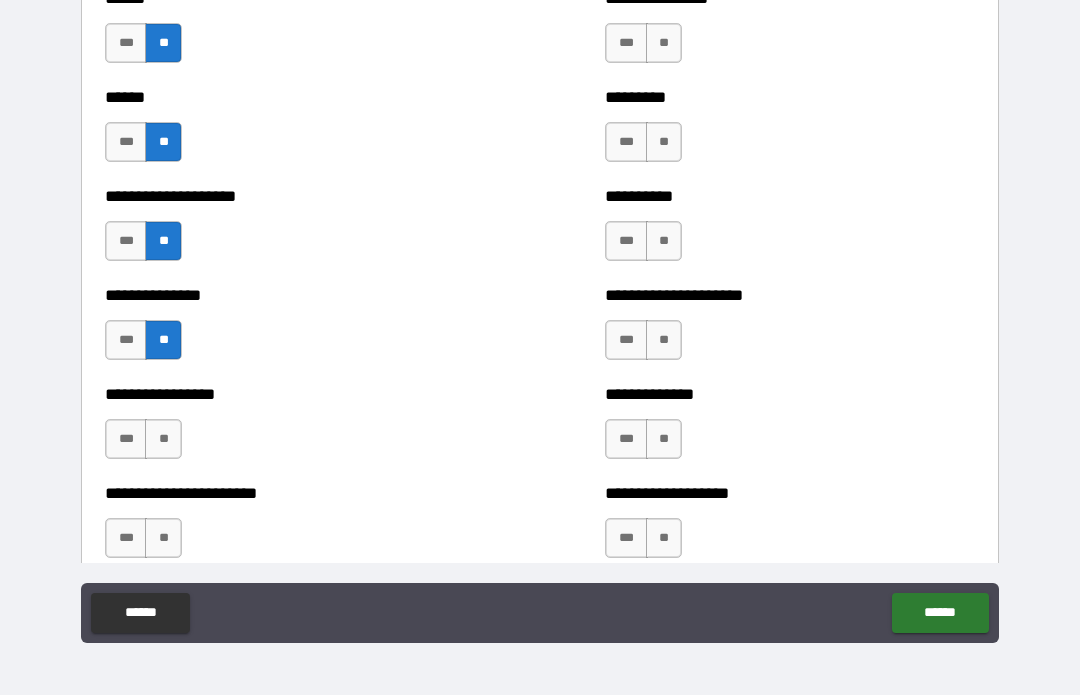 click on "**" at bounding box center [163, 440] 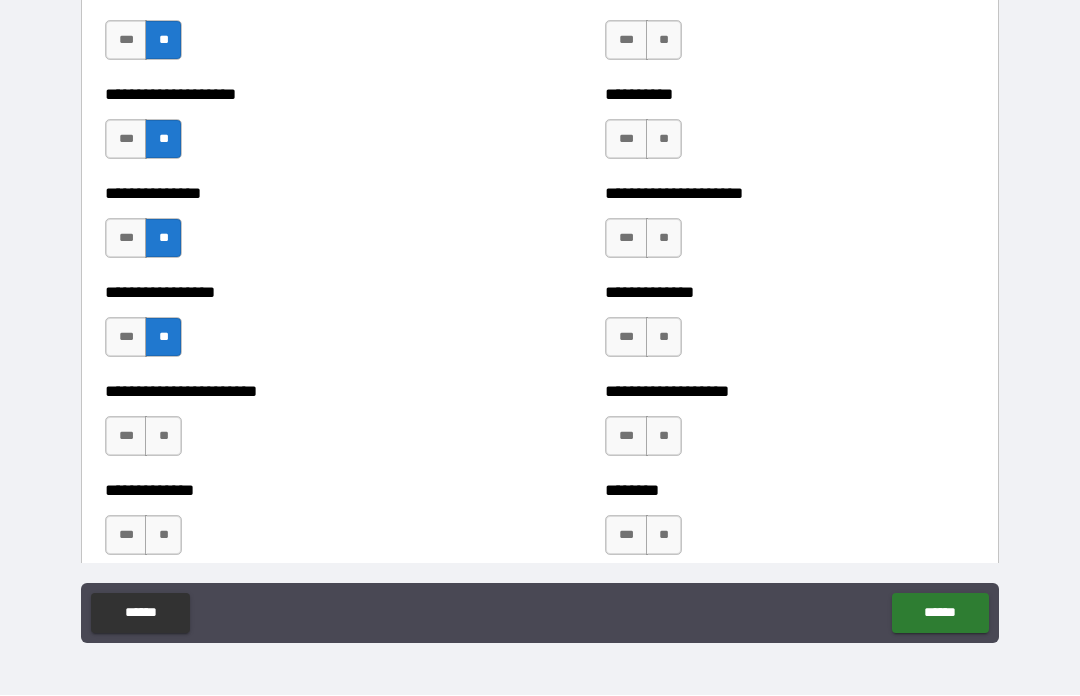 scroll, scrollTop: 3302, scrollLeft: 0, axis: vertical 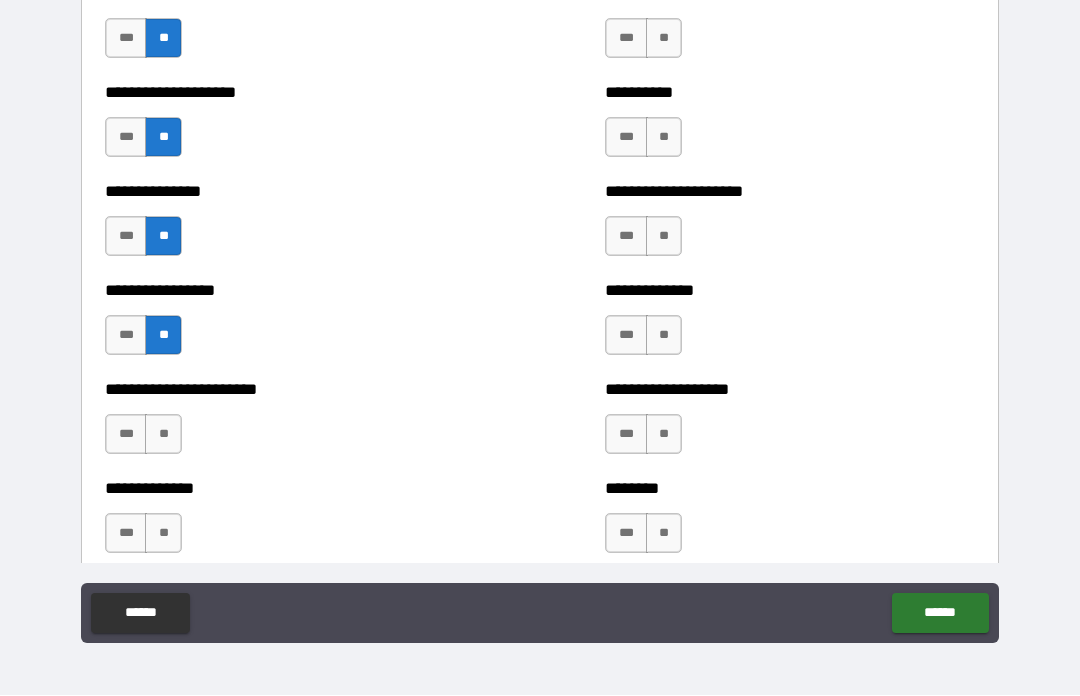 click on "**" at bounding box center [163, 435] 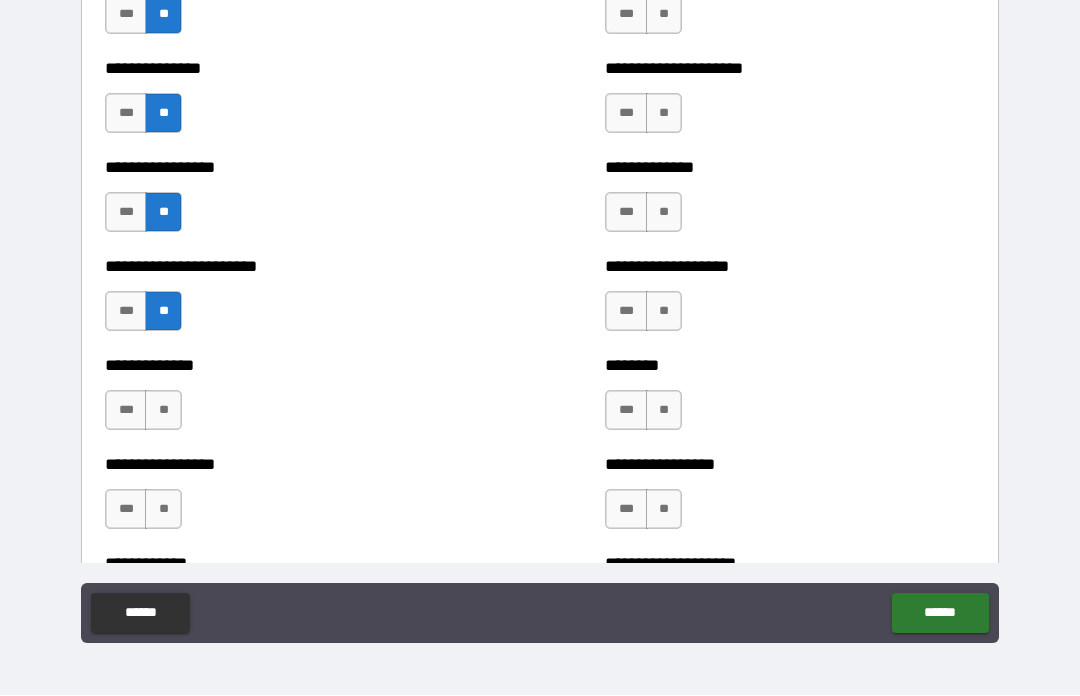 scroll, scrollTop: 3430, scrollLeft: 0, axis: vertical 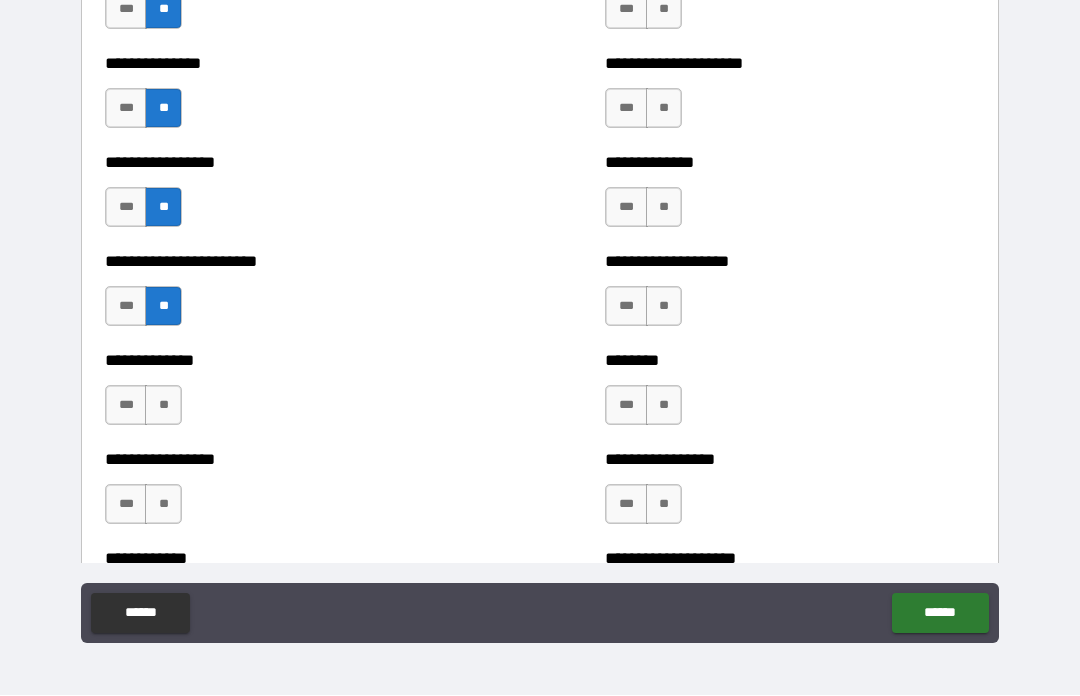 click on "**" at bounding box center [163, 406] 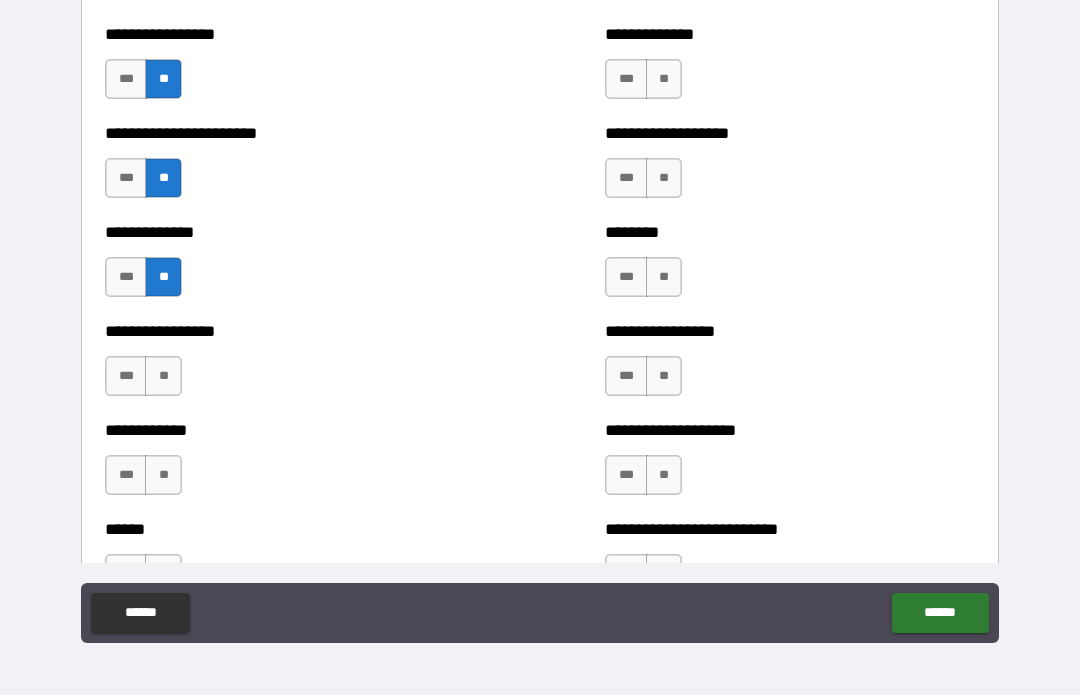 scroll, scrollTop: 3571, scrollLeft: 0, axis: vertical 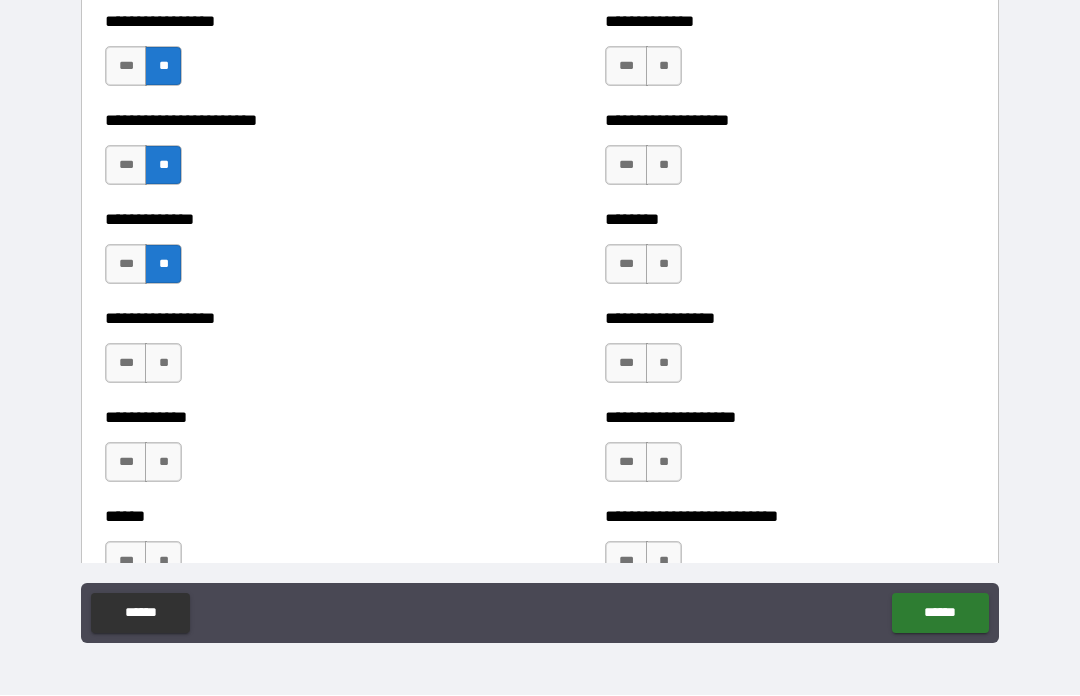 click on "**" at bounding box center (163, 364) 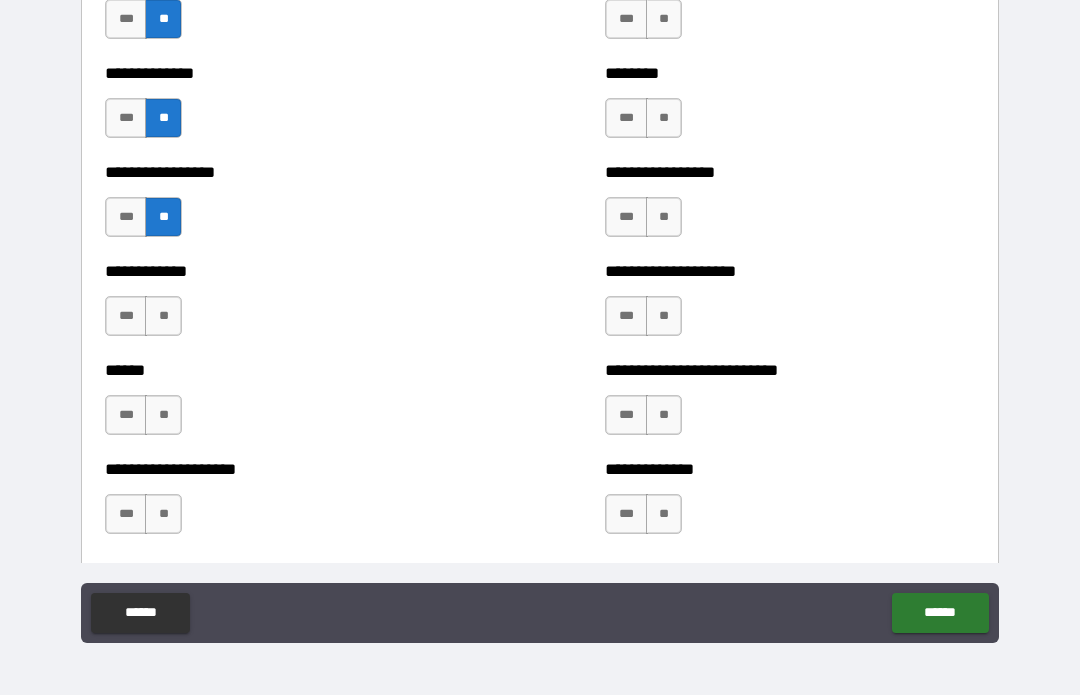 scroll, scrollTop: 3722, scrollLeft: 0, axis: vertical 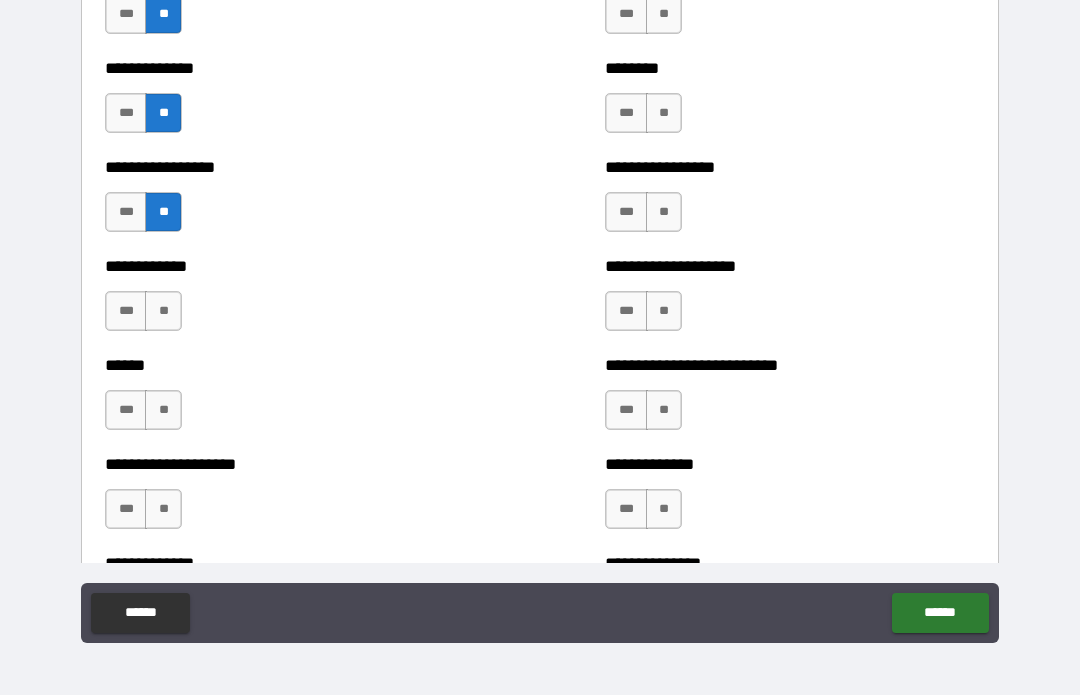click on "**" at bounding box center [163, 312] 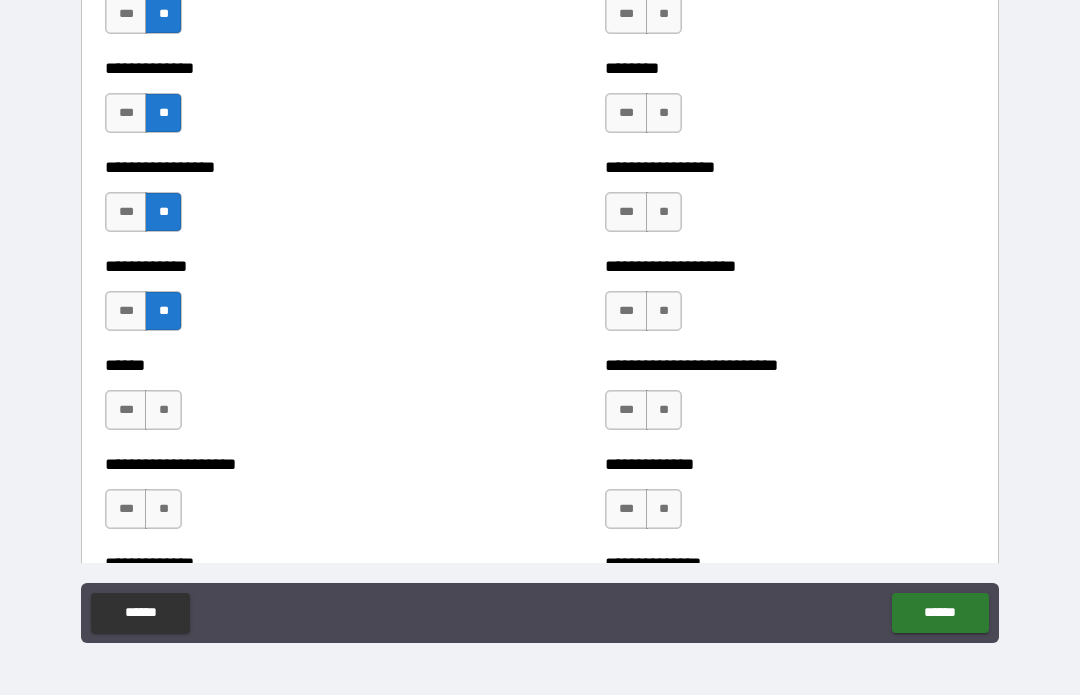 click on "**" at bounding box center (163, 411) 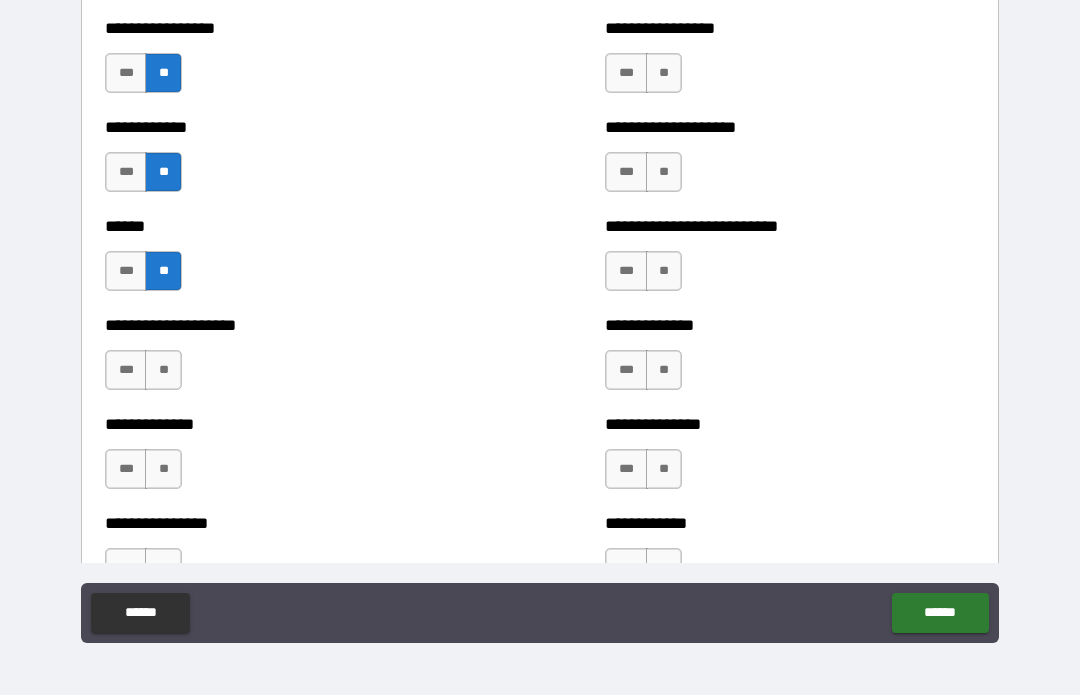 scroll, scrollTop: 3908, scrollLeft: 0, axis: vertical 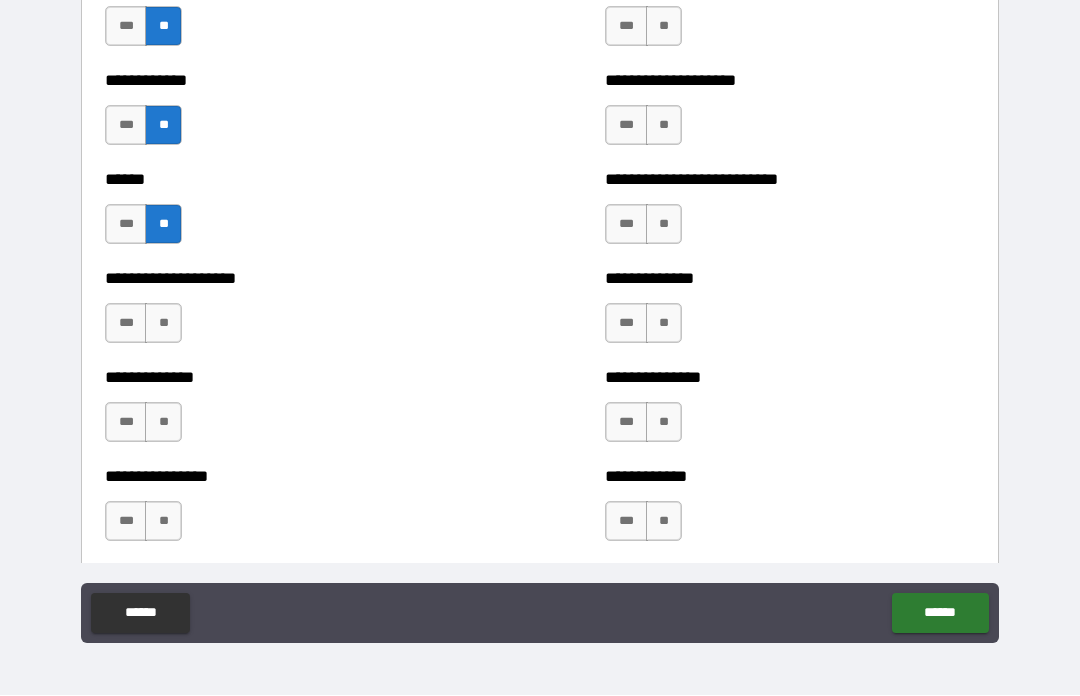 click on "**" at bounding box center (163, 324) 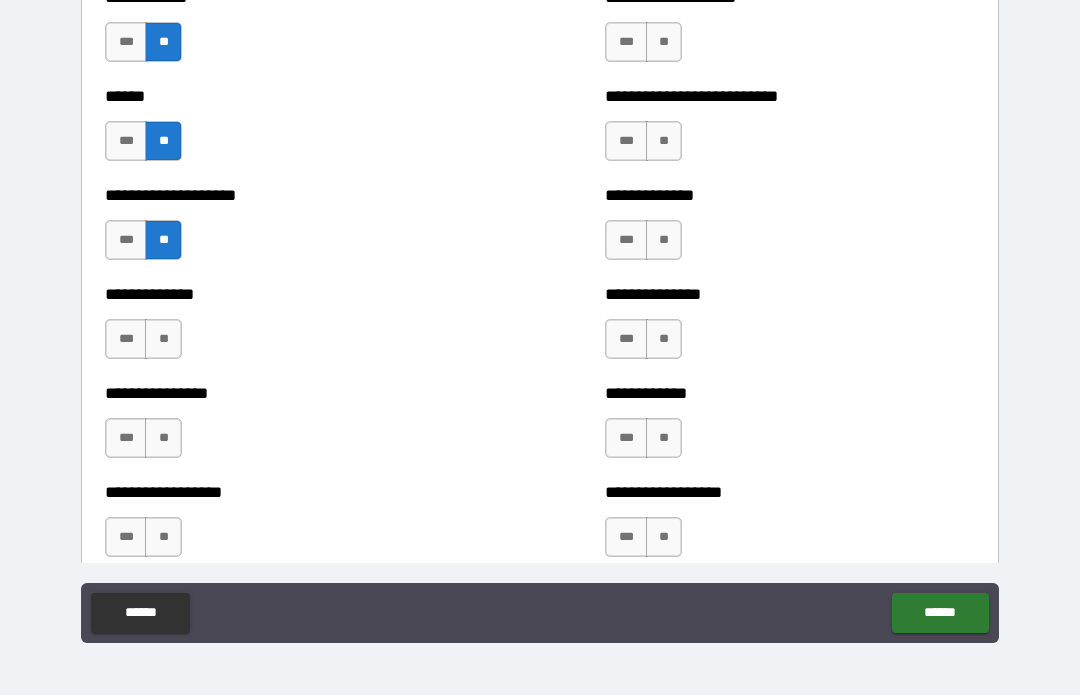 scroll, scrollTop: 4009, scrollLeft: 0, axis: vertical 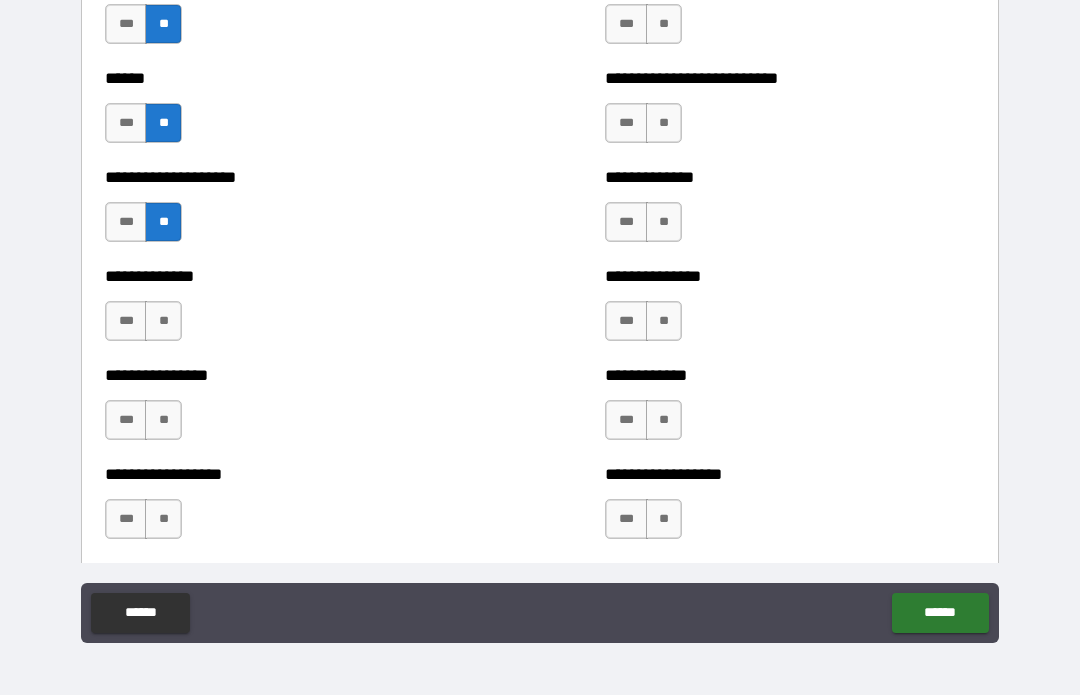 click on "**" at bounding box center (163, 322) 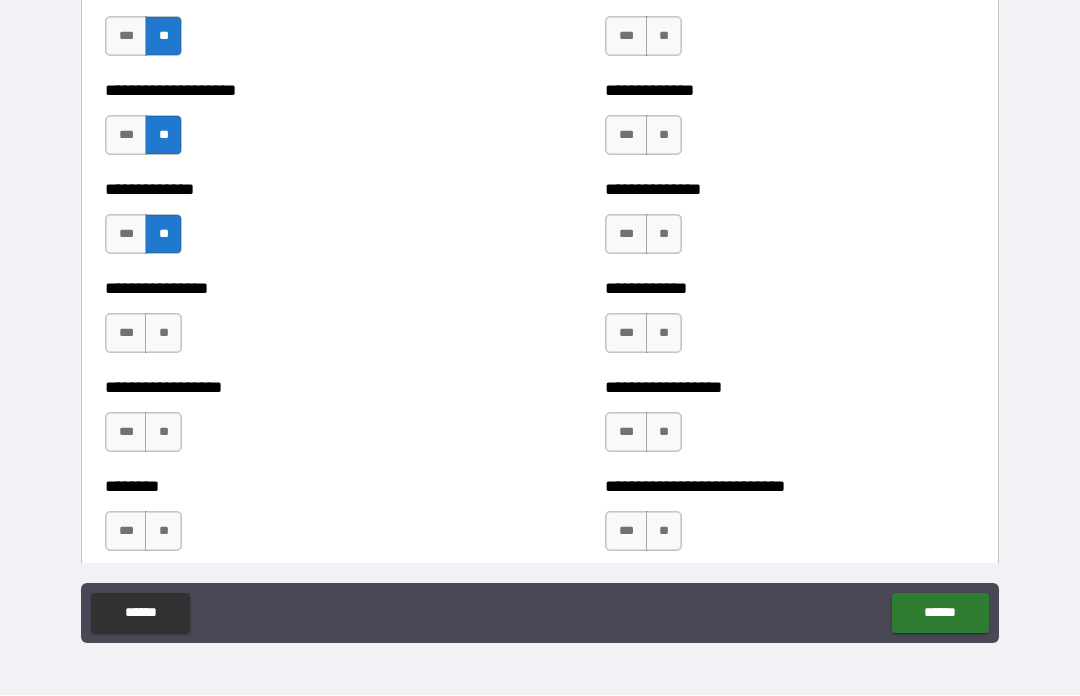 scroll, scrollTop: 4101, scrollLeft: 0, axis: vertical 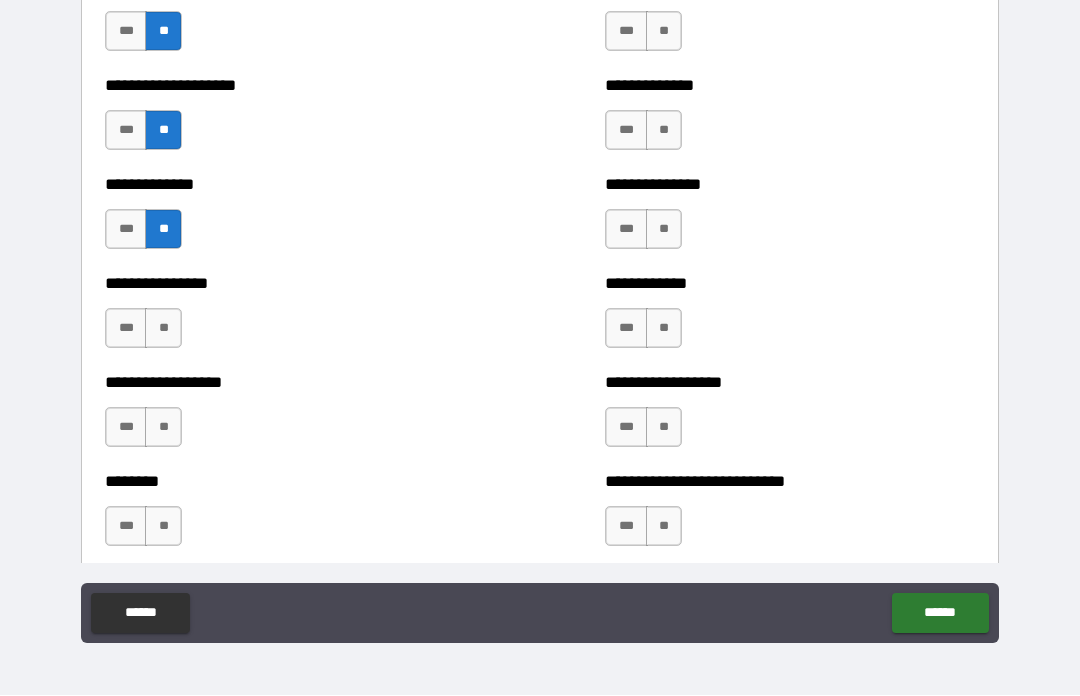 click on "**" at bounding box center [163, 329] 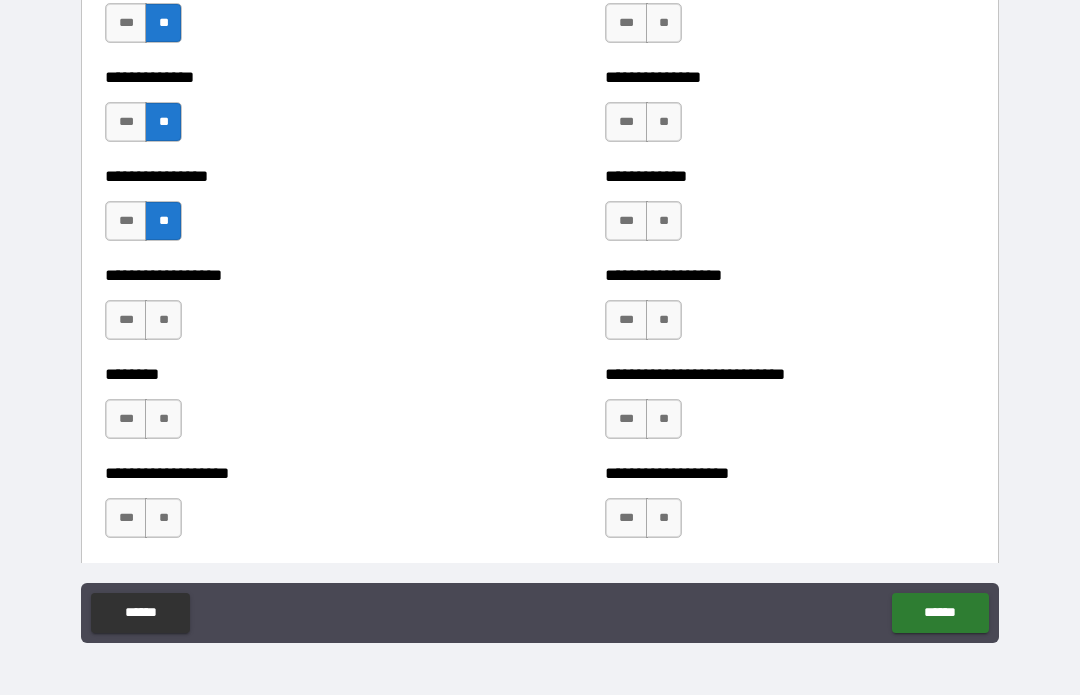 scroll, scrollTop: 4215, scrollLeft: 0, axis: vertical 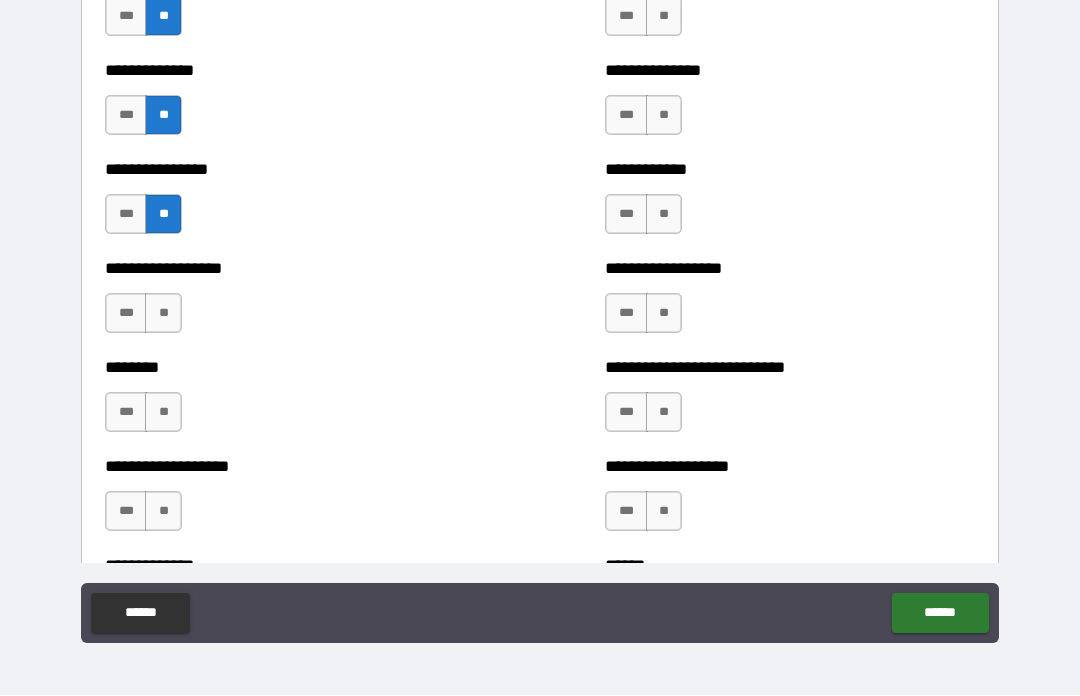 click on "**" at bounding box center (163, 314) 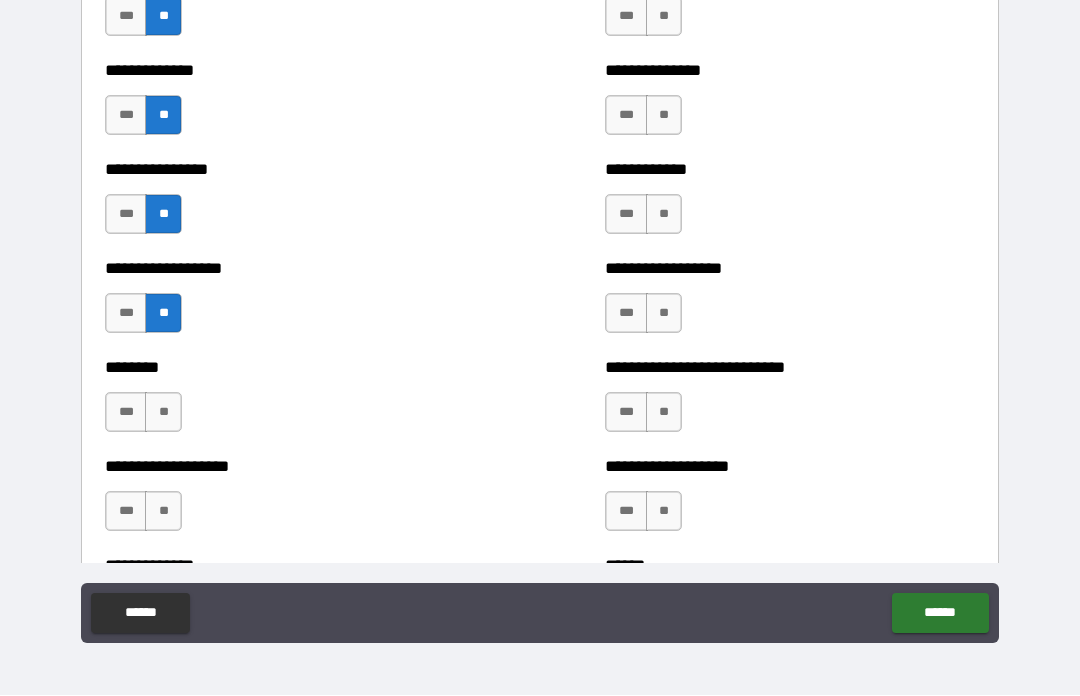 click on "**" at bounding box center (163, 413) 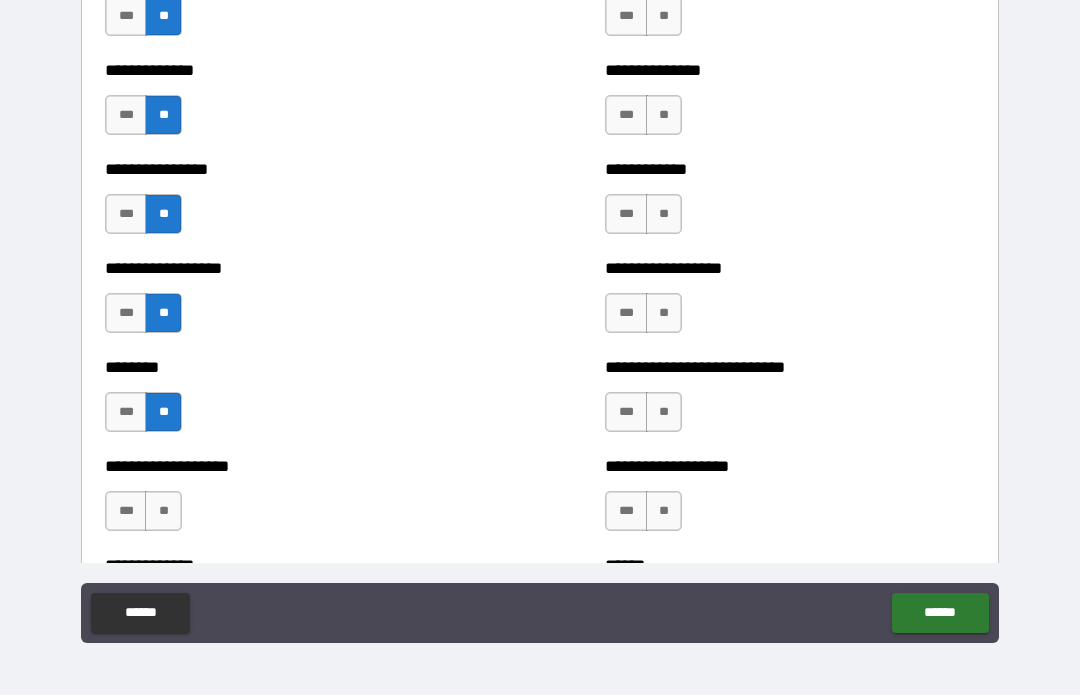 click on "**" at bounding box center (163, 512) 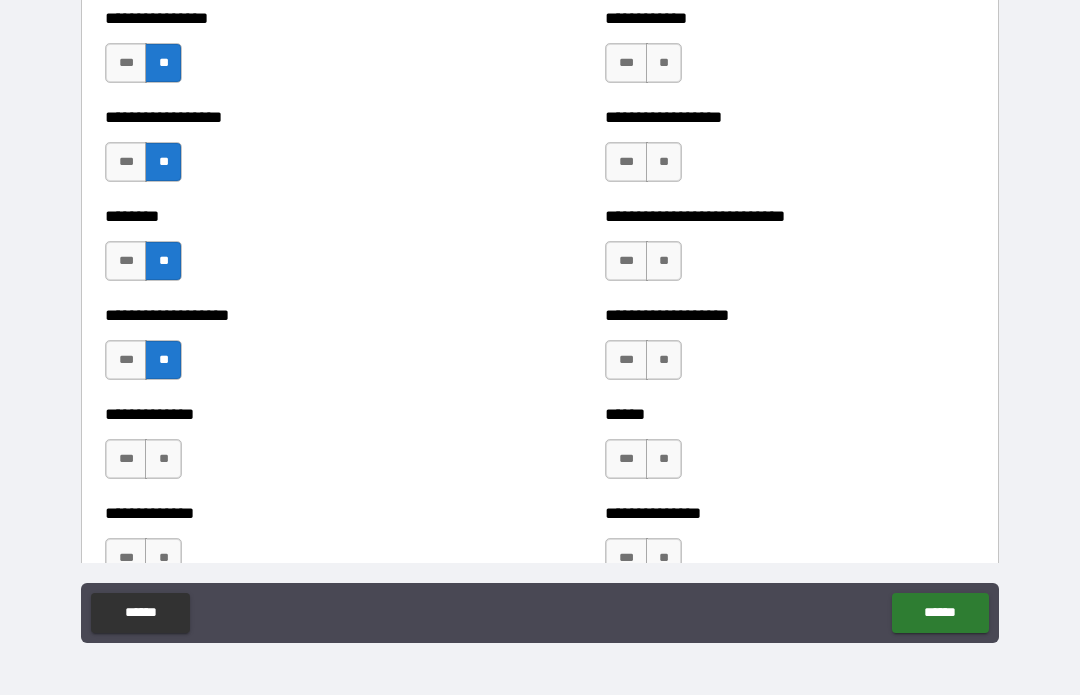 scroll, scrollTop: 4394, scrollLeft: 0, axis: vertical 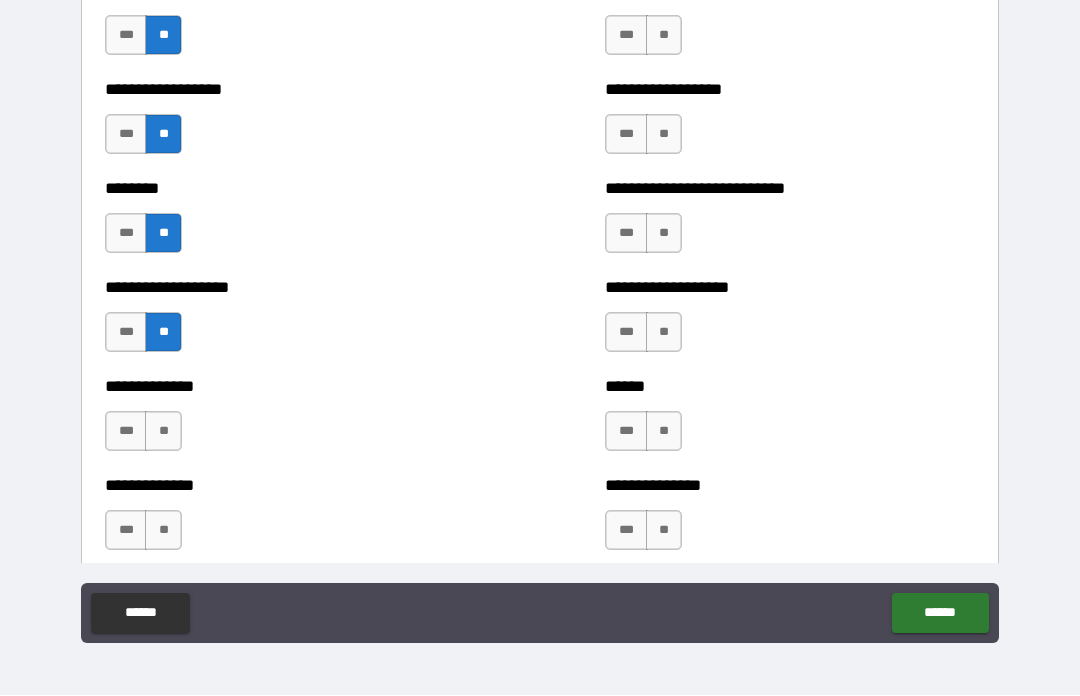 click on "**" at bounding box center [163, 432] 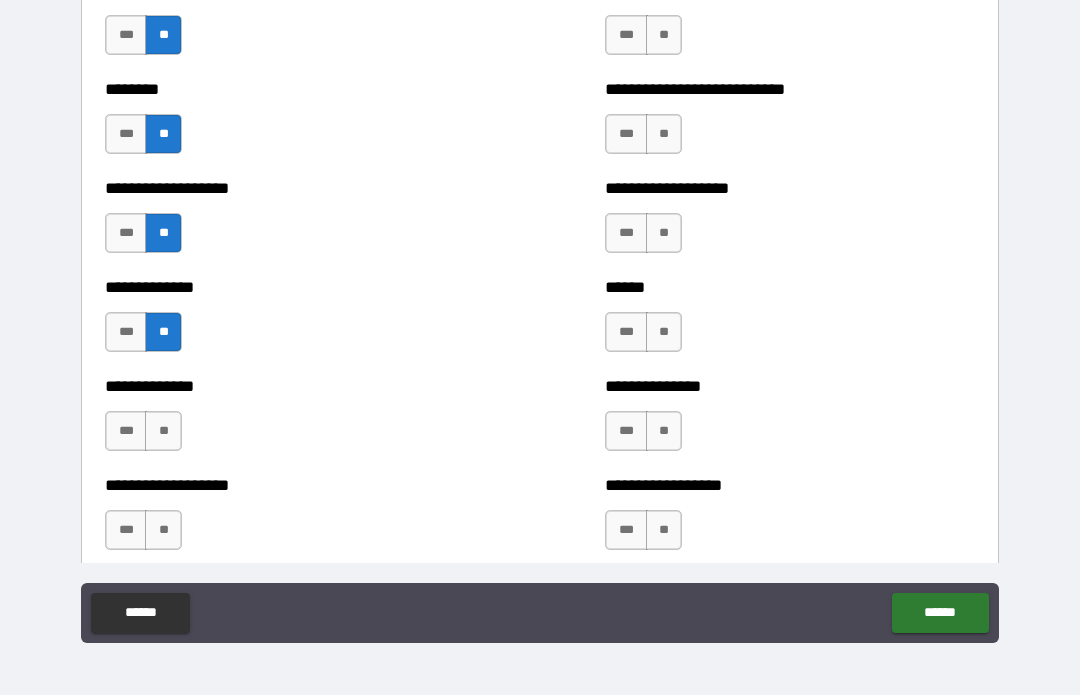 scroll, scrollTop: 4499, scrollLeft: 0, axis: vertical 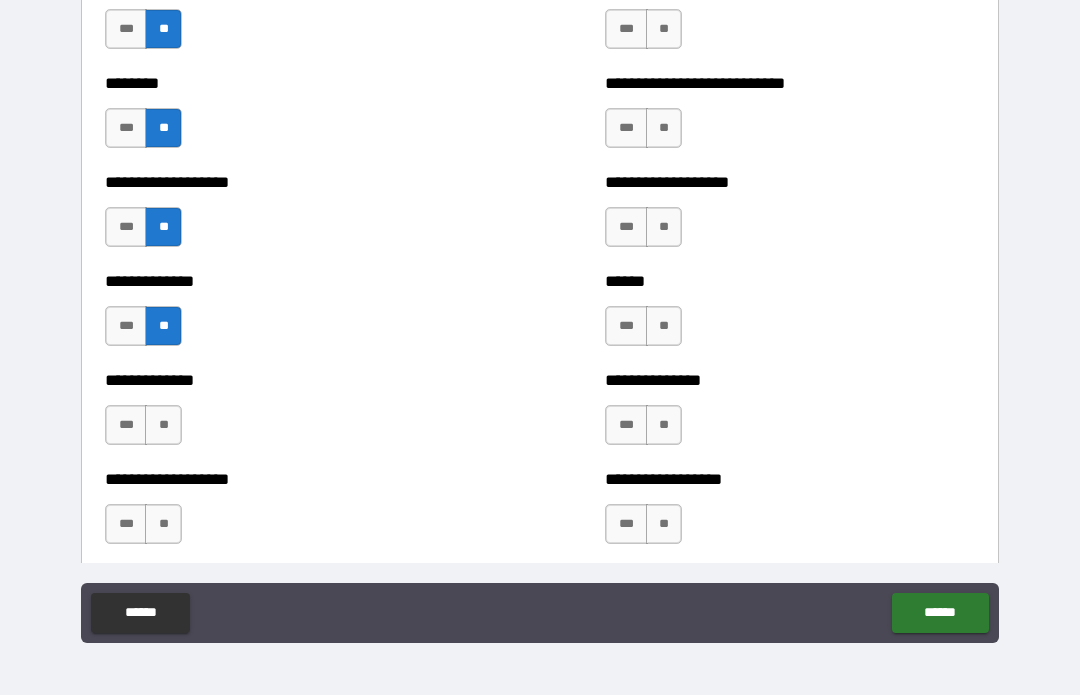 click on "**" at bounding box center (163, 426) 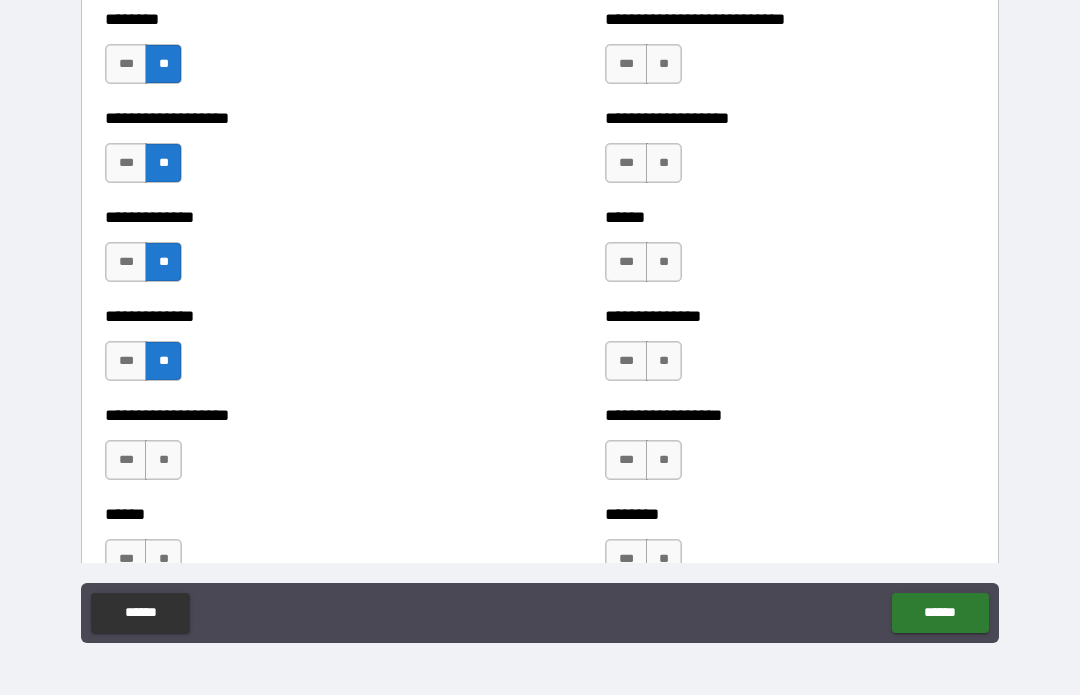 scroll, scrollTop: 4603, scrollLeft: 0, axis: vertical 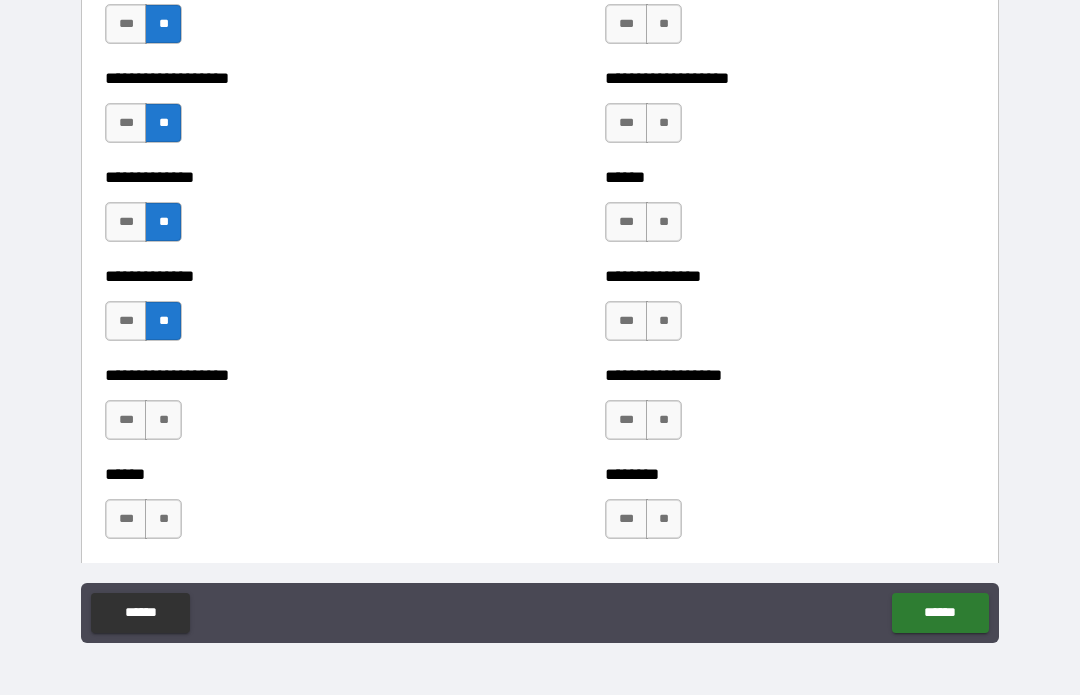 click on "**" at bounding box center [163, 421] 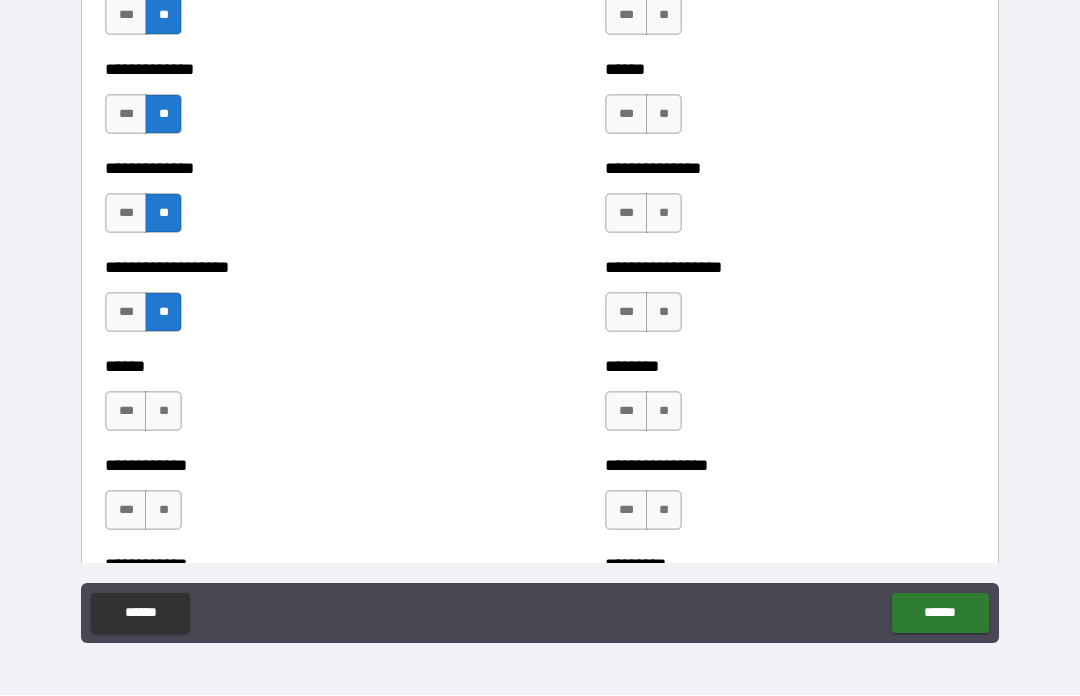 scroll, scrollTop: 4719, scrollLeft: 0, axis: vertical 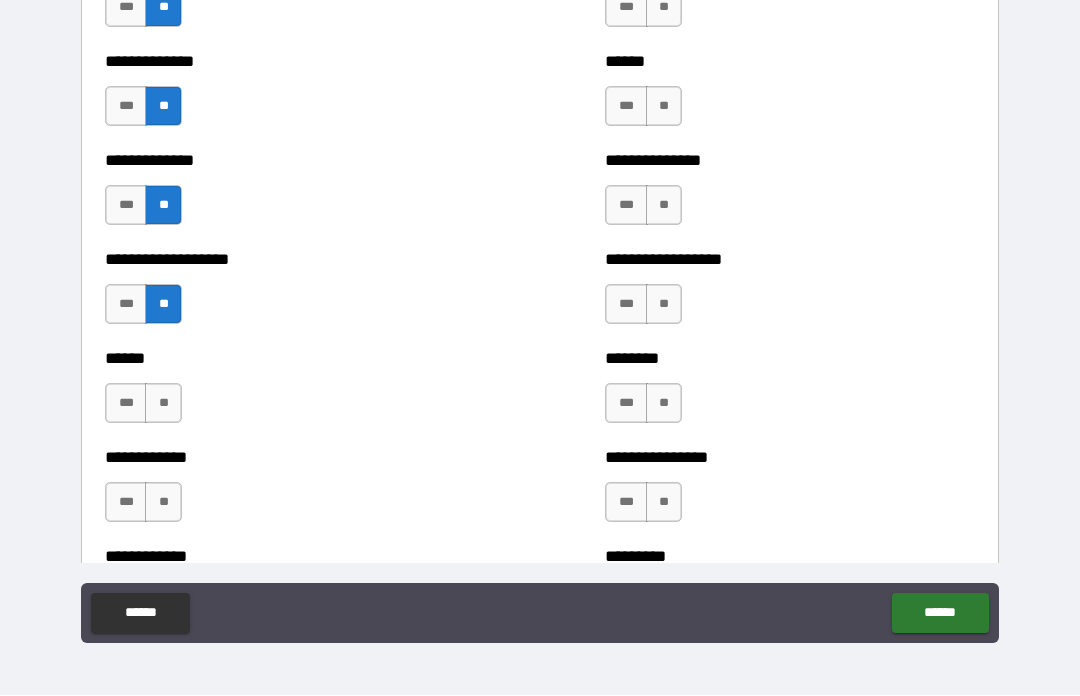 click on "**" at bounding box center (163, 404) 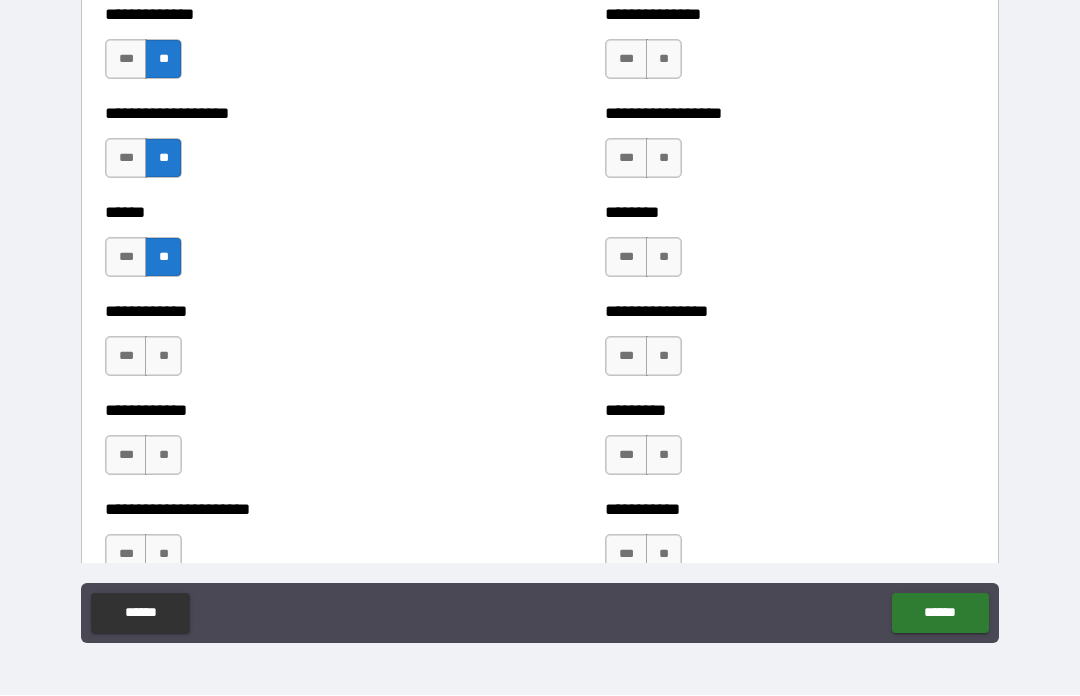 scroll, scrollTop: 4870, scrollLeft: 0, axis: vertical 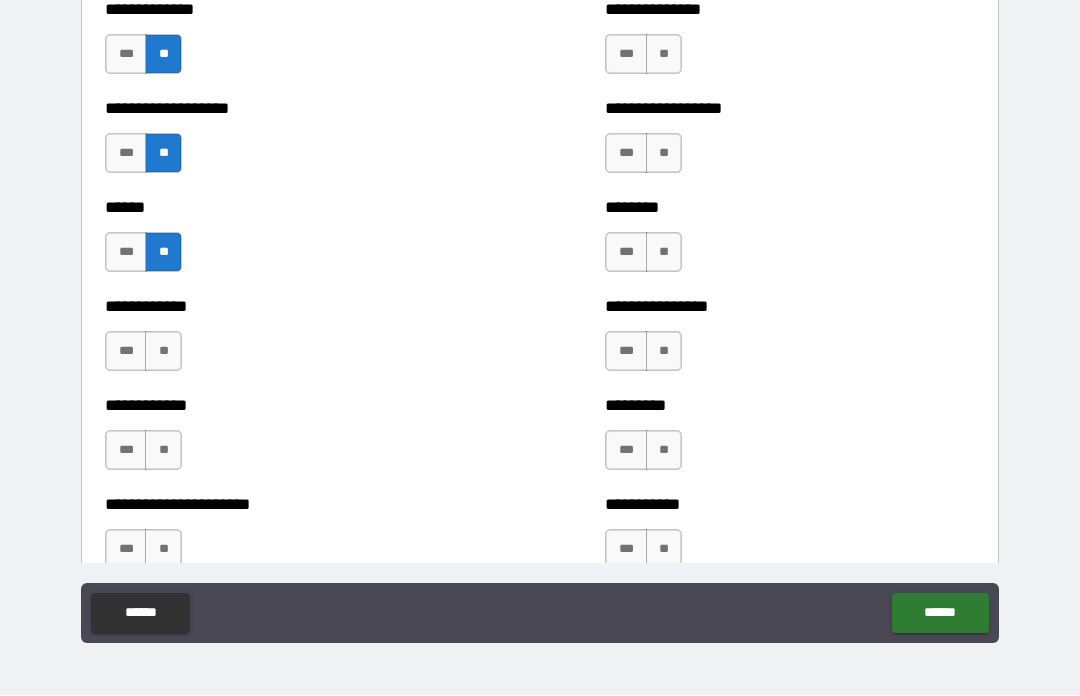 click on "**" at bounding box center (163, 352) 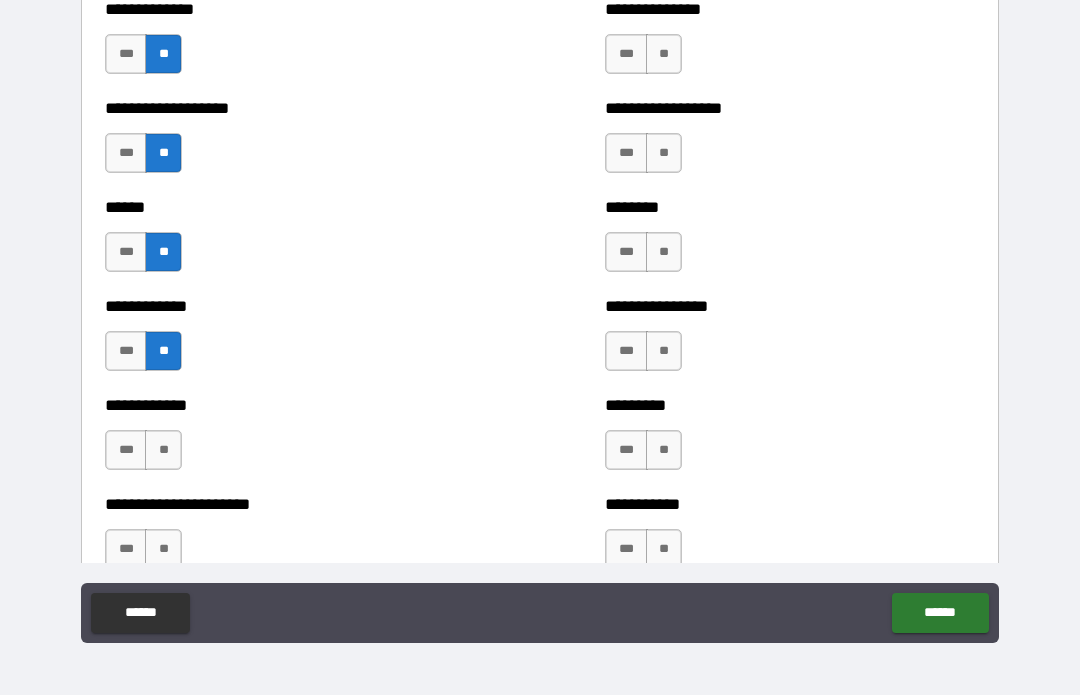 click on "**" at bounding box center (163, 451) 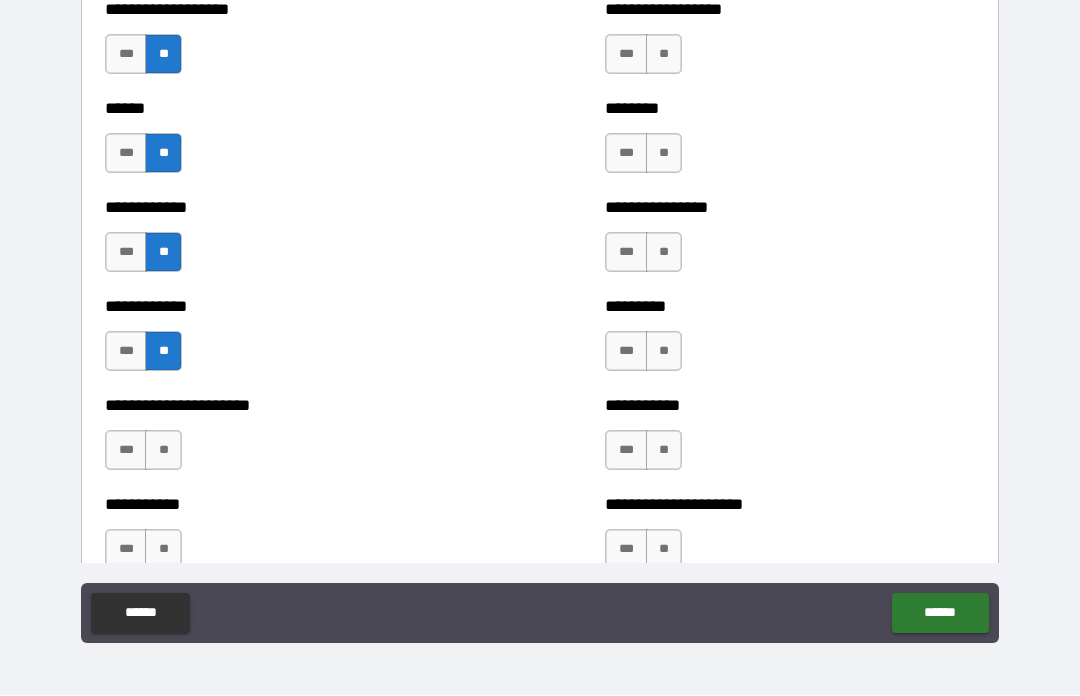 scroll, scrollTop: 4988, scrollLeft: 0, axis: vertical 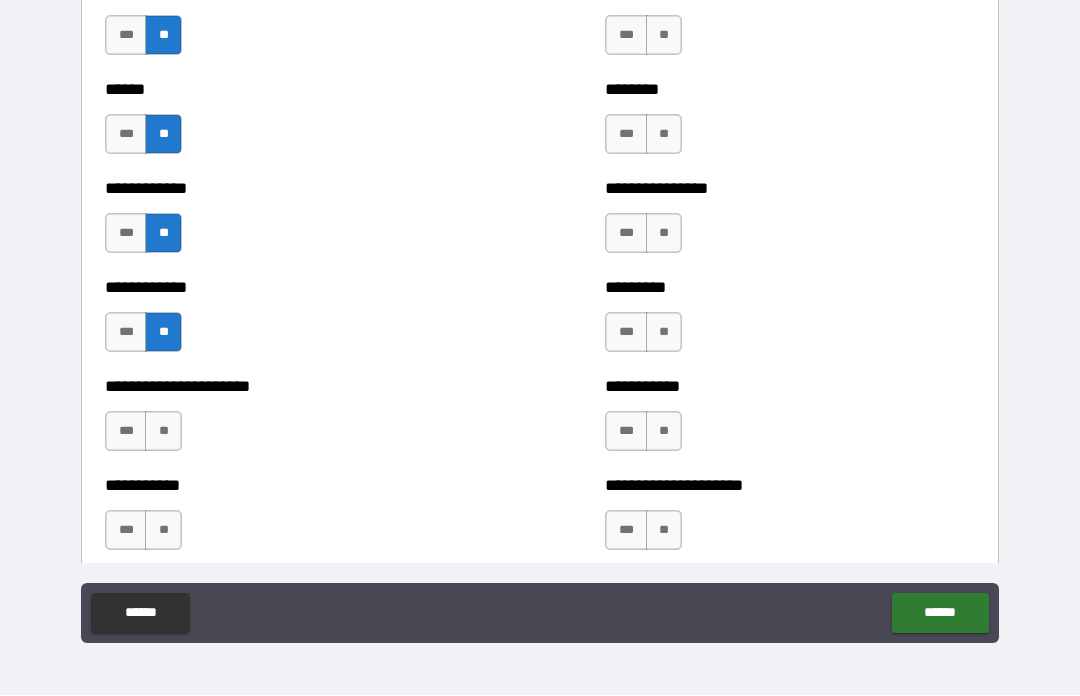 click on "**" at bounding box center [163, 432] 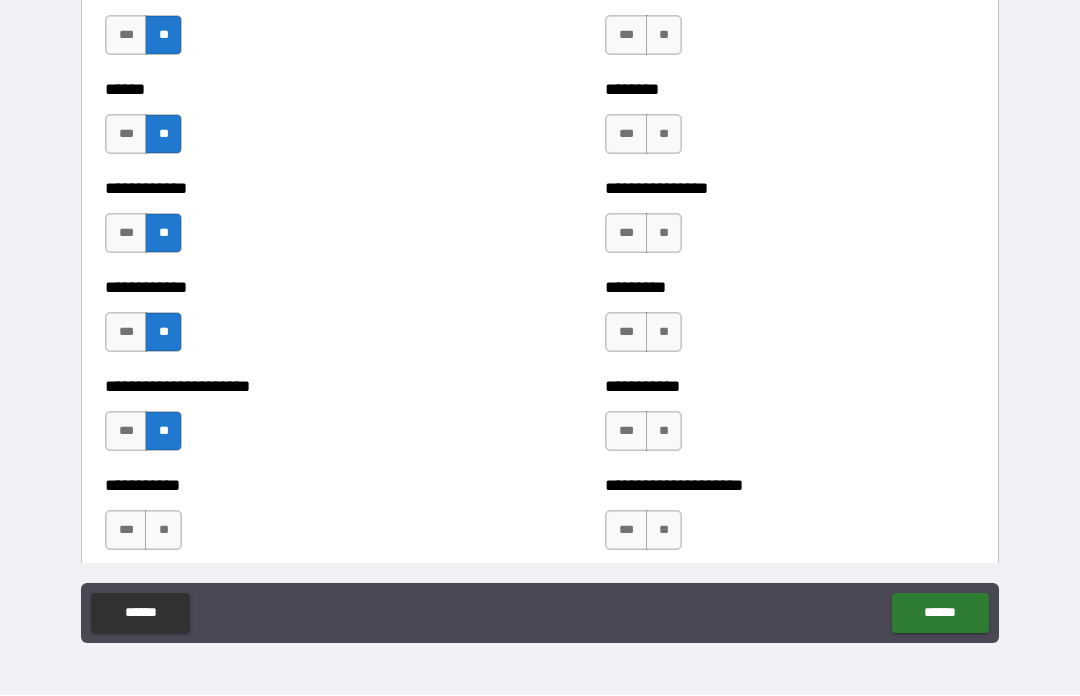 click on "**" at bounding box center (163, 531) 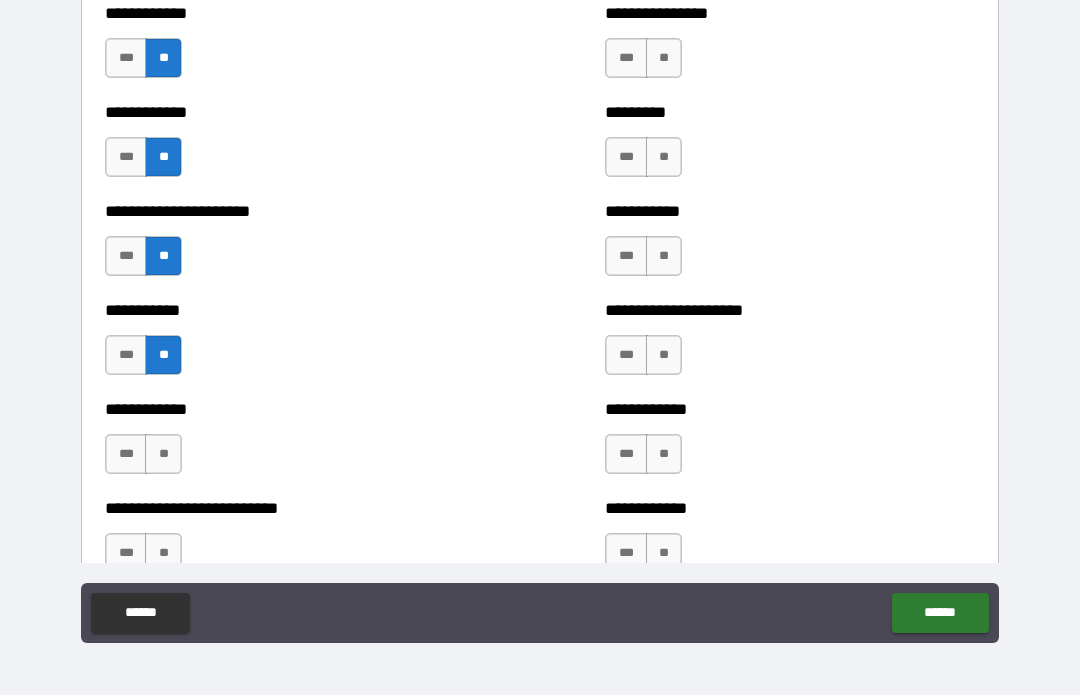 scroll, scrollTop: 5216, scrollLeft: 0, axis: vertical 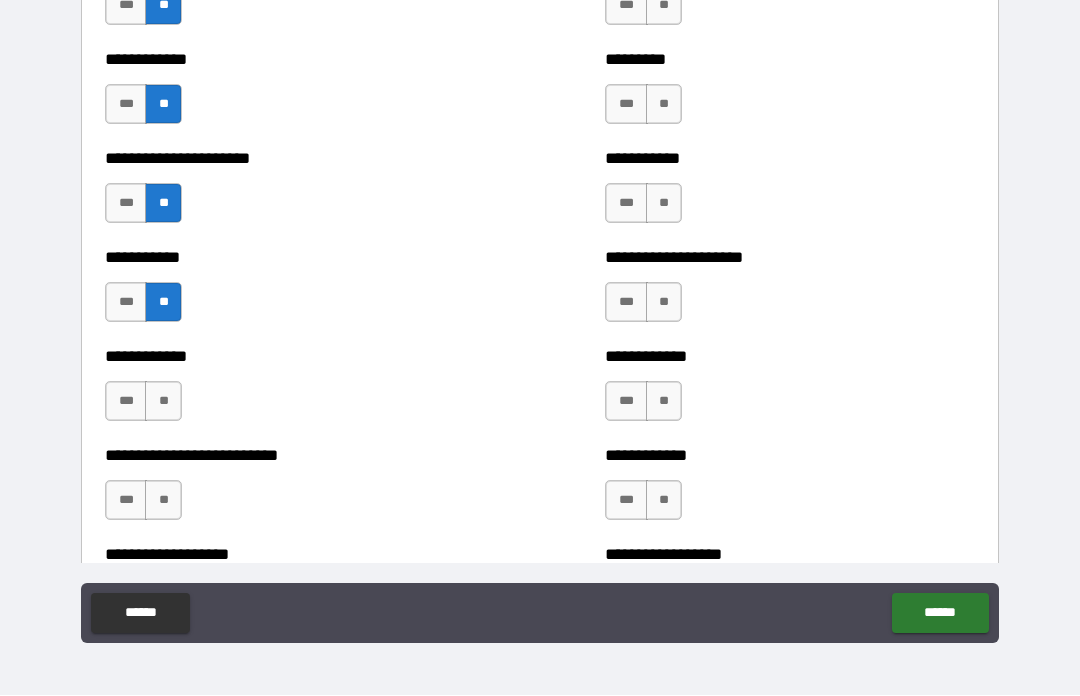 click on "**" at bounding box center [163, 402] 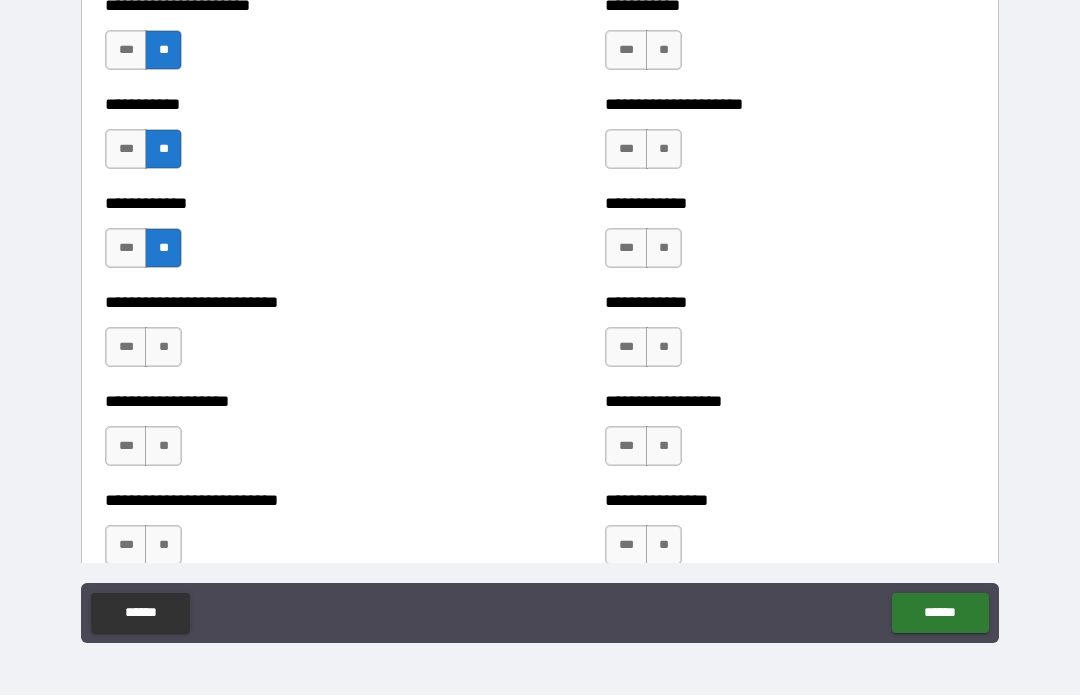 scroll, scrollTop: 5373, scrollLeft: 0, axis: vertical 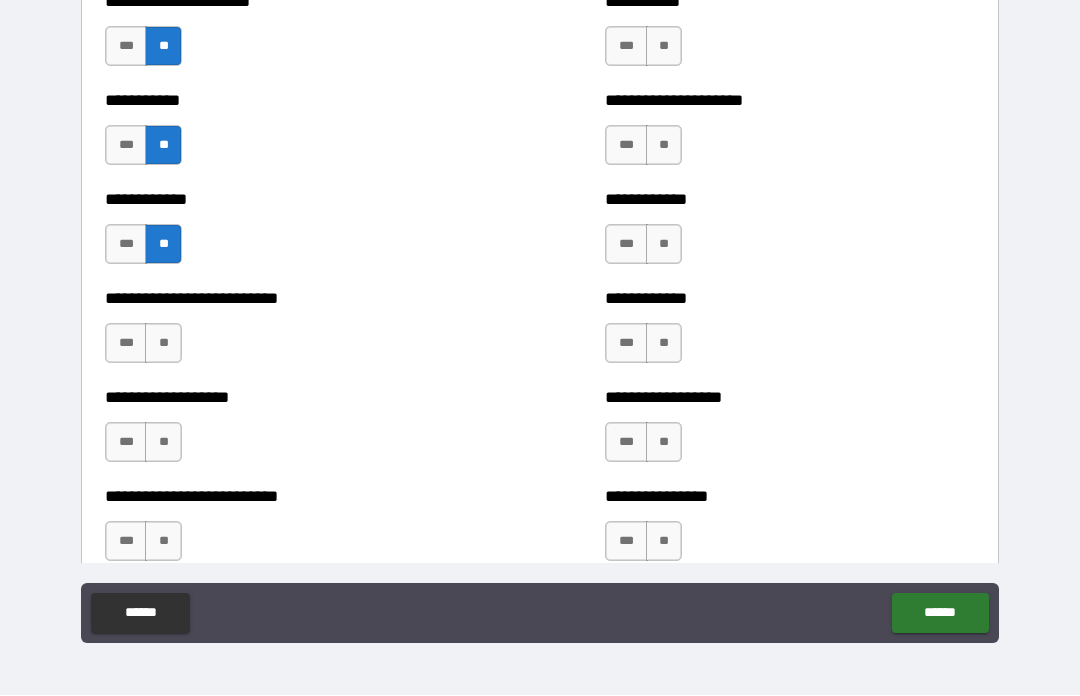 click on "**" at bounding box center [163, 344] 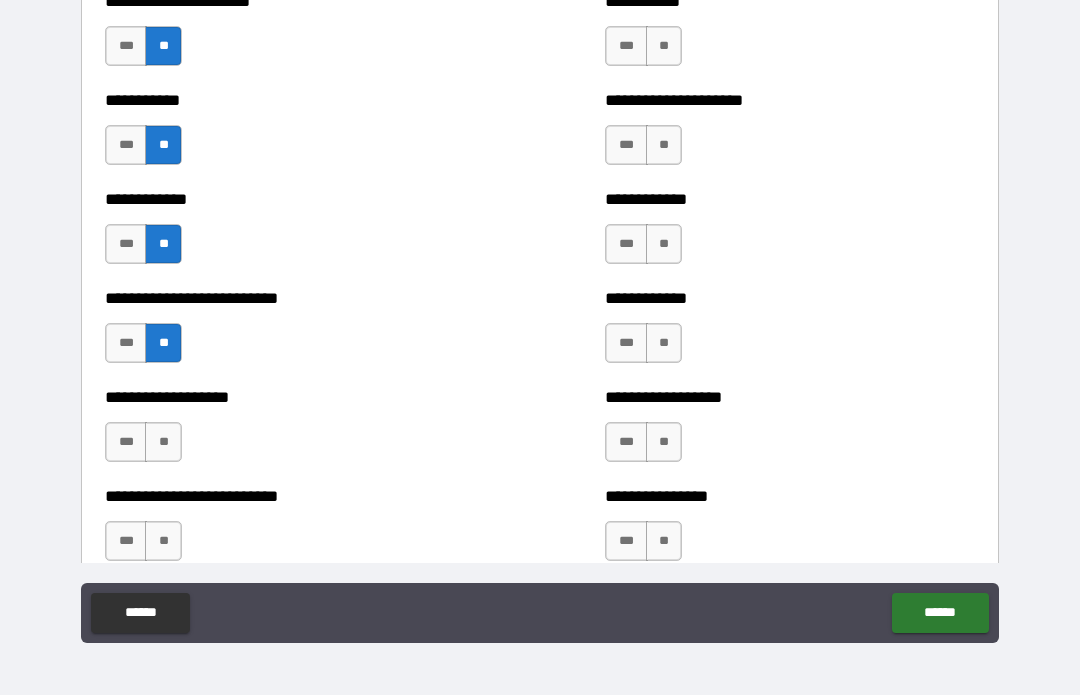 click on "**" at bounding box center (163, 443) 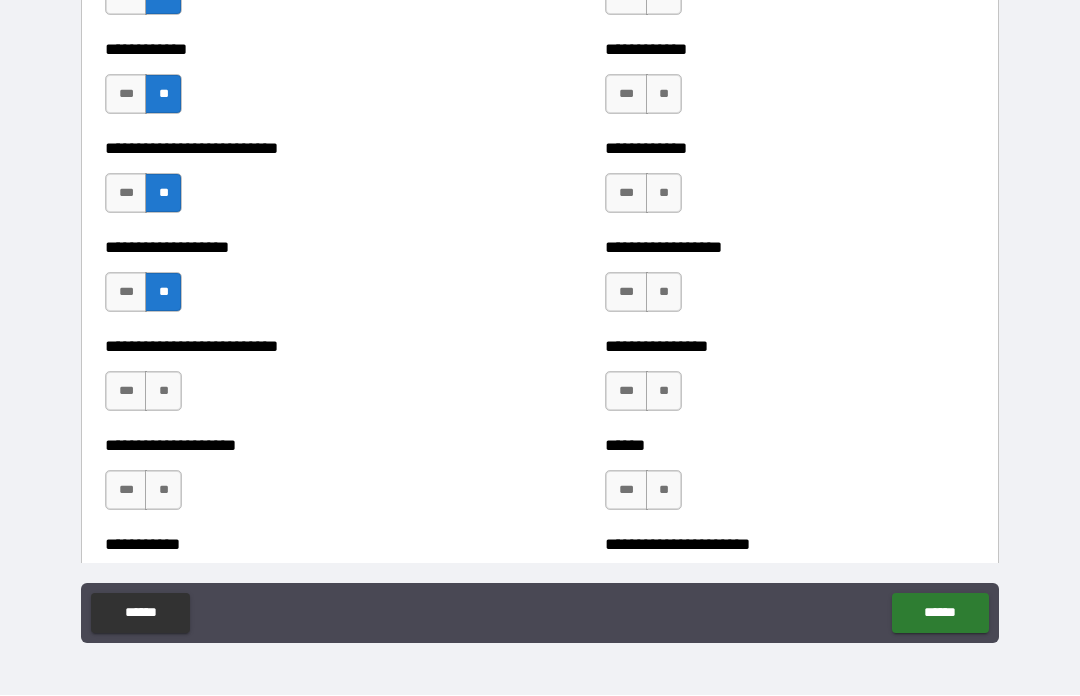 scroll, scrollTop: 5521, scrollLeft: 0, axis: vertical 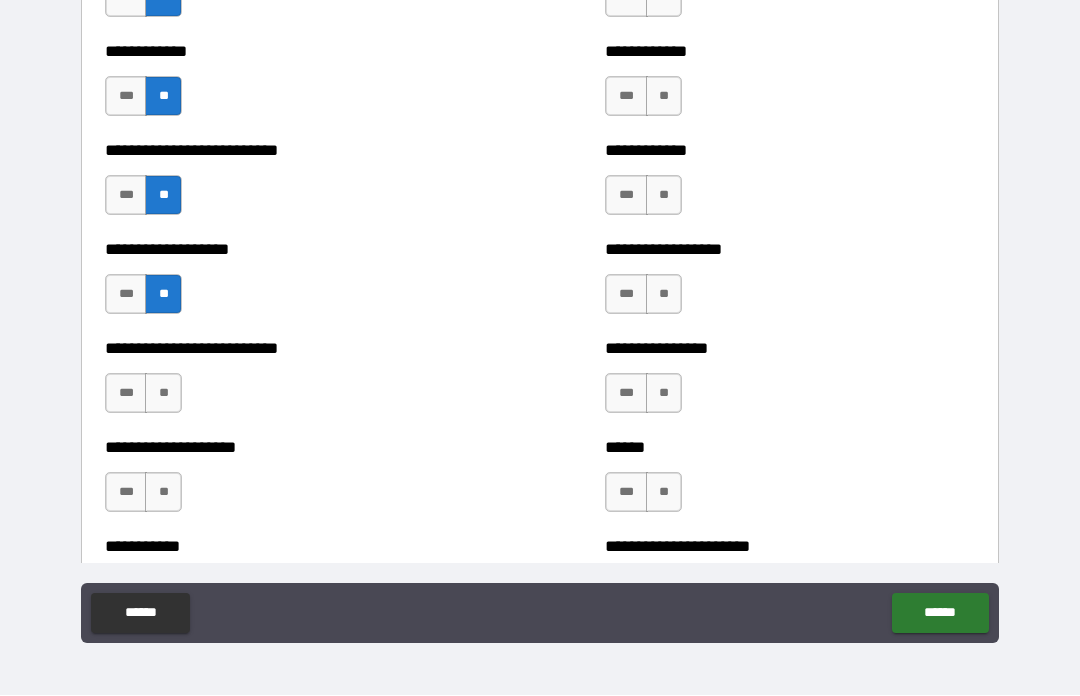 click on "**" at bounding box center [163, 394] 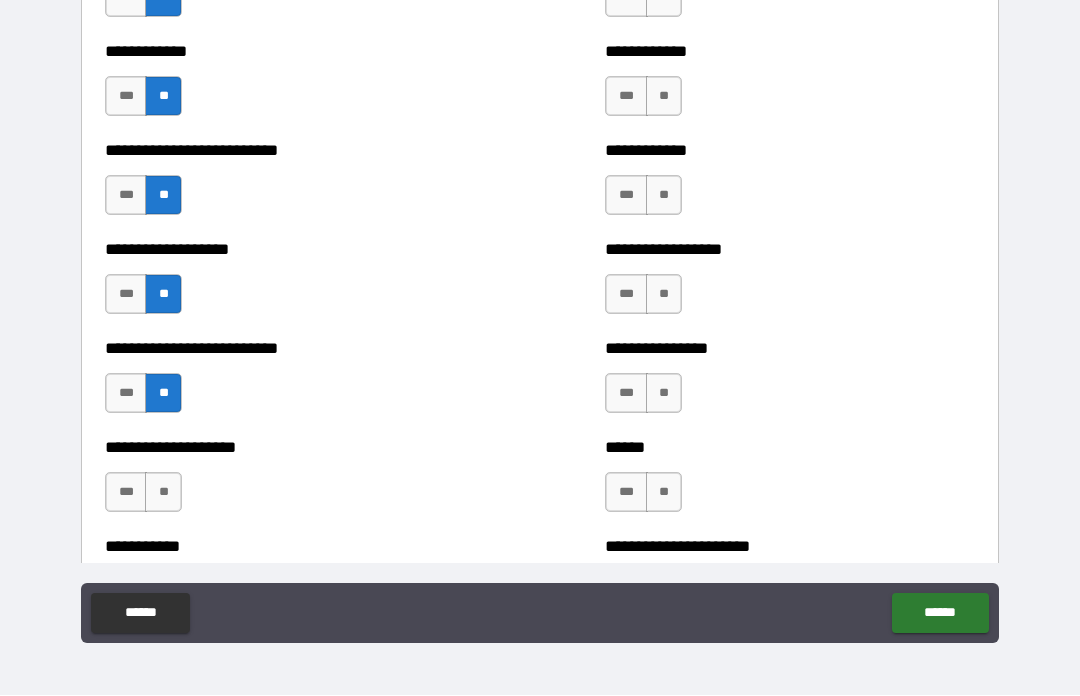 click on "**" at bounding box center [163, 493] 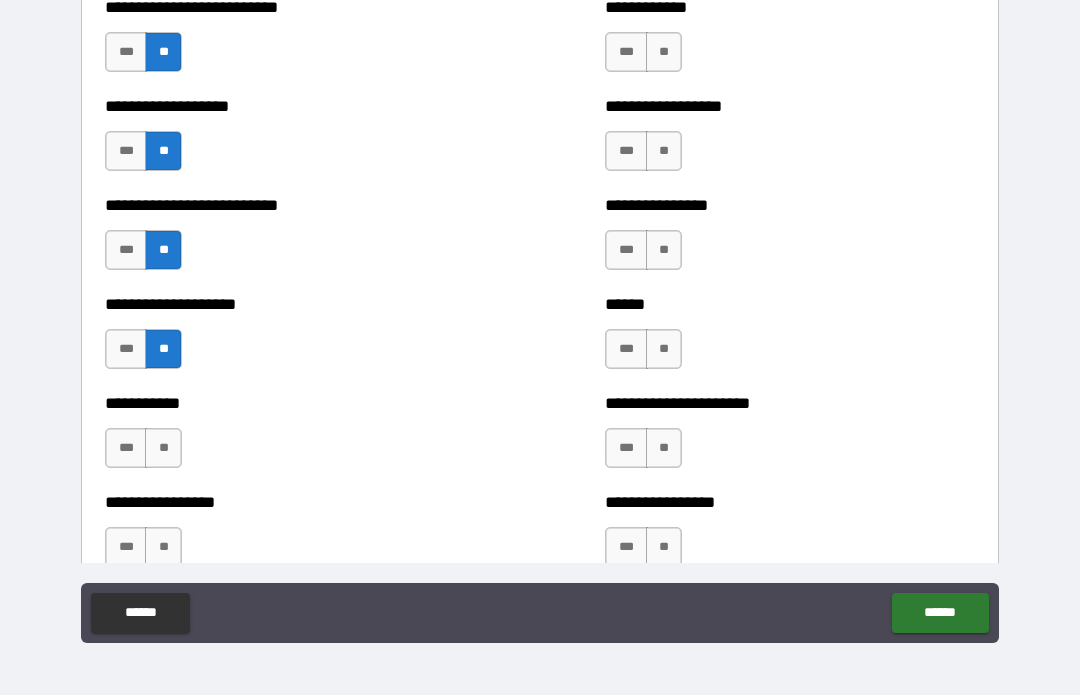 scroll, scrollTop: 5665, scrollLeft: 0, axis: vertical 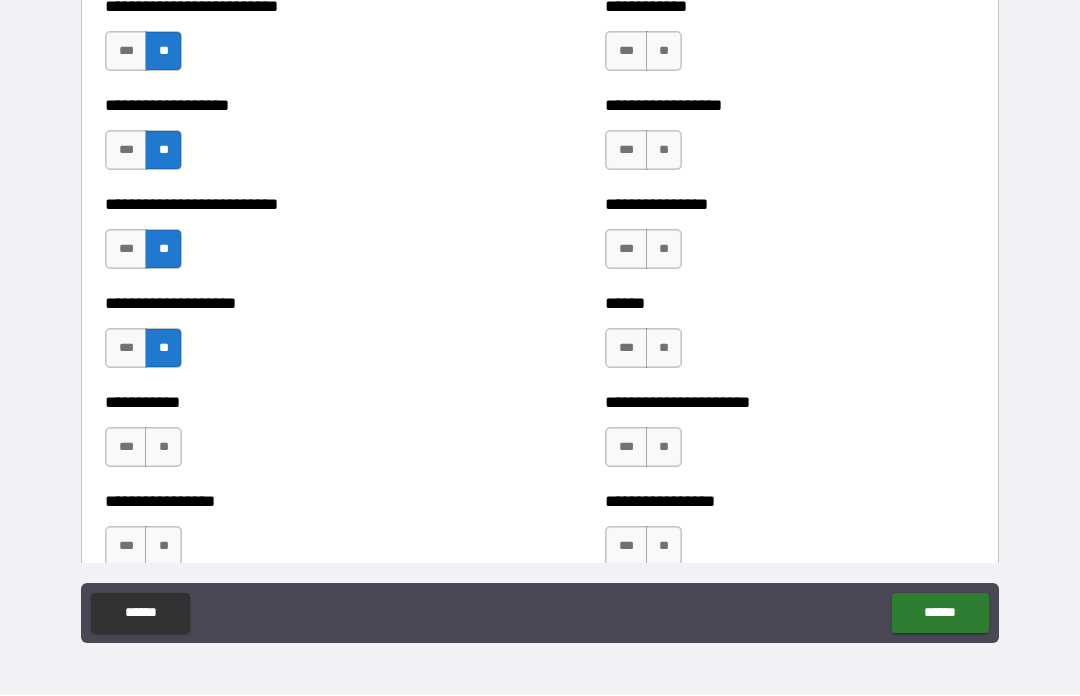 click on "**" at bounding box center (163, 448) 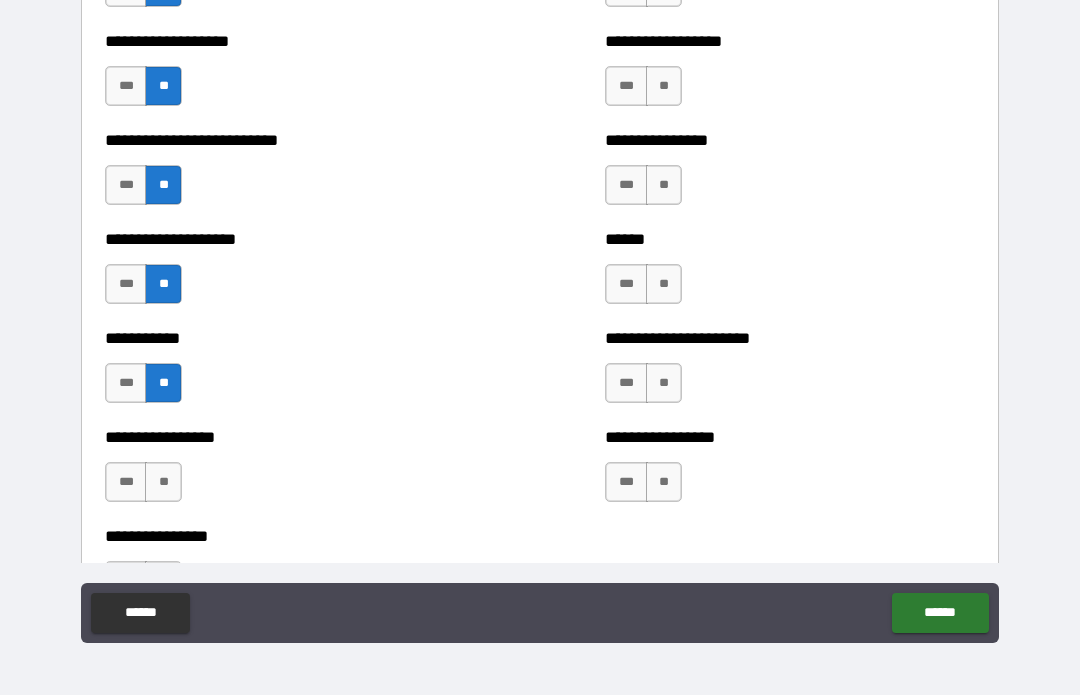 scroll, scrollTop: 5782, scrollLeft: 0, axis: vertical 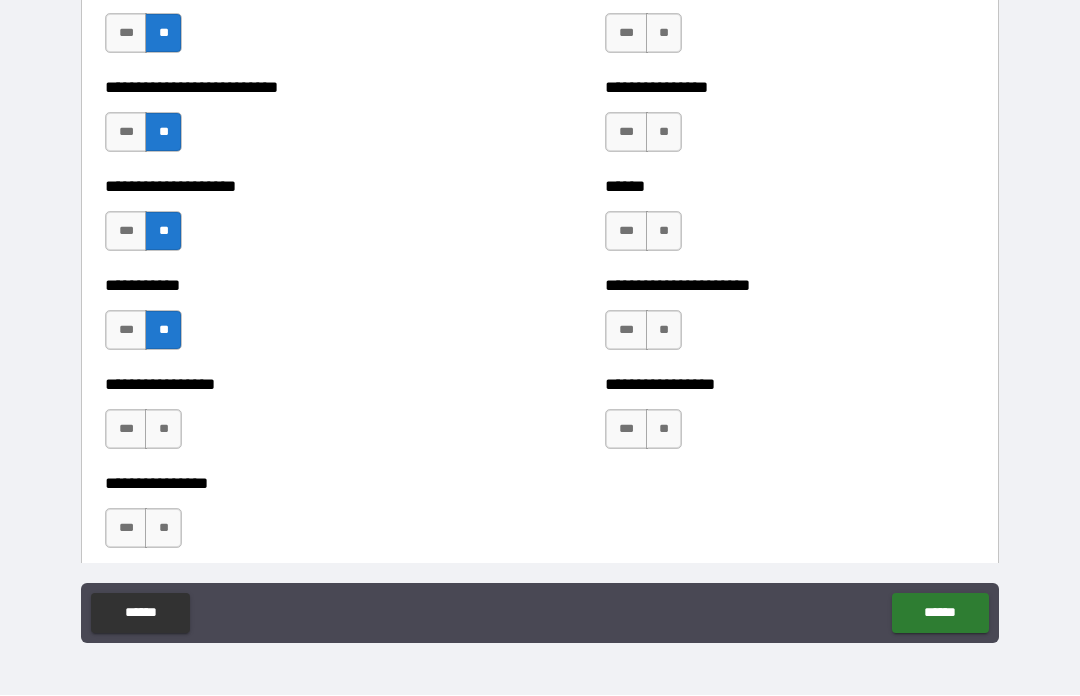 click on "**" at bounding box center [163, 430] 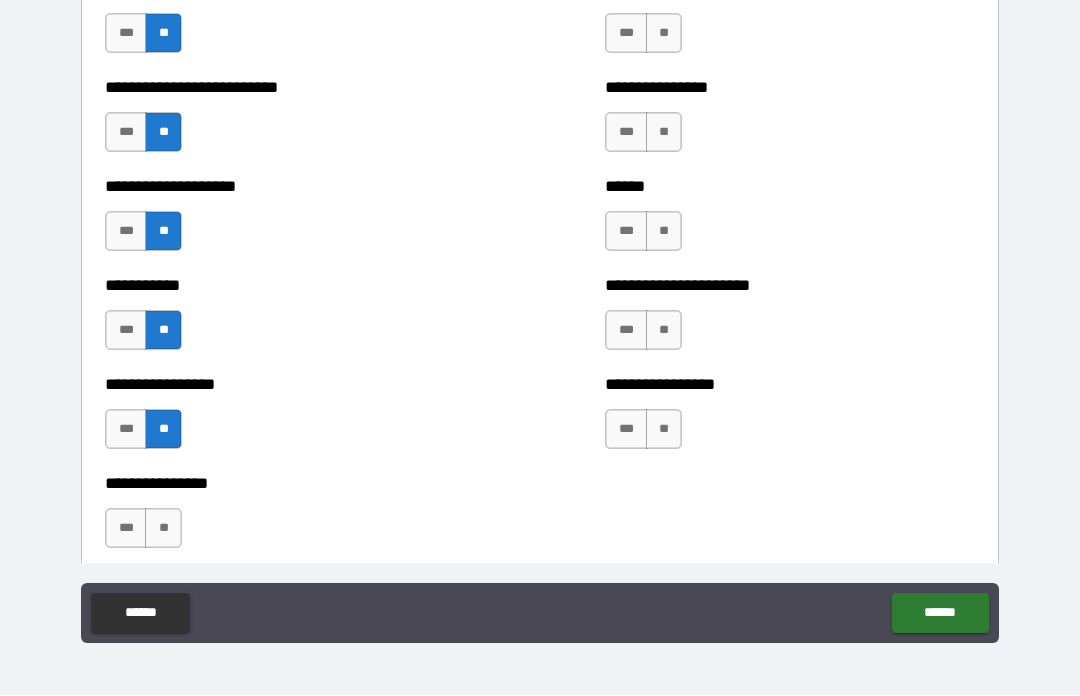 click on "**" at bounding box center [163, 529] 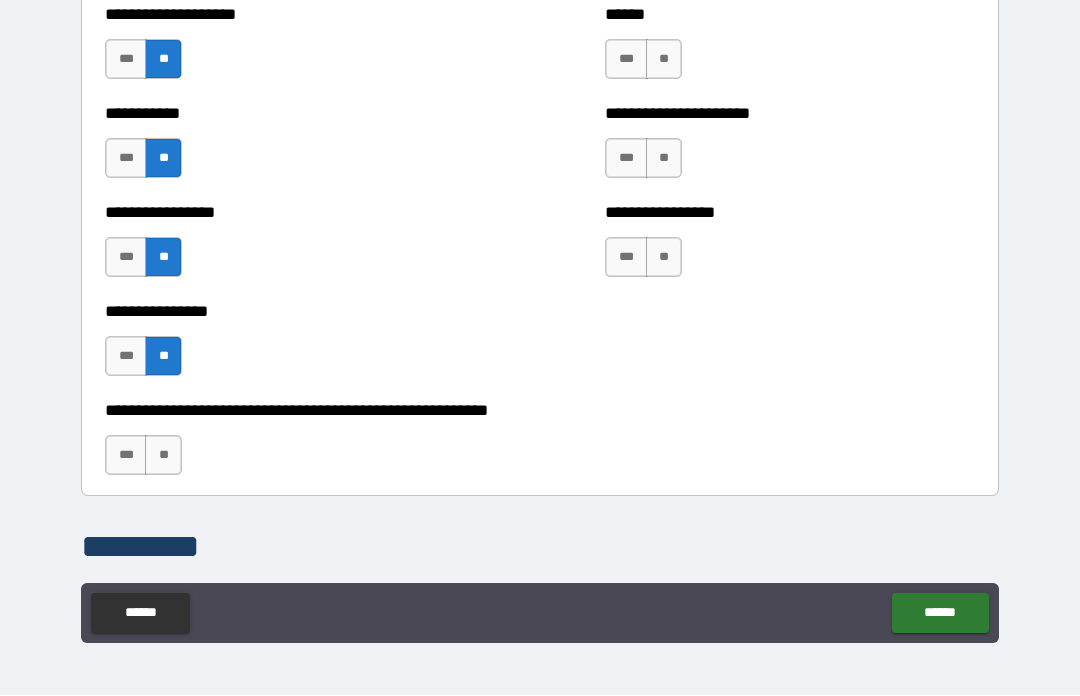 scroll, scrollTop: 5997, scrollLeft: 0, axis: vertical 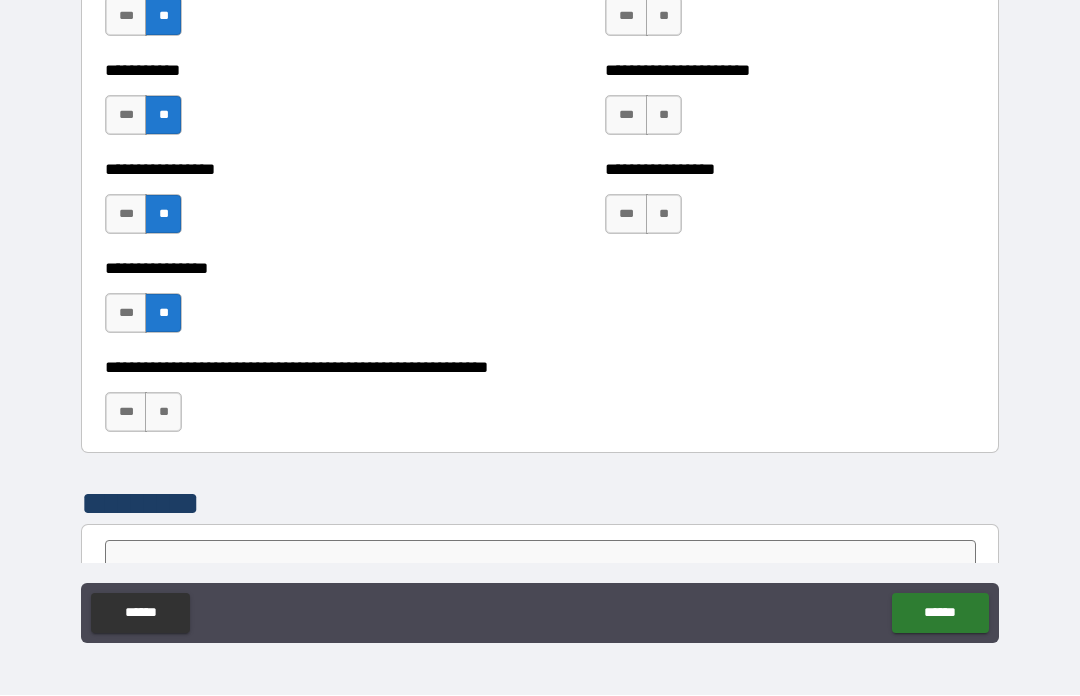 click on "**" at bounding box center [163, 413] 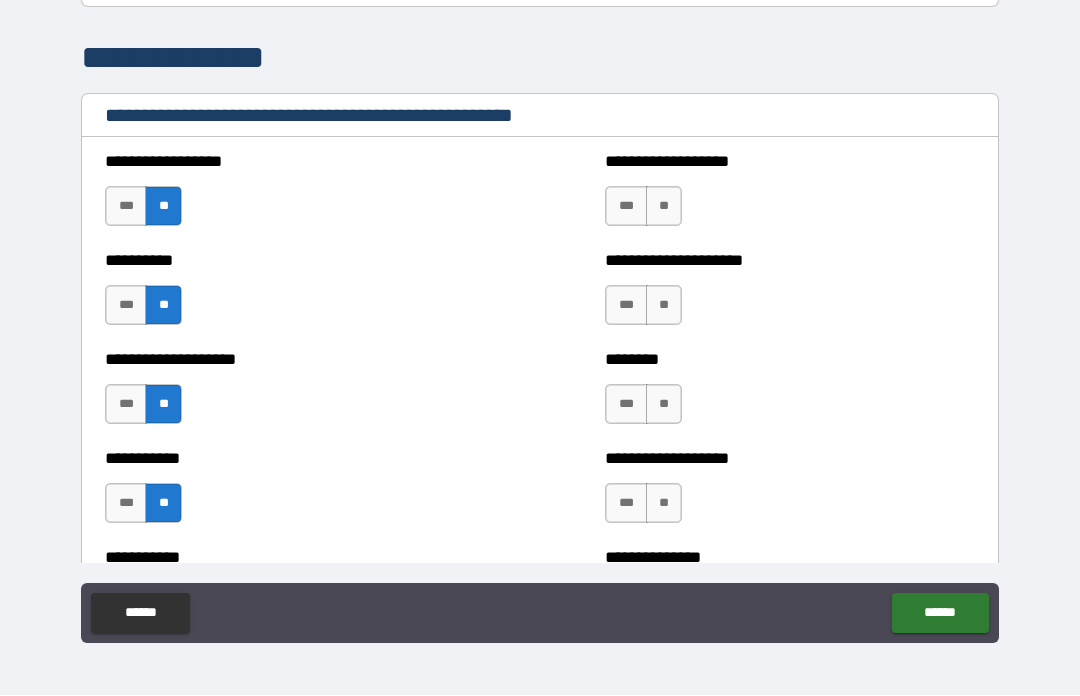 scroll, scrollTop: 2349, scrollLeft: 0, axis: vertical 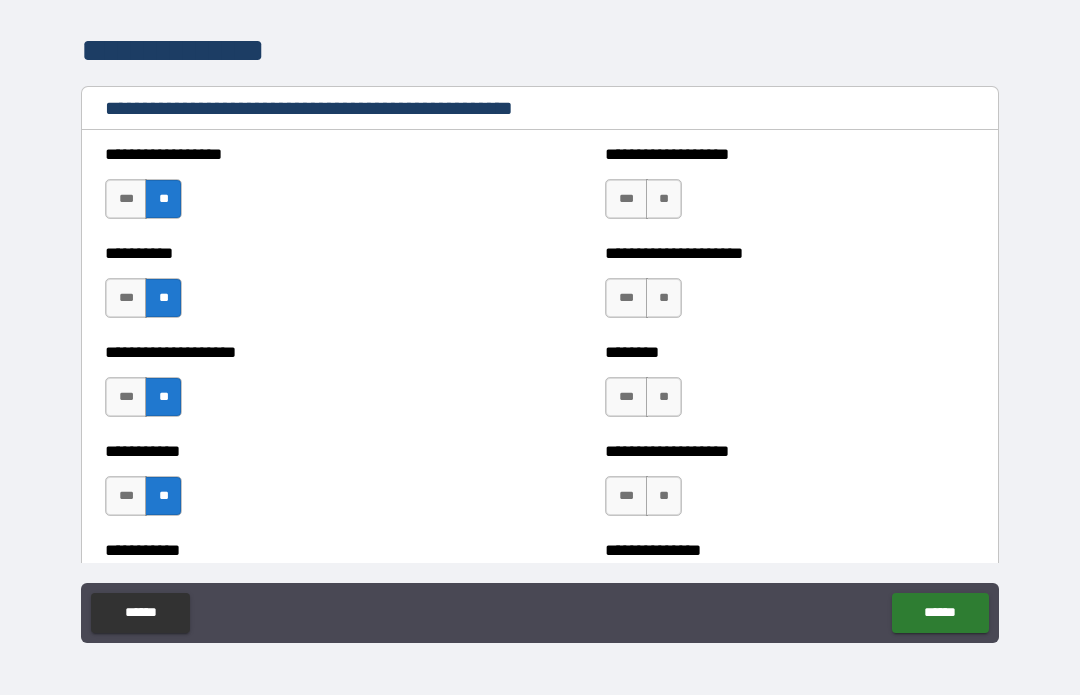click on "**" at bounding box center [664, 200] 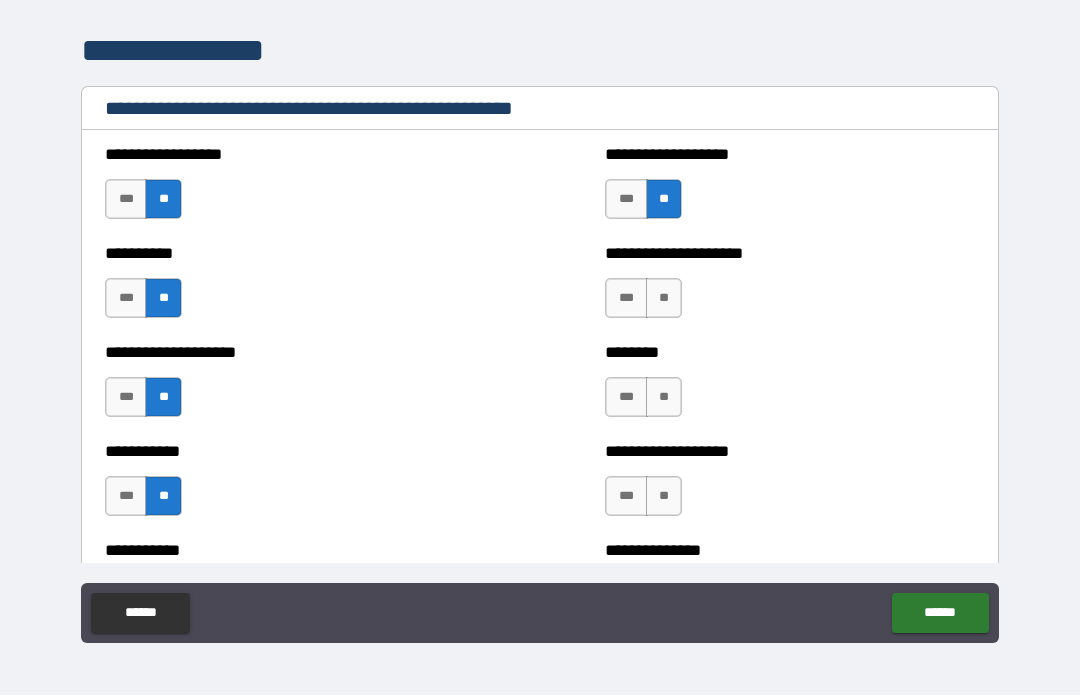 click on "**" at bounding box center (664, 299) 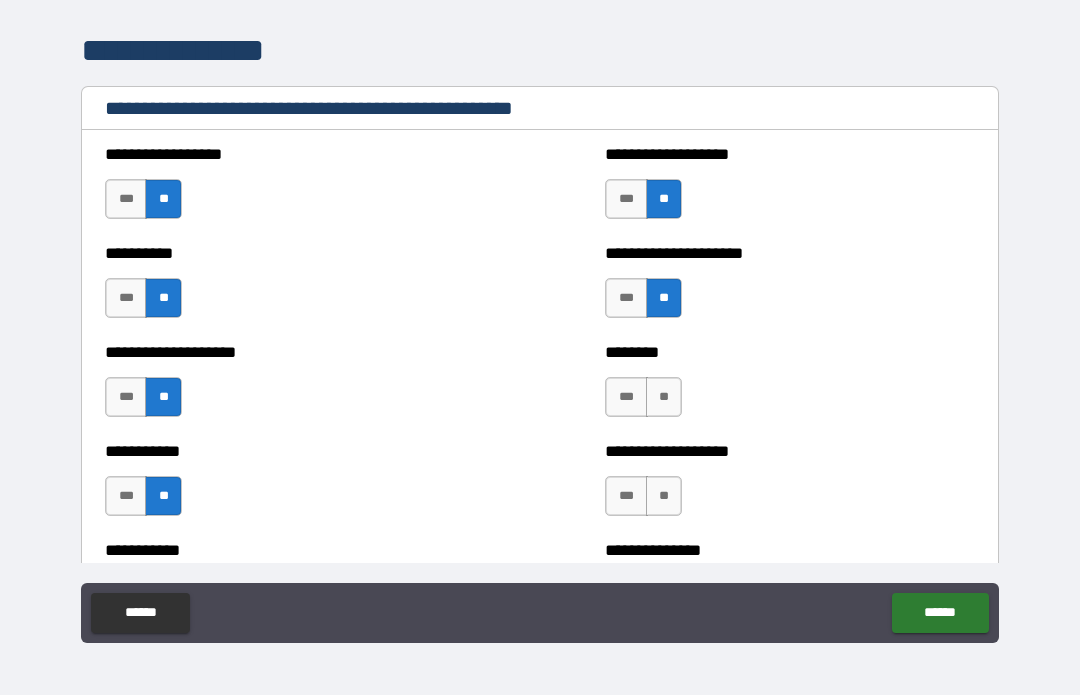 click on "**" at bounding box center (664, 398) 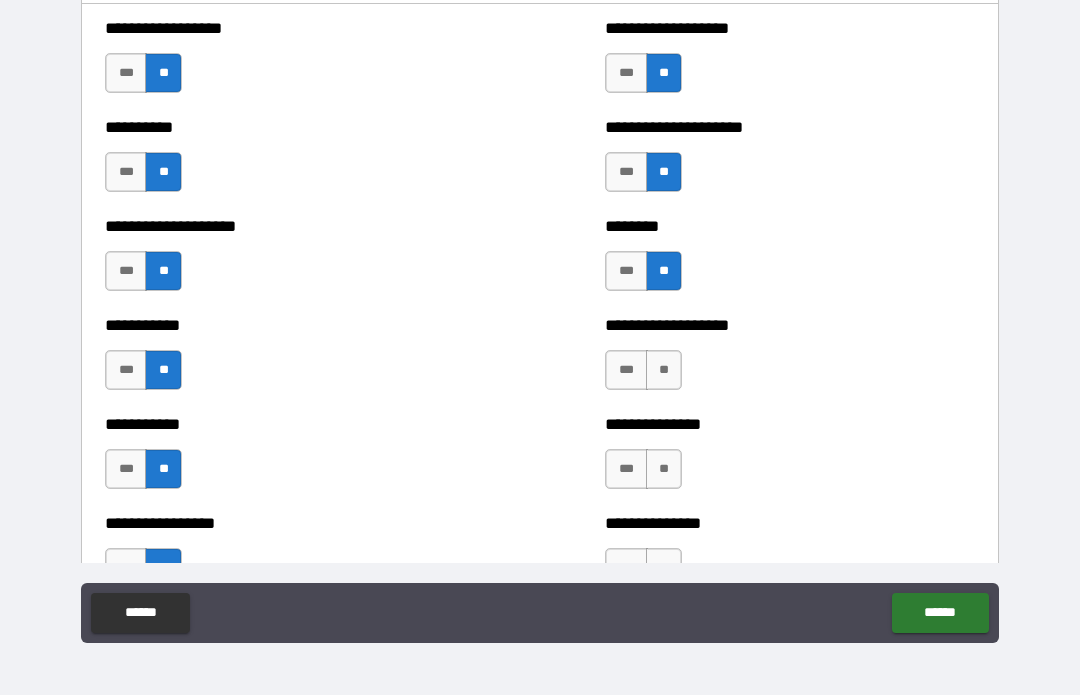 scroll, scrollTop: 2477, scrollLeft: 0, axis: vertical 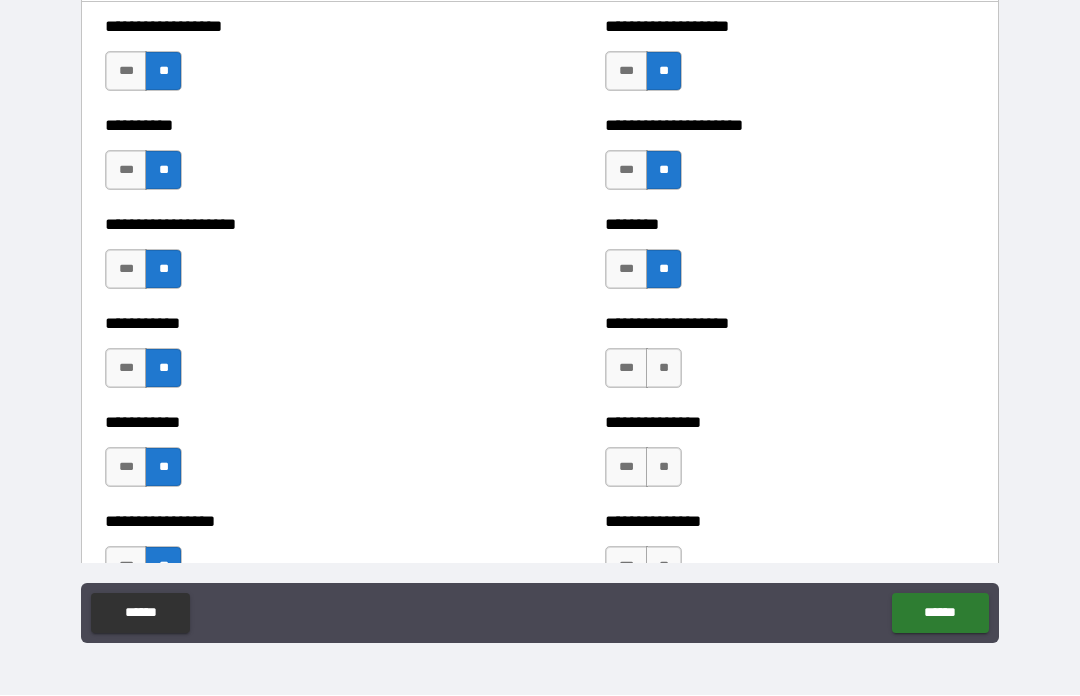 click on "**" at bounding box center [664, 369] 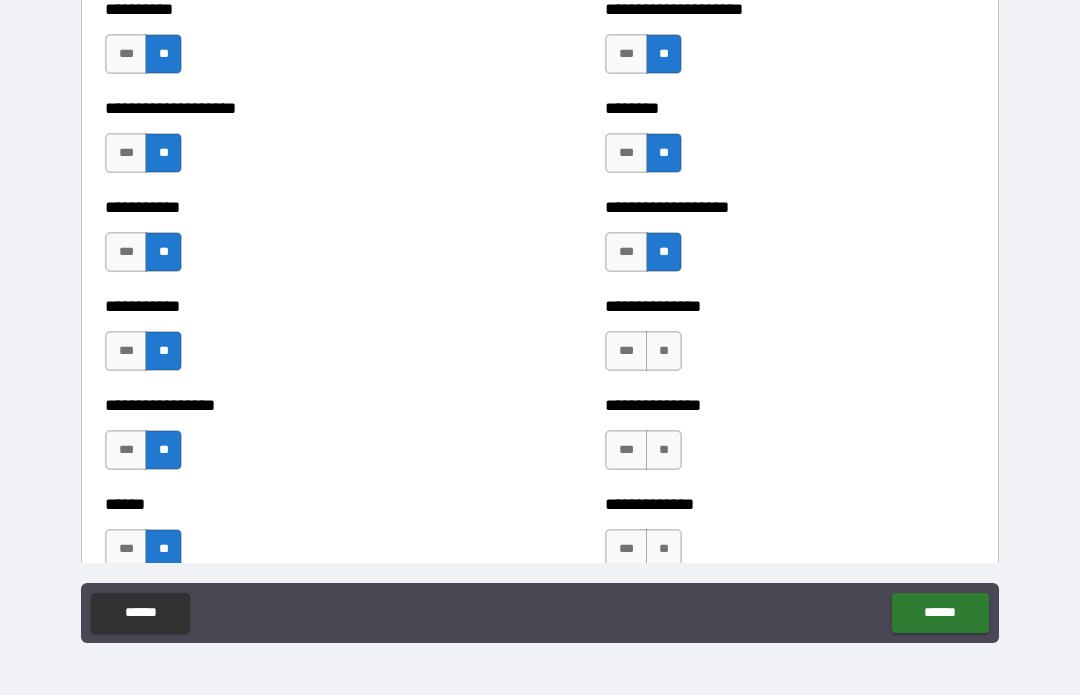 scroll, scrollTop: 2594, scrollLeft: 0, axis: vertical 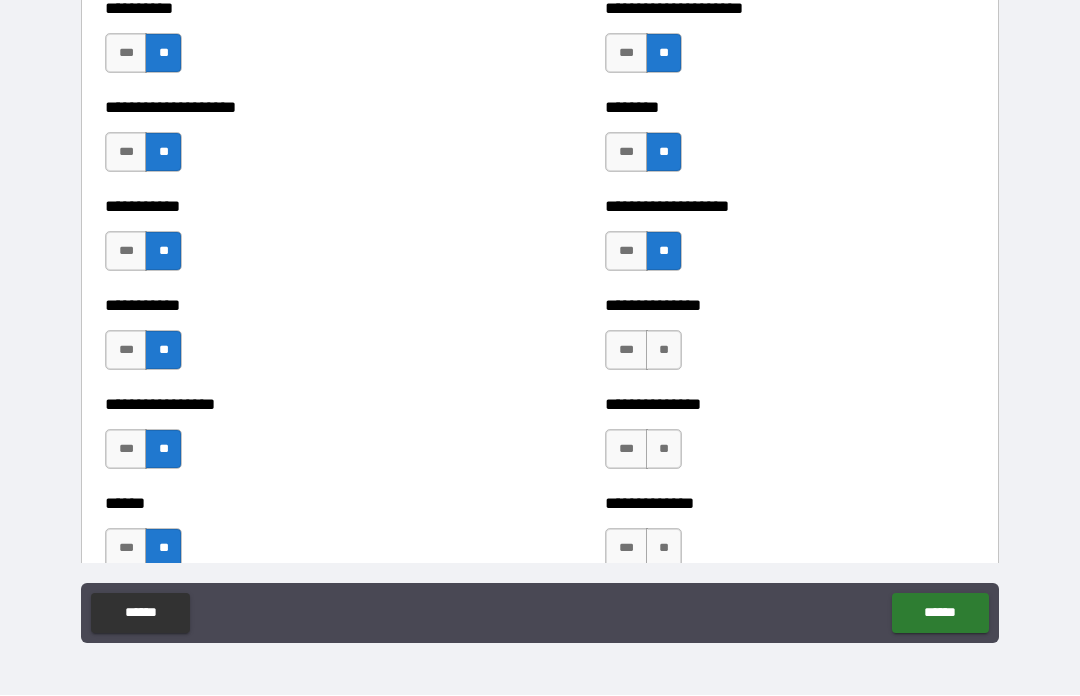 click on "**" at bounding box center (664, 351) 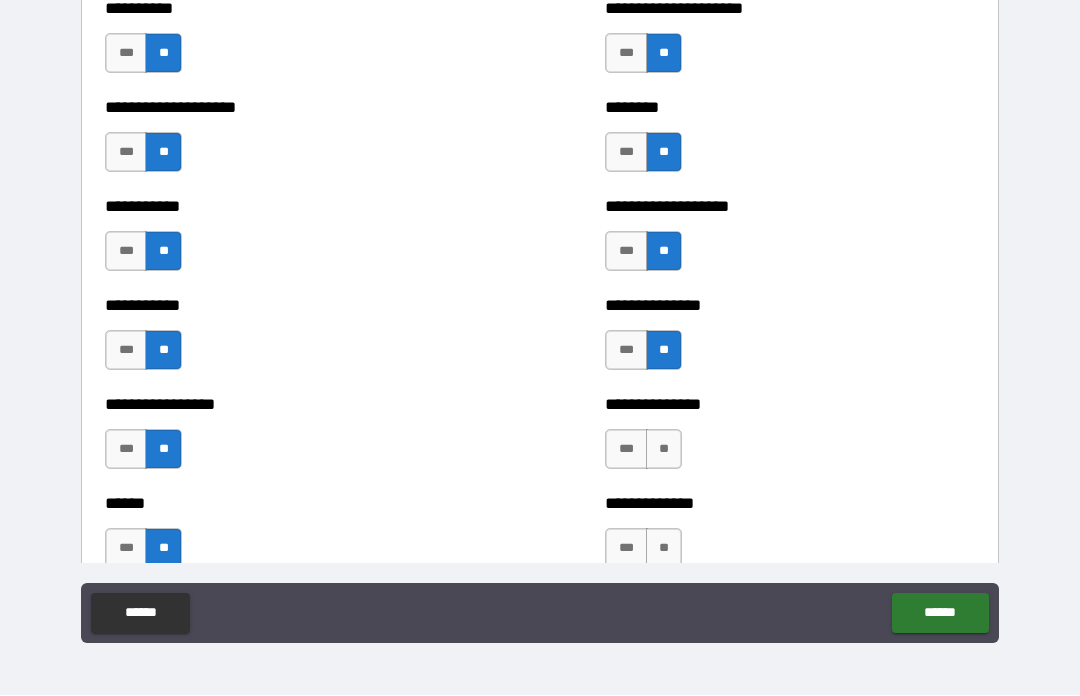 click on "**" at bounding box center (664, 450) 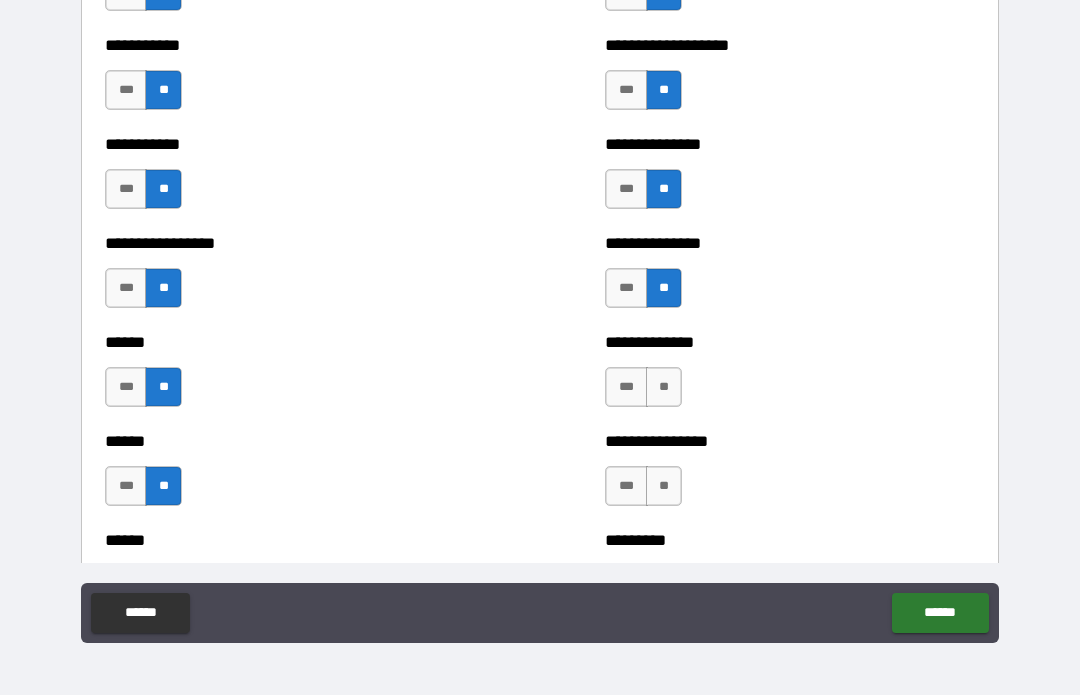 scroll, scrollTop: 2771, scrollLeft: 0, axis: vertical 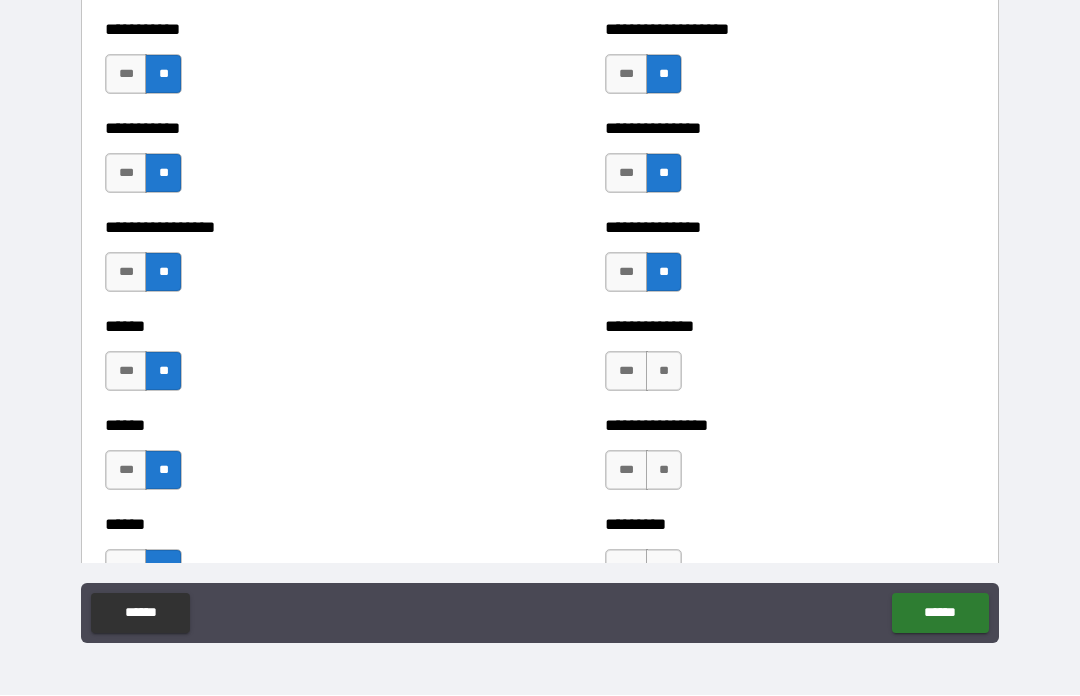 click on "**" at bounding box center (664, 372) 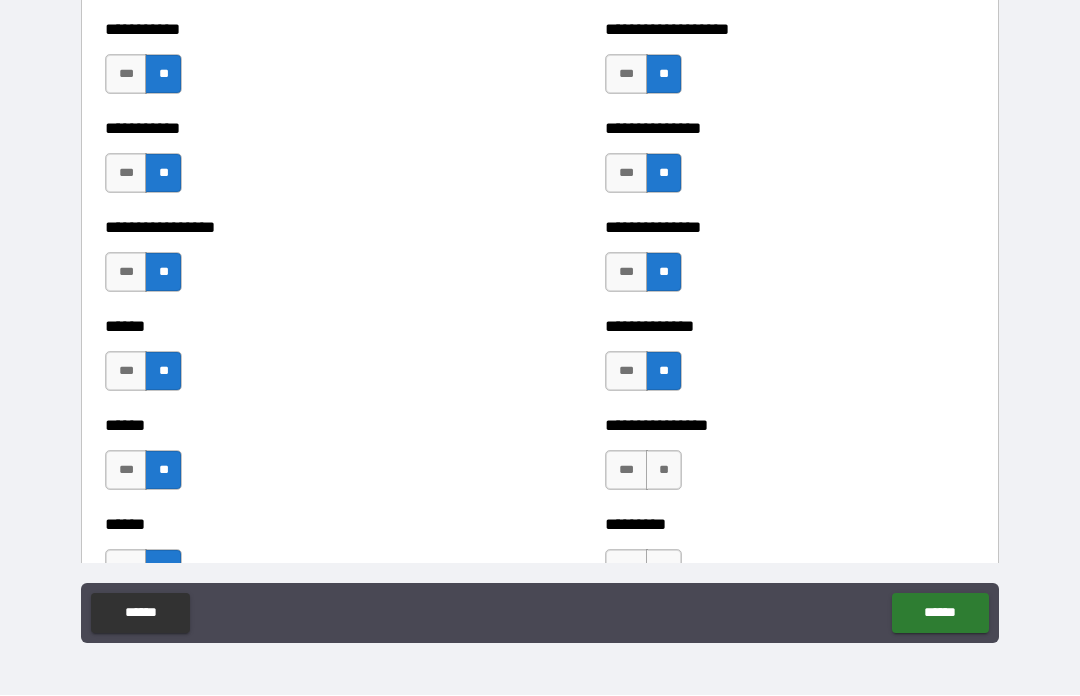 click on "**" at bounding box center (664, 471) 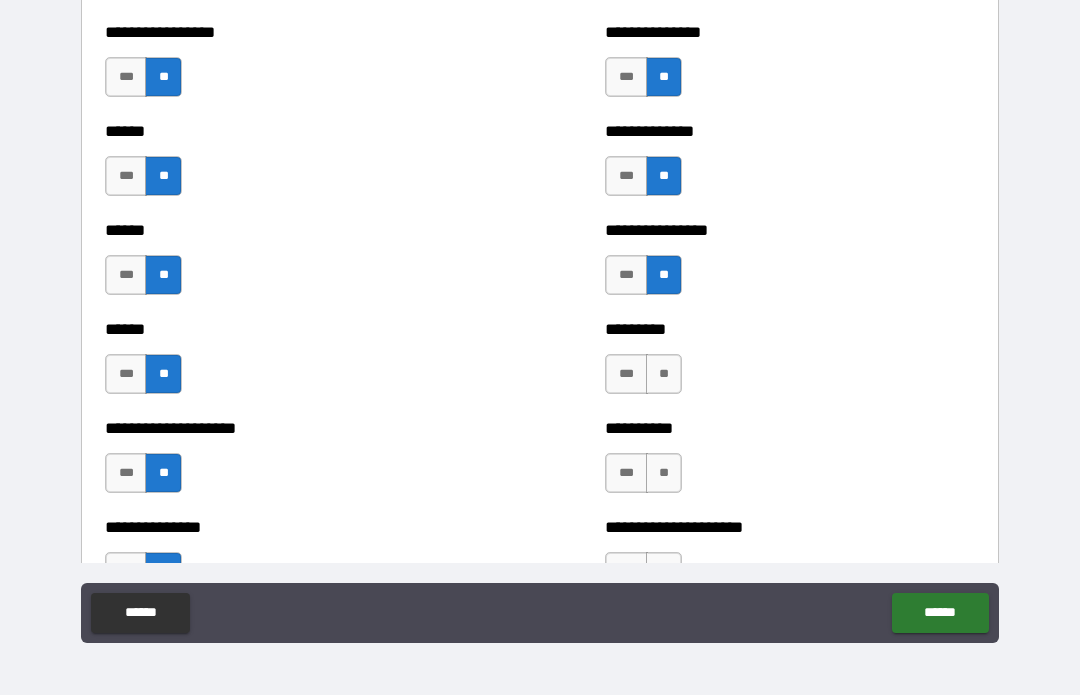 scroll, scrollTop: 2974, scrollLeft: 0, axis: vertical 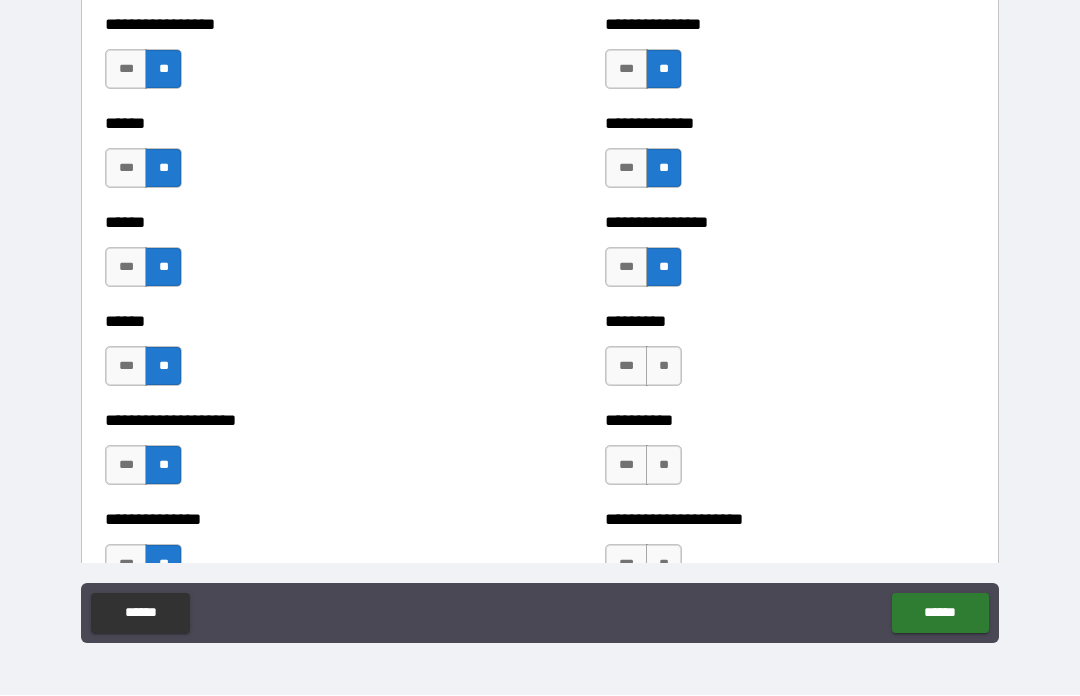 click on "**" at bounding box center (664, 367) 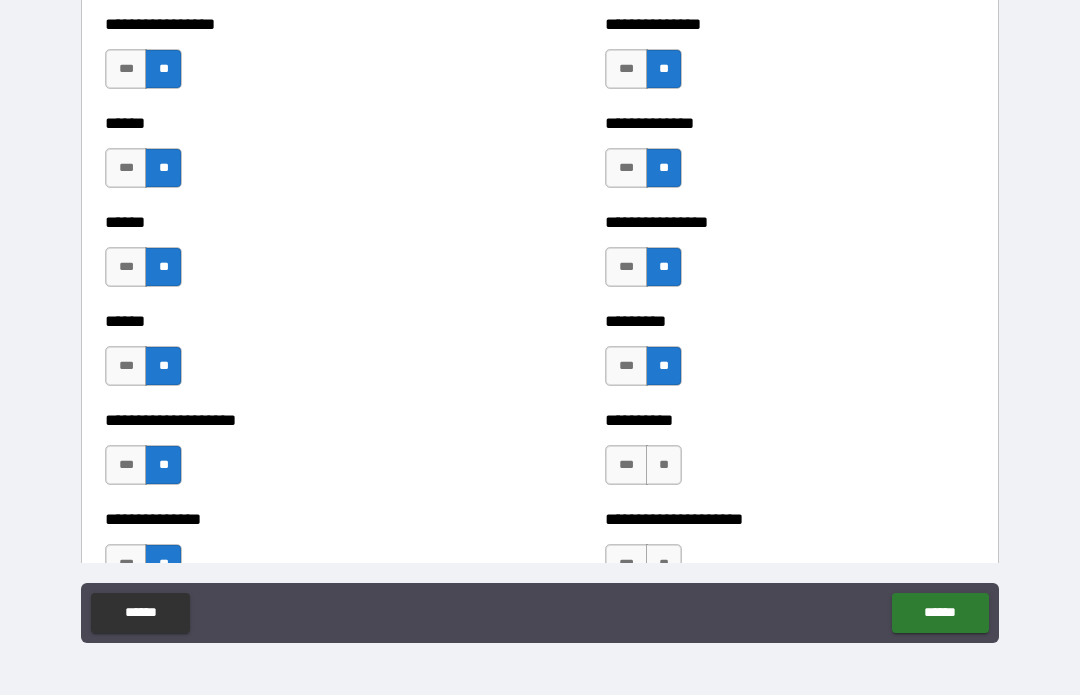 click on "**" at bounding box center [664, 466] 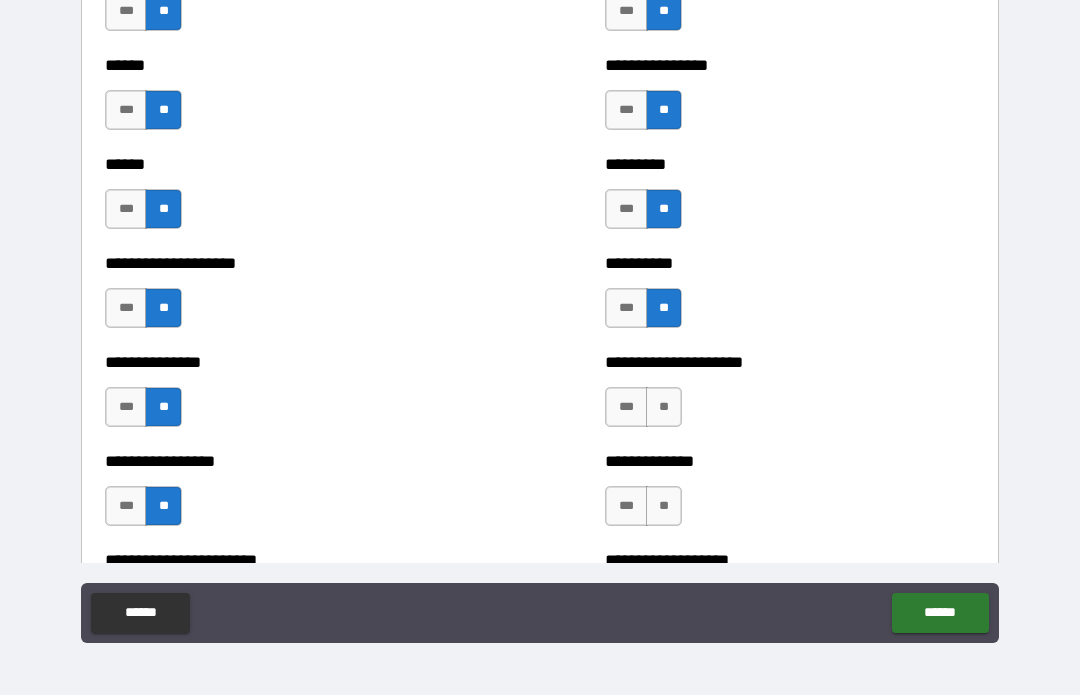 scroll, scrollTop: 3160, scrollLeft: 0, axis: vertical 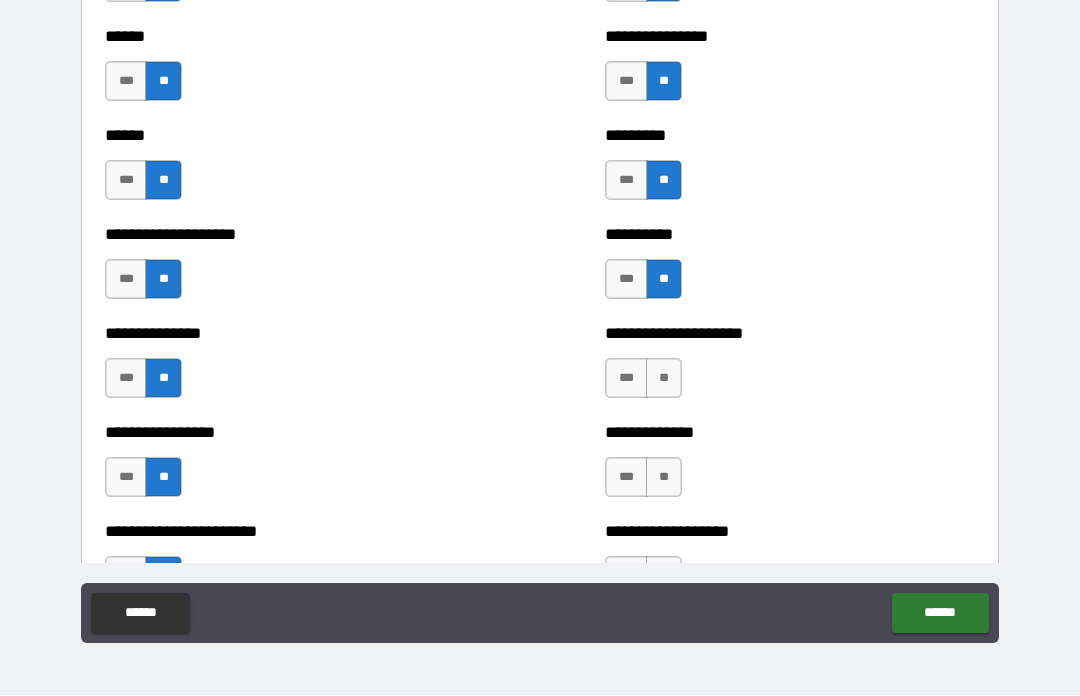 click on "**" at bounding box center (664, 379) 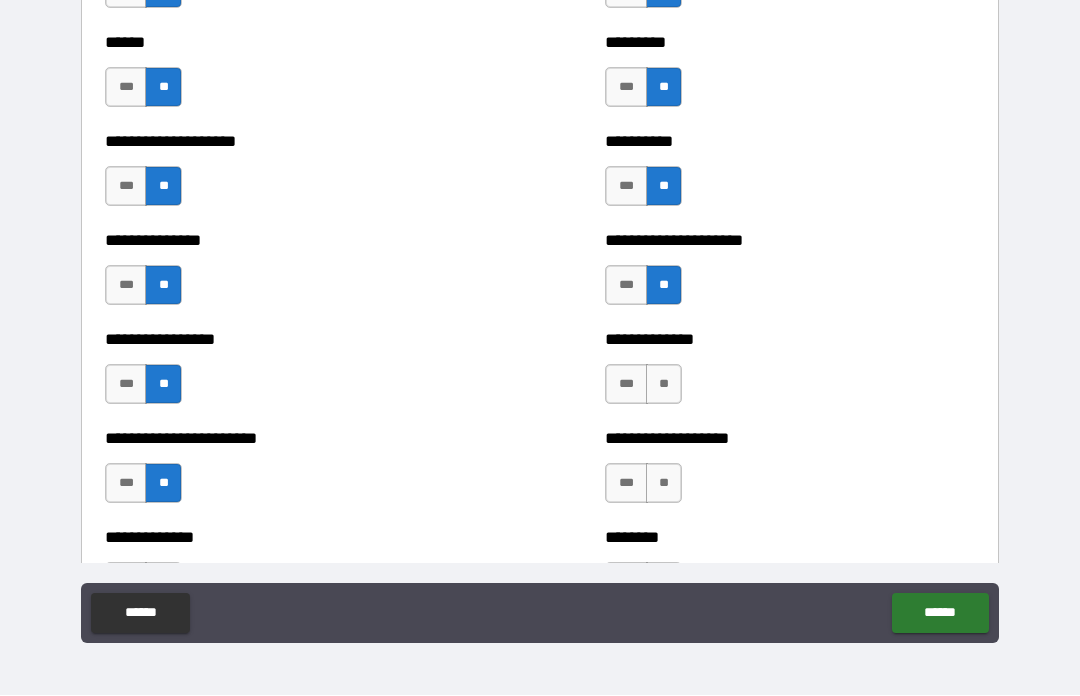 scroll, scrollTop: 3269, scrollLeft: 0, axis: vertical 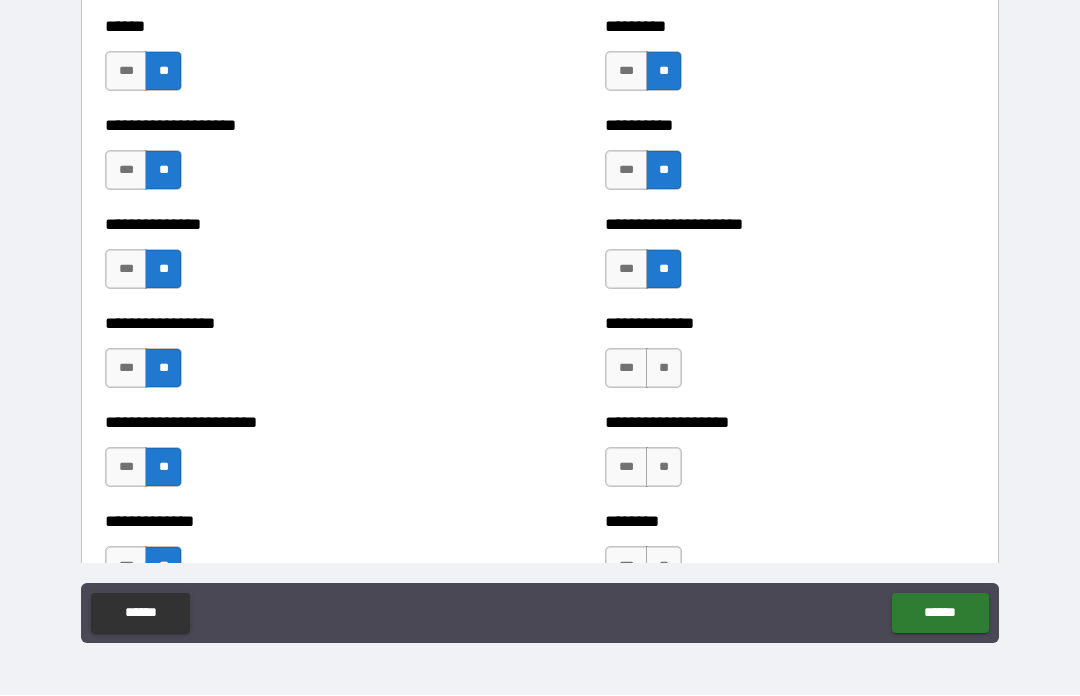 click on "**" at bounding box center [664, 369] 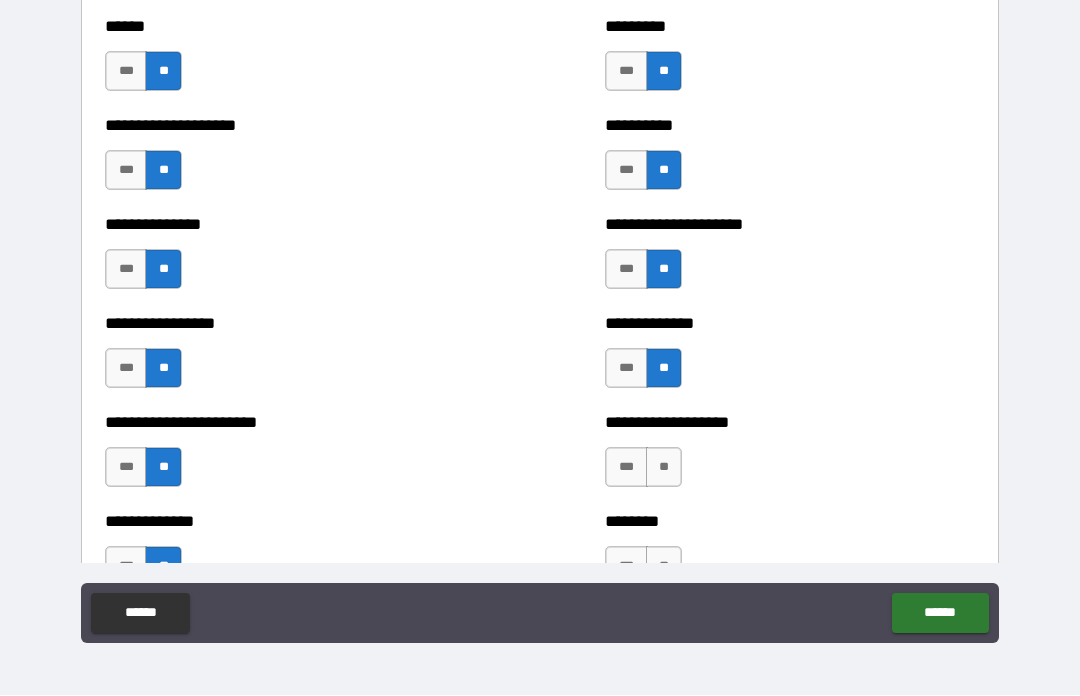 click on "**" at bounding box center [664, 468] 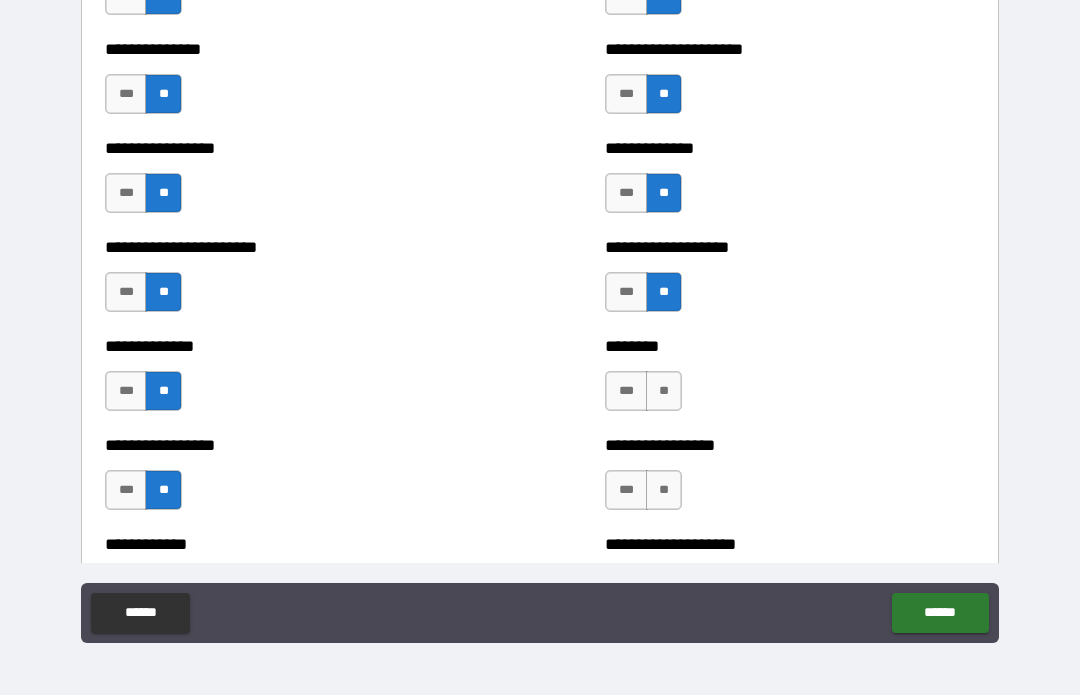 scroll, scrollTop: 3437, scrollLeft: 0, axis: vertical 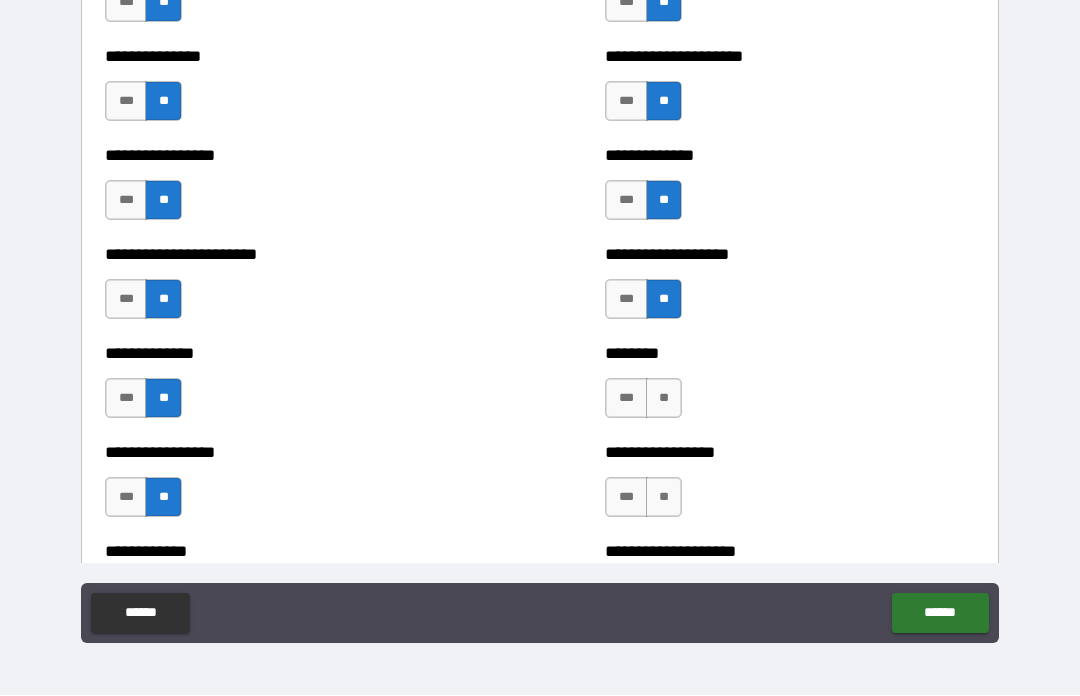 click on "**" at bounding box center [664, 399] 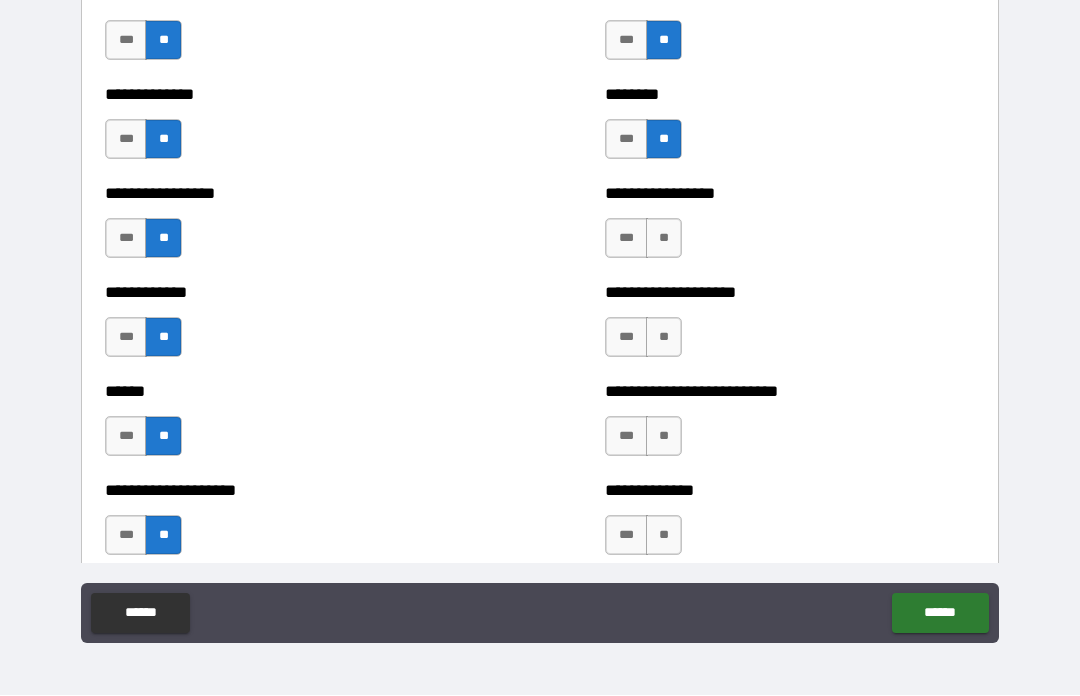 scroll, scrollTop: 3698, scrollLeft: 0, axis: vertical 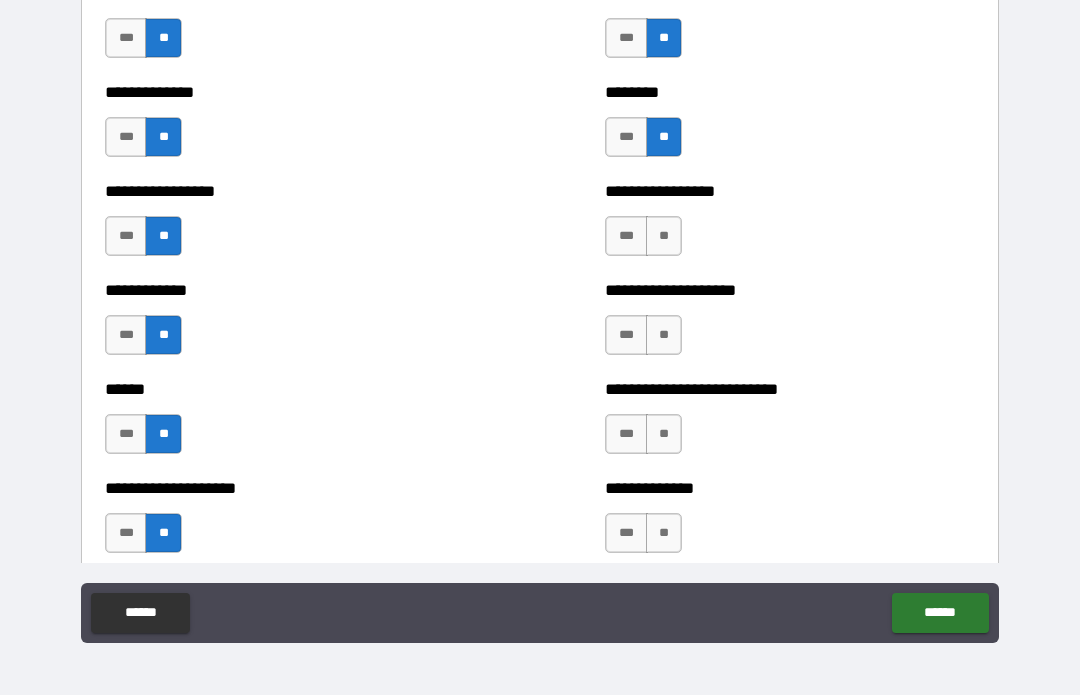 click on "***" at bounding box center [126, 435] 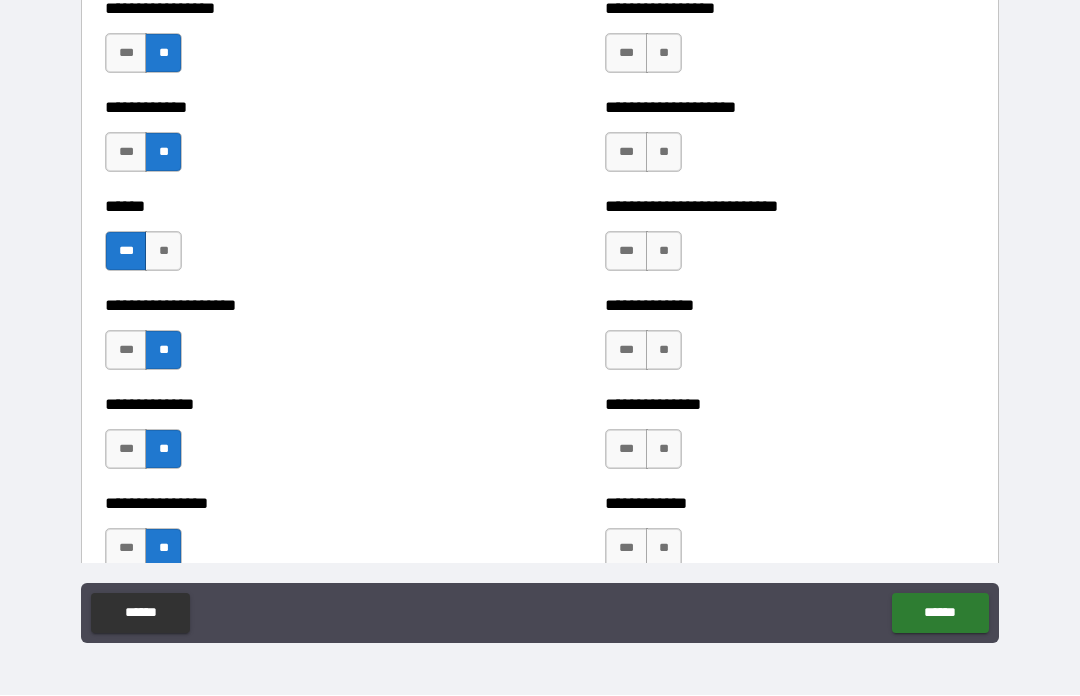 scroll, scrollTop: 3883, scrollLeft: 0, axis: vertical 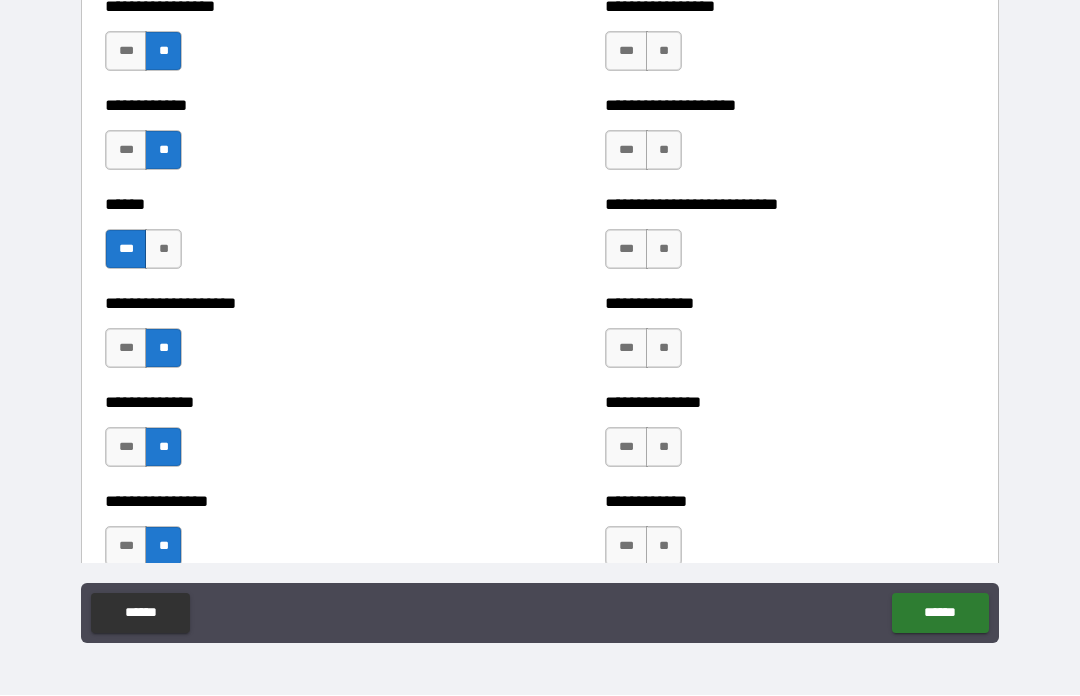 click on "**" at bounding box center [664, 250] 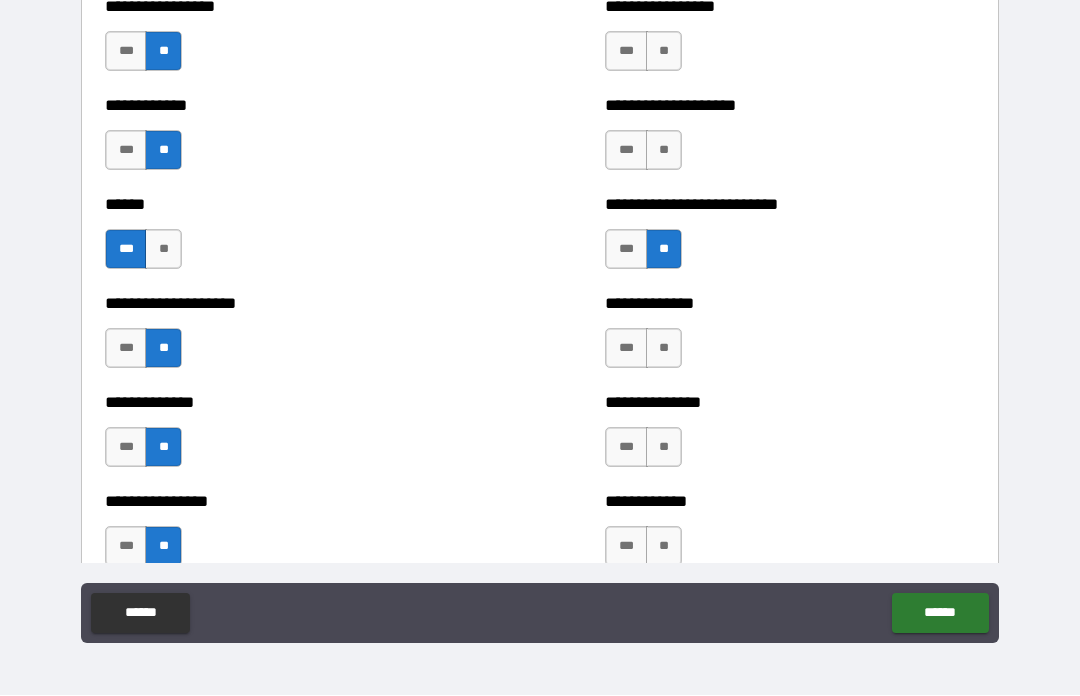 click on "**" at bounding box center (664, 151) 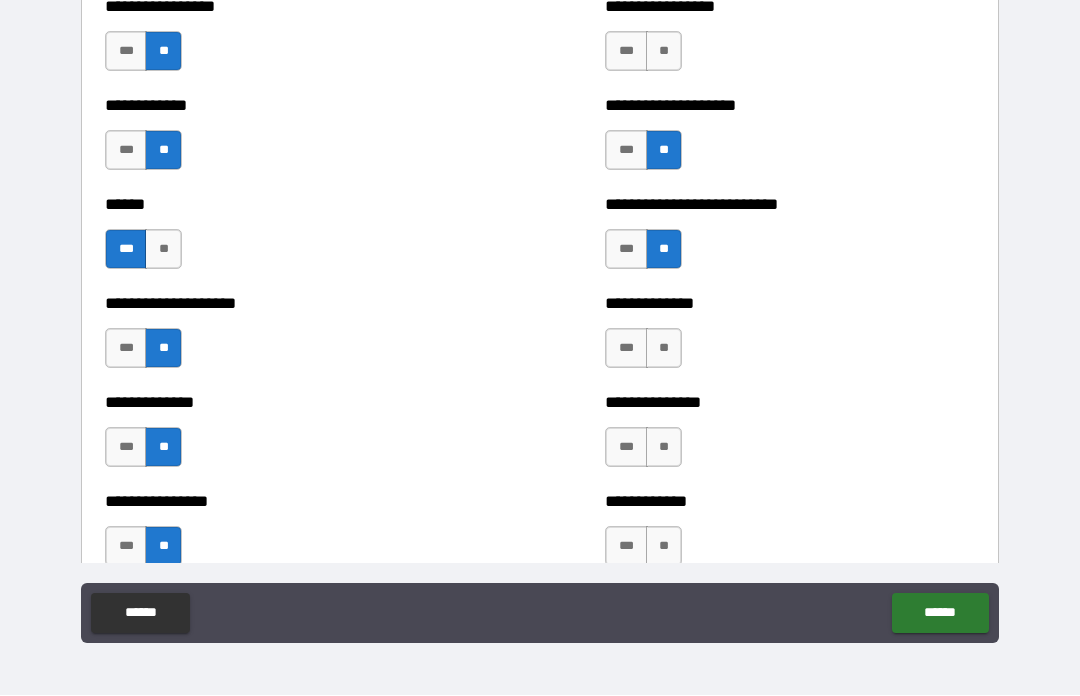 click on "**" at bounding box center (664, 349) 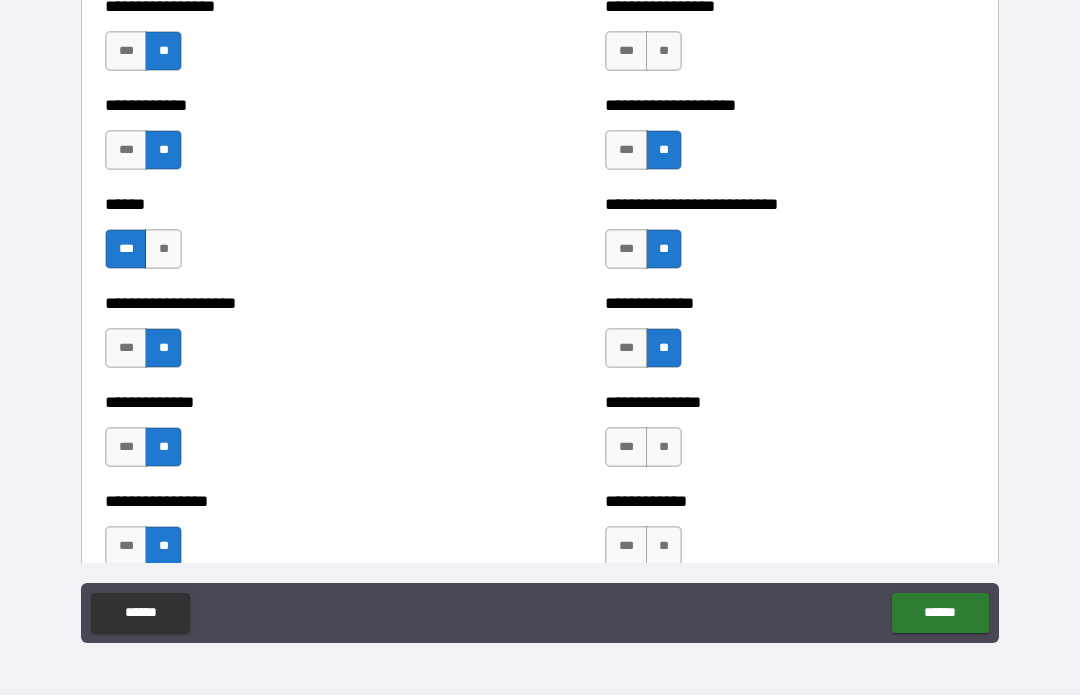 click on "**" at bounding box center (664, 448) 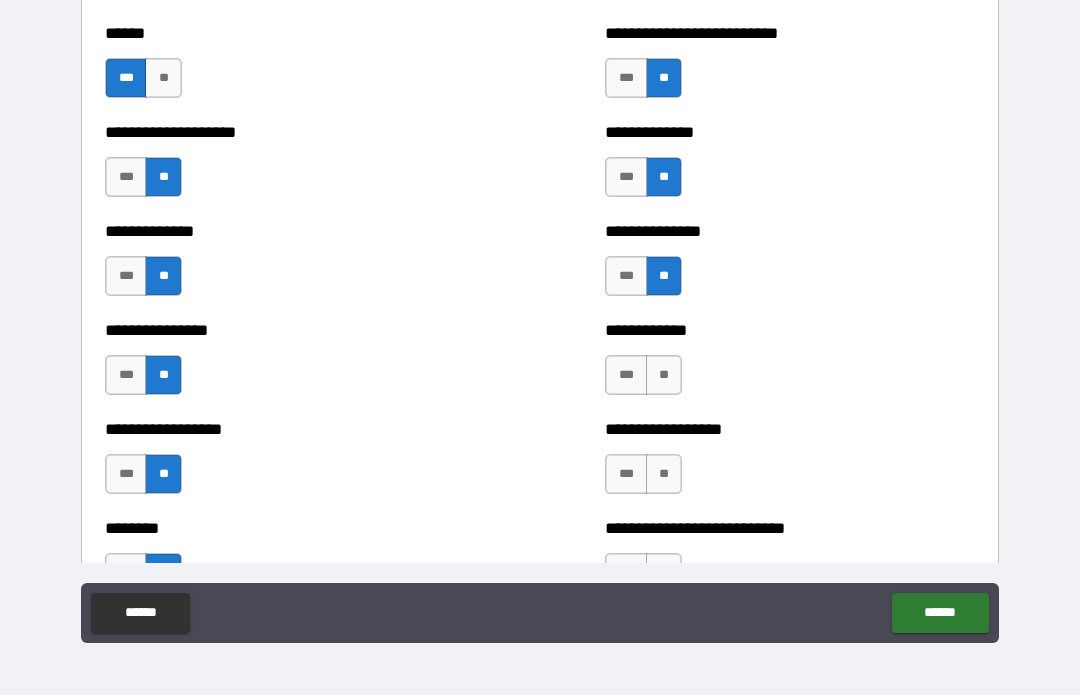 scroll, scrollTop: 4067, scrollLeft: 0, axis: vertical 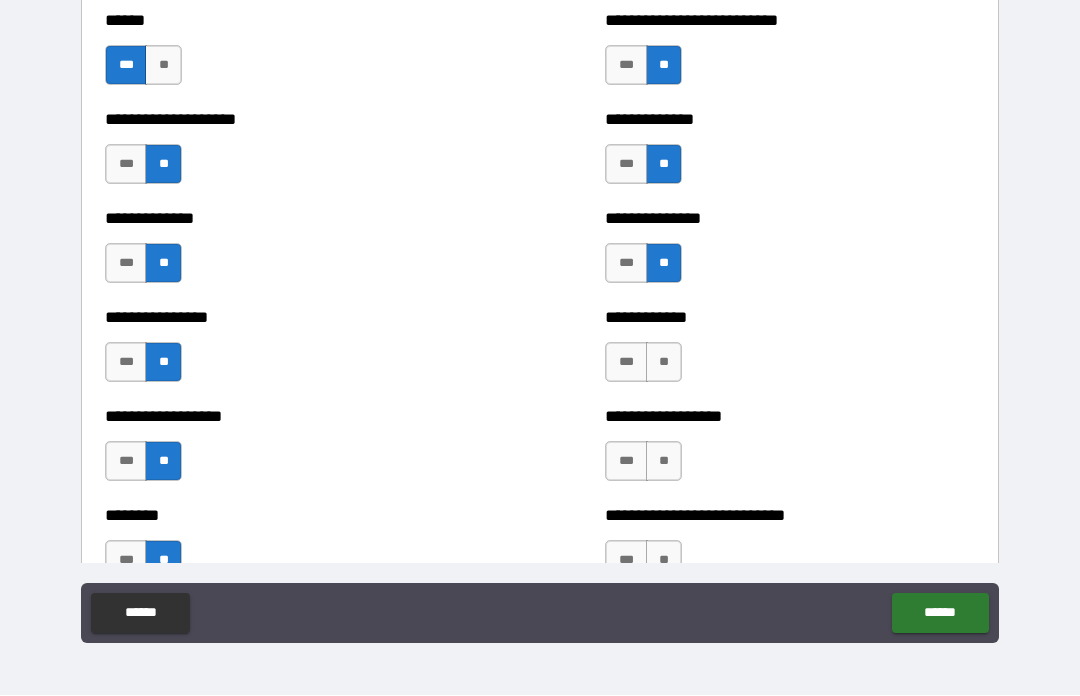 click on "**" at bounding box center (664, 363) 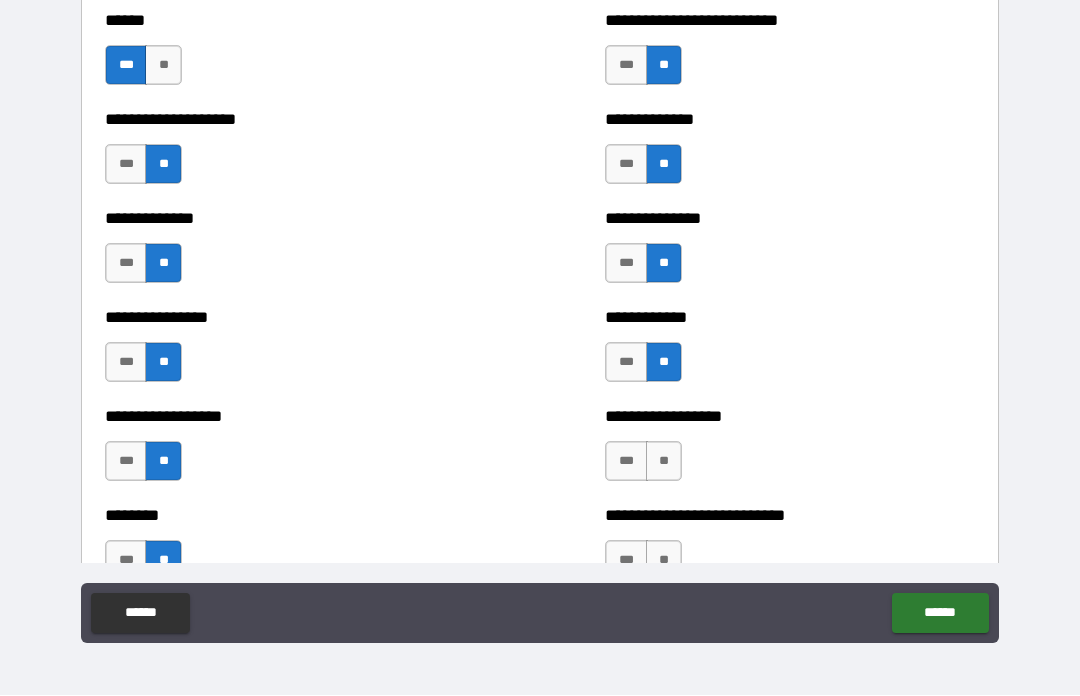 click on "**" at bounding box center [664, 462] 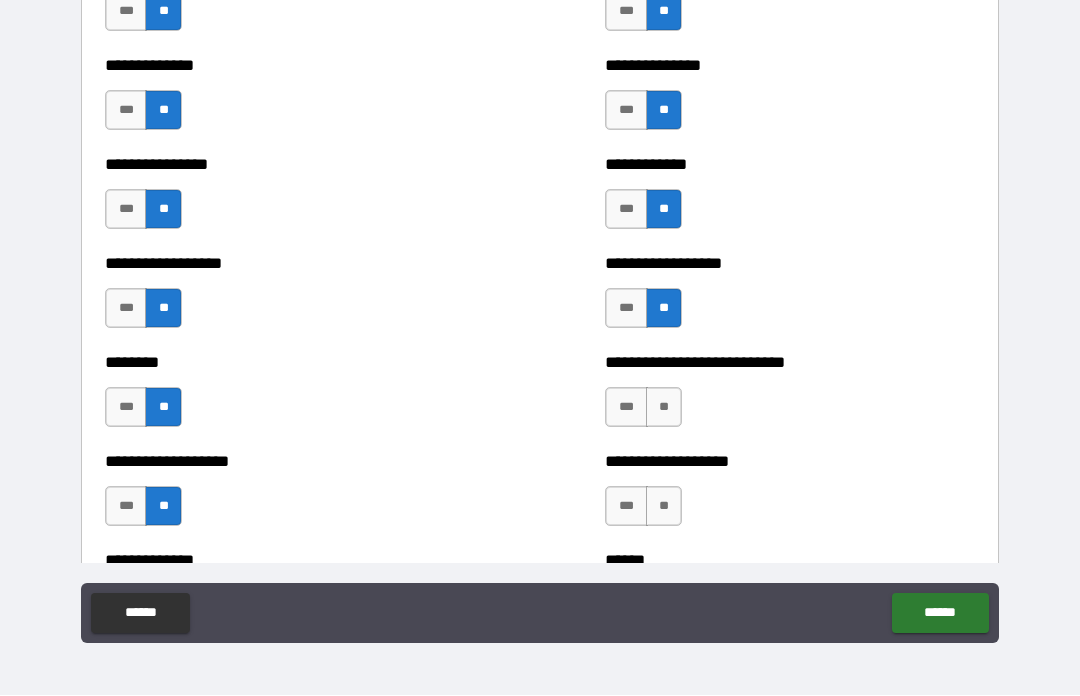 scroll, scrollTop: 4228, scrollLeft: 0, axis: vertical 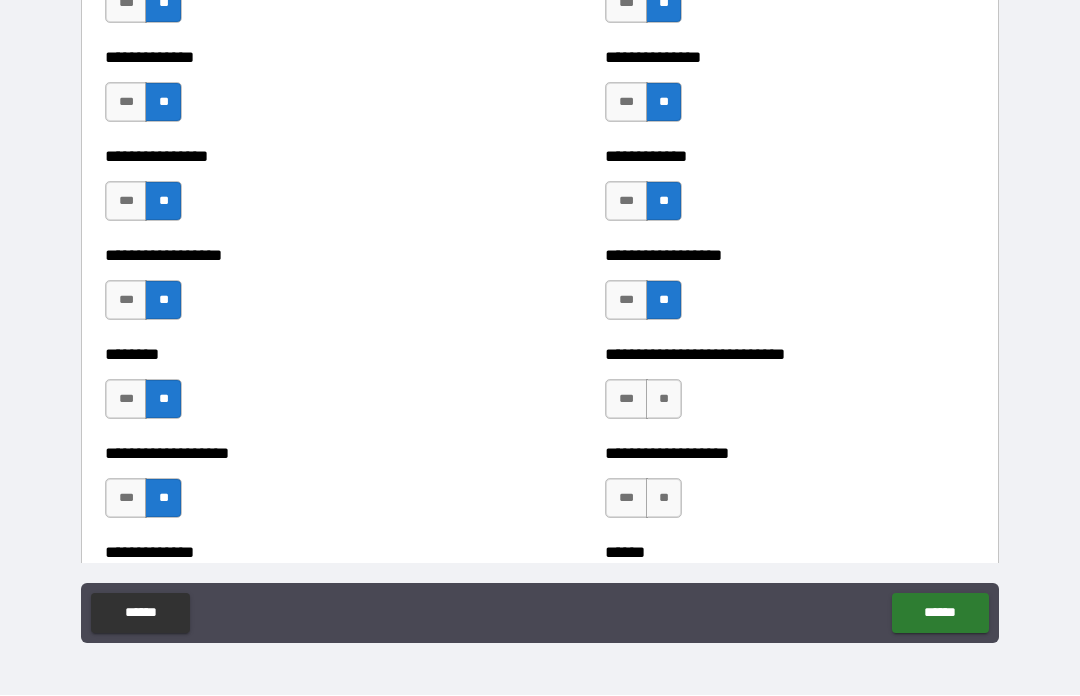 click on "**" at bounding box center (664, 400) 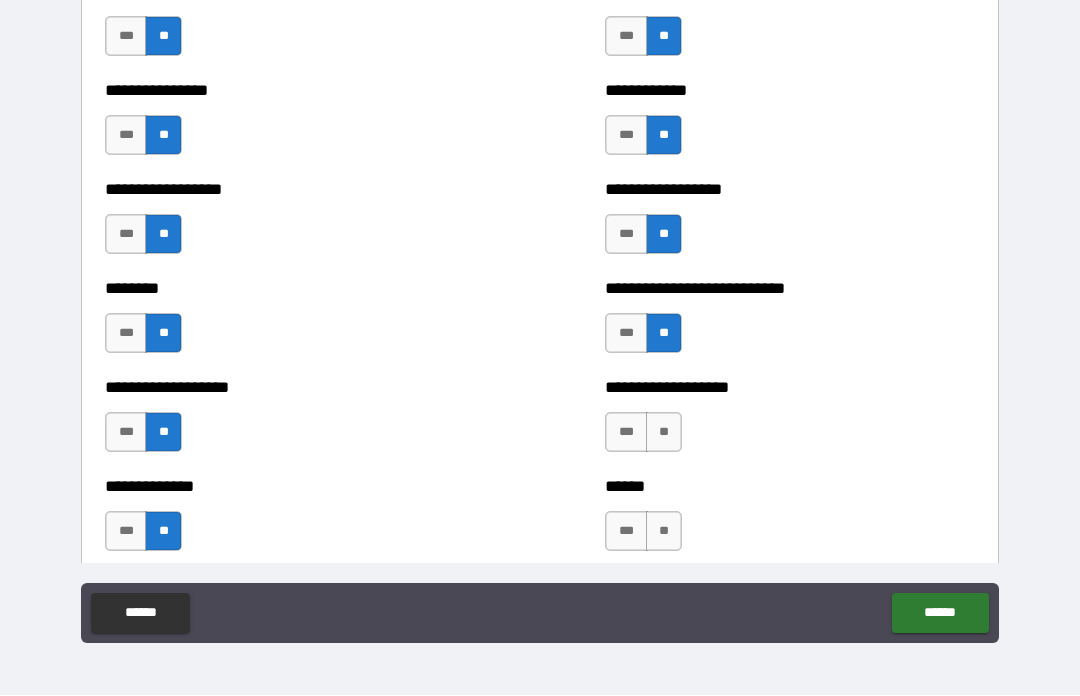 scroll, scrollTop: 4354, scrollLeft: 0, axis: vertical 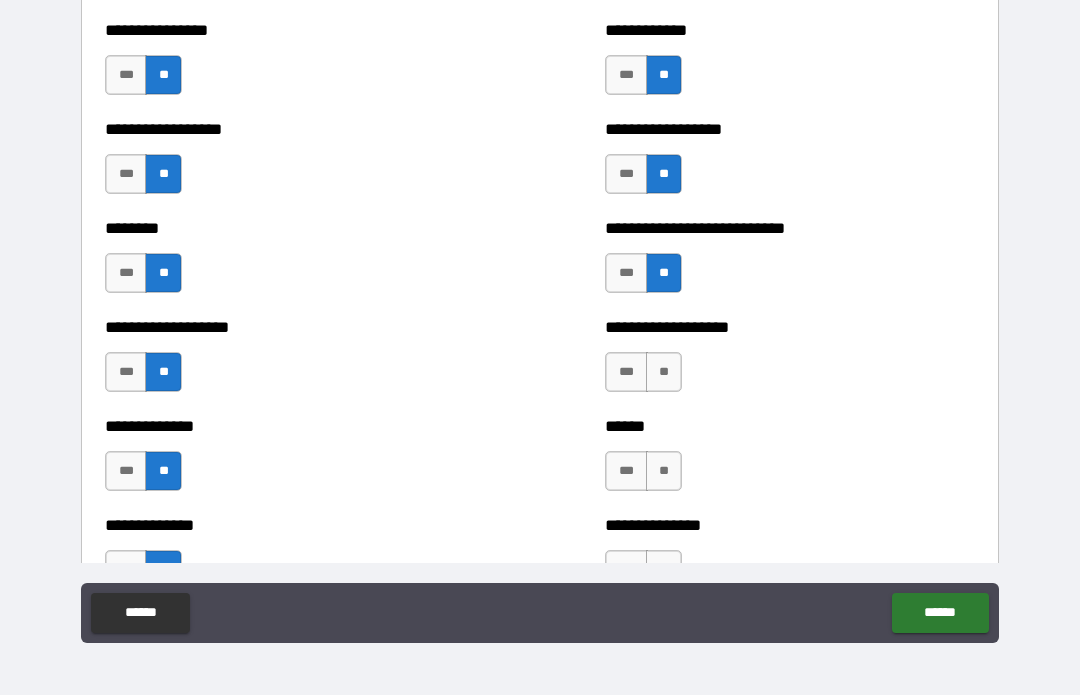 click on "**" at bounding box center (664, 373) 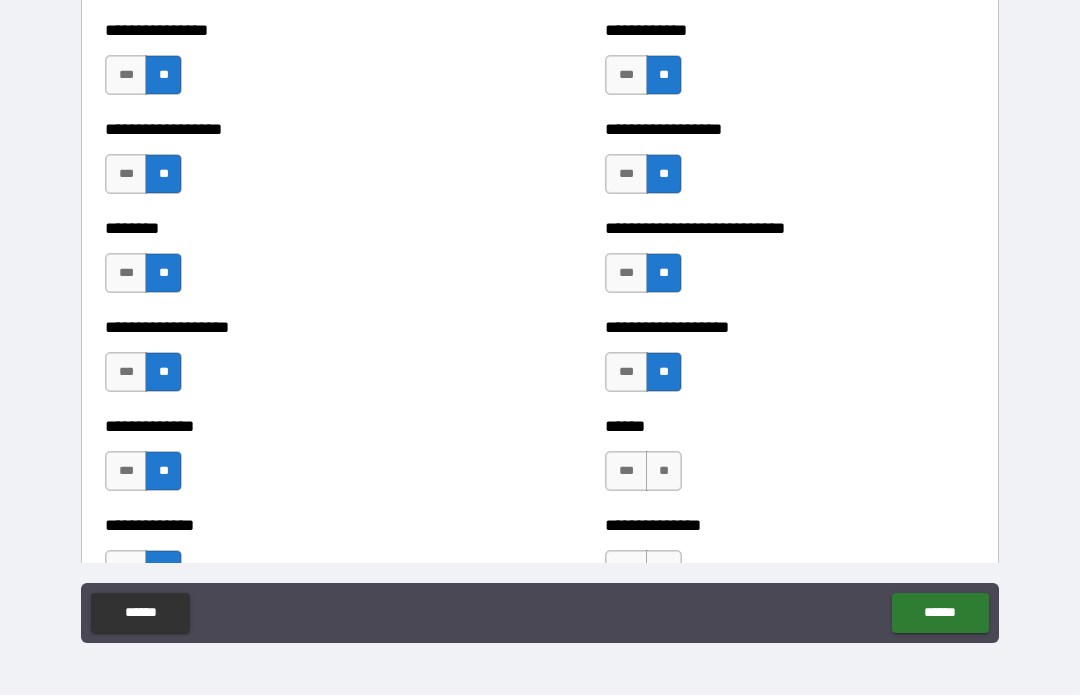 click on "**" at bounding box center [664, 472] 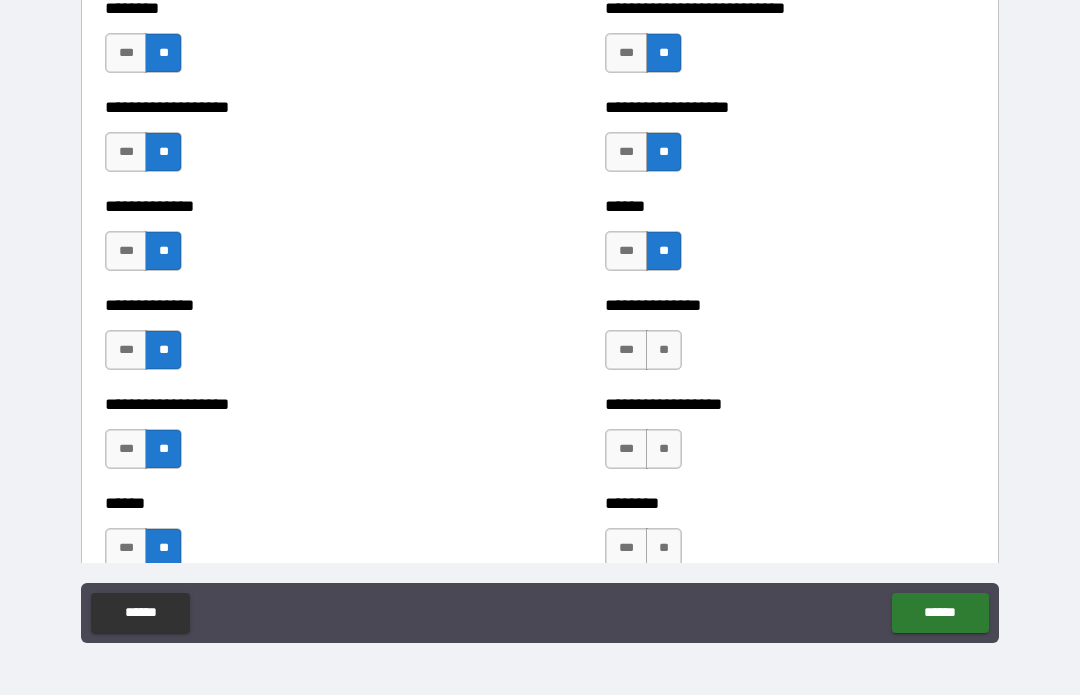scroll, scrollTop: 4577, scrollLeft: 0, axis: vertical 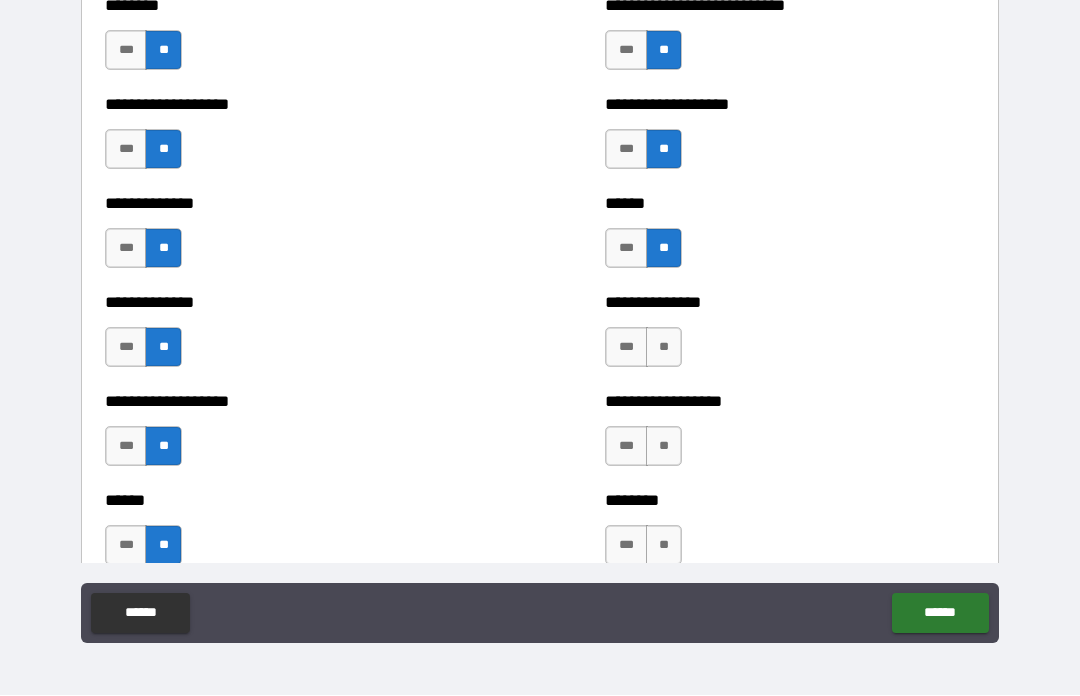 click on "**" at bounding box center (664, 348) 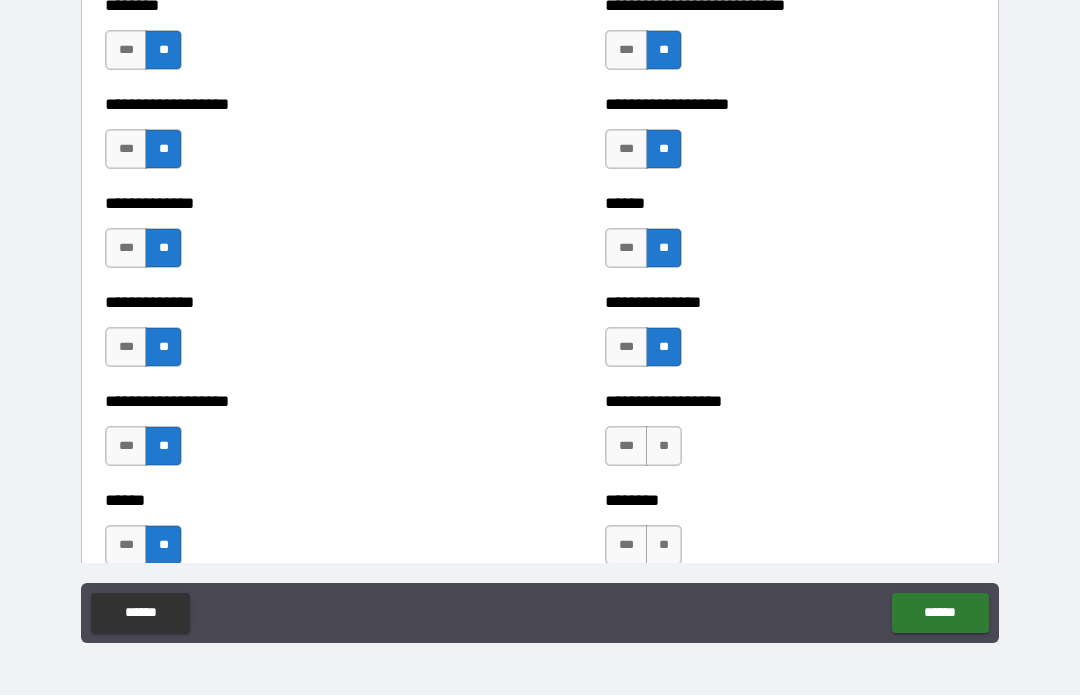 click on "**" at bounding box center [664, 447] 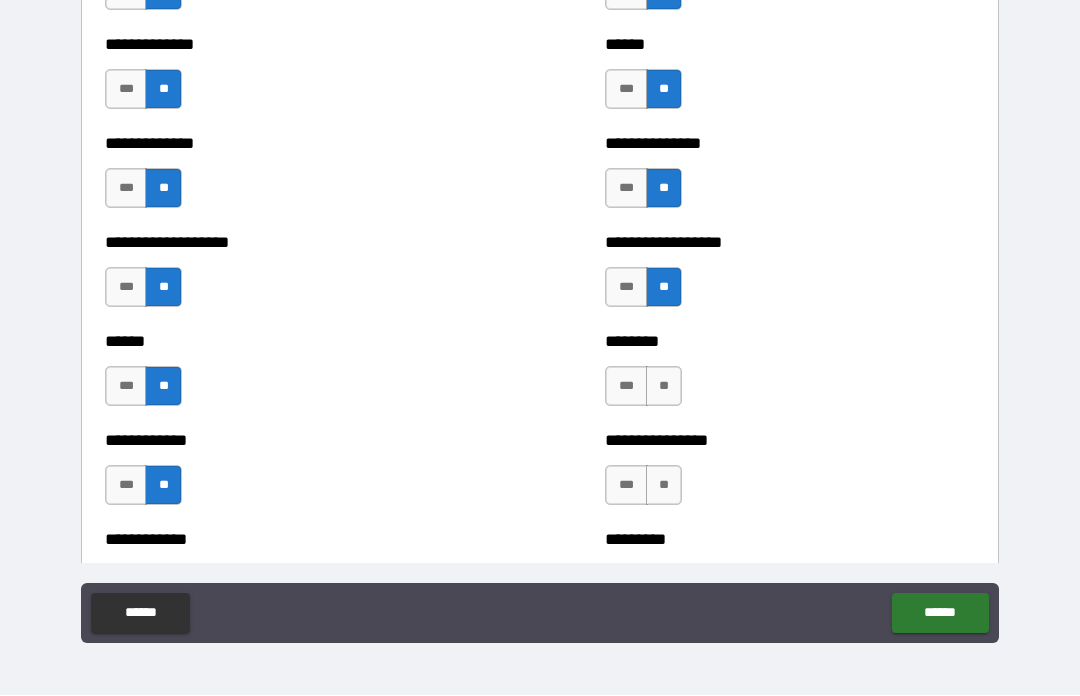 scroll, scrollTop: 4740, scrollLeft: 0, axis: vertical 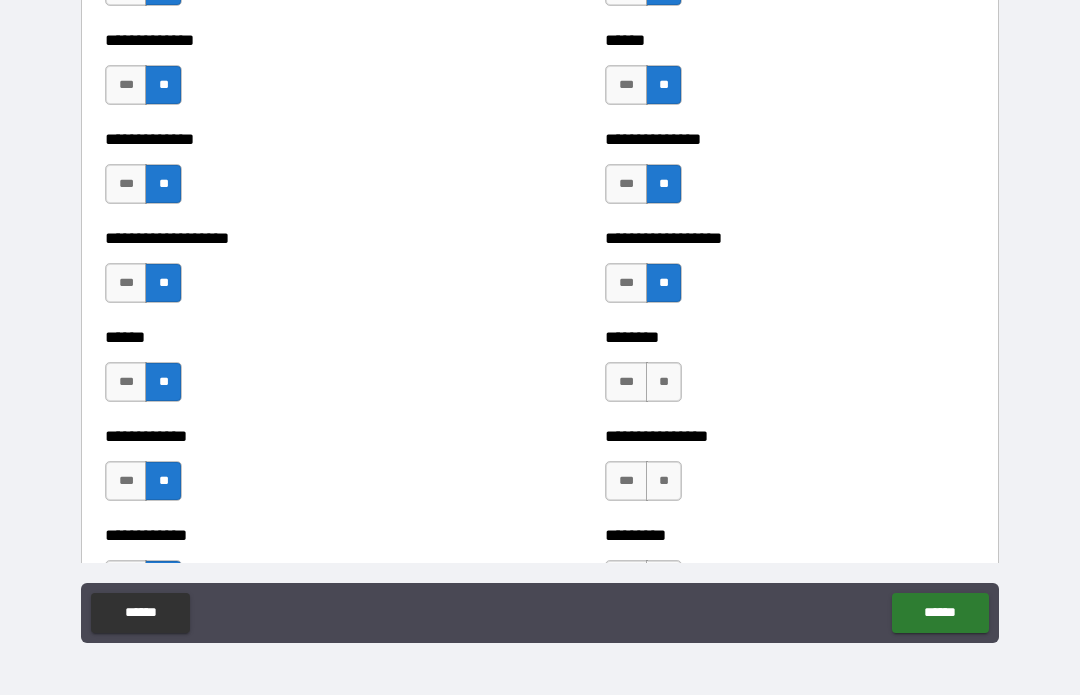 click on "**" at bounding box center [664, 383] 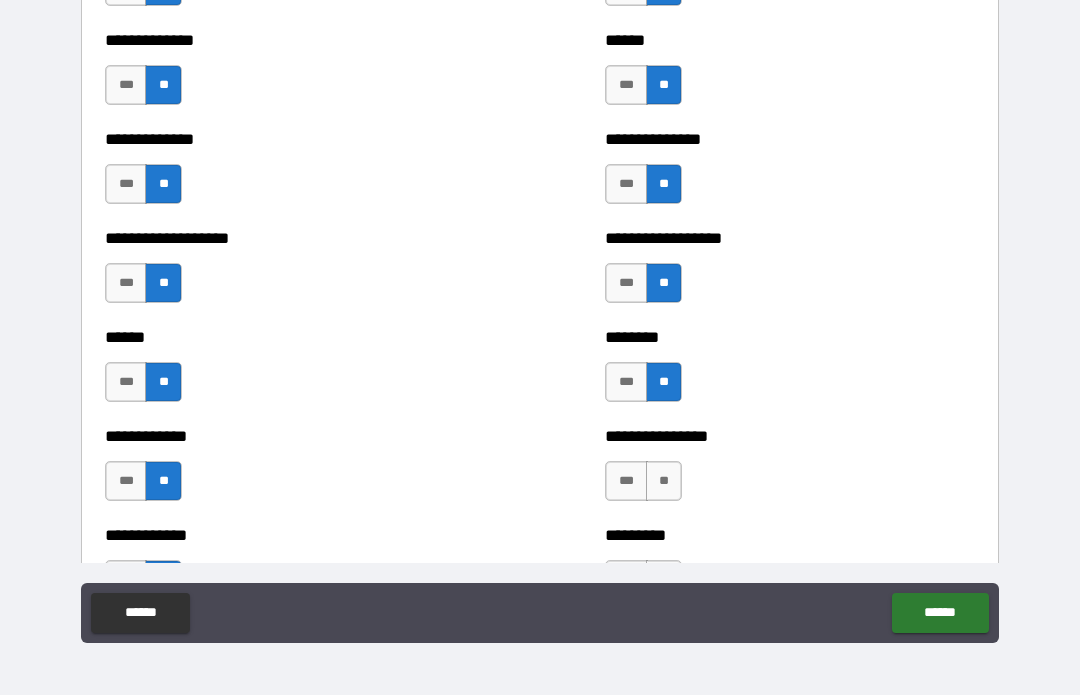 click on "**" at bounding box center (664, 482) 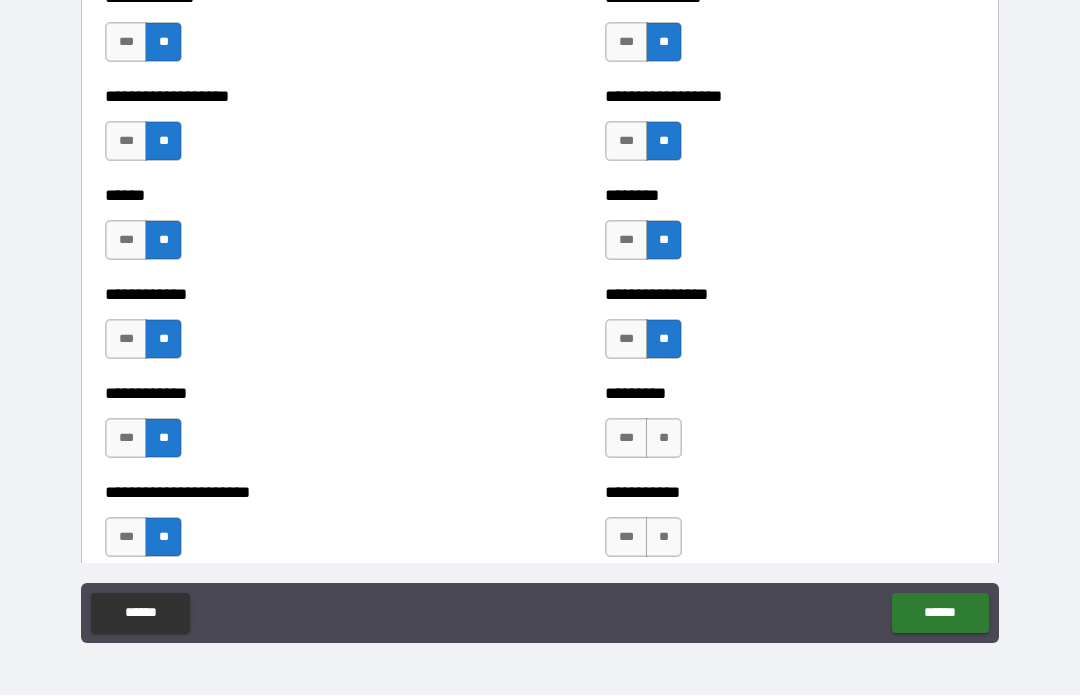 scroll, scrollTop: 4884, scrollLeft: 0, axis: vertical 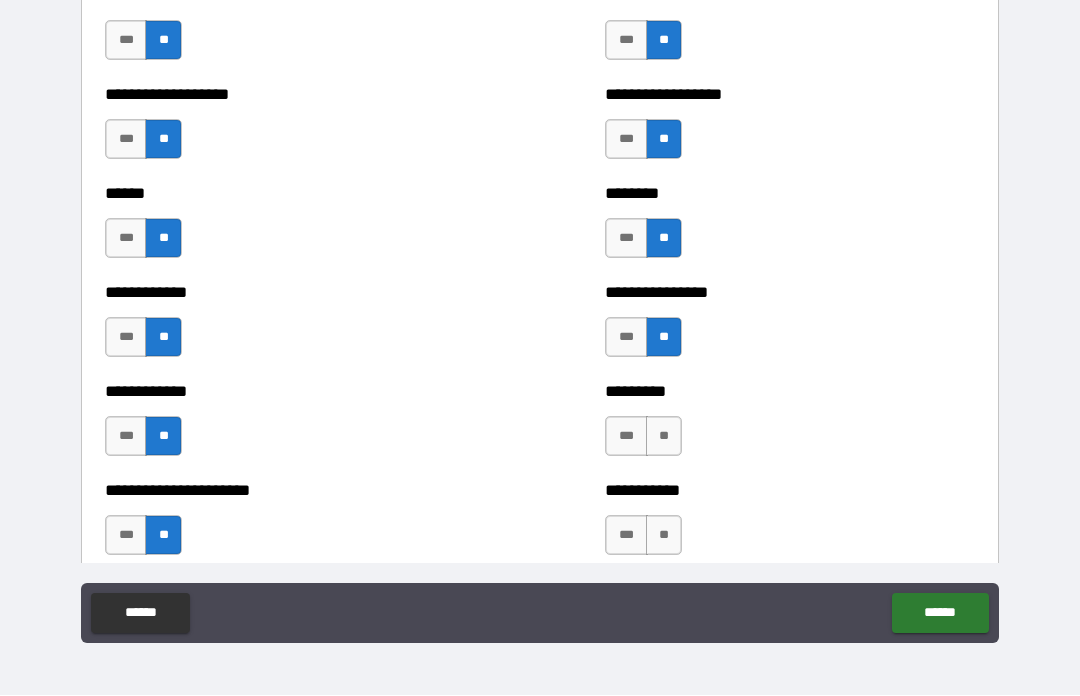 click on "**" at bounding box center [664, 437] 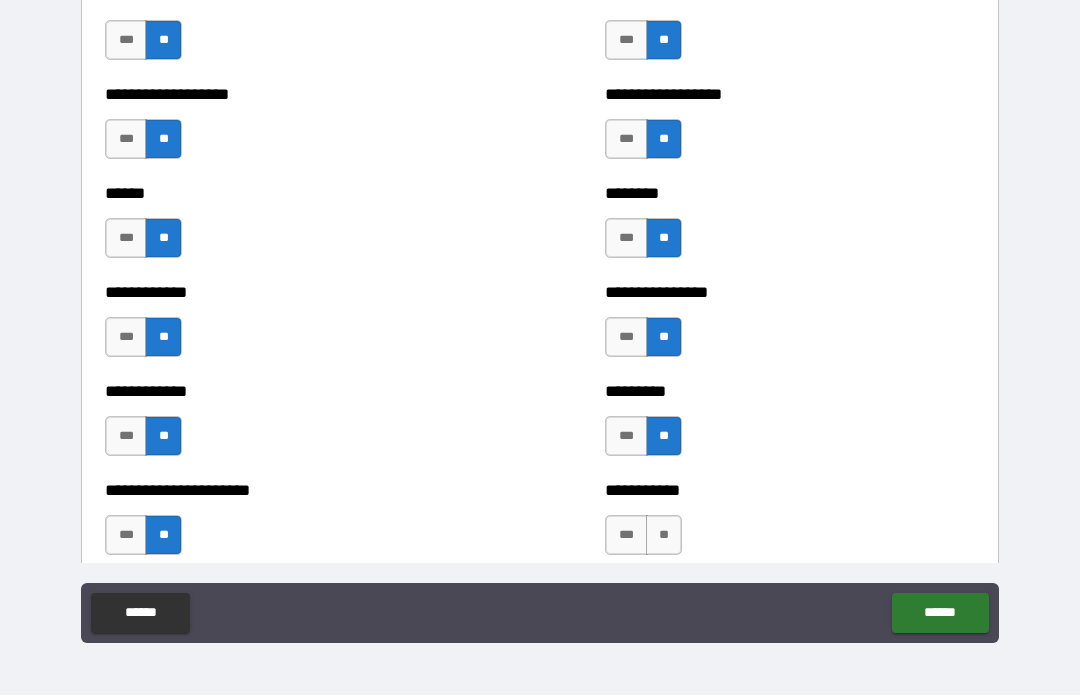 click on "**" at bounding box center (664, 536) 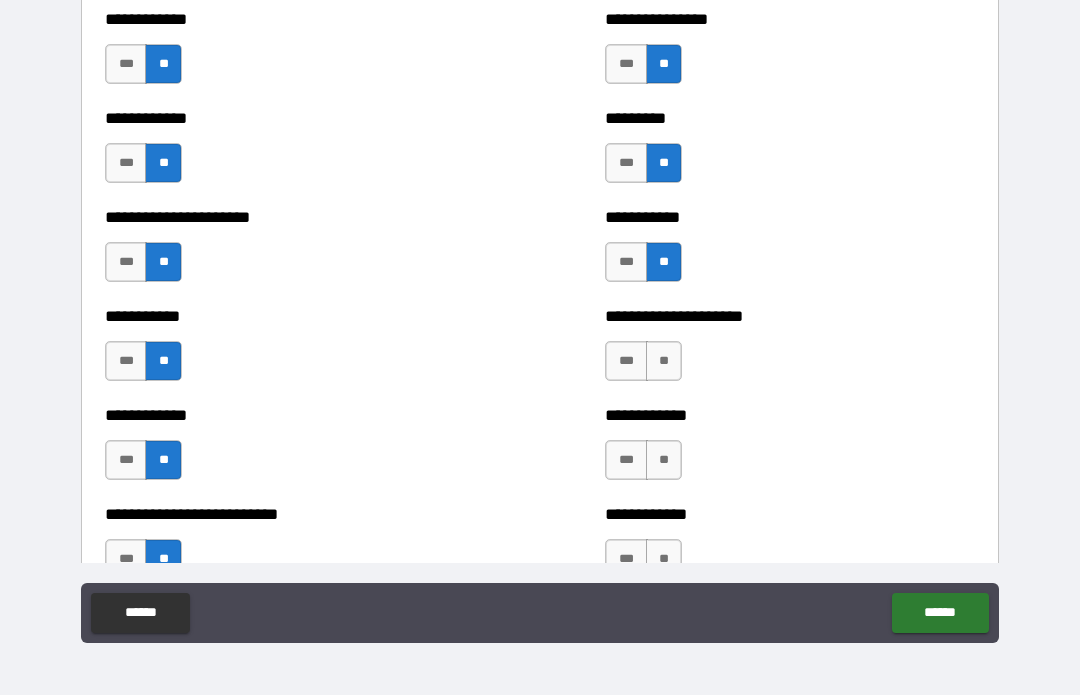 scroll, scrollTop: 5166, scrollLeft: 0, axis: vertical 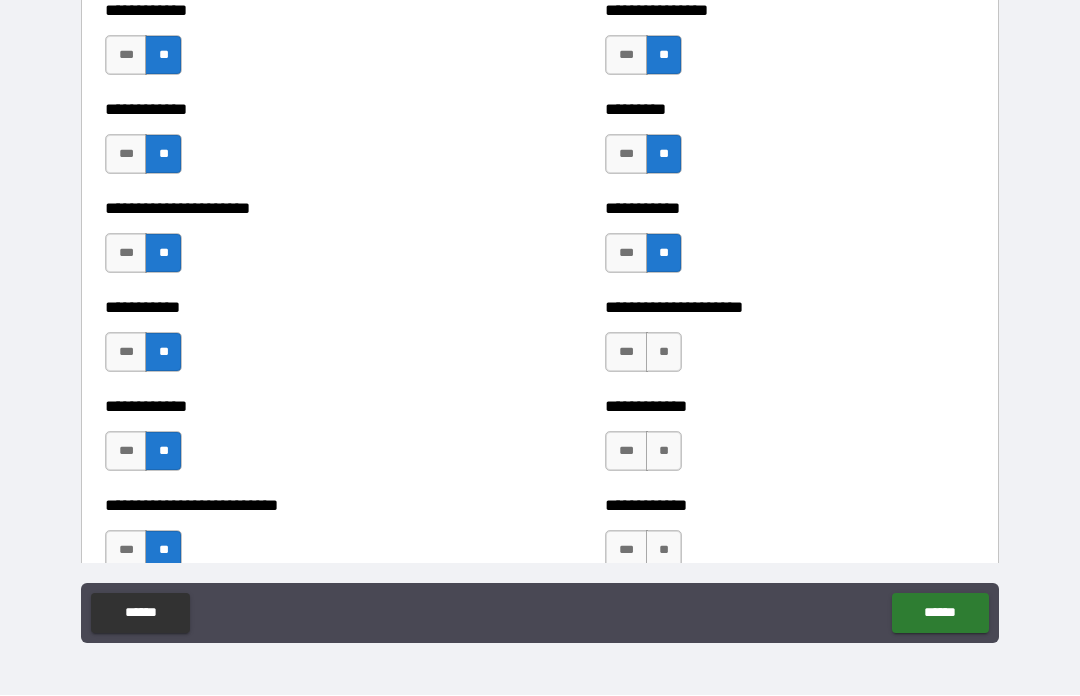 click on "**" at bounding box center [664, 353] 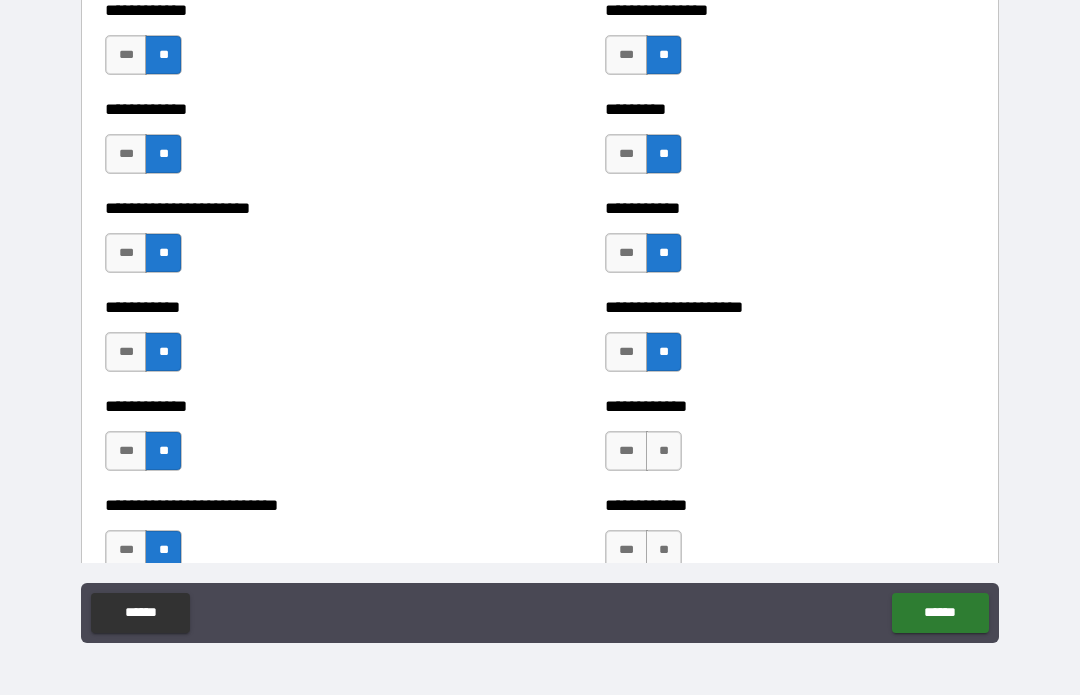 click on "**" at bounding box center (664, 452) 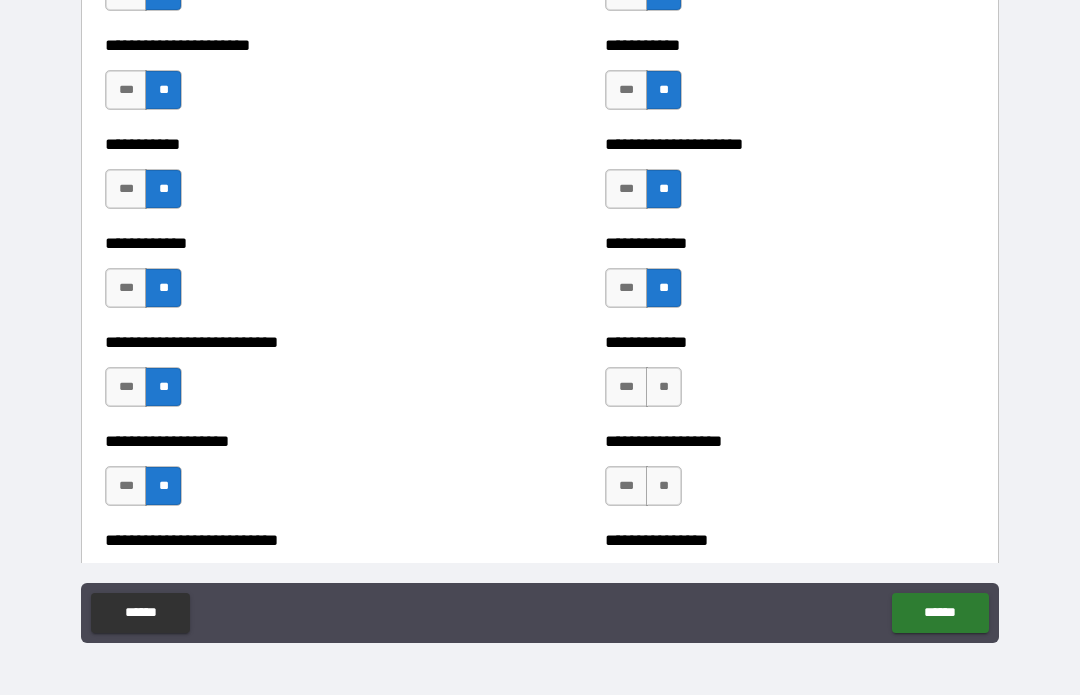 scroll, scrollTop: 5331, scrollLeft: 0, axis: vertical 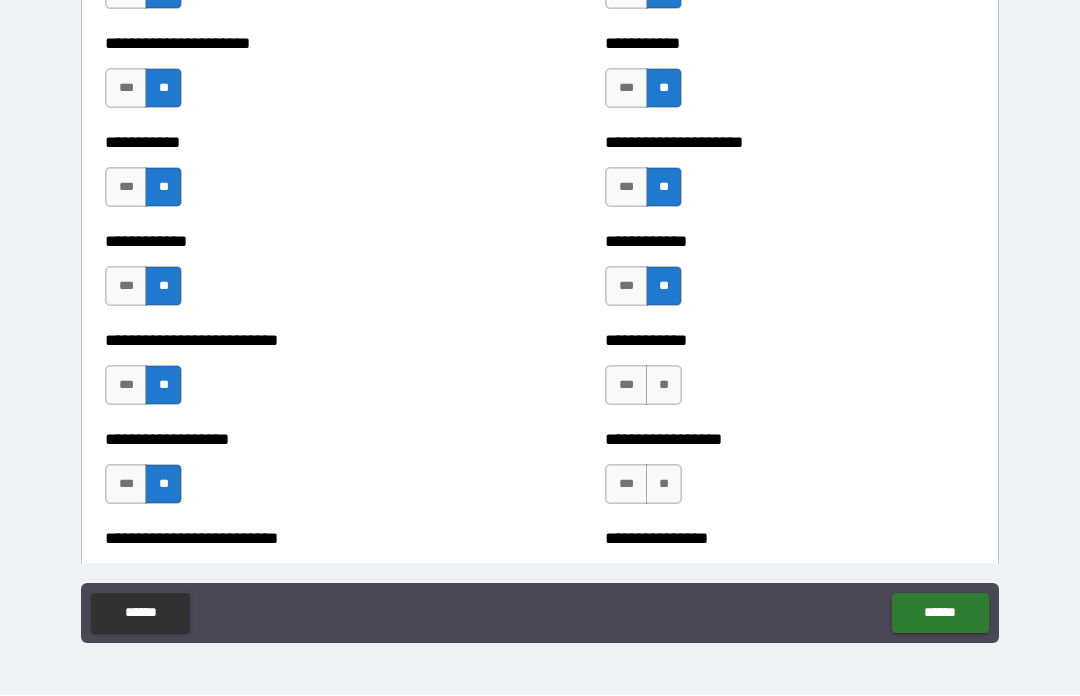 click on "**" at bounding box center (664, 386) 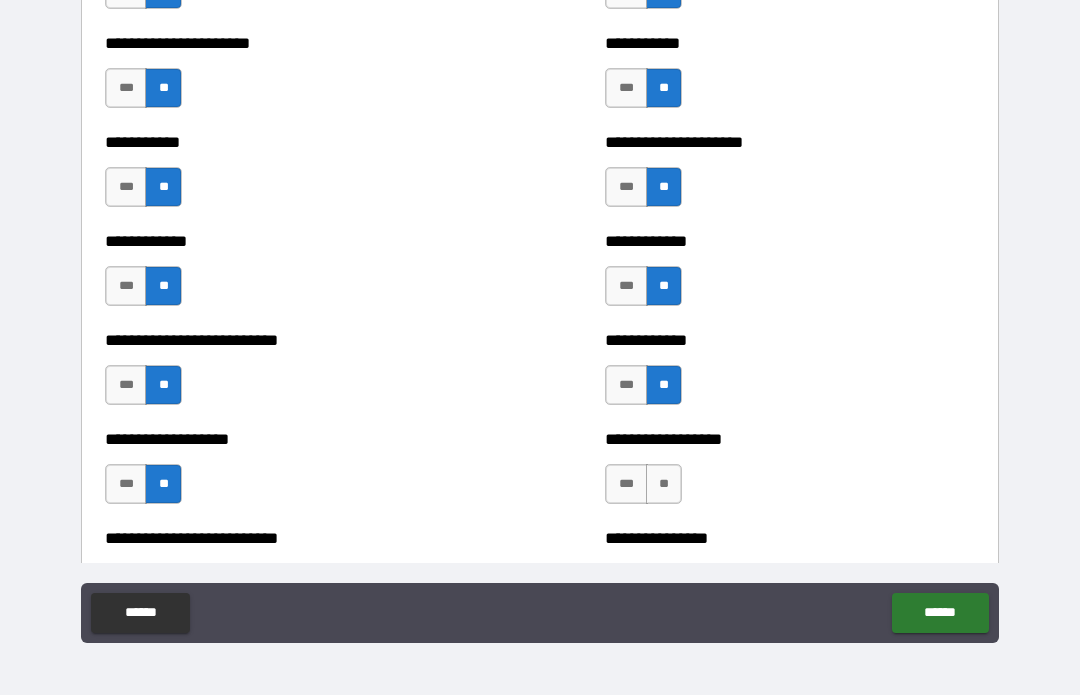 click on "**" at bounding box center (664, 485) 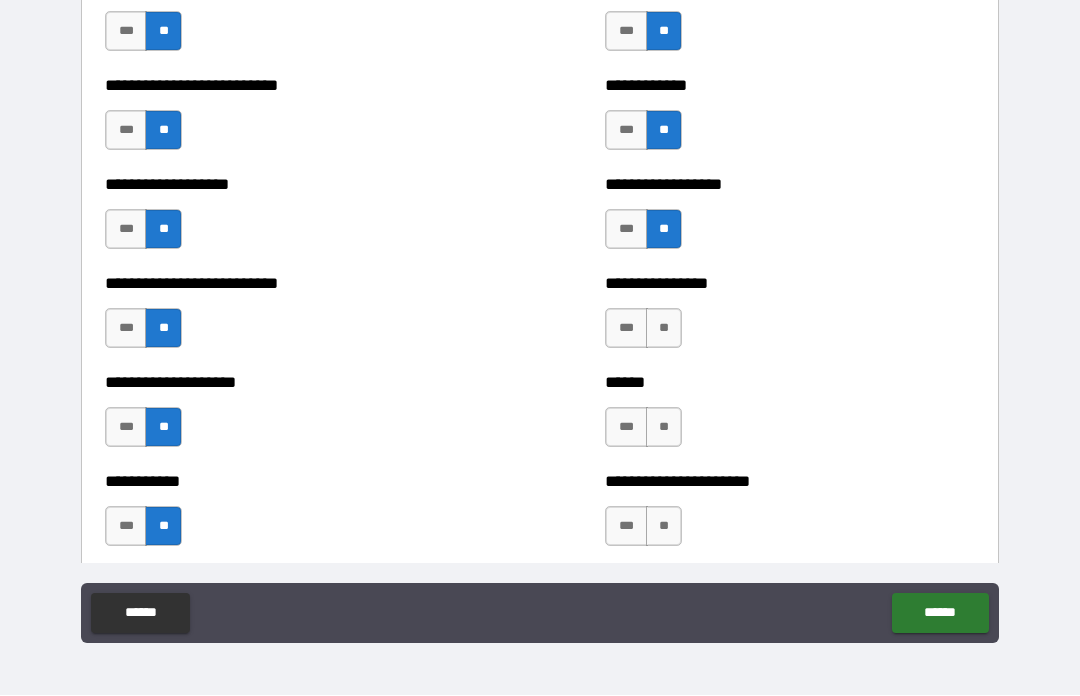scroll, scrollTop: 5596, scrollLeft: 0, axis: vertical 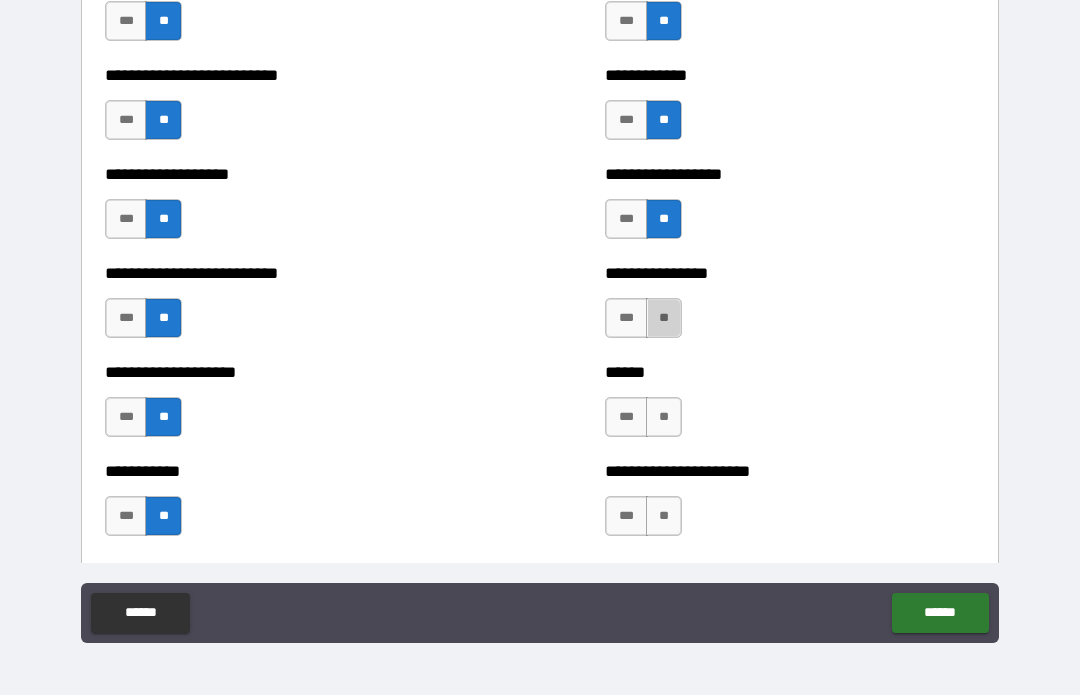 click on "**" at bounding box center (664, 319) 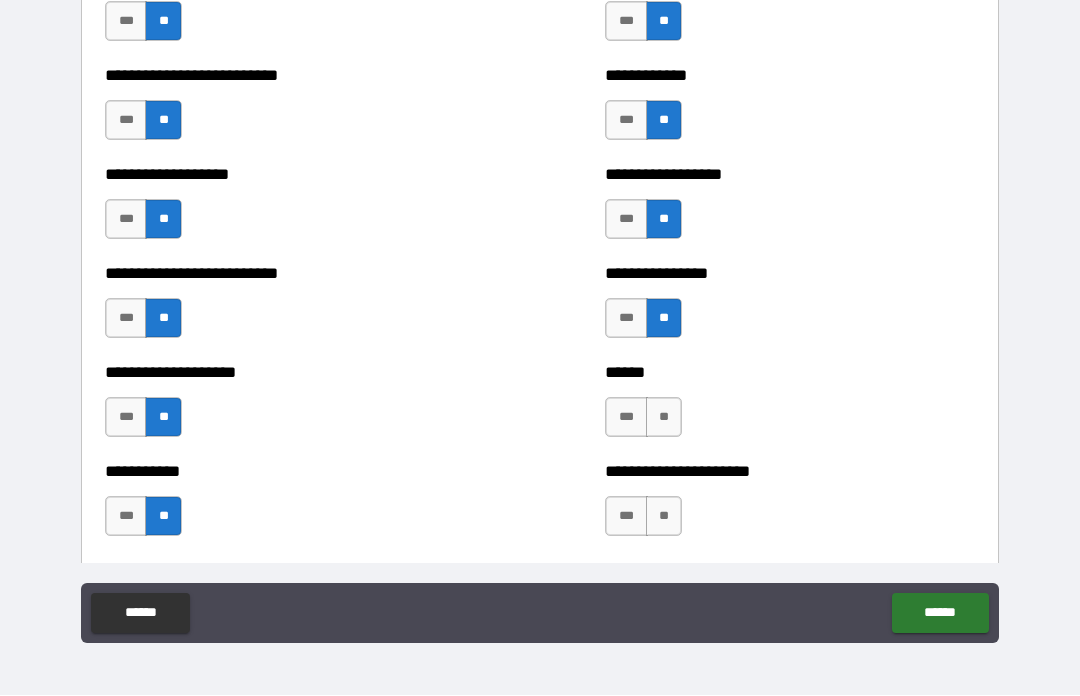 click on "**" at bounding box center [664, 418] 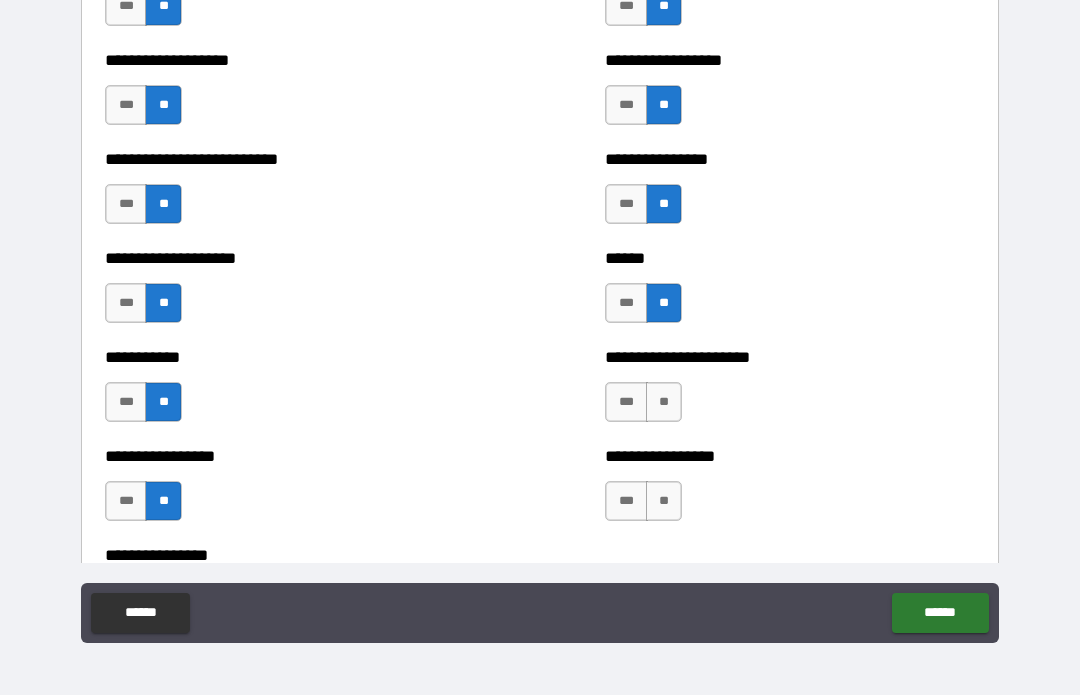 scroll, scrollTop: 5749, scrollLeft: 0, axis: vertical 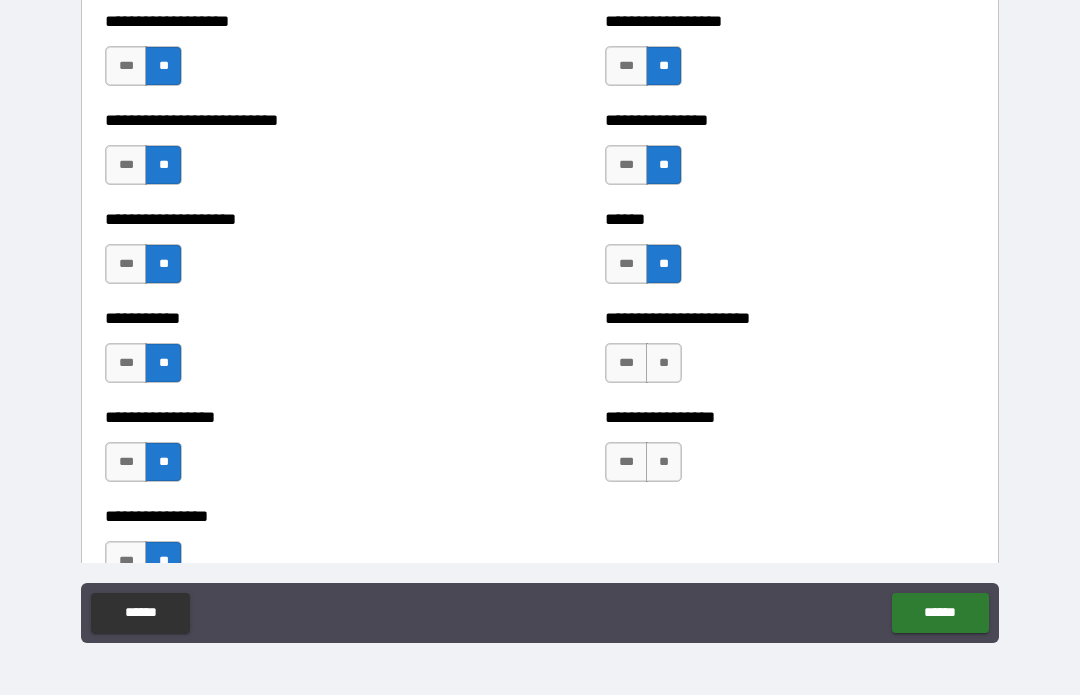 click on "**" at bounding box center (664, 364) 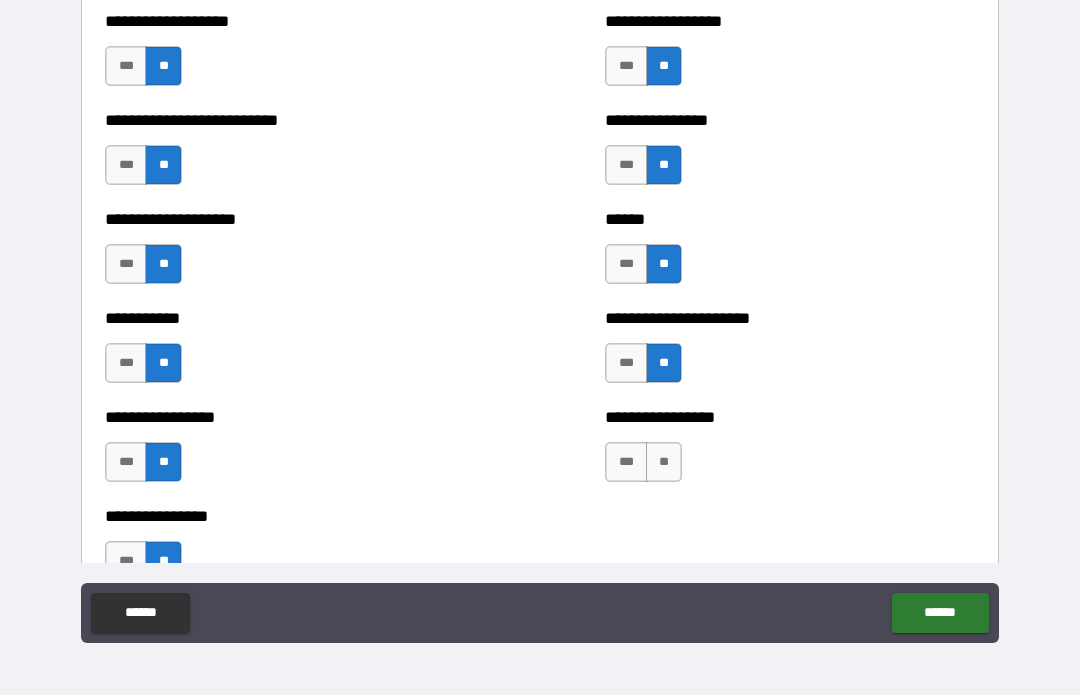 click on "**" at bounding box center [664, 463] 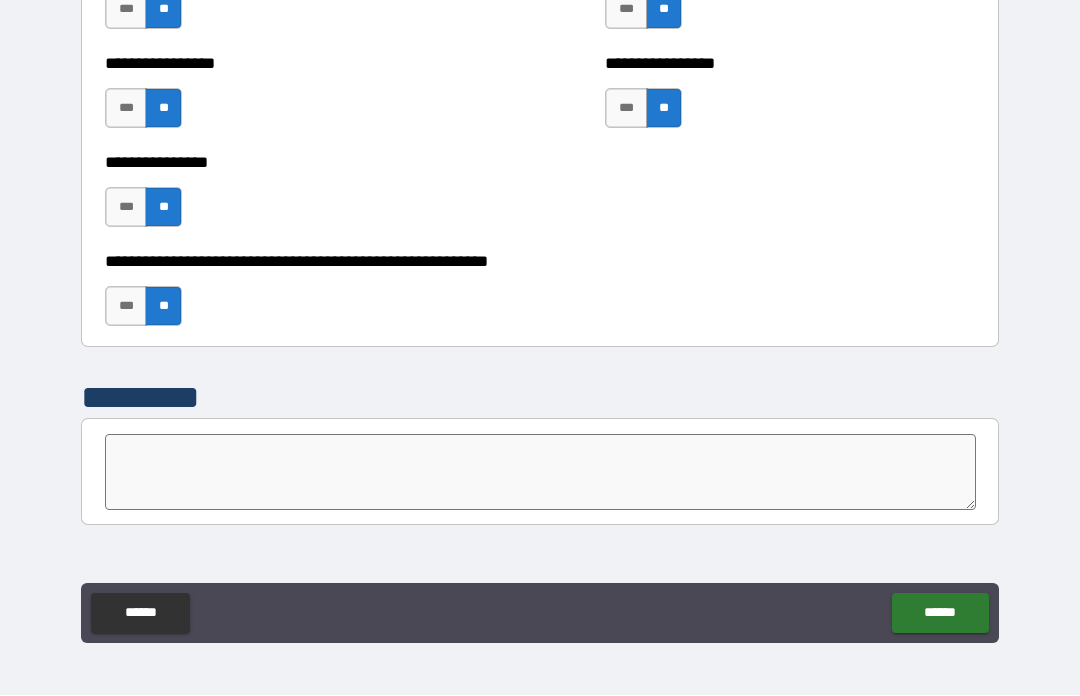scroll, scrollTop: 6108, scrollLeft: 0, axis: vertical 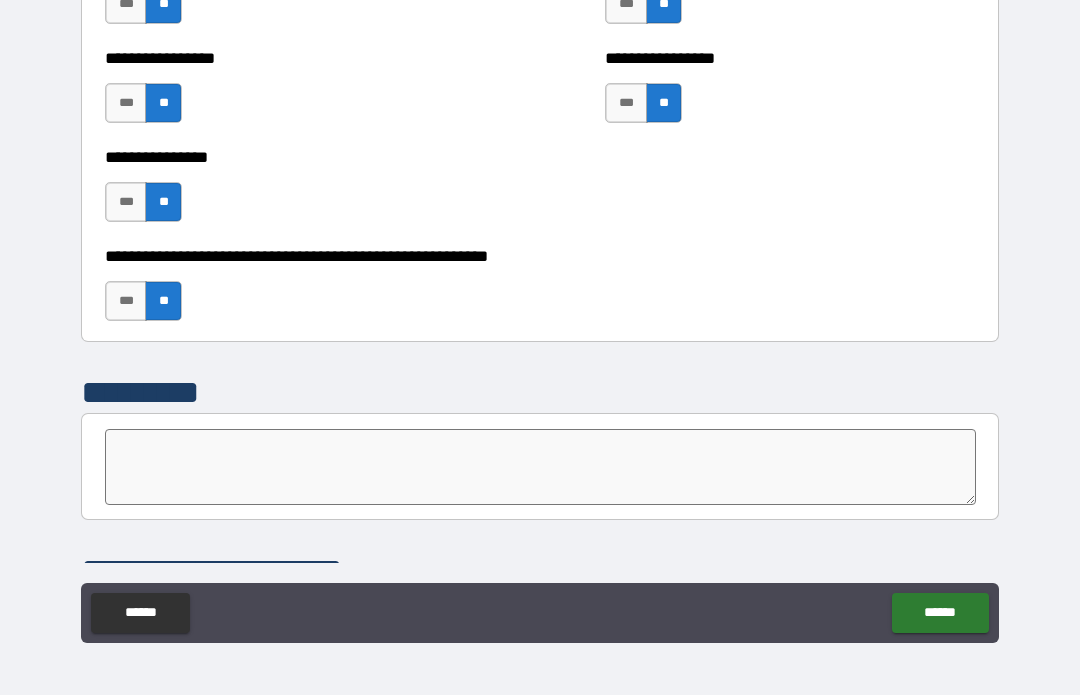 click on "******" at bounding box center (940, 614) 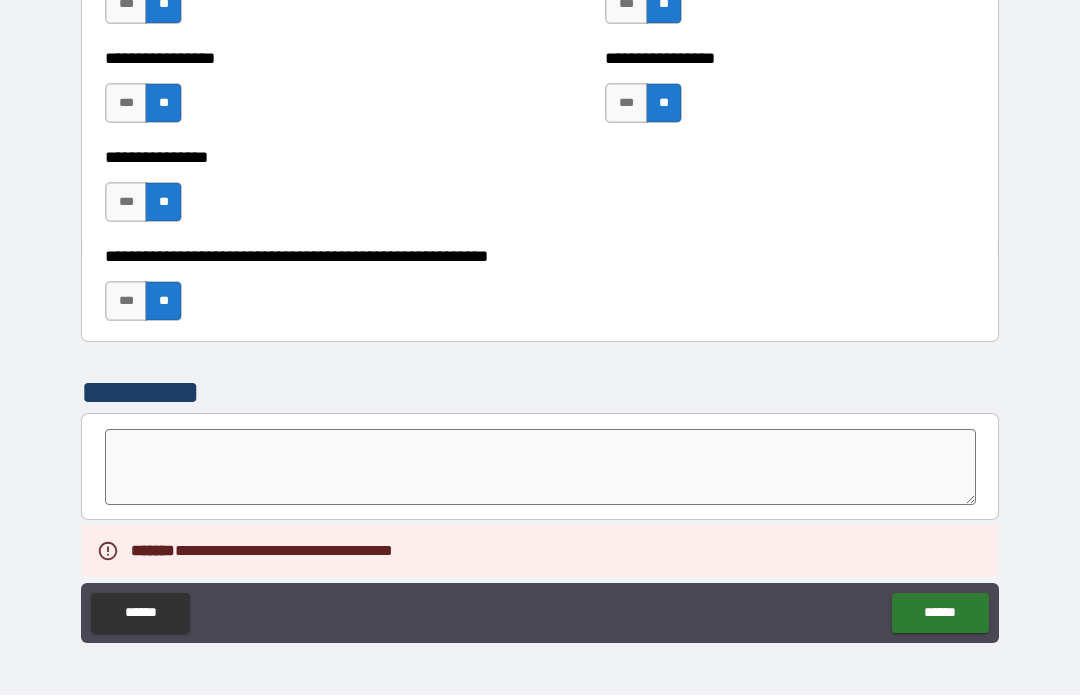 click at bounding box center [540, 468] 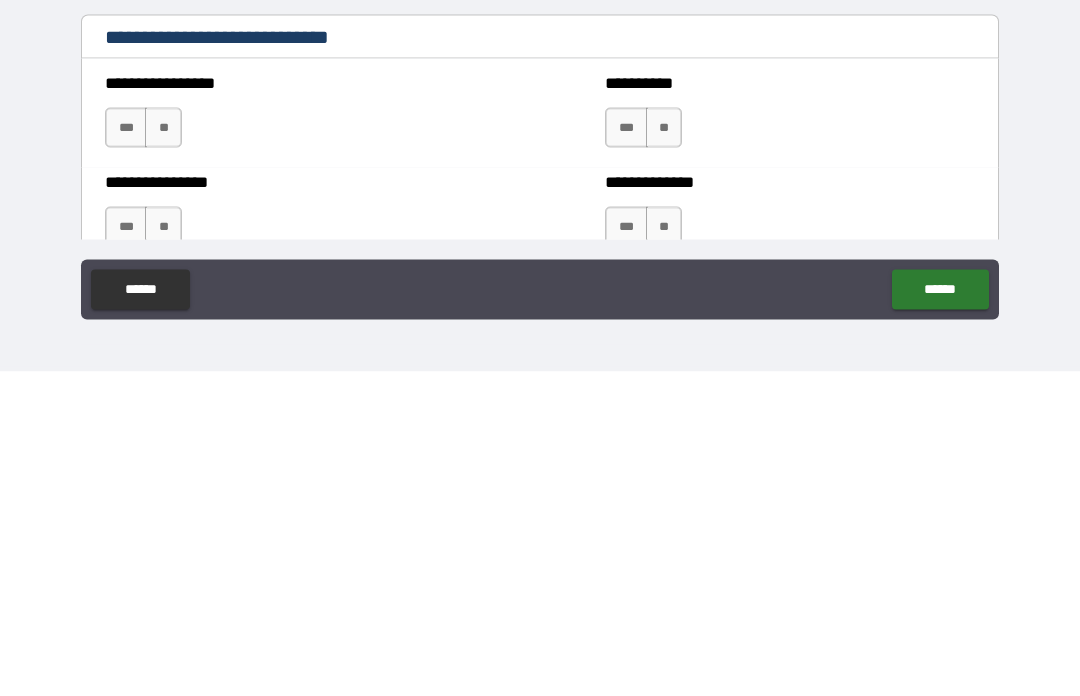 scroll, scrollTop: 6380, scrollLeft: 0, axis: vertical 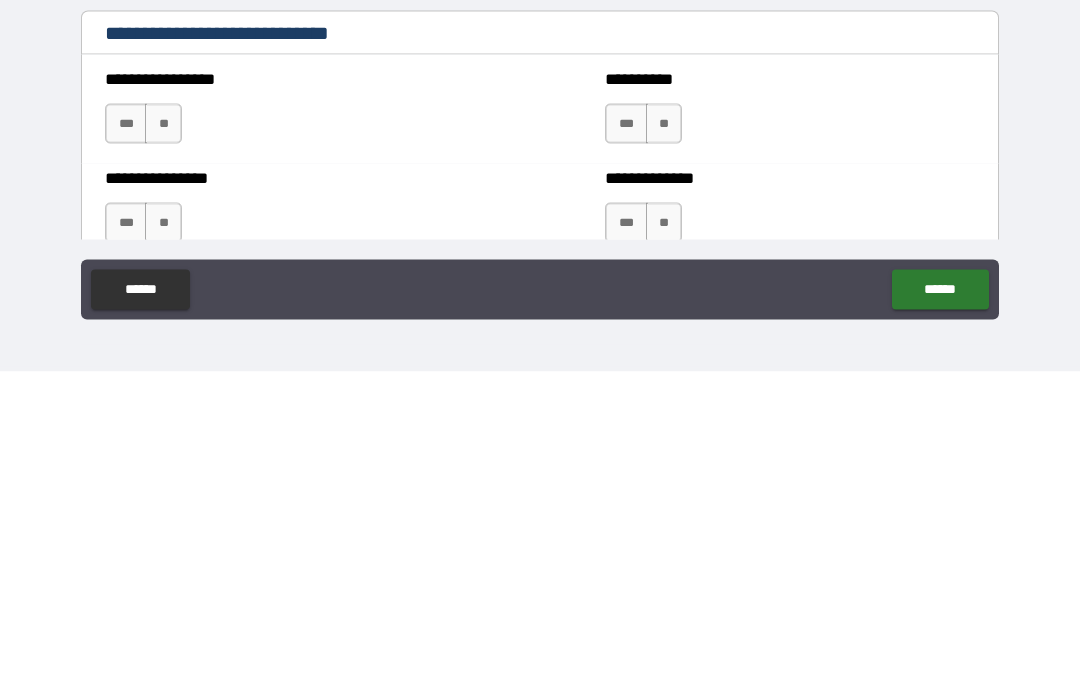click on "**" at bounding box center (163, 448) 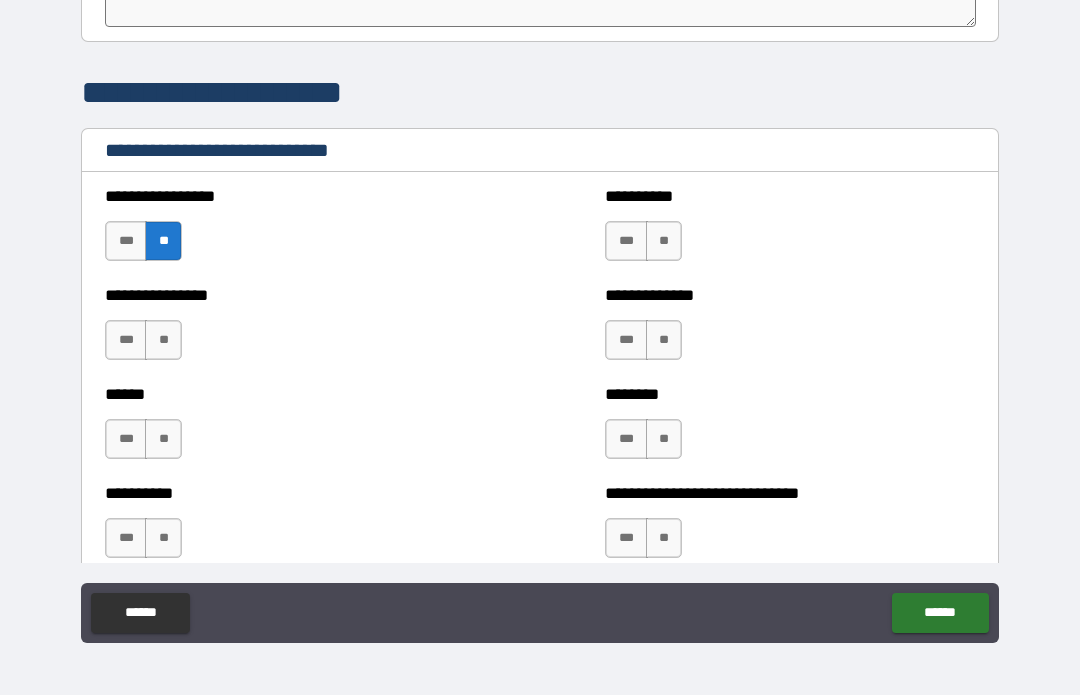 scroll, scrollTop: 6590, scrollLeft: 0, axis: vertical 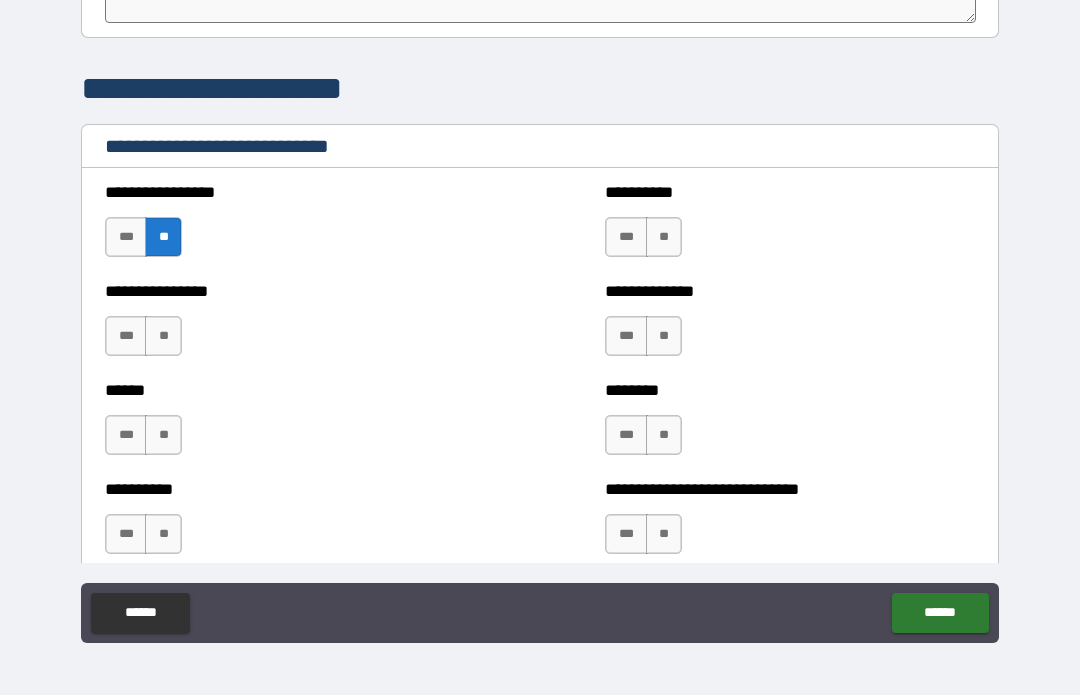 click on "**" at bounding box center (163, 337) 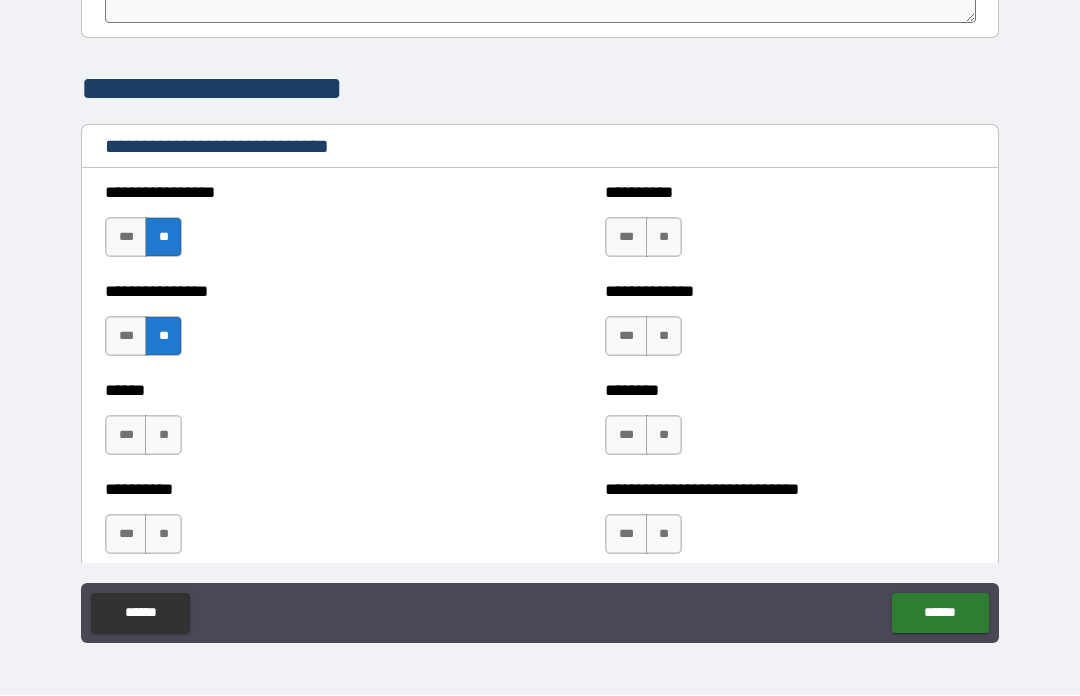 click on "**" at bounding box center [163, 436] 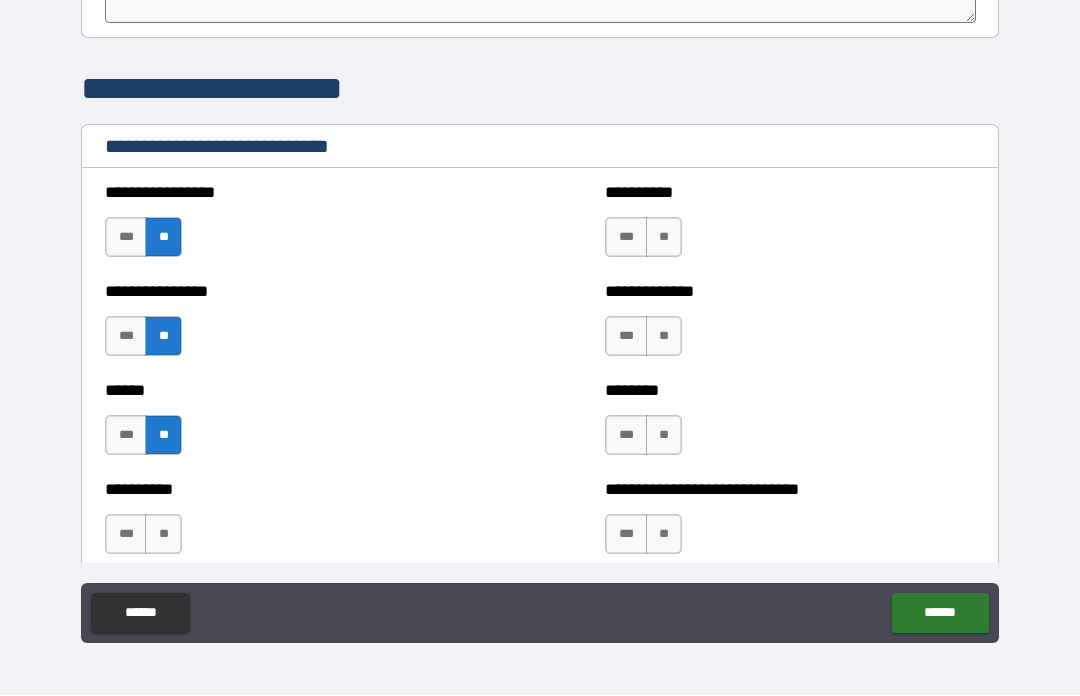 click on "**" at bounding box center [163, 535] 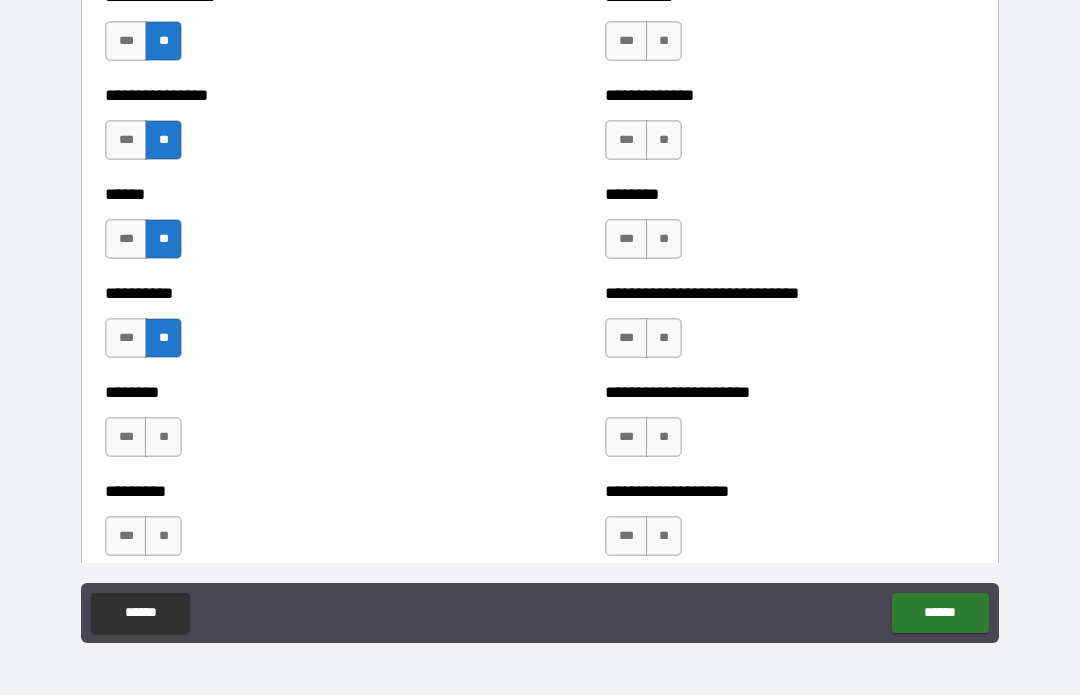 scroll, scrollTop: 6803, scrollLeft: 0, axis: vertical 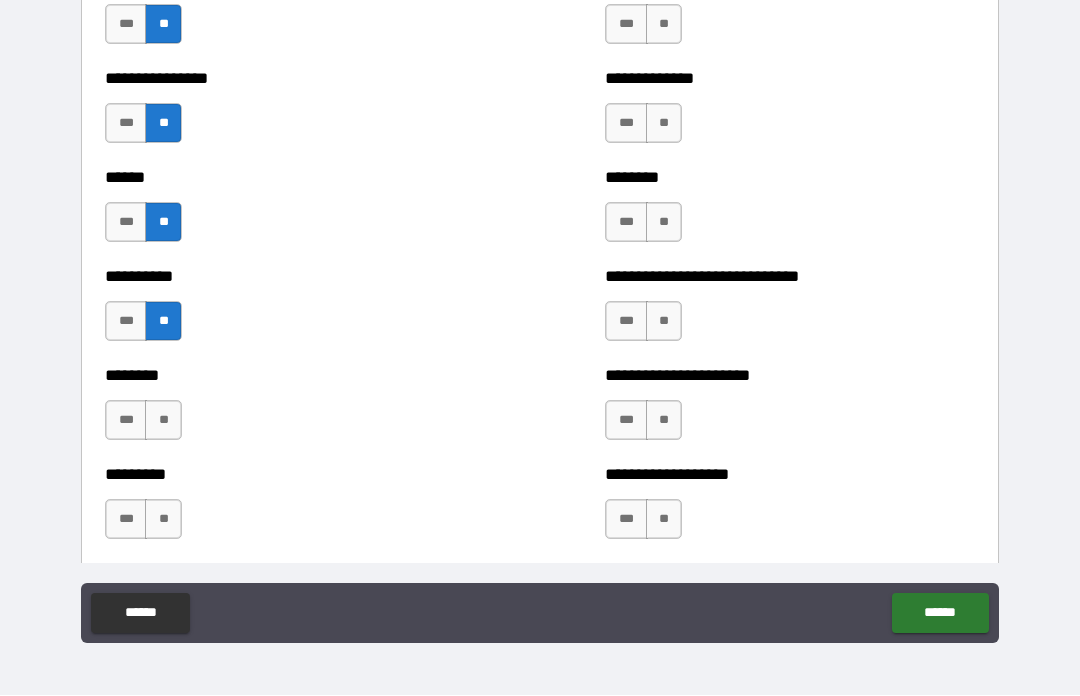 click on "**" at bounding box center (163, 421) 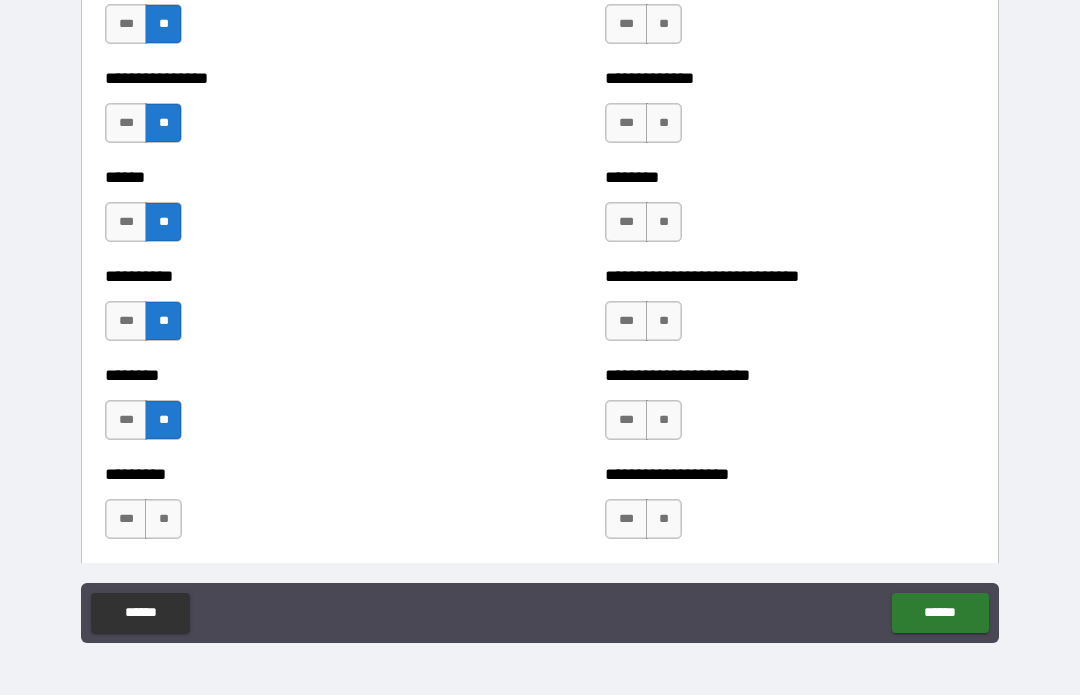 click on "**" at bounding box center [163, 520] 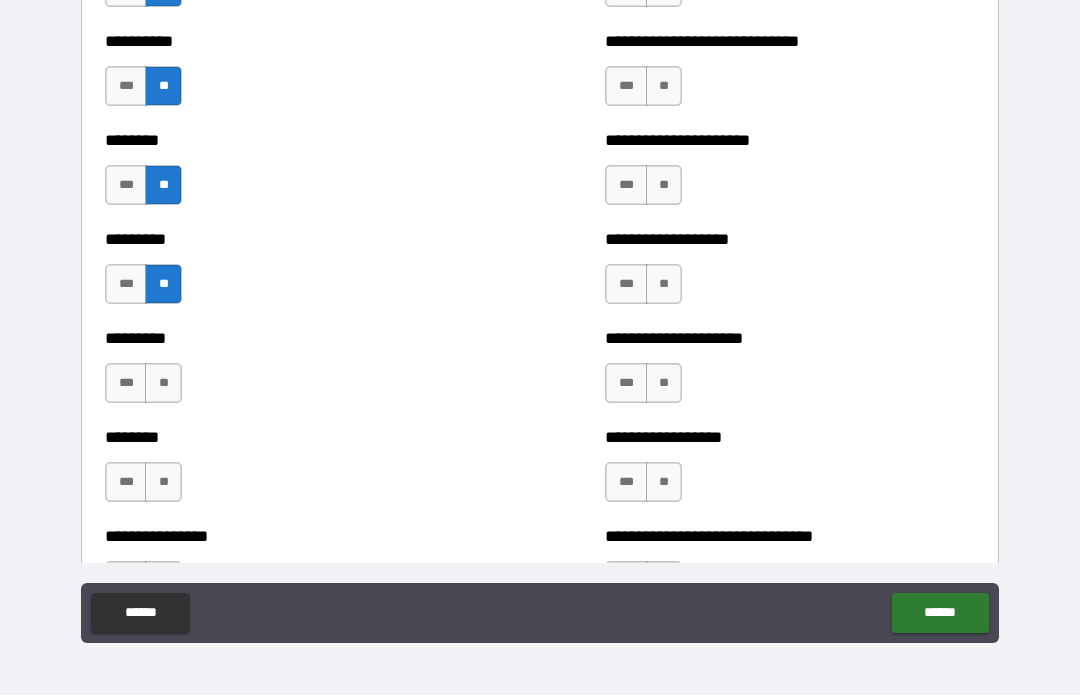 scroll, scrollTop: 7089, scrollLeft: 0, axis: vertical 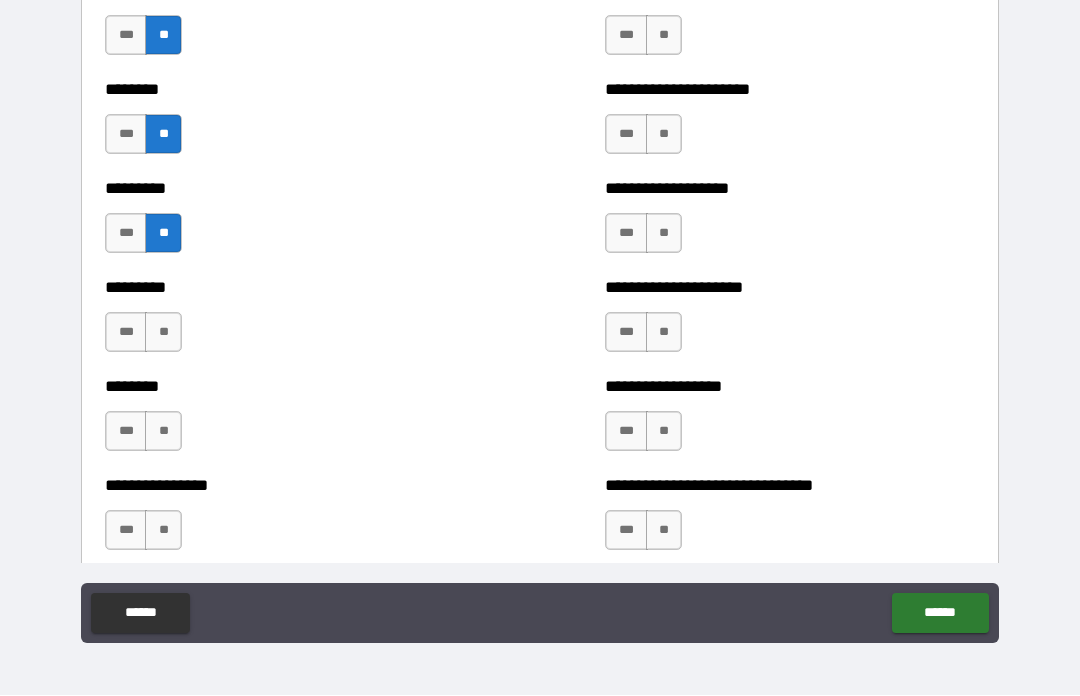 click on "**" at bounding box center [163, 333] 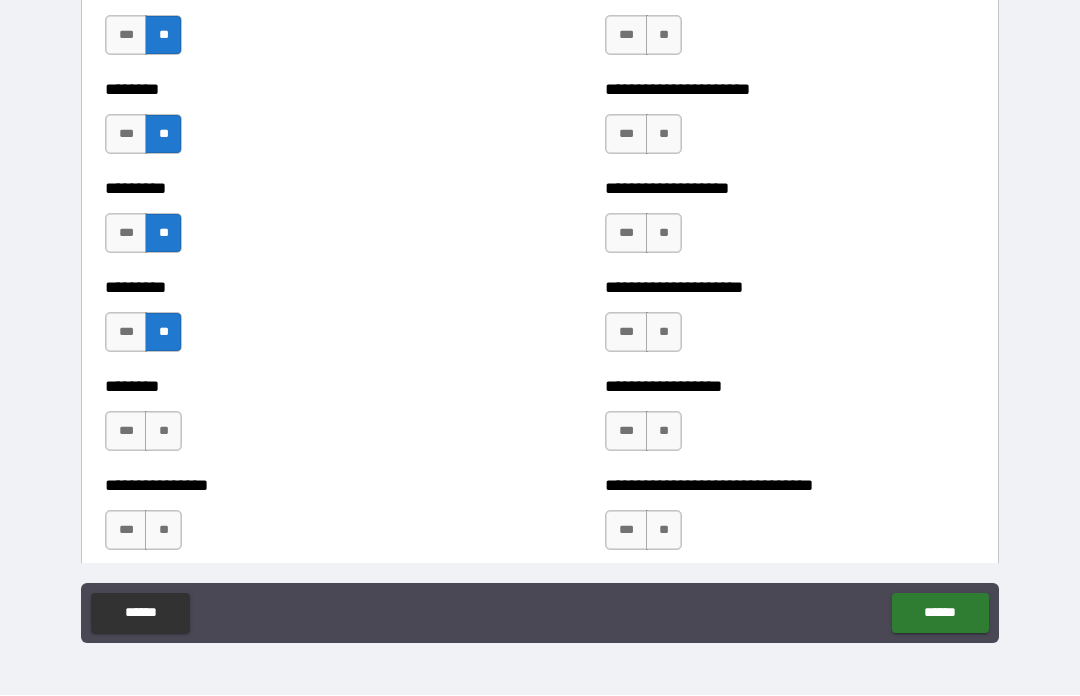 click on "**" at bounding box center [163, 432] 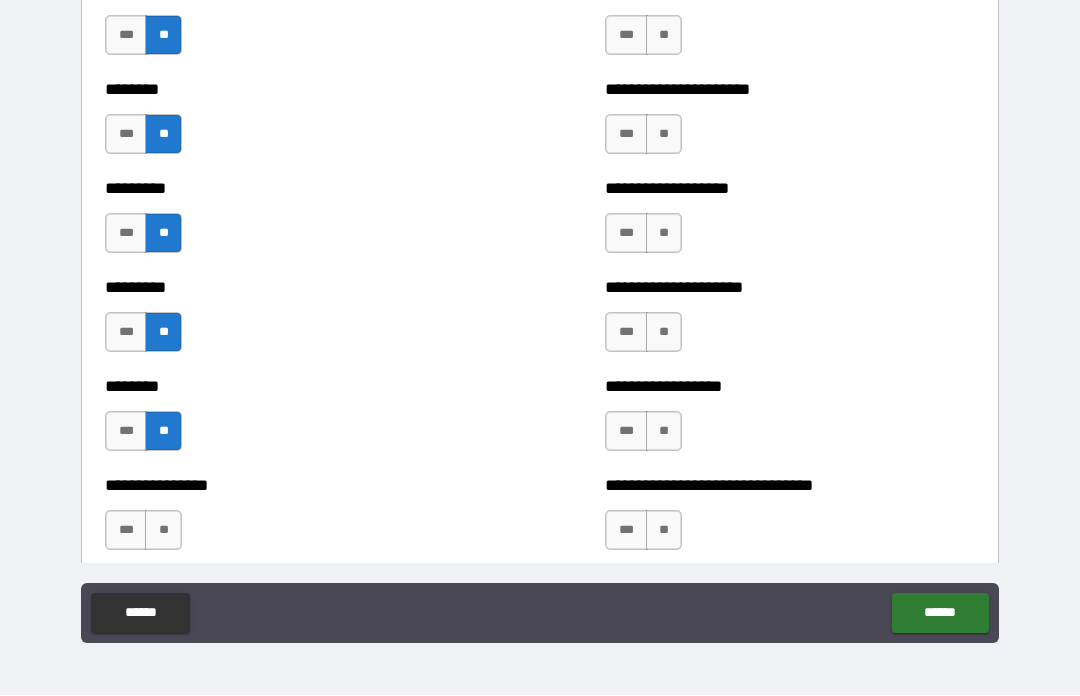 click on "**" at bounding box center (163, 531) 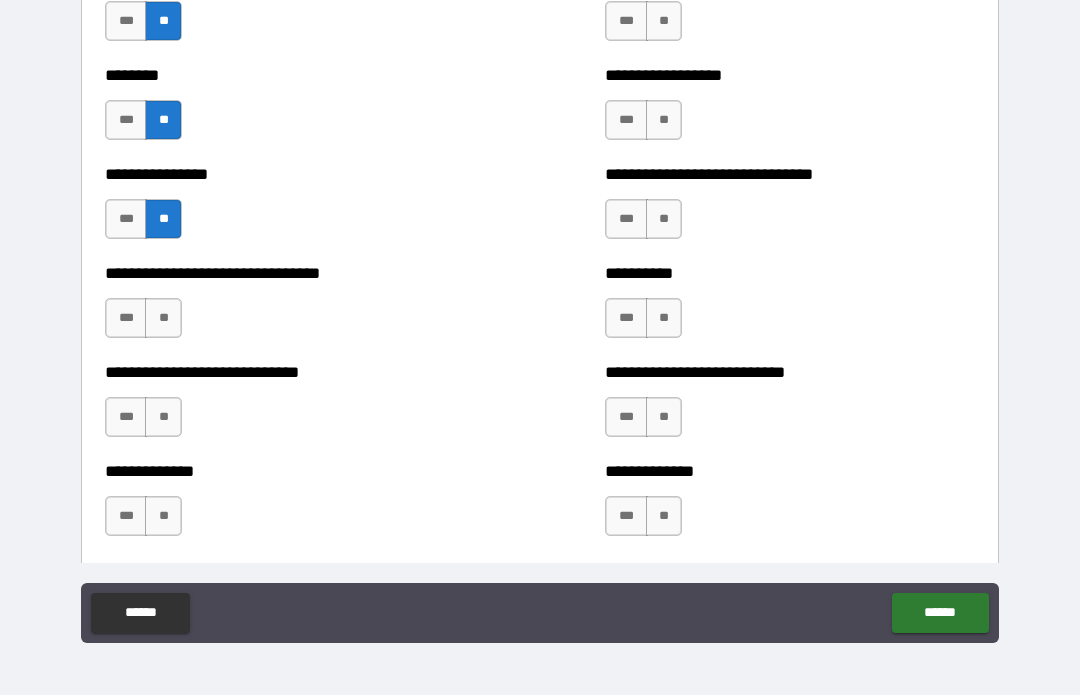 scroll, scrollTop: 7401, scrollLeft: 0, axis: vertical 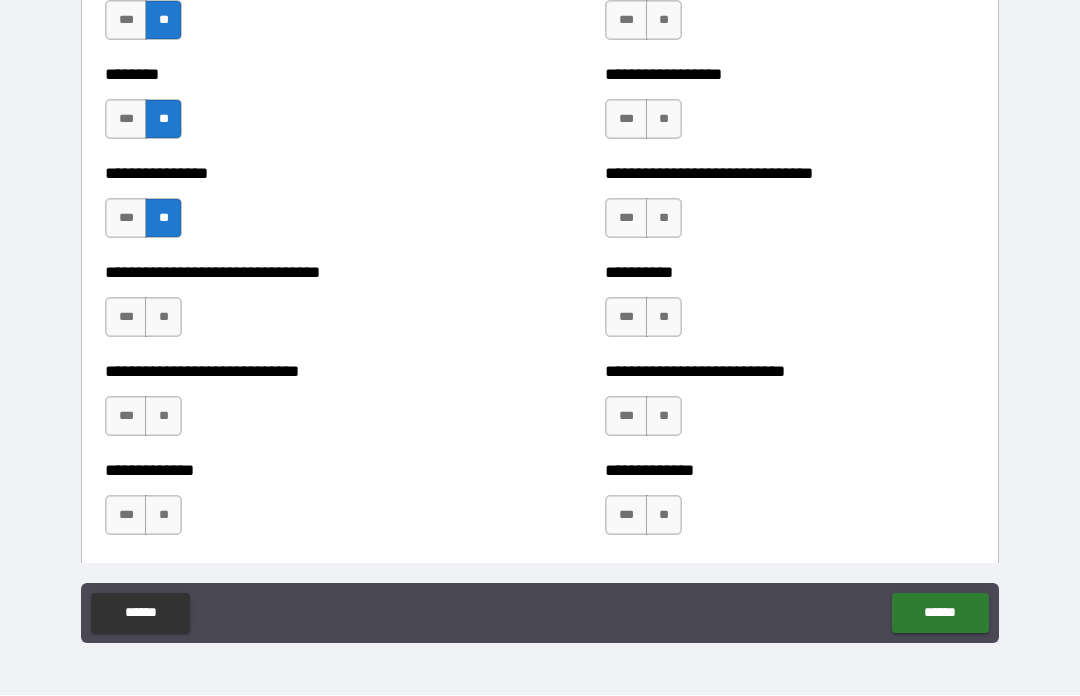click on "**" at bounding box center (163, 318) 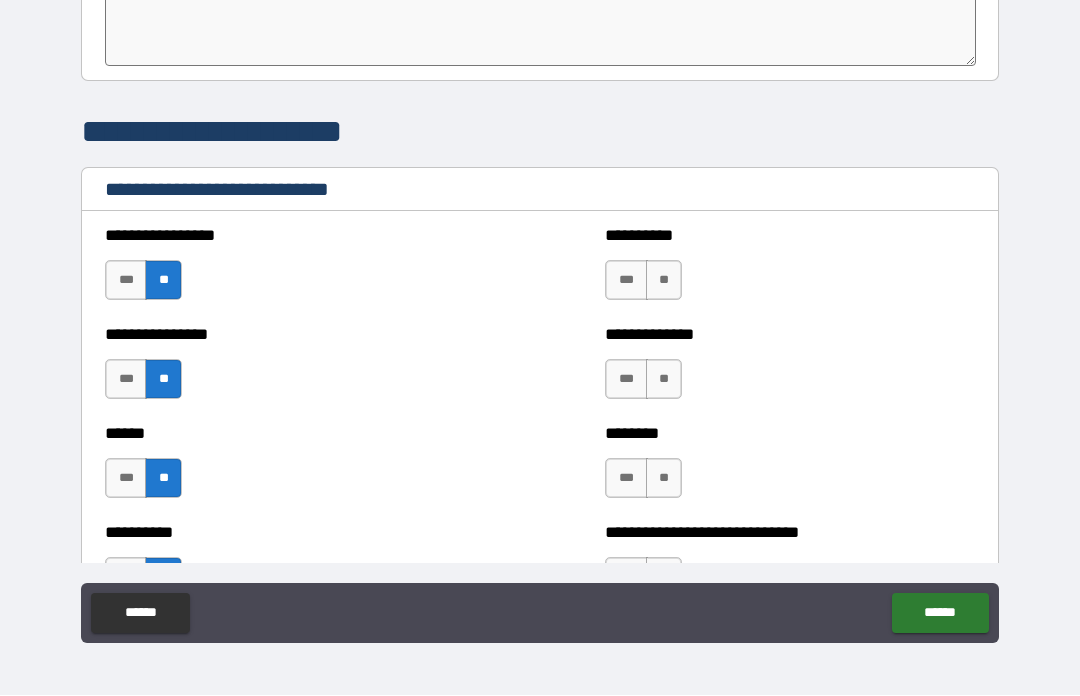 scroll, scrollTop: 6548, scrollLeft: 0, axis: vertical 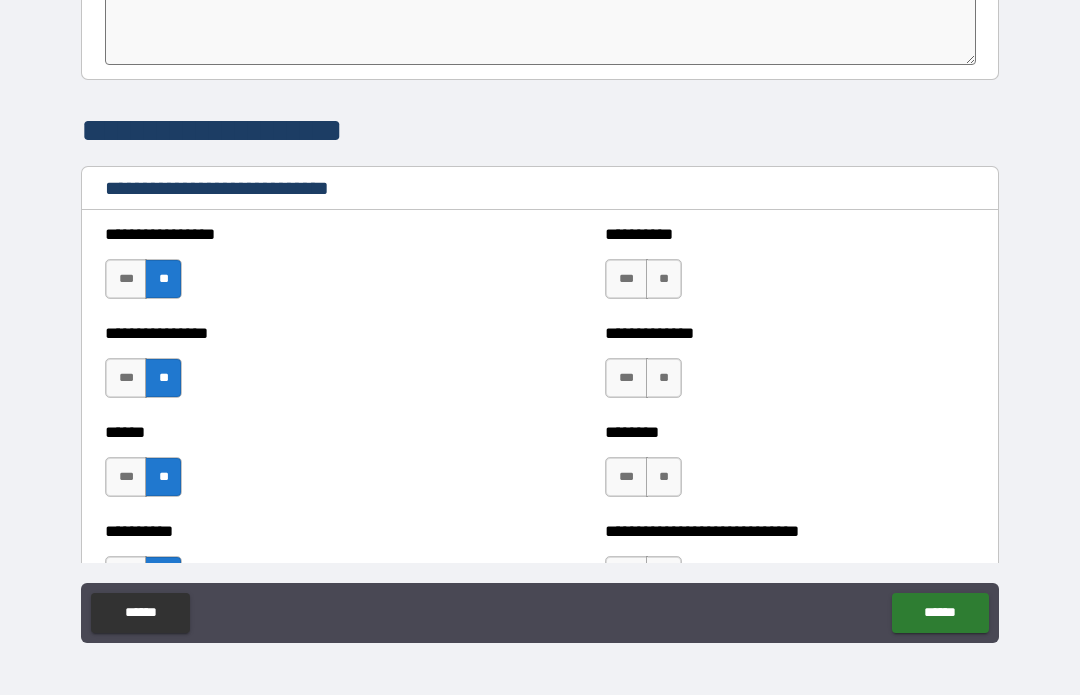 click on "**" at bounding box center (664, 280) 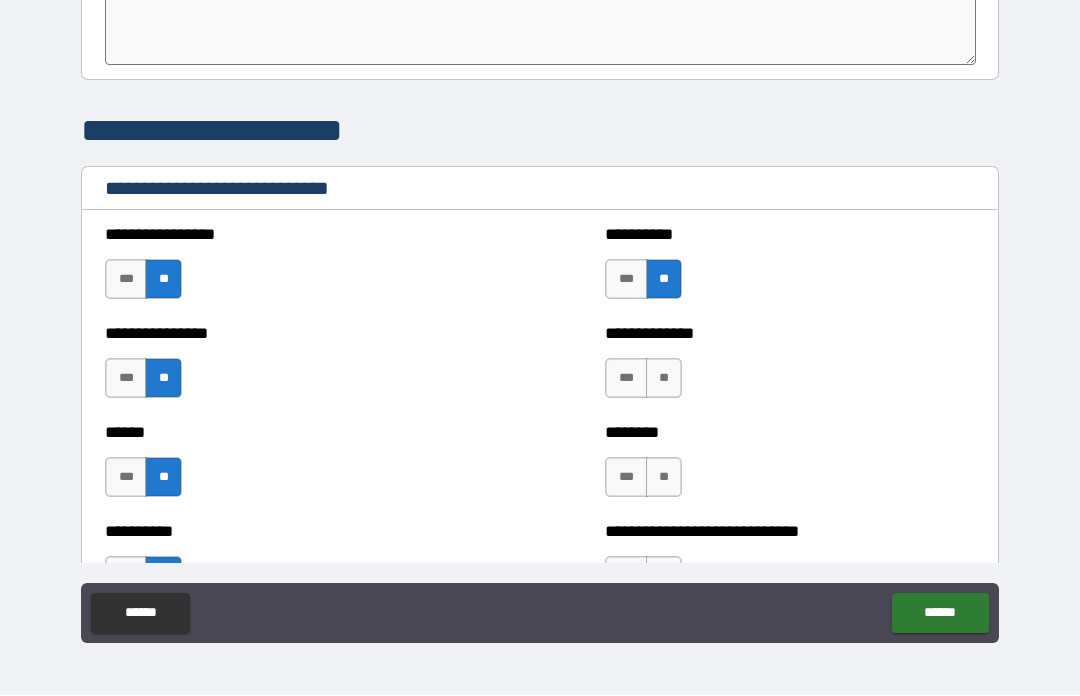 click on "**" at bounding box center [664, 379] 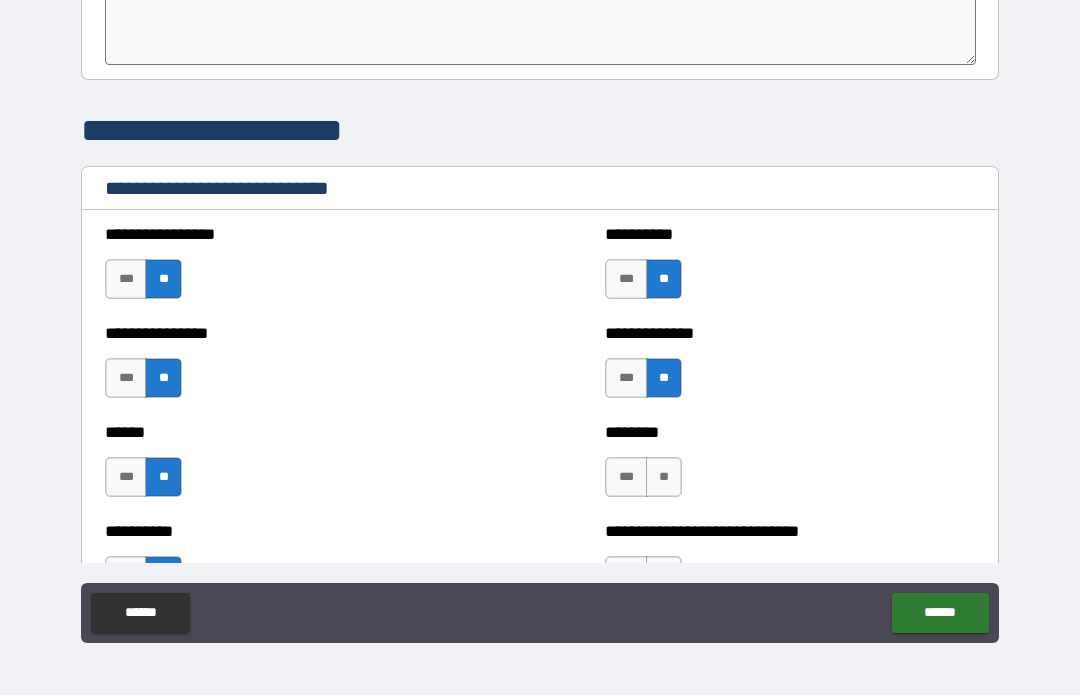 click on "**" at bounding box center (664, 478) 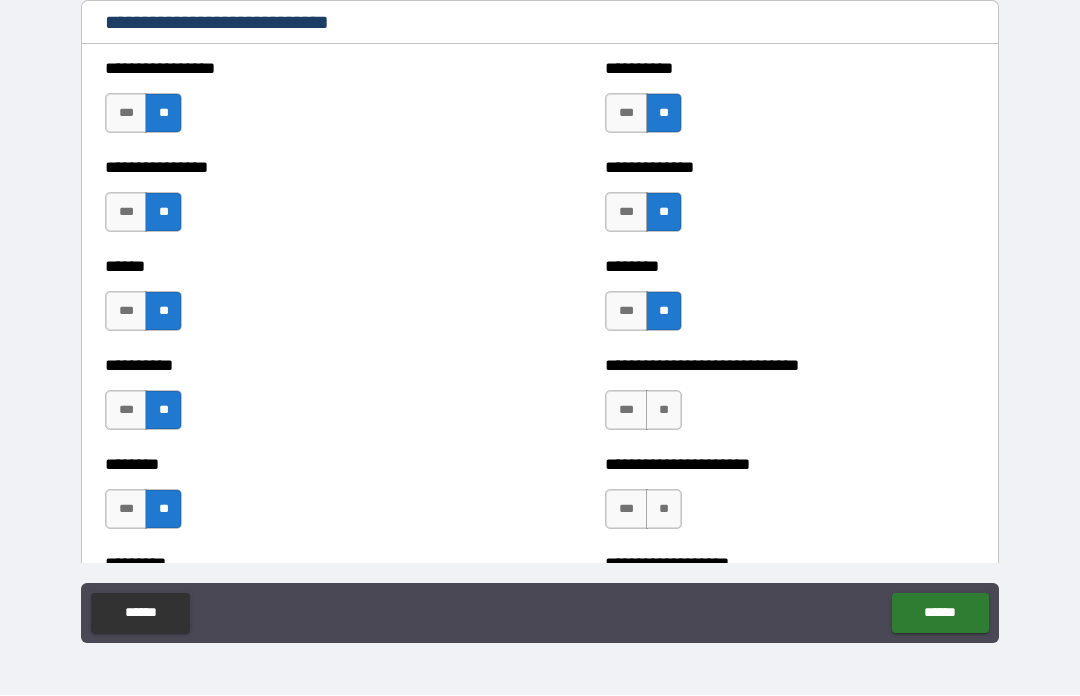 scroll, scrollTop: 6721, scrollLeft: 0, axis: vertical 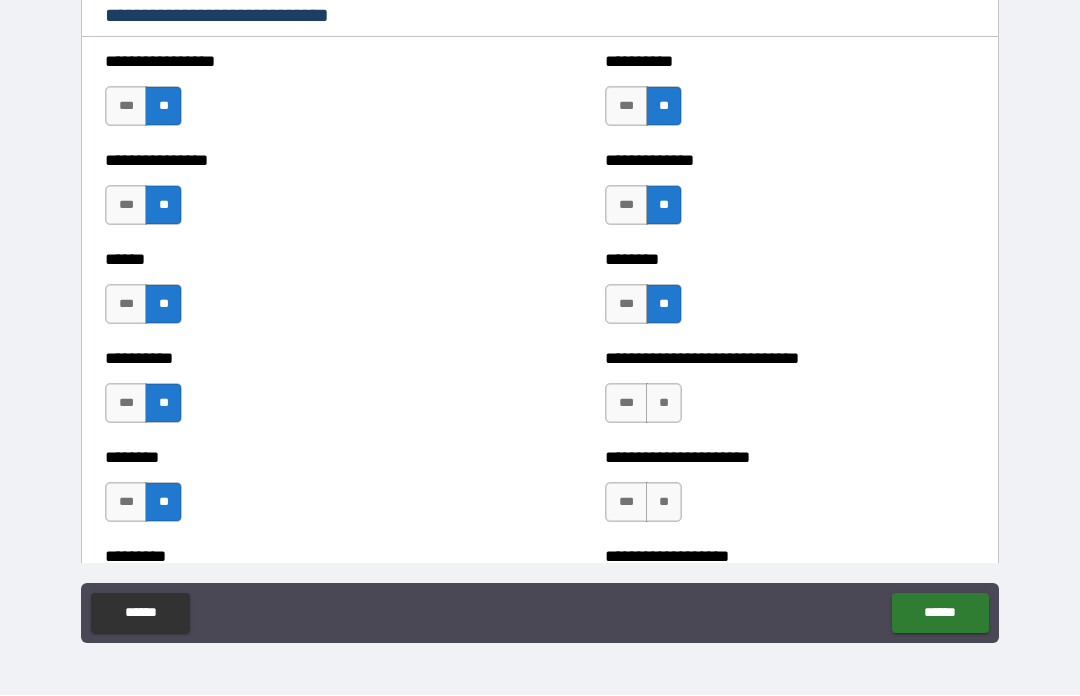 click on "**" at bounding box center (664, 404) 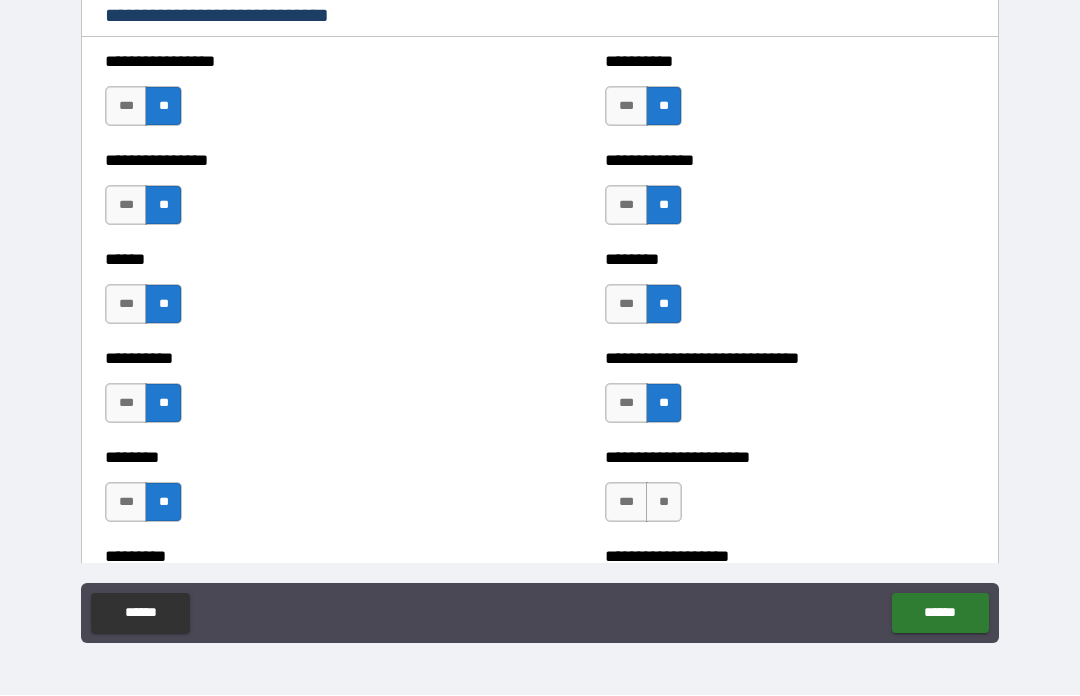 click on "**" at bounding box center [664, 503] 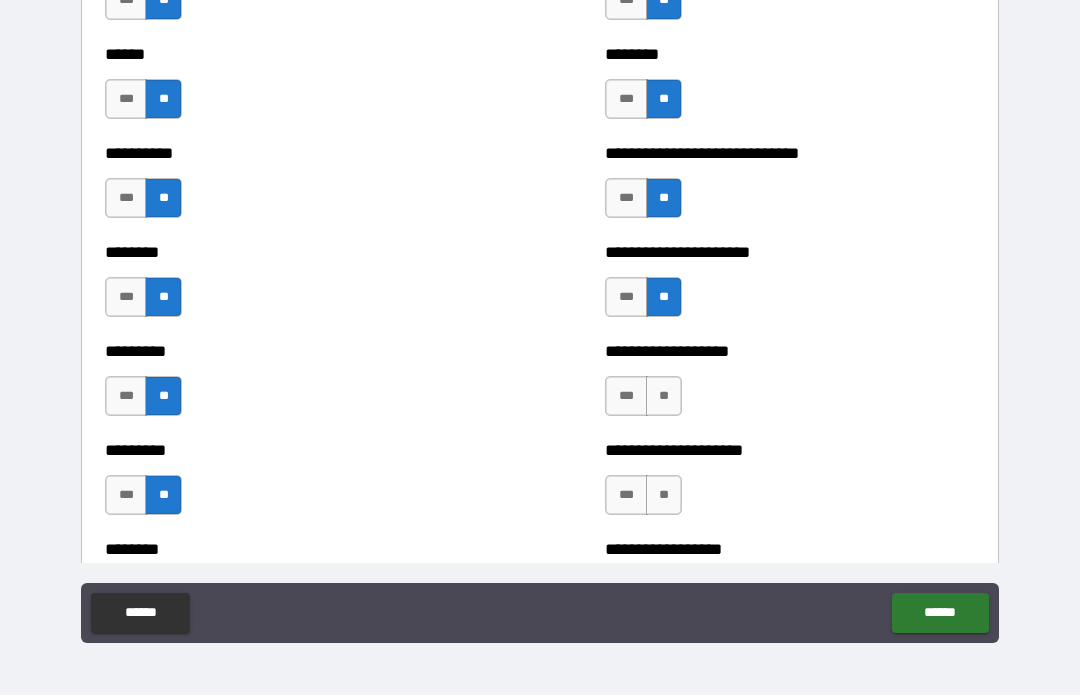 scroll, scrollTop: 6945, scrollLeft: 0, axis: vertical 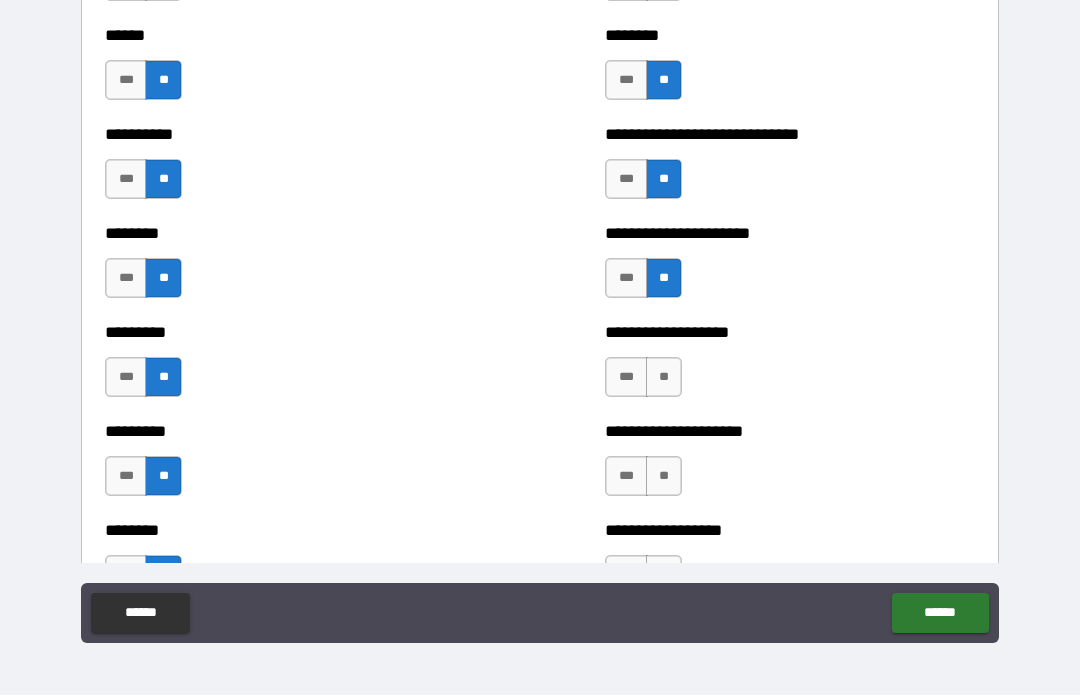 click on "**" at bounding box center [664, 378] 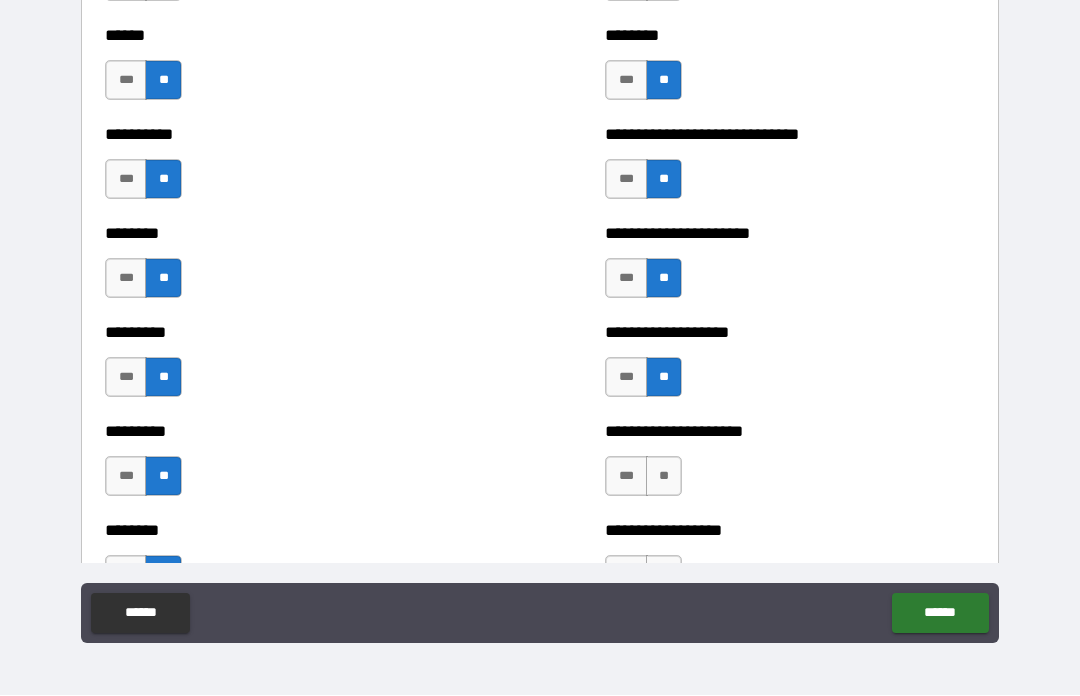 click on "**" at bounding box center (664, 477) 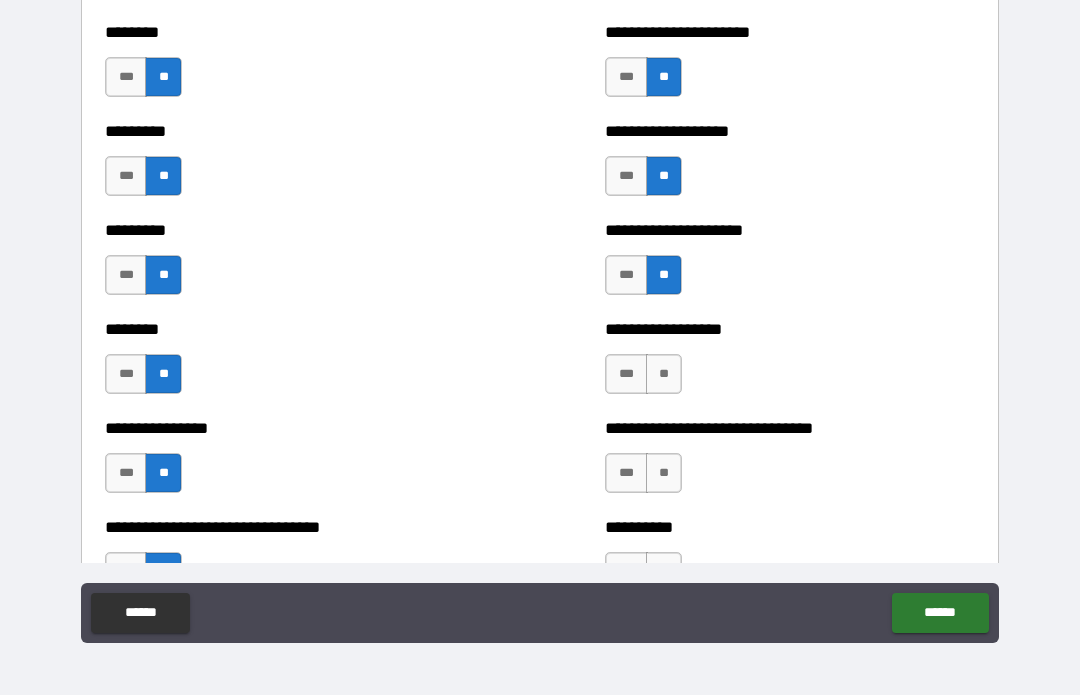 scroll, scrollTop: 7152, scrollLeft: 0, axis: vertical 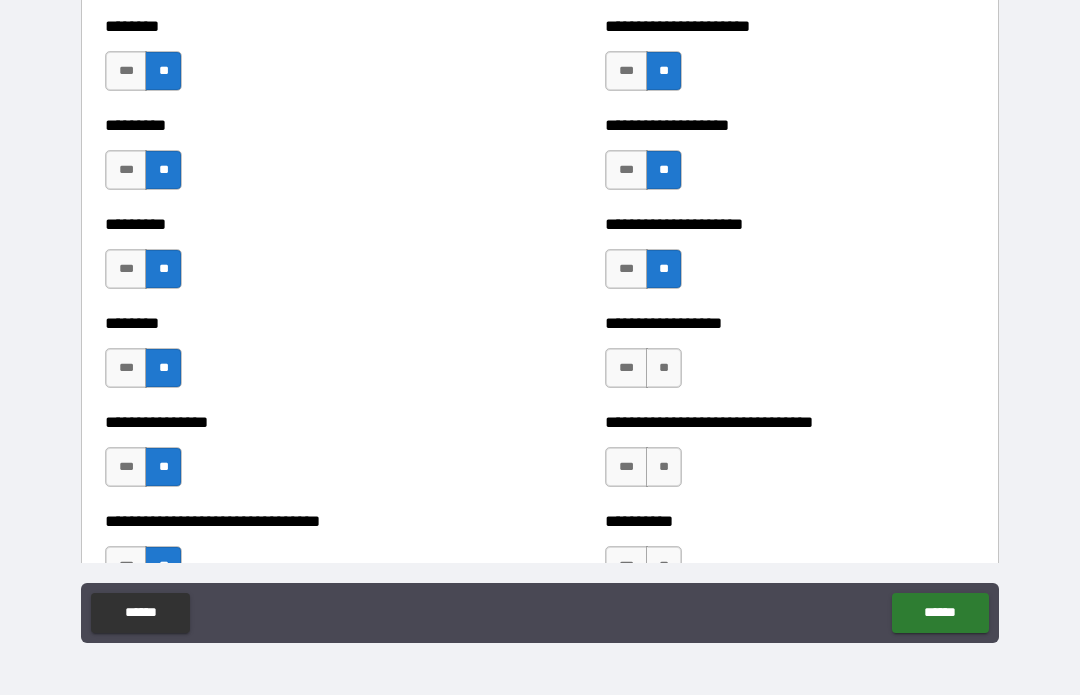click on "**" at bounding box center [664, 369] 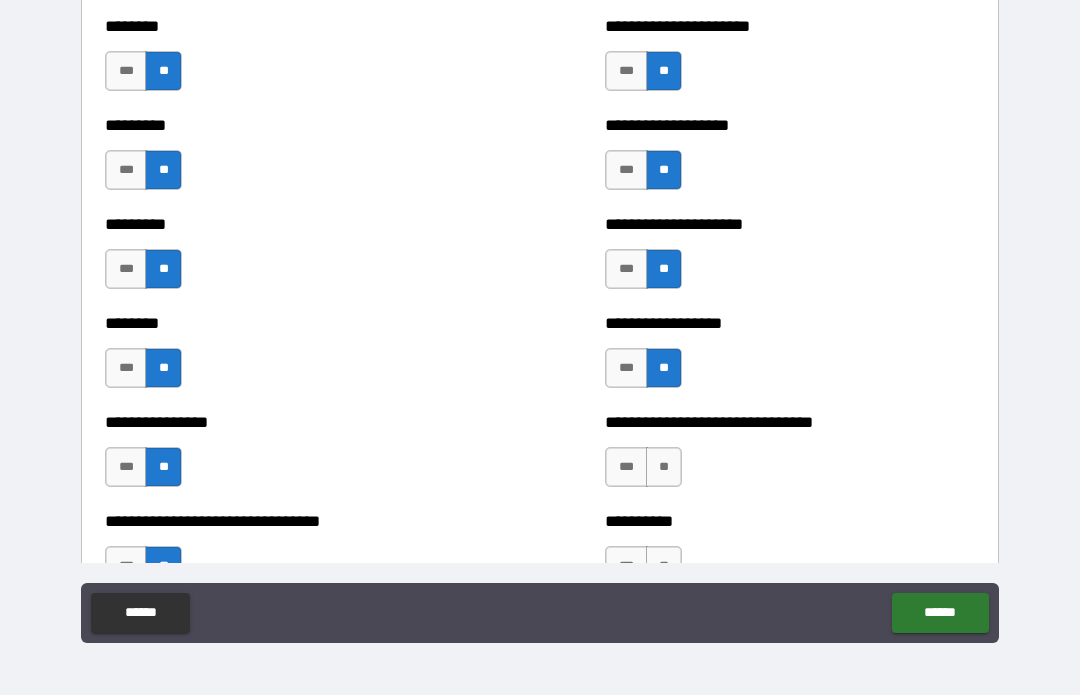 click on "**" at bounding box center (664, 468) 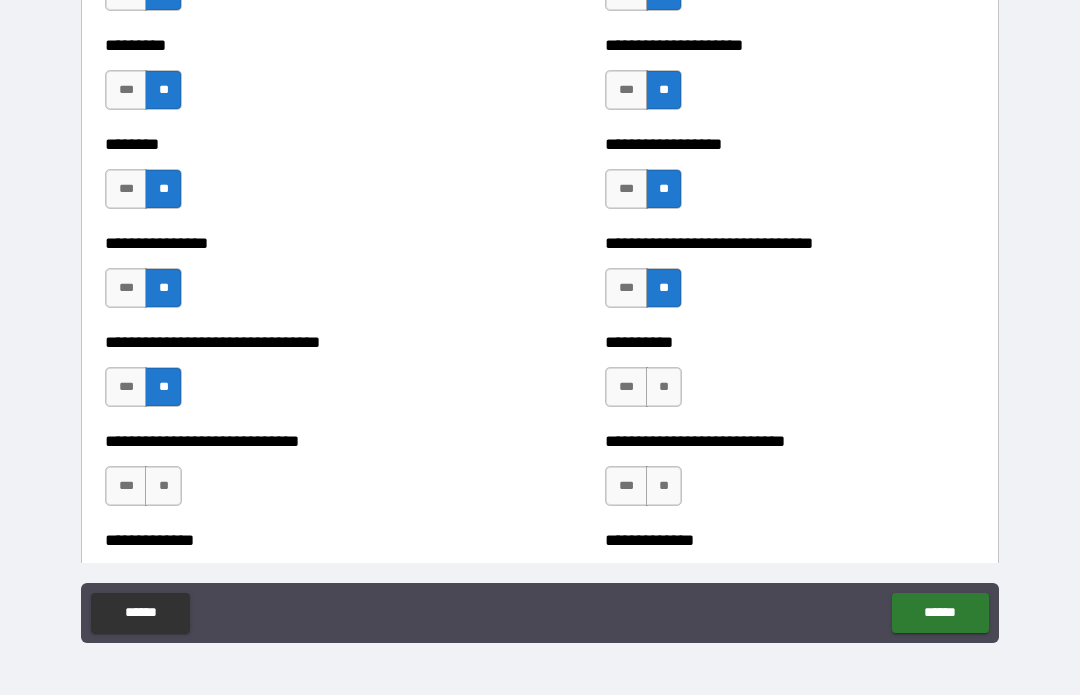 scroll, scrollTop: 7352, scrollLeft: 0, axis: vertical 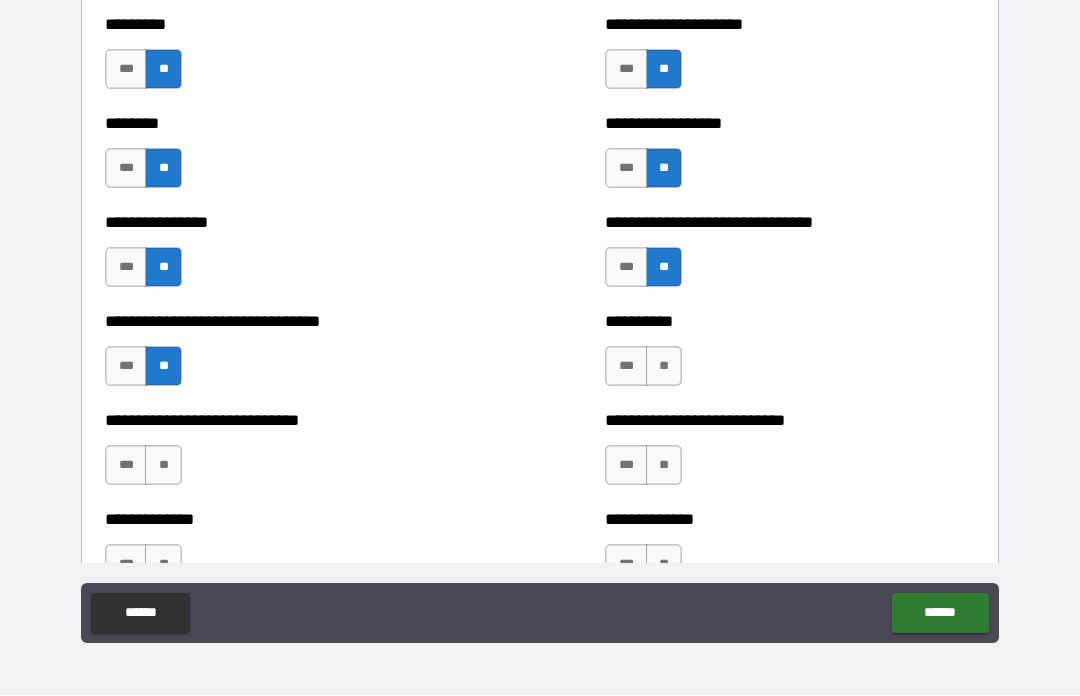click on "**" at bounding box center (664, 367) 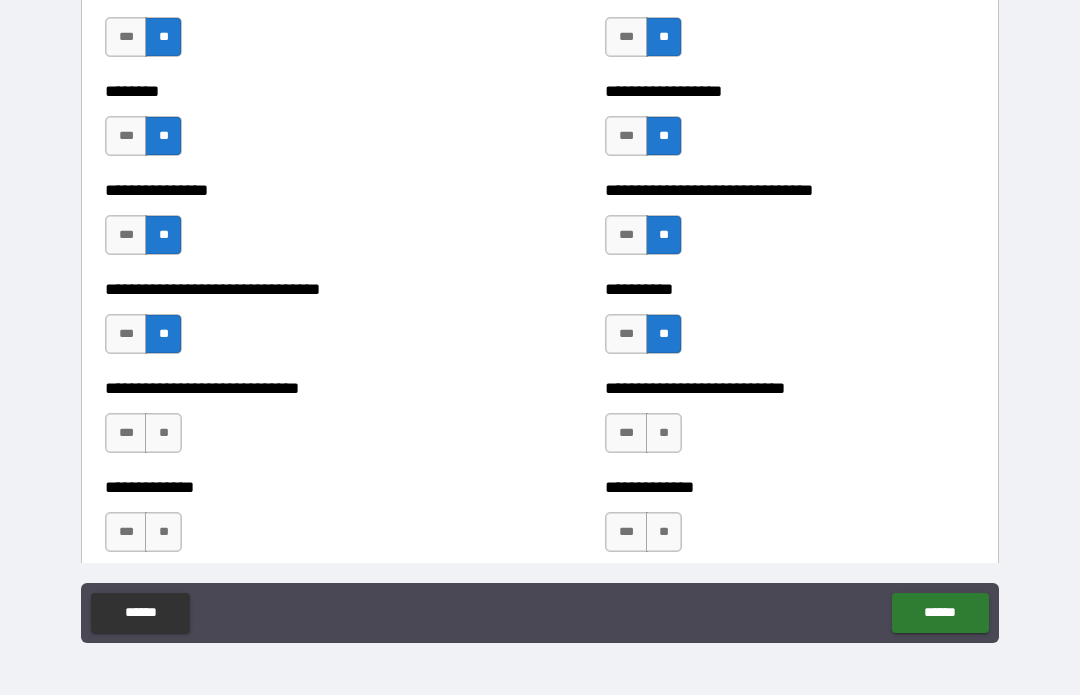 scroll, scrollTop: 7413, scrollLeft: 0, axis: vertical 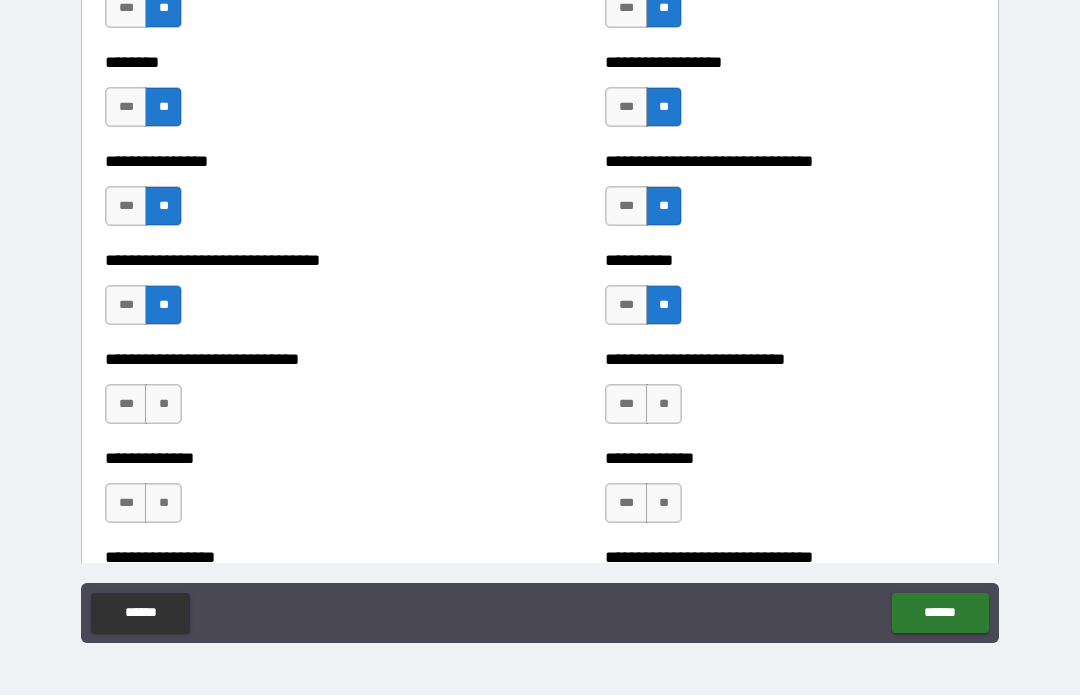 click on "**" at bounding box center (664, 405) 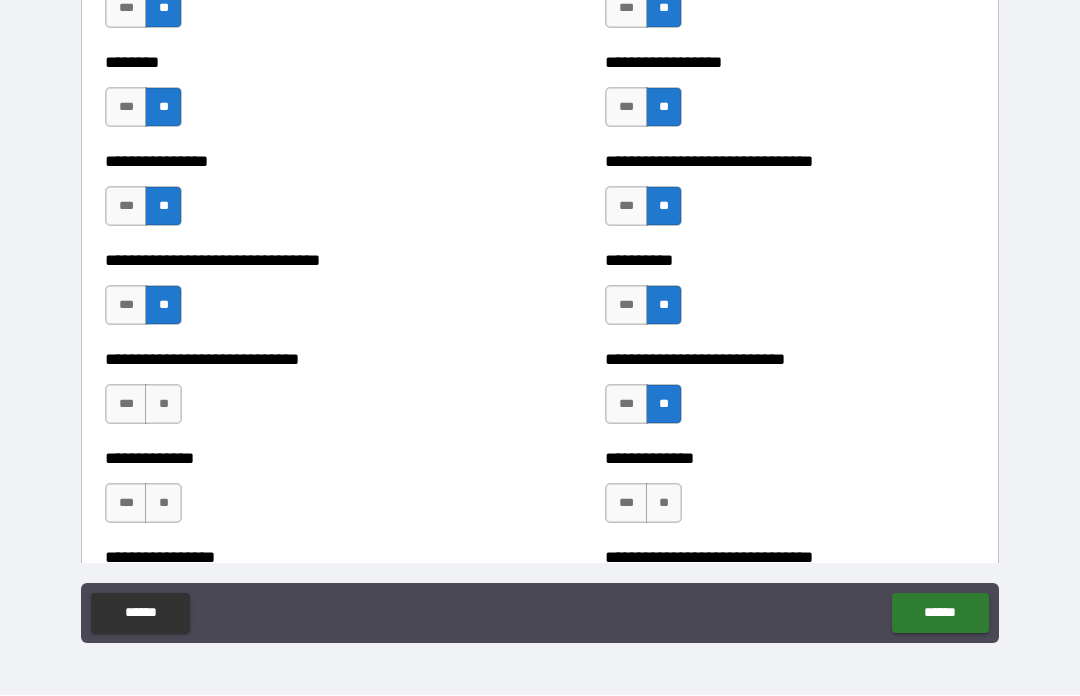click on "**" at bounding box center (664, 504) 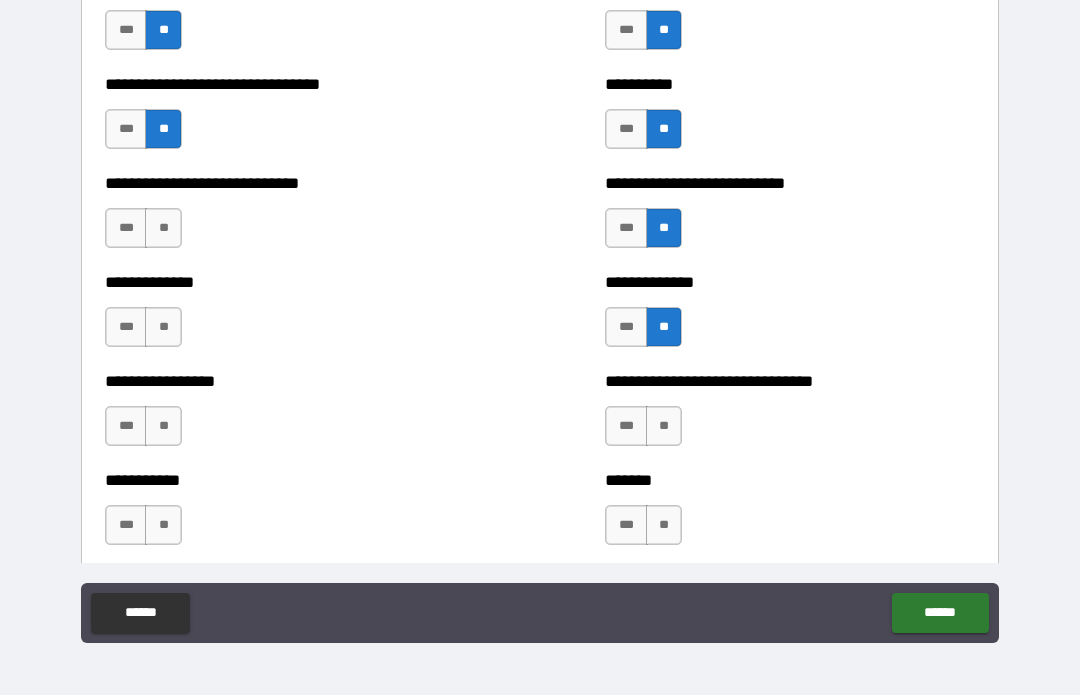 scroll, scrollTop: 7589, scrollLeft: 0, axis: vertical 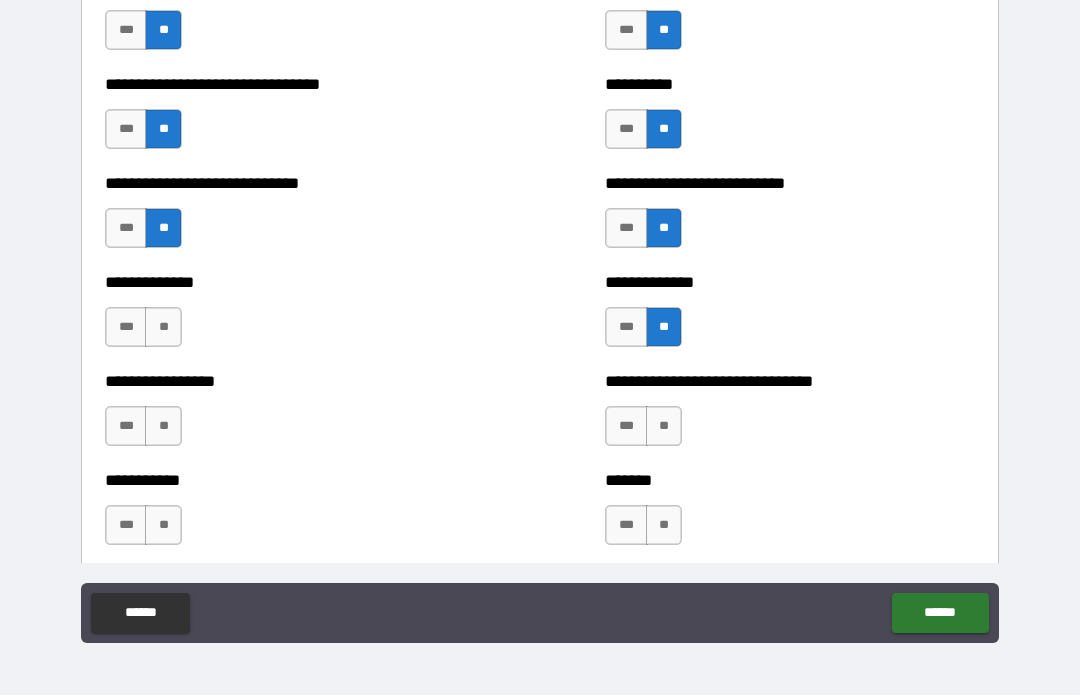 click on "**" at bounding box center [163, 328] 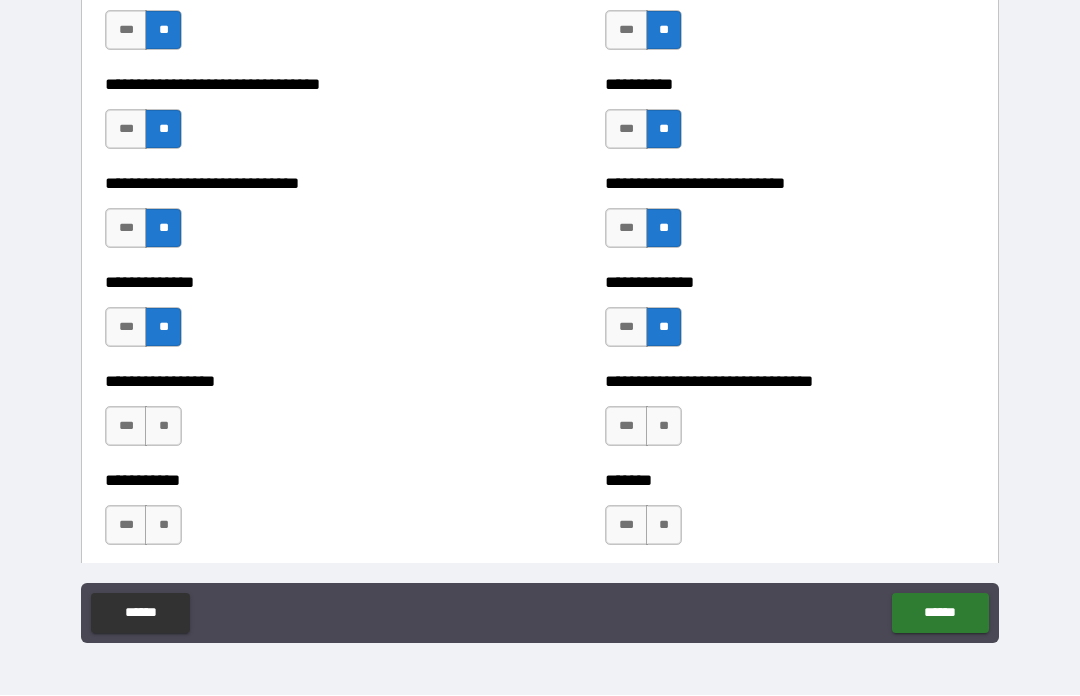 click on "**" at bounding box center [163, 427] 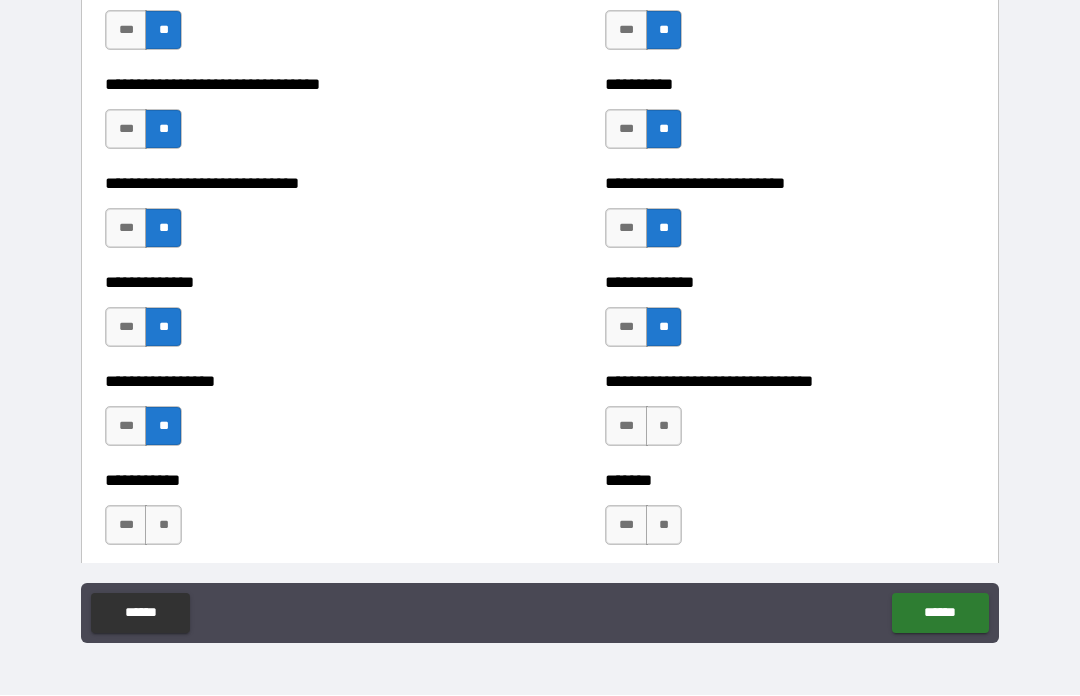 click on "**" at bounding box center (163, 526) 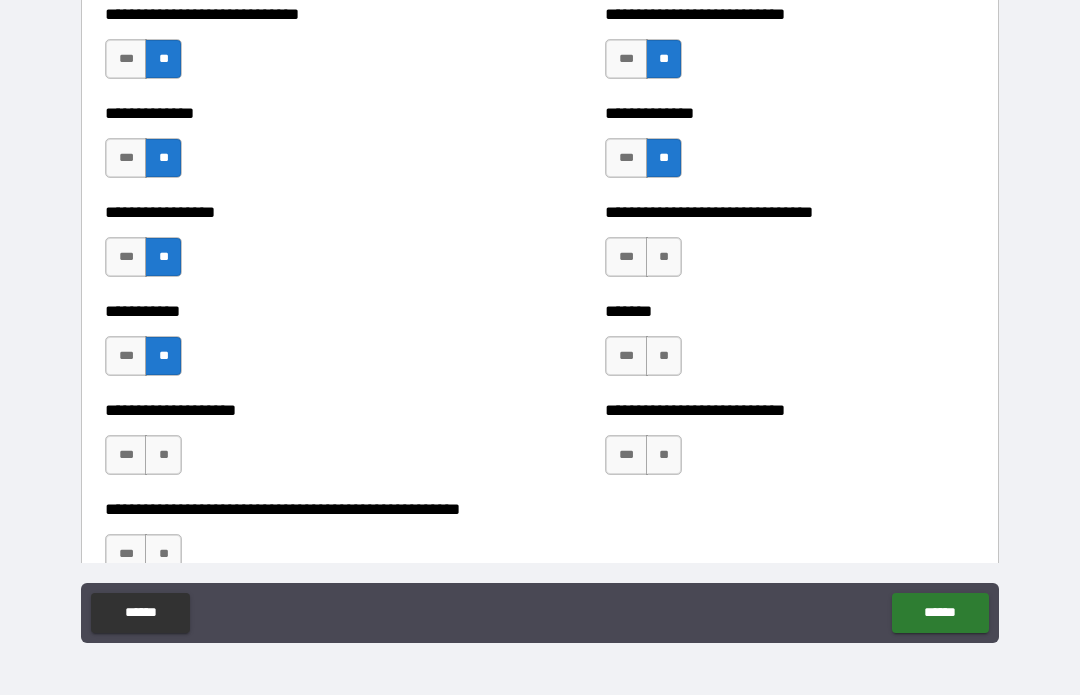 scroll, scrollTop: 7754, scrollLeft: 0, axis: vertical 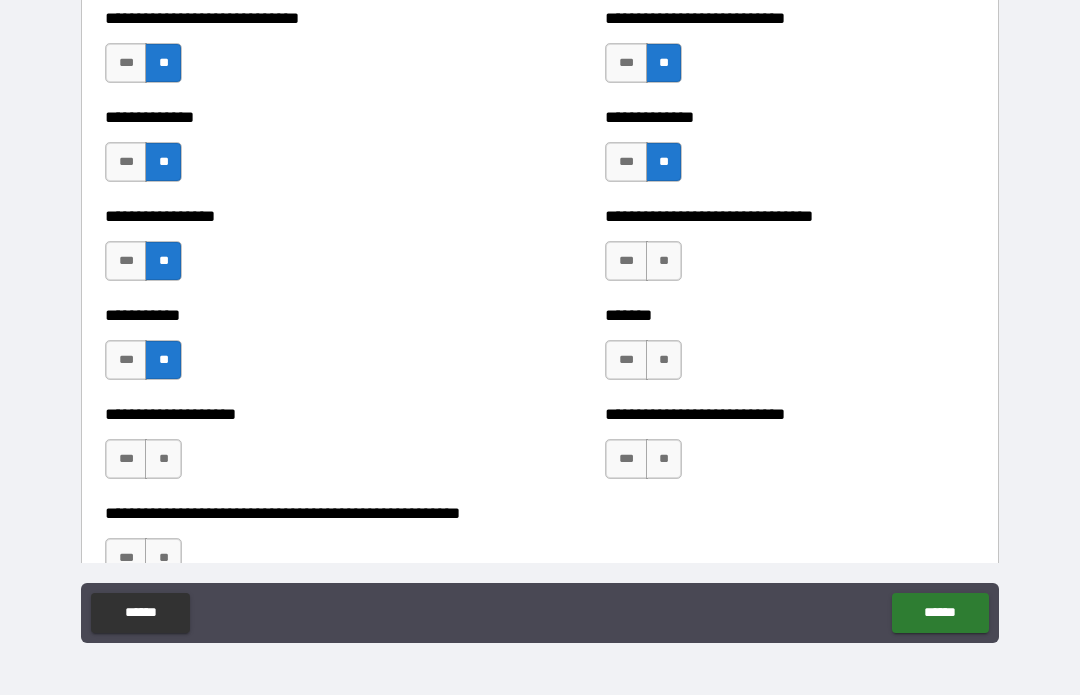 click on "**" at bounding box center [664, 262] 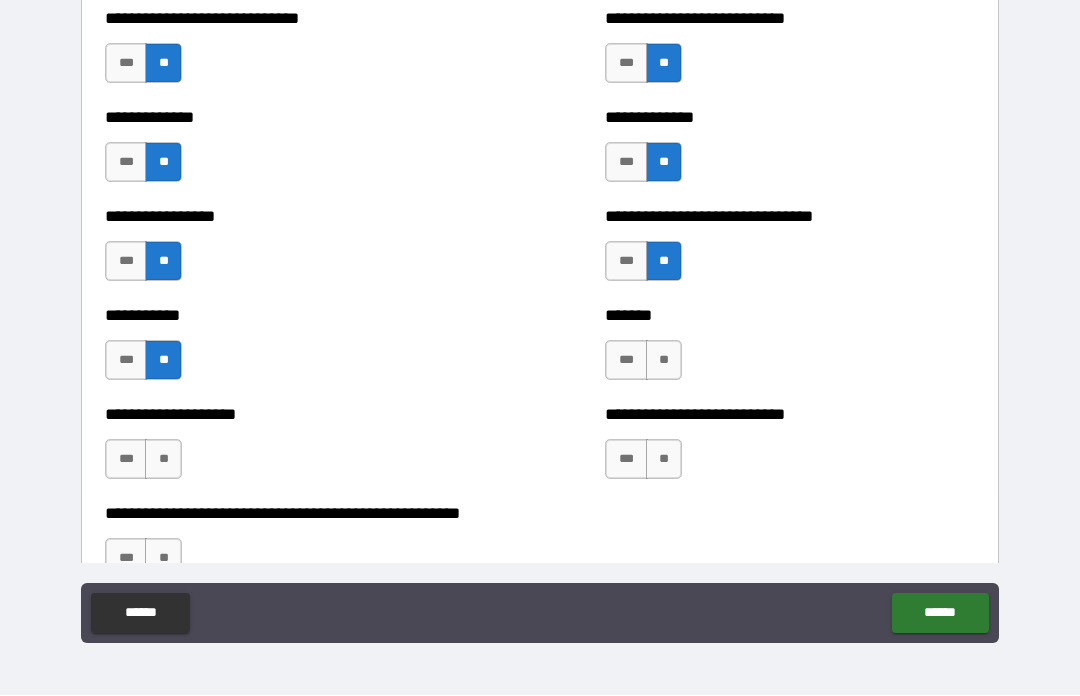 click on "**" at bounding box center (664, 361) 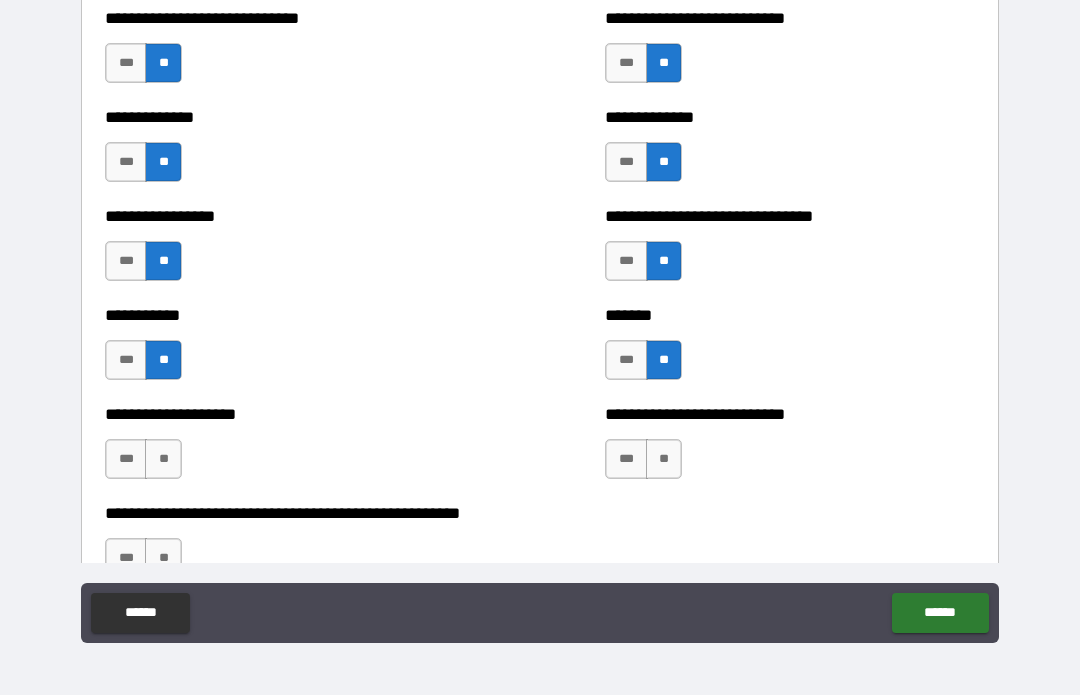 click on "**" at bounding box center (664, 460) 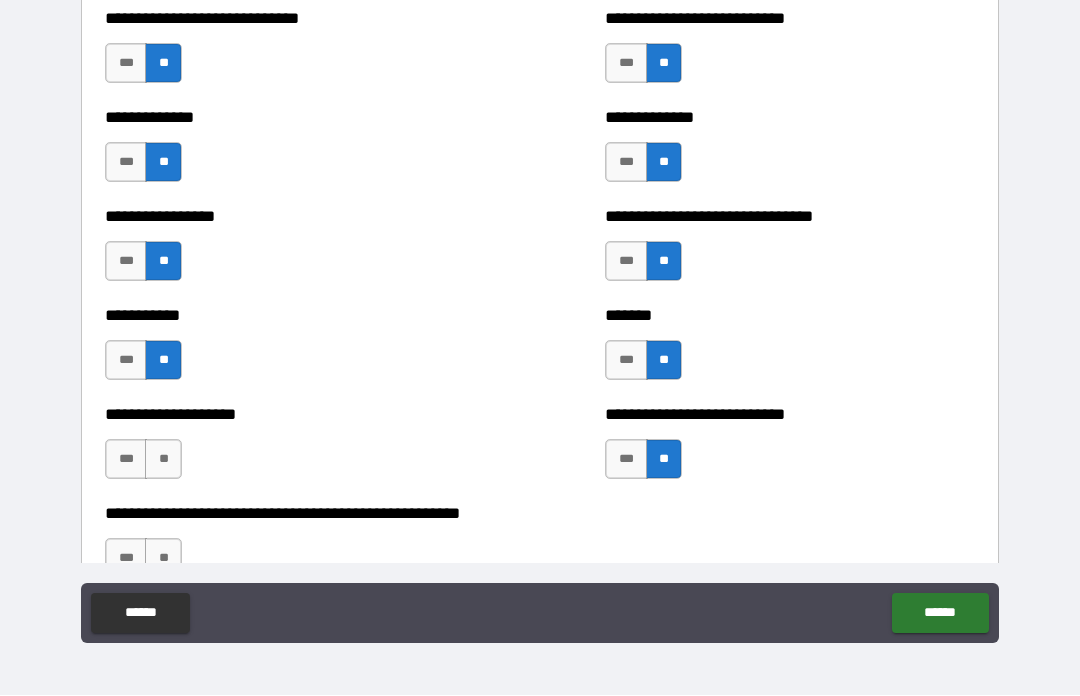 click on "***" at bounding box center [626, 361] 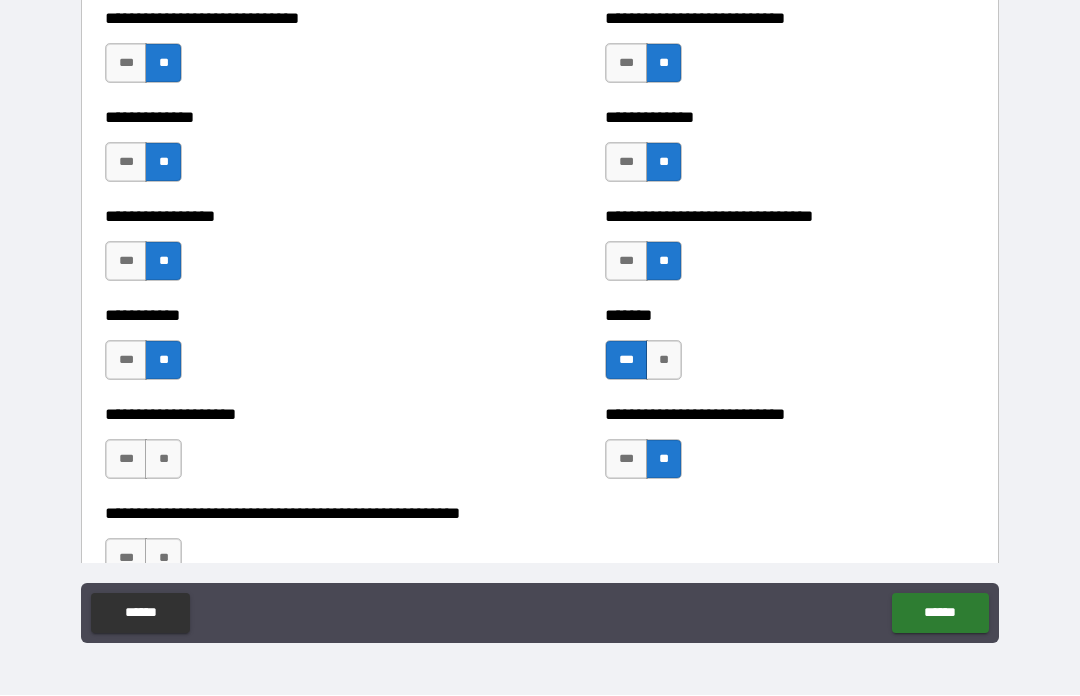 click on "**" at bounding box center [163, 460] 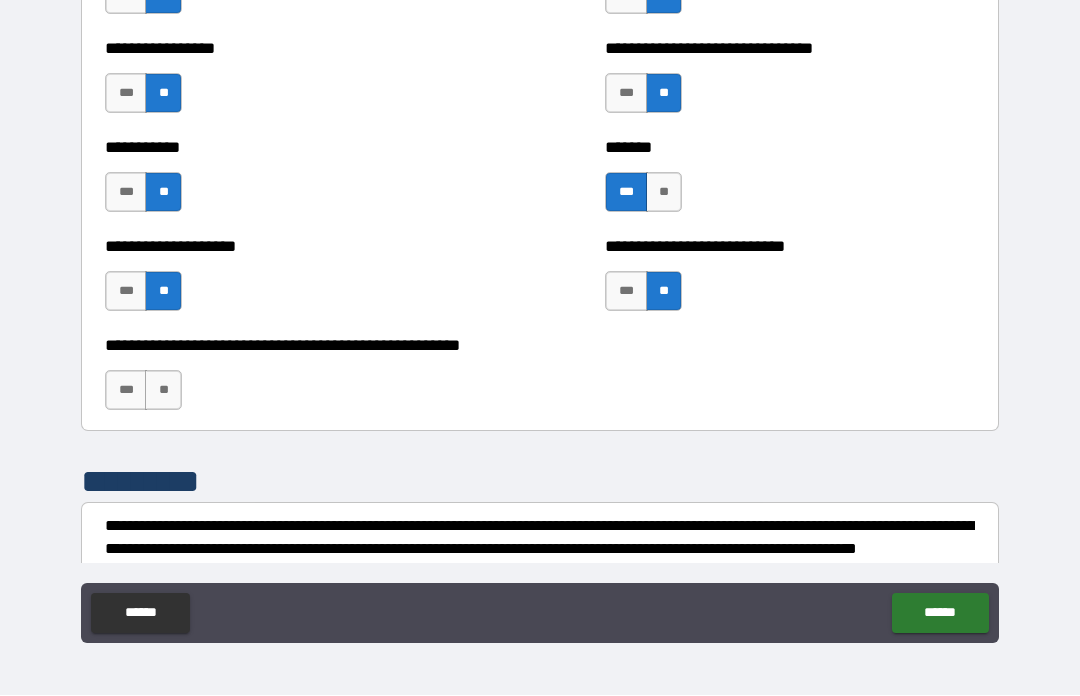 scroll, scrollTop: 7940, scrollLeft: 0, axis: vertical 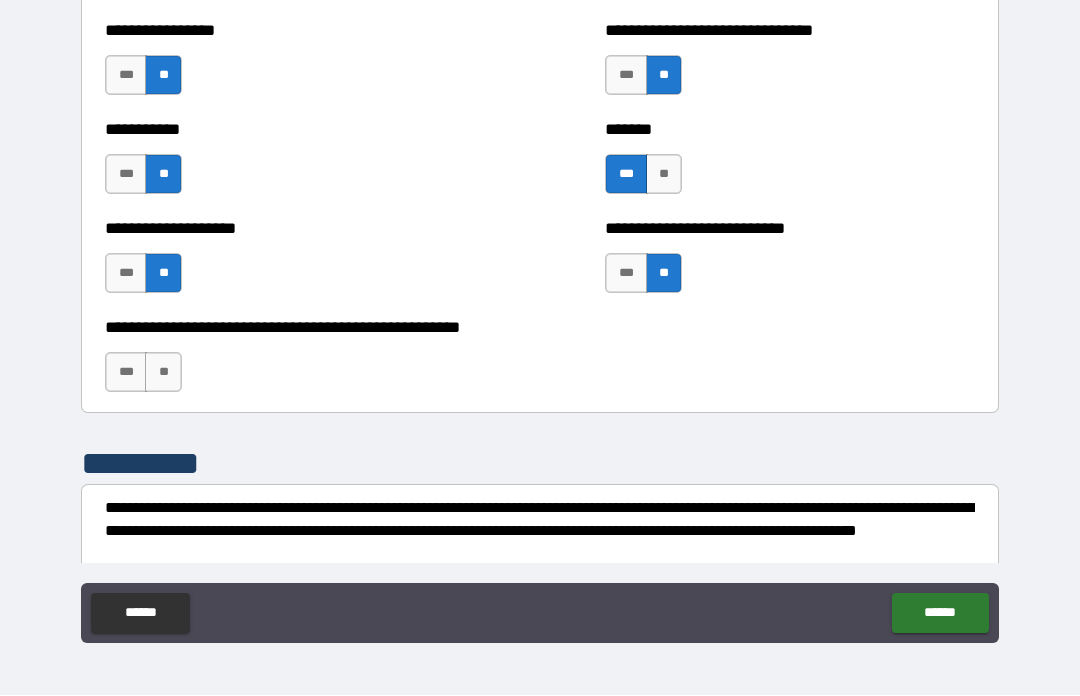 click on "**" at bounding box center [163, 373] 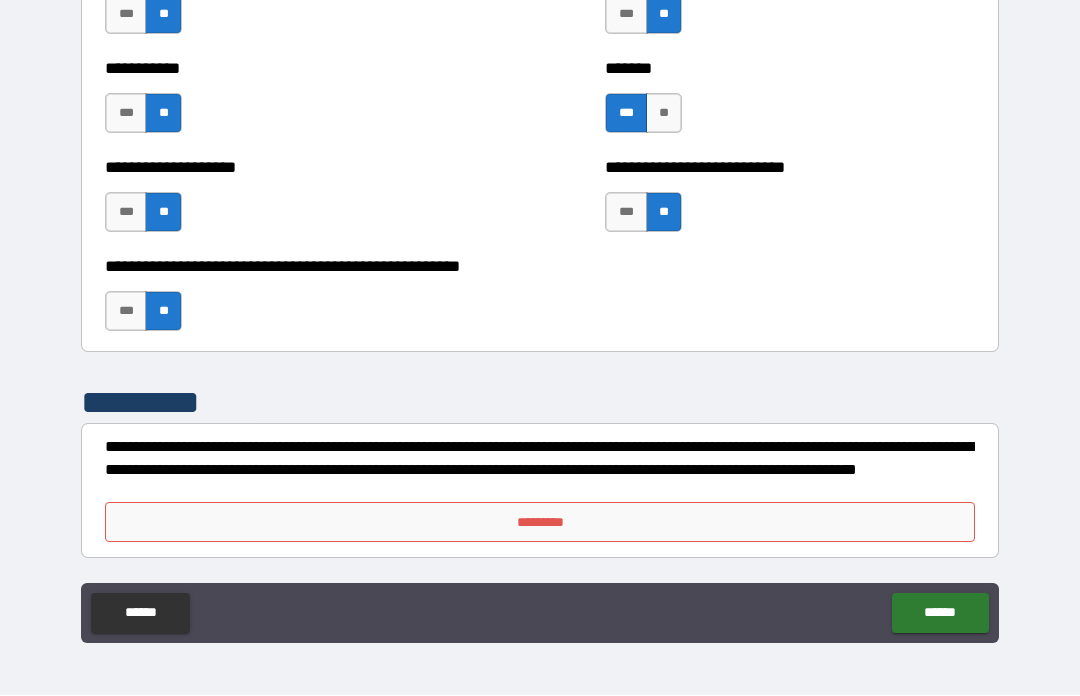 scroll, scrollTop: 8001, scrollLeft: 0, axis: vertical 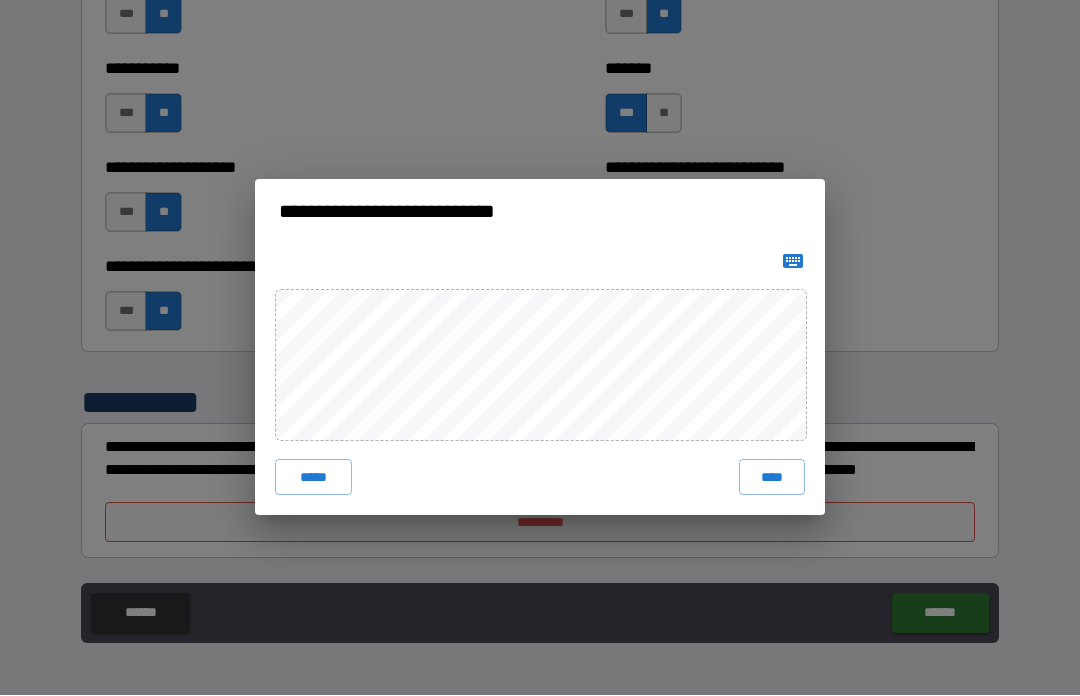 click on "****" at bounding box center (772, 478) 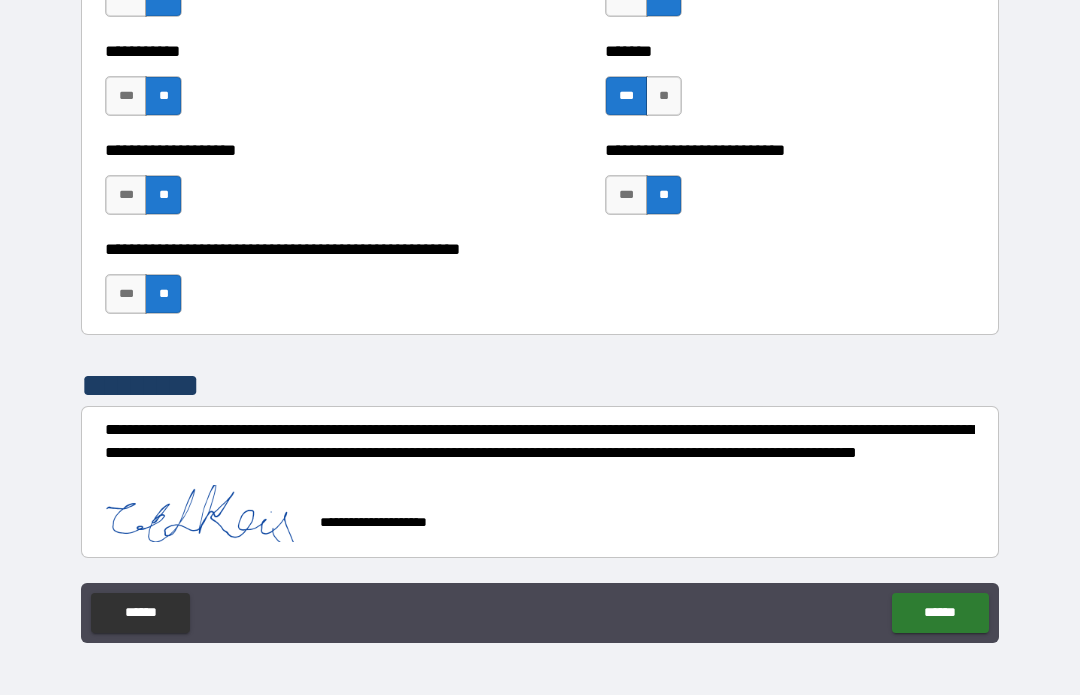 scroll, scrollTop: 8018, scrollLeft: 0, axis: vertical 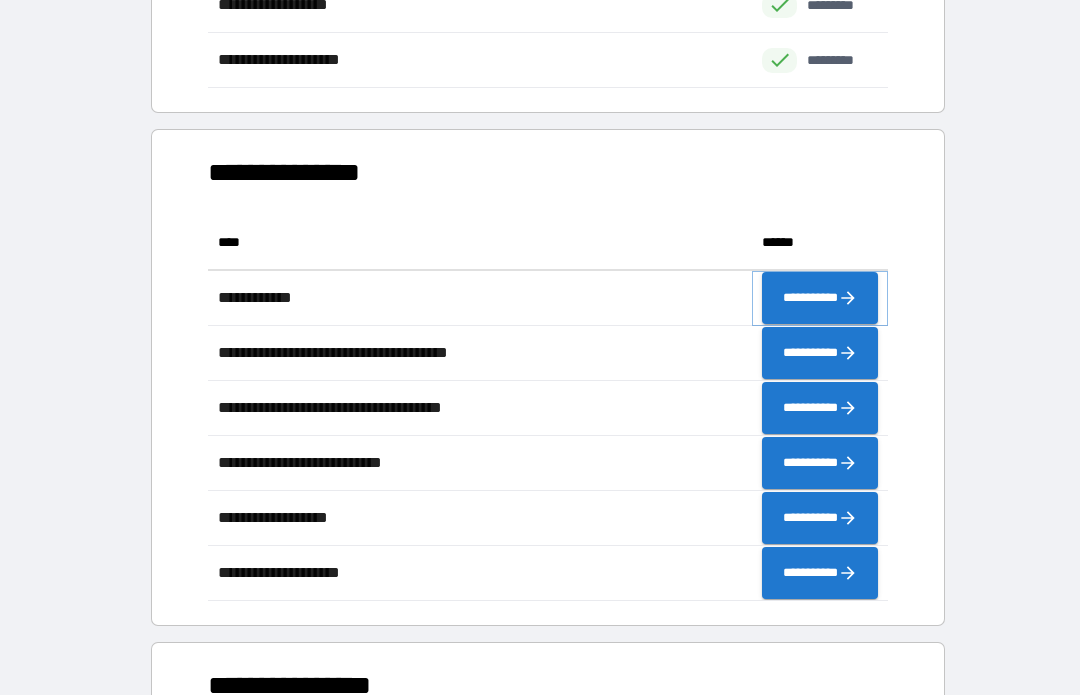 click on "**********" at bounding box center [820, 299] 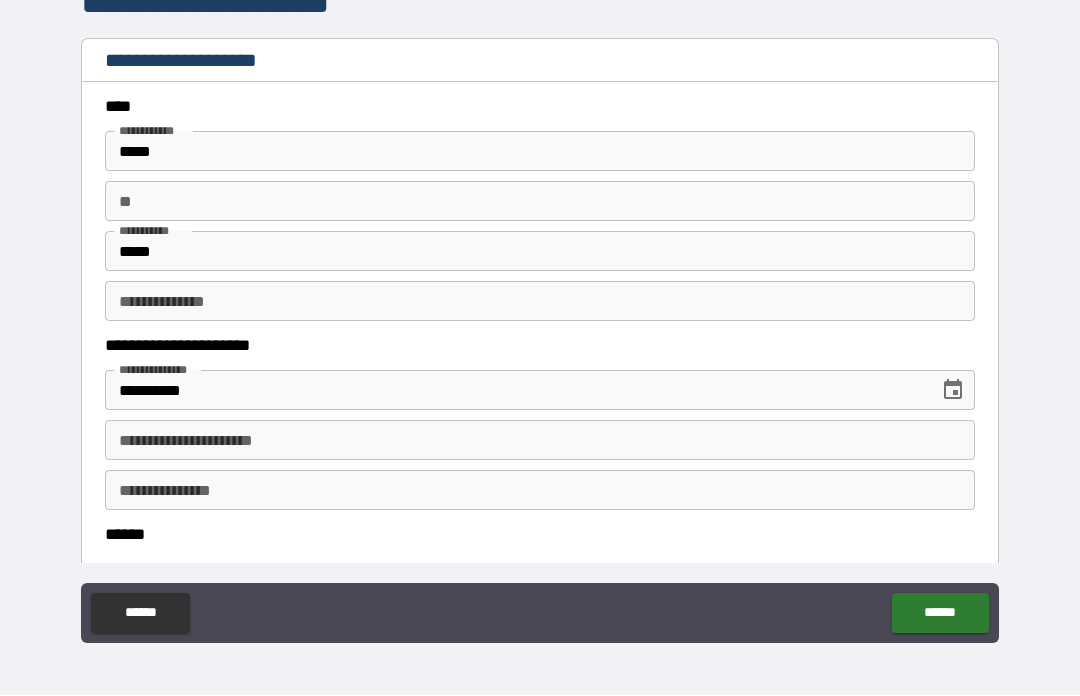 scroll, scrollTop: 0, scrollLeft: 0, axis: both 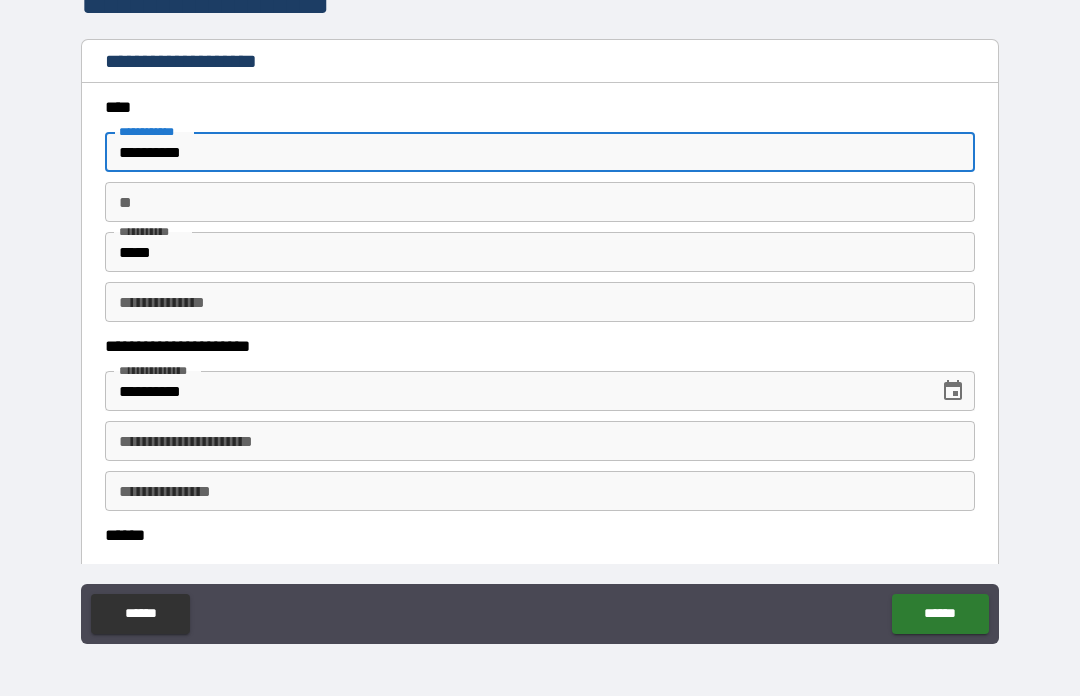 type on "**********" 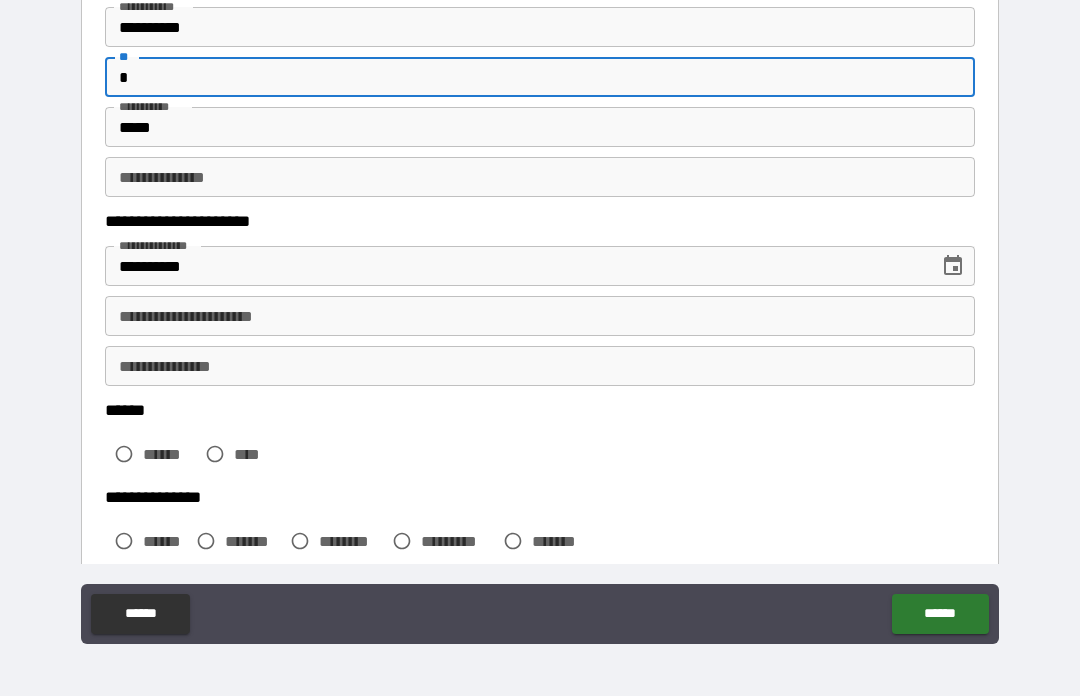 scroll, scrollTop: 127, scrollLeft: 0, axis: vertical 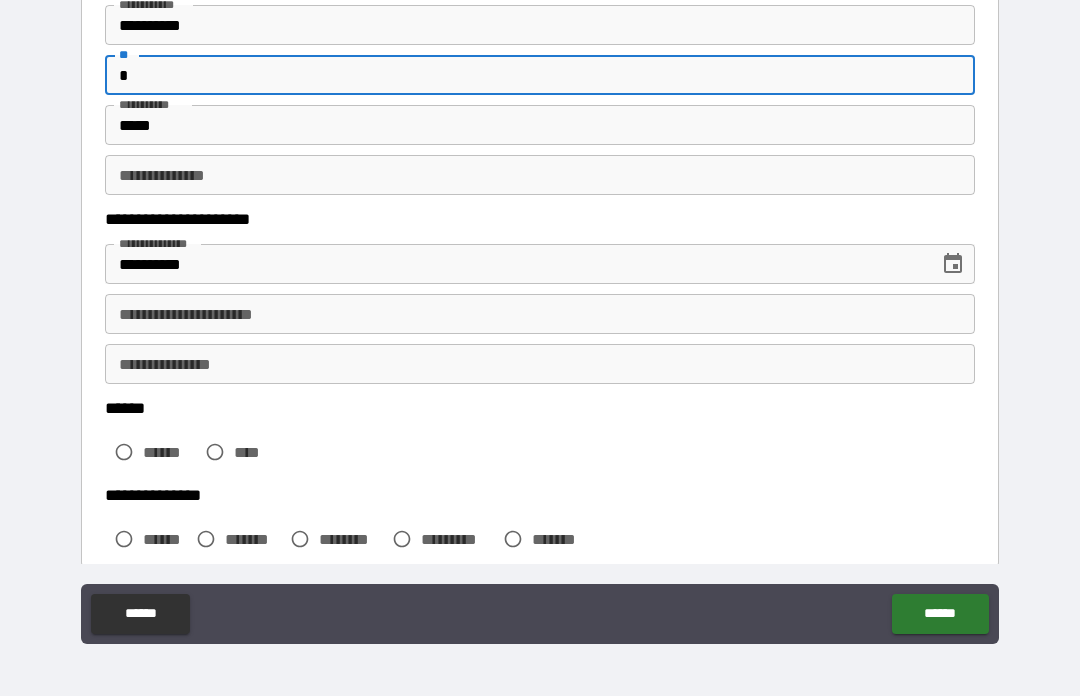type on "*" 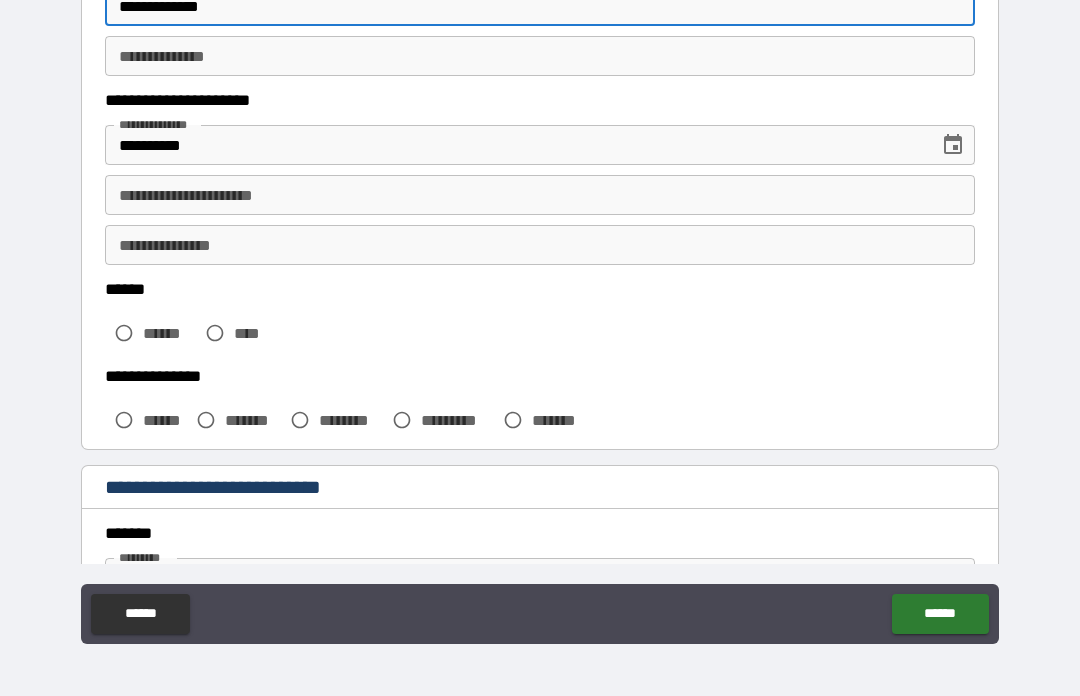 scroll, scrollTop: 268, scrollLeft: 0, axis: vertical 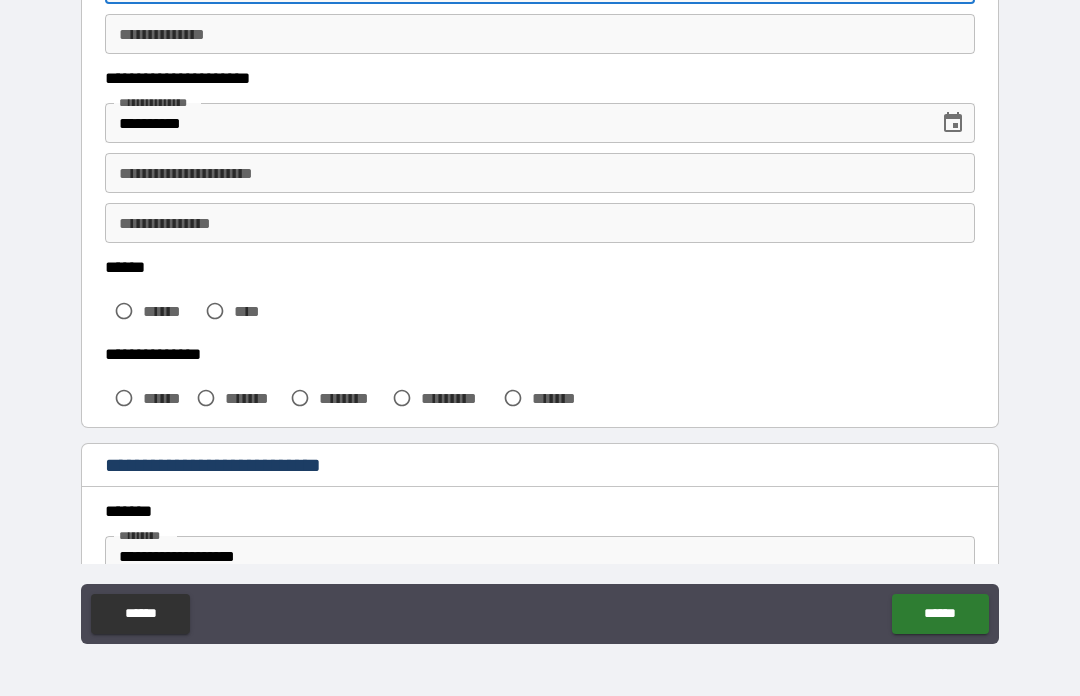 type on "**********" 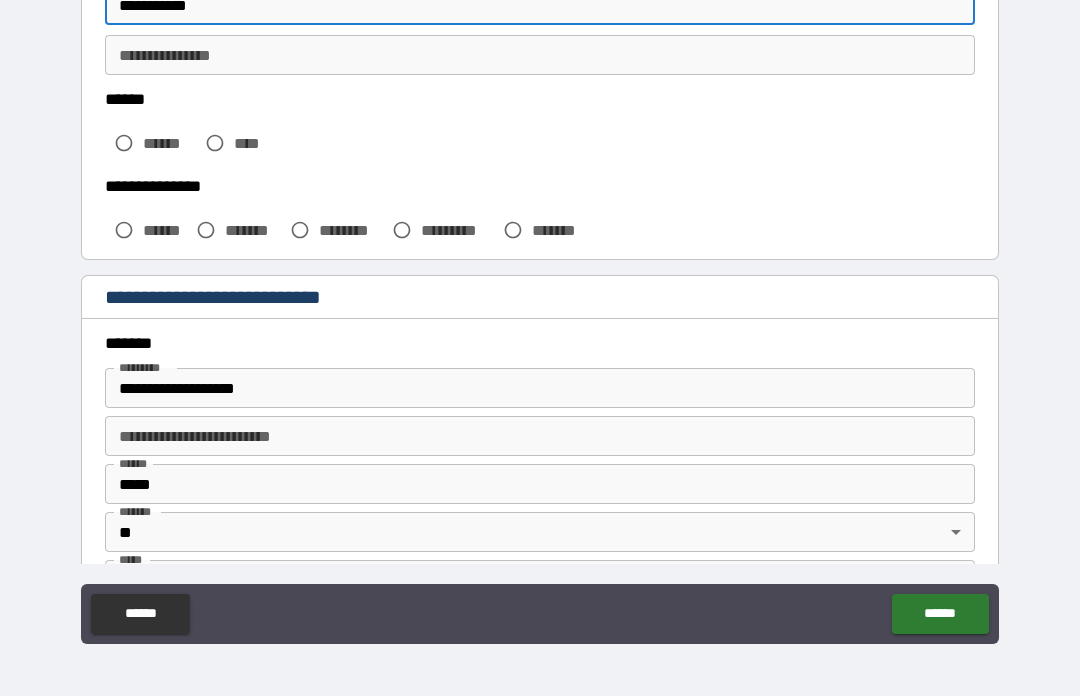 scroll, scrollTop: 432, scrollLeft: 0, axis: vertical 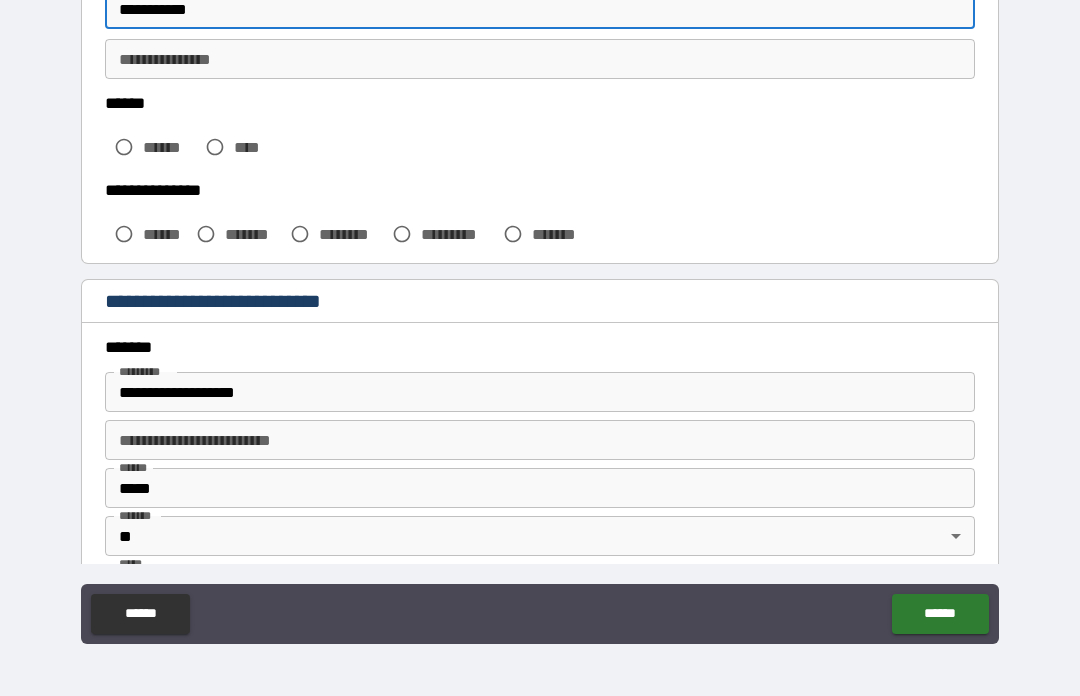 type on "**********" 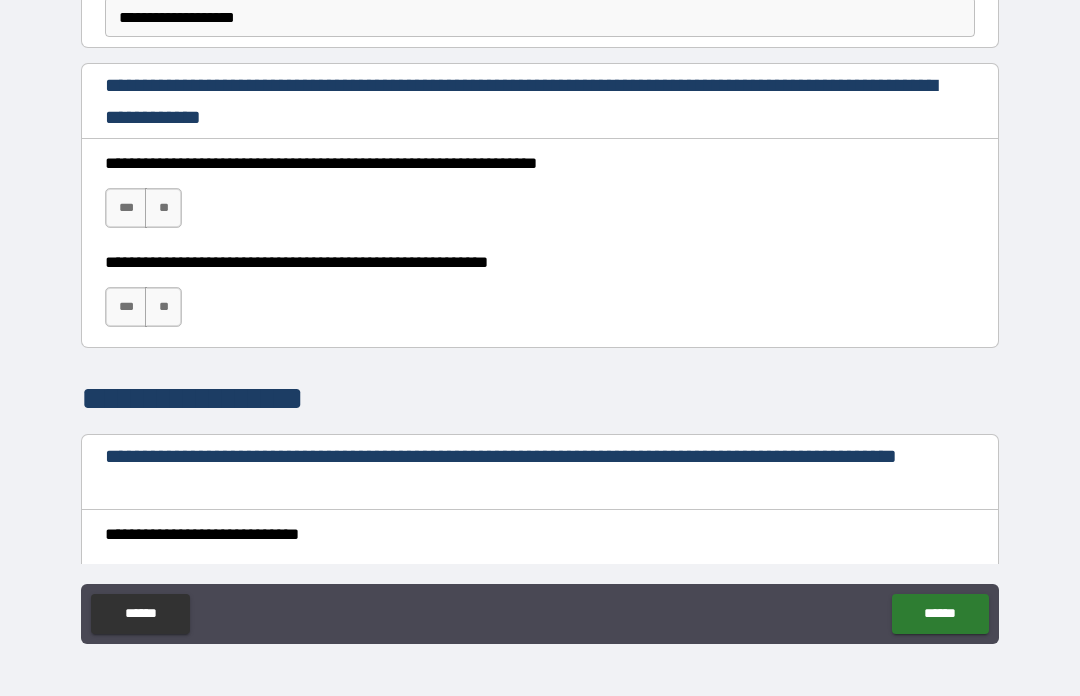 scroll, scrollTop: 1283, scrollLeft: 0, axis: vertical 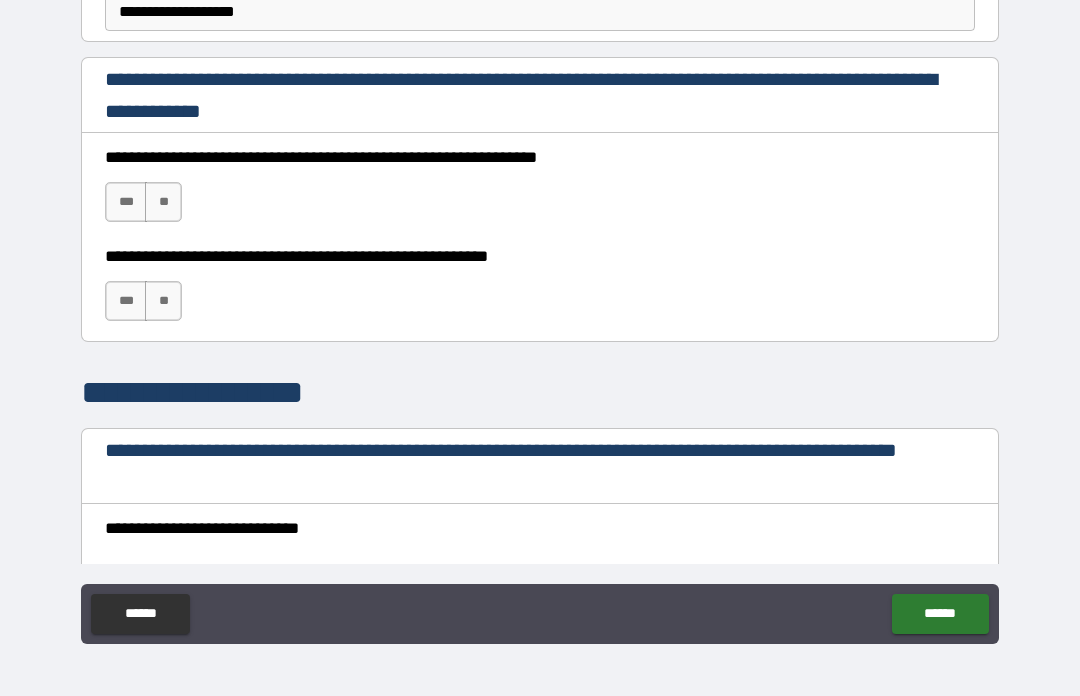 click on "***" at bounding box center [126, 202] 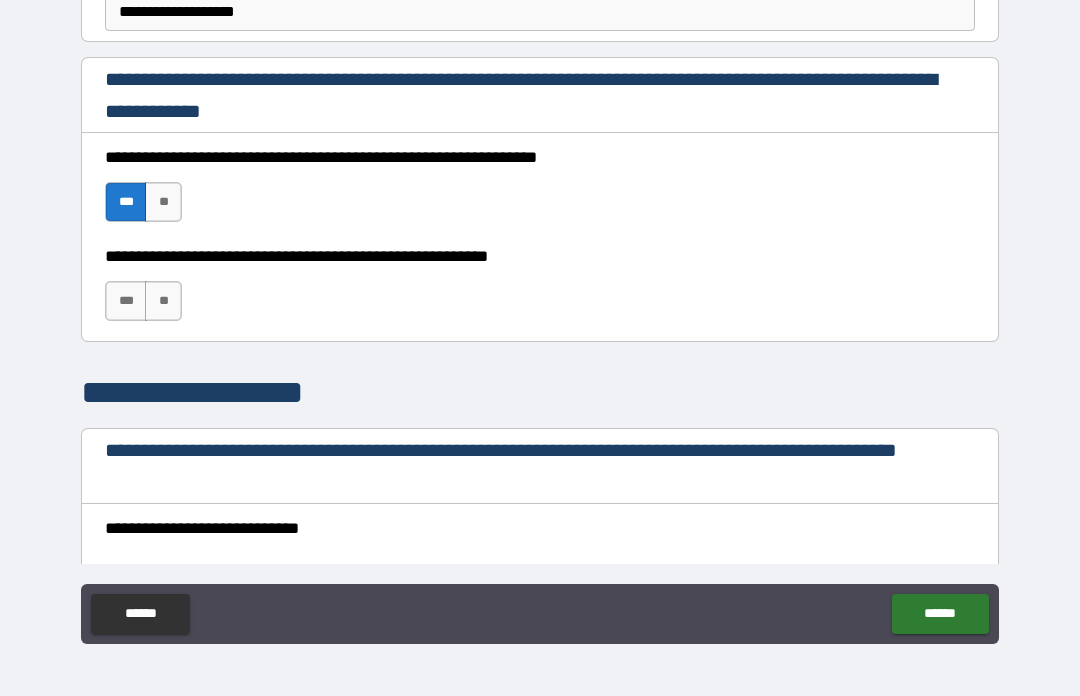 click on "***" at bounding box center [126, 301] 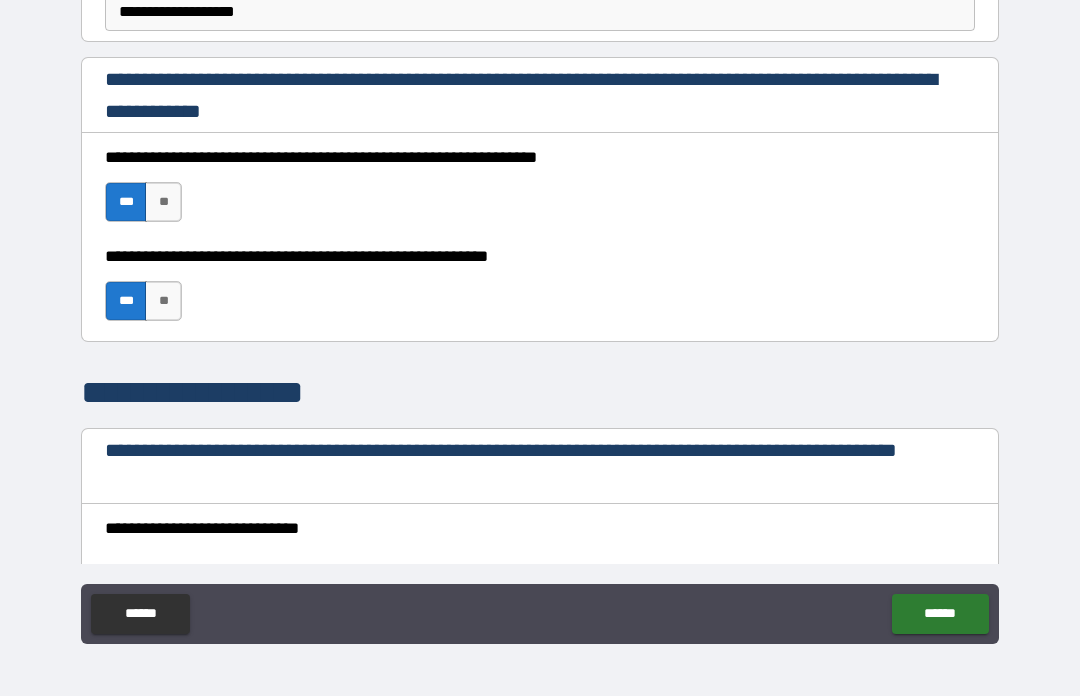 click on "**" at bounding box center [163, 301] 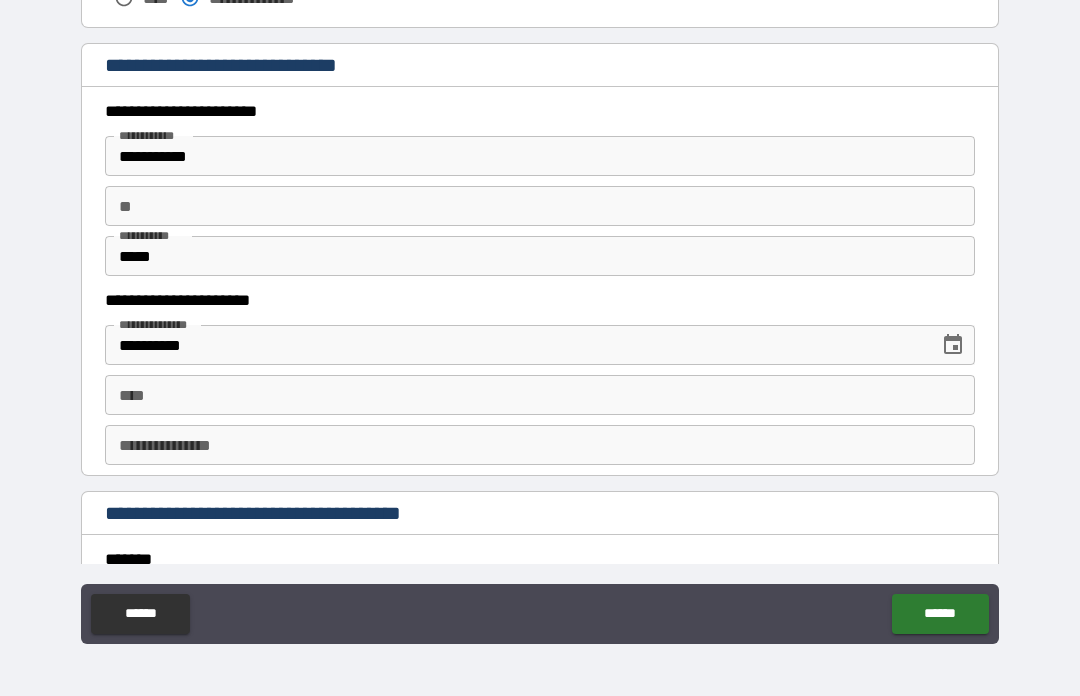 scroll, scrollTop: 1860, scrollLeft: 0, axis: vertical 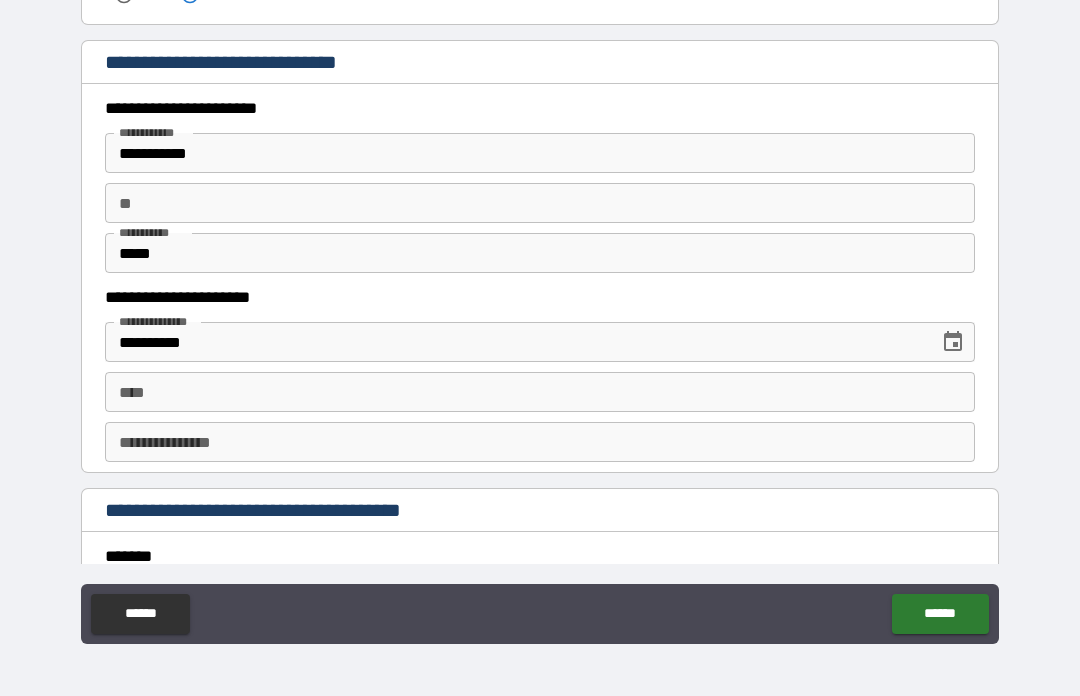 click on "**" at bounding box center (540, 203) 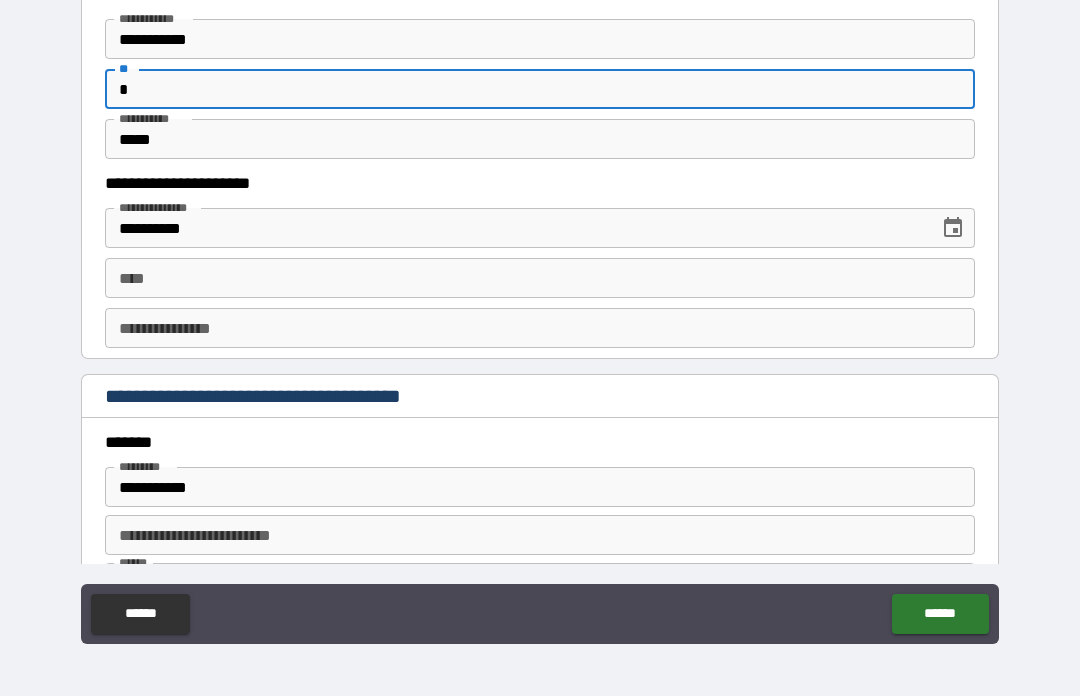 scroll, scrollTop: 1967, scrollLeft: 0, axis: vertical 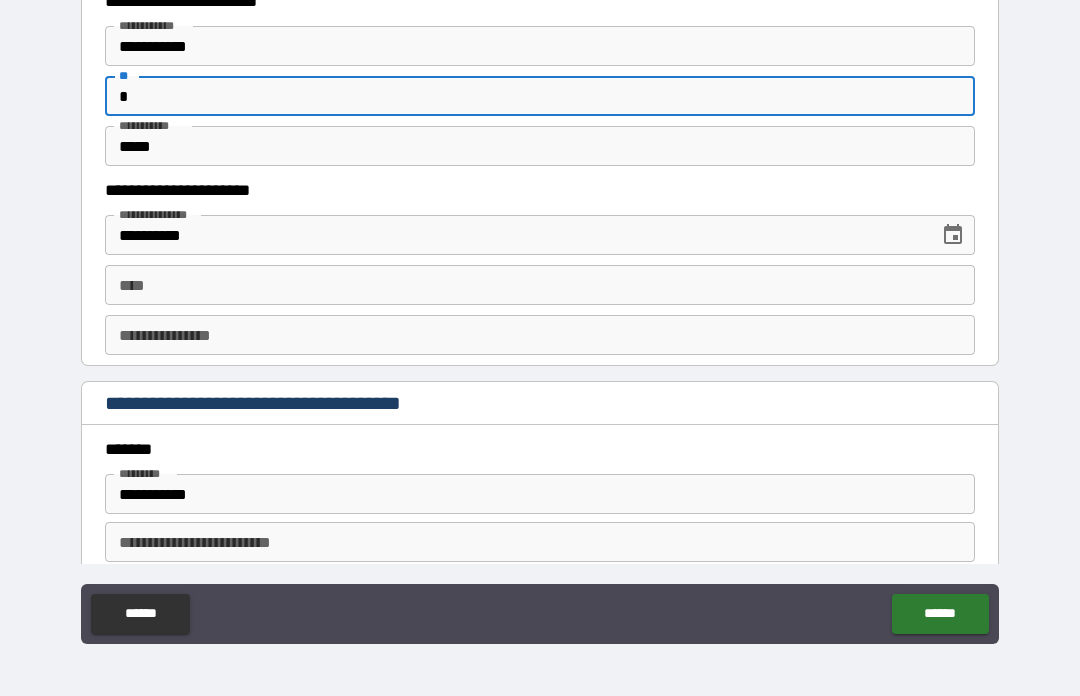 type on "*" 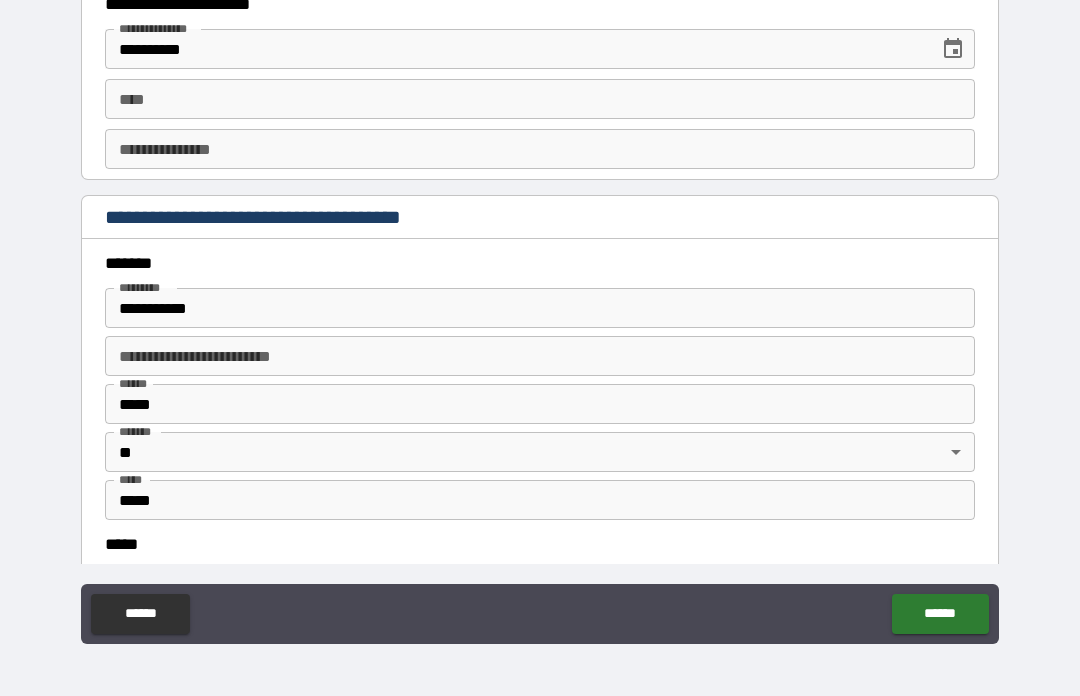 scroll, scrollTop: 2155, scrollLeft: 0, axis: vertical 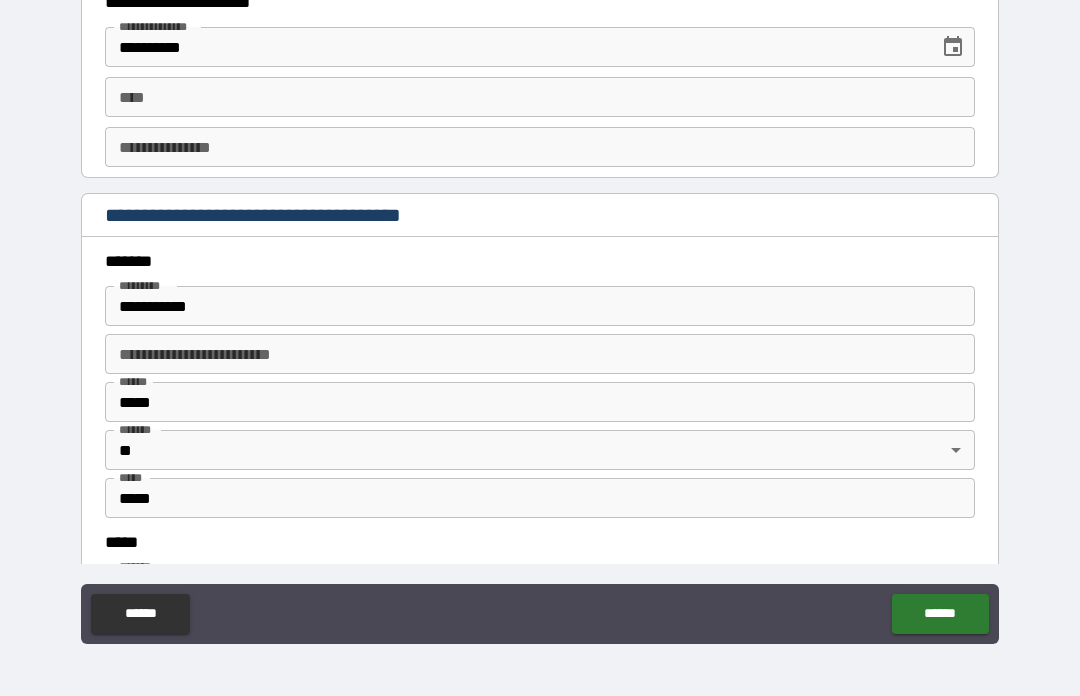 type on "**********" 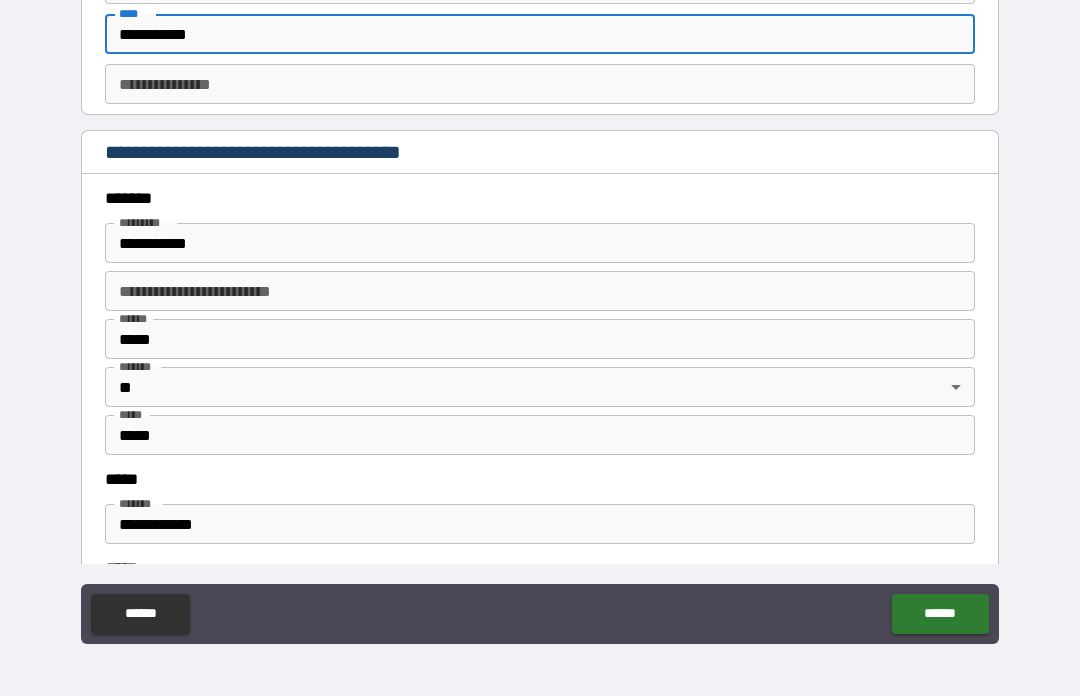 scroll, scrollTop: 2219, scrollLeft: 0, axis: vertical 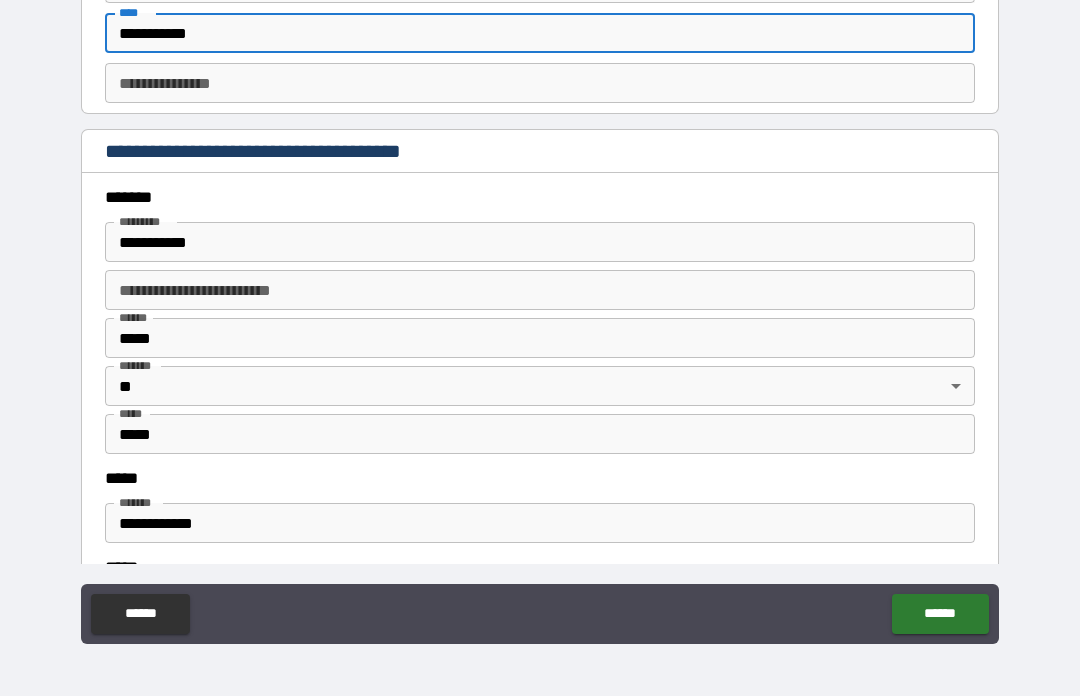 type on "**********" 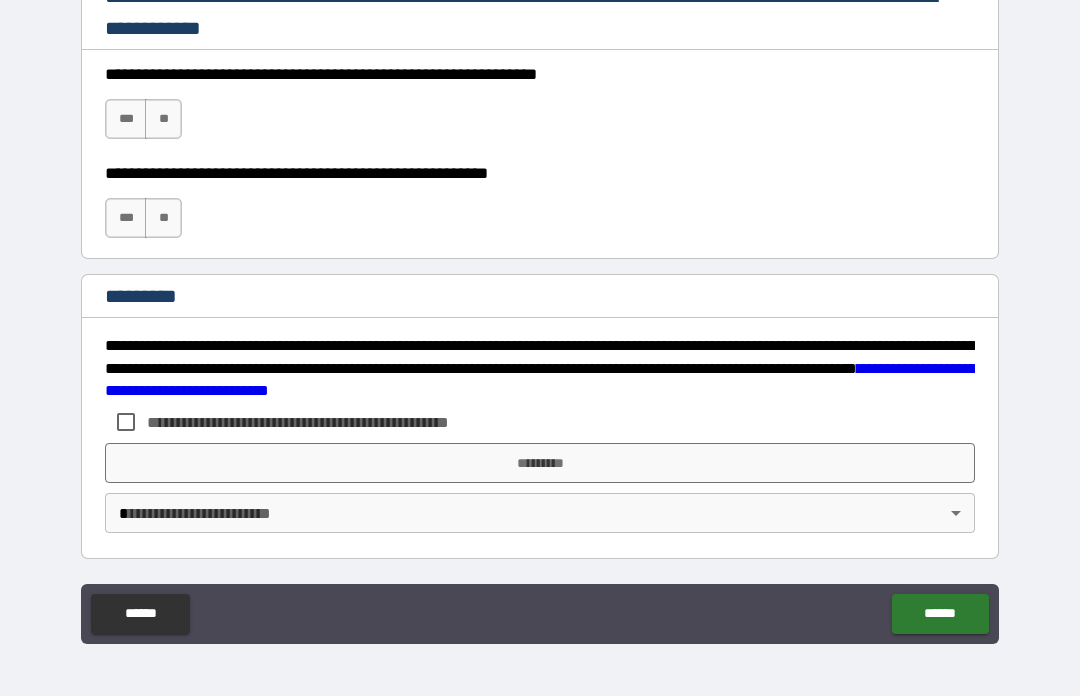 scroll, scrollTop: 3003, scrollLeft: 0, axis: vertical 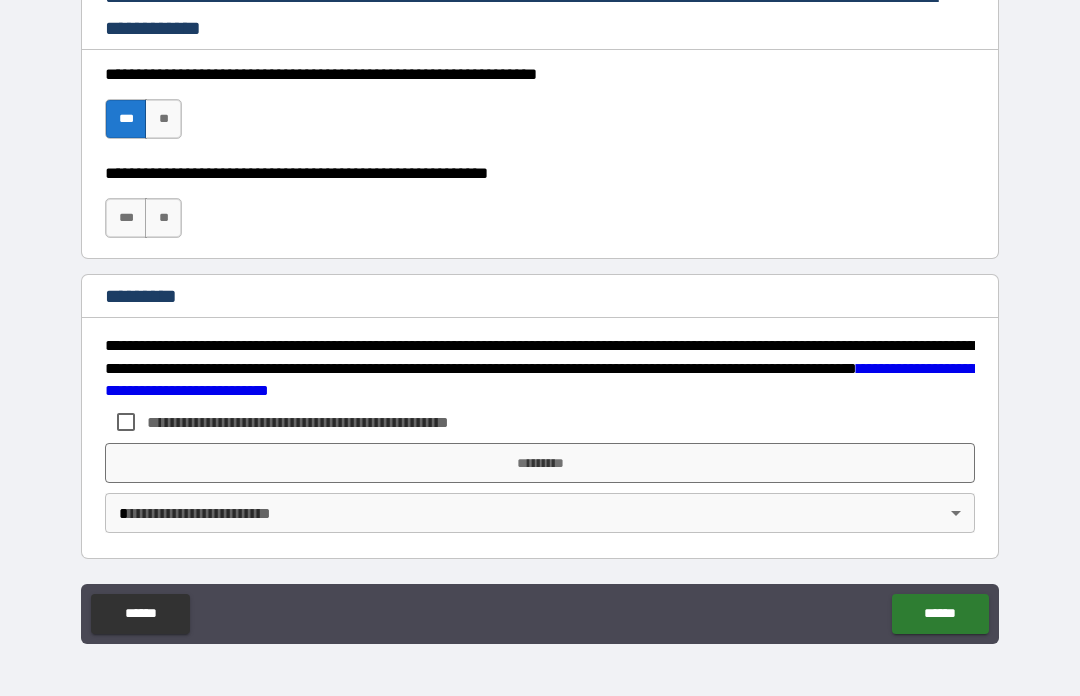click on "**" at bounding box center [163, 218] 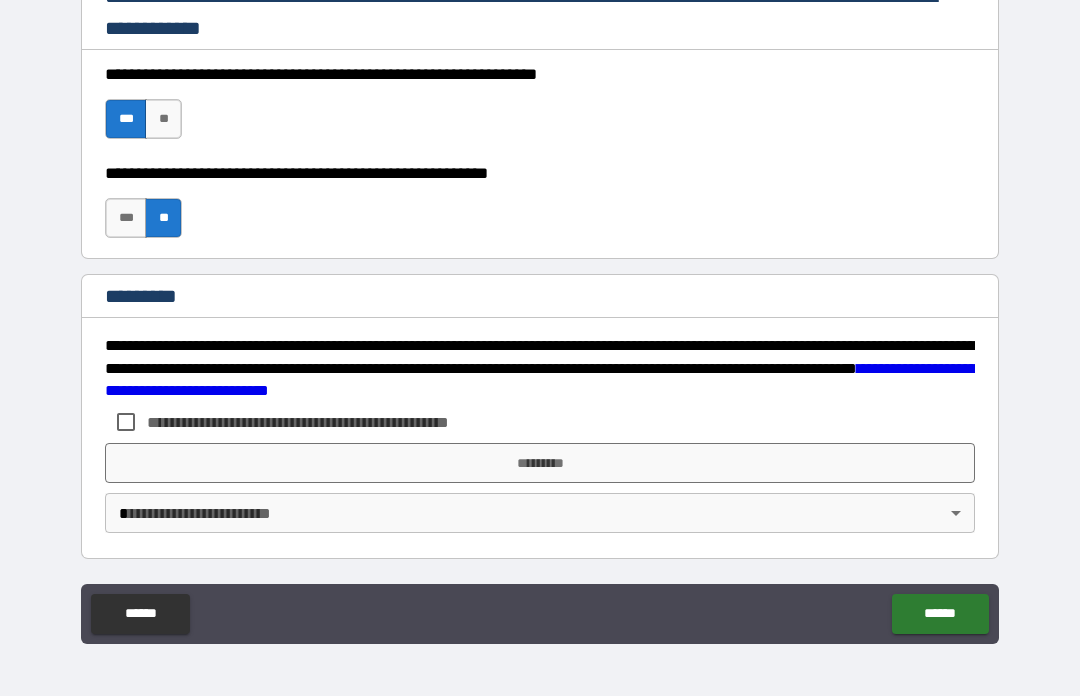 scroll, scrollTop: 3003, scrollLeft: 0, axis: vertical 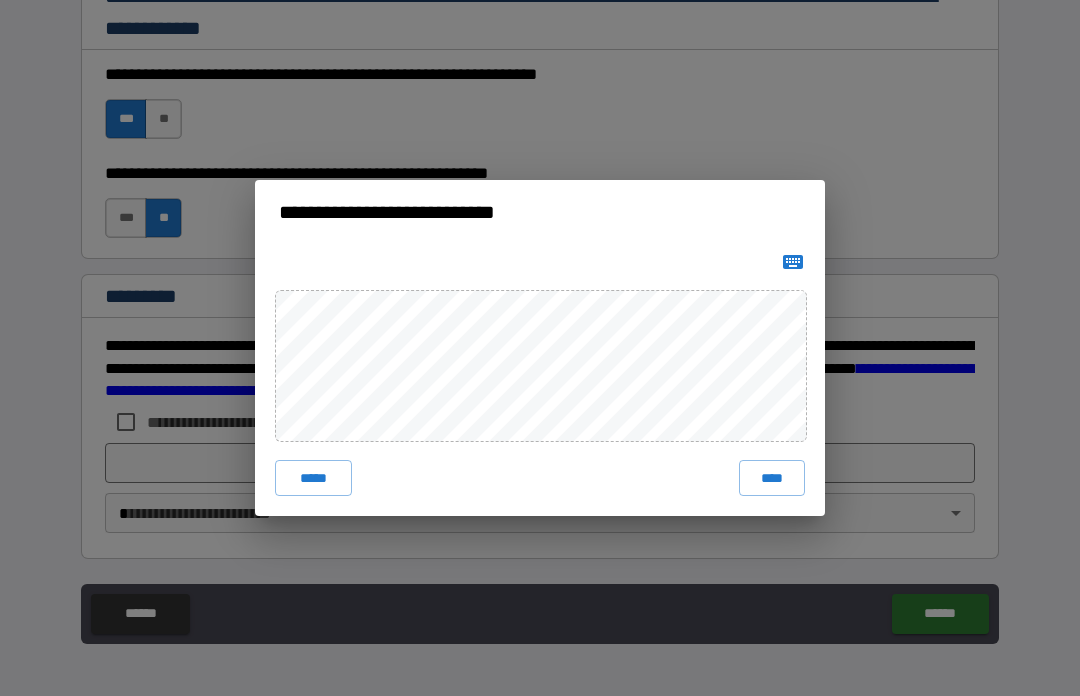click on "****" at bounding box center [772, 478] 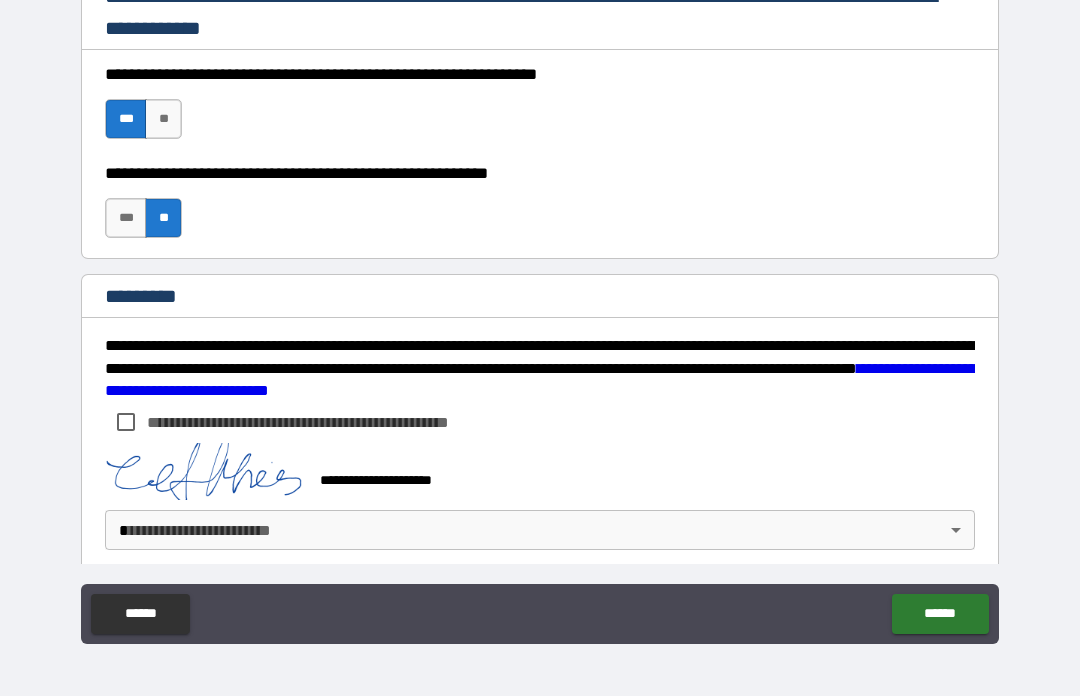 scroll, scrollTop: 2993, scrollLeft: 0, axis: vertical 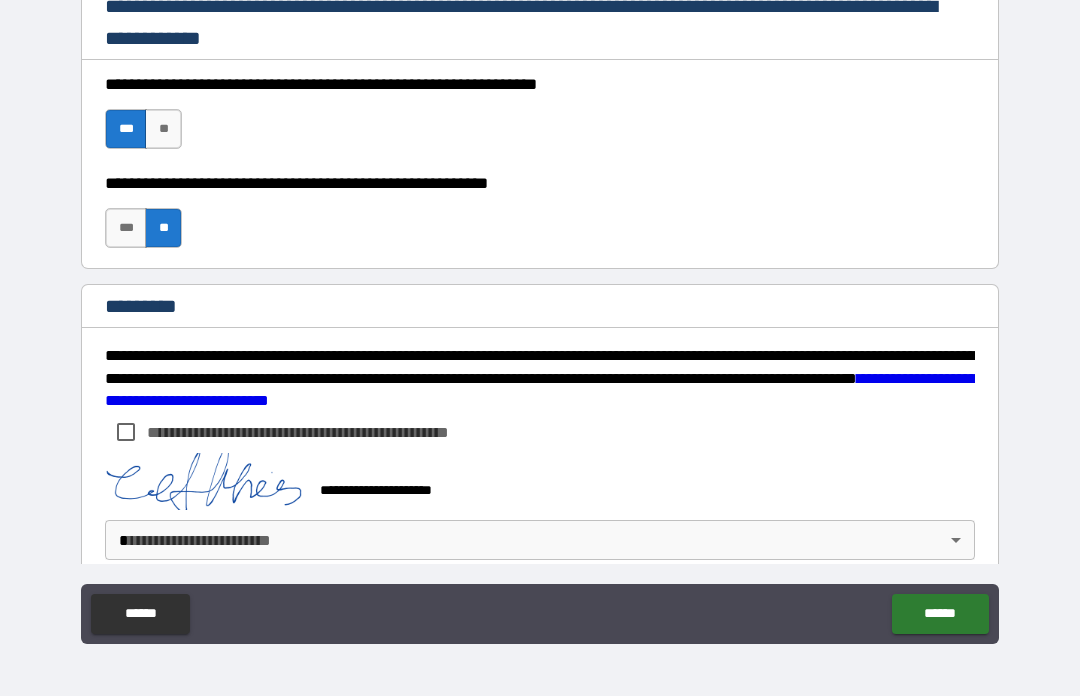 click on "******" at bounding box center (940, 614) 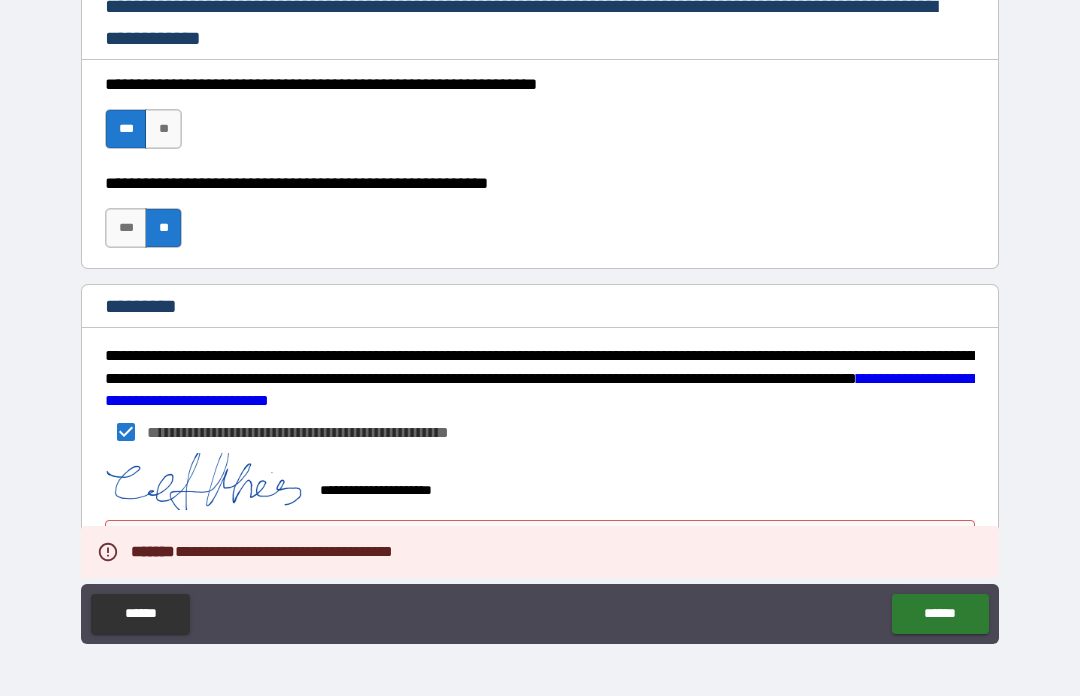 click on "******" at bounding box center [940, 614] 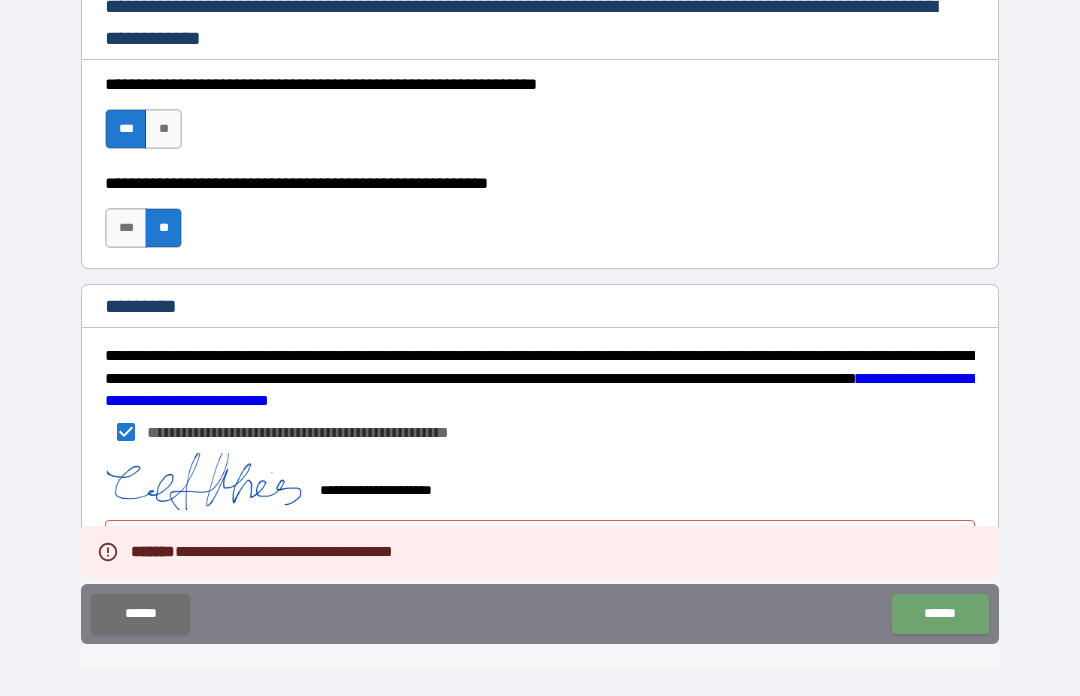 click on "******" at bounding box center [940, 614] 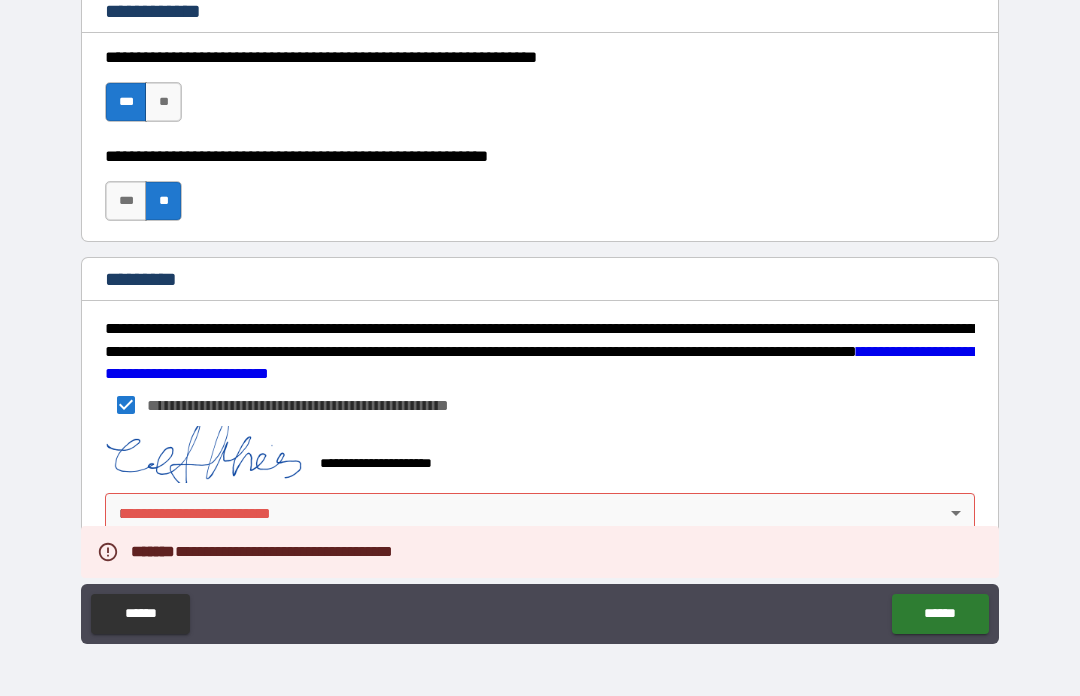 scroll, scrollTop: 3020, scrollLeft: 0, axis: vertical 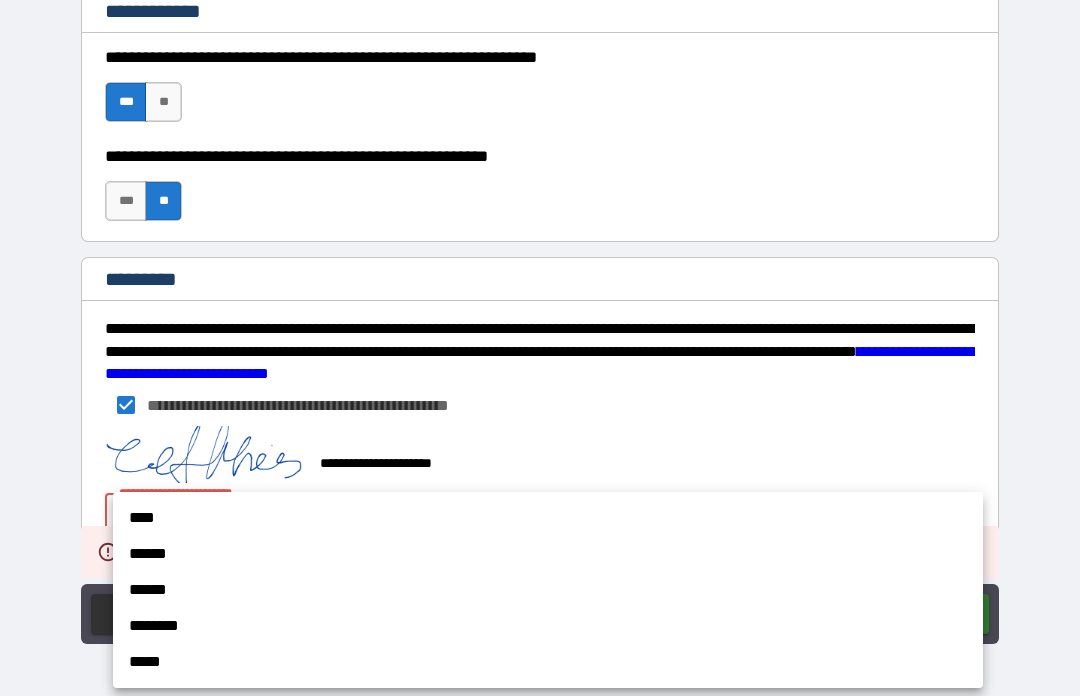 click on "******" at bounding box center (548, 554) 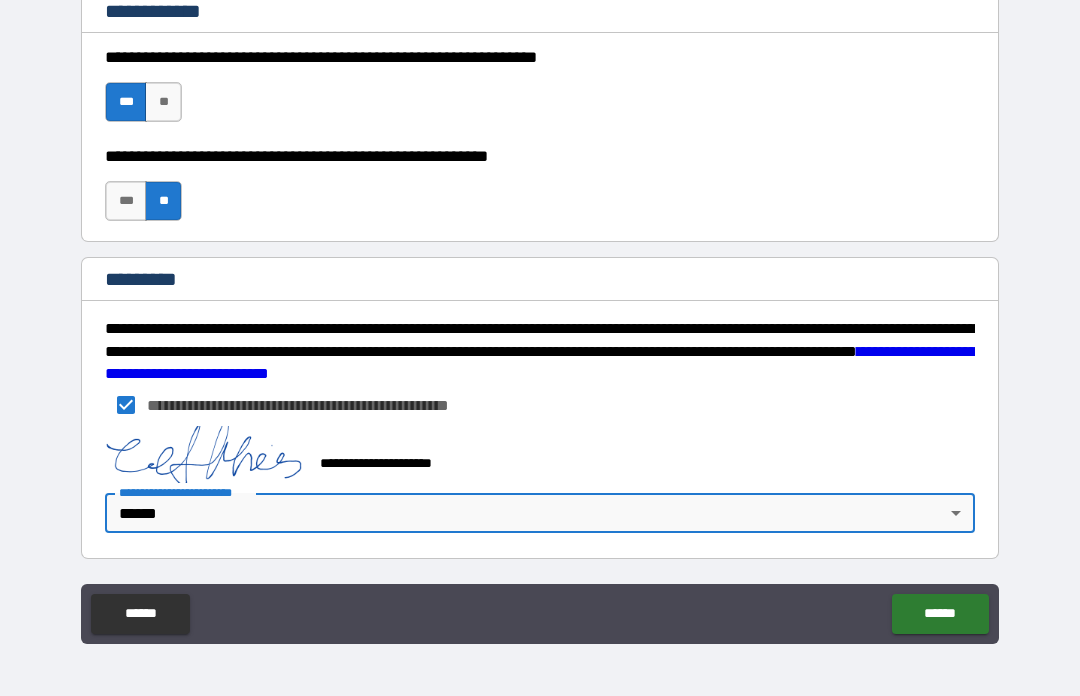 click on "******" at bounding box center [940, 614] 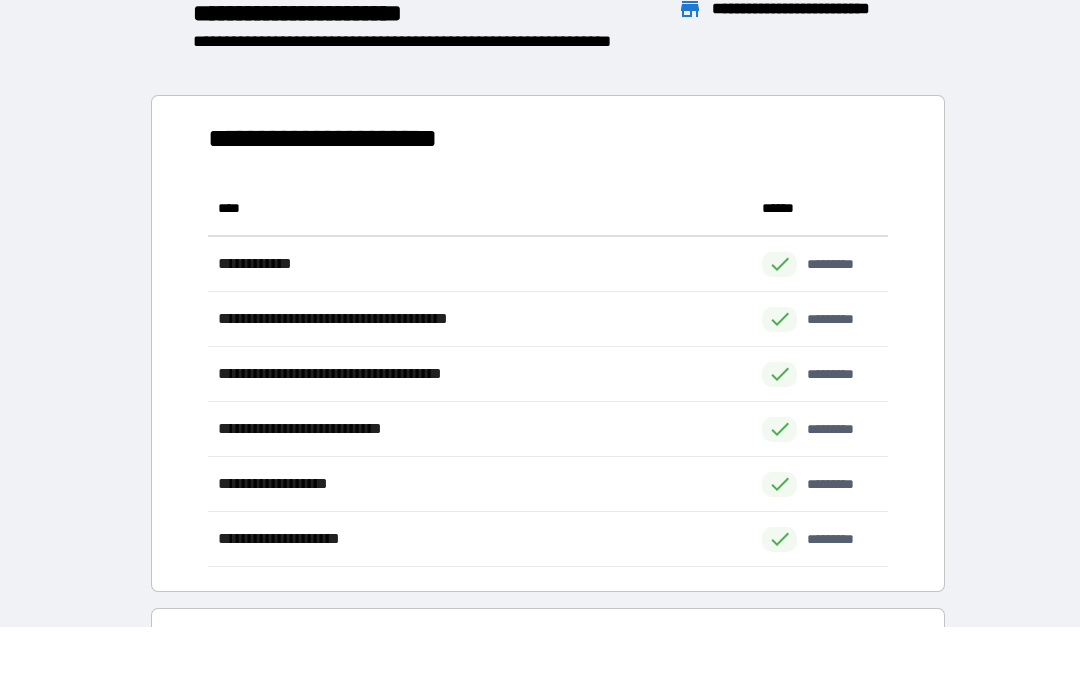 scroll, scrollTop: 1, scrollLeft: 1, axis: both 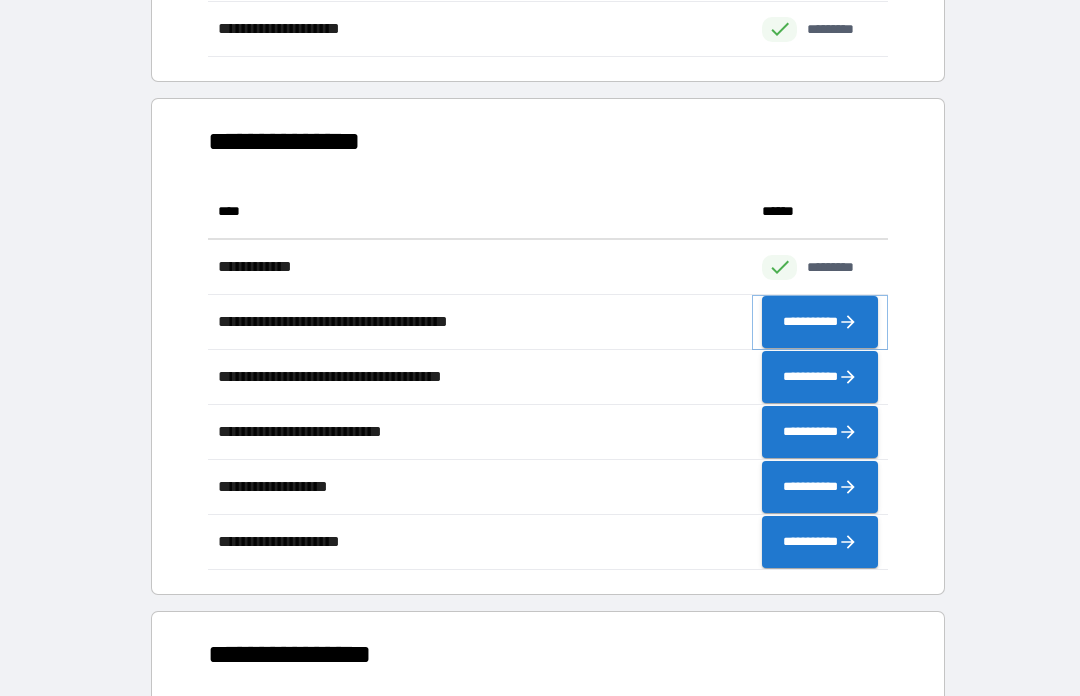 click on "**********" at bounding box center [820, 322] 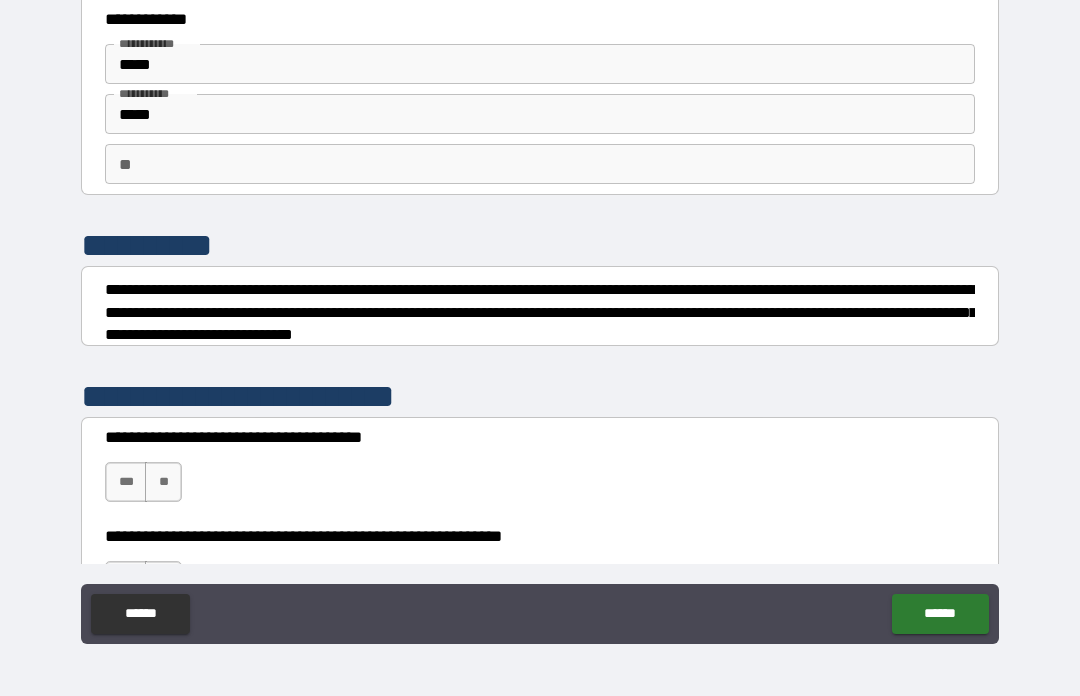 scroll, scrollTop: 31, scrollLeft: 0, axis: vertical 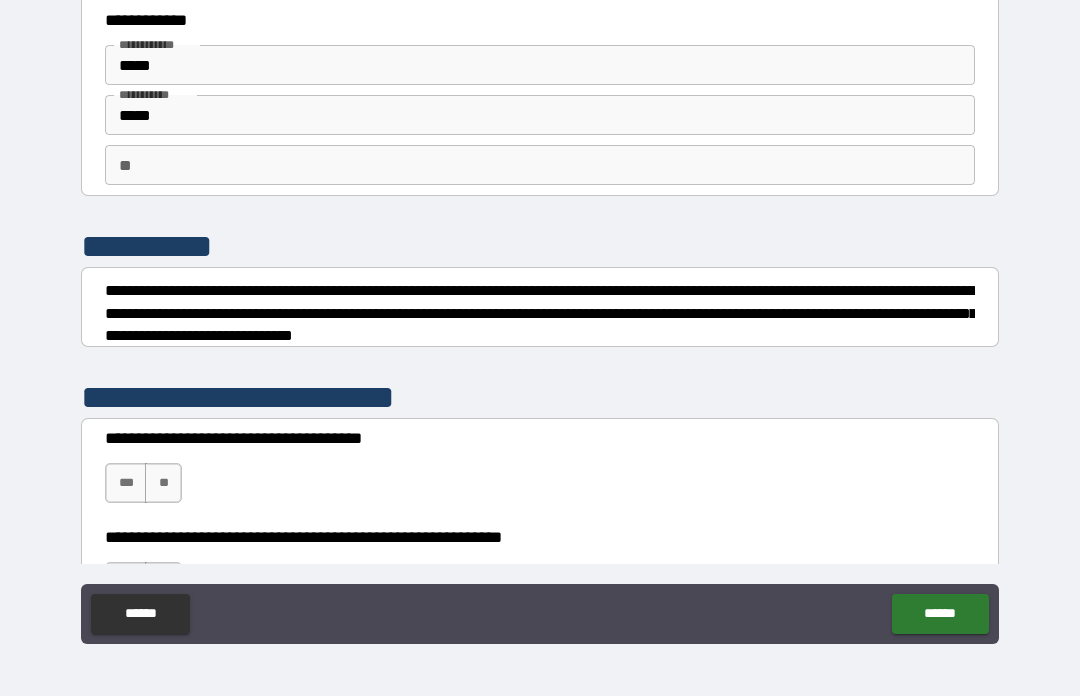 click on "**" at bounding box center [540, 165] 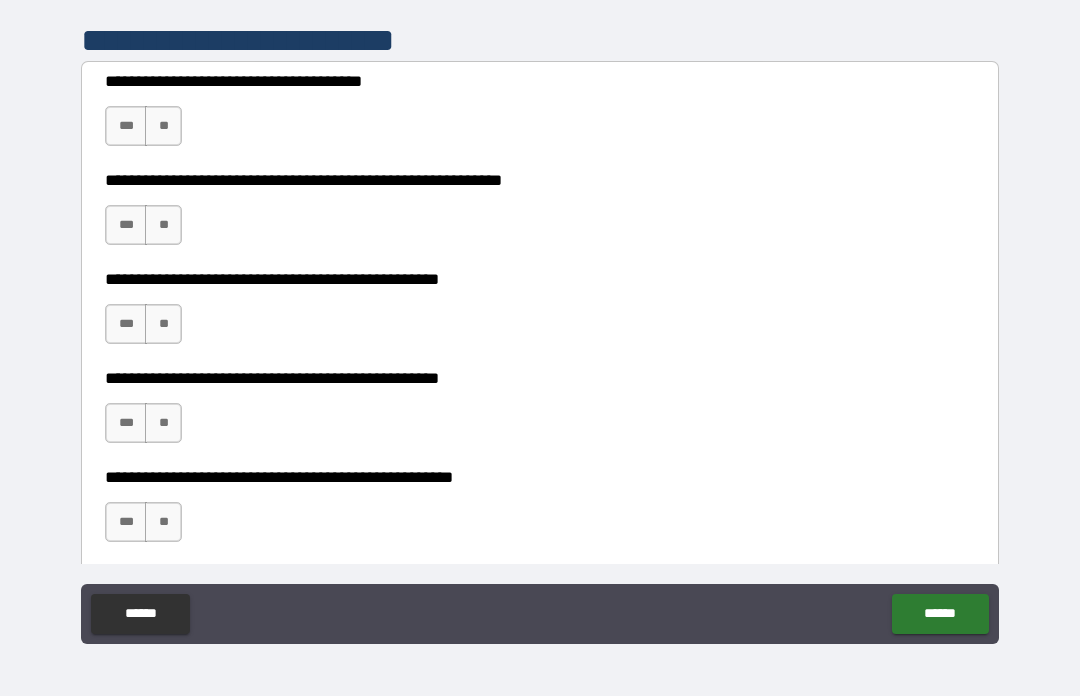 scroll, scrollTop: 390, scrollLeft: 0, axis: vertical 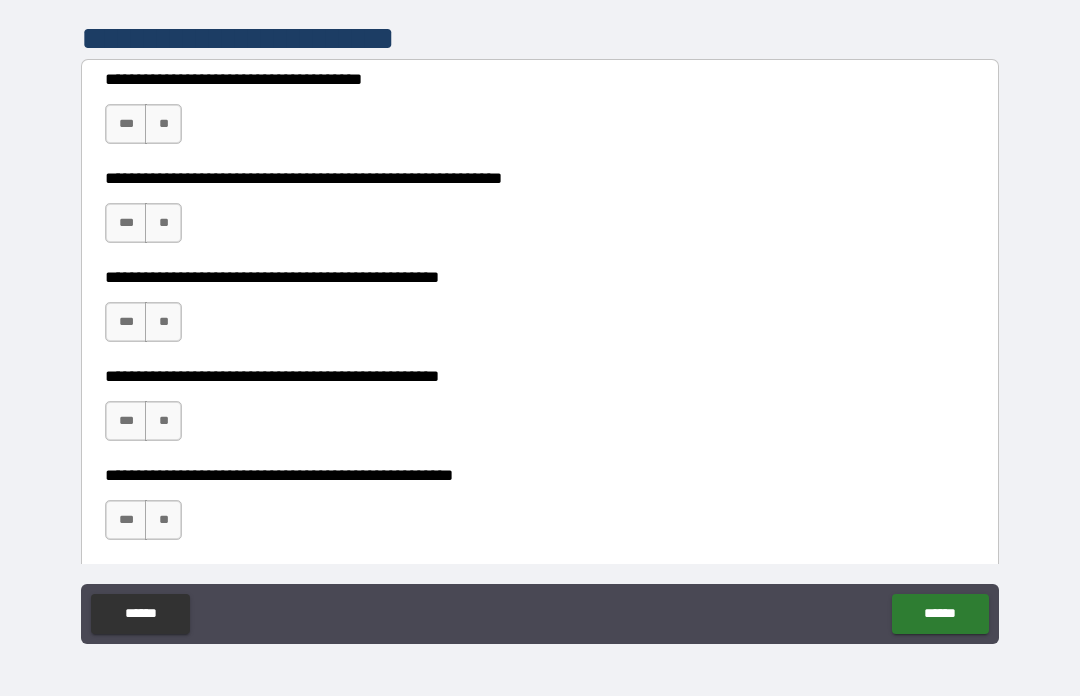 type on "*" 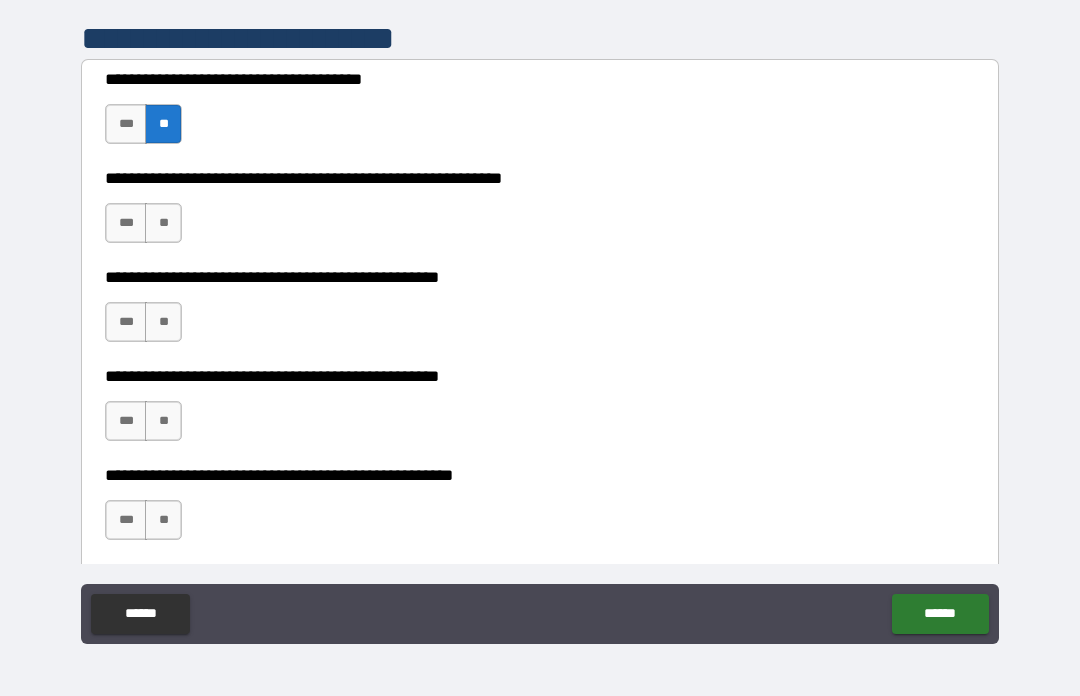 click on "**" at bounding box center [163, 223] 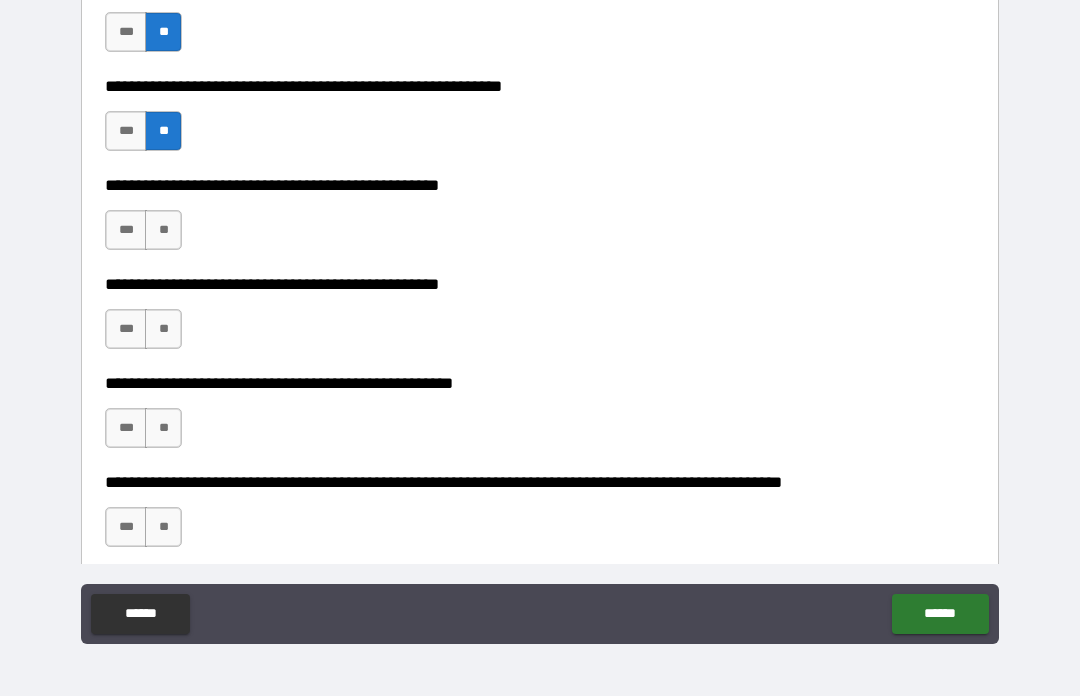 scroll, scrollTop: 486, scrollLeft: 0, axis: vertical 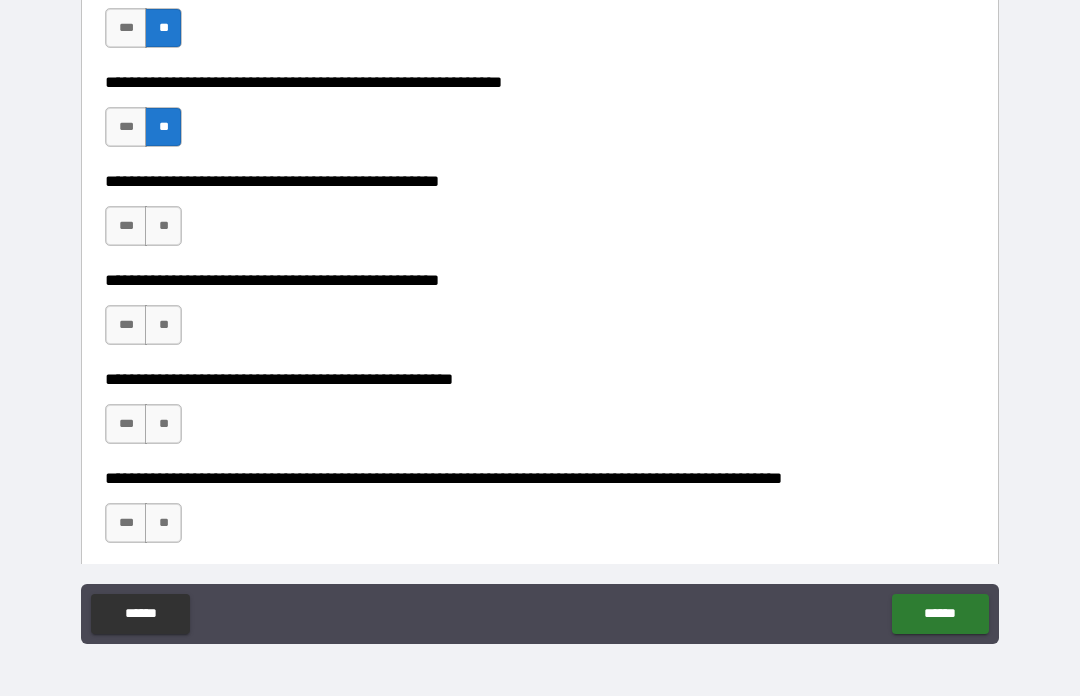 click on "**" at bounding box center [163, 226] 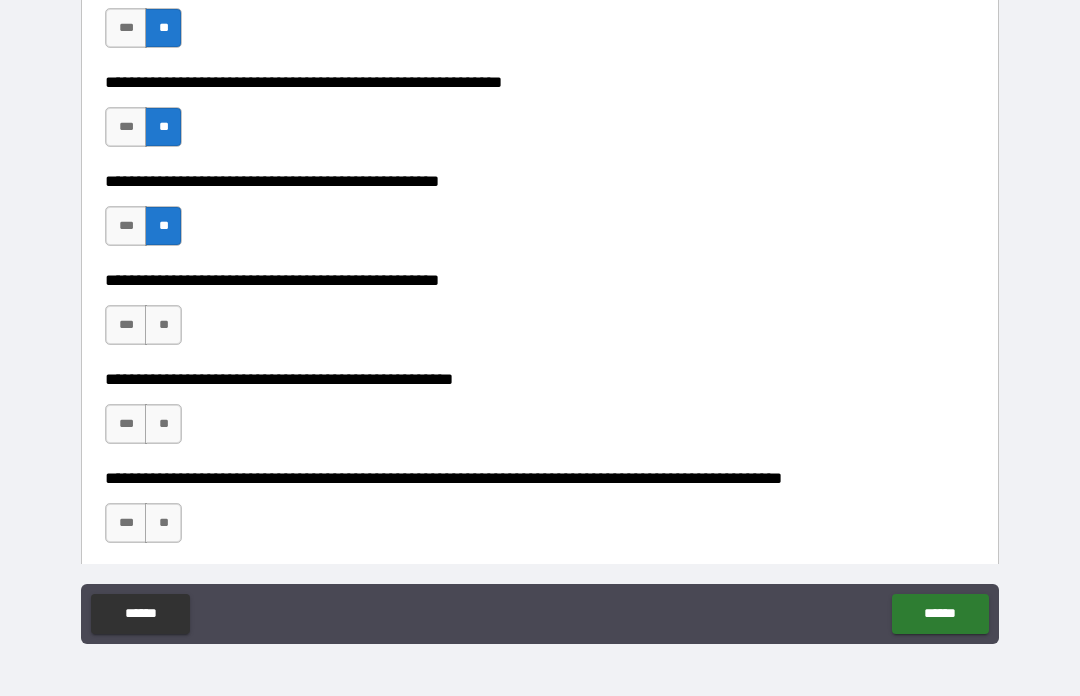 click on "**" at bounding box center [163, 325] 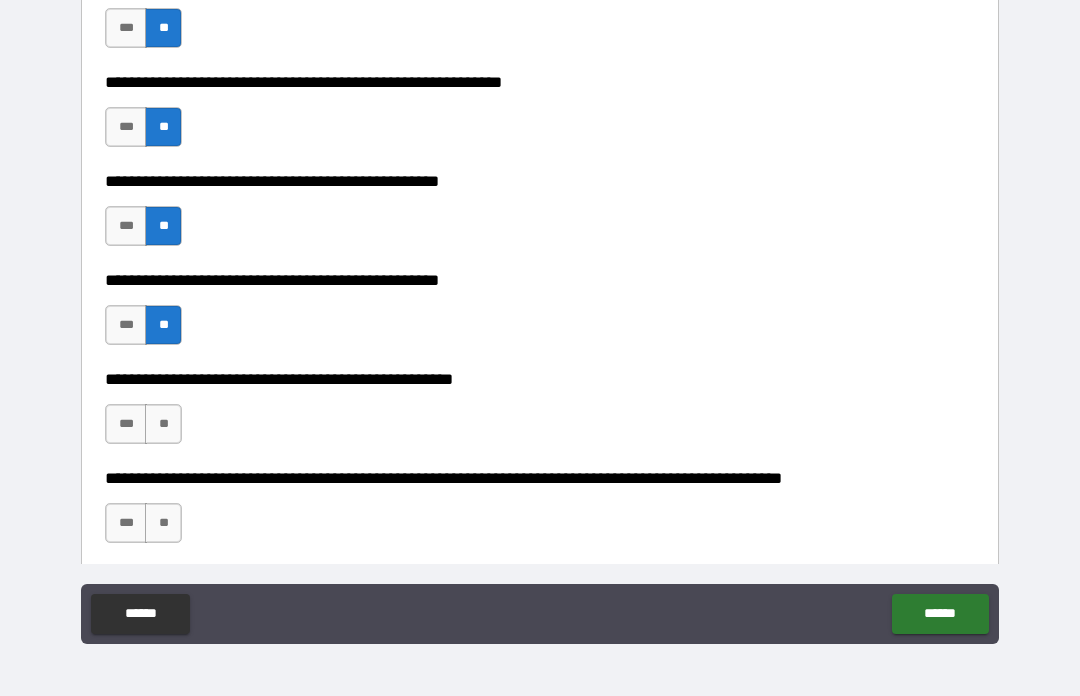 click on "**" at bounding box center (163, 424) 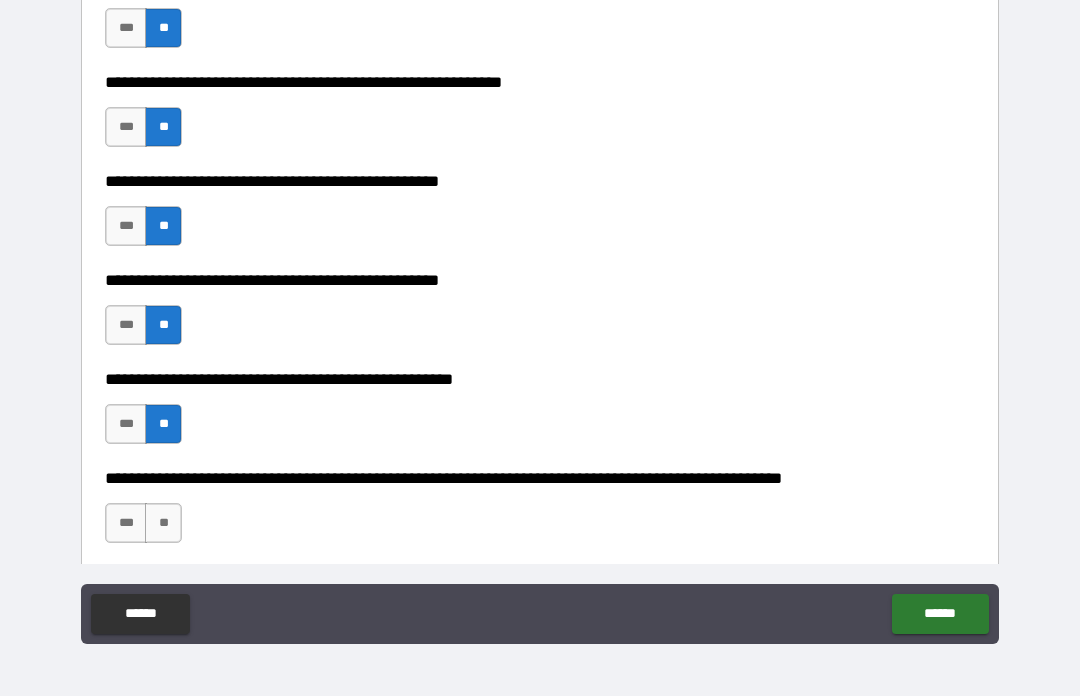 click on "**" at bounding box center (163, 523) 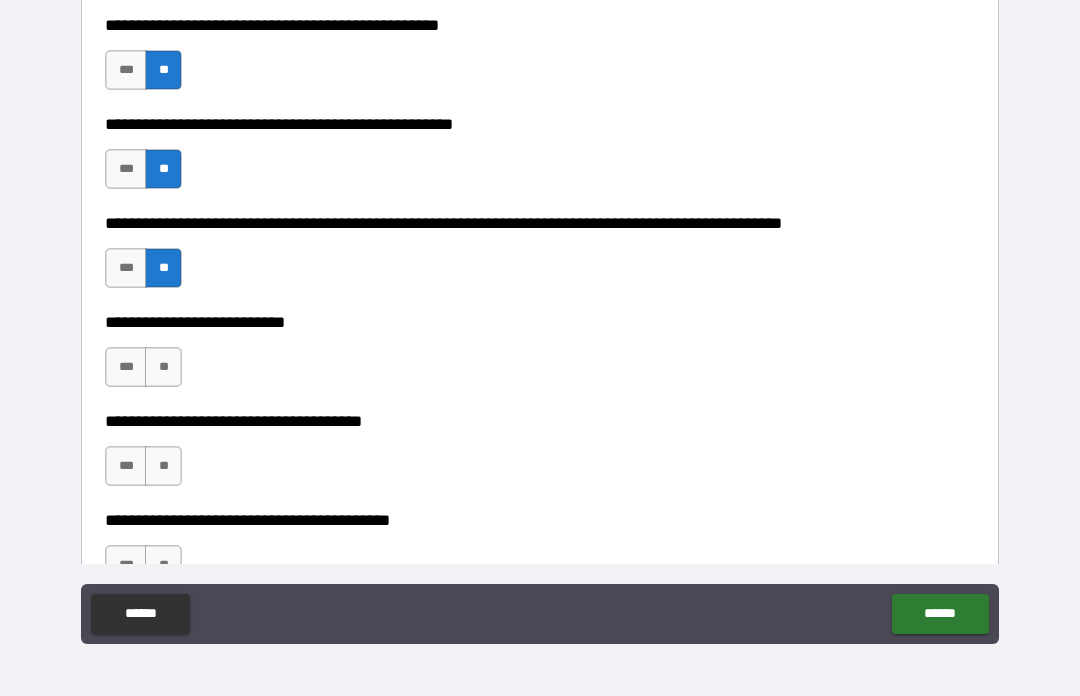 scroll, scrollTop: 743, scrollLeft: 0, axis: vertical 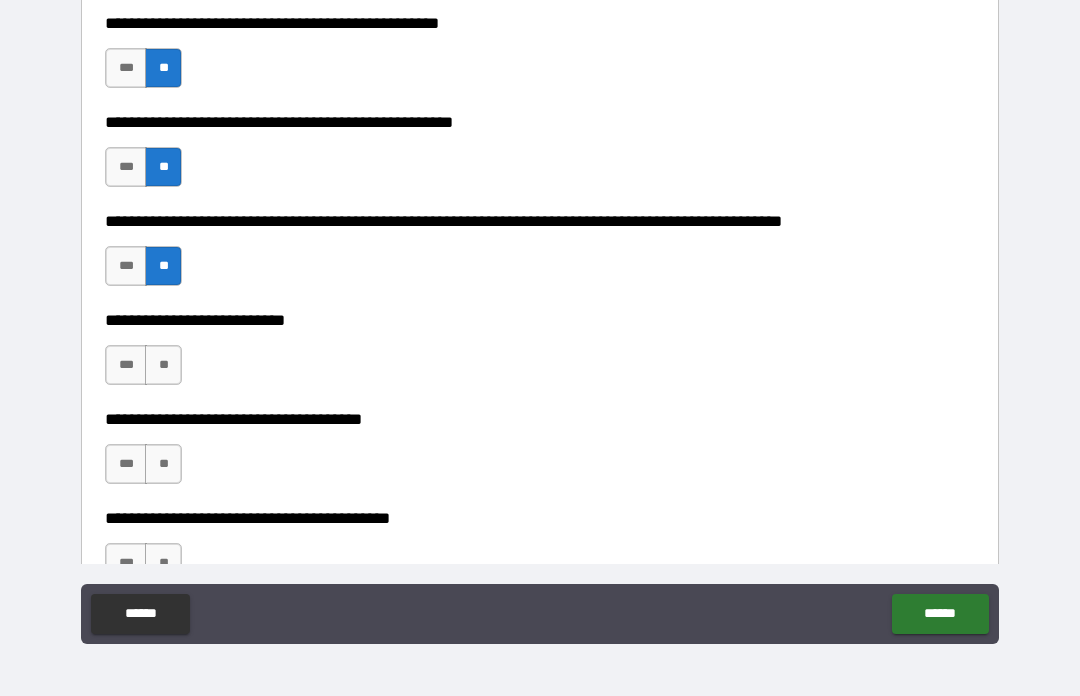 click on "**" at bounding box center (163, 365) 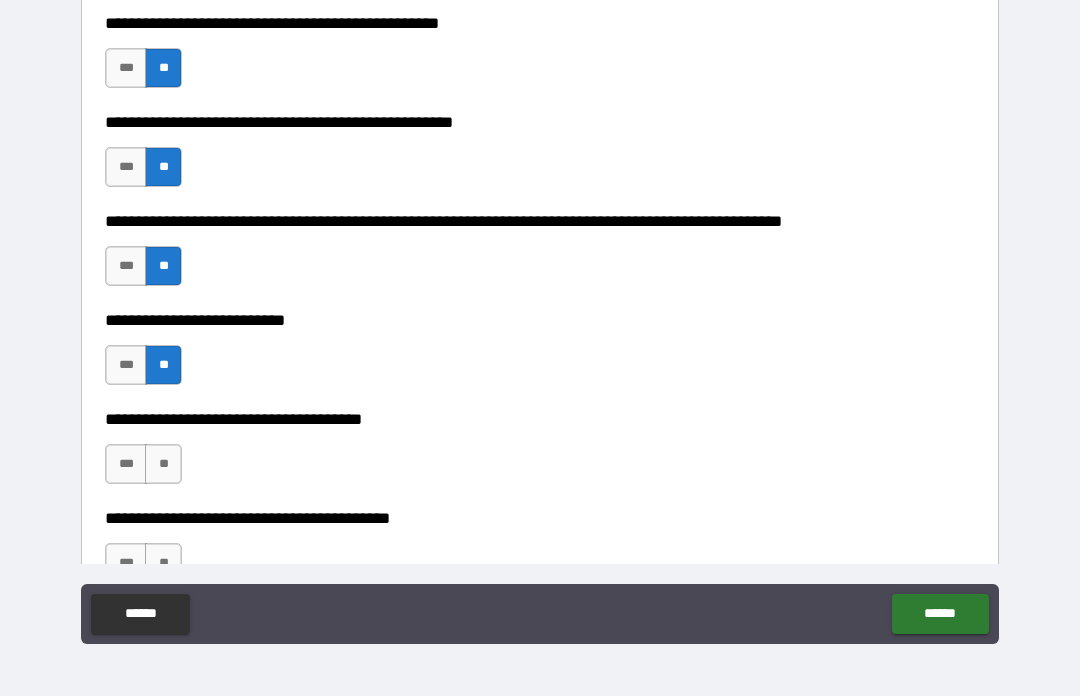 click on "**" at bounding box center (163, 464) 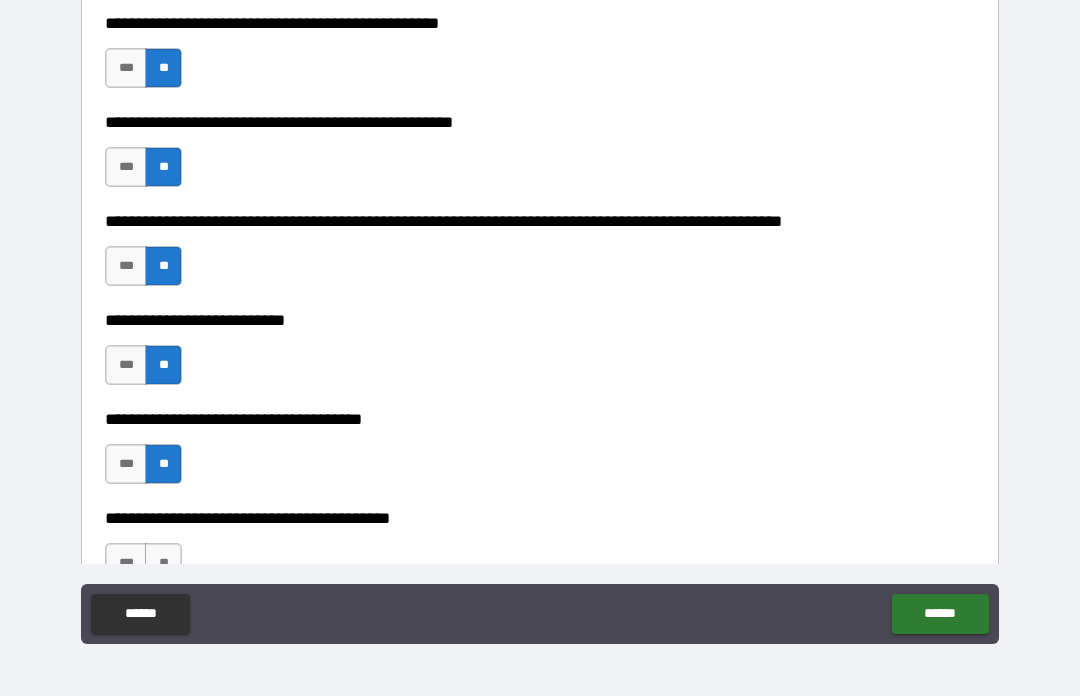 click on "**" at bounding box center [163, 563] 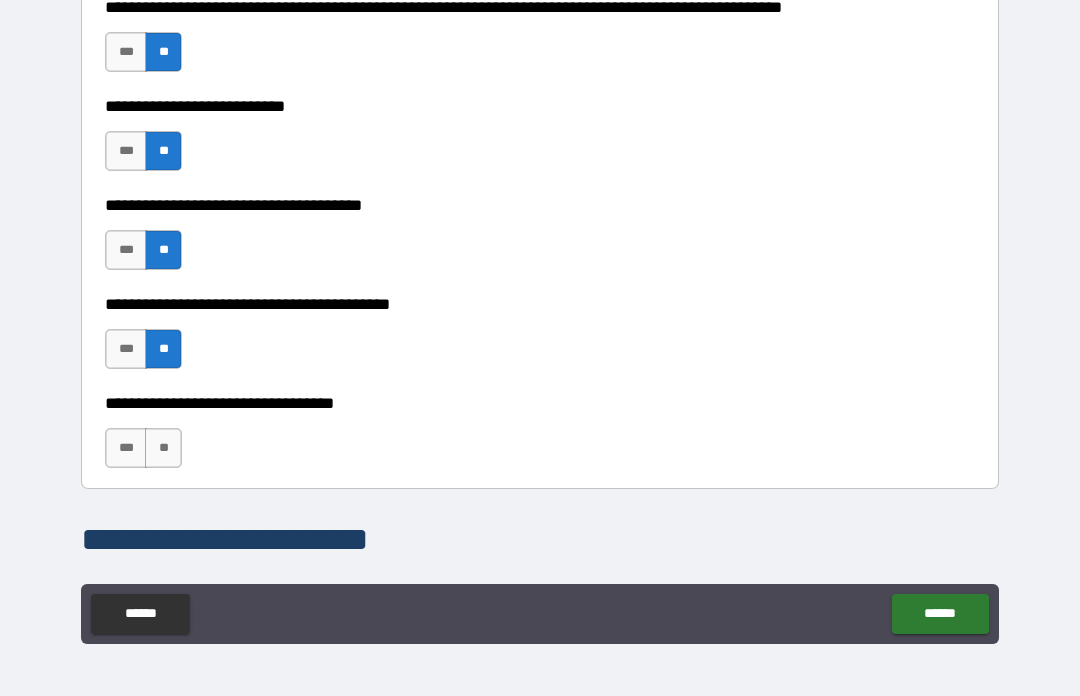 scroll, scrollTop: 986, scrollLeft: 0, axis: vertical 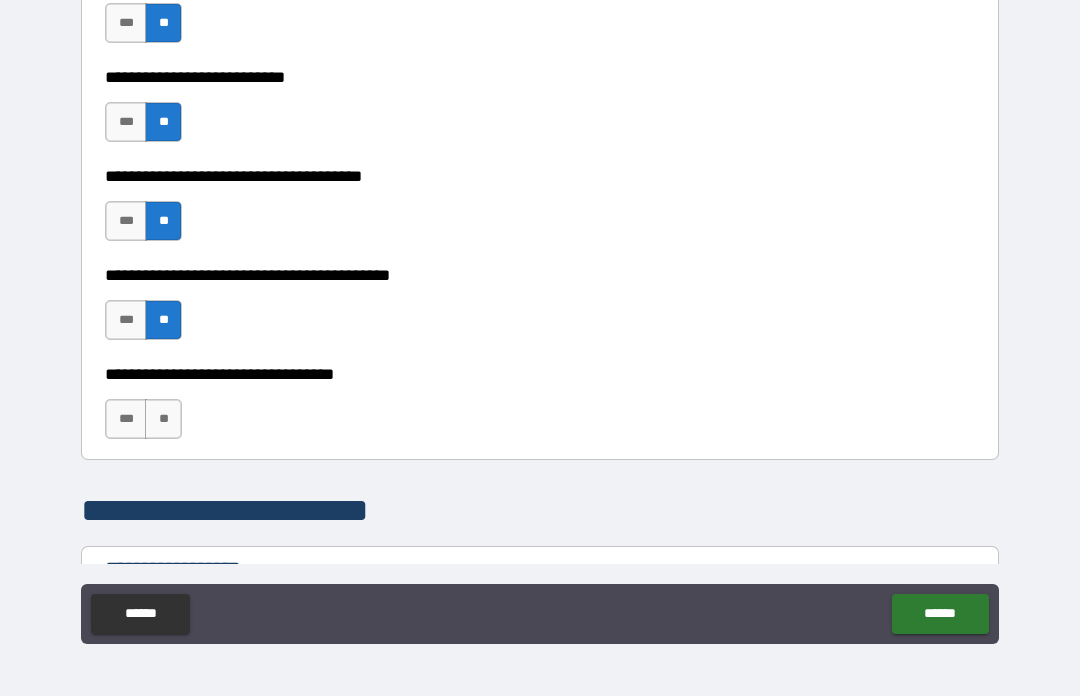 click on "**" at bounding box center [163, 419] 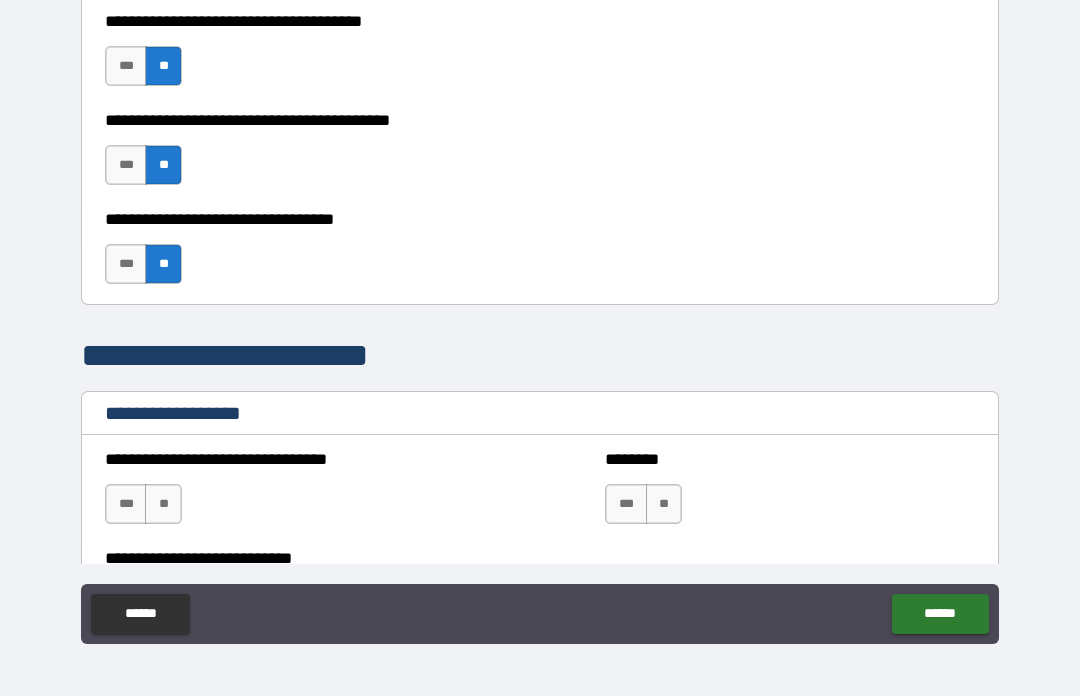 scroll, scrollTop: 1152, scrollLeft: 0, axis: vertical 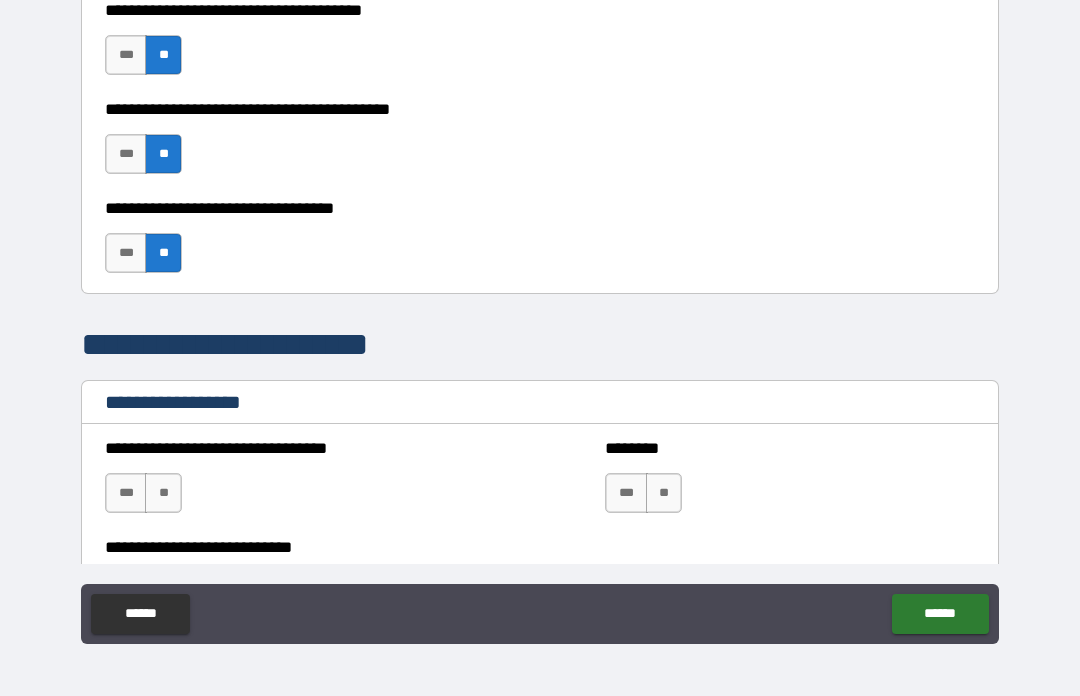 click on "**" at bounding box center (163, 493) 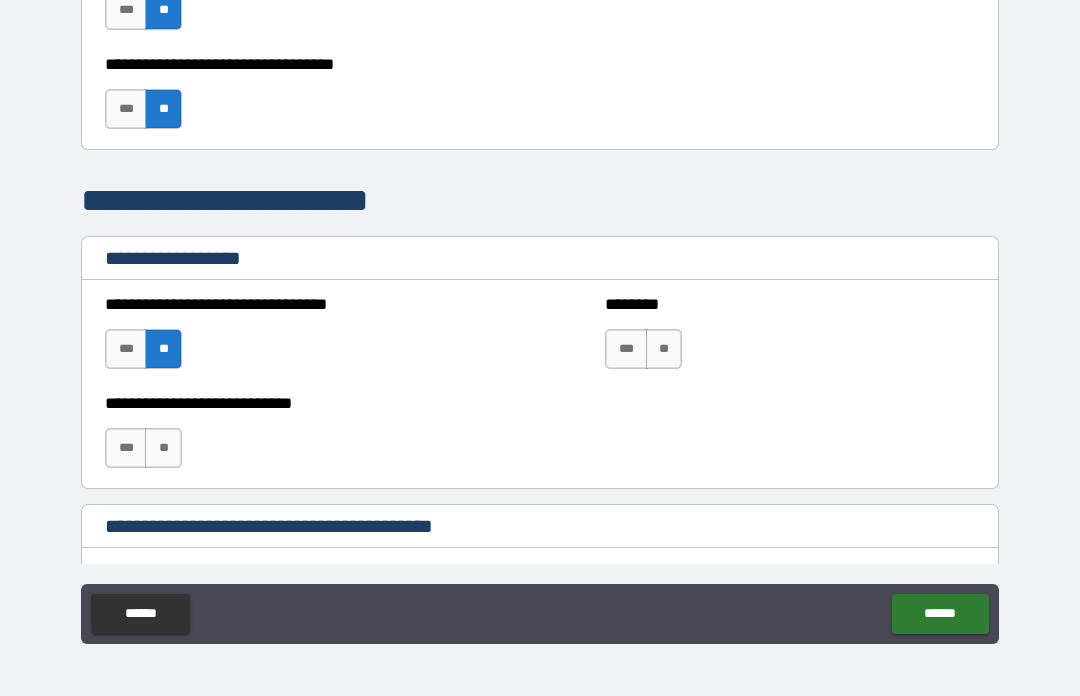 scroll, scrollTop: 1303, scrollLeft: 0, axis: vertical 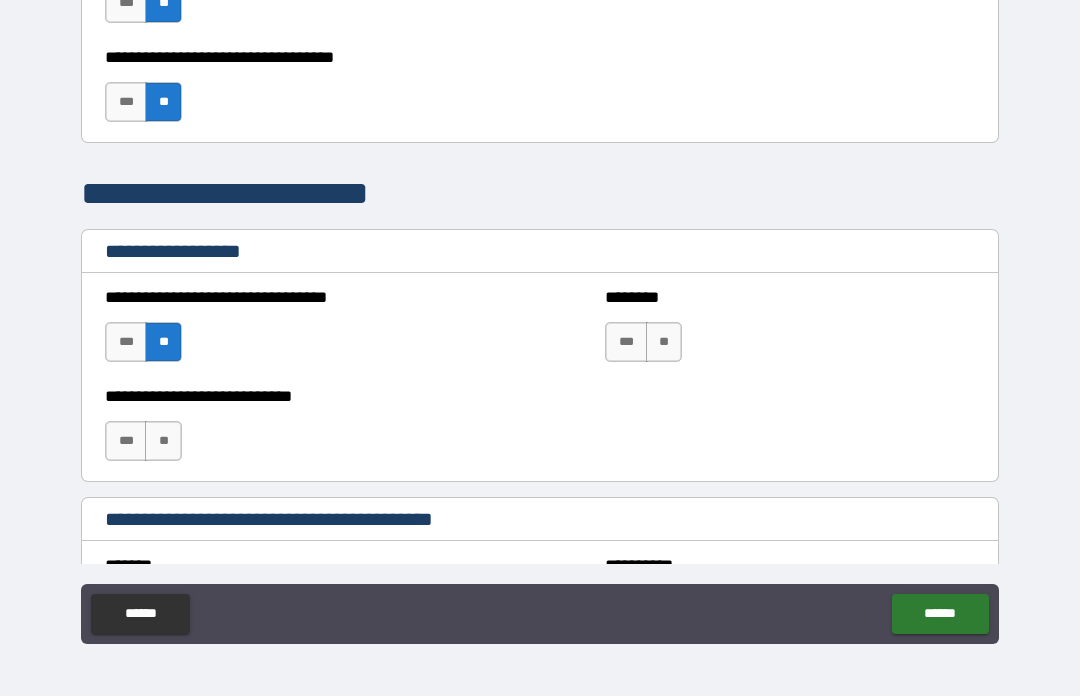 click on "**" at bounding box center [163, 441] 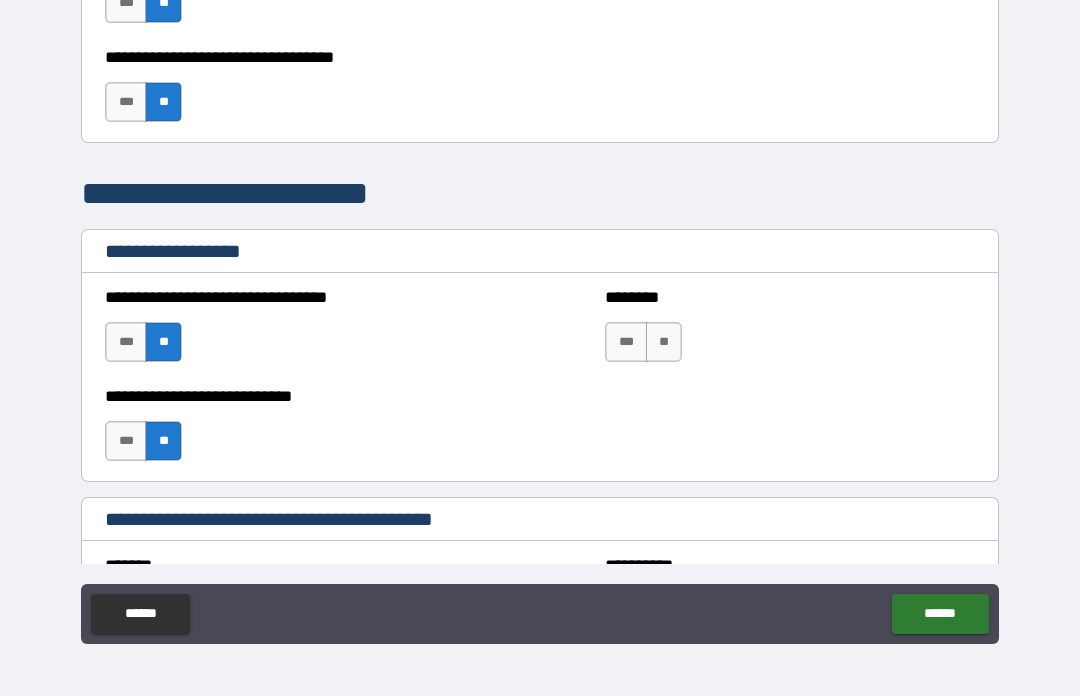 click on "**" at bounding box center (664, 342) 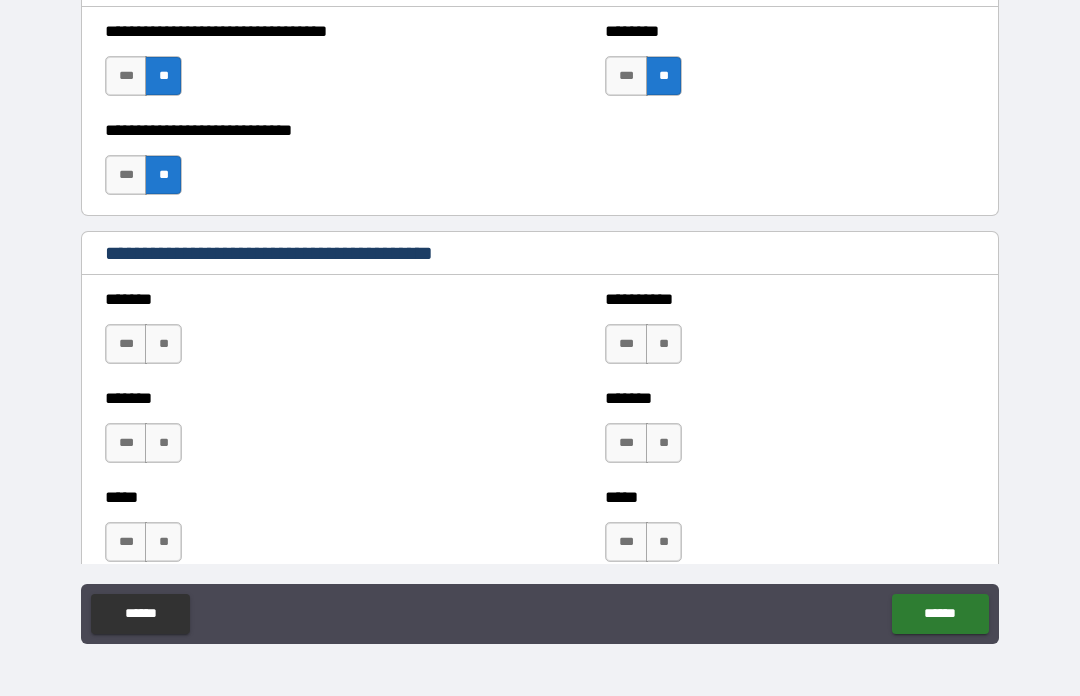 scroll, scrollTop: 1574, scrollLeft: 0, axis: vertical 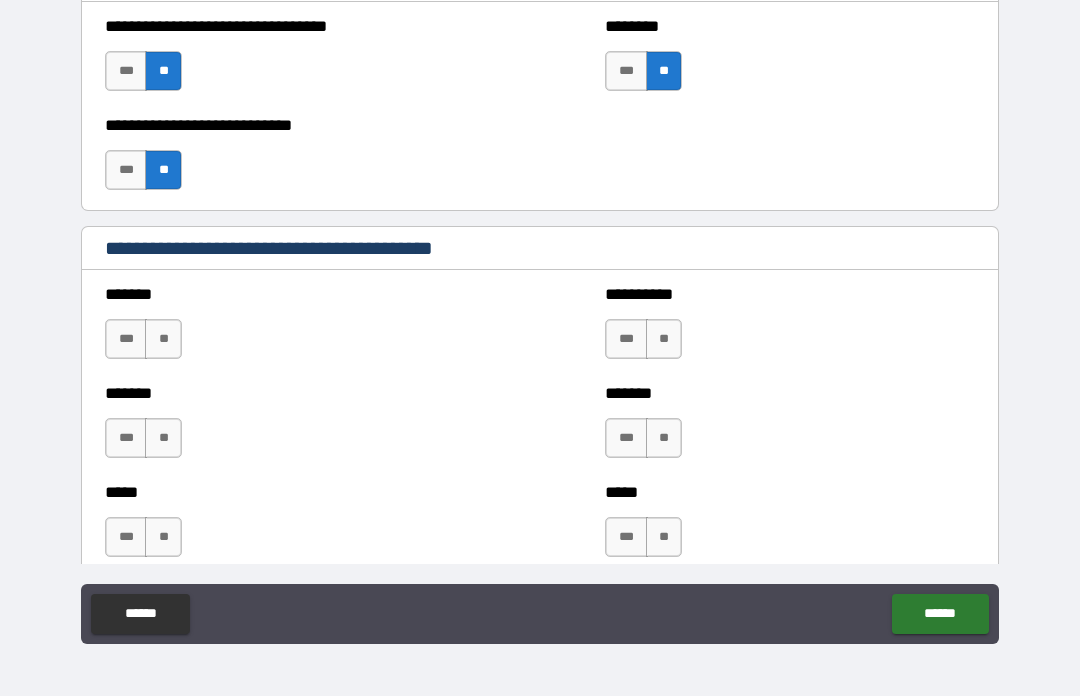 click on "**" at bounding box center (163, 339) 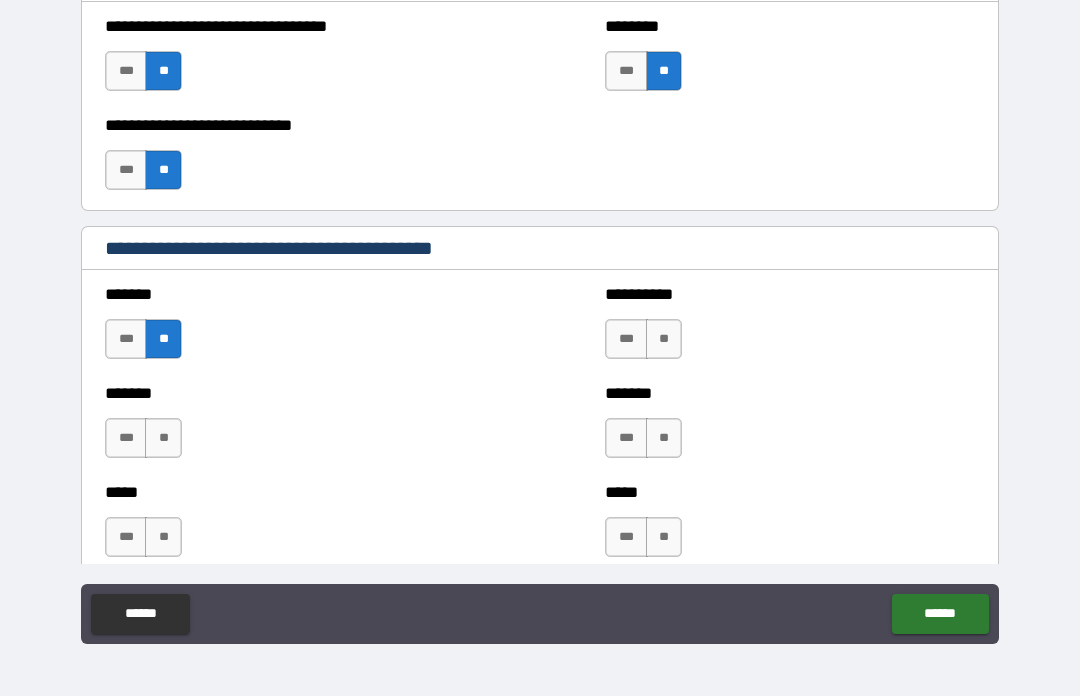click on "**" at bounding box center [664, 339] 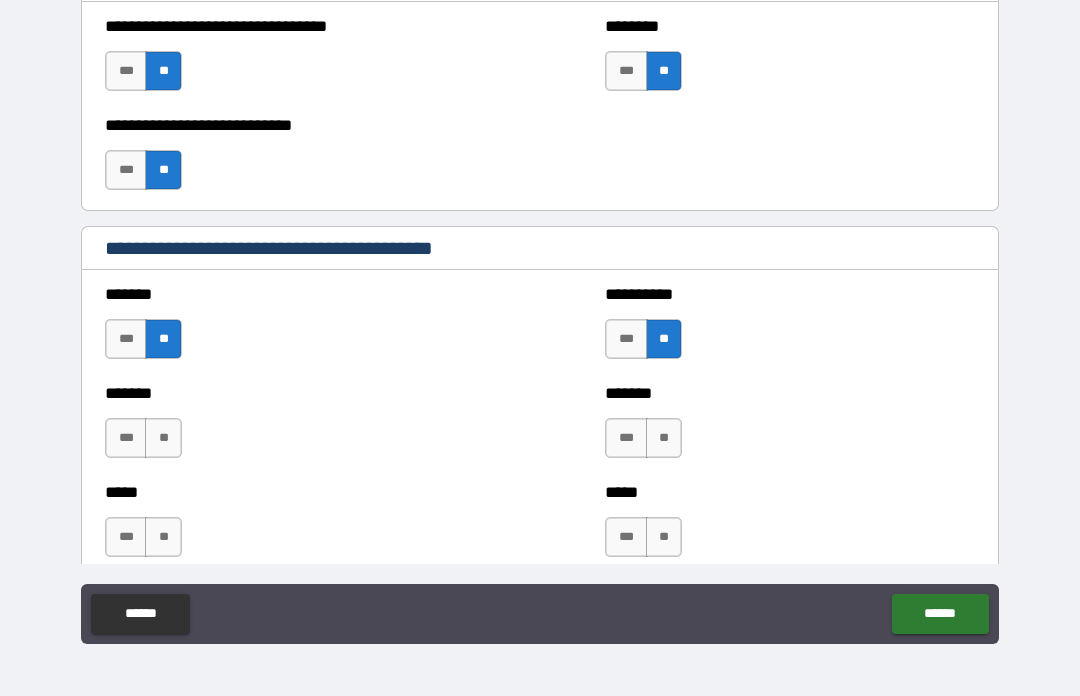 click on "**" at bounding box center (664, 438) 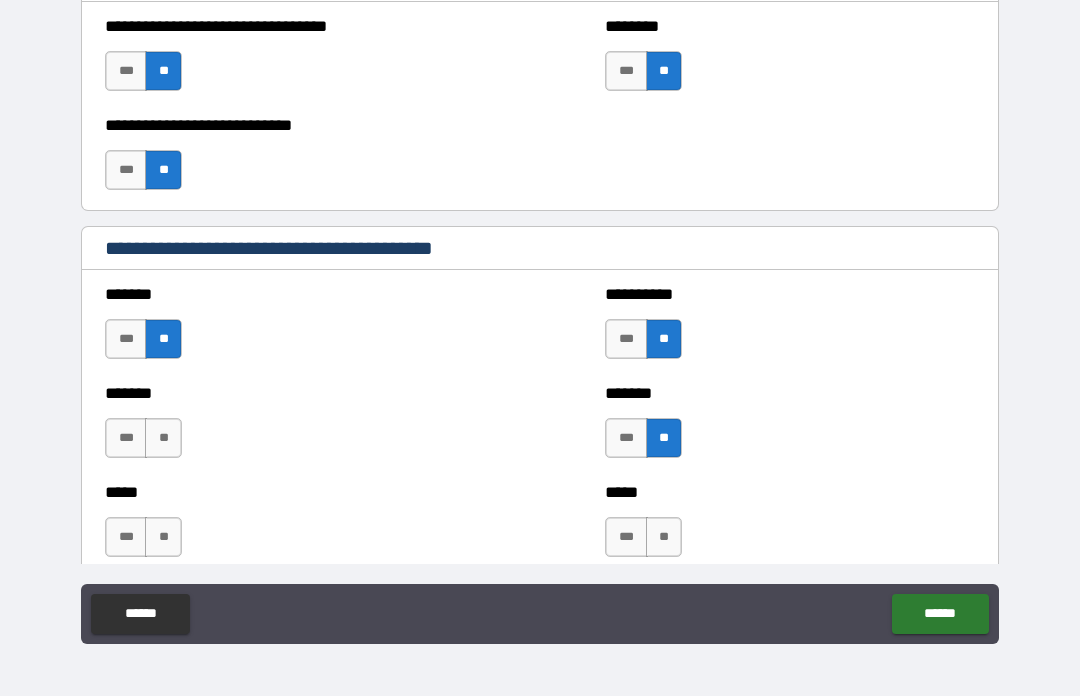 click on "**" at bounding box center (163, 438) 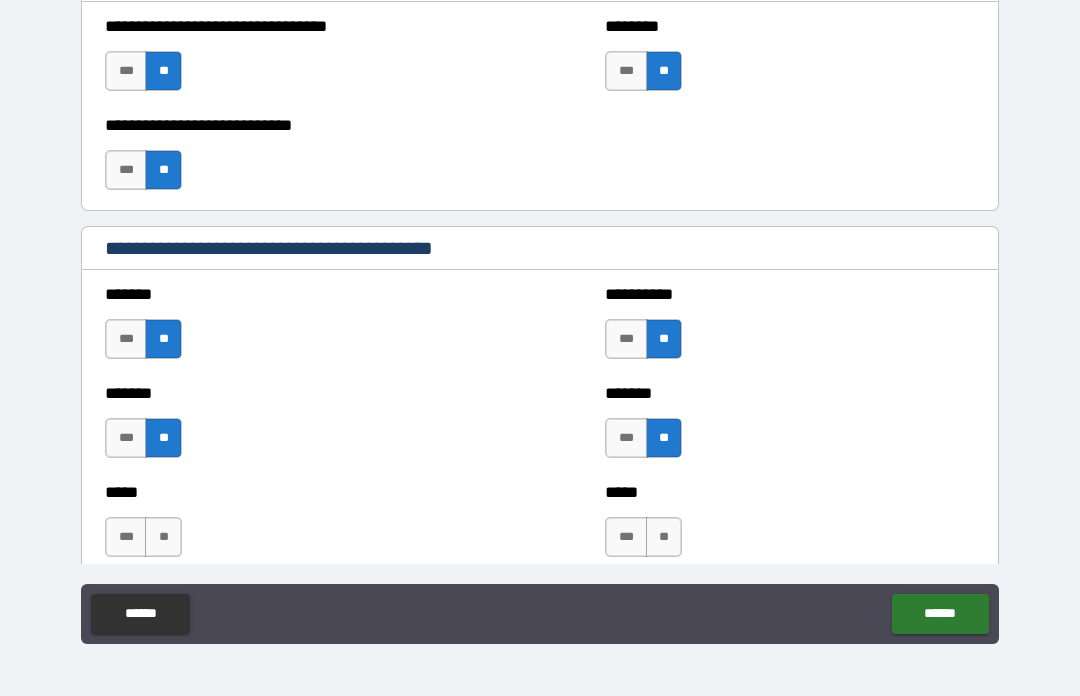click on "**" at bounding box center [163, 537] 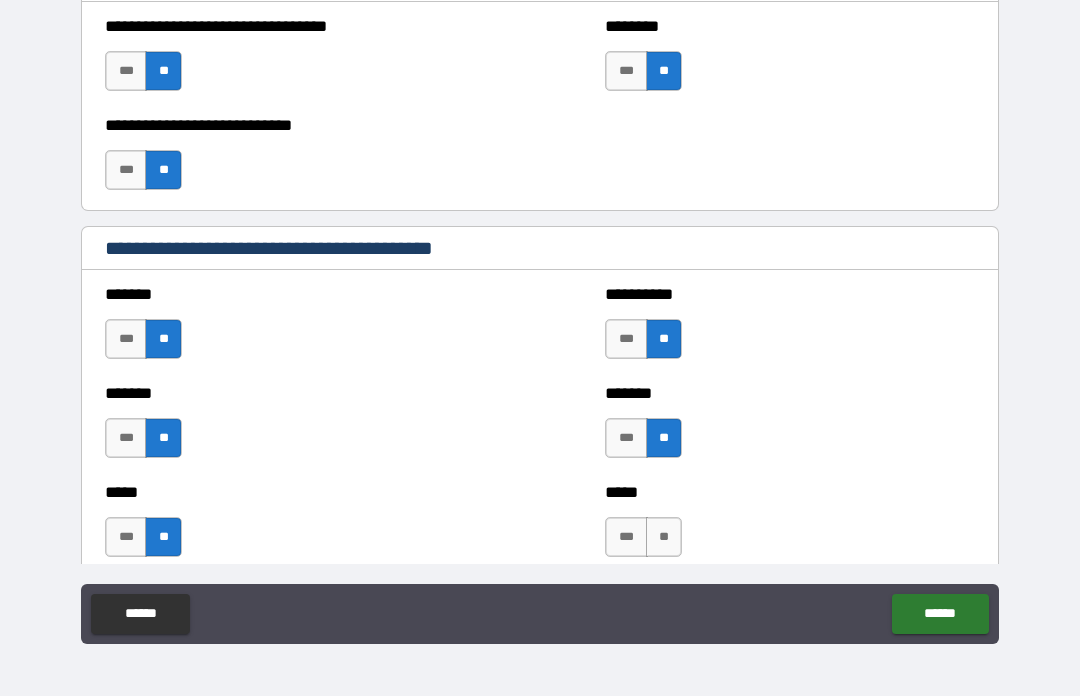 click on "**" at bounding box center [664, 537] 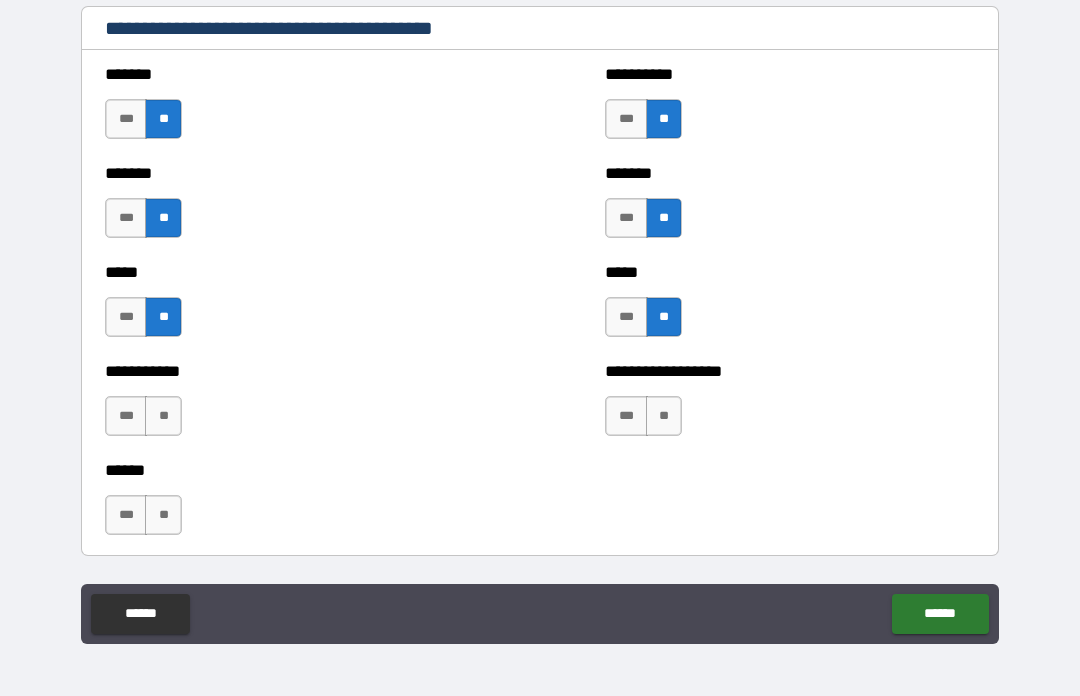 scroll, scrollTop: 1800, scrollLeft: 0, axis: vertical 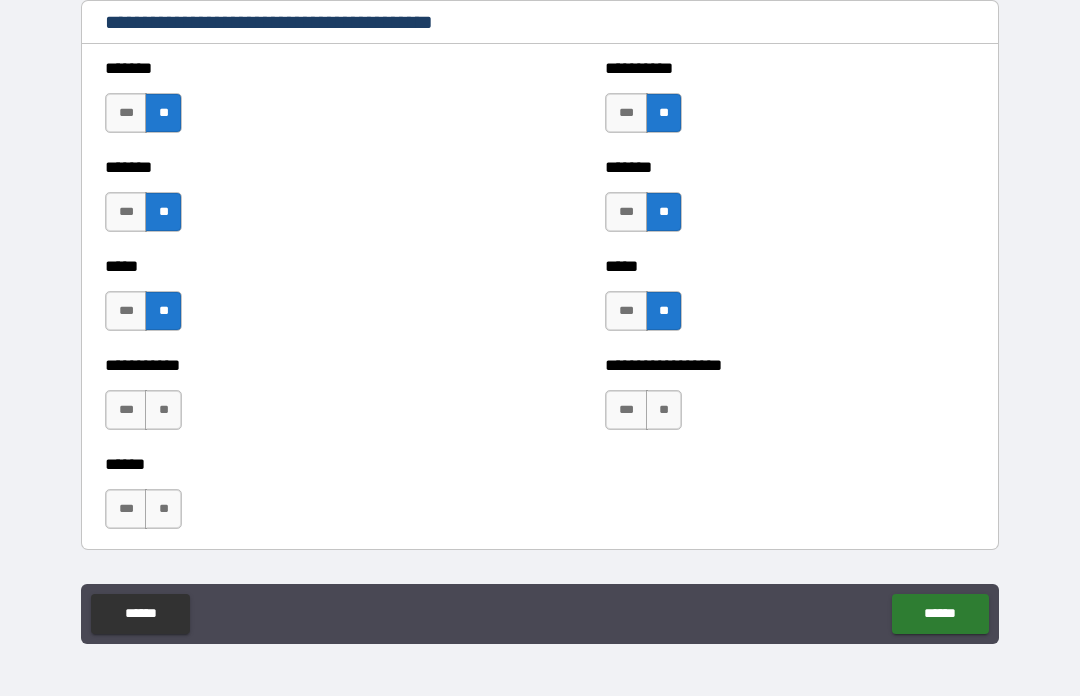 click on "**" at bounding box center (664, 410) 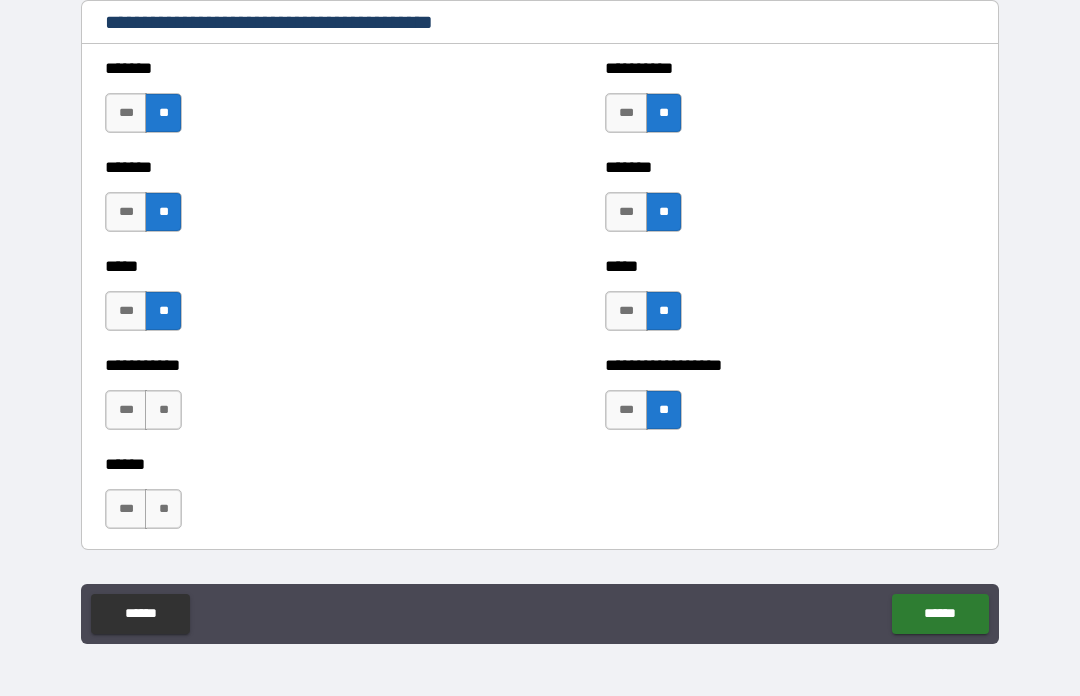 click on "**" at bounding box center [163, 410] 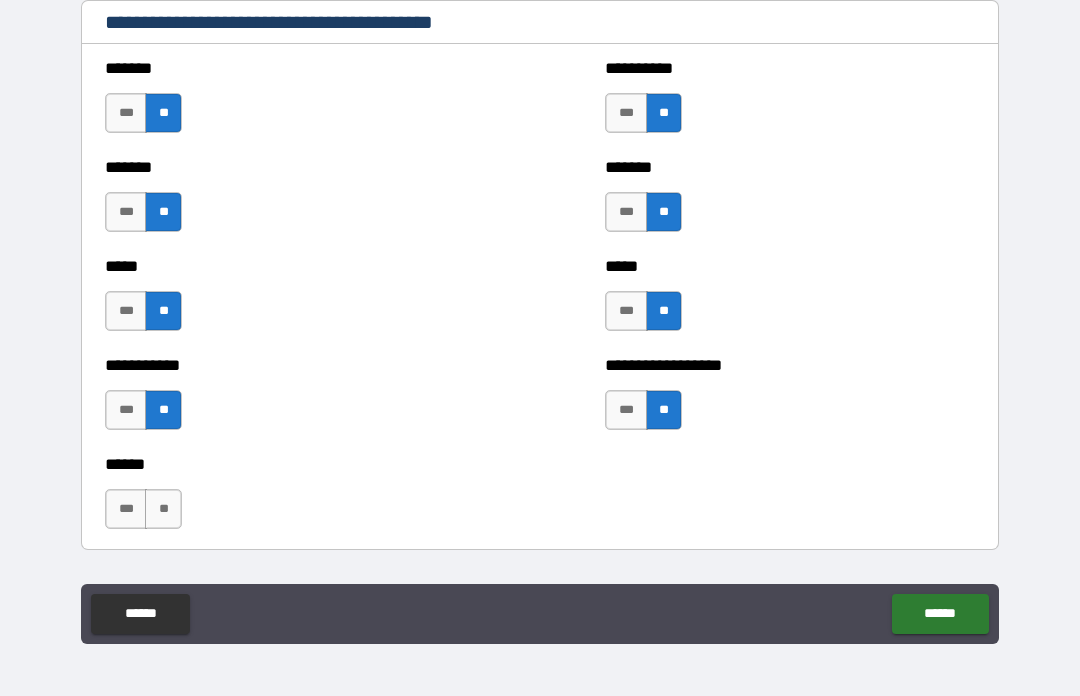 click on "**" at bounding box center (163, 509) 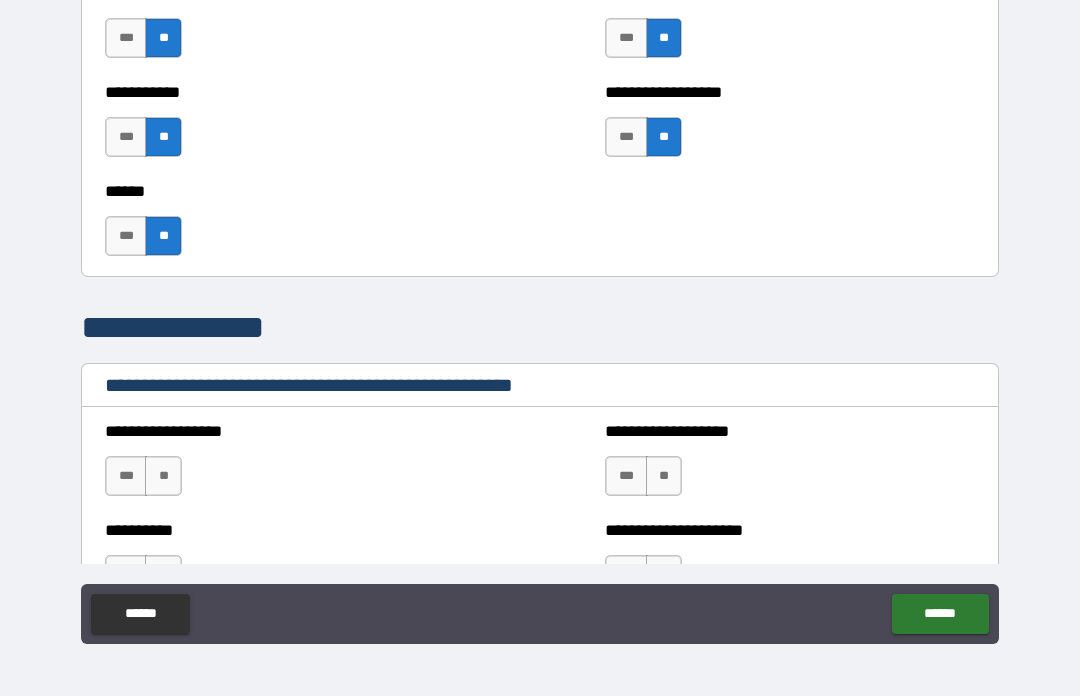 scroll, scrollTop: 2074, scrollLeft: 0, axis: vertical 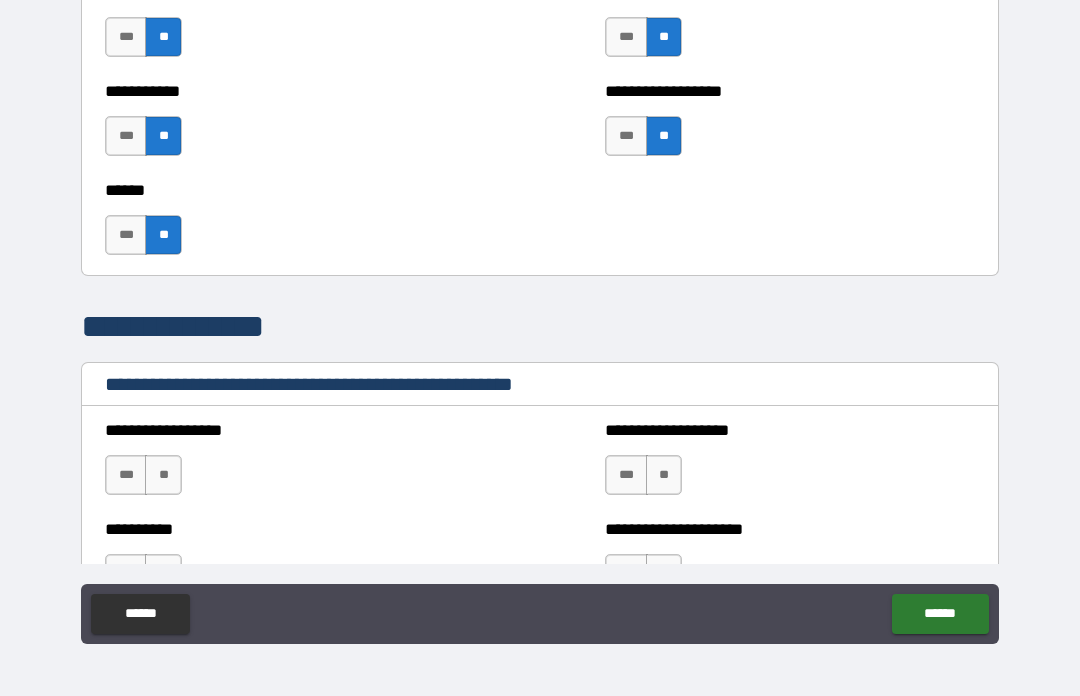 click on "**" at bounding box center [163, 475] 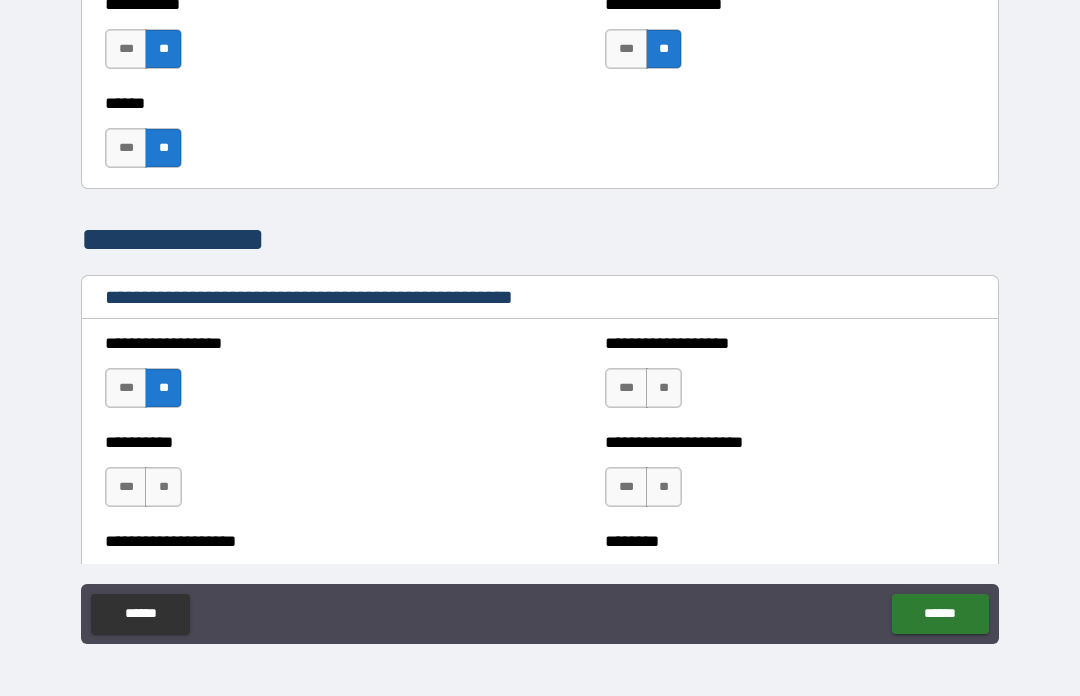 scroll, scrollTop: 2192, scrollLeft: 0, axis: vertical 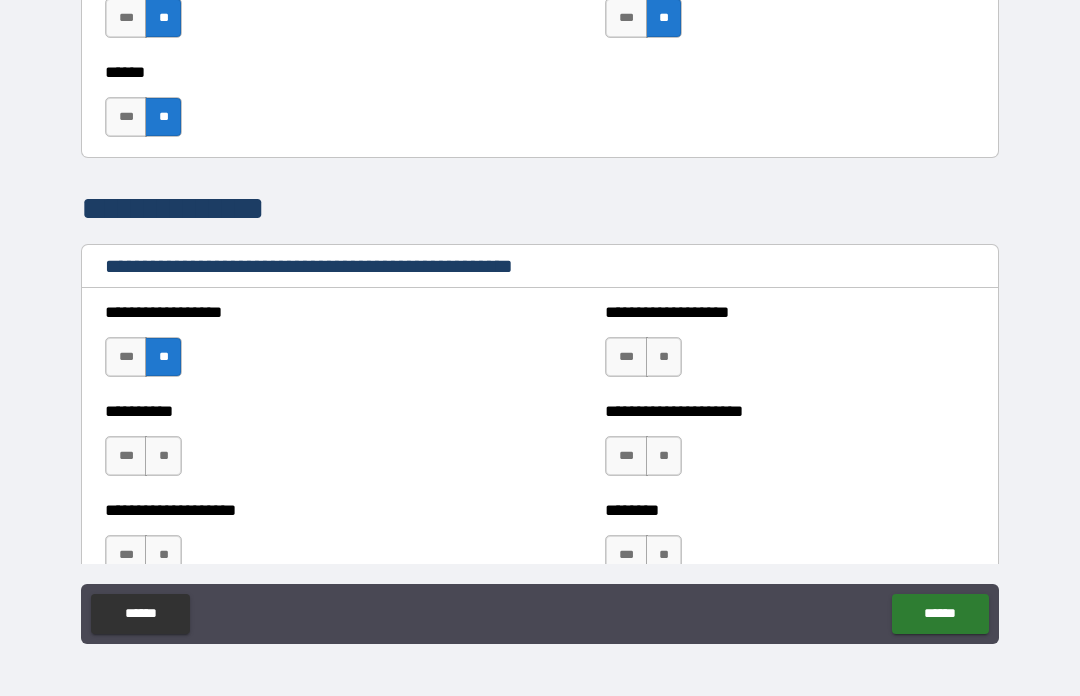 click on "**" at bounding box center [664, 357] 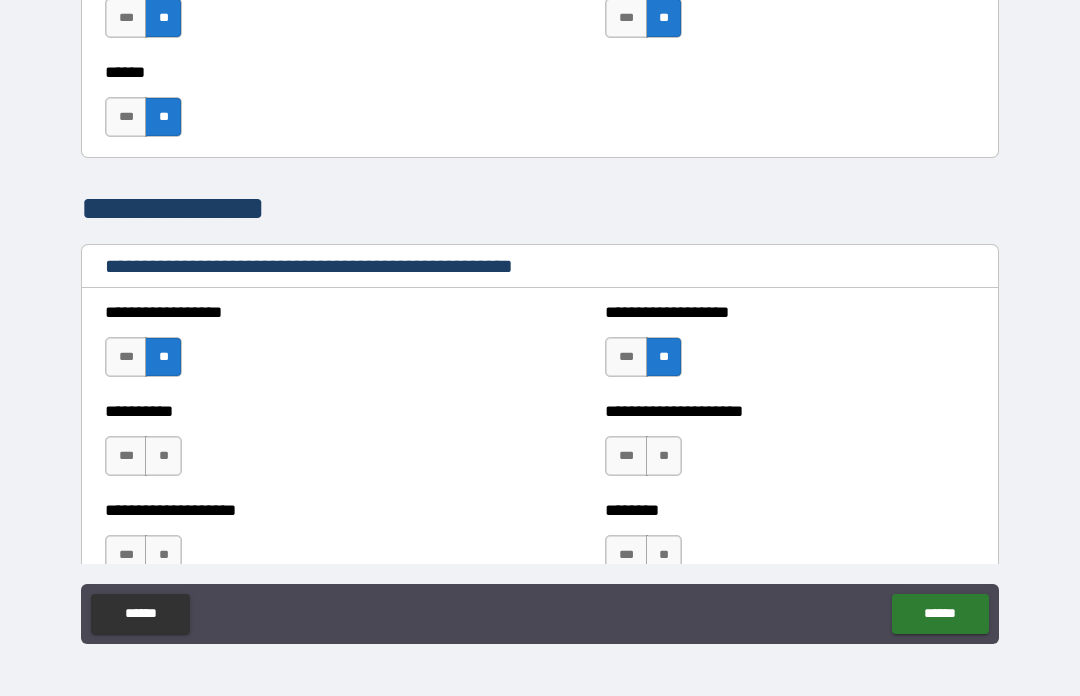 click on "**" at bounding box center [664, 456] 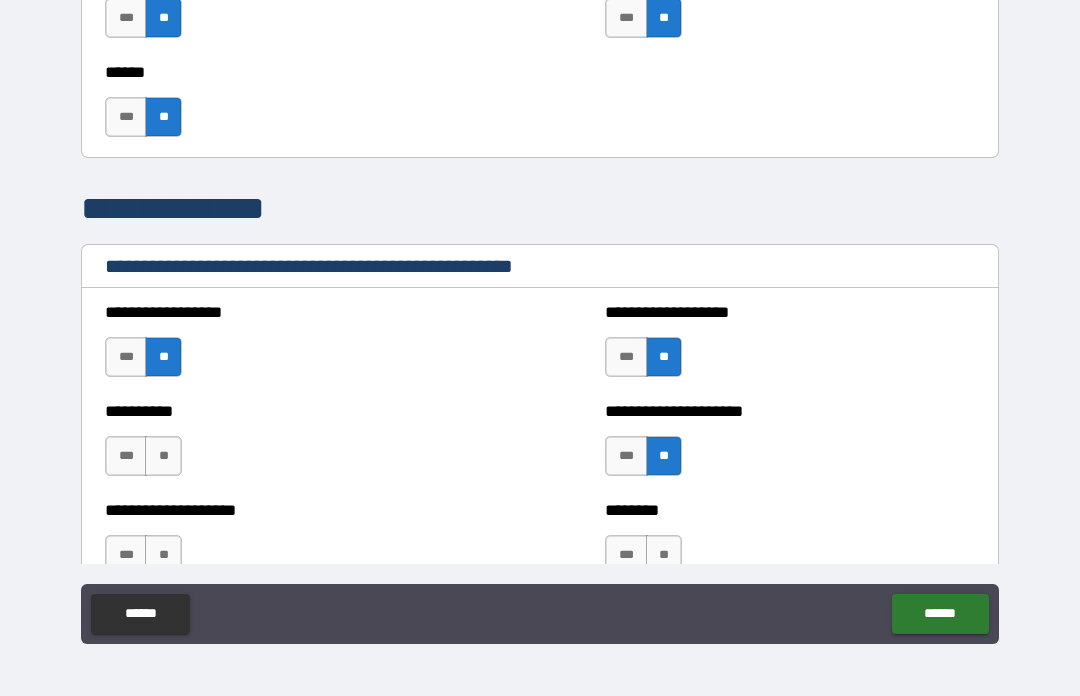 click on "**" at bounding box center (163, 456) 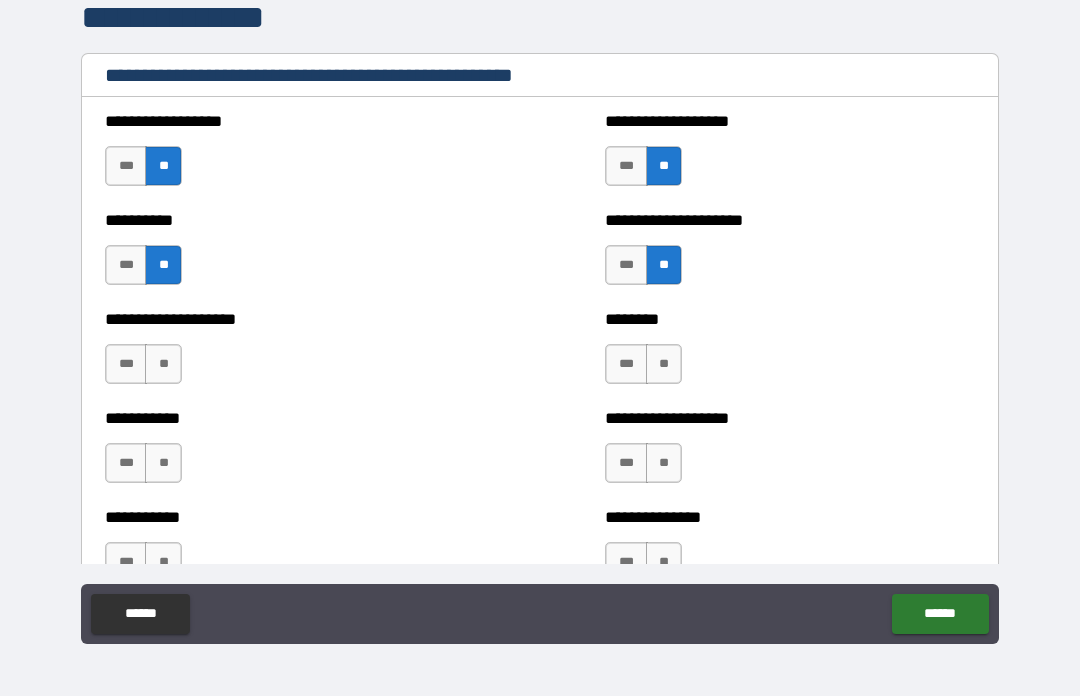 scroll, scrollTop: 2397, scrollLeft: 0, axis: vertical 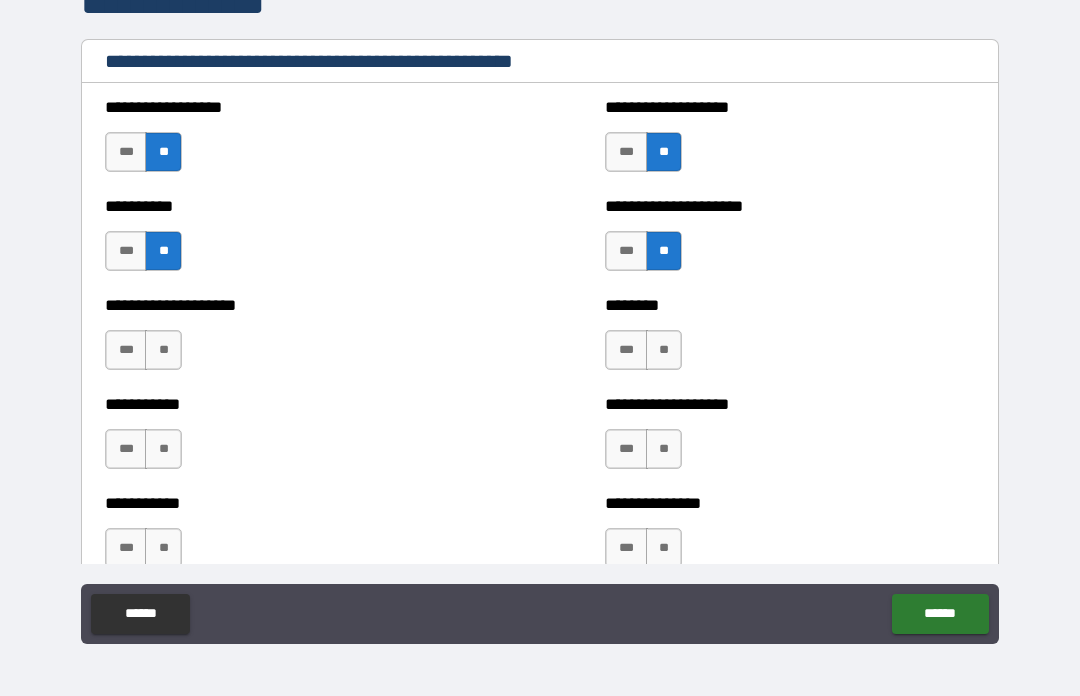 click on "**" at bounding box center (664, 350) 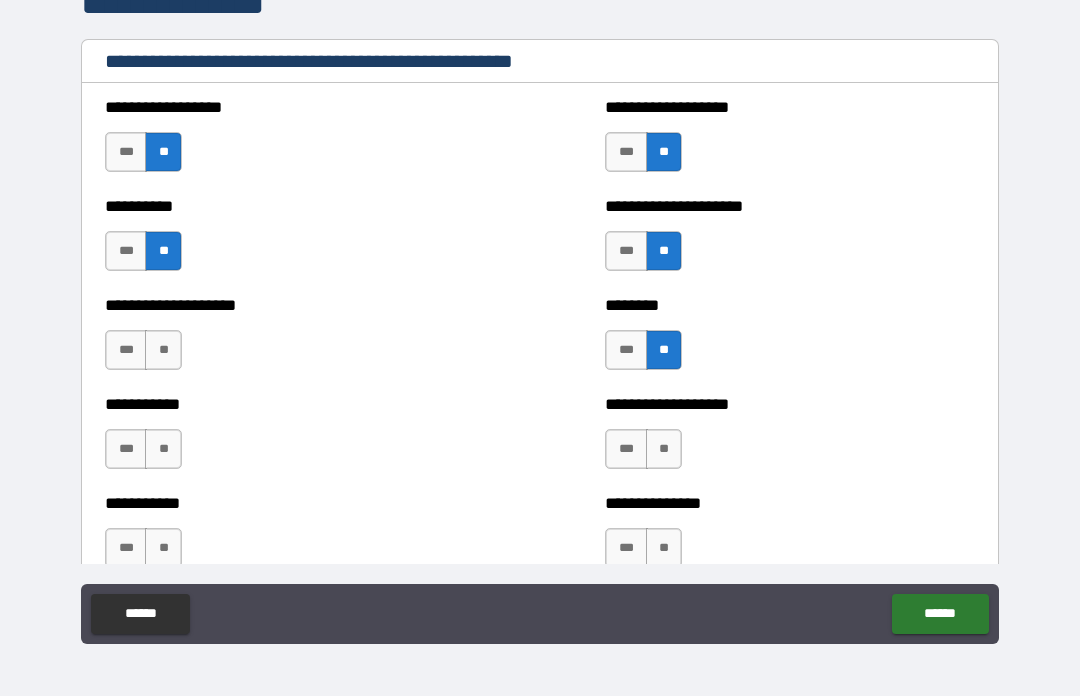 click on "**" at bounding box center [163, 350] 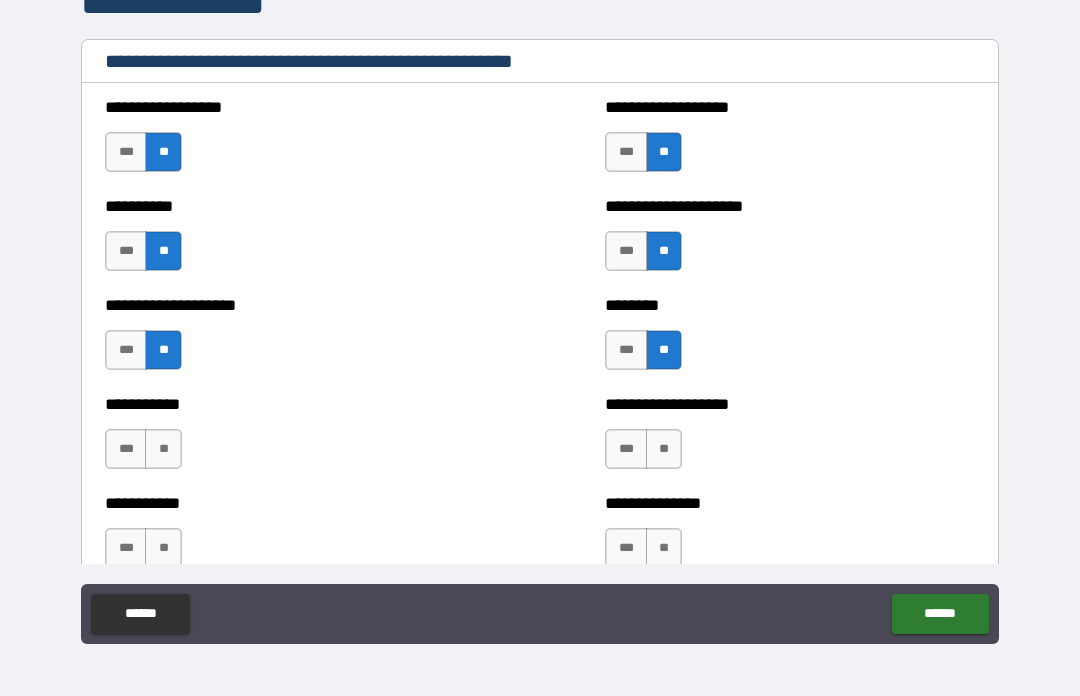 click on "**" at bounding box center (163, 449) 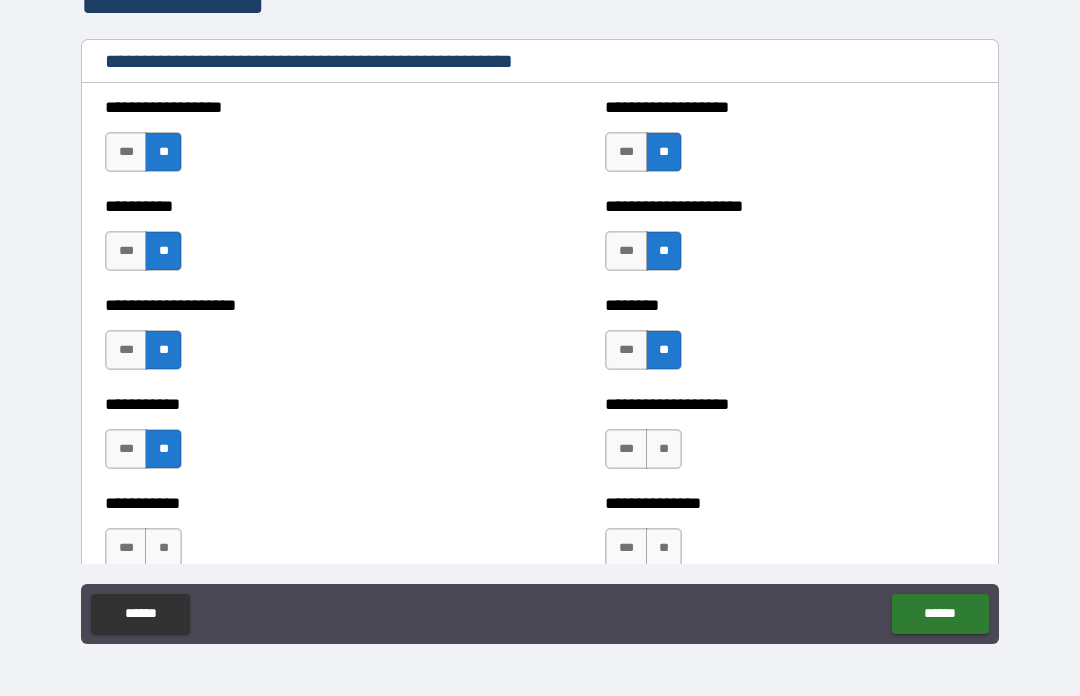 click on "**" at bounding box center [664, 449] 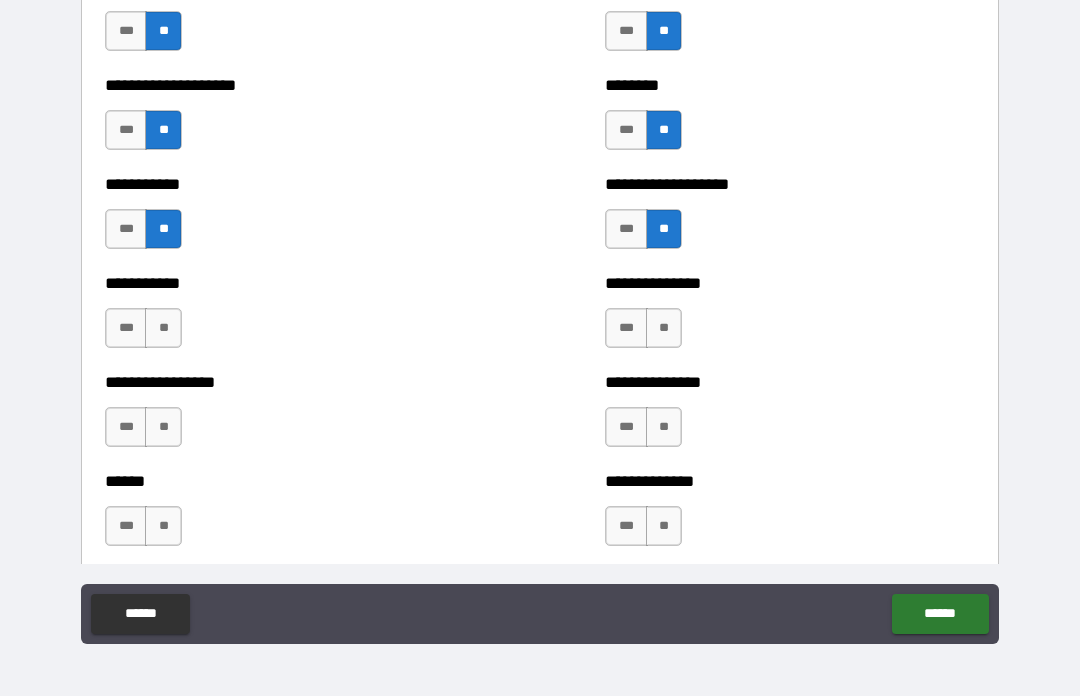 scroll, scrollTop: 2640, scrollLeft: 0, axis: vertical 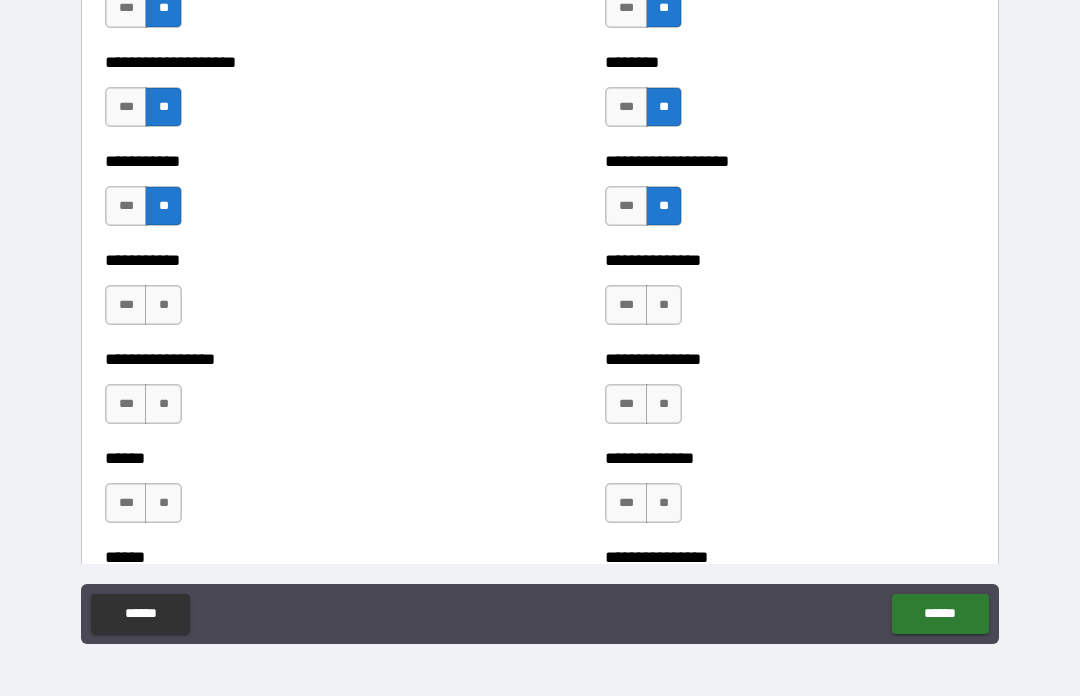 click on "**" at bounding box center (664, 305) 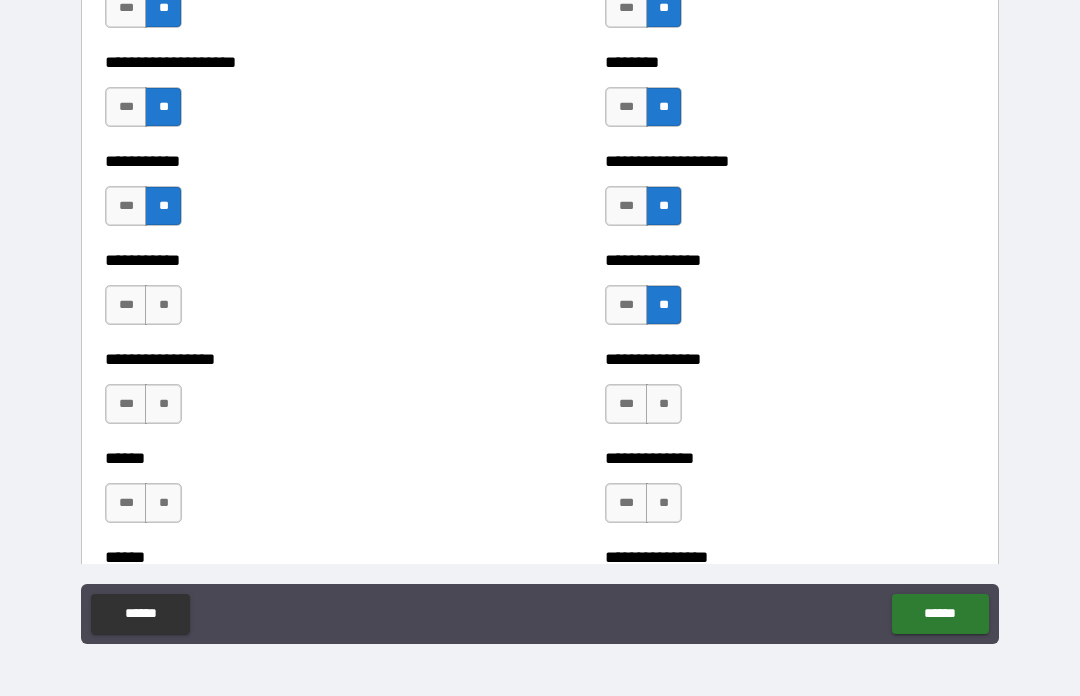 click on "**" at bounding box center [163, 305] 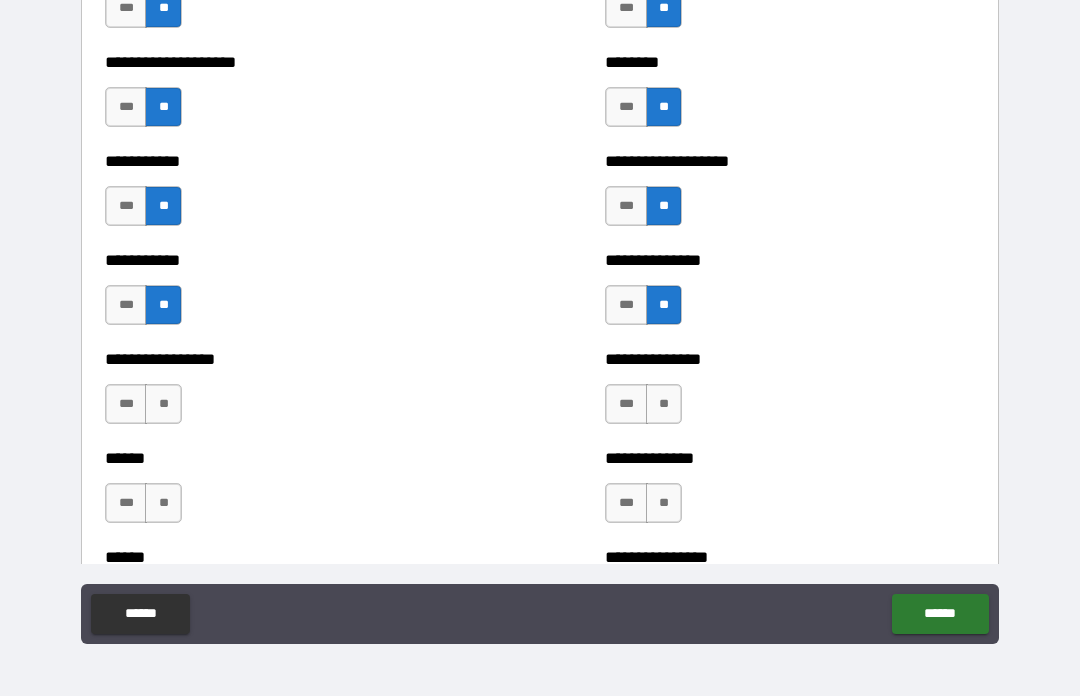 click on "**" at bounding box center (664, 404) 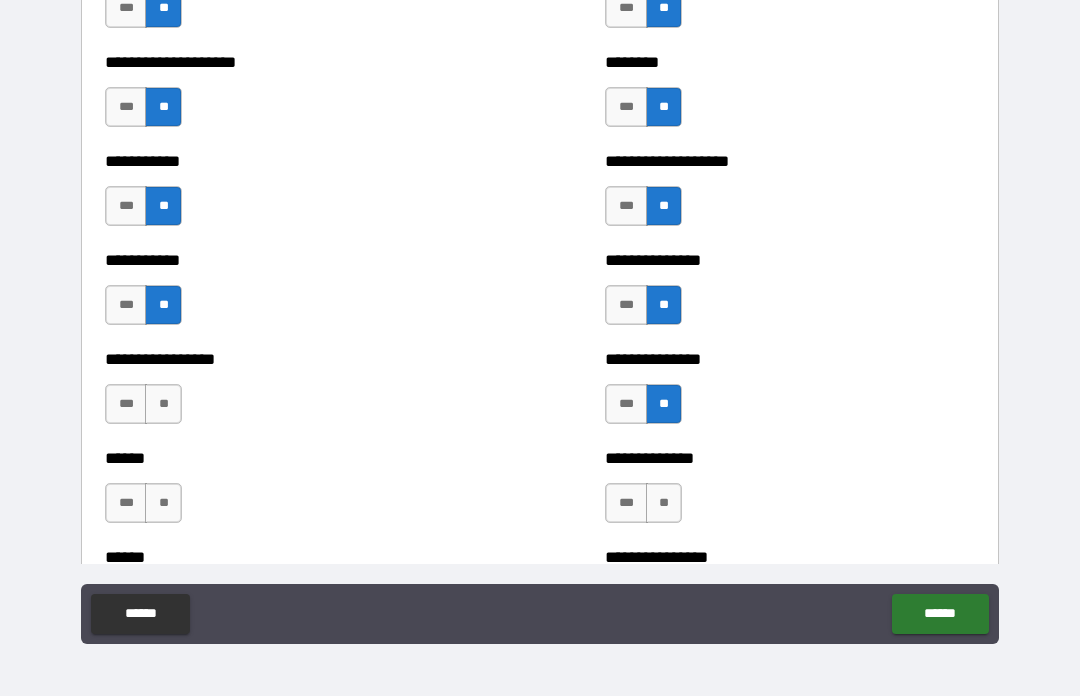 click on "**" at bounding box center (163, 404) 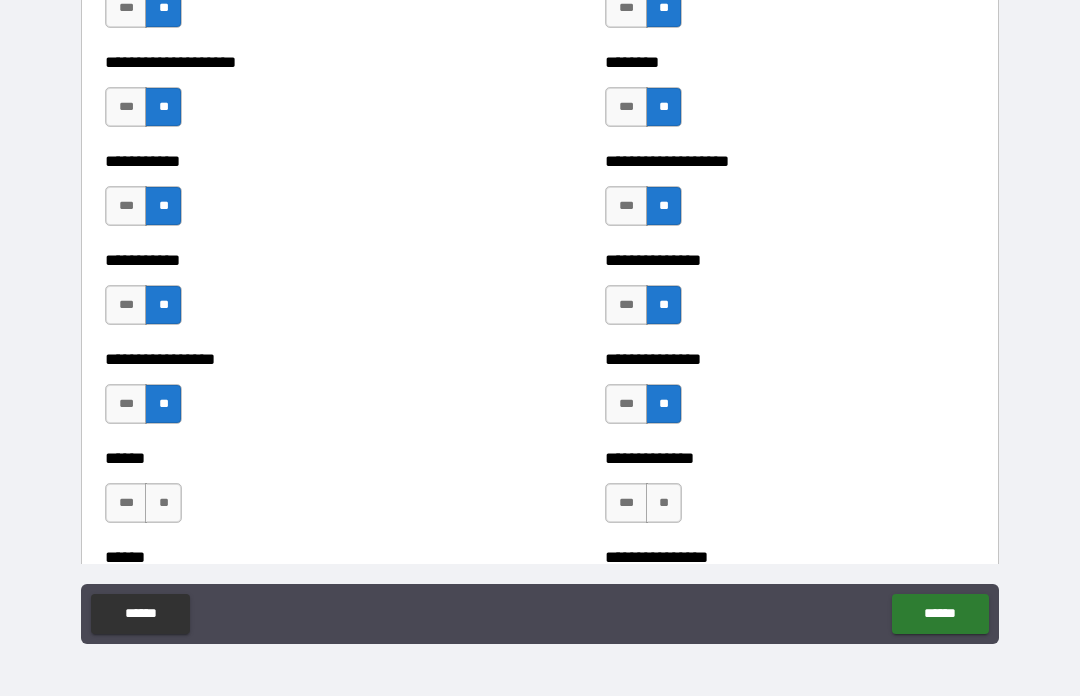 click on "**" at bounding box center [163, 503] 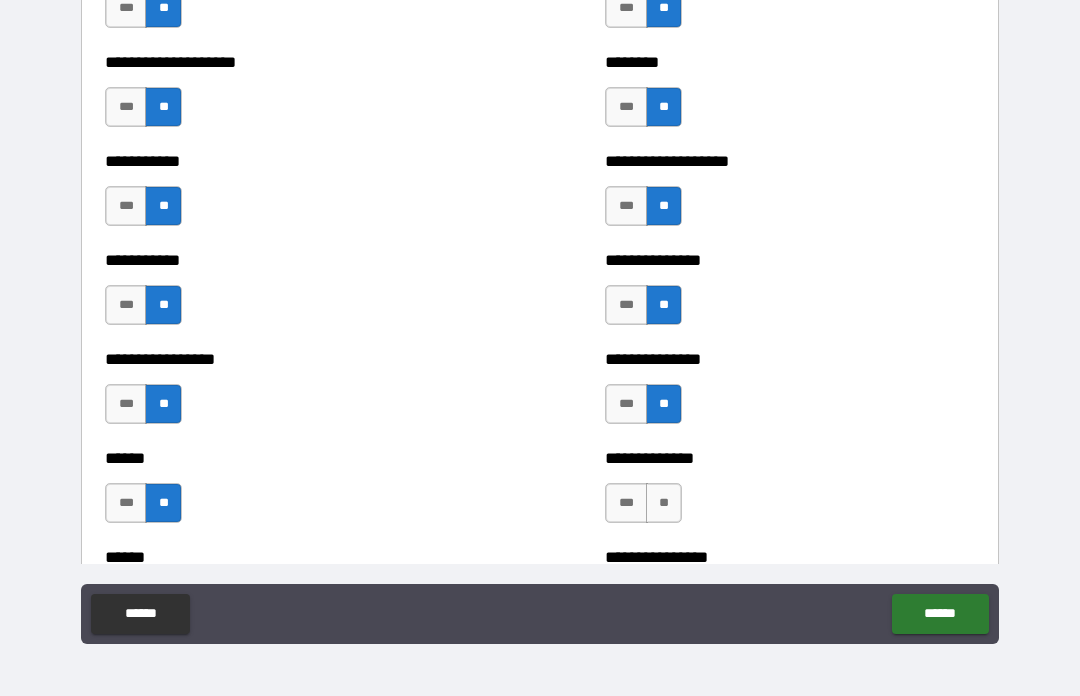 click on "**" at bounding box center [664, 503] 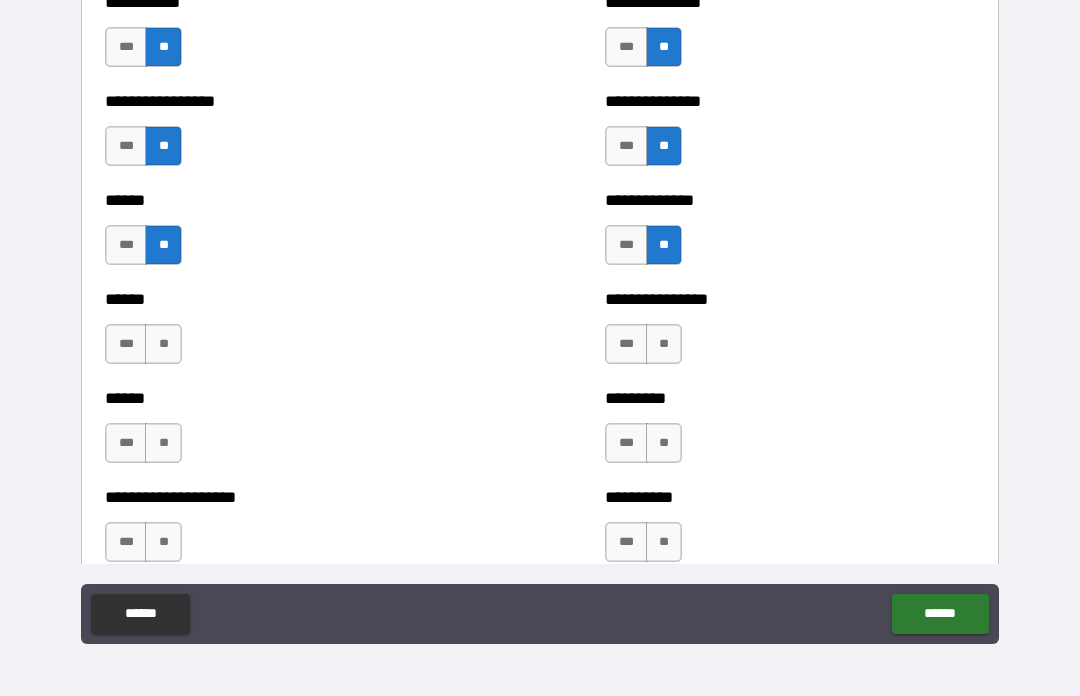 scroll, scrollTop: 2953, scrollLeft: 0, axis: vertical 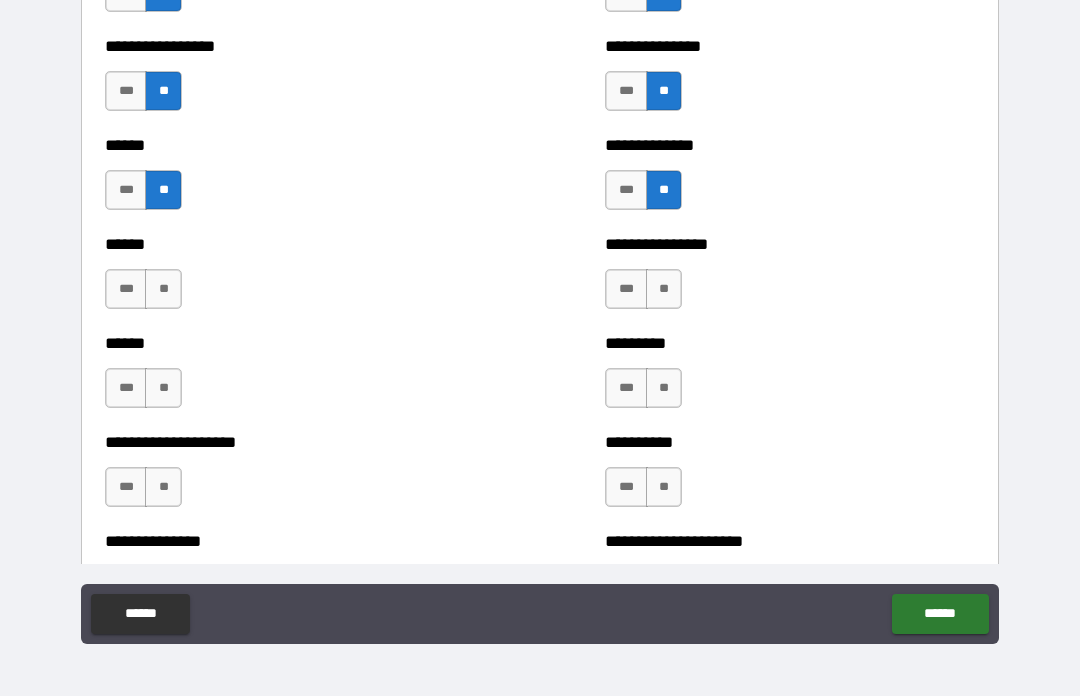 click on "**" at bounding box center (163, 289) 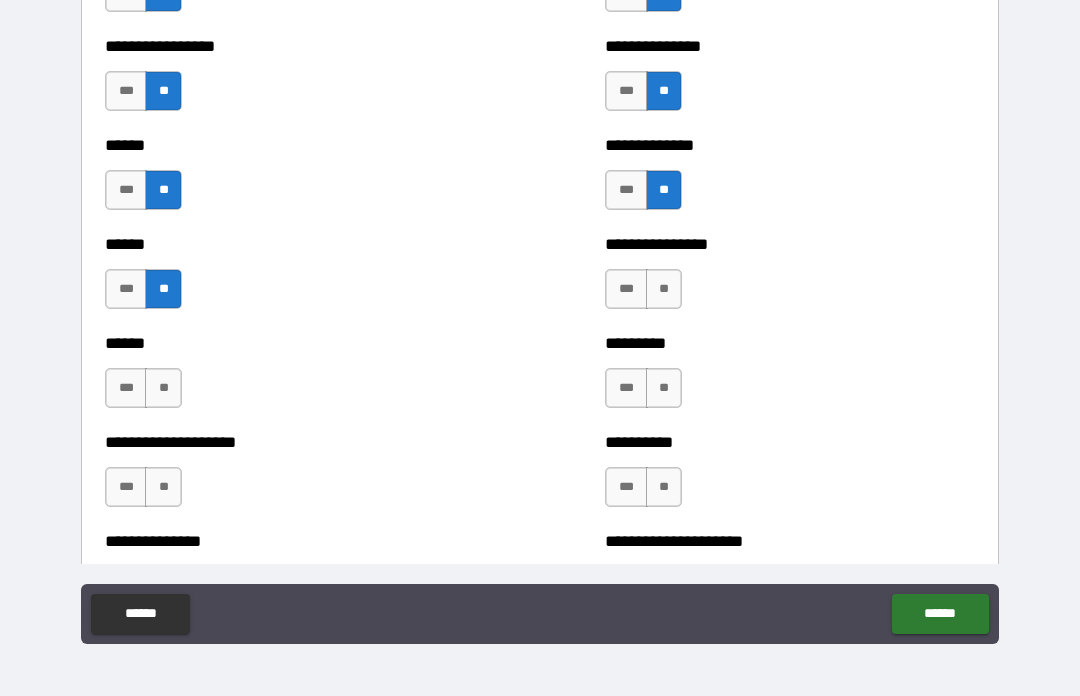 click on "**" at bounding box center [664, 289] 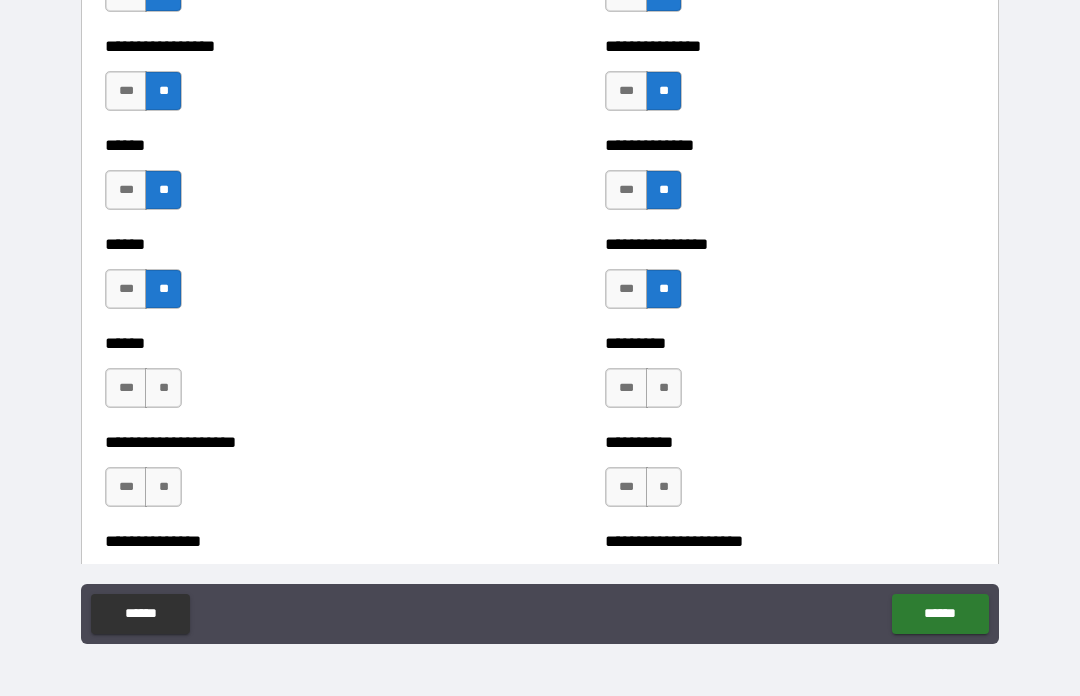 click on "**" at bounding box center [664, 388] 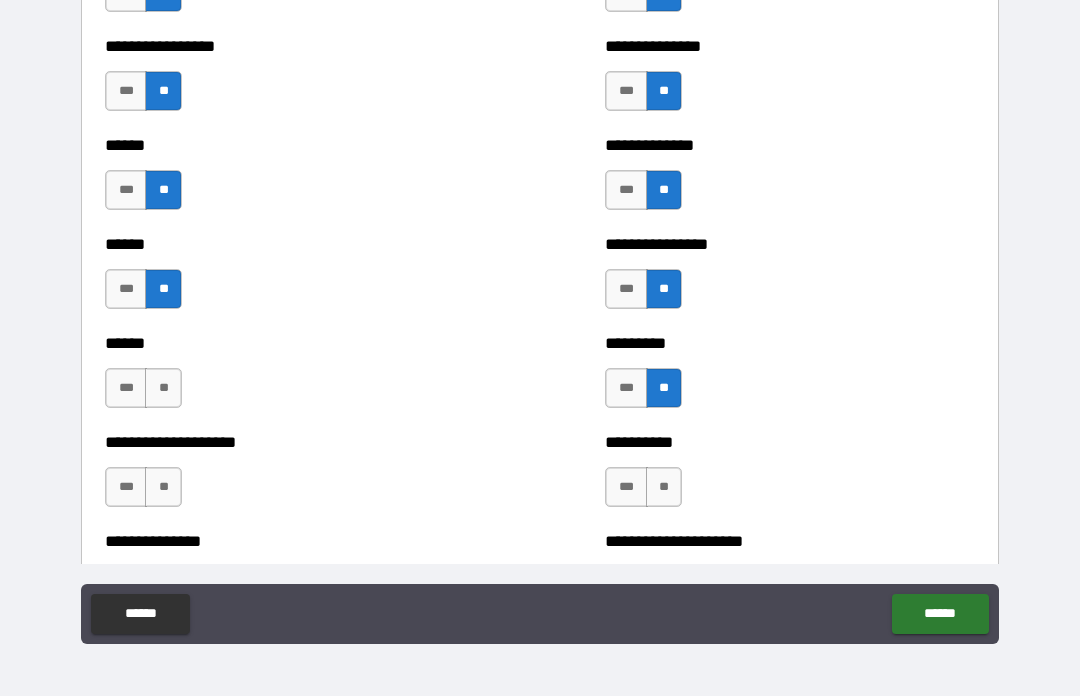 click on "**" at bounding box center (163, 388) 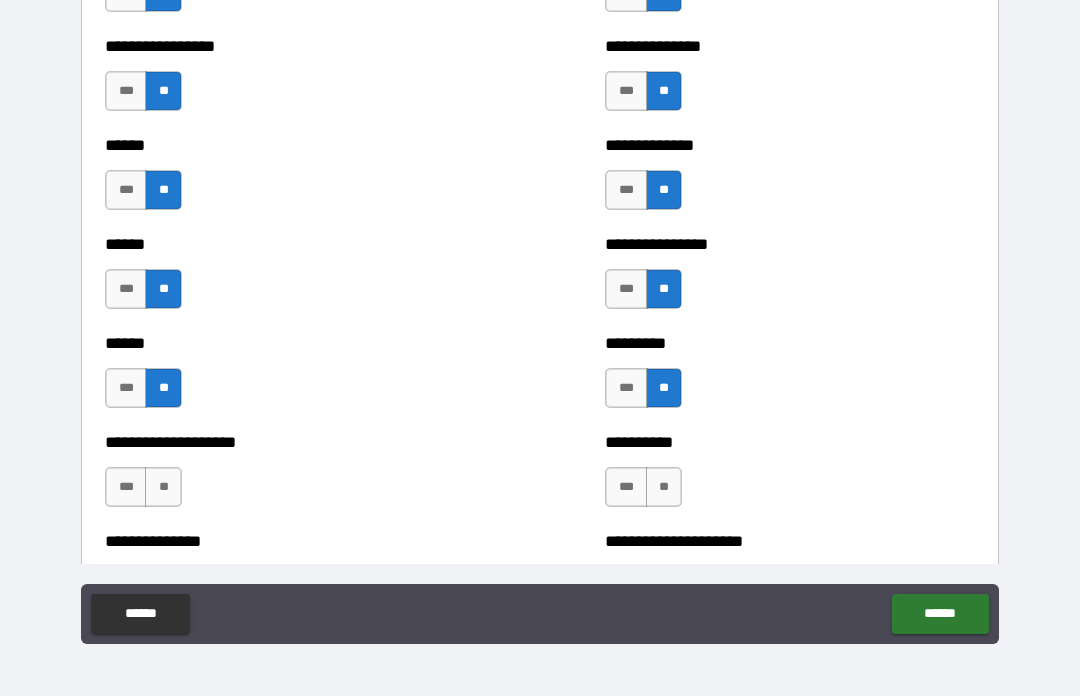click on "**" at bounding box center [163, 487] 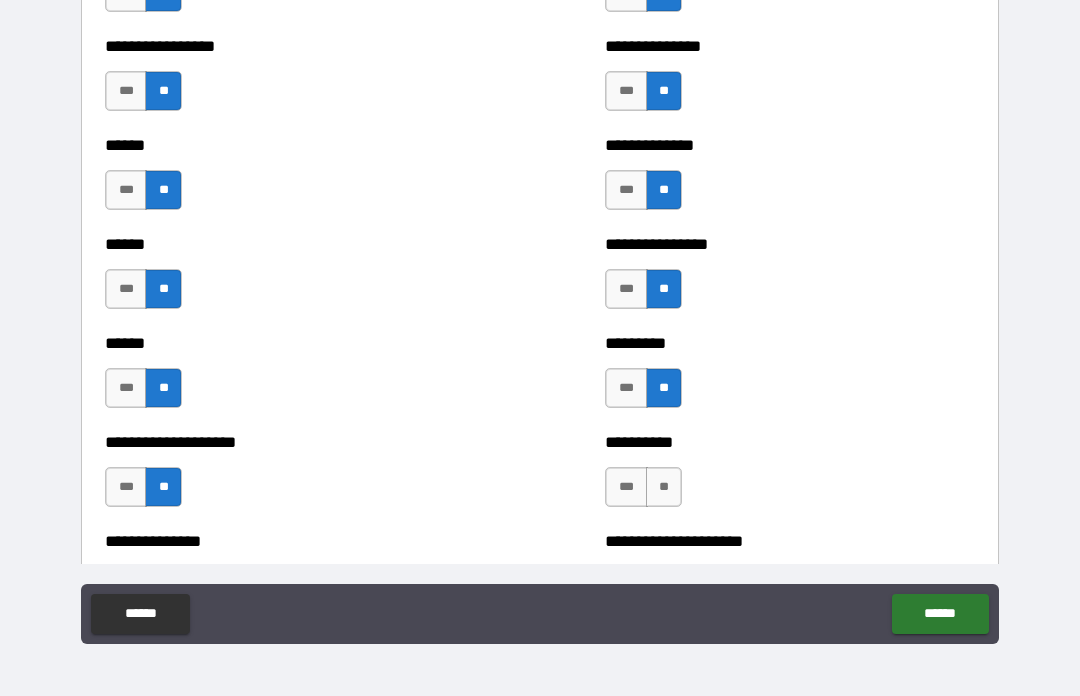 click on "**" at bounding box center (664, 487) 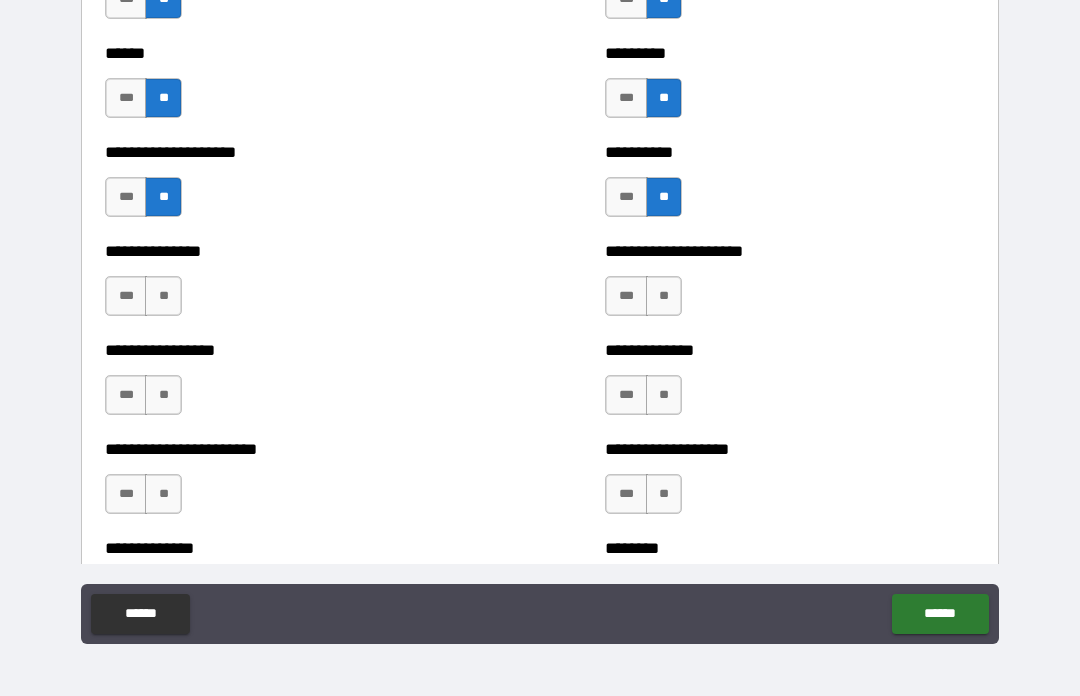 scroll, scrollTop: 3248, scrollLeft: 0, axis: vertical 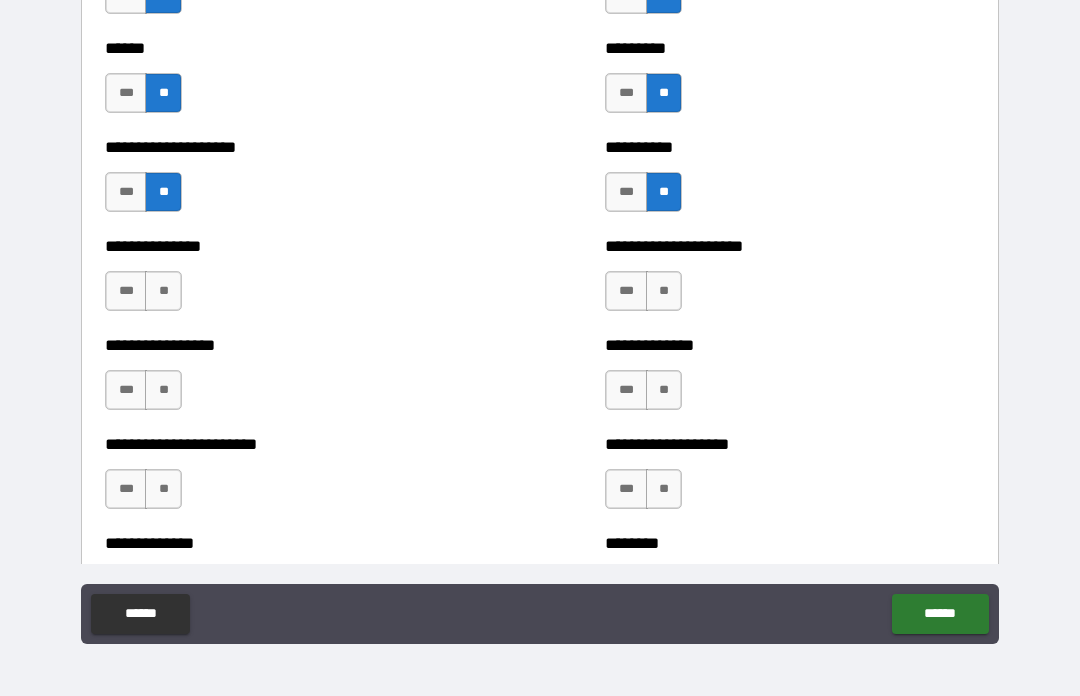 click on "**" at bounding box center [664, 291] 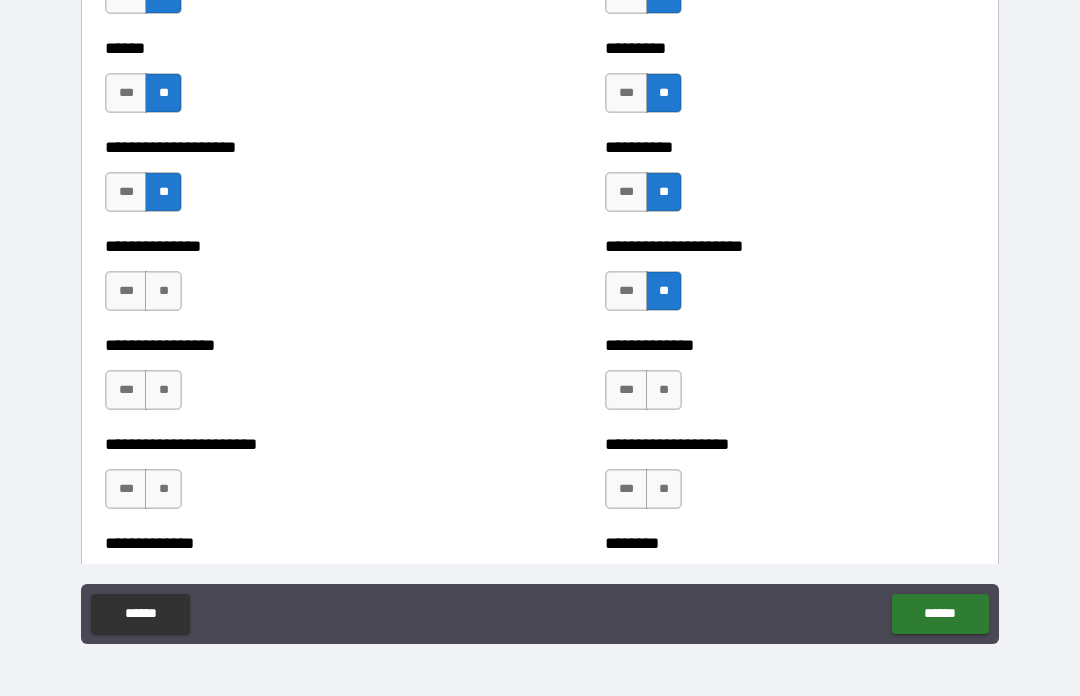 click on "**" at bounding box center (163, 291) 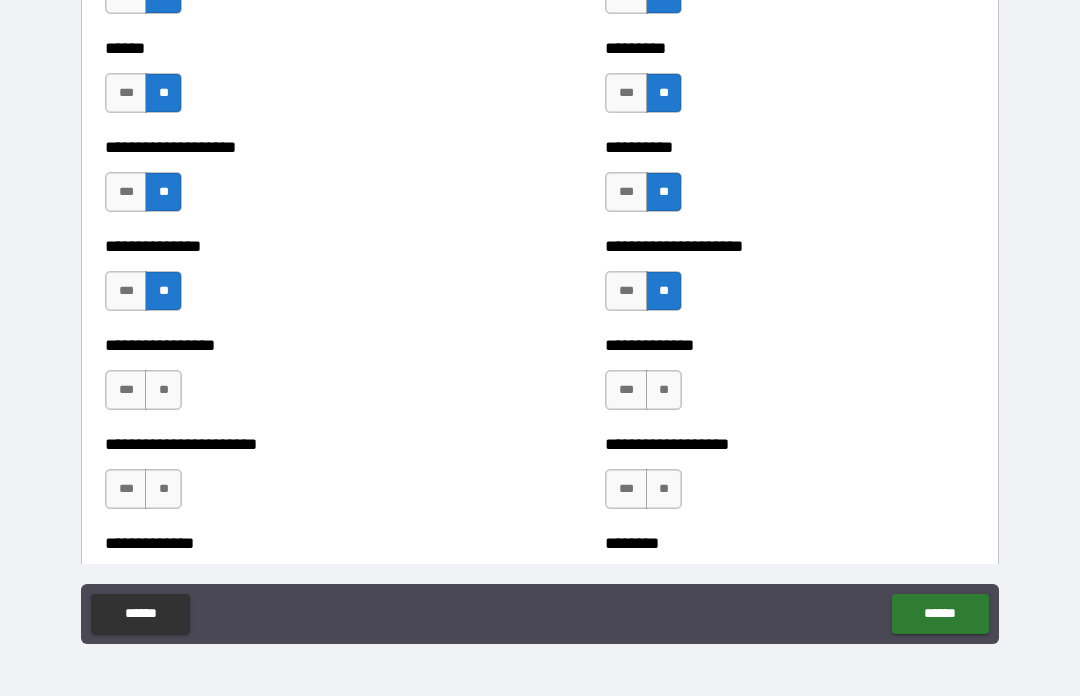 click on "**" at bounding box center (163, 390) 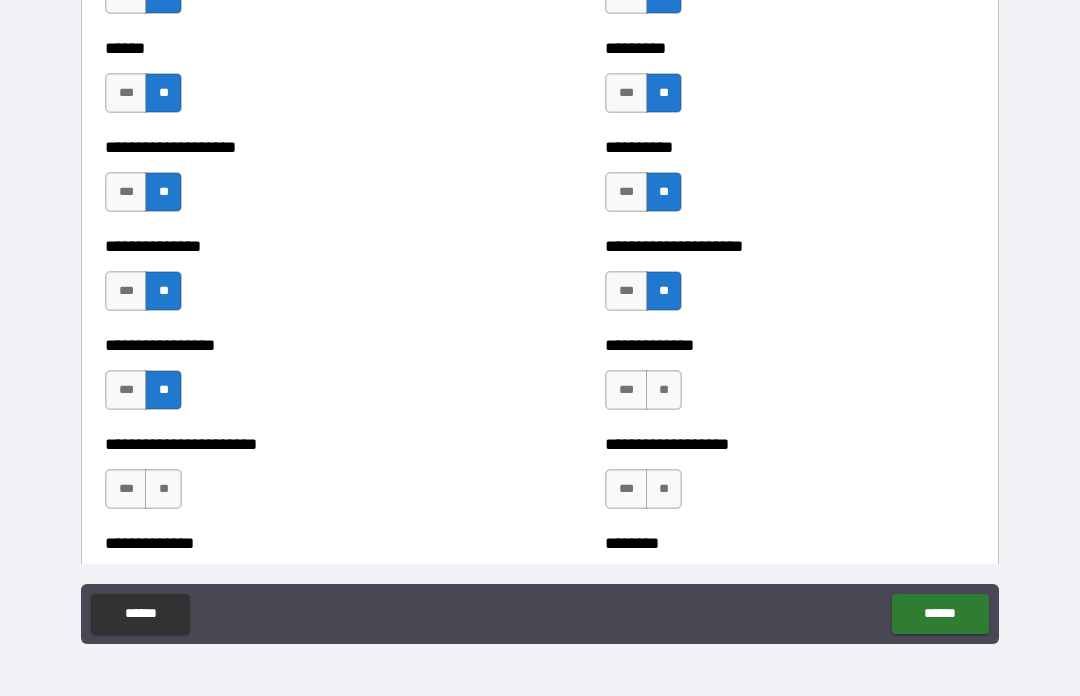 click on "**" at bounding box center (664, 390) 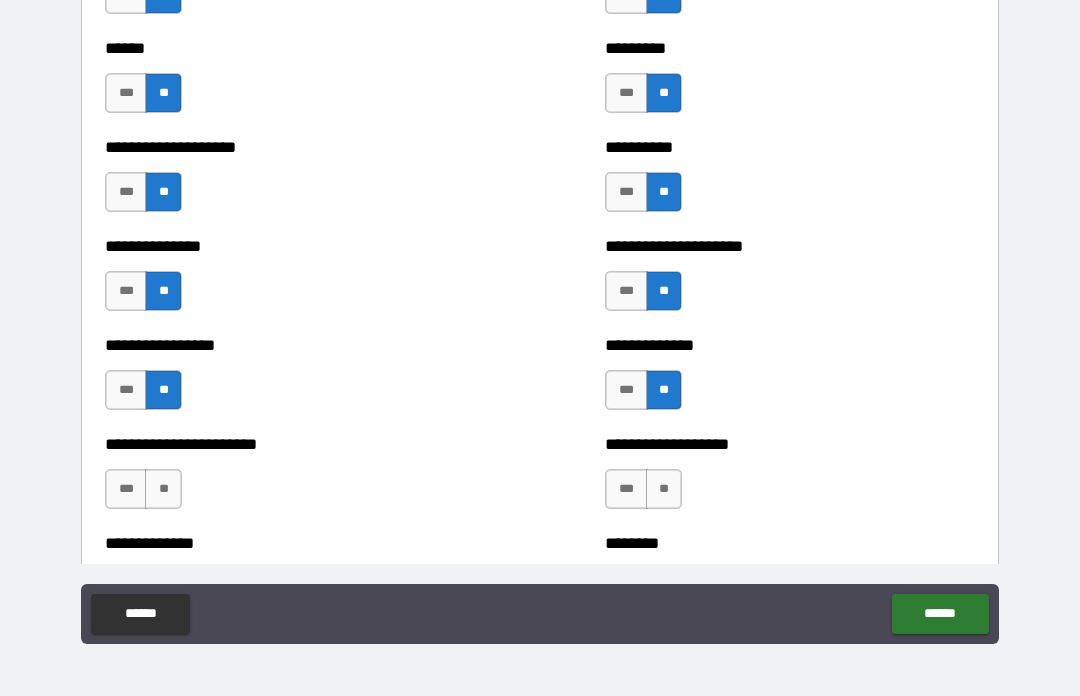 click on "**" at bounding box center (664, 489) 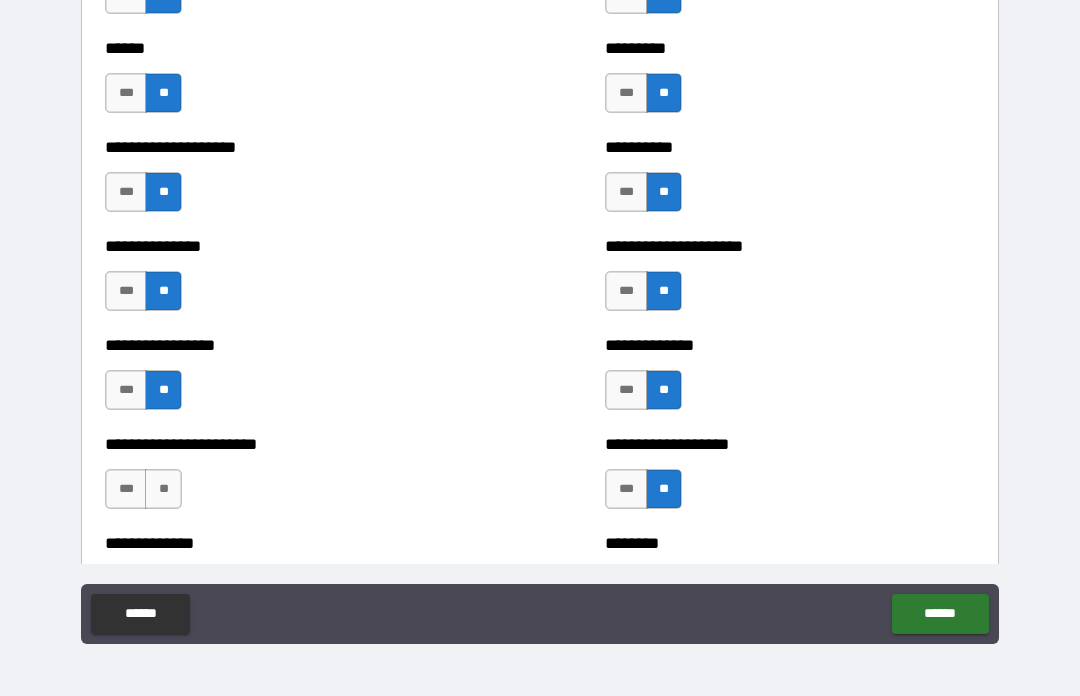 click on "**" at bounding box center [163, 489] 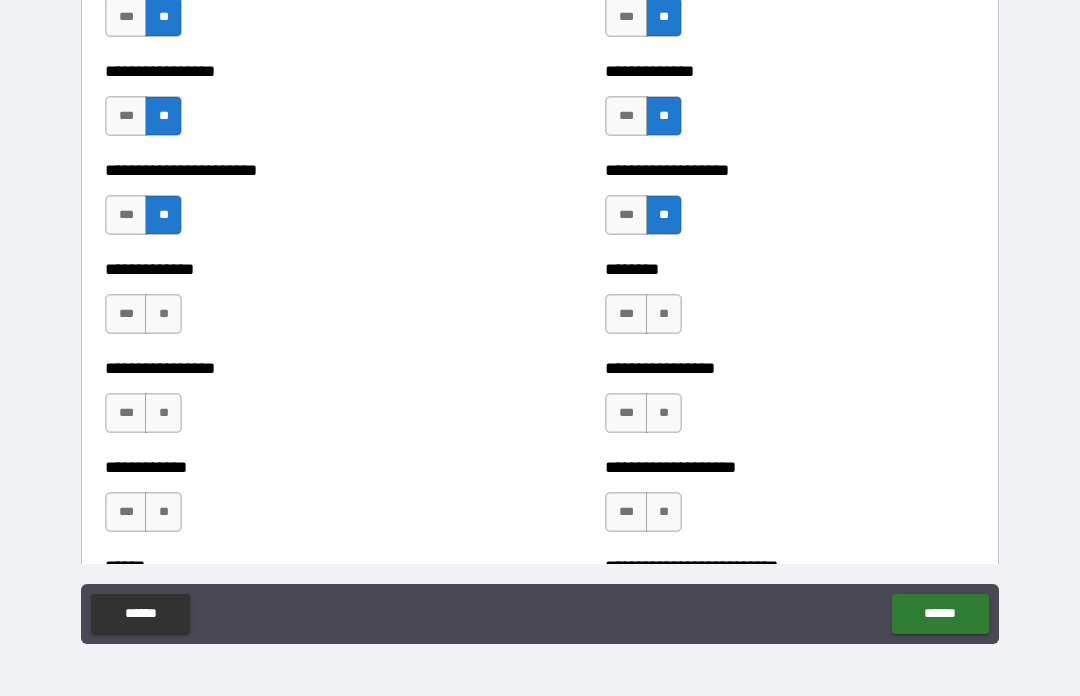 scroll, scrollTop: 3520, scrollLeft: 0, axis: vertical 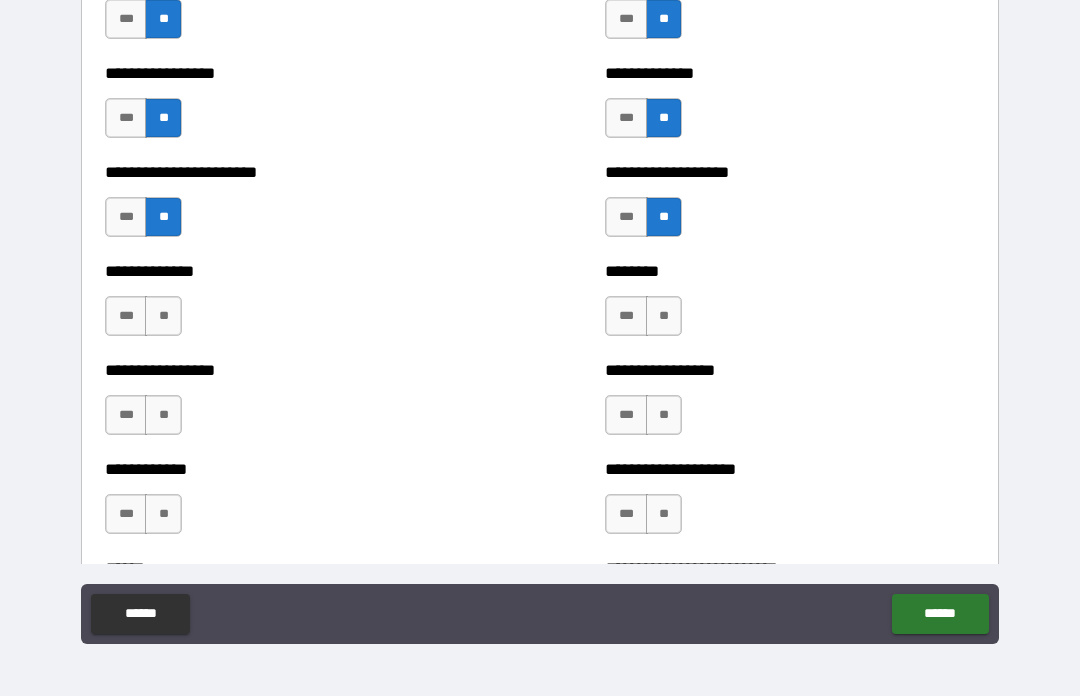 click on "**" at bounding box center (664, 316) 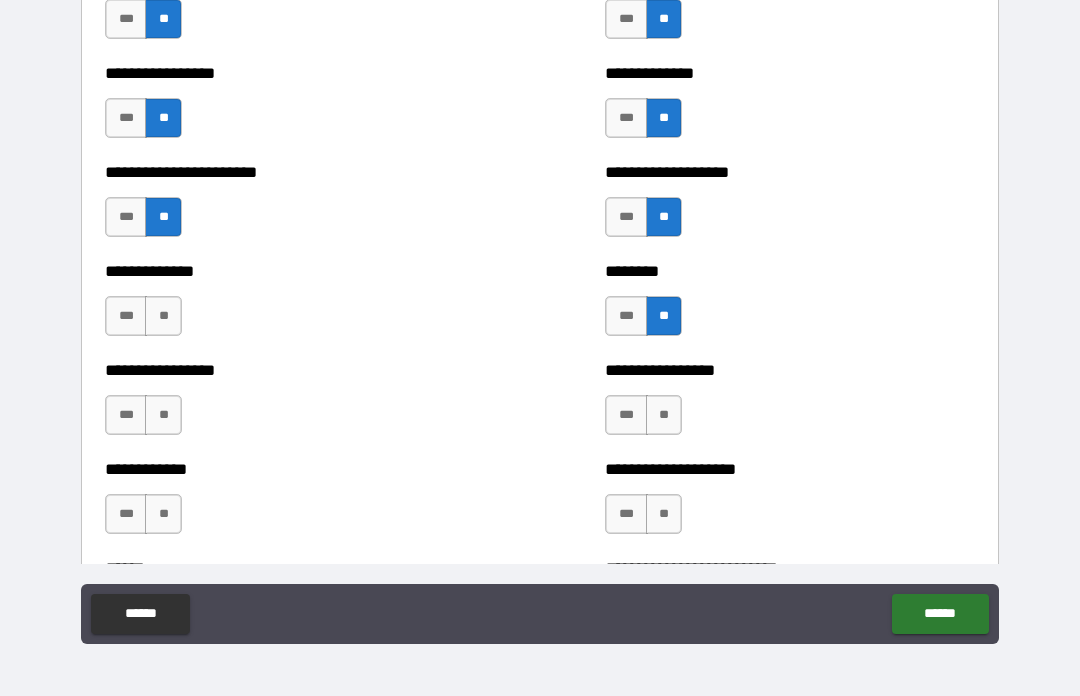 click on "**" at bounding box center [163, 316] 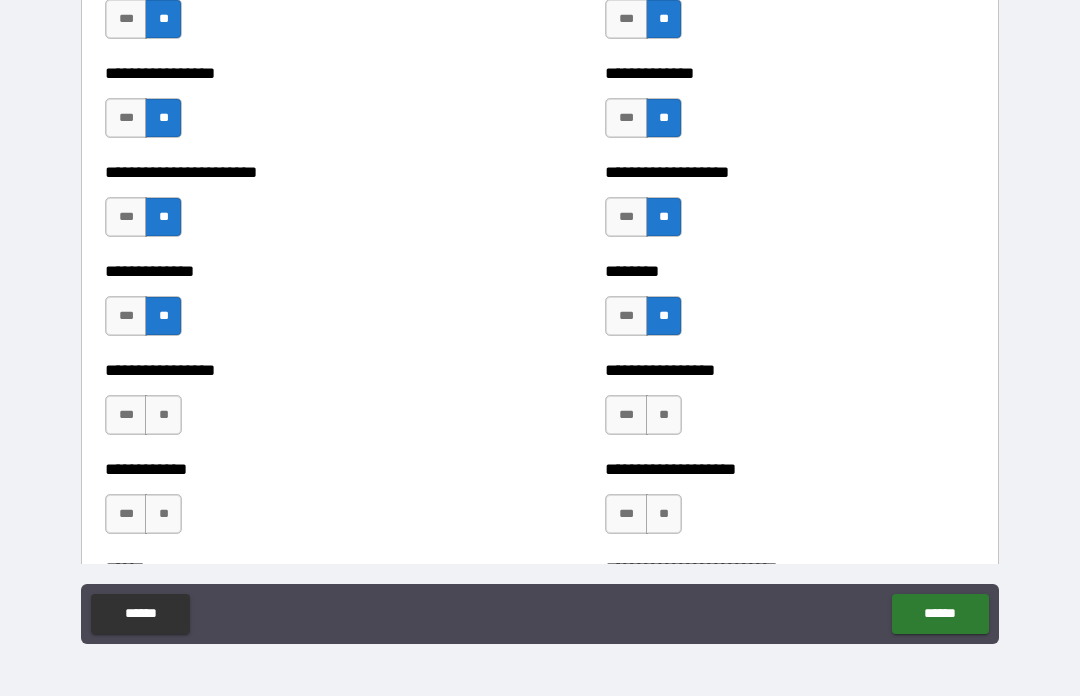 click on "**" at bounding box center [664, 415] 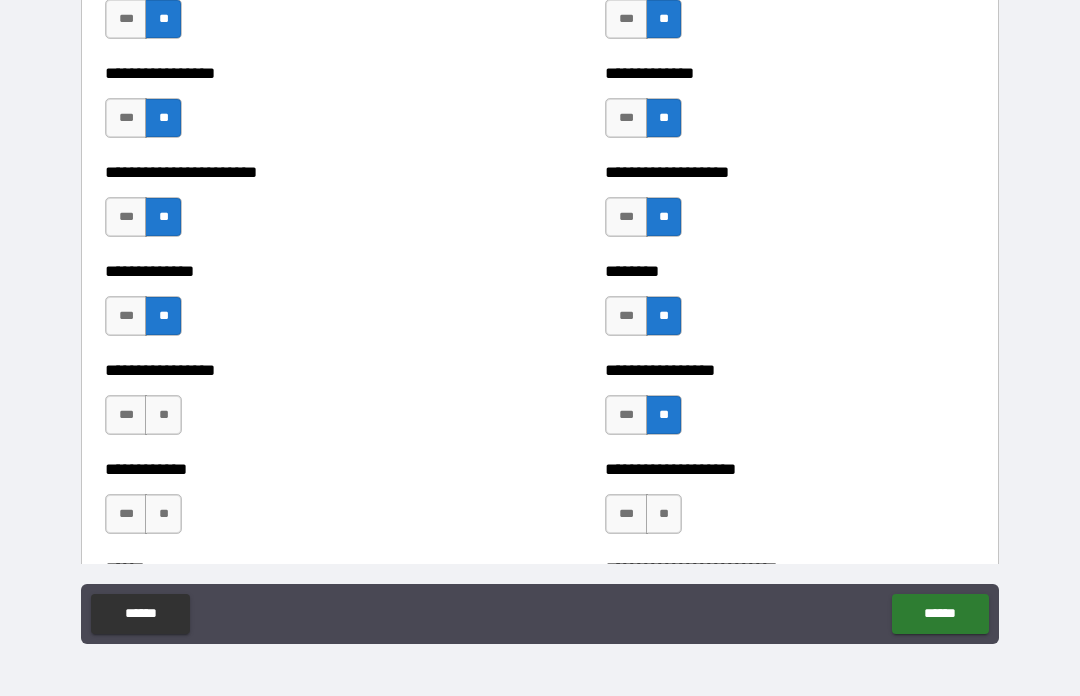 click on "**" at bounding box center [163, 415] 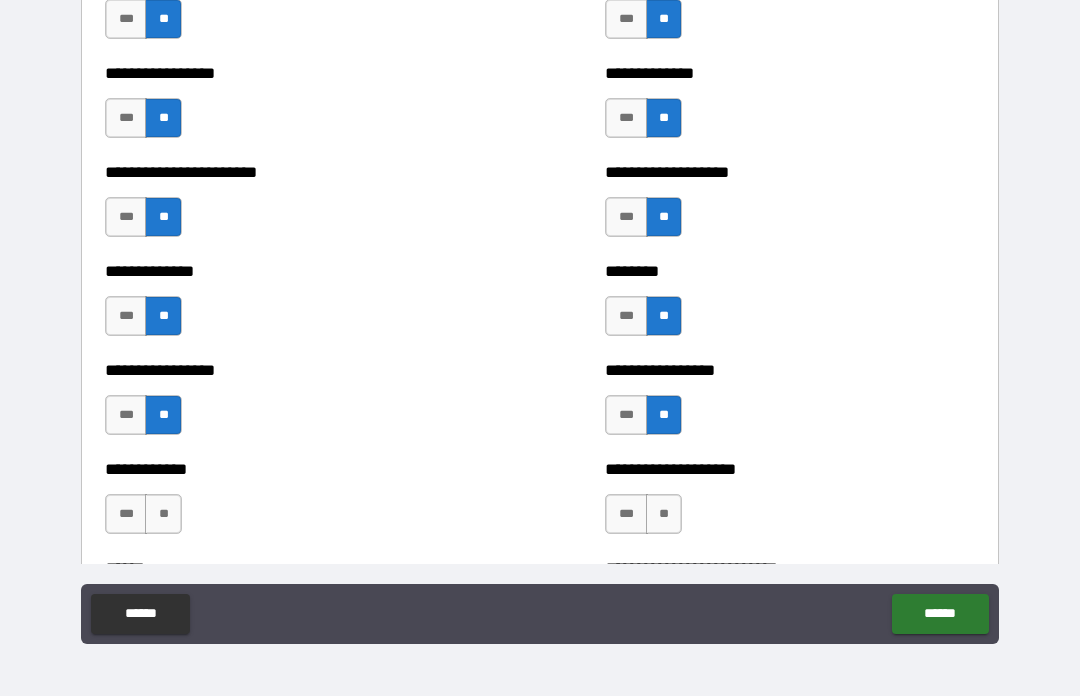 click on "**" at bounding box center (163, 514) 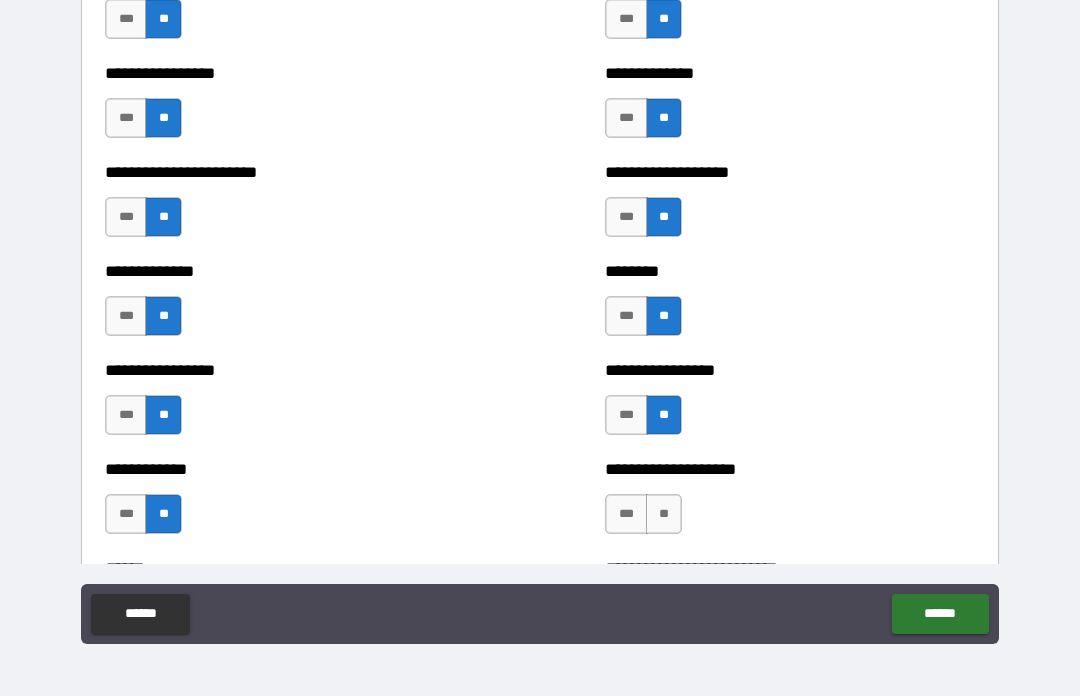 click on "**" at bounding box center [664, 514] 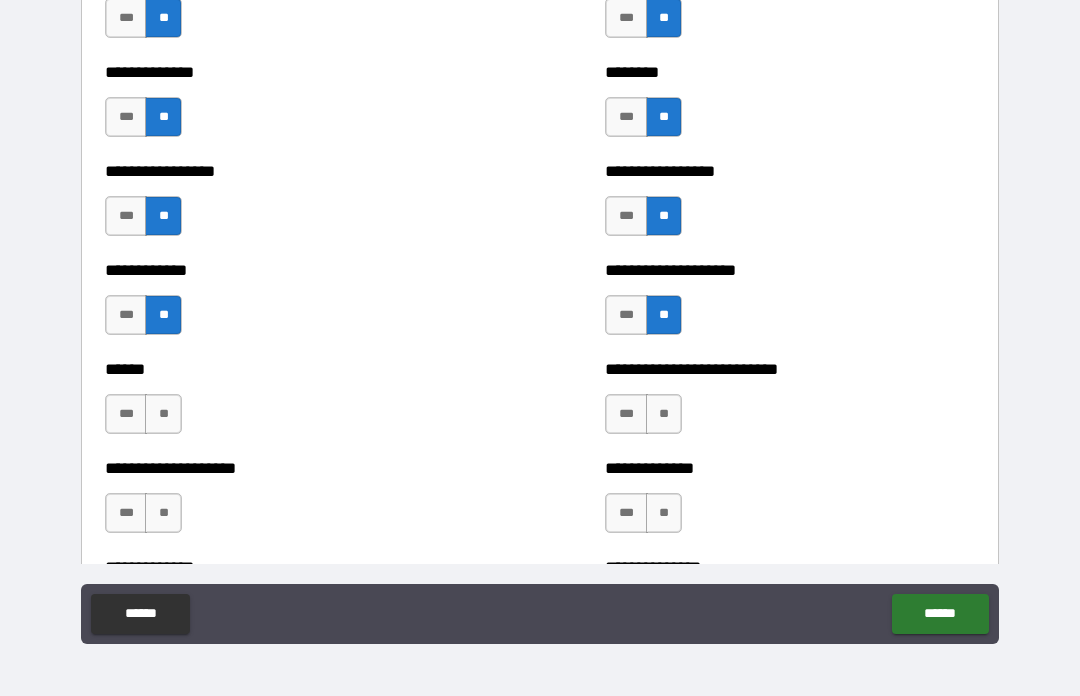 scroll, scrollTop: 3769, scrollLeft: 0, axis: vertical 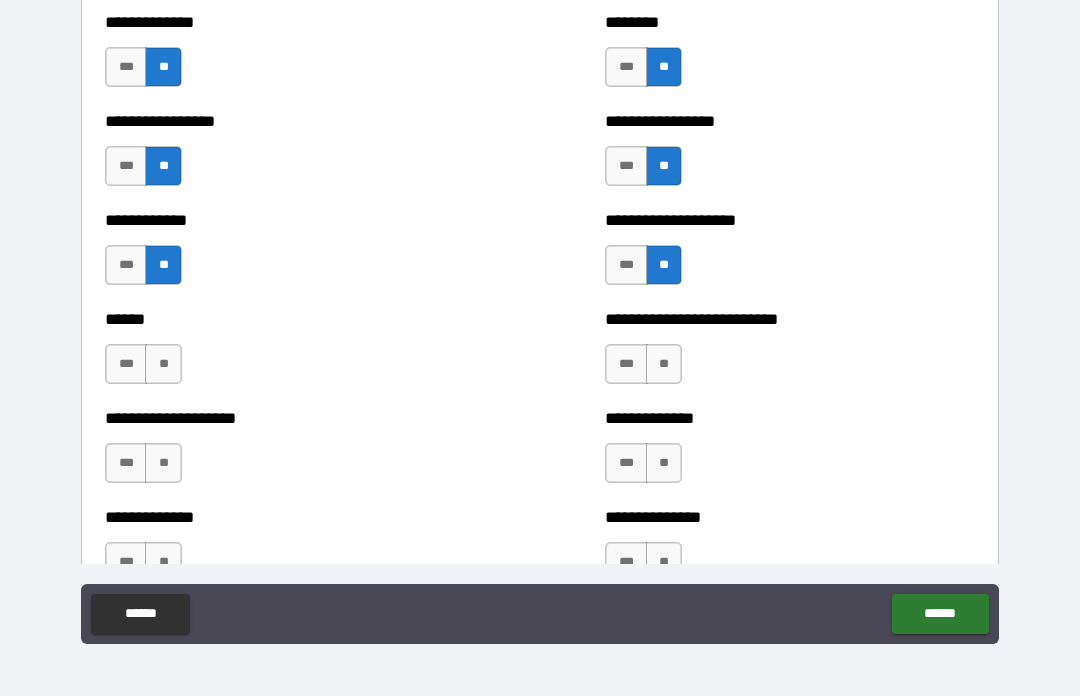 click on "**" at bounding box center (664, 364) 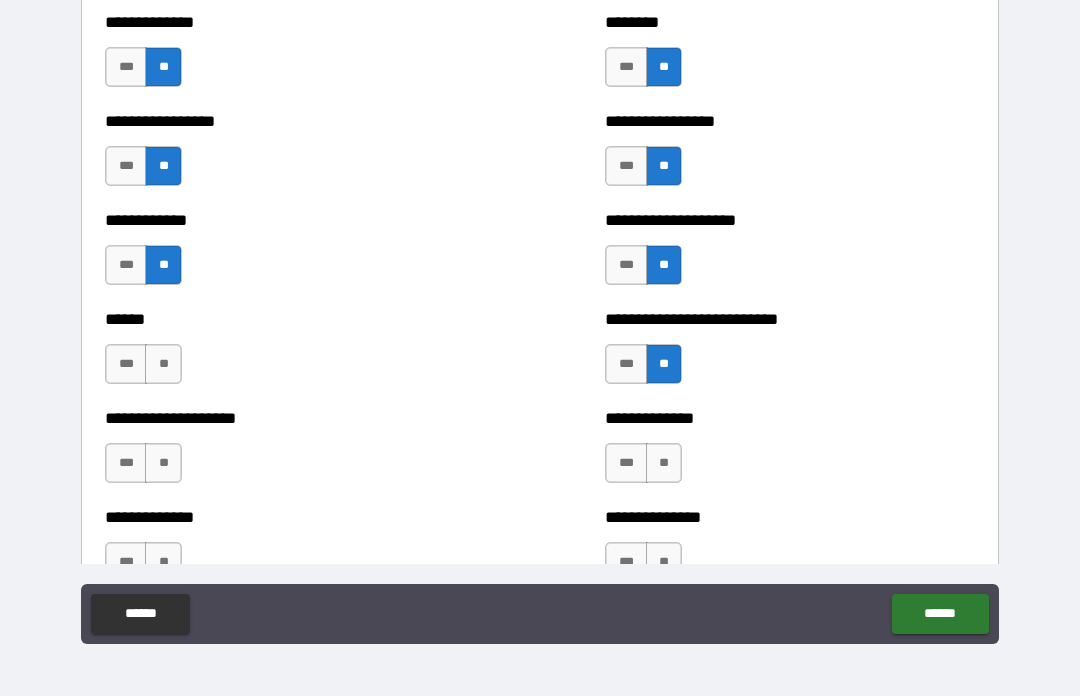 click on "**" at bounding box center [163, 364] 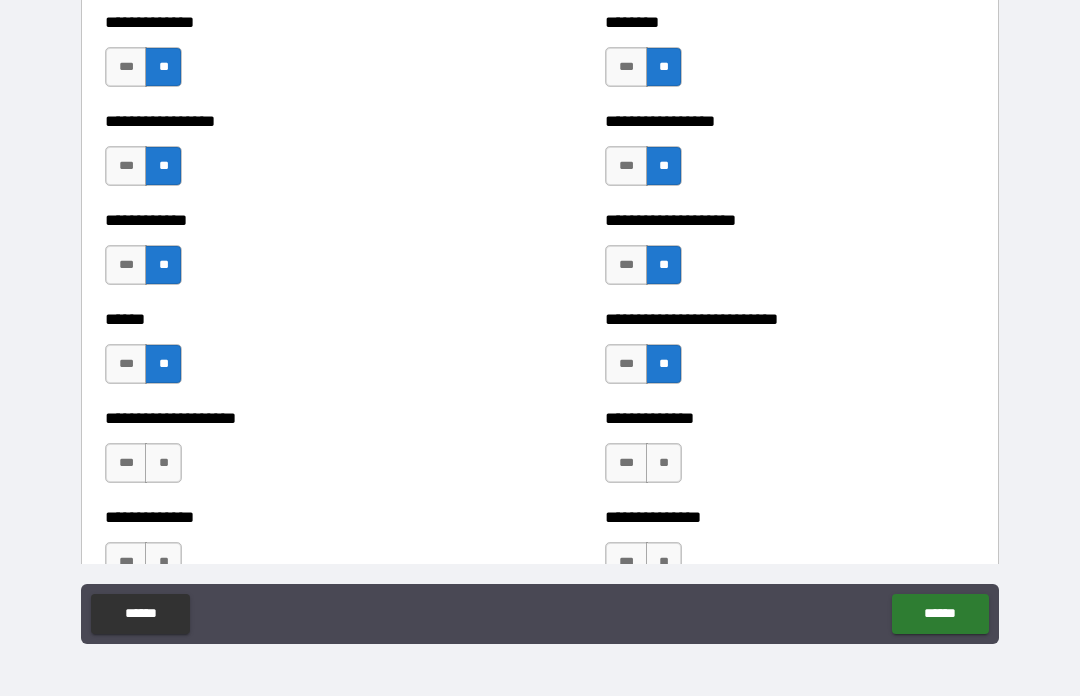 click on "**" at bounding box center [664, 463] 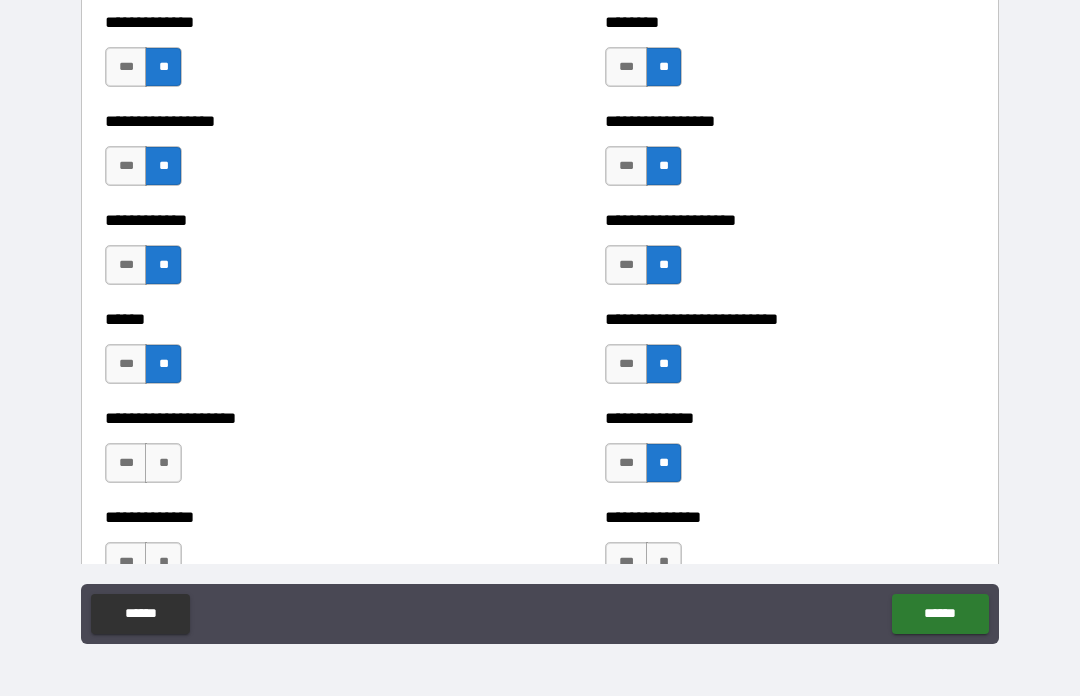 click on "**" at bounding box center [163, 463] 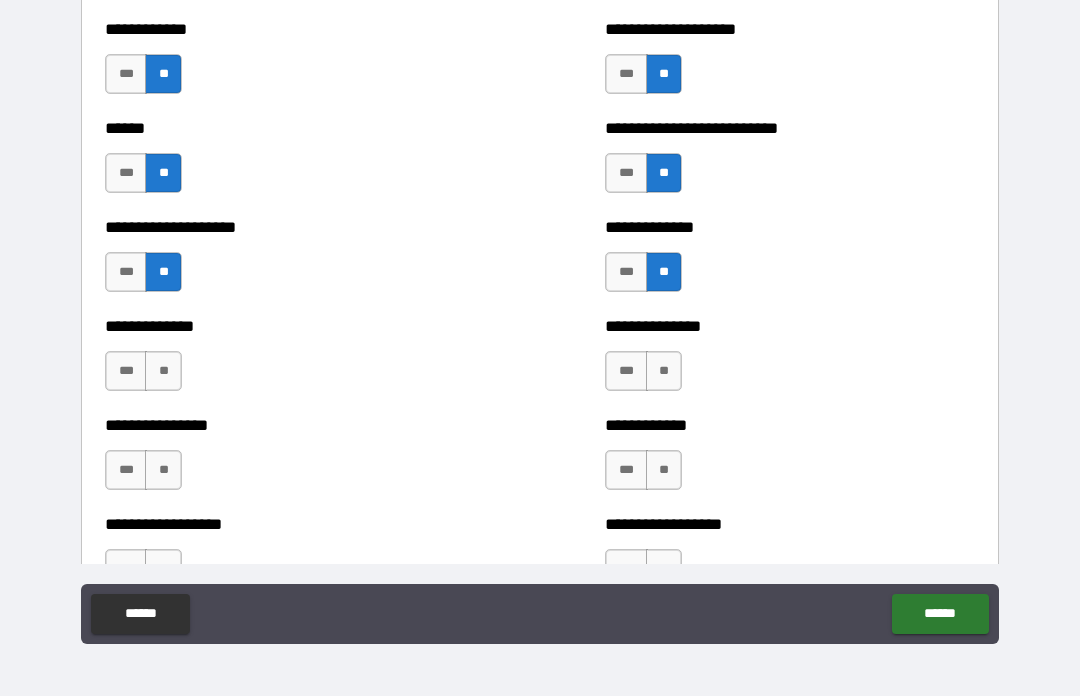 scroll, scrollTop: 3961, scrollLeft: 0, axis: vertical 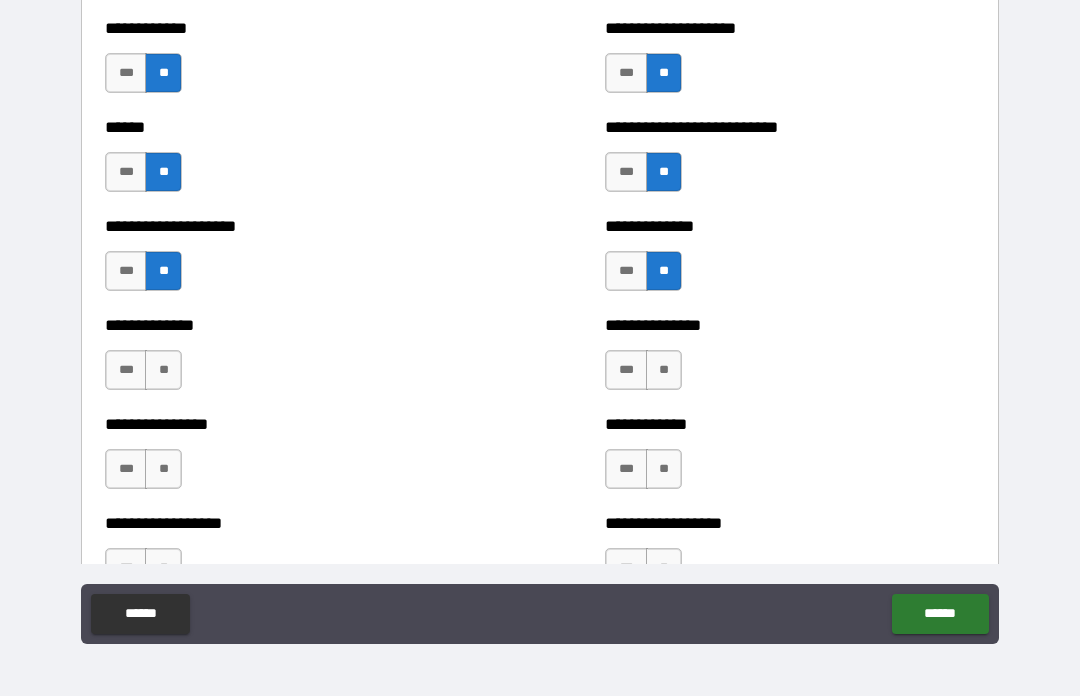 click on "**" at bounding box center [163, 370] 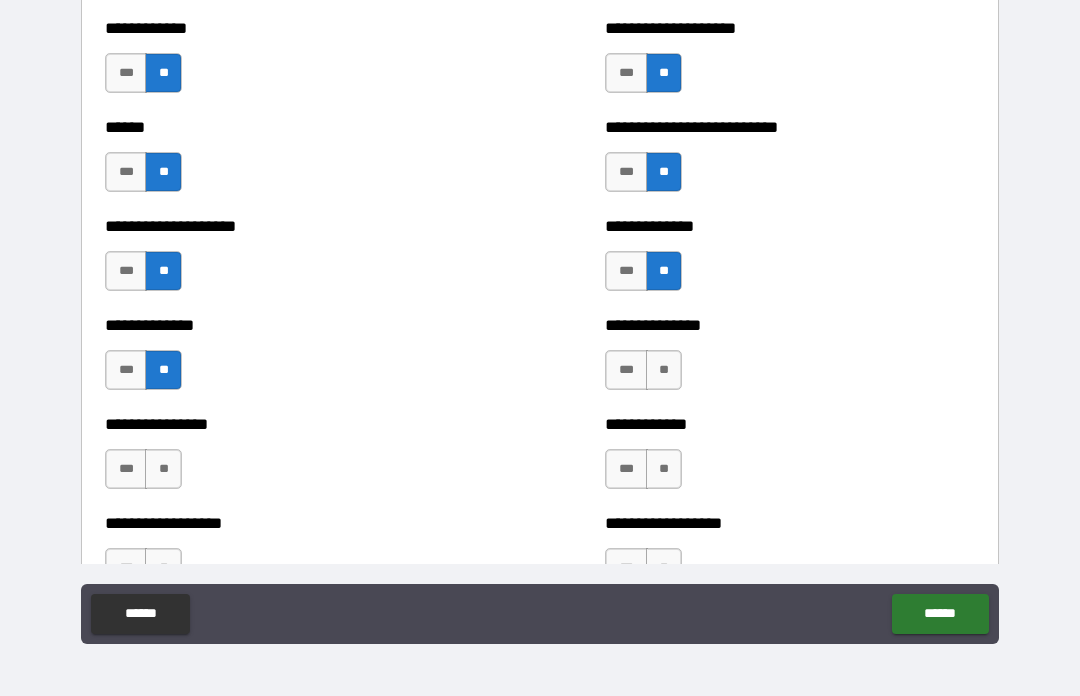 click on "**" at bounding box center (664, 370) 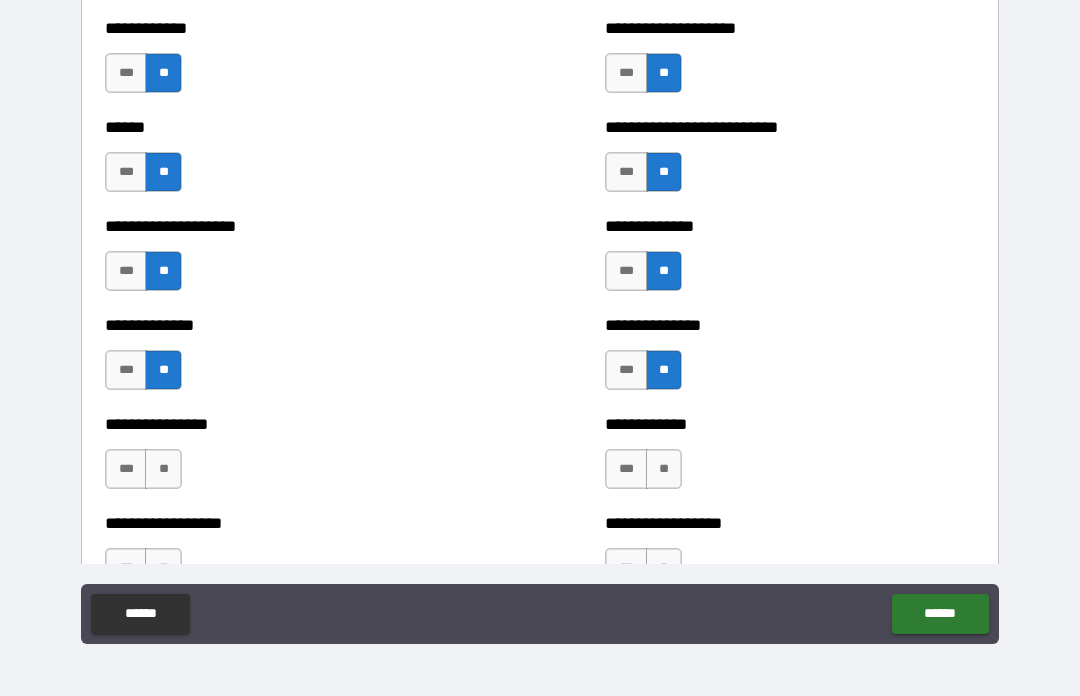 click on "**" at bounding box center [664, 469] 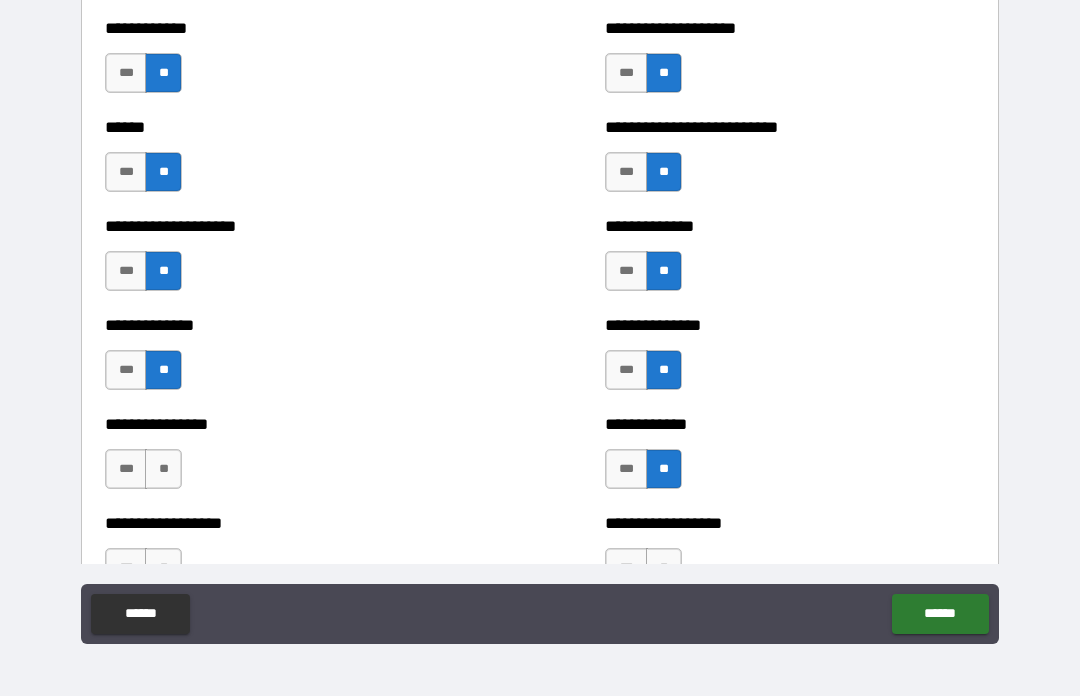 click on "**" at bounding box center [163, 469] 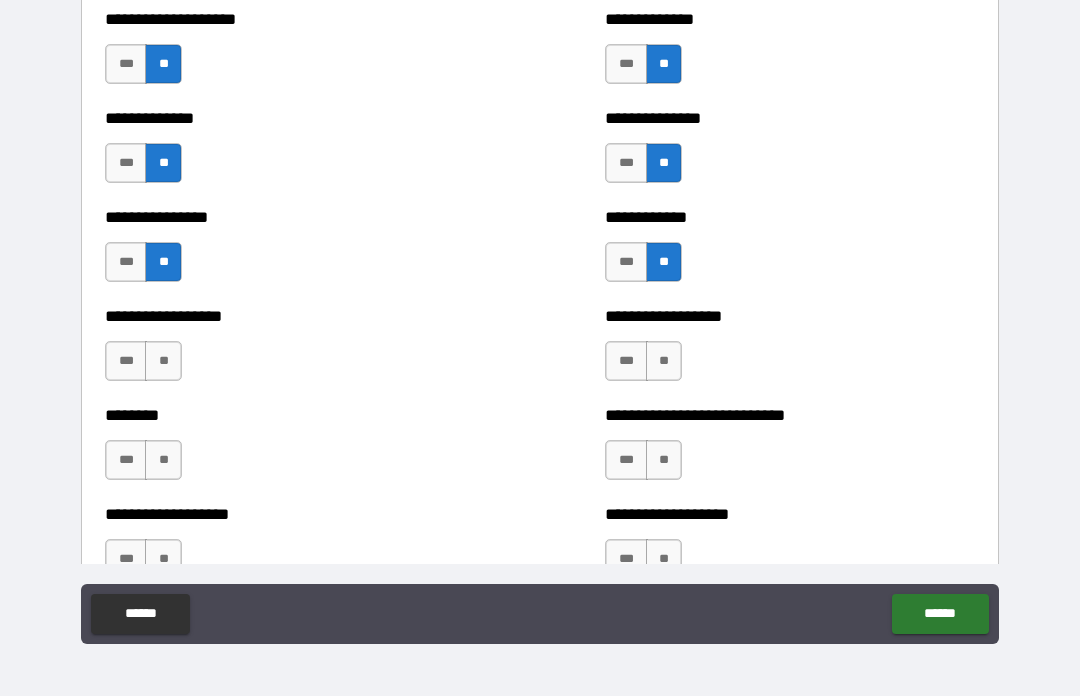 scroll, scrollTop: 4191, scrollLeft: 0, axis: vertical 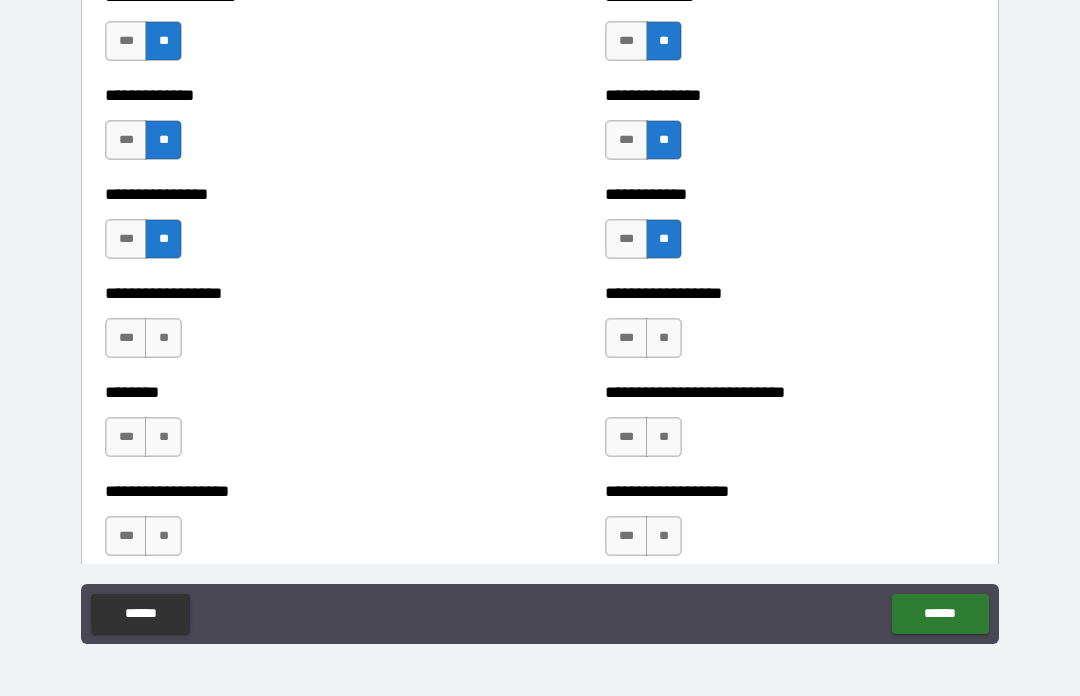 click on "**" at bounding box center (163, 338) 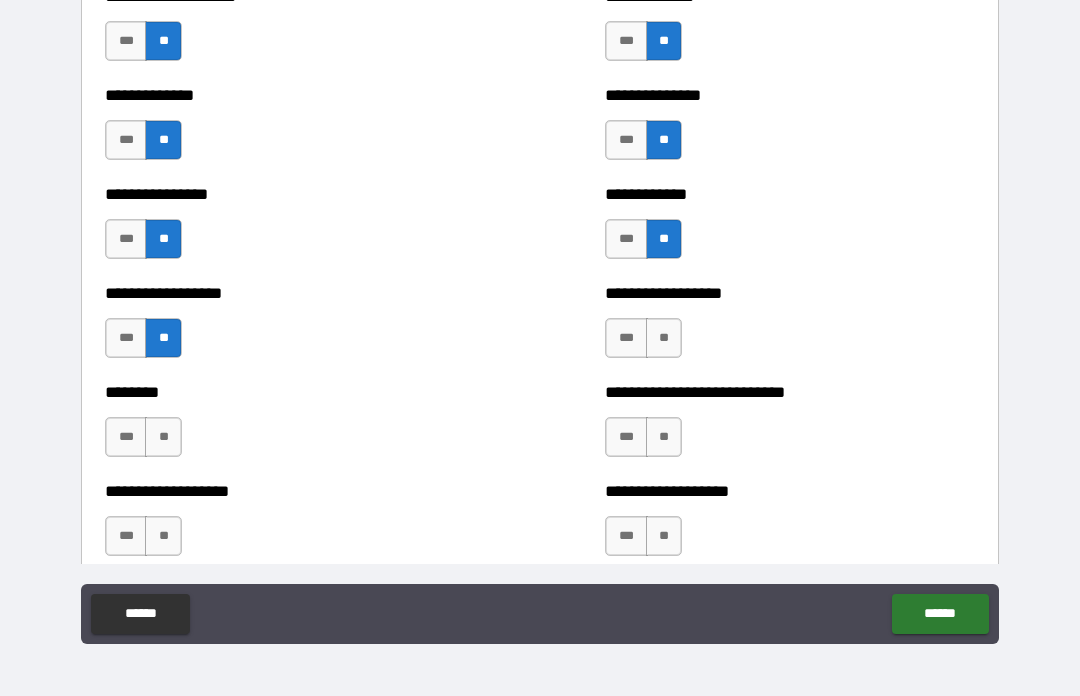 click on "**" at bounding box center [664, 338] 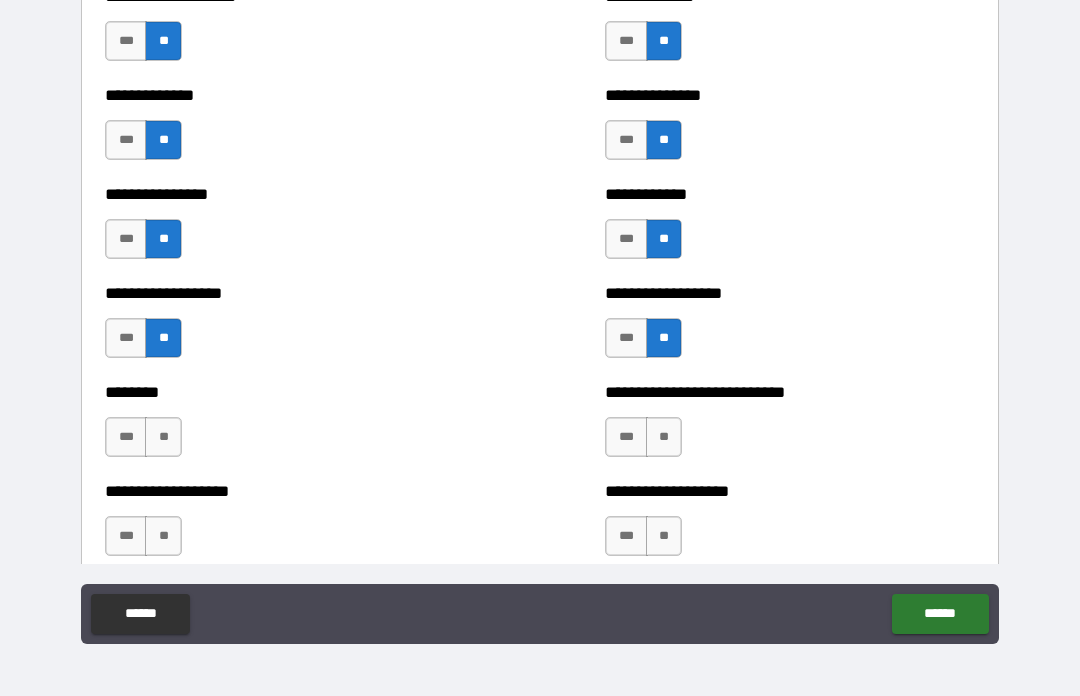 click on "**" at bounding box center [664, 437] 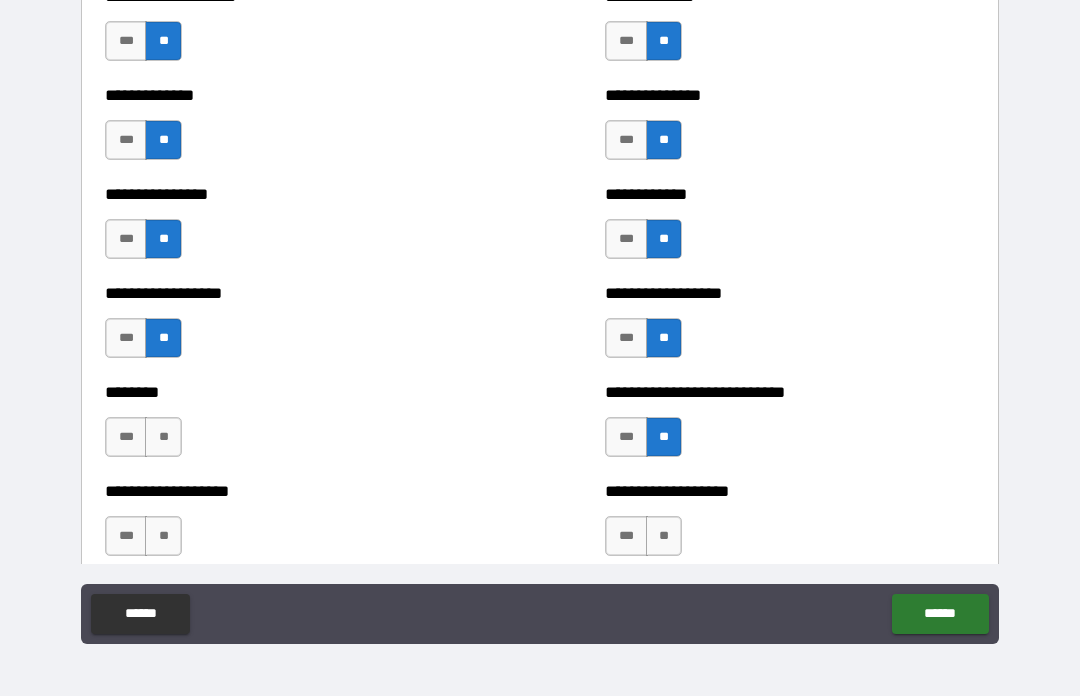 click on "**" at bounding box center [163, 437] 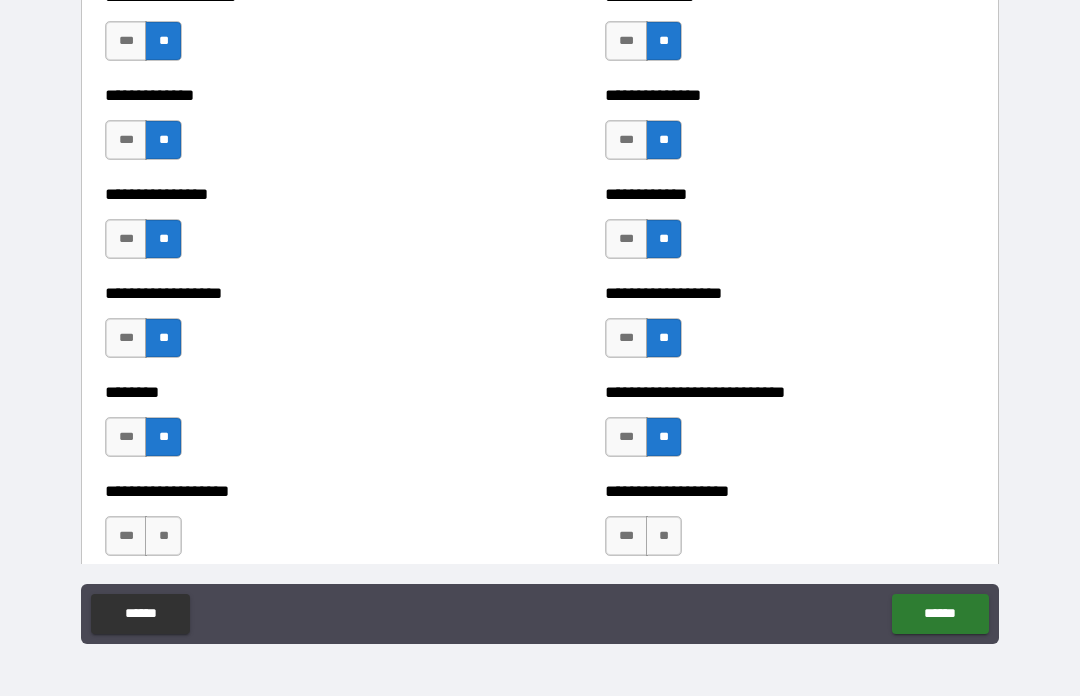 click on "**" at bounding box center (163, 536) 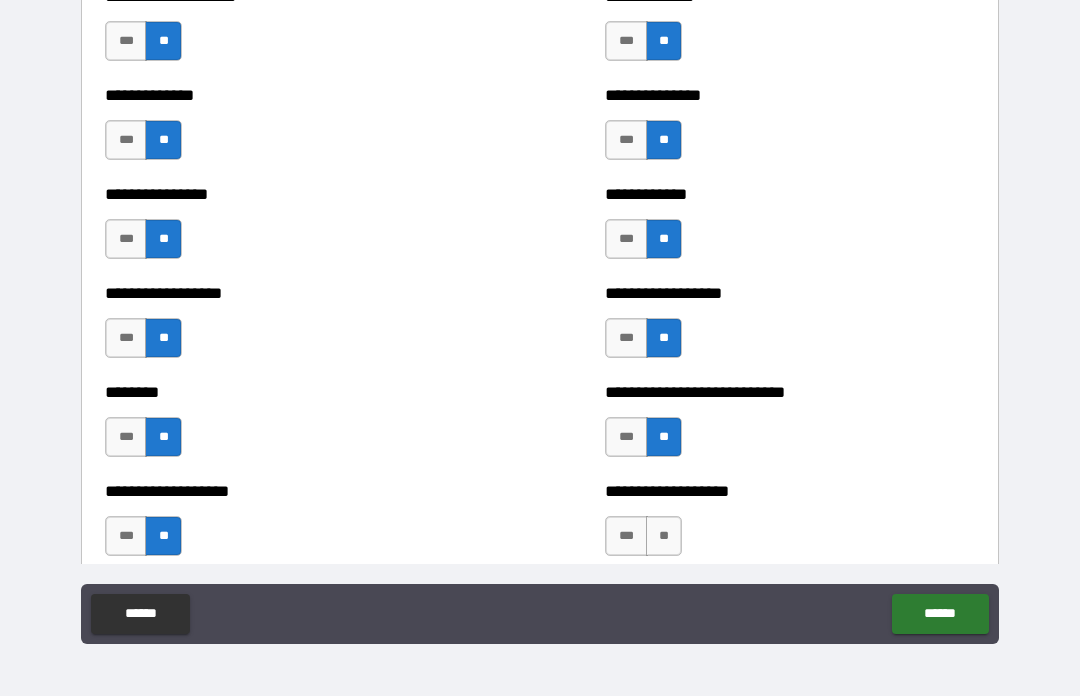 click on "**" at bounding box center (664, 536) 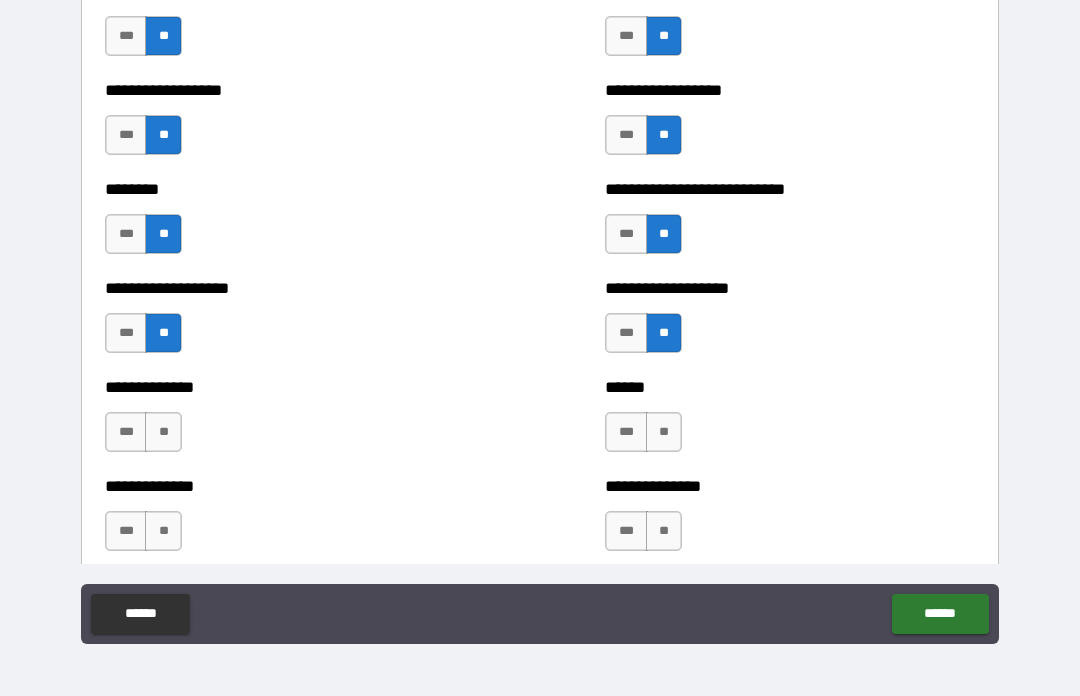 scroll, scrollTop: 4471, scrollLeft: 0, axis: vertical 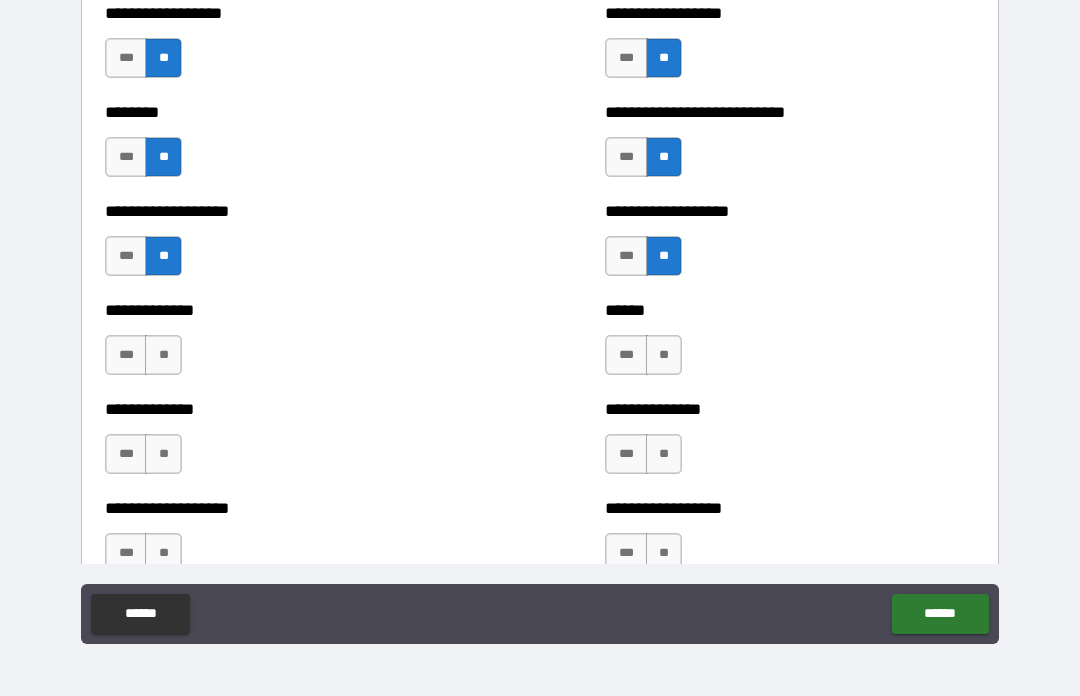click on "**" at bounding box center (163, 355) 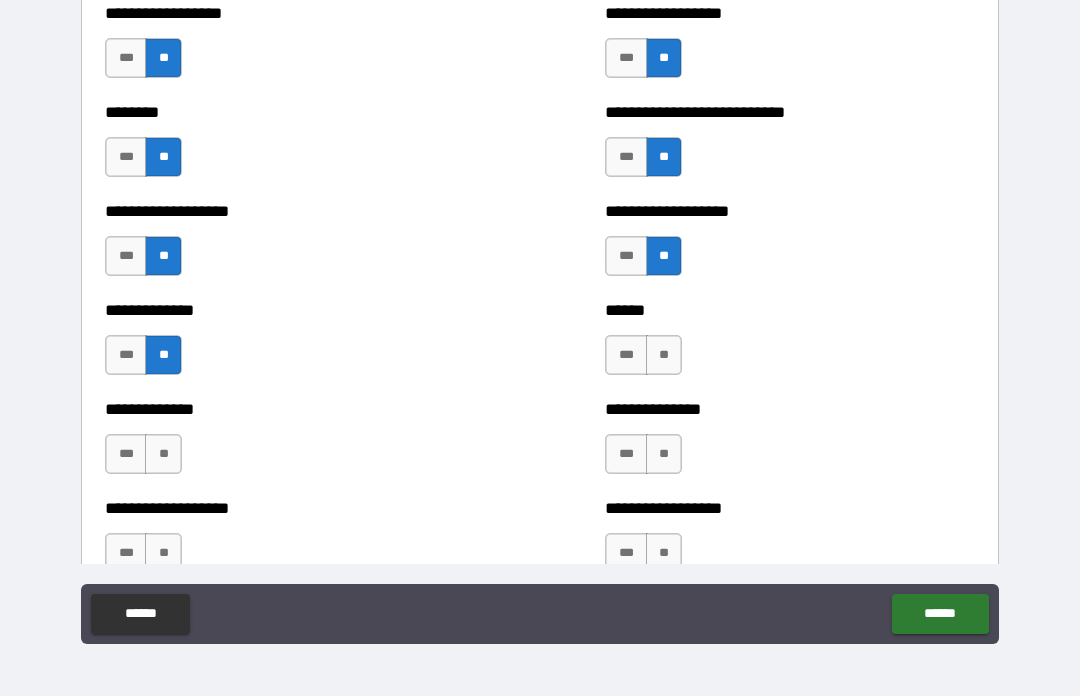 click on "**" at bounding box center [163, 454] 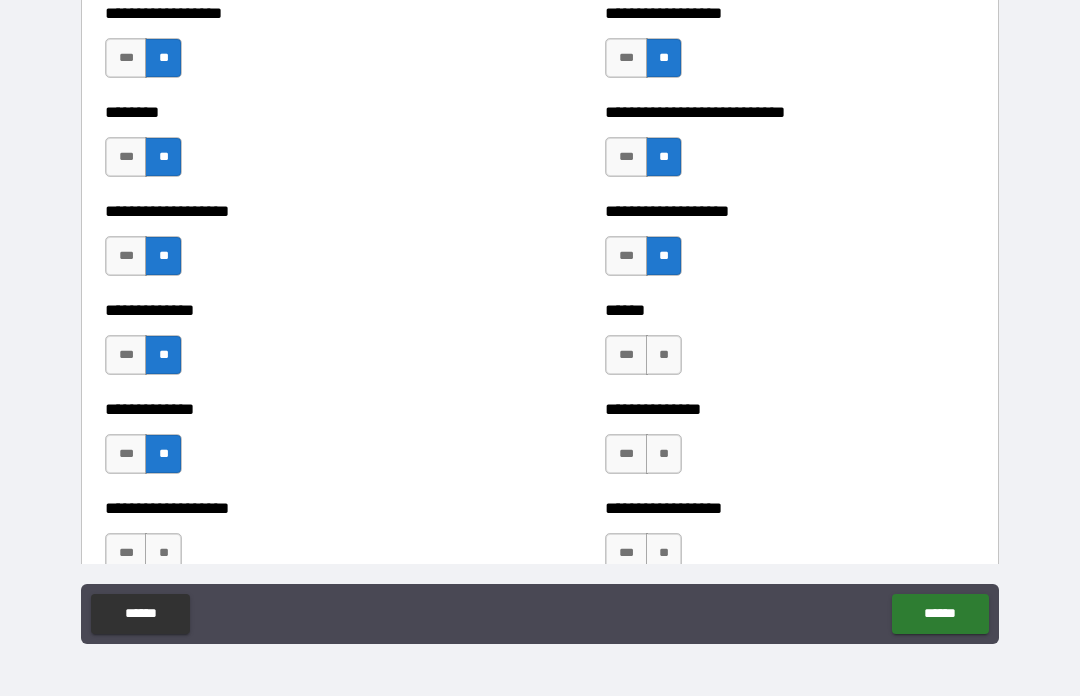 click on "**" at bounding box center (664, 454) 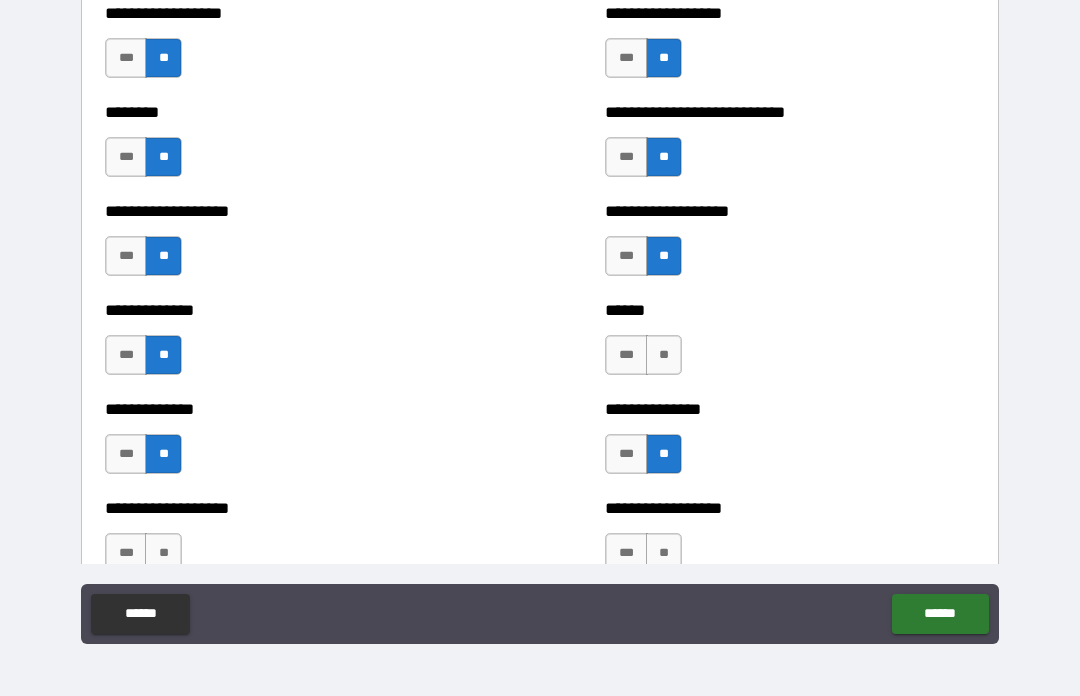 click on "**" at bounding box center (664, 355) 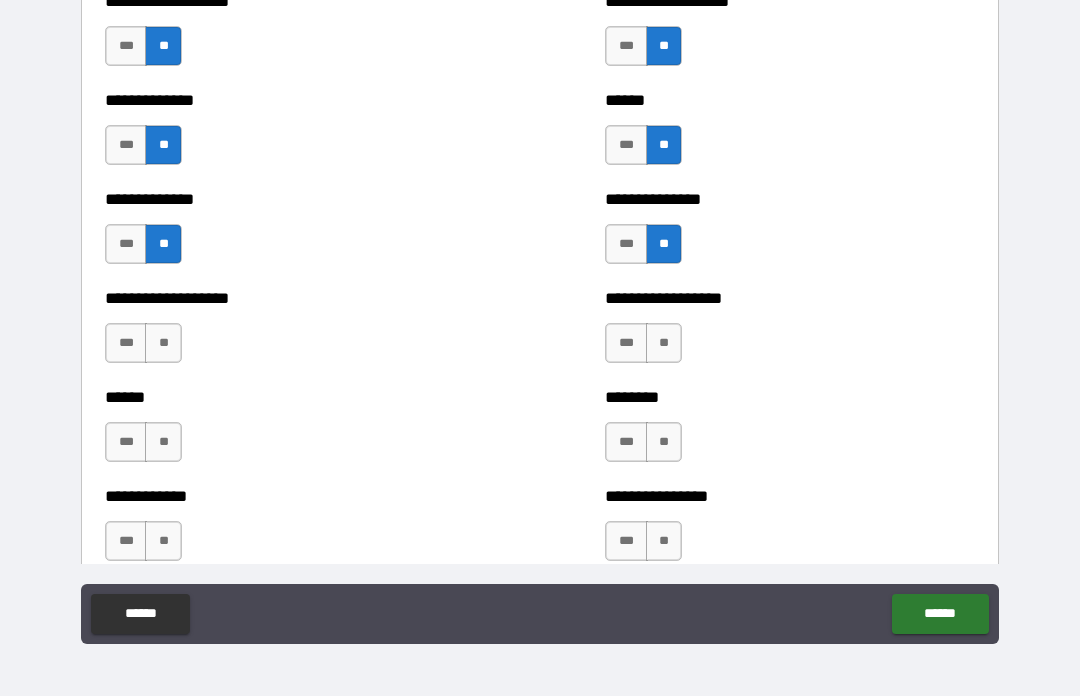 scroll, scrollTop: 4680, scrollLeft: 0, axis: vertical 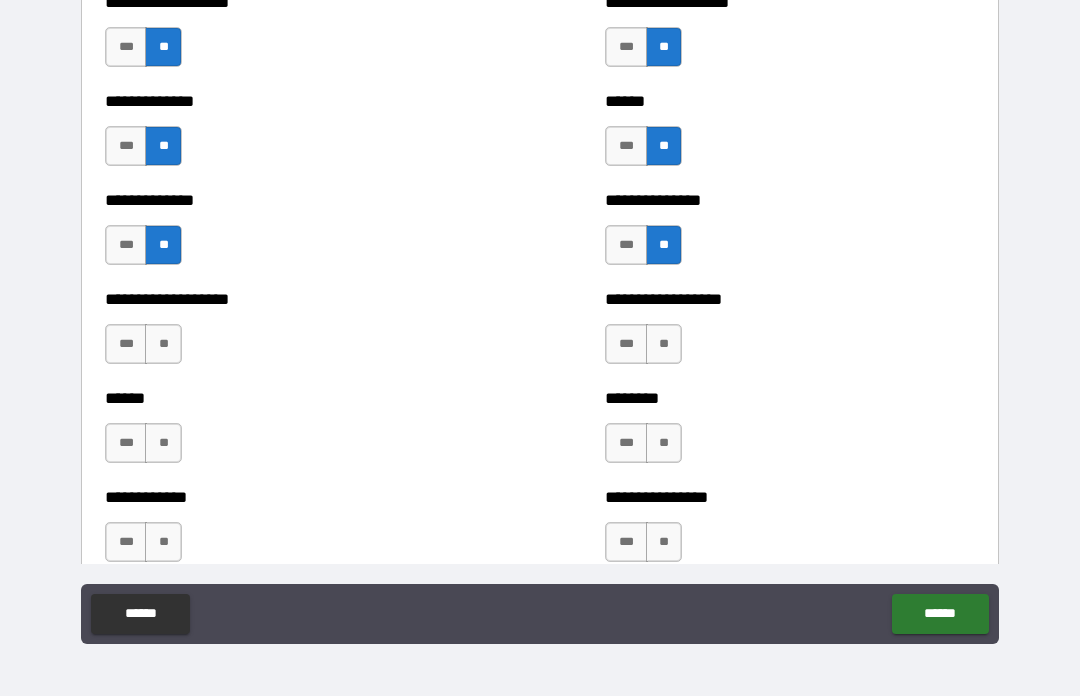 click on "**" at bounding box center (664, 344) 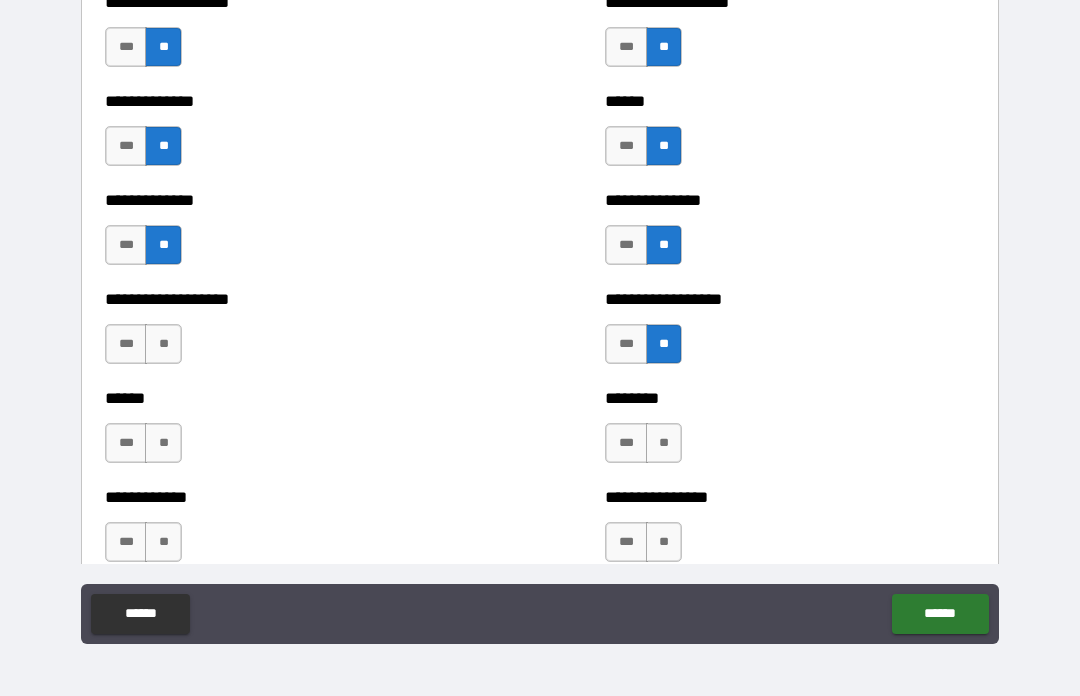click on "**" at bounding box center [163, 344] 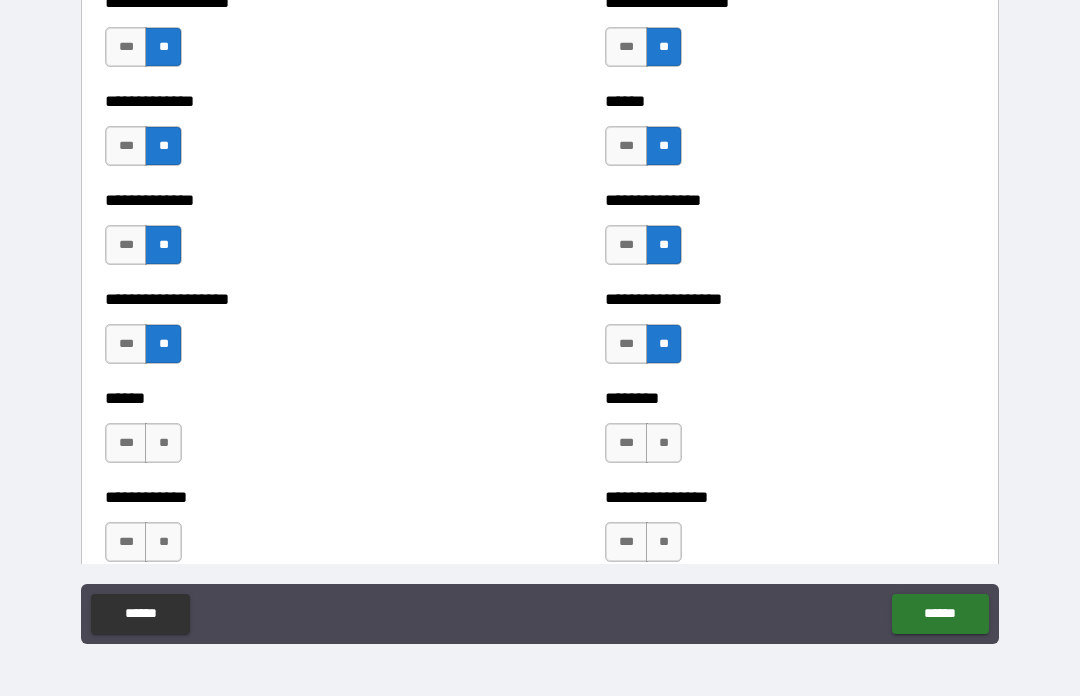 click on "**" at bounding box center [664, 443] 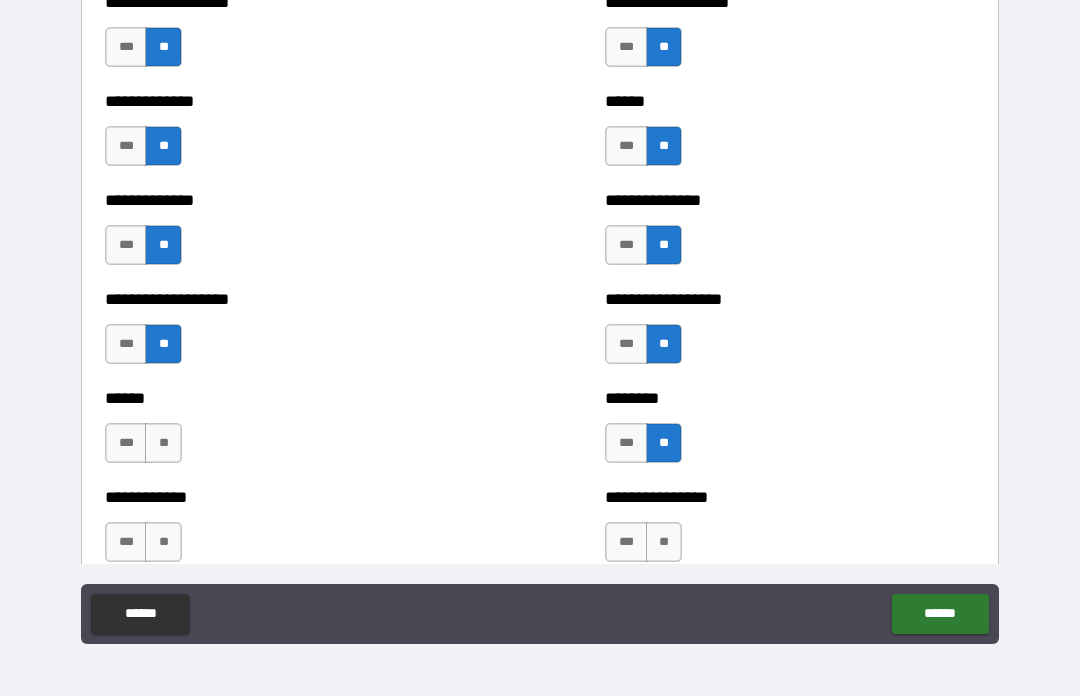 click on "**" at bounding box center (163, 443) 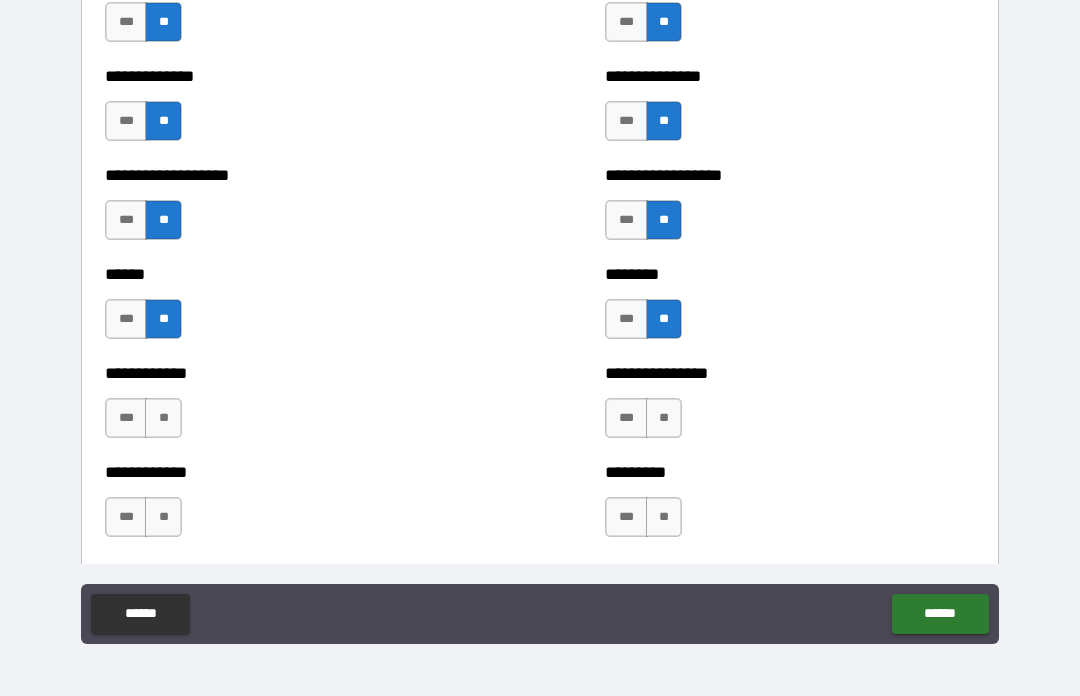 scroll, scrollTop: 4803, scrollLeft: 0, axis: vertical 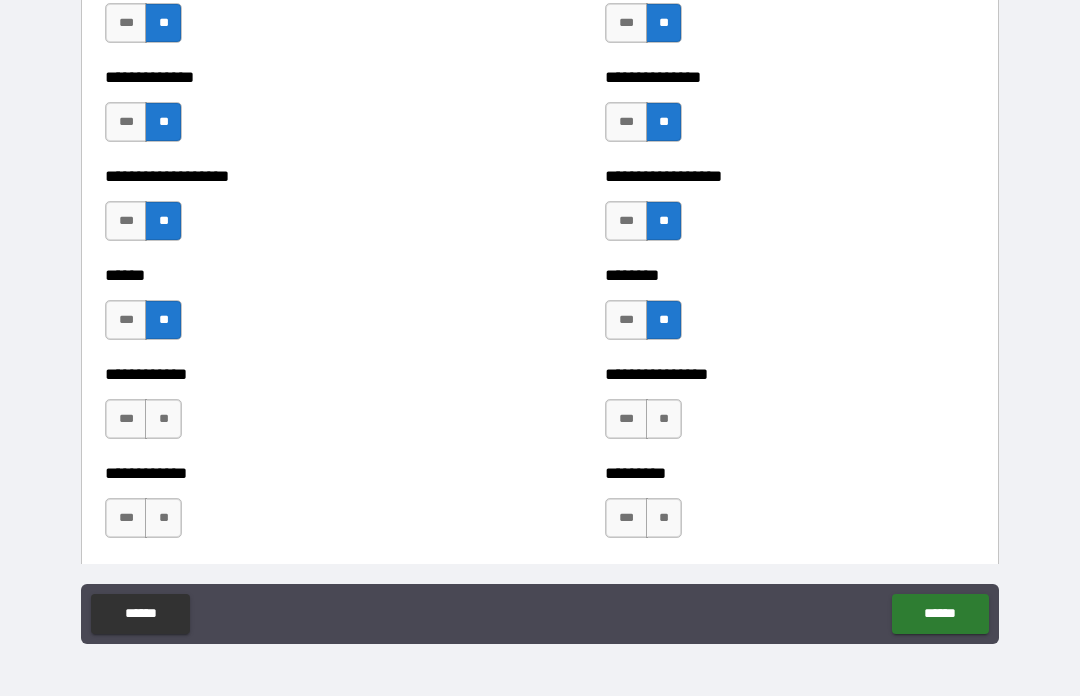 click on "**" at bounding box center [163, 419] 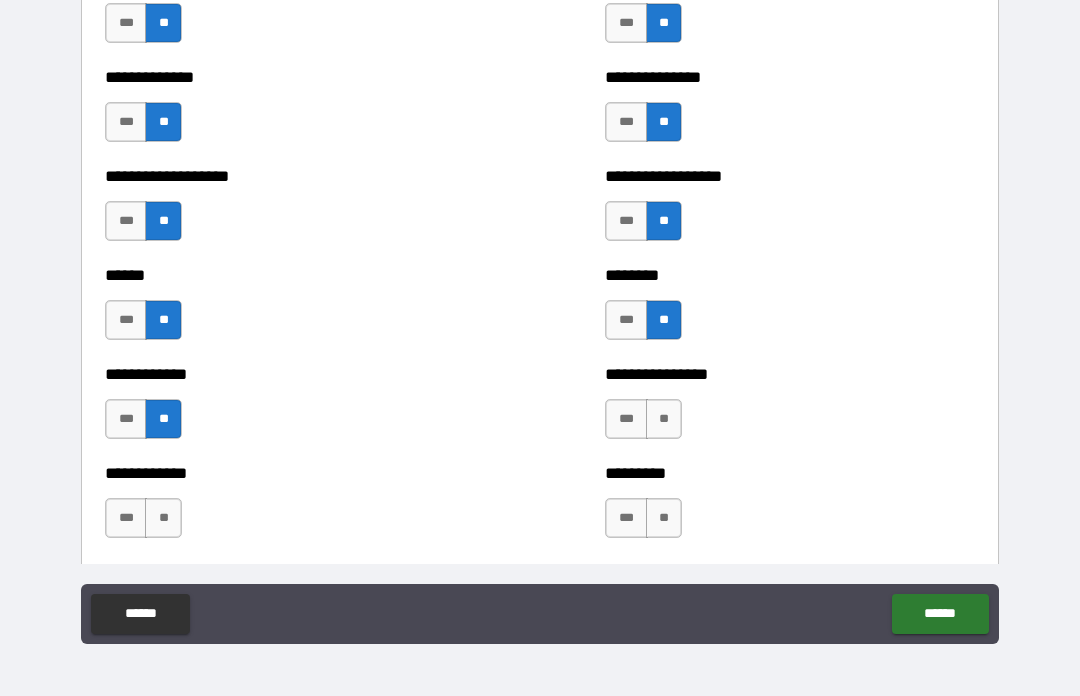 click on "**" at bounding box center [664, 419] 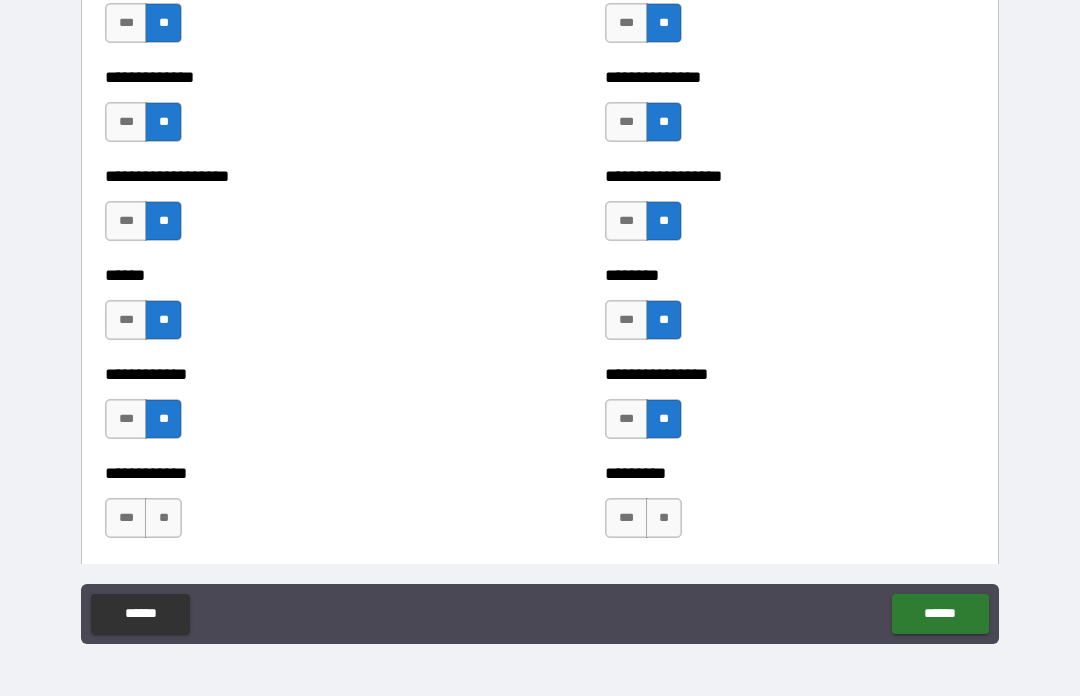 click on "**" at bounding box center (664, 518) 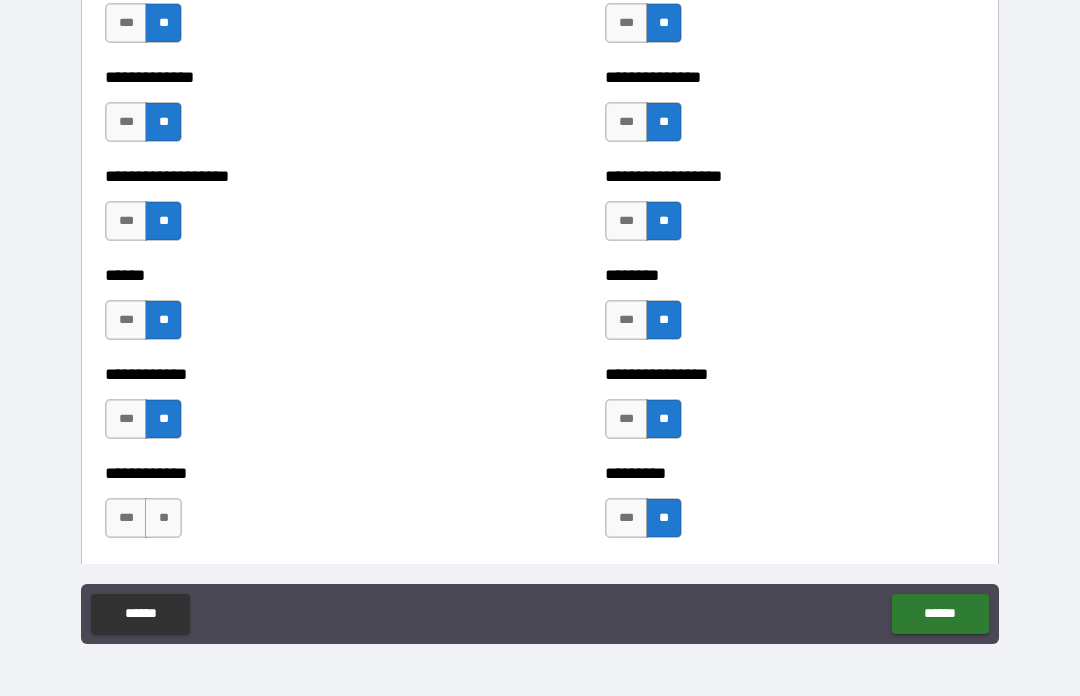 click on "**" at bounding box center (163, 518) 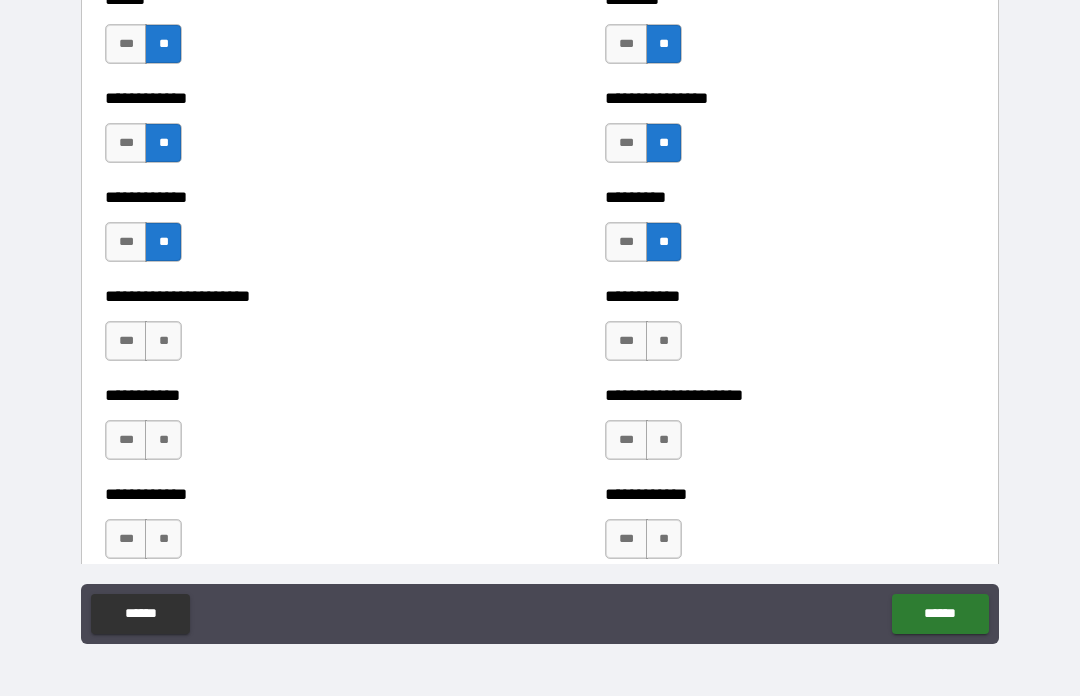 scroll, scrollTop: 5088, scrollLeft: 0, axis: vertical 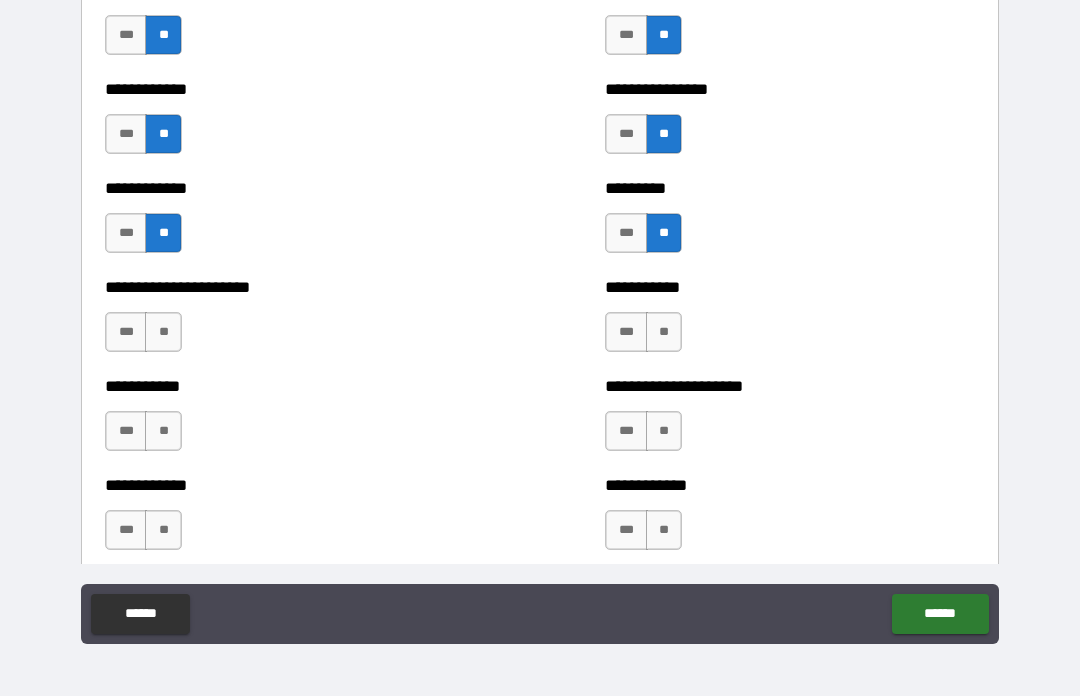 click on "**" at bounding box center (163, 332) 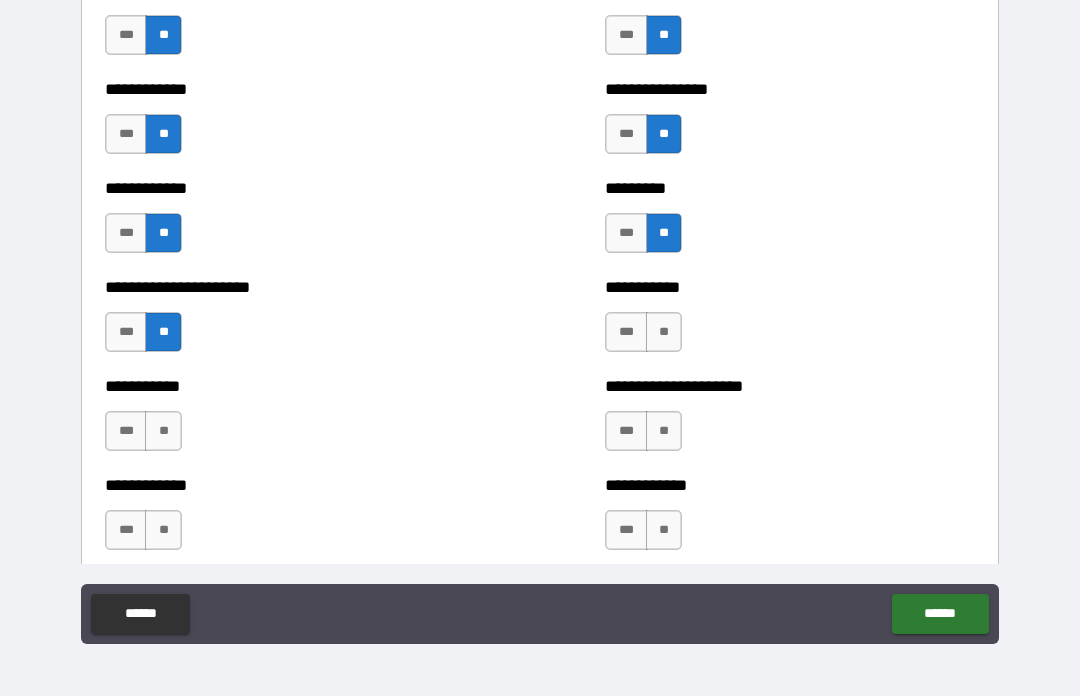 click on "**" at bounding box center [664, 332] 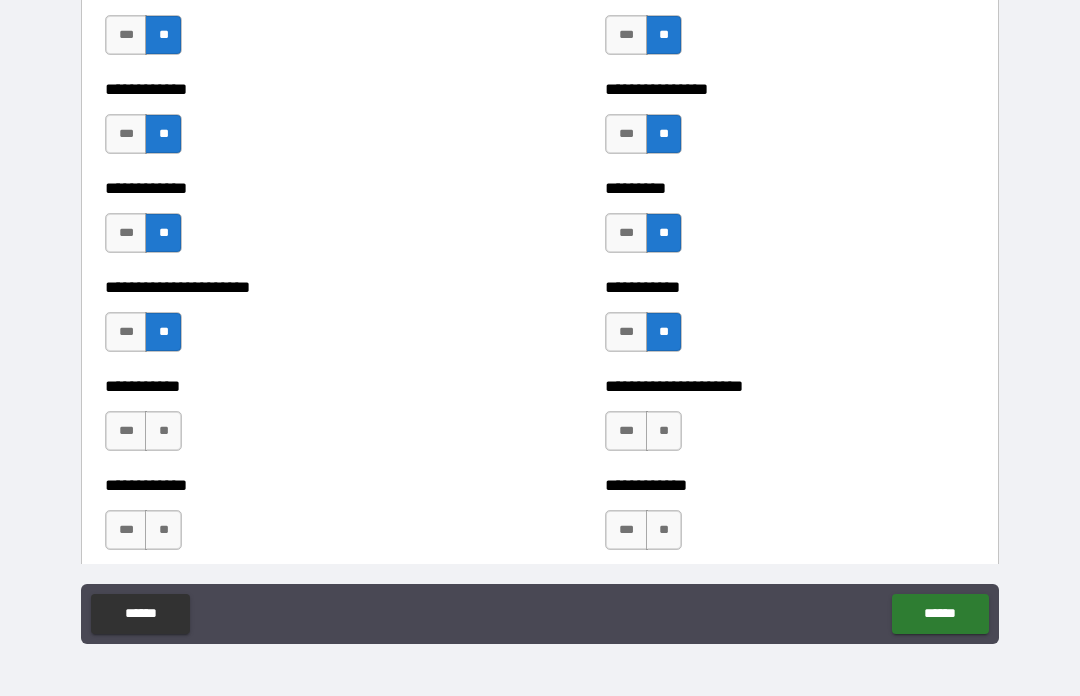 click on "**" at bounding box center [664, 431] 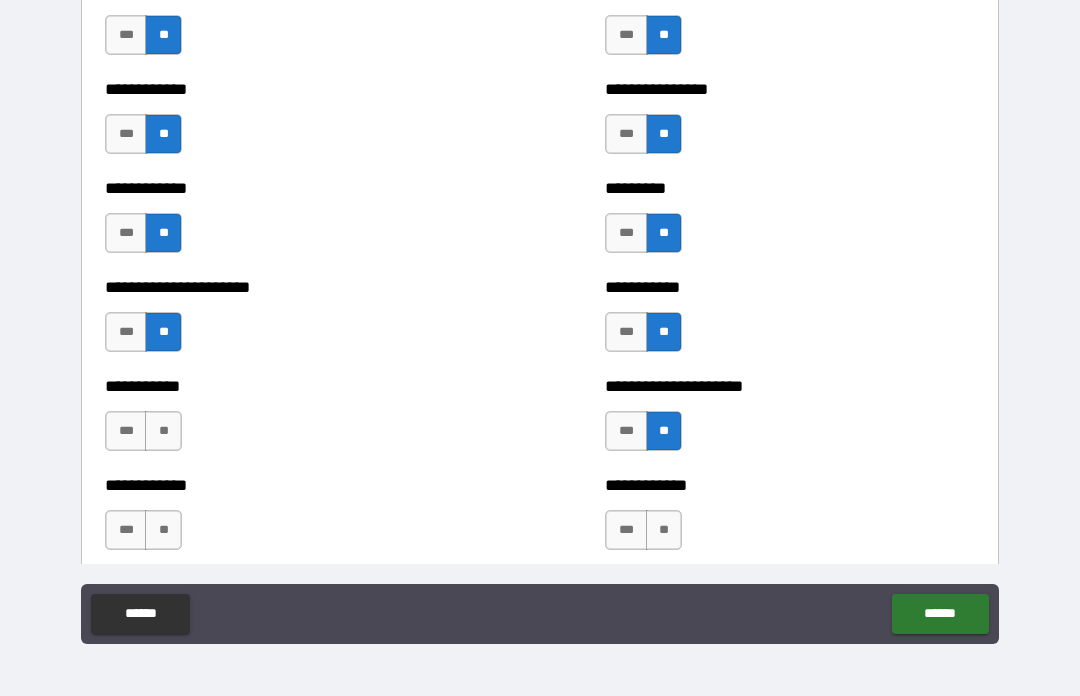 click on "**" at bounding box center (163, 431) 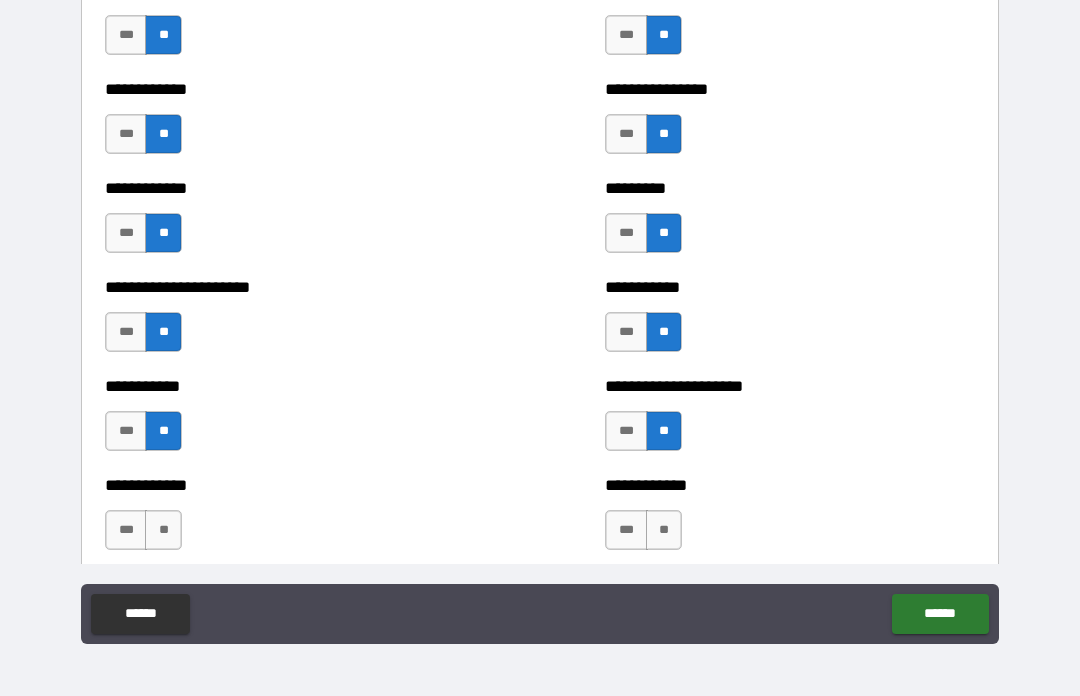 click on "**" at bounding box center [163, 530] 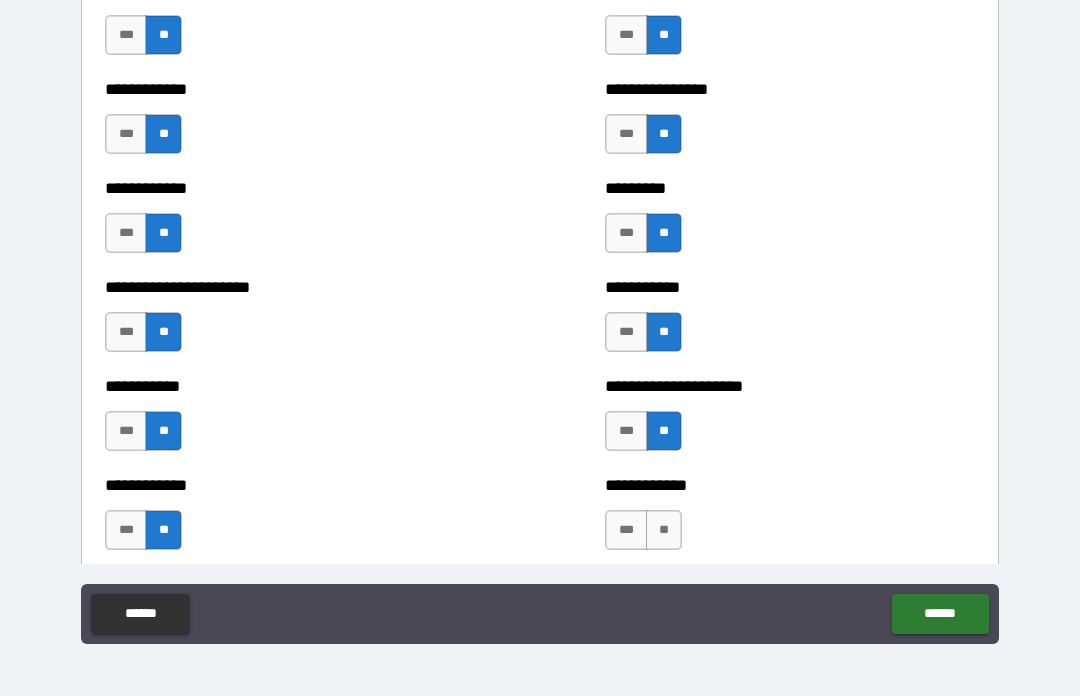 click on "**" at bounding box center [664, 530] 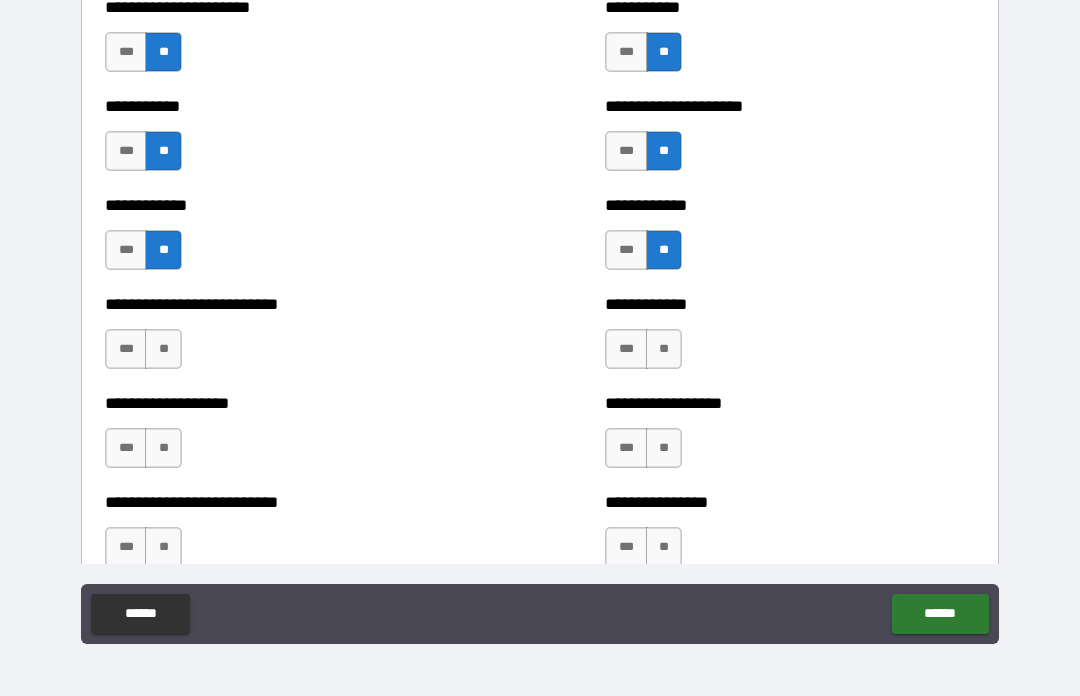 scroll, scrollTop: 5369, scrollLeft: 0, axis: vertical 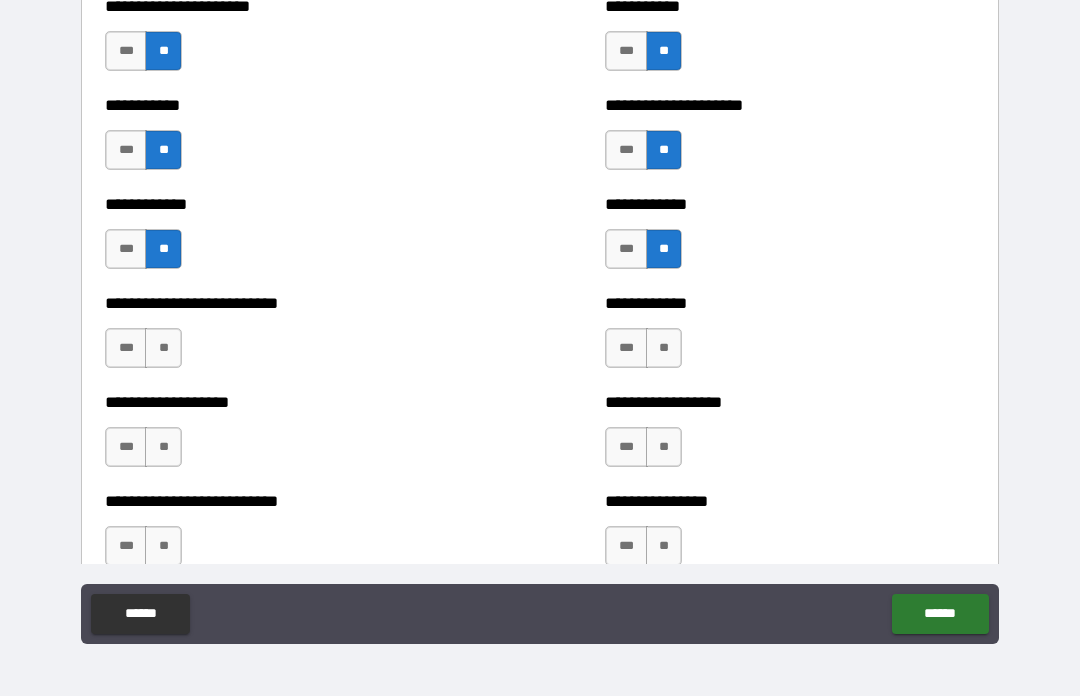 click on "**" at bounding box center [664, 348] 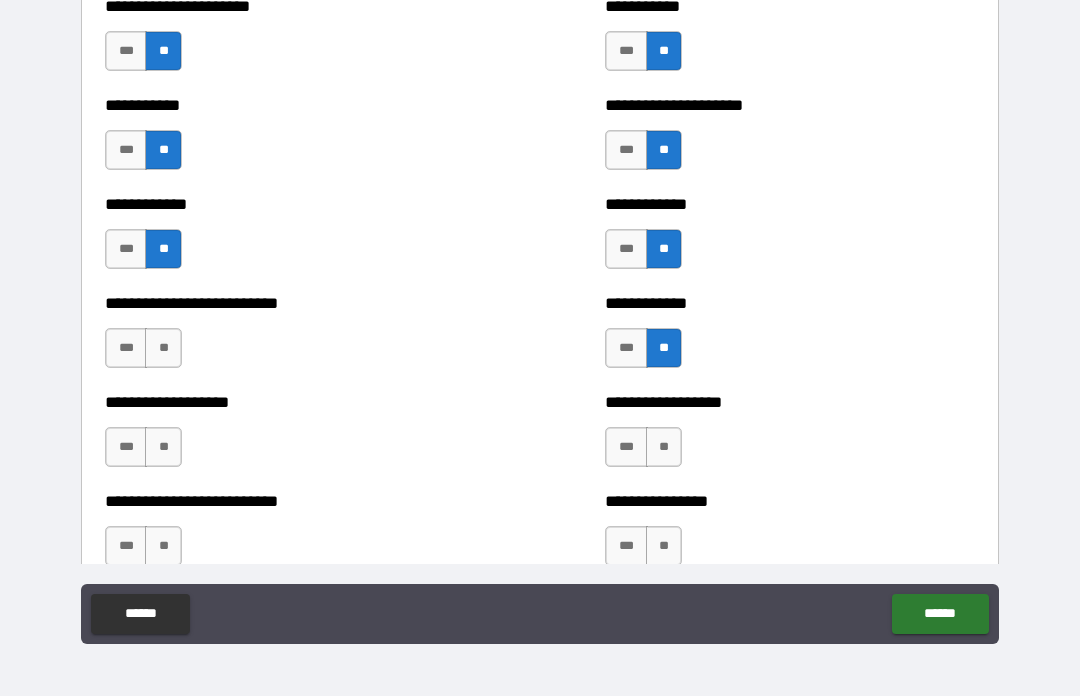 click on "**" at bounding box center (163, 348) 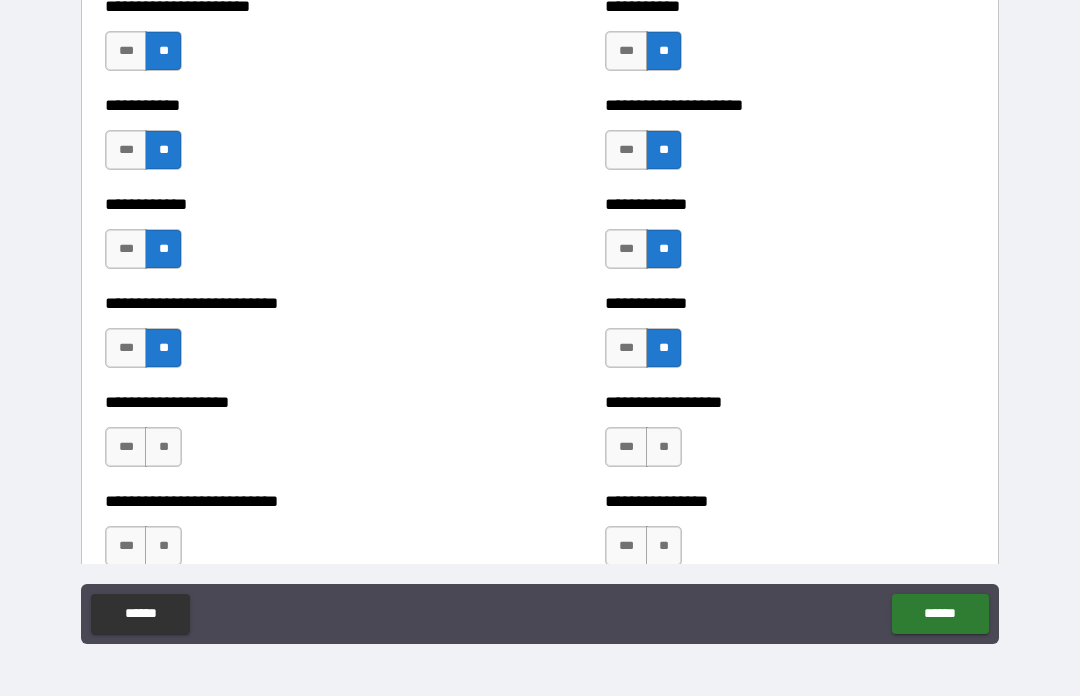 click on "**" at bounding box center [163, 447] 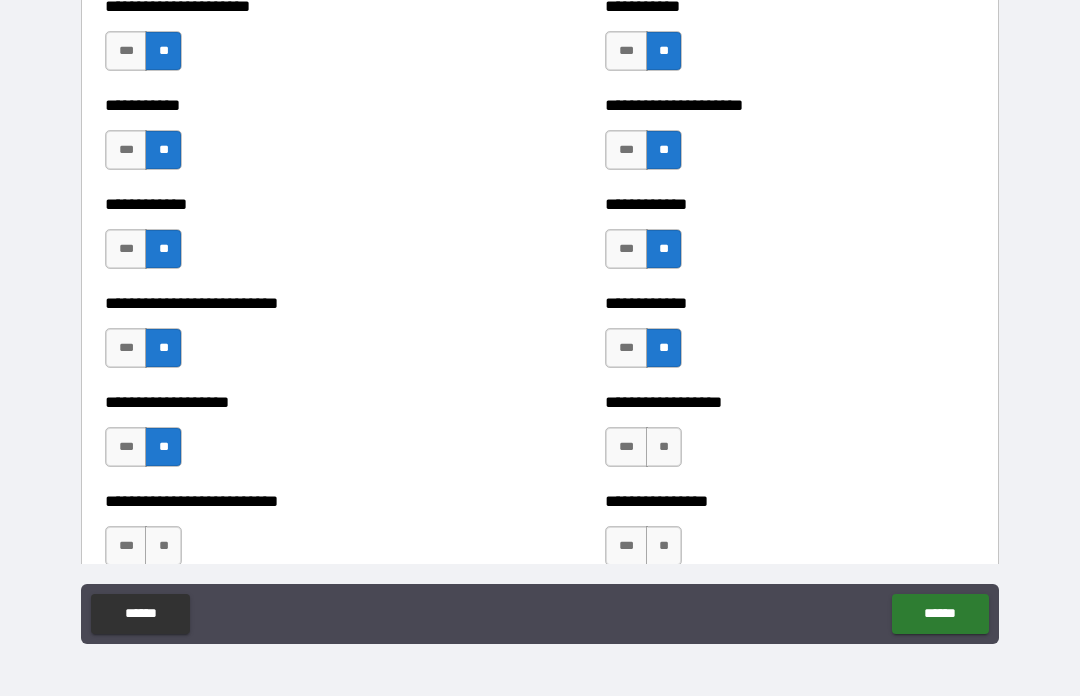 click on "**" at bounding box center (664, 447) 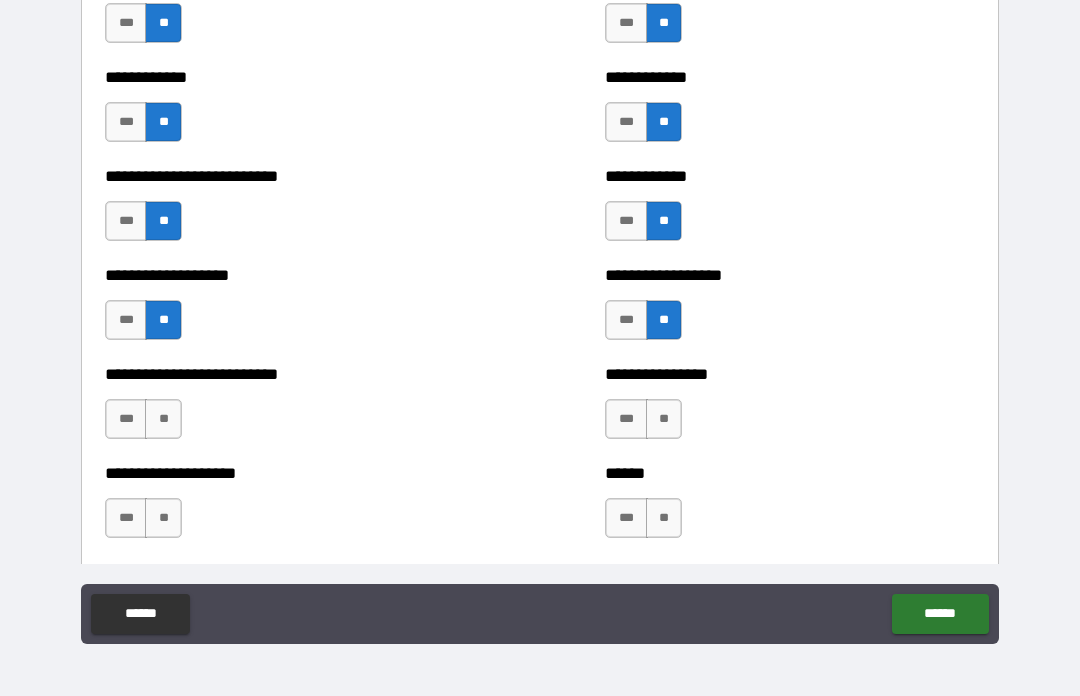 scroll, scrollTop: 5508, scrollLeft: 0, axis: vertical 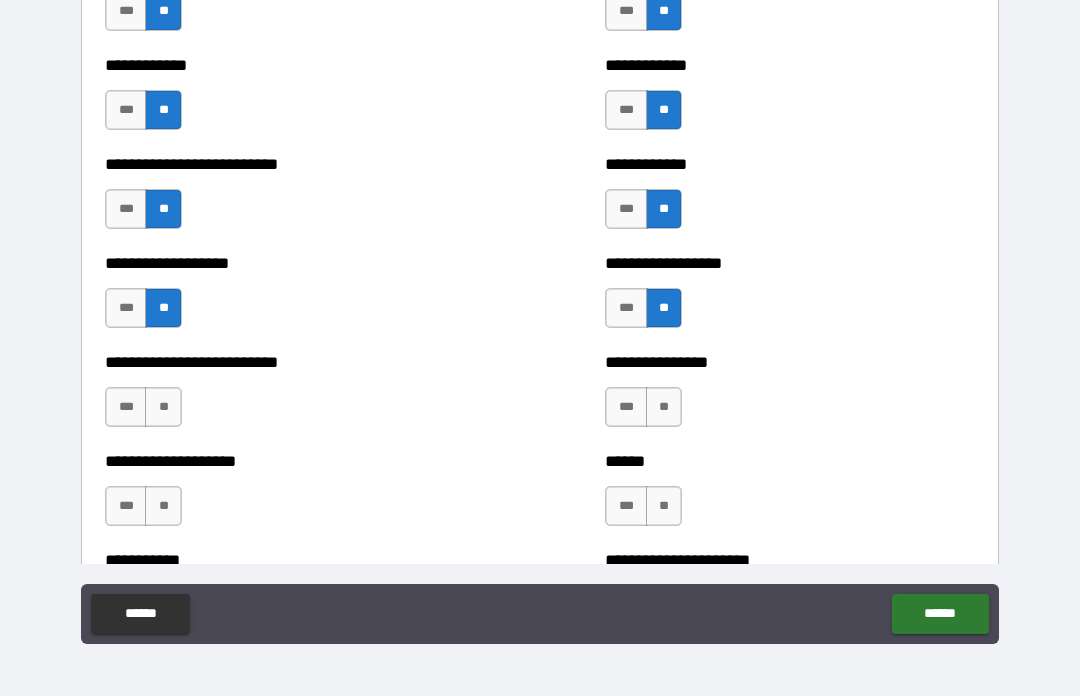 click on "**" at bounding box center (664, 407) 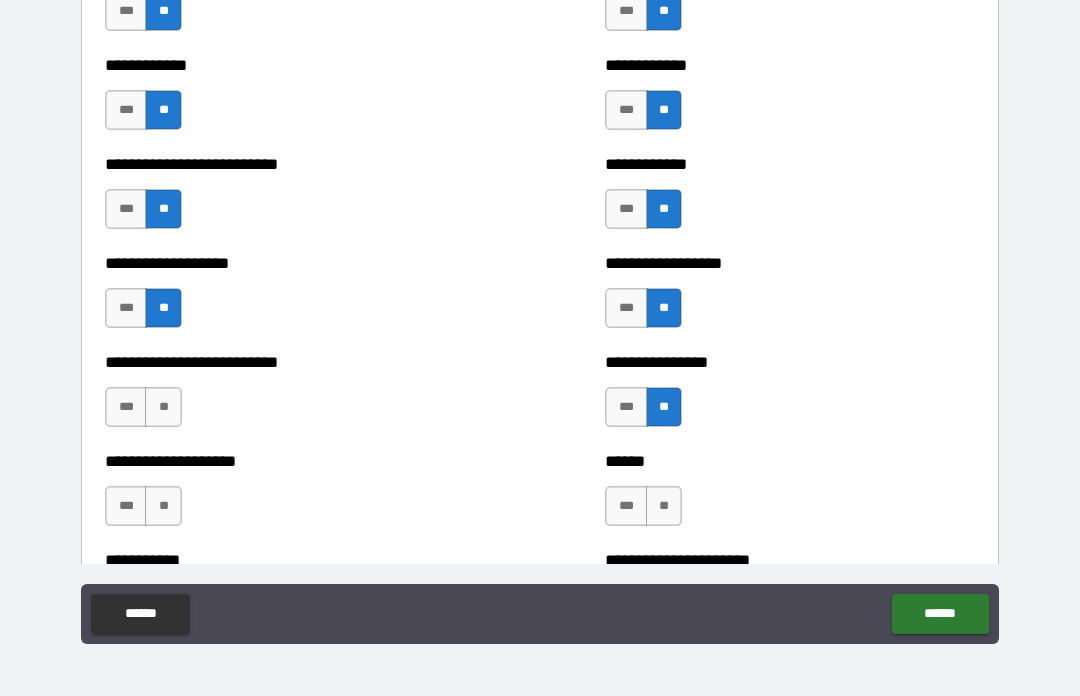 click on "**" at bounding box center (163, 407) 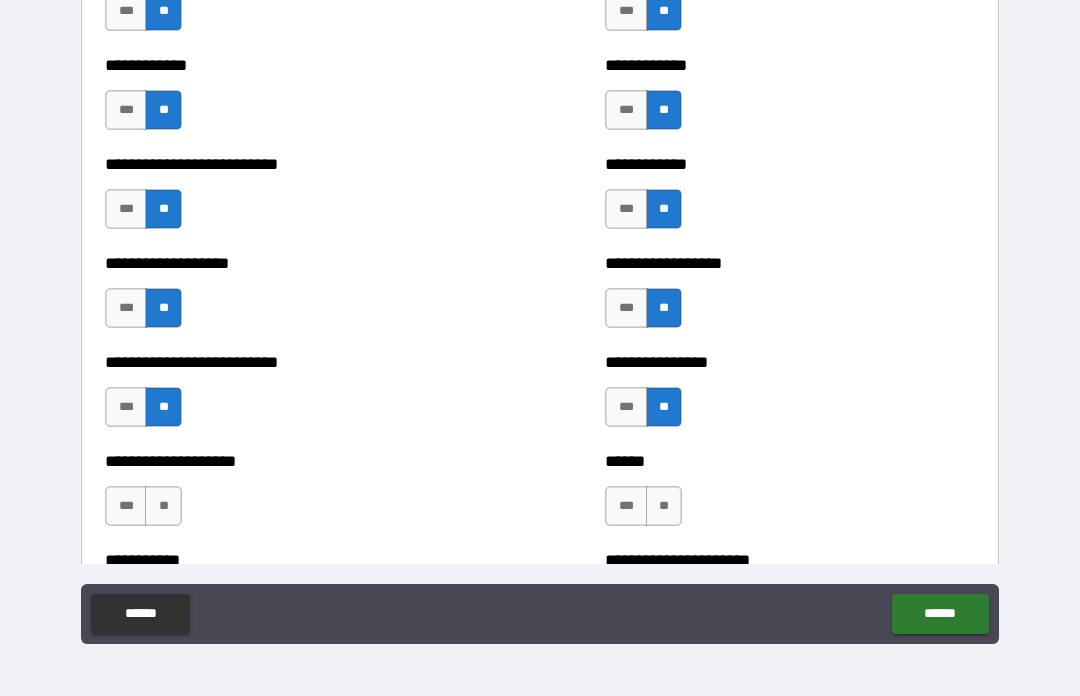 click on "**" at bounding box center [664, 506] 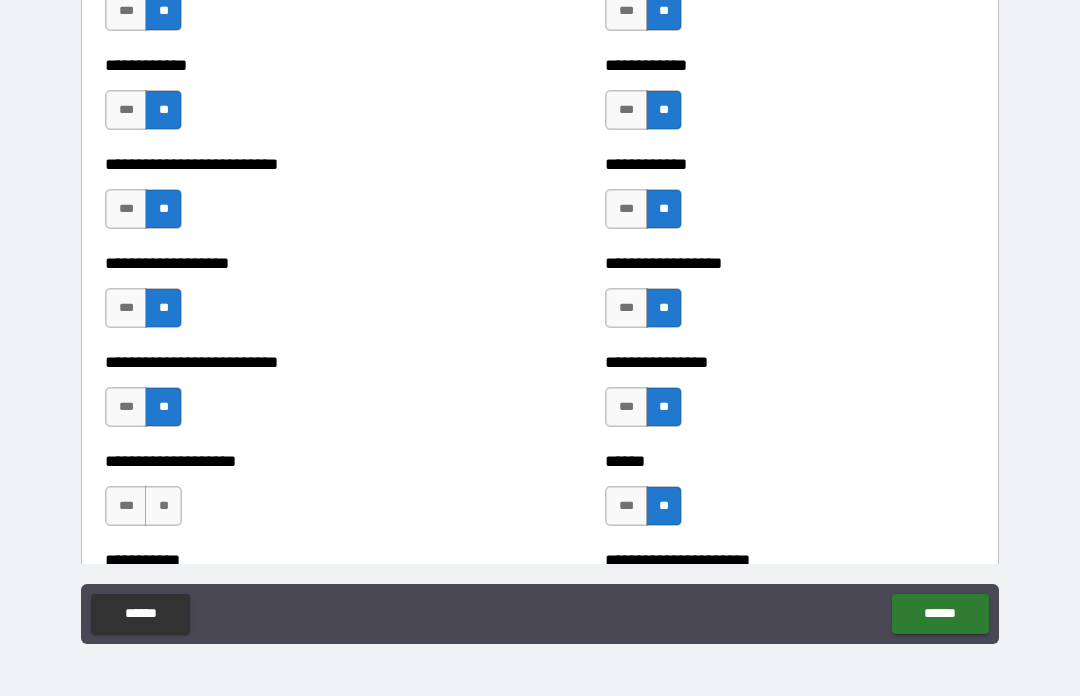 click on "**" at bounding box center [163, 506] 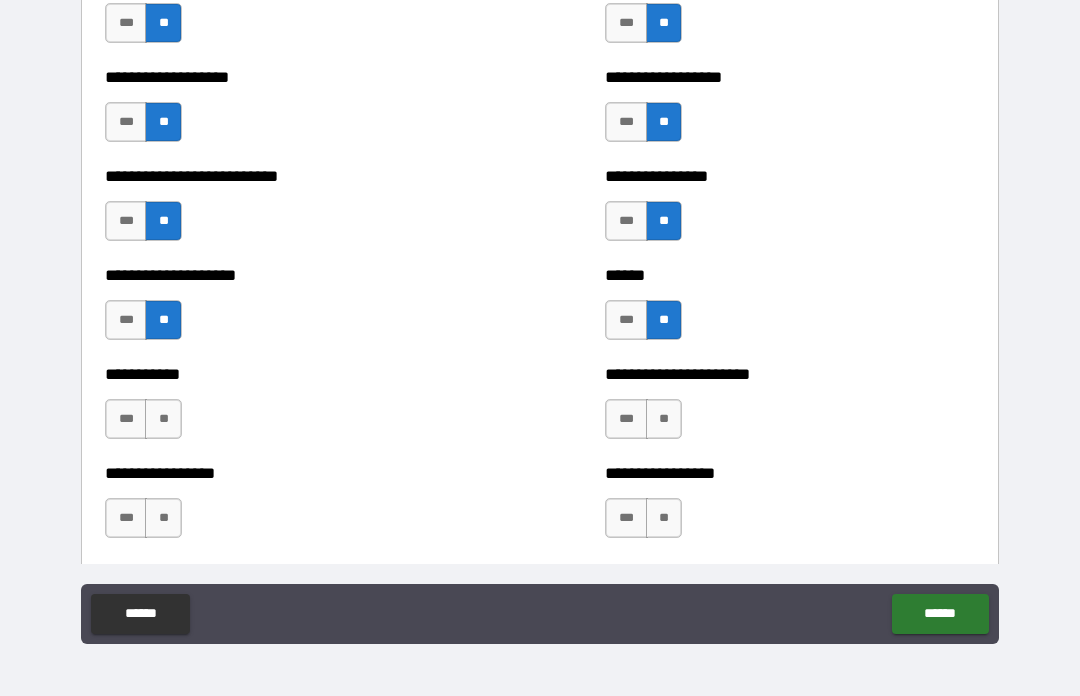 scroll, scrollTop: 5734, scrollLeft: 0, axis: vertical 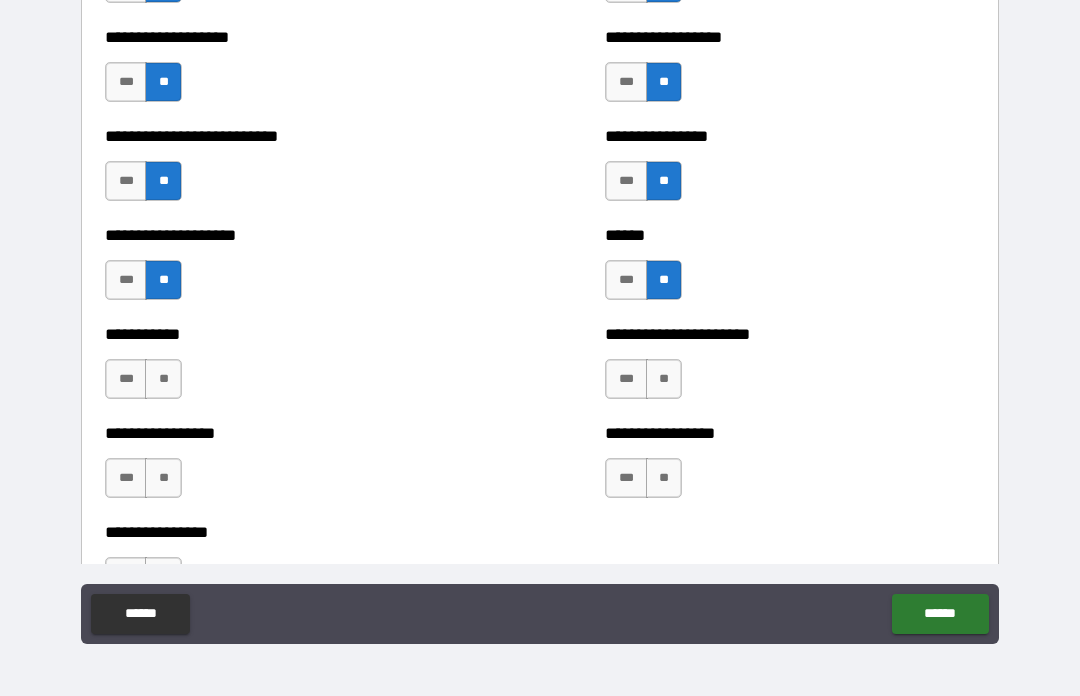 click on "**" at bounding box center (664, 379) 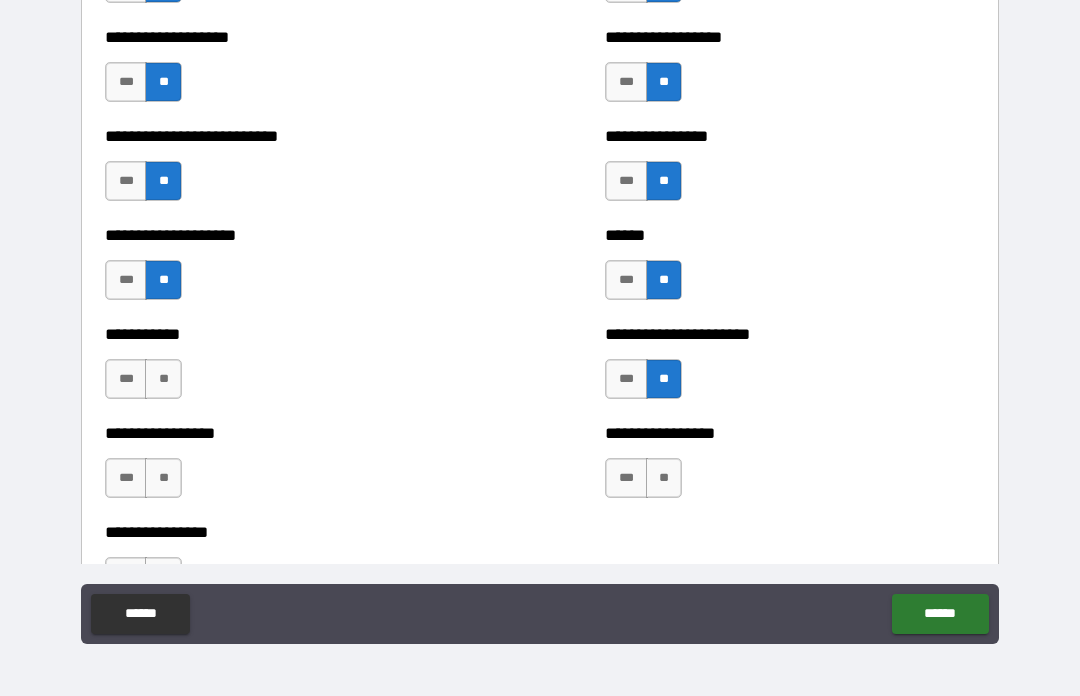 click on "**" at bounding box center [163, 379] 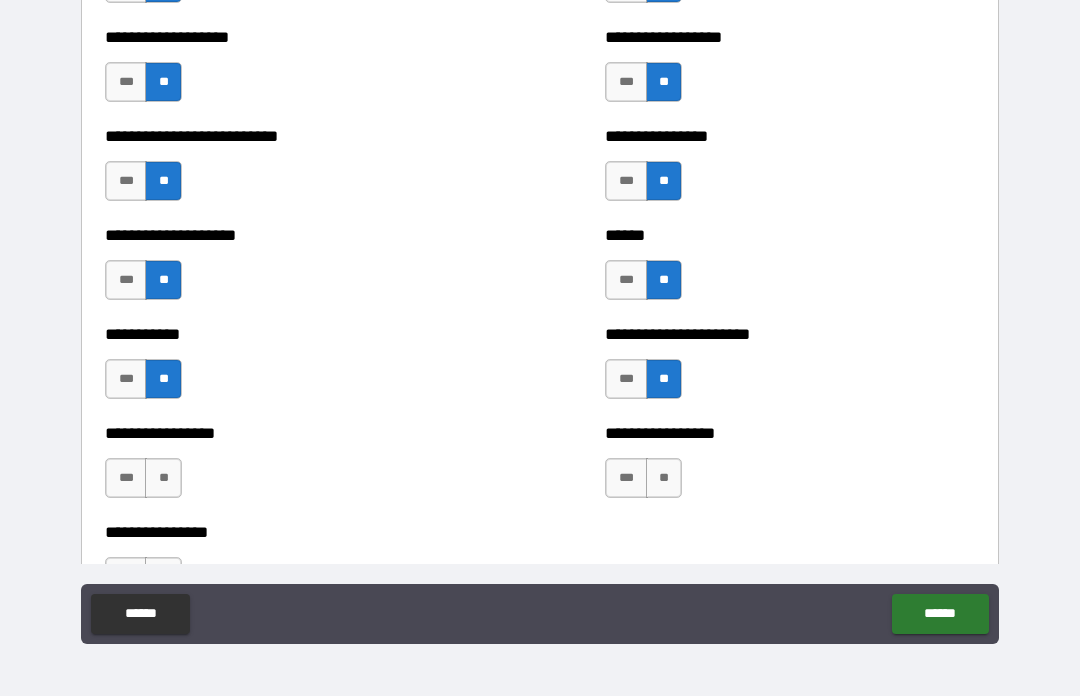 click on "**" at bounding box center [163, 478] 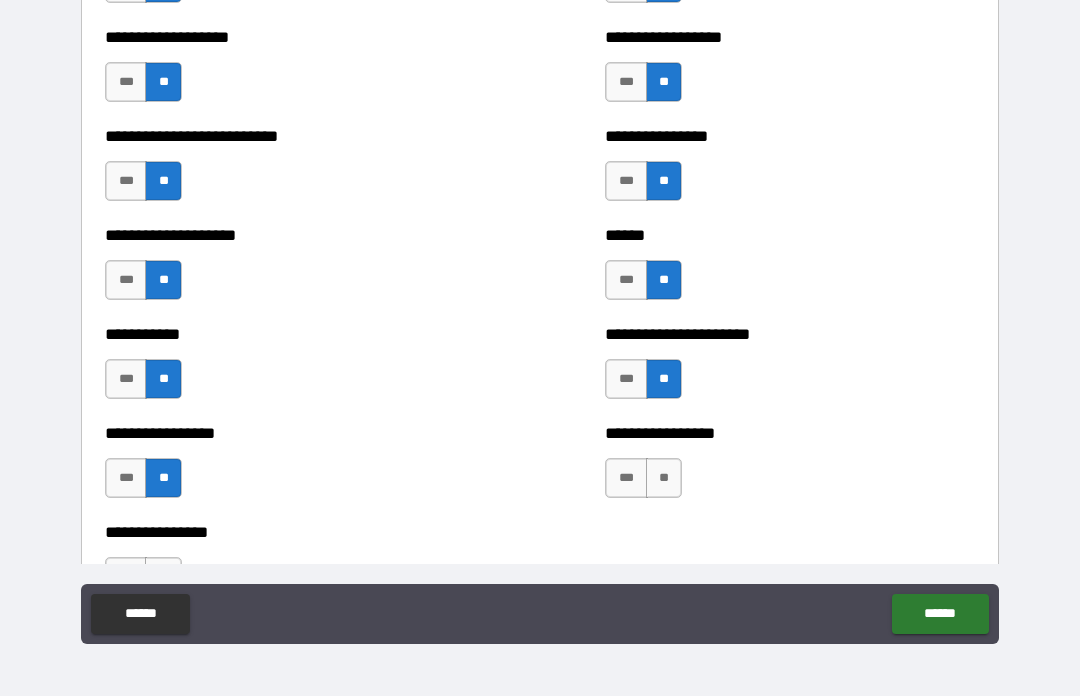 click on "**" at bounding box center [664, 478] 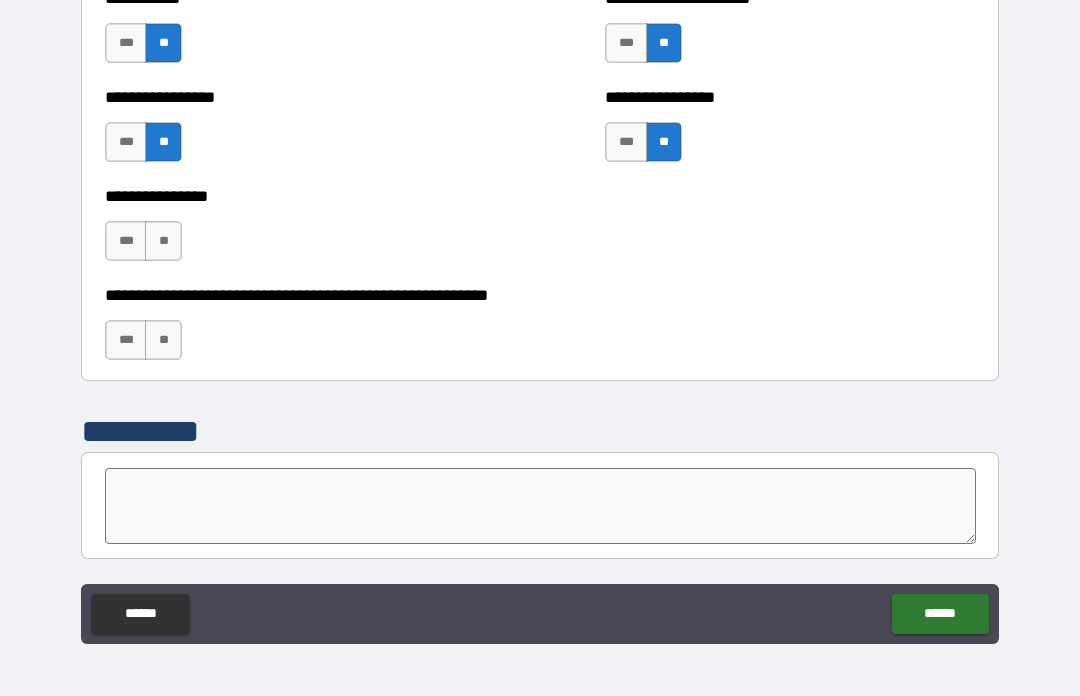 scroll, scrollTop: 6087, scrollLeft: 0, axis: vertical 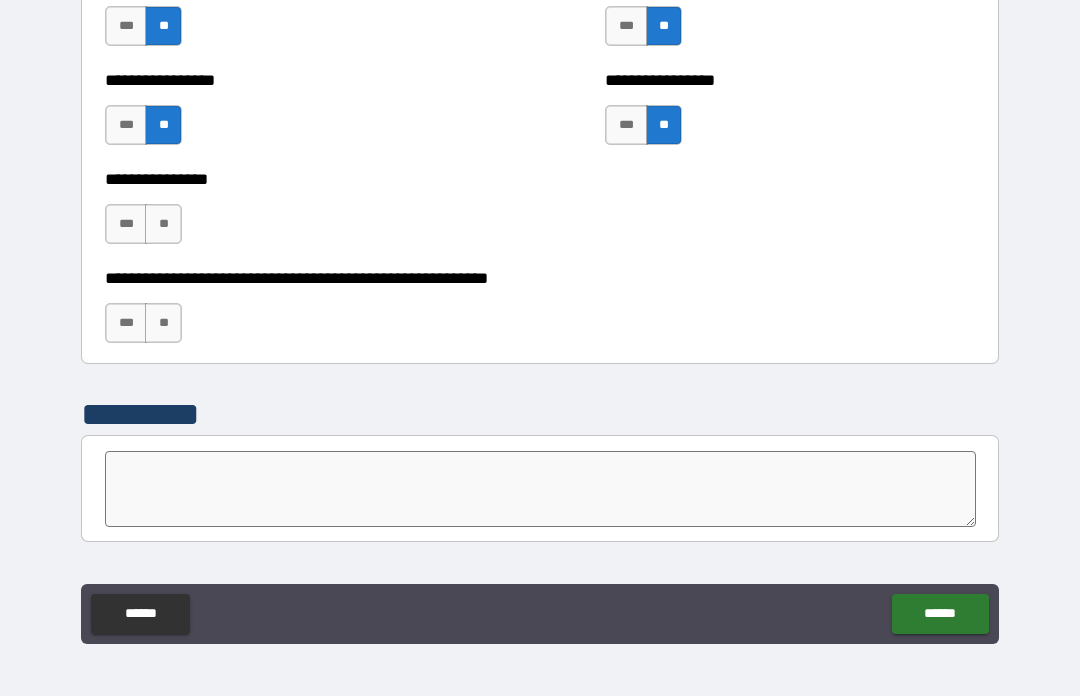 click on "**" at bounding box center [163, 224] 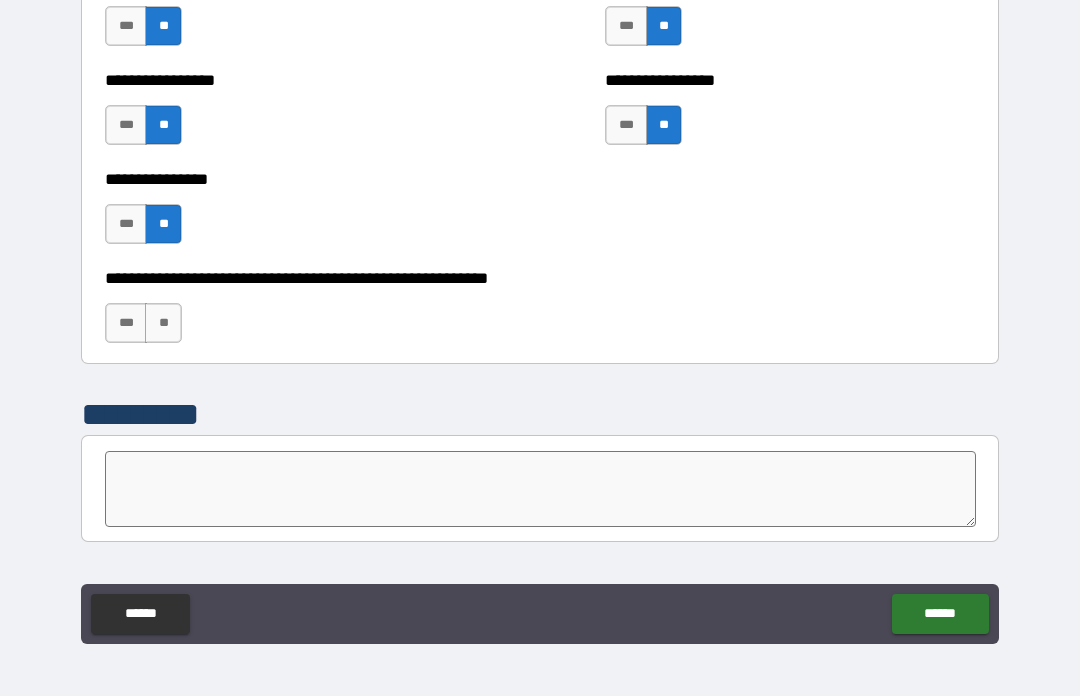 click on "**" at bounding box center (163, 323) 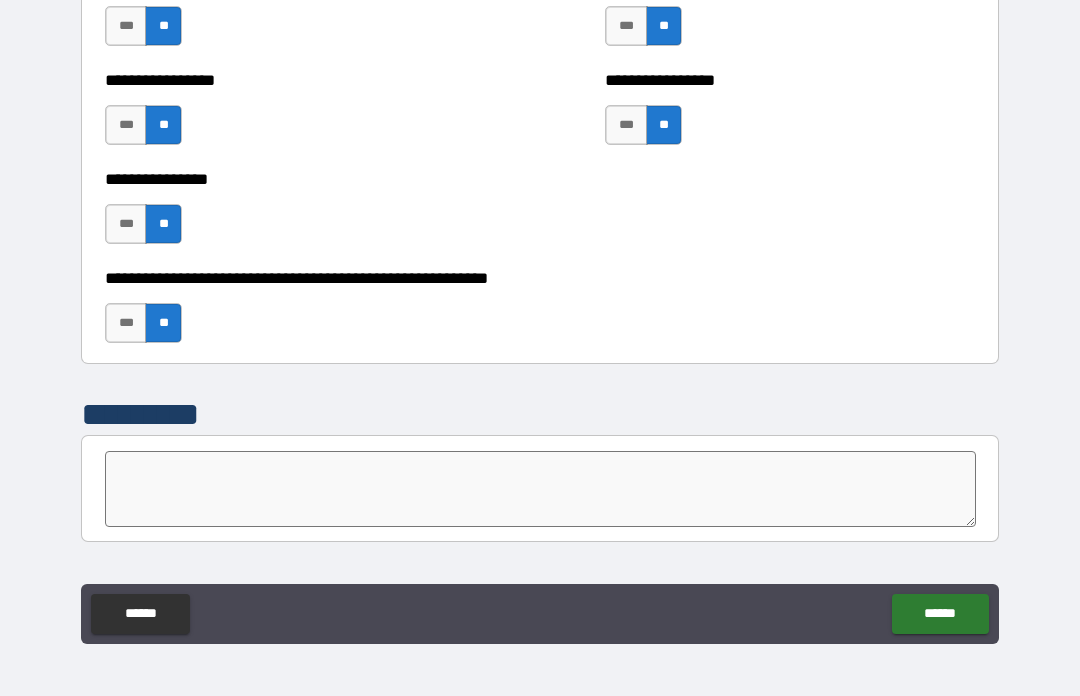 click at bounding box center [540, 489] 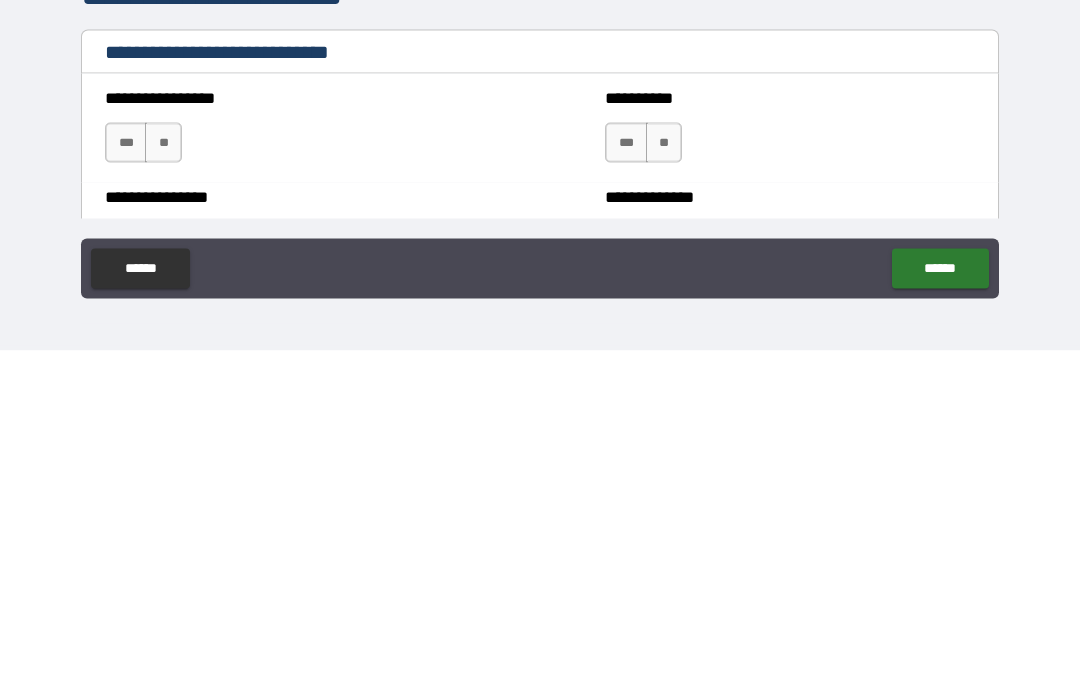 scroll, scrollTop: 6345, scrollLeft: 0, axis: vertical 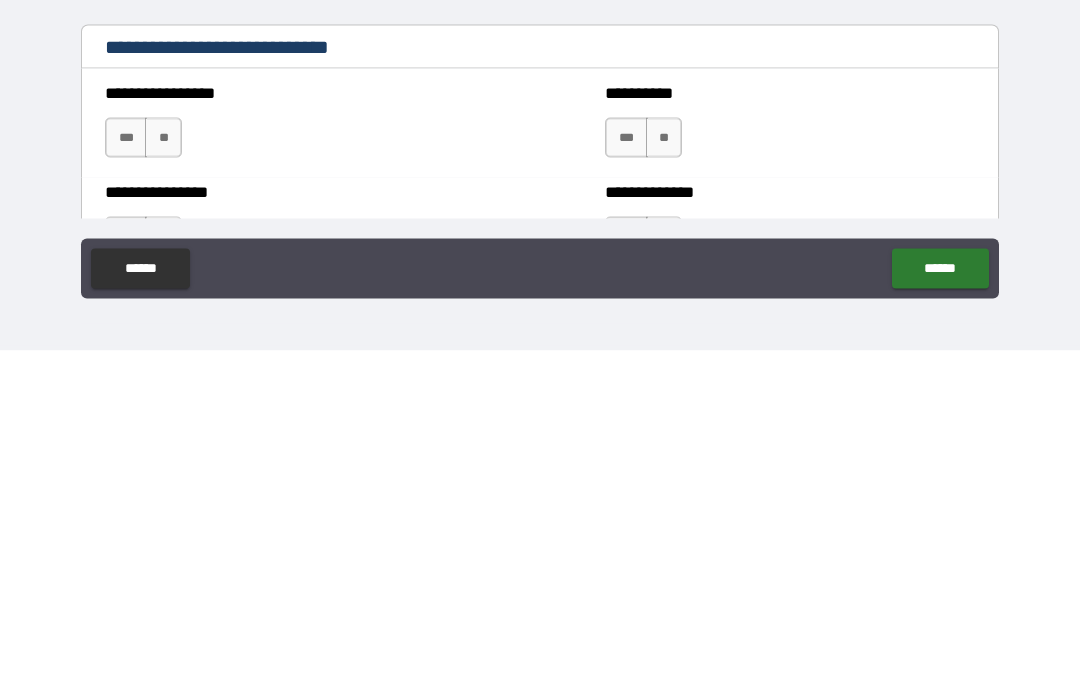 click on "**" at bounding box center [163, 483] 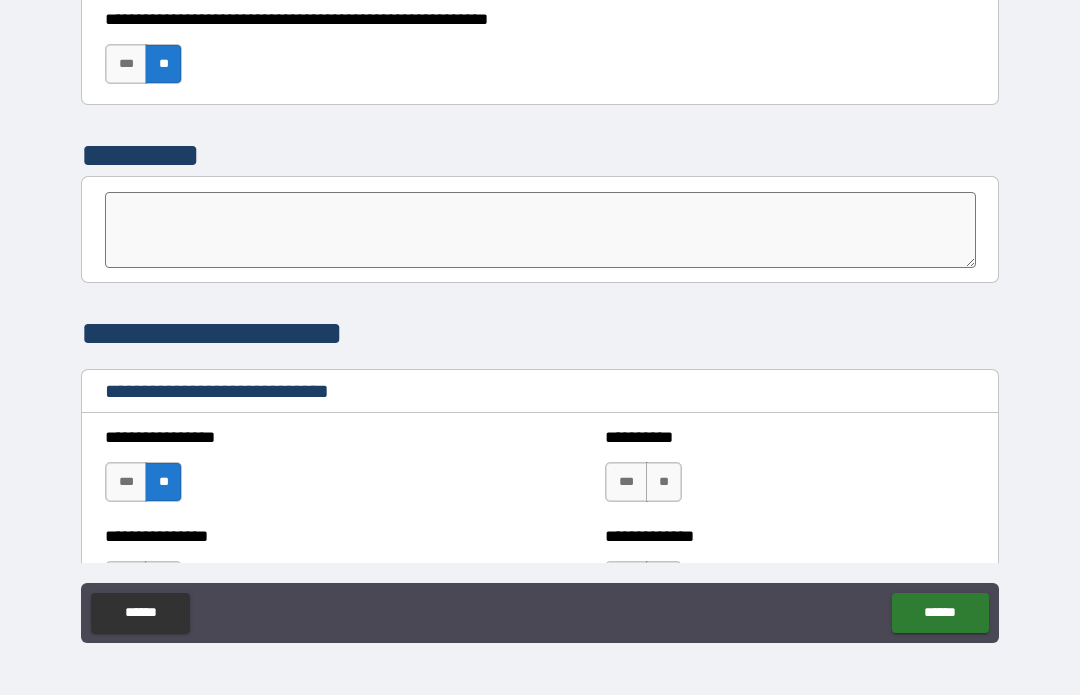 click on "**" at bounding box center [664, 483] 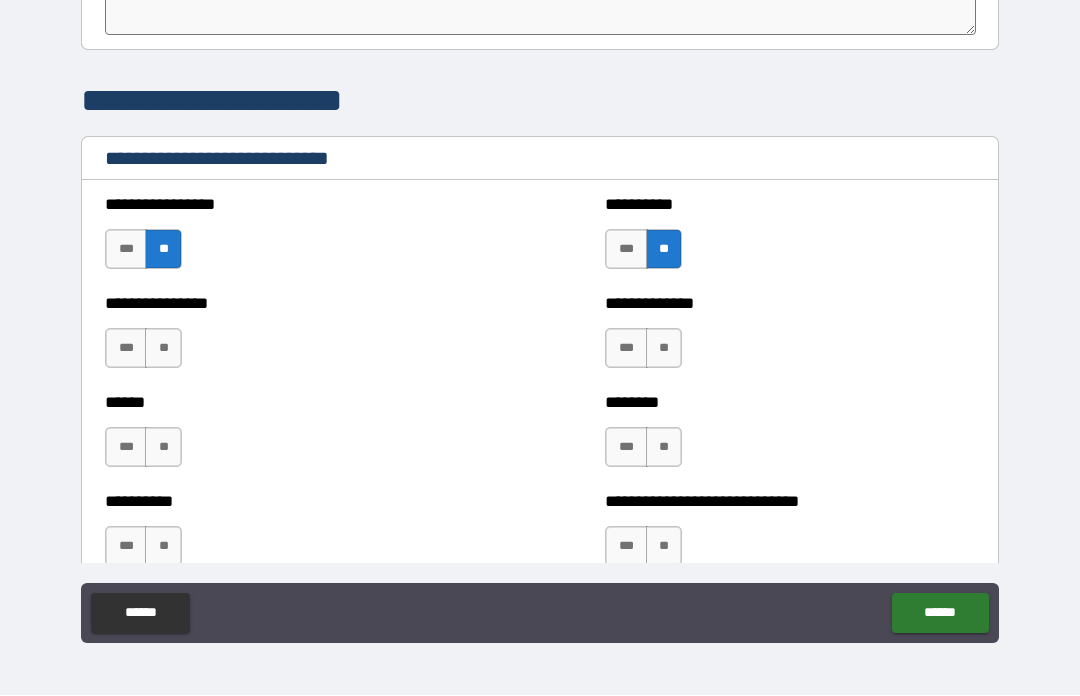 scroll, scrollTop: 6586, scrollLeft: 0, axis: vertical 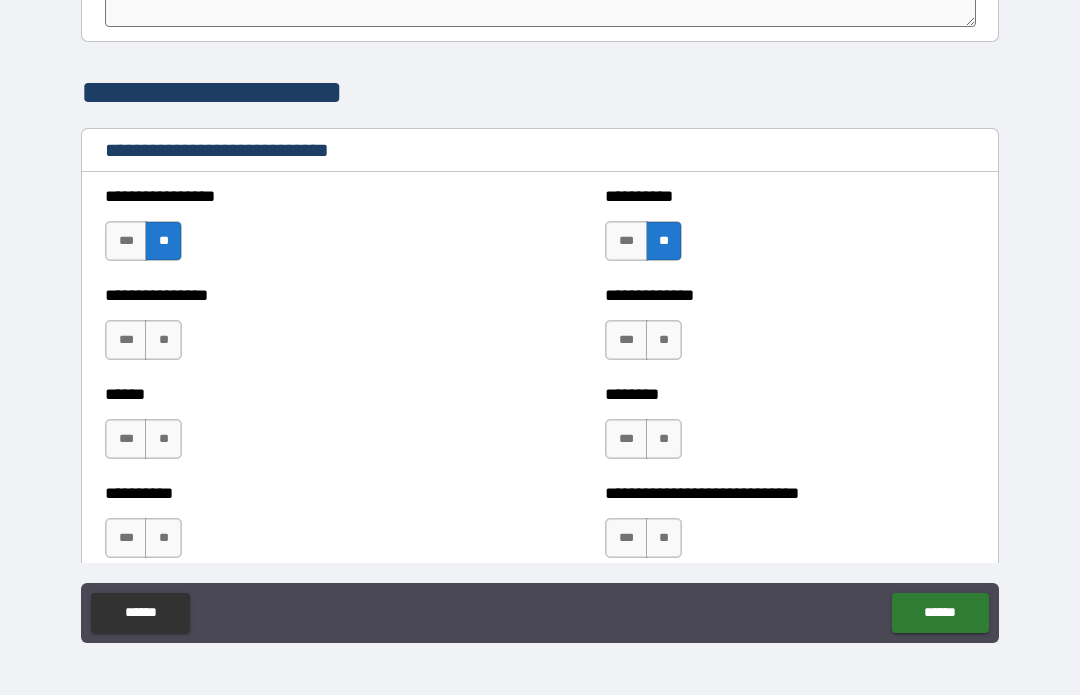 click on "**" at bounding box center (664, 341) 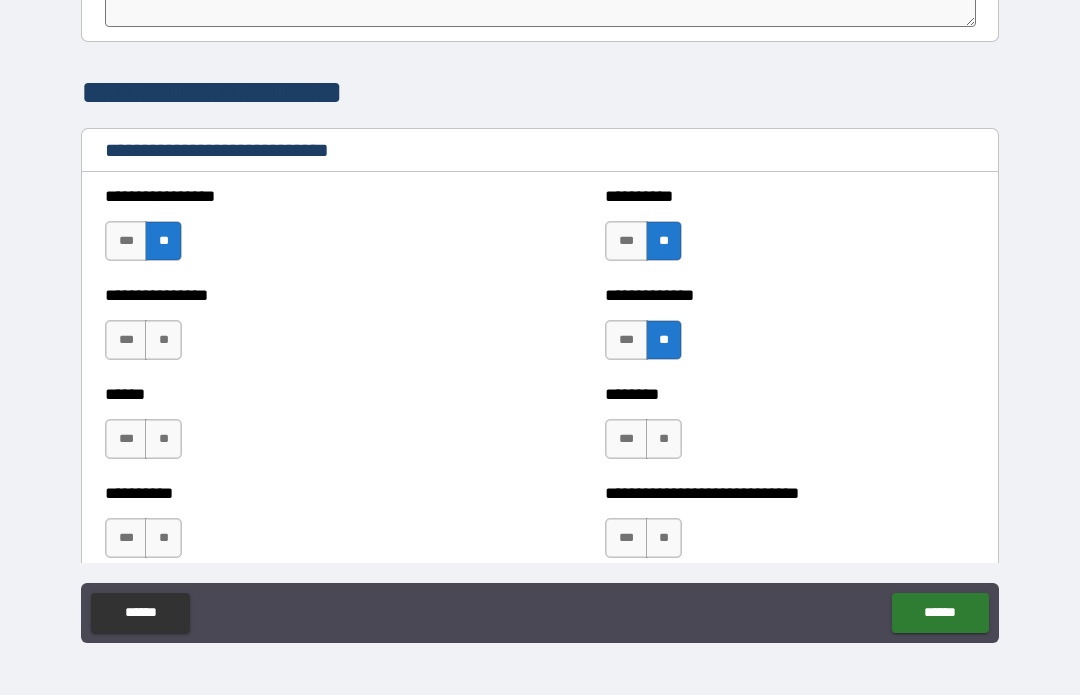 click on "**" at bounding box center (163, 341) 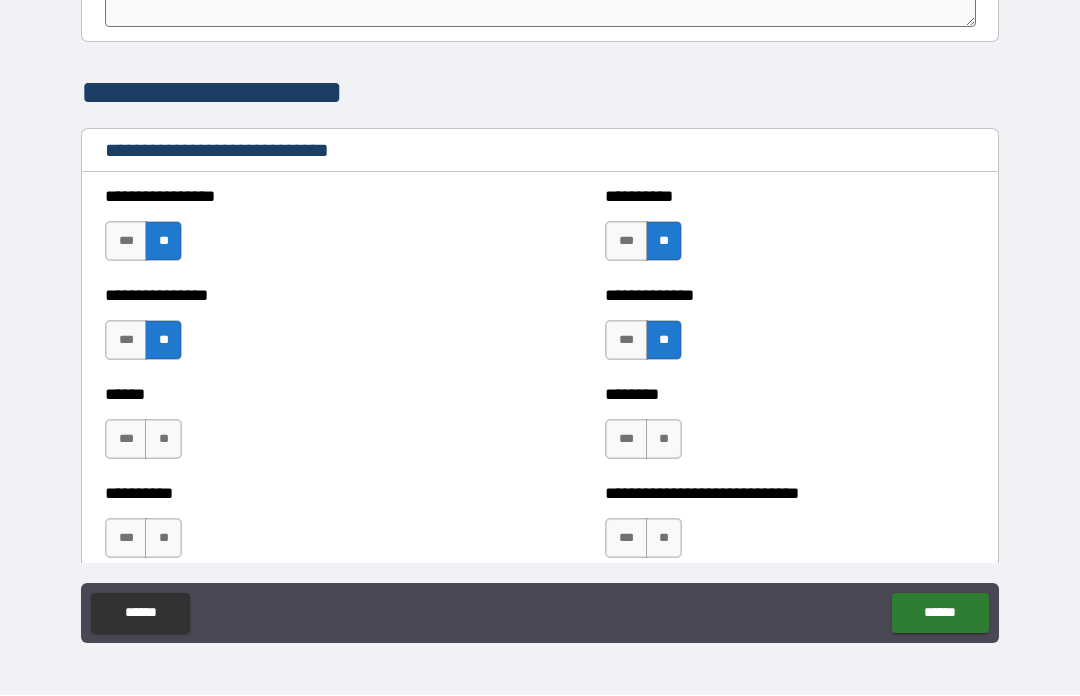 click on "**" at bounding box center [163, 440] 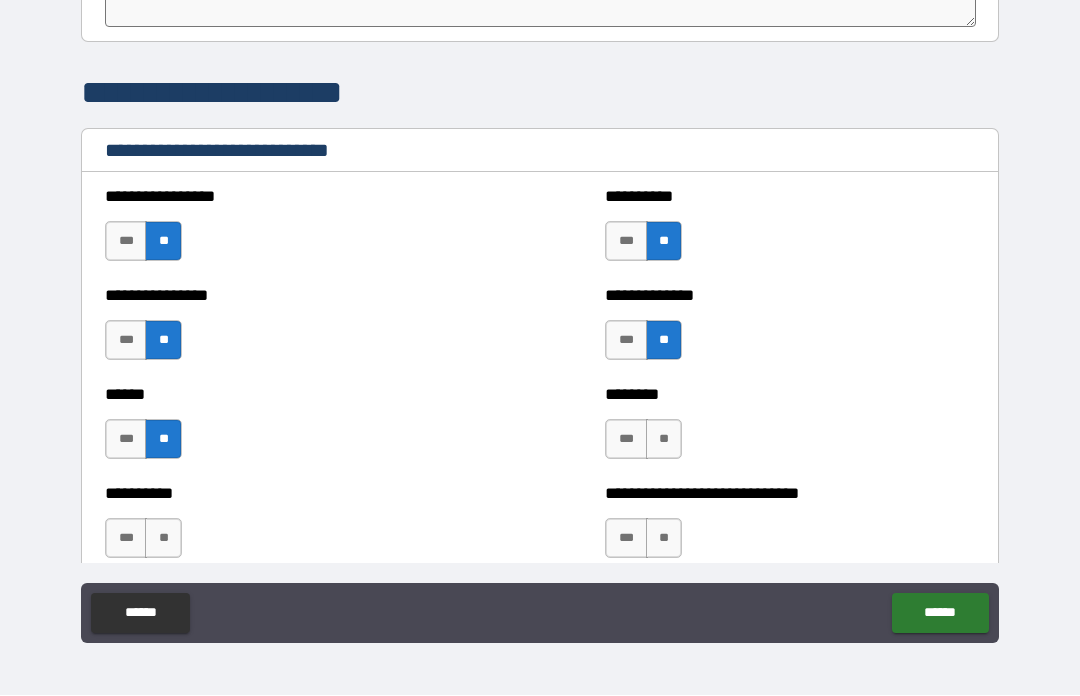 click on "**" at bounding box center (664, 440) 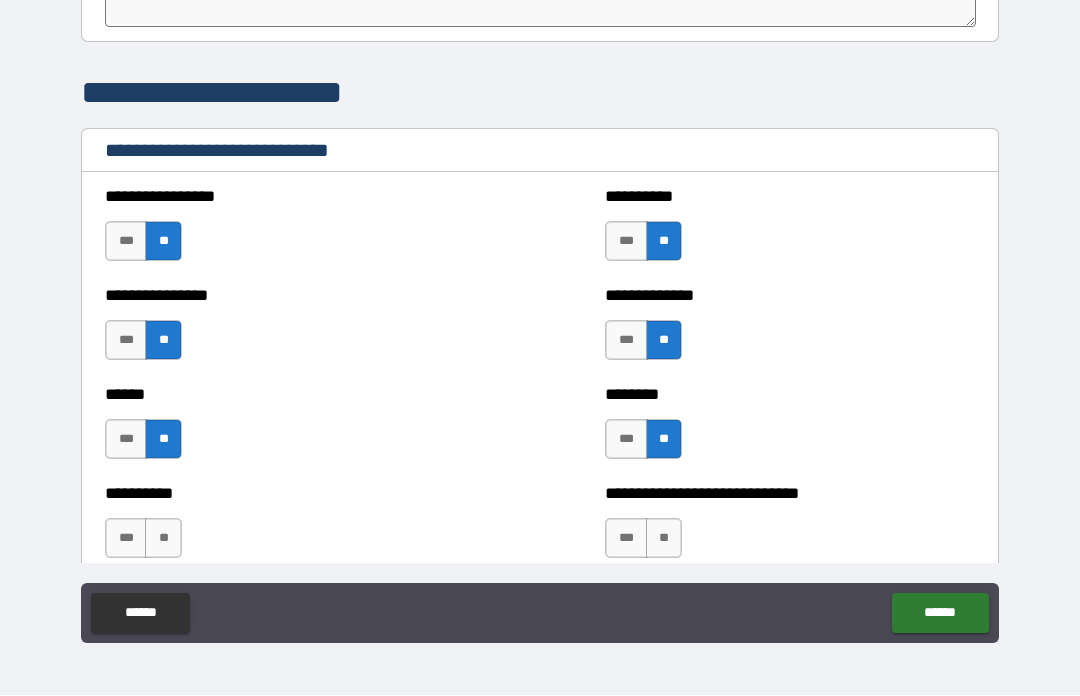 click on "**" at bounding box center (664, 539) 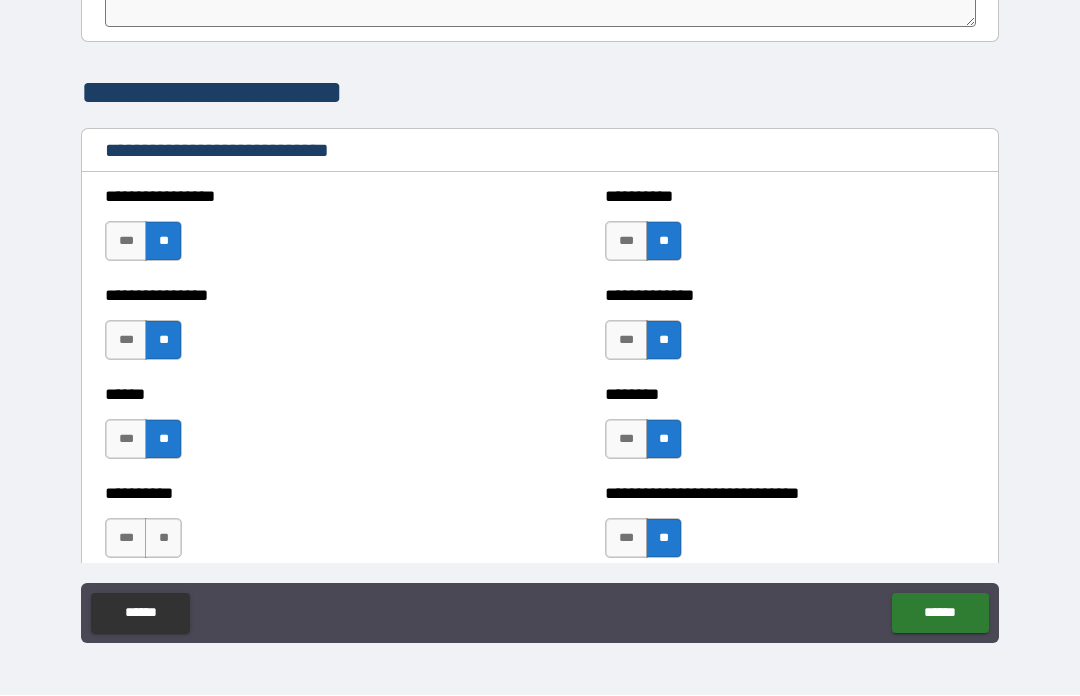 click on "**" at bounding box center (163, 539) 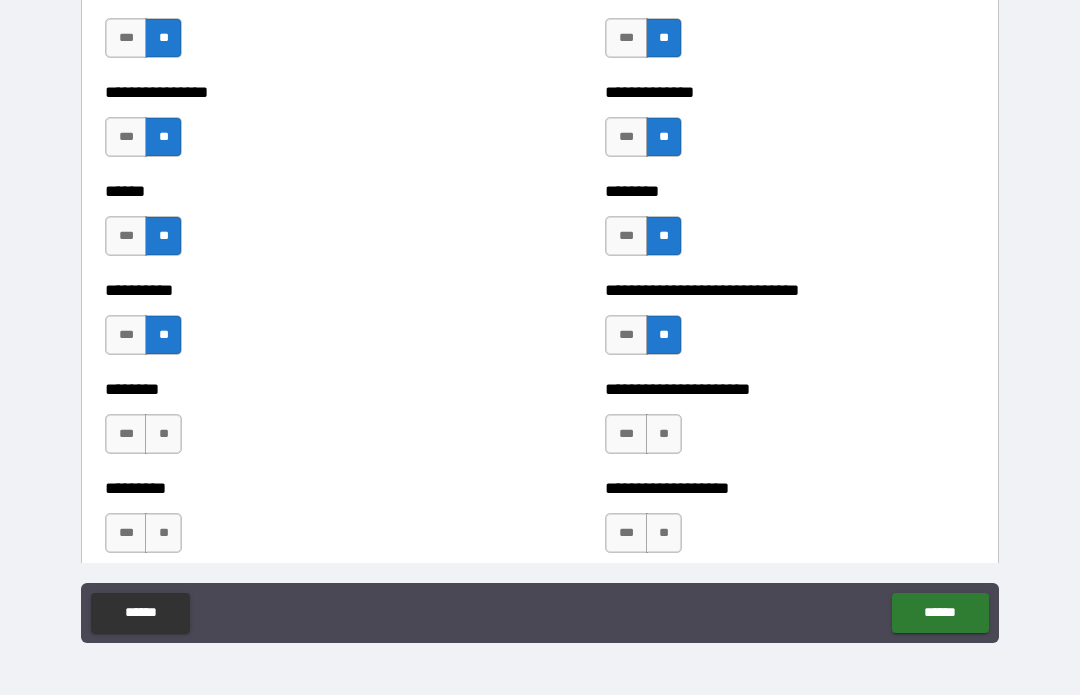scroll, scrollTop: 6815, scrollLeft: 0, axis: vertical 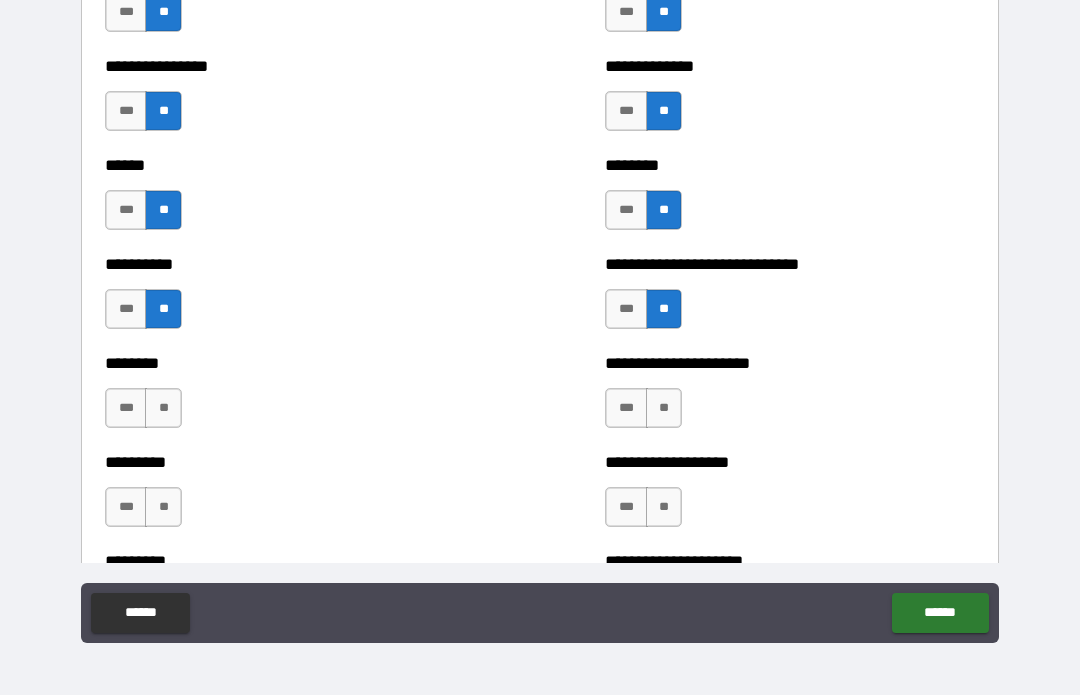 click on "**" at bounding box center (163, 409) 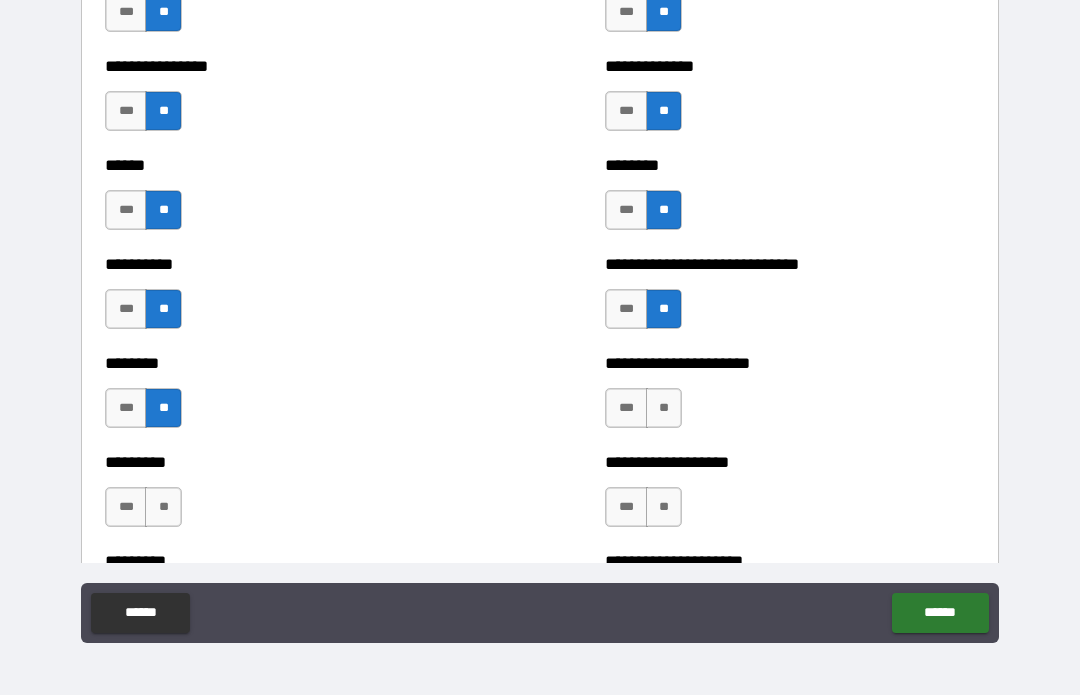 click on "**" at bounding box center (664, 409) 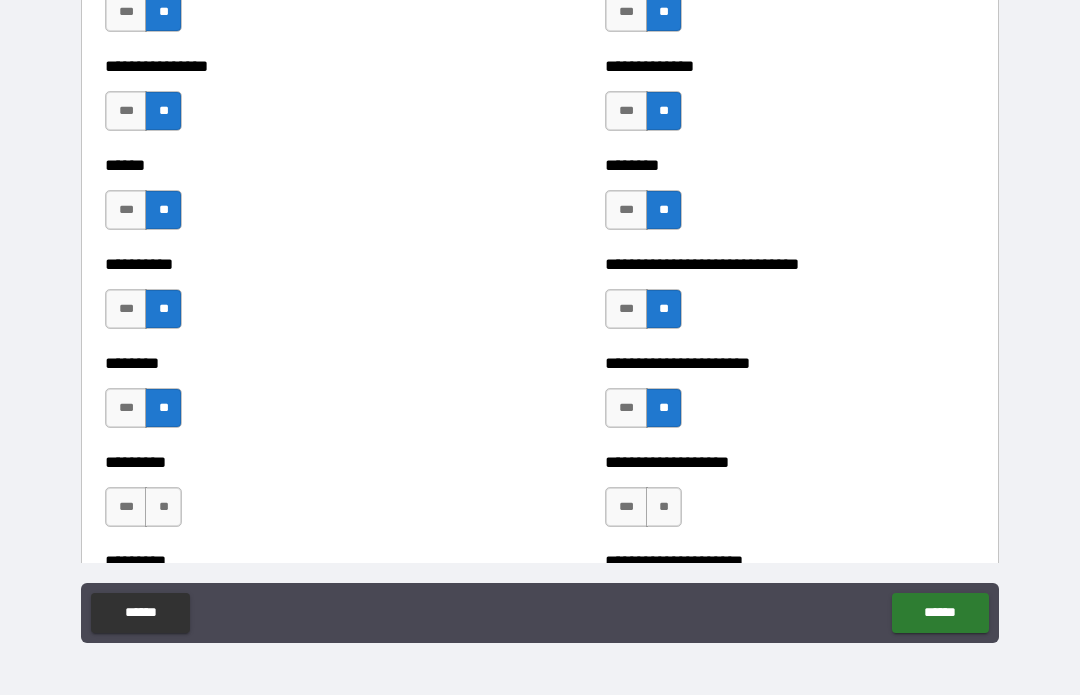 click on "**" at bounding box center [664, 508] 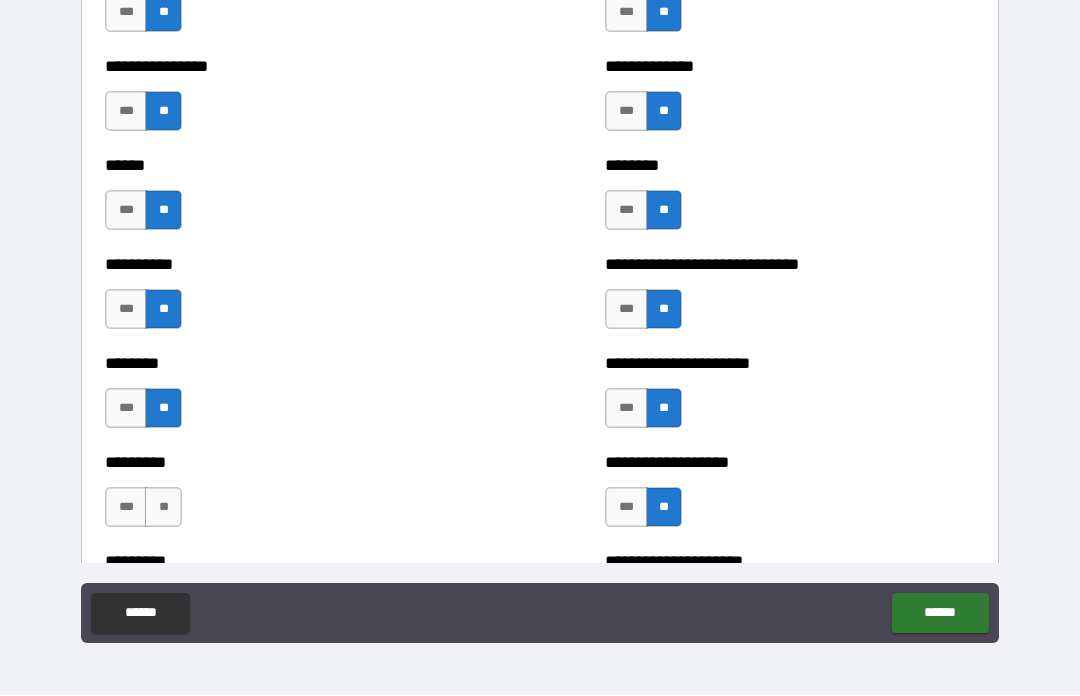 click on "**" at bounding box center (163, 508) 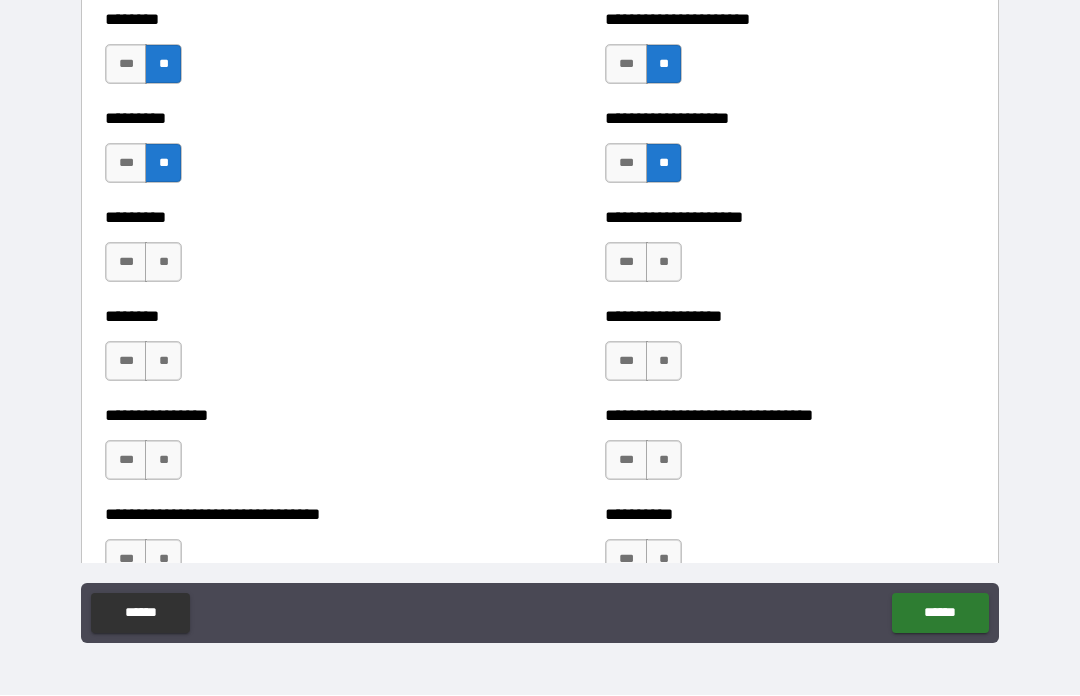 scroll, scrollTop: 7175, scrollLeft: 0, axis: vertical 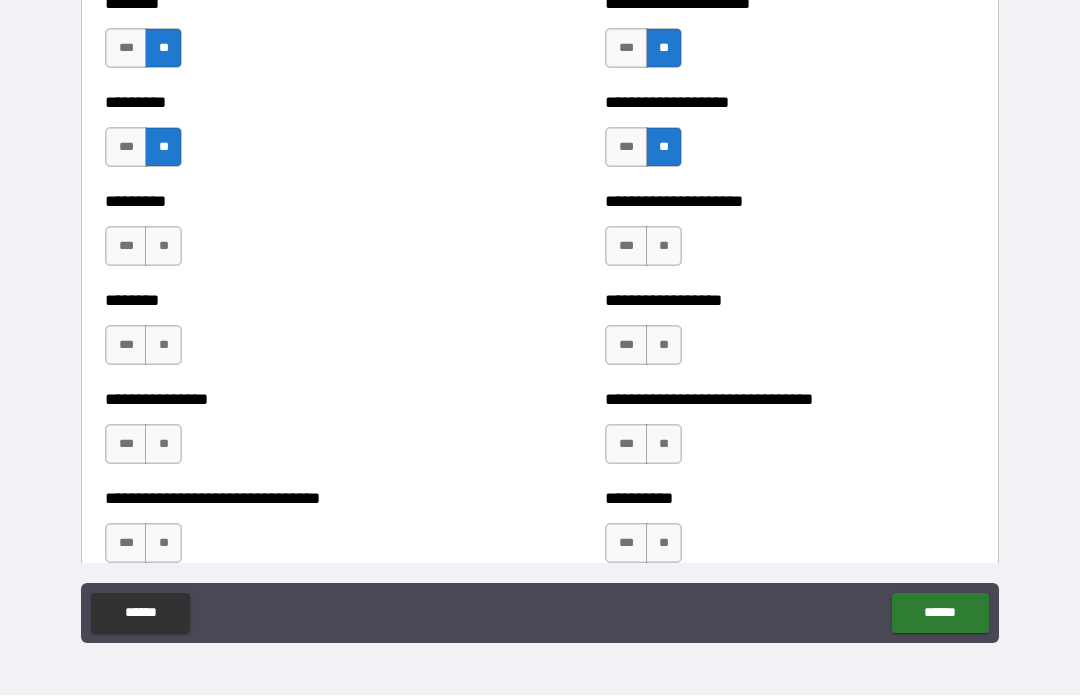 click on "***" at bounding box center [126, 247] 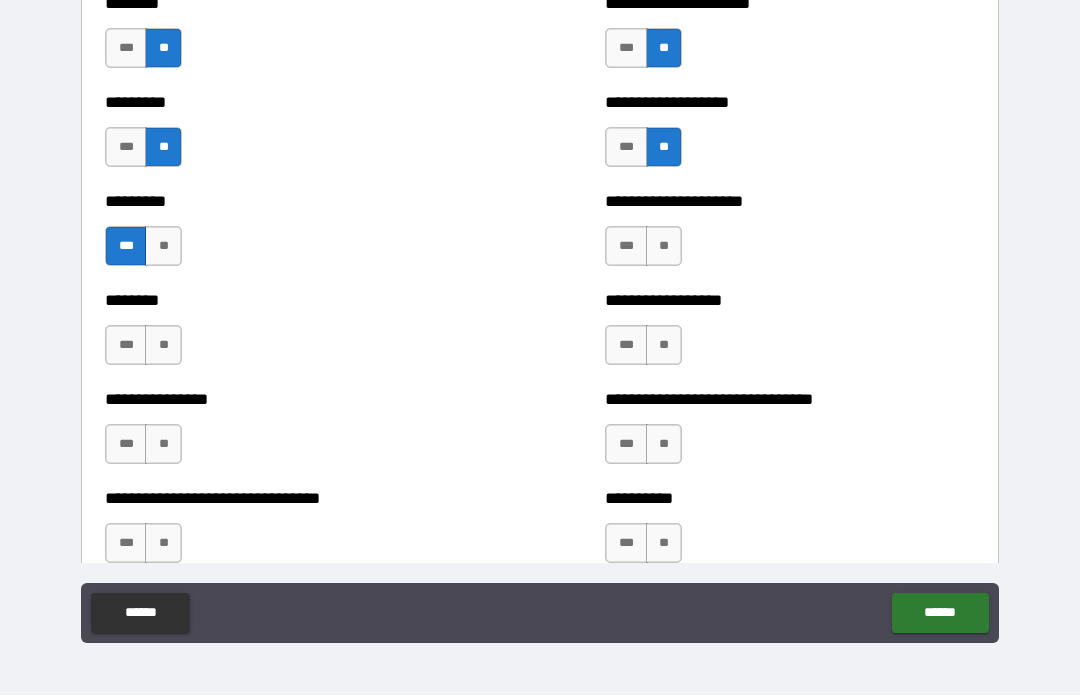 click on "**" at bounding box center (664, 247) 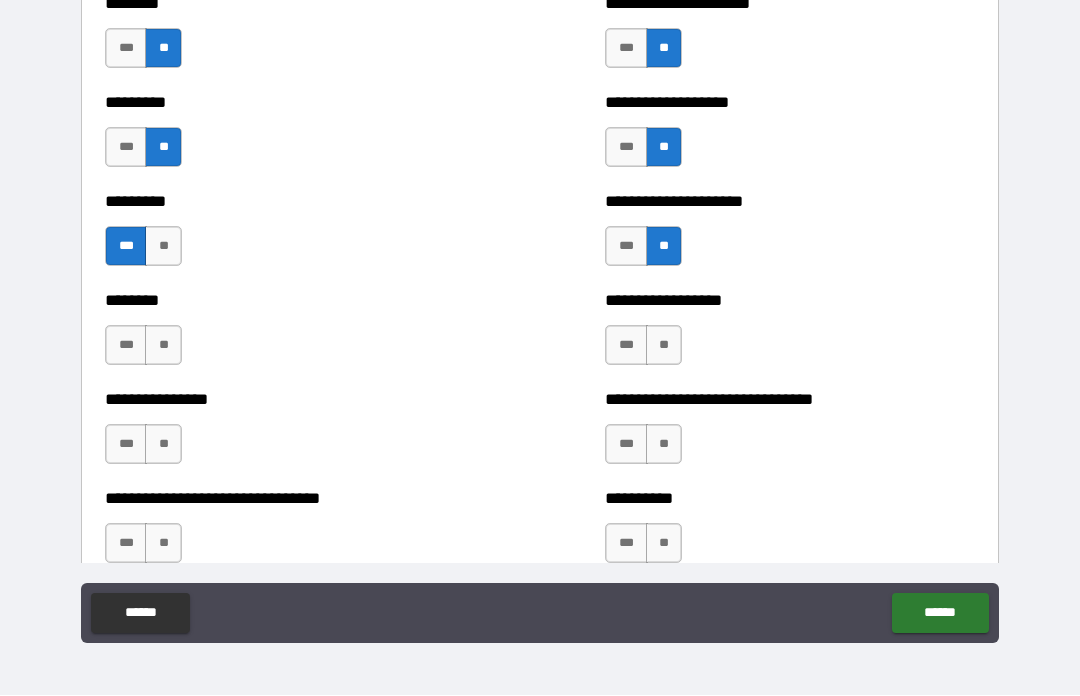 click on "**" at bounding box center [664, 346] 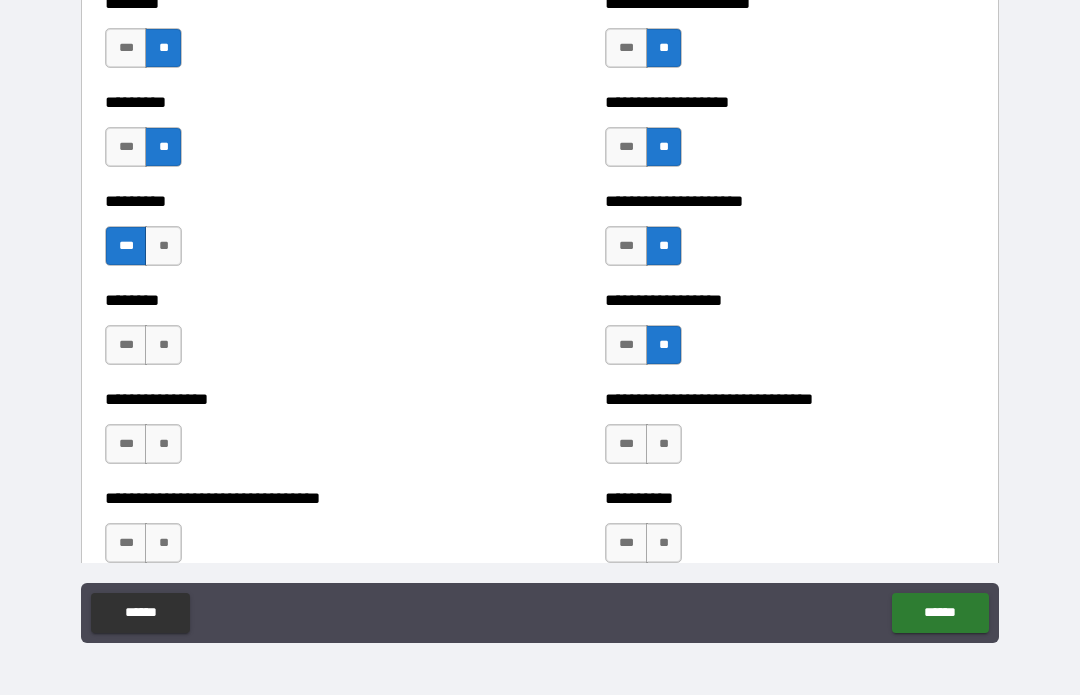 click on "**" at bounding box center [664, 445] 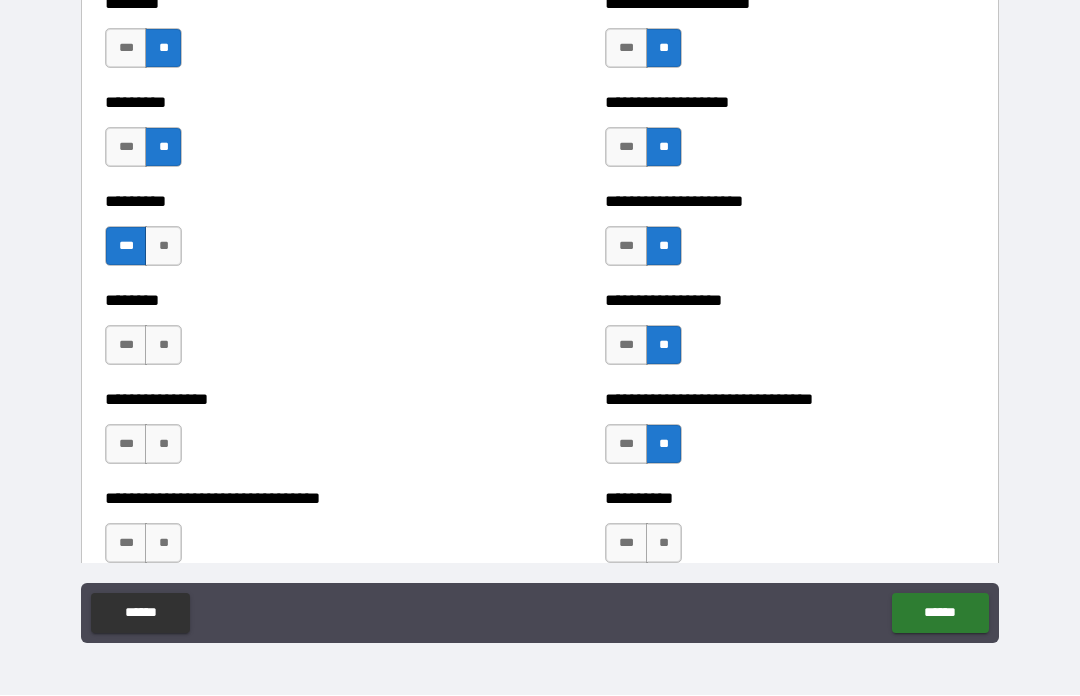 click on "**" at bounding box center (163, 445) 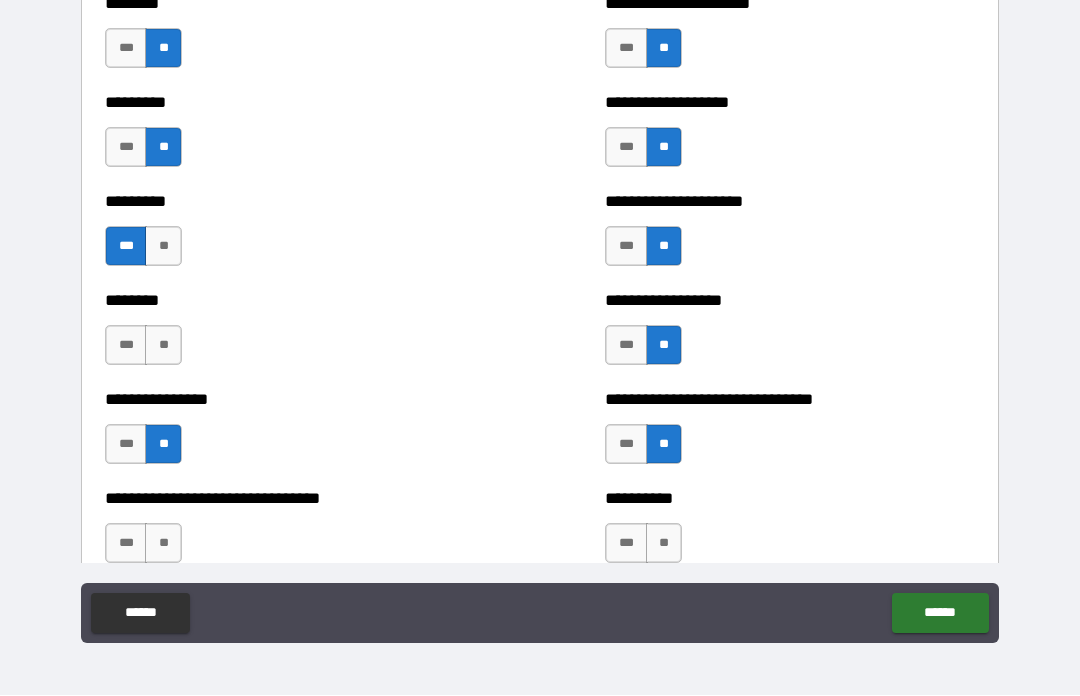 click on "**" at bounding box center (163, 544) 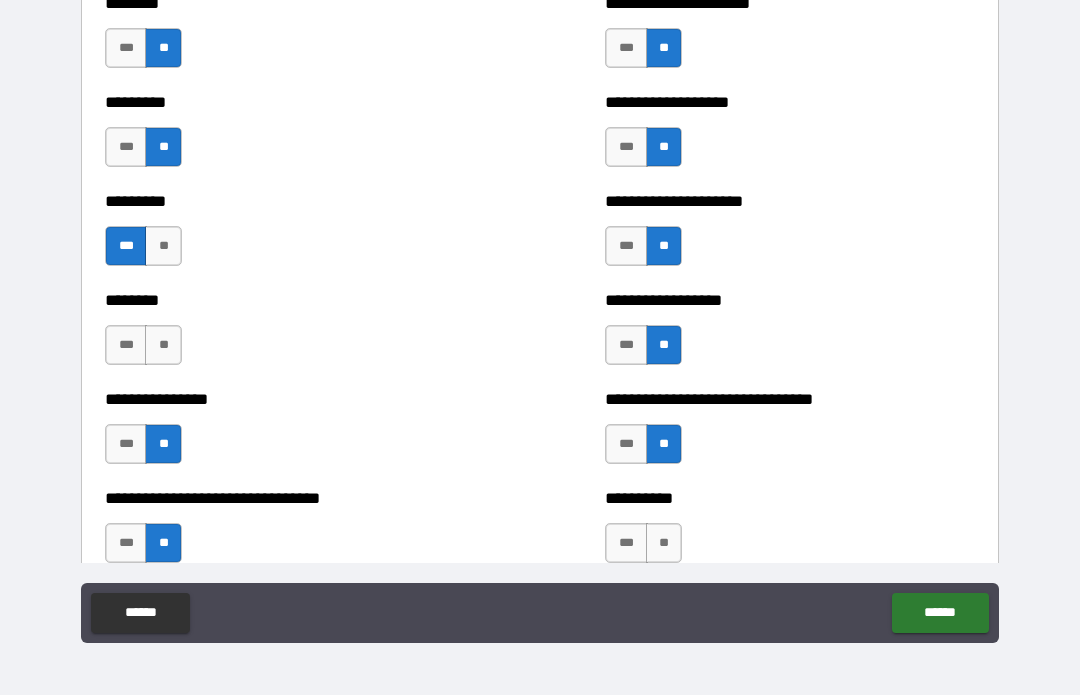 click on "**" at bounding box center [664, 544] 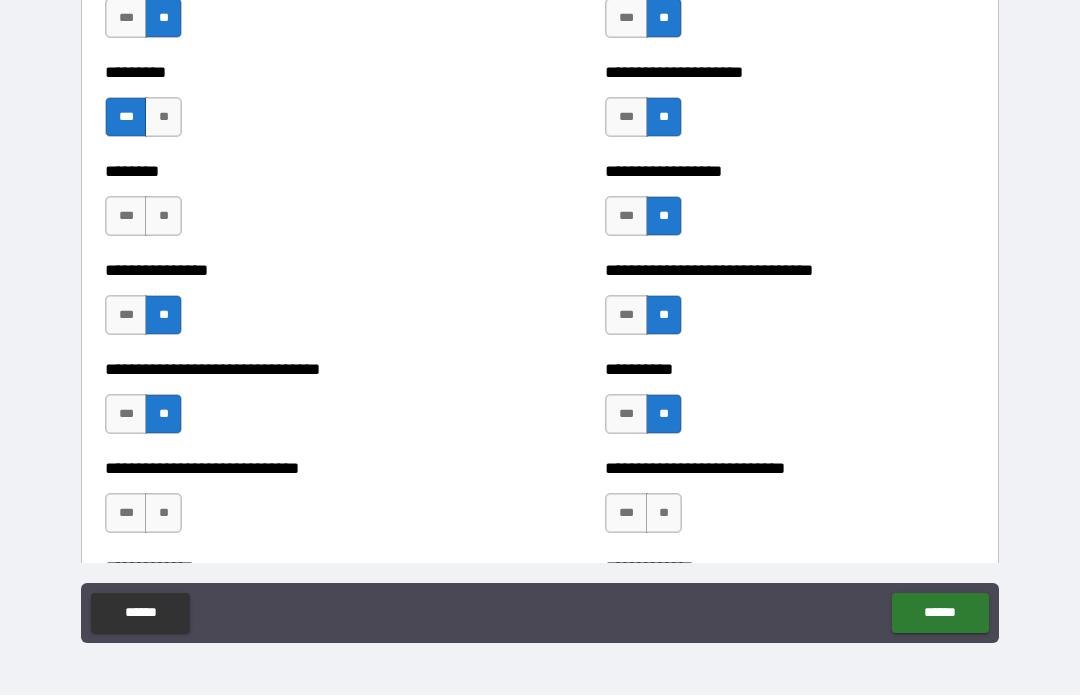 scroll, scrollTop: 7306, scrollLeft: 0, axis: vertical 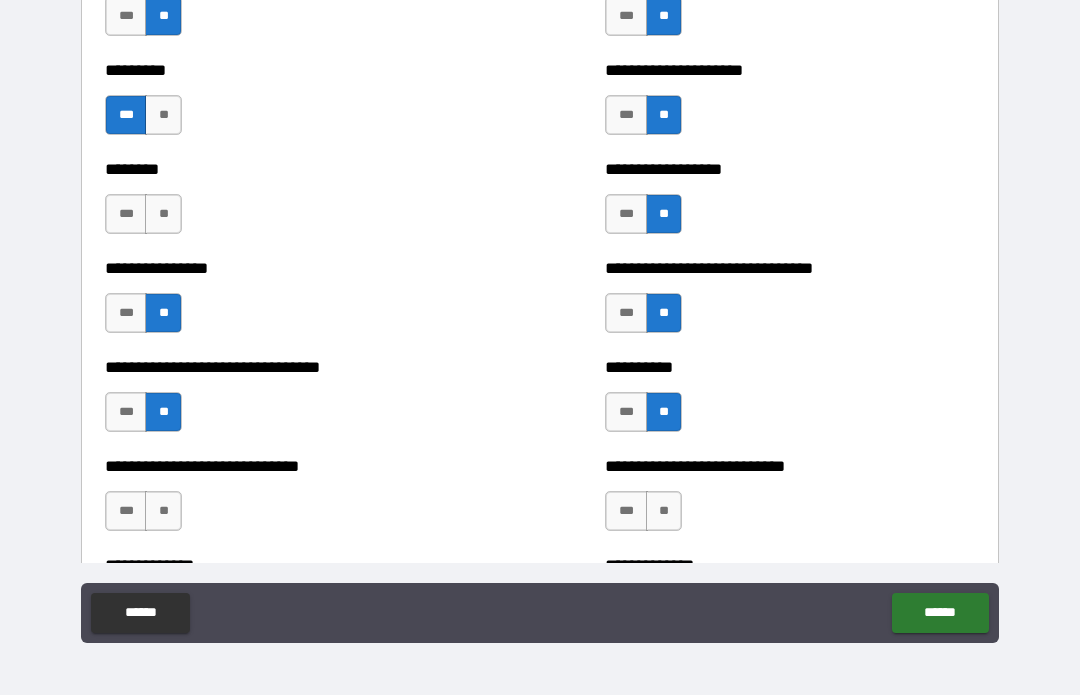 click on "**" at bounding box center (163, 215) 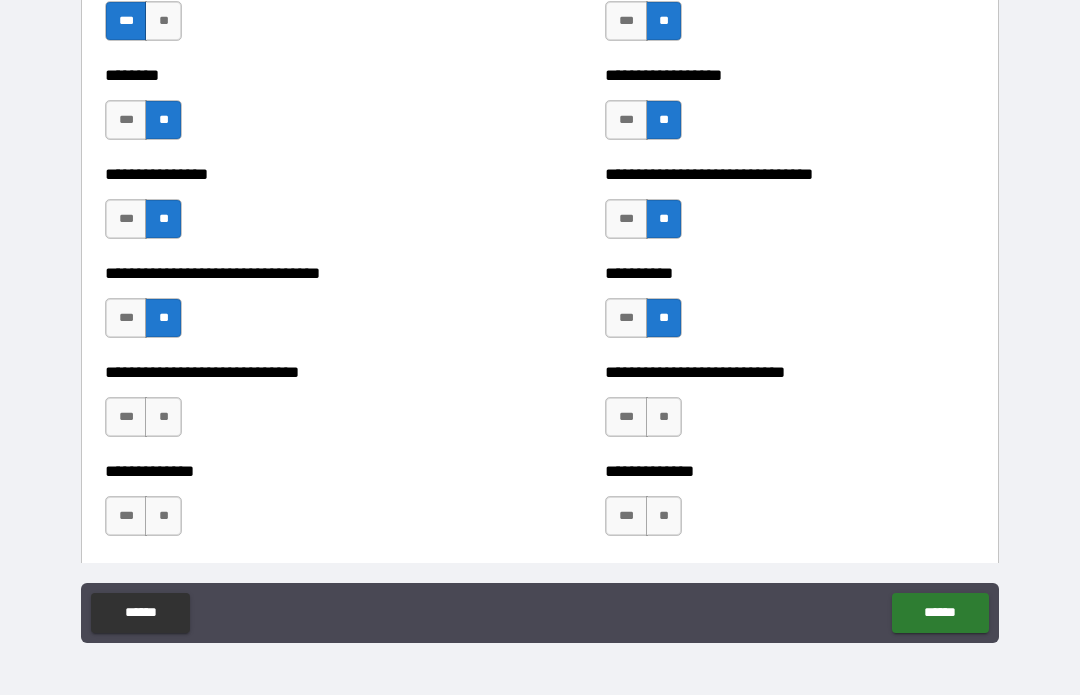 scroll, scrollTop: 7395, scrollLeft: 0, axis: vertical 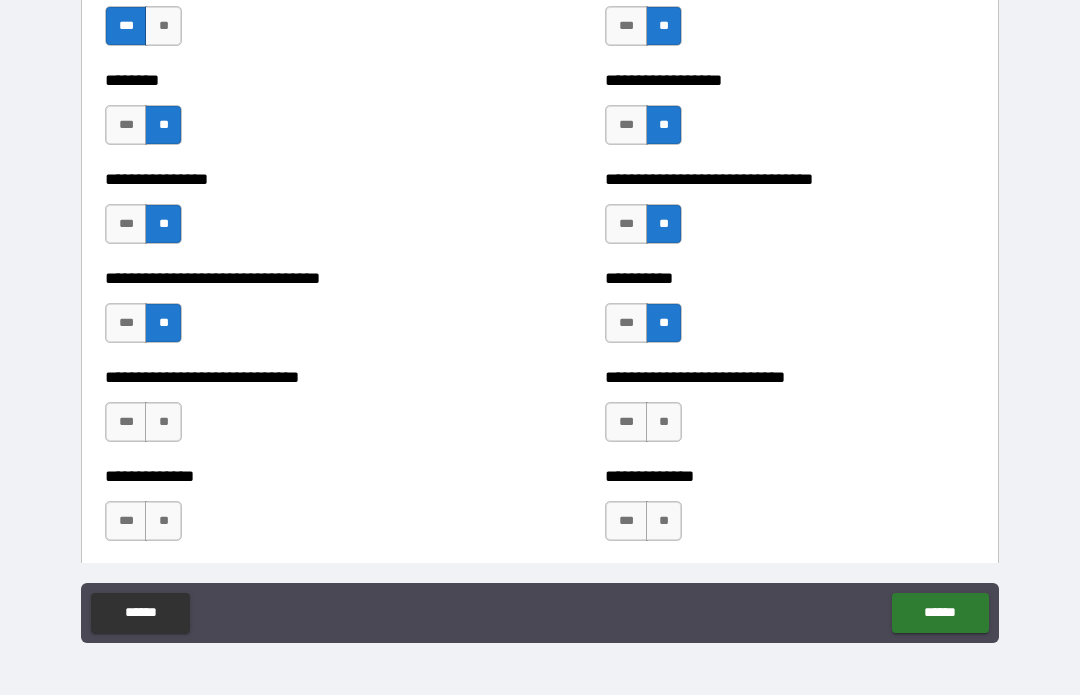 click on "**" at bounding box center [664, 423] 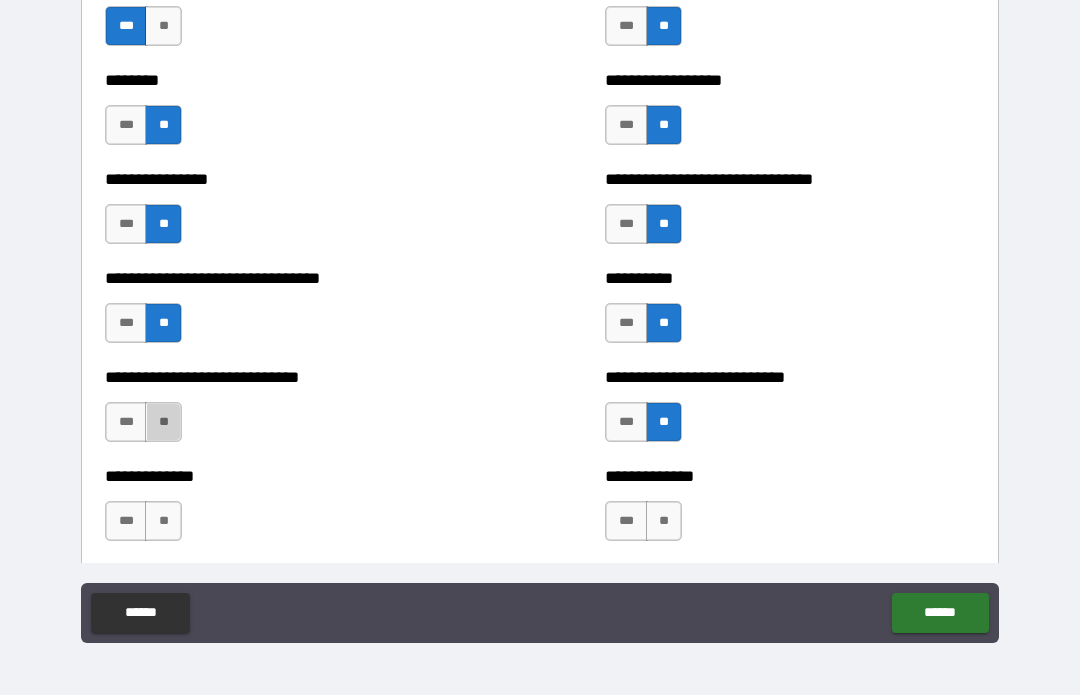 click on "**" at bounding box center (163, 423) 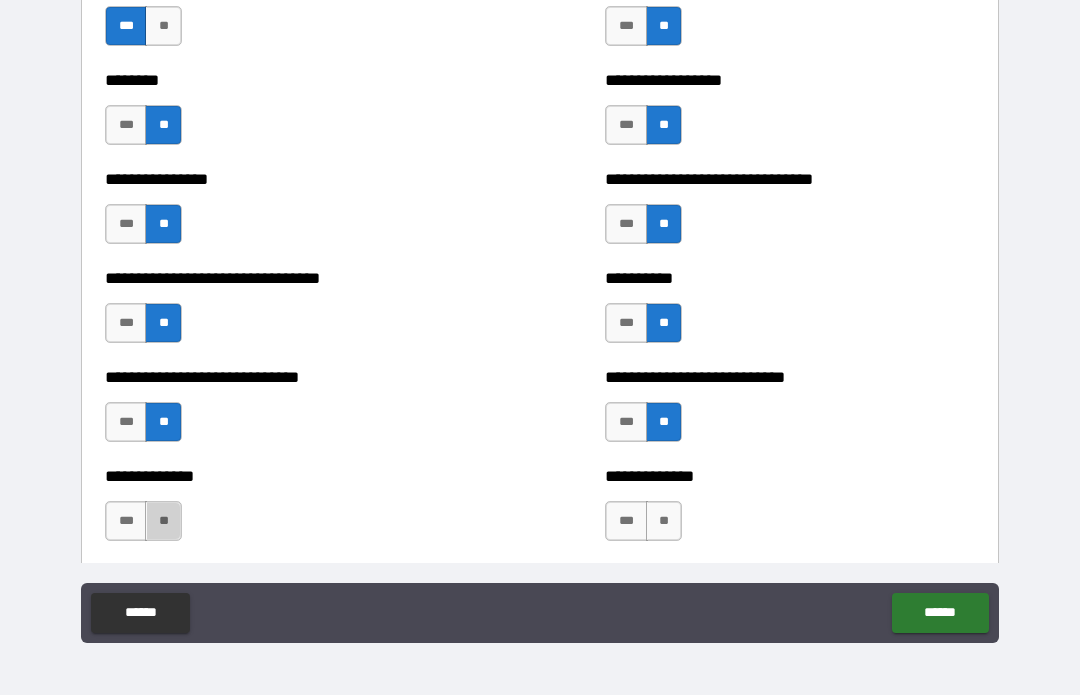 click on "**" at bounding box center (163, 522) 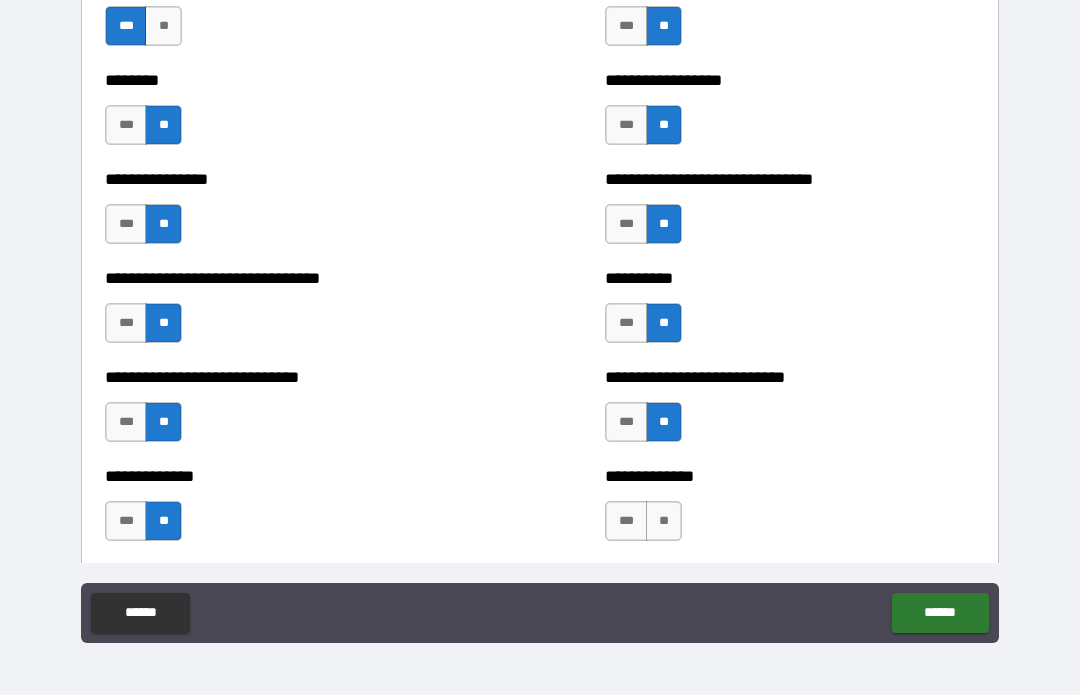 click on "**" at bounding box center (664, 522) 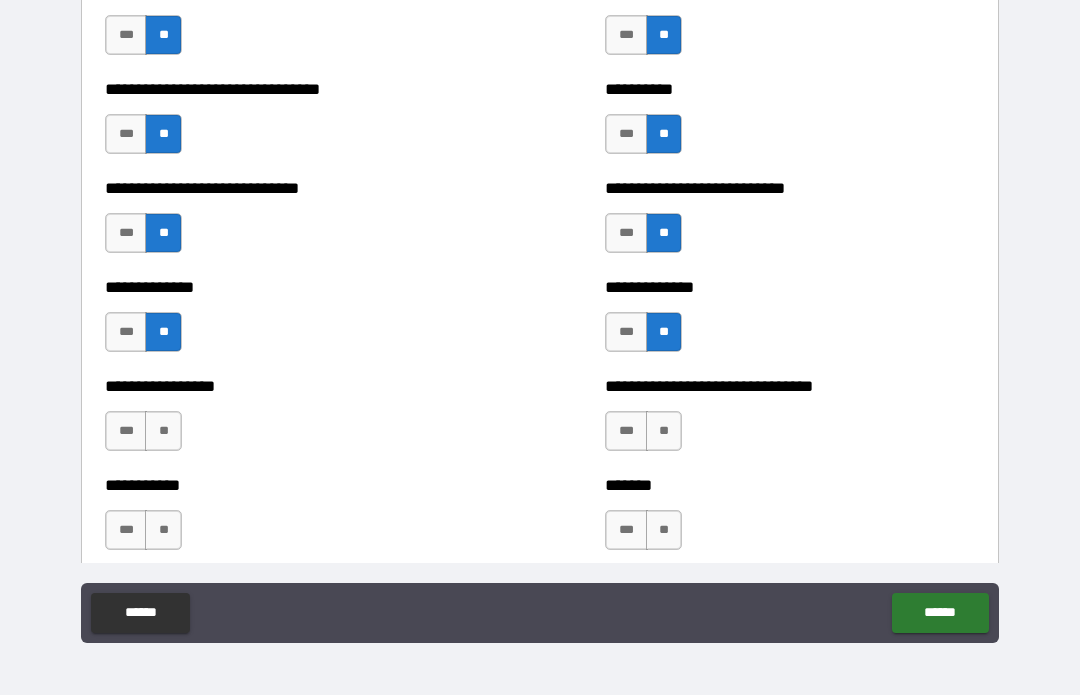 scroll, scrollTop: 7622, scrollLeft: 0, axis: vertical 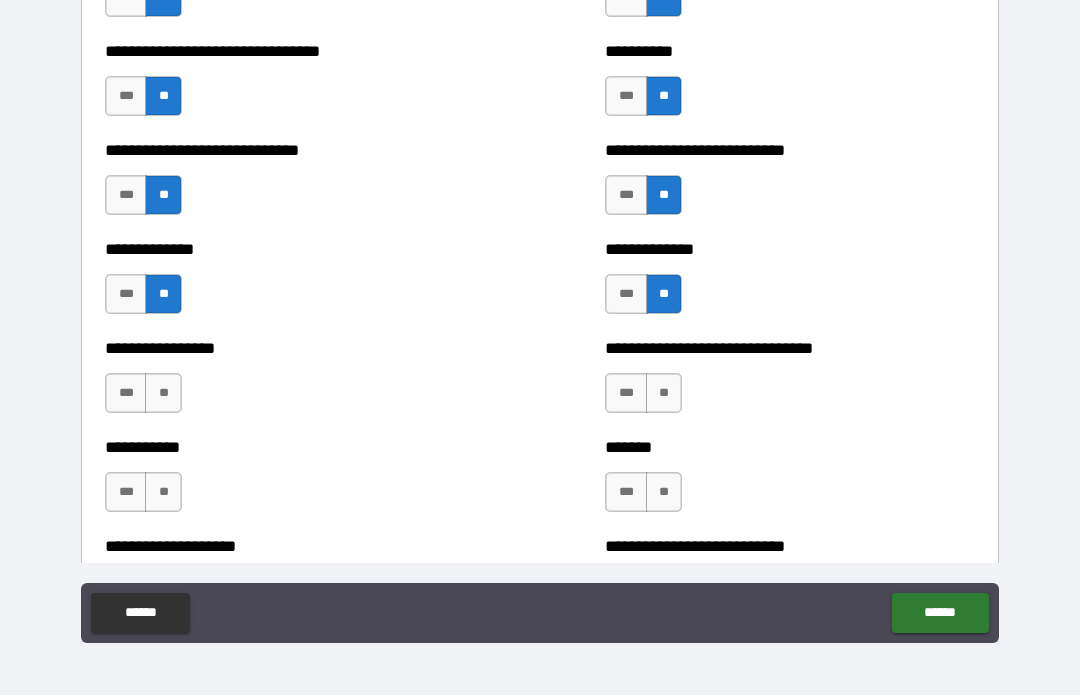 click on "**" at bounding box center [664, 394] 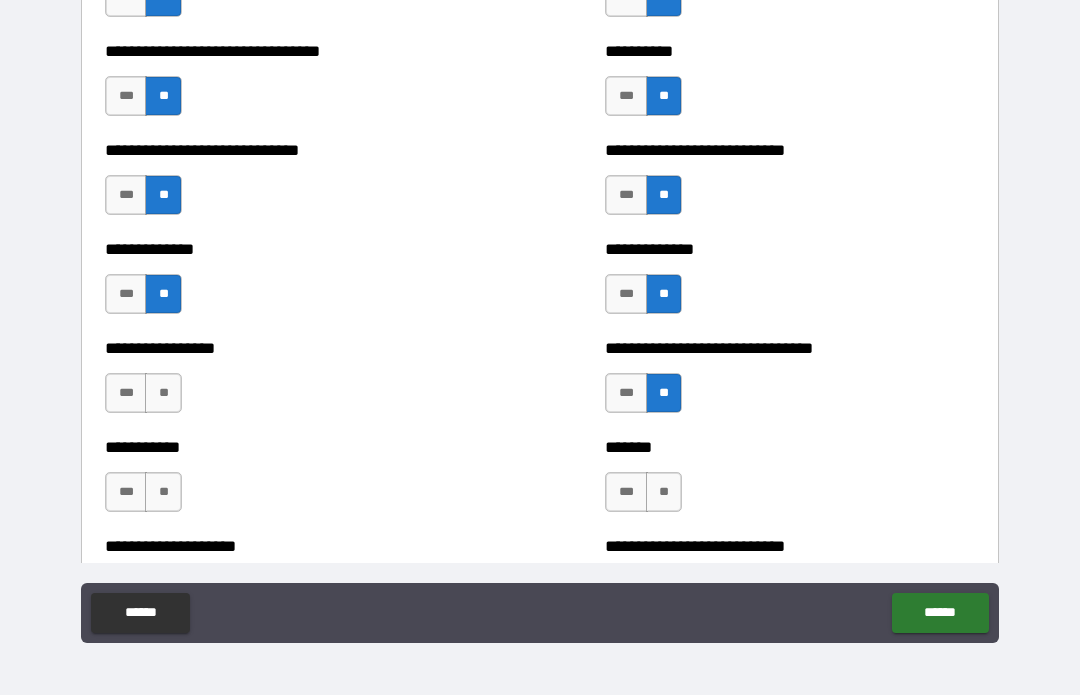 click on "**" at bounding box center (163, 394) 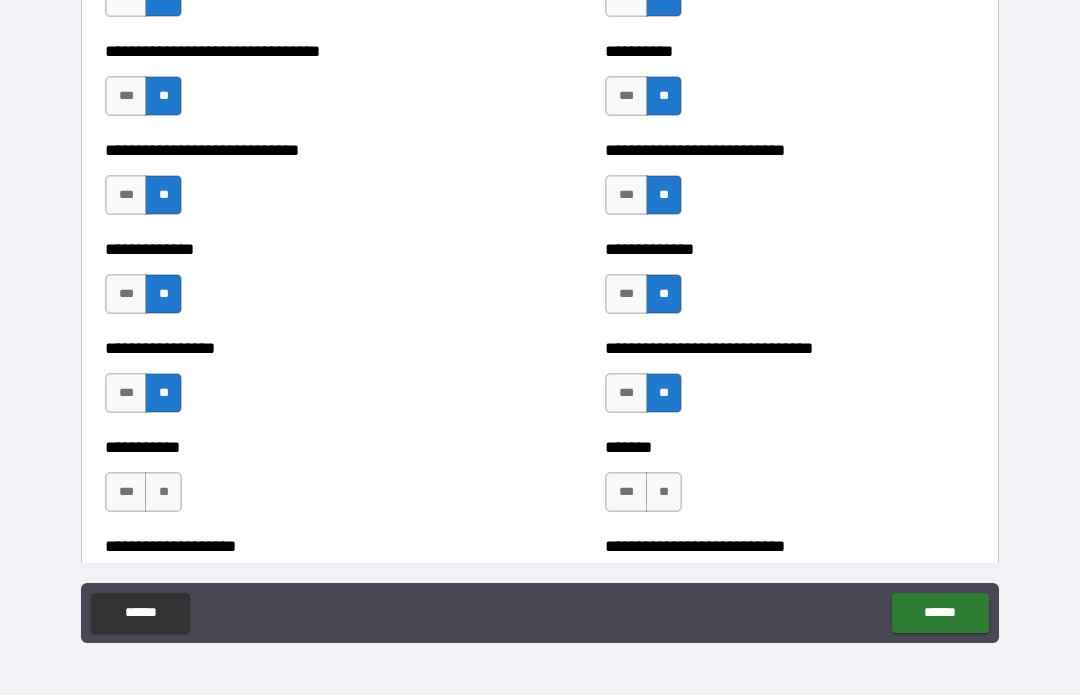 click on "**" at bounding box center (163, 493) 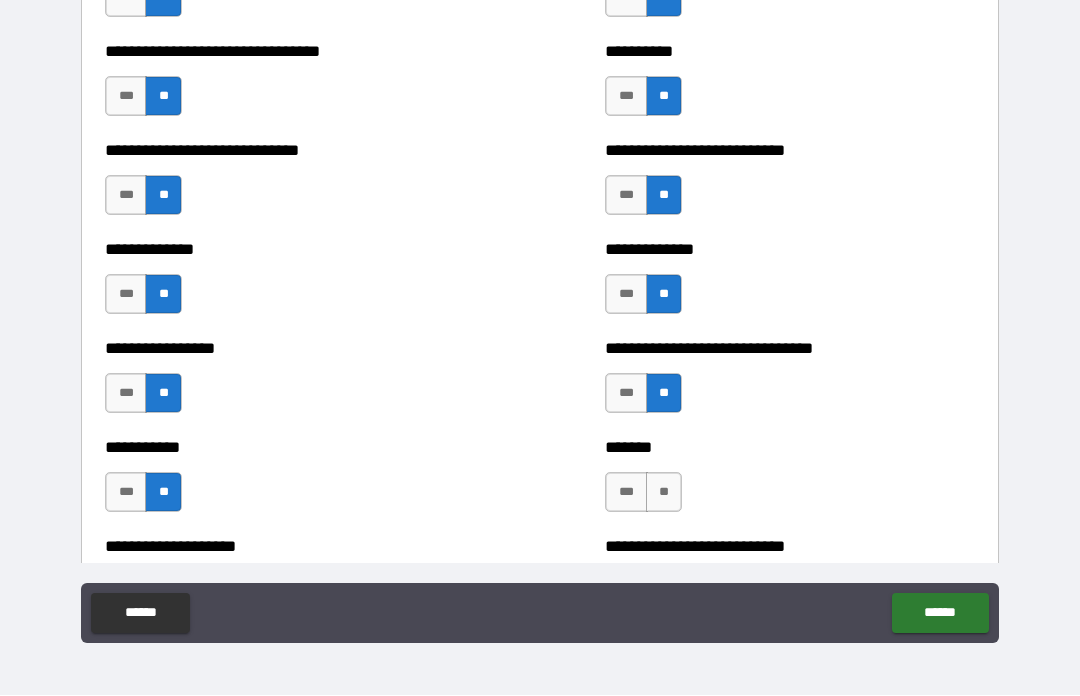 click on "**" at bounding box center (664, 493) 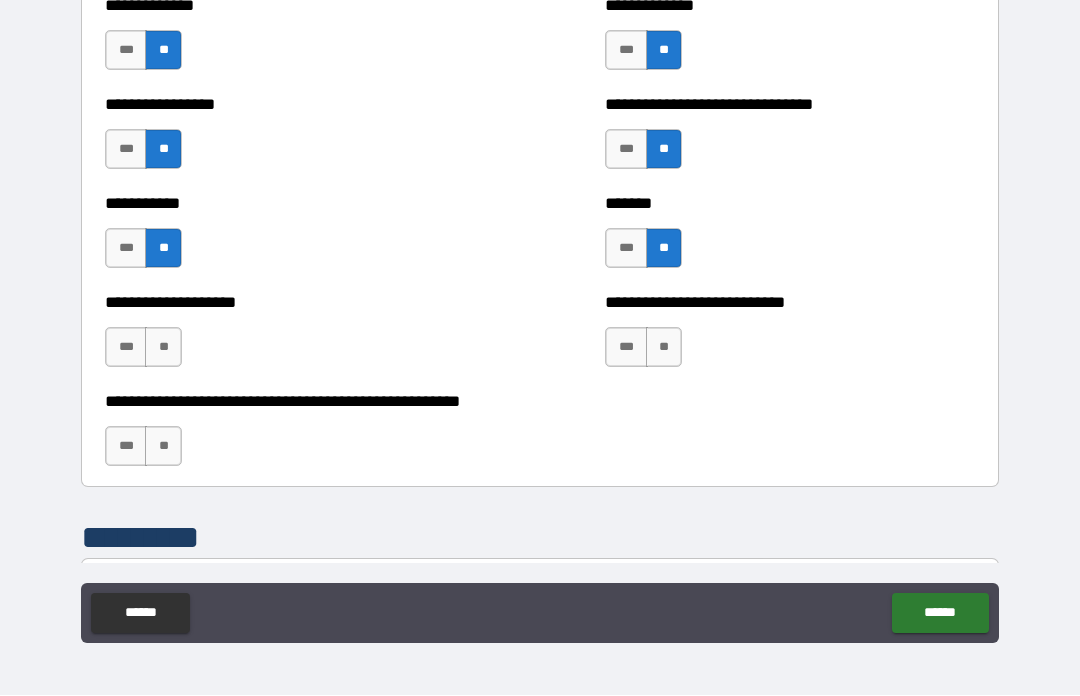scroll, scrollTop: 7888, scrollLeft: 0, axis: vertical 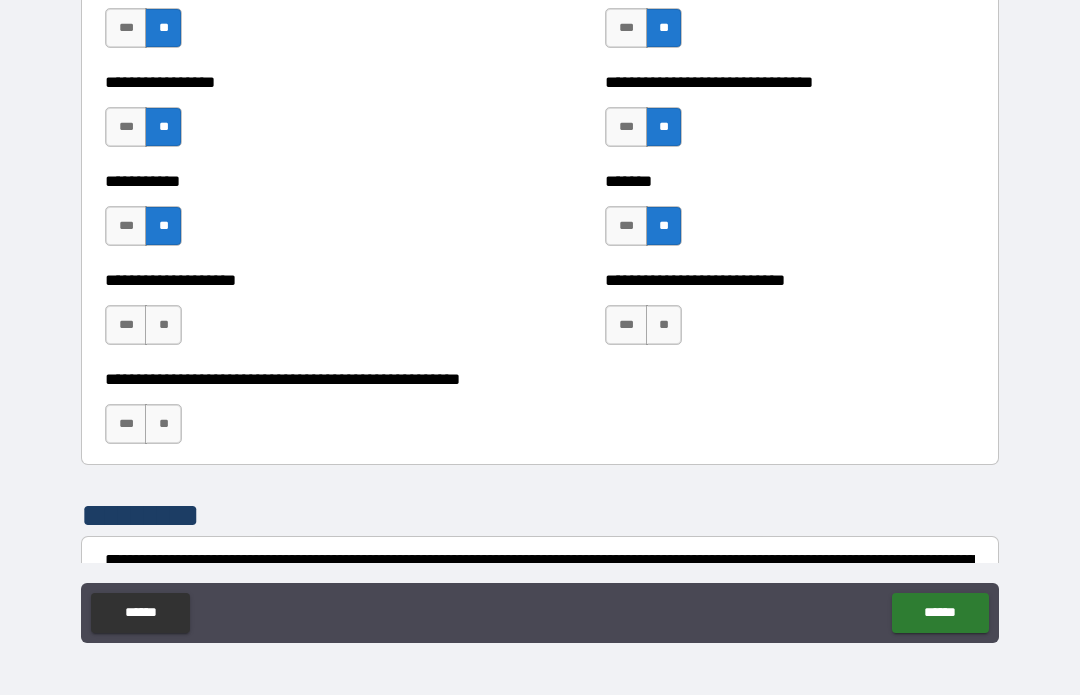 click on "**" at bounding box center (664, 326) 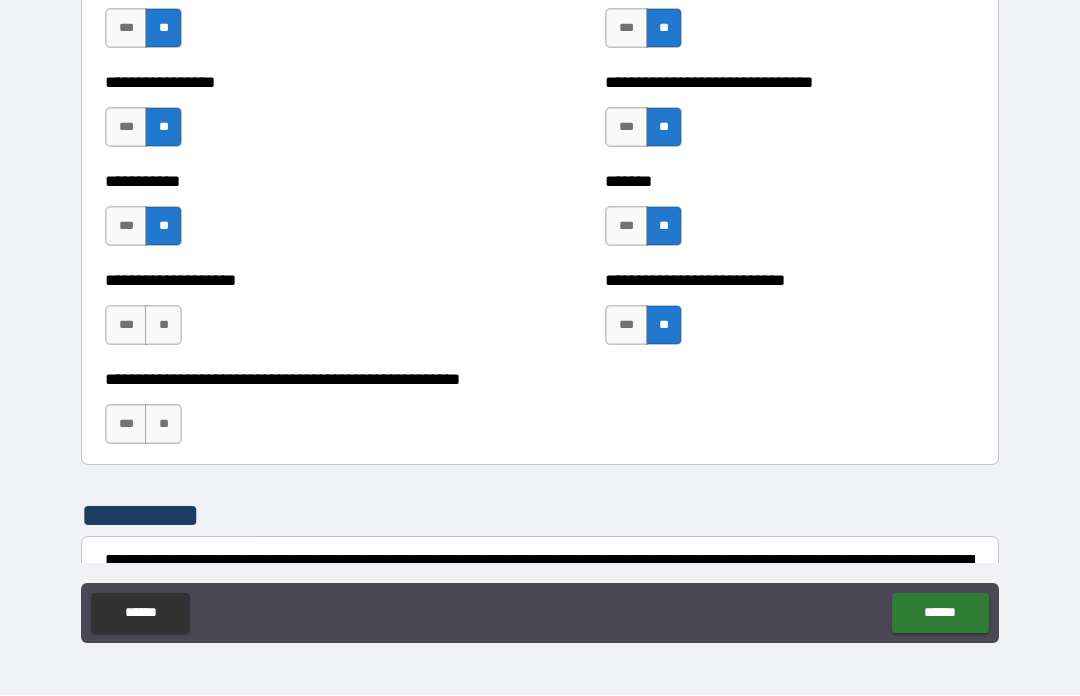 click on "**" at bounding box center (163, 326) 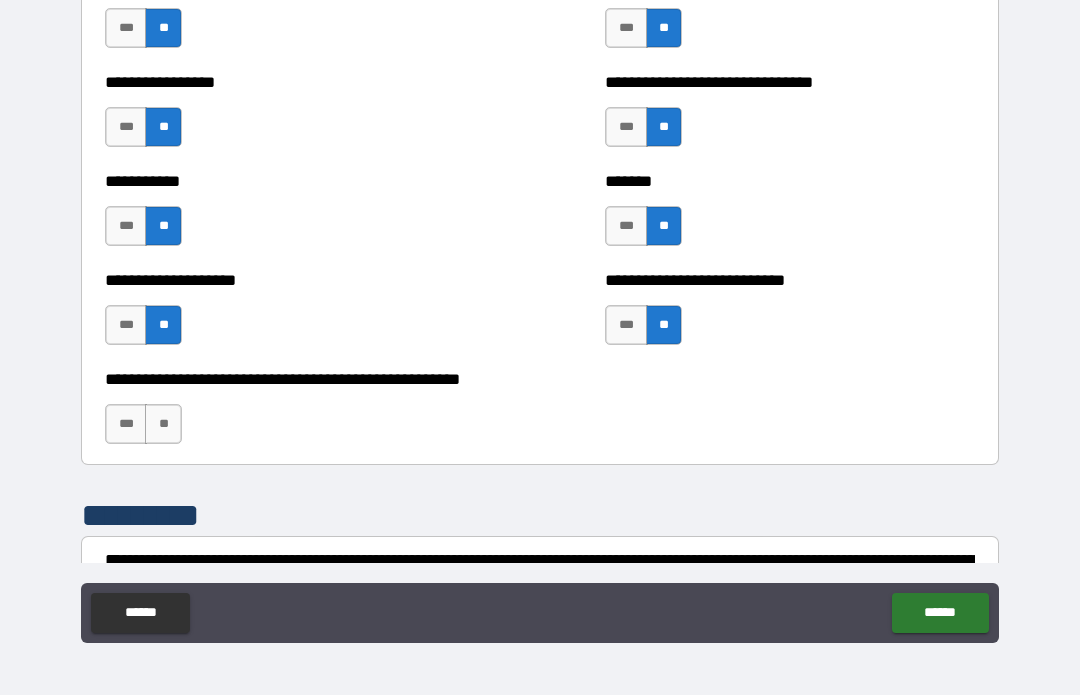 click on "**" at bounding box center [163, 425] 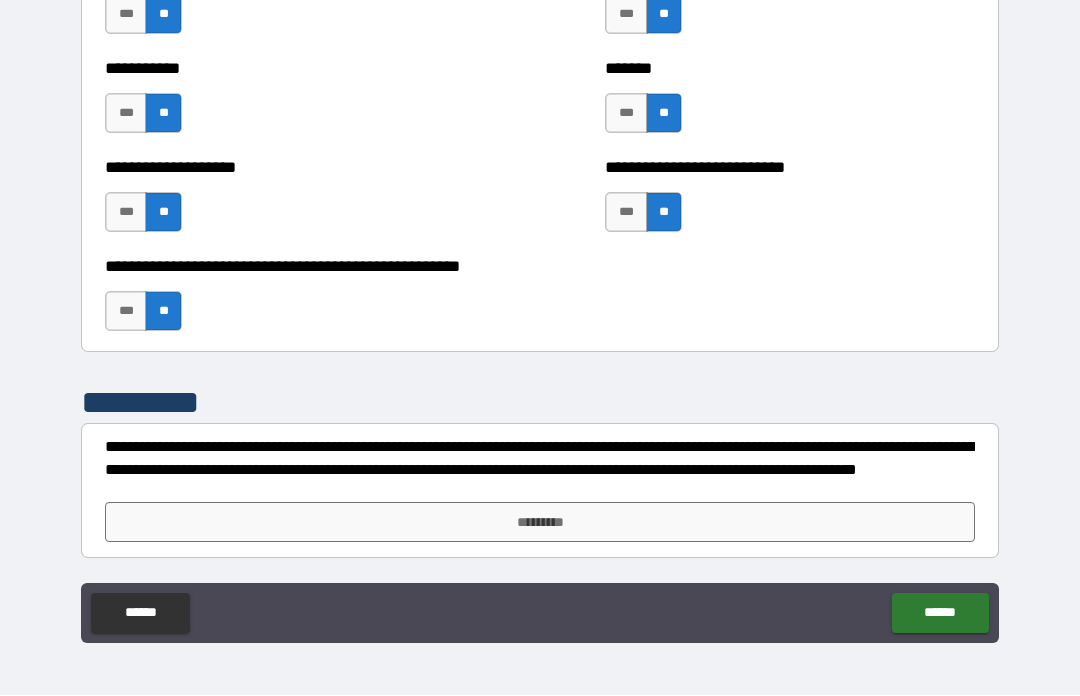 scroll, scrollTop: 8001, scrollLeft: 0, axis: vertical 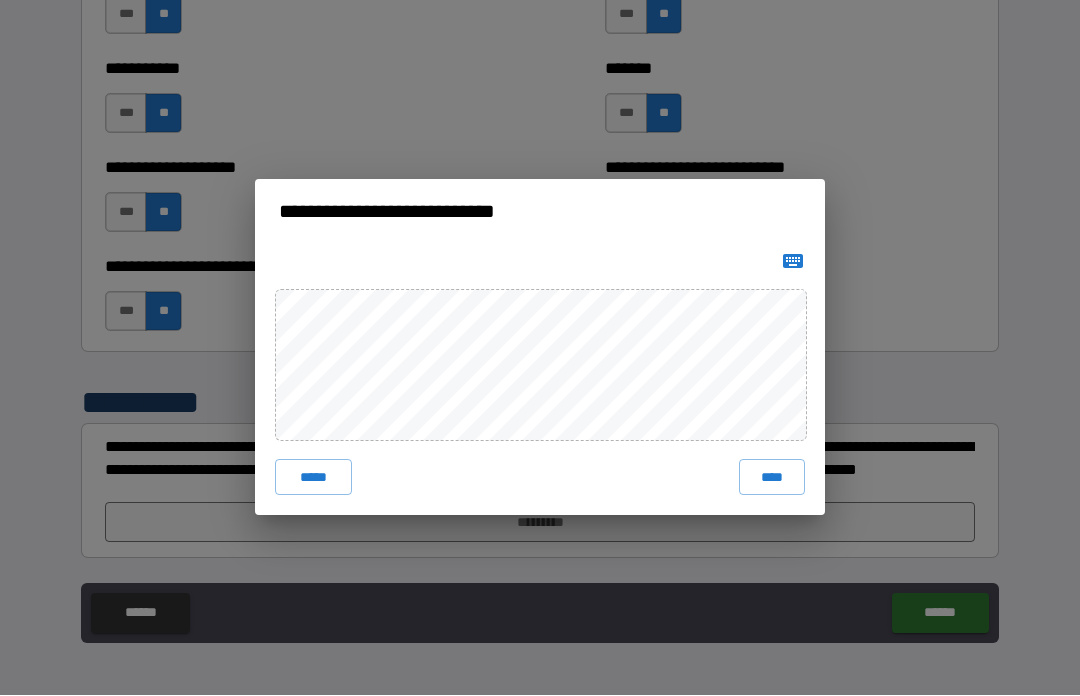 click on "****" at bounding box center [772, 478] 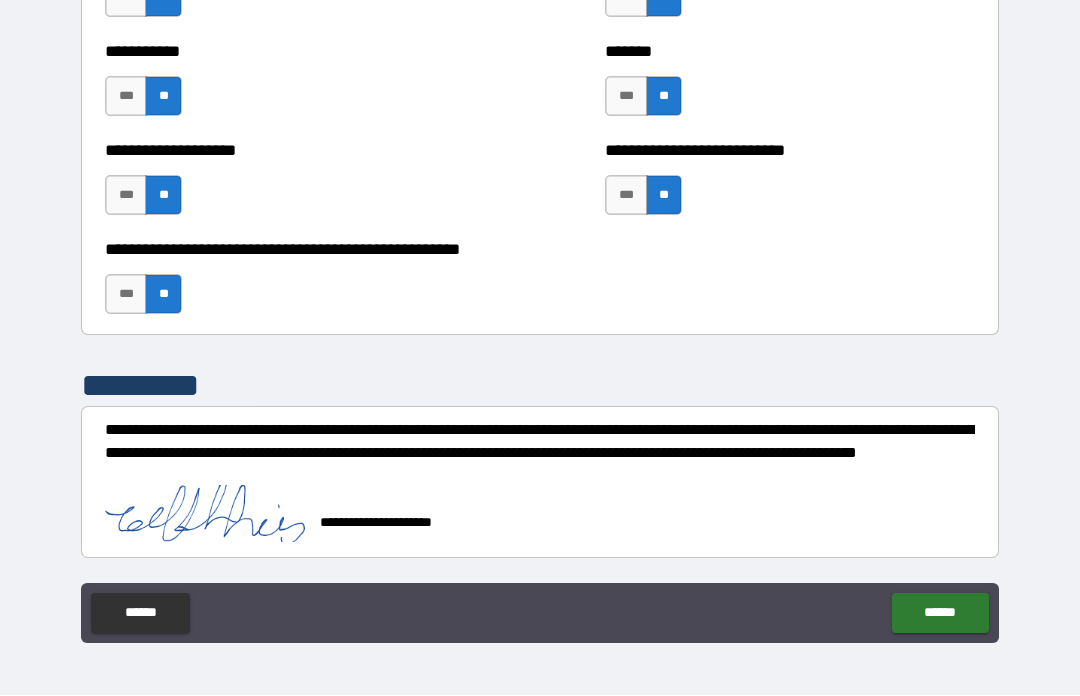 scroll, scrollTop: 8018, scrollLeft: 0, axis: vertical 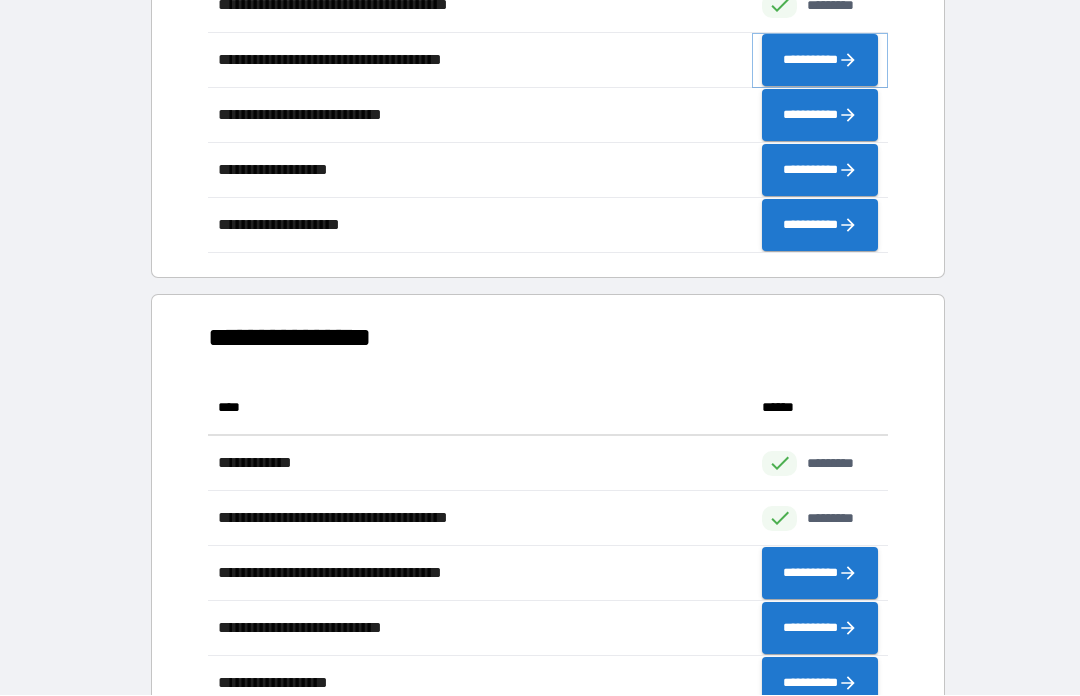 click on "**********" at bounding box center (820, 61) 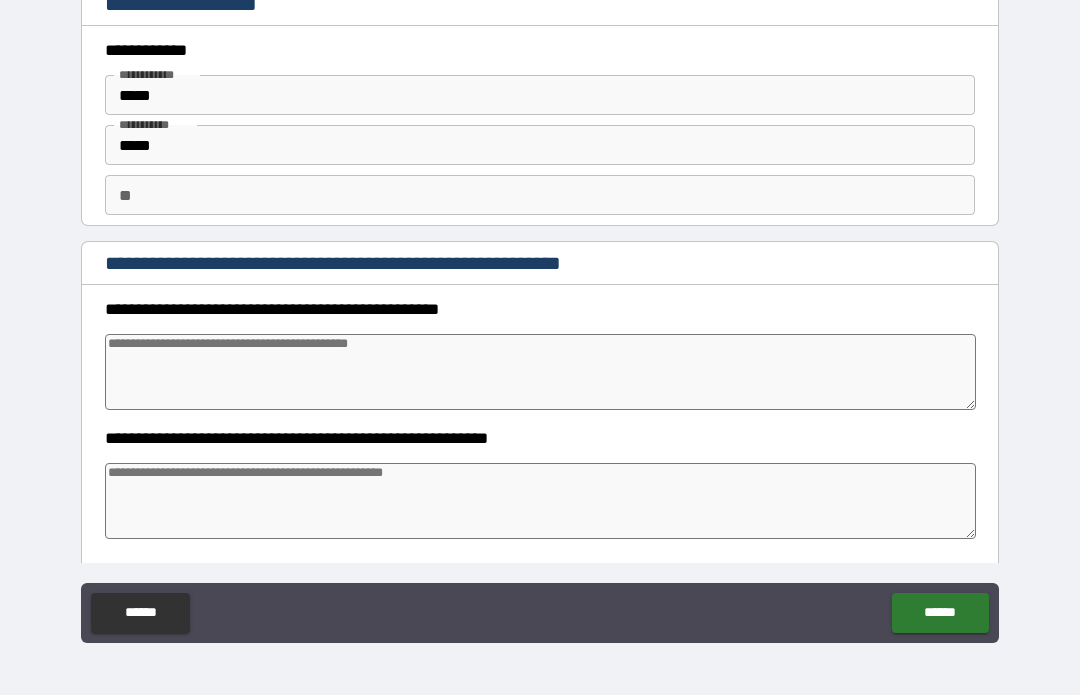 type on "*" 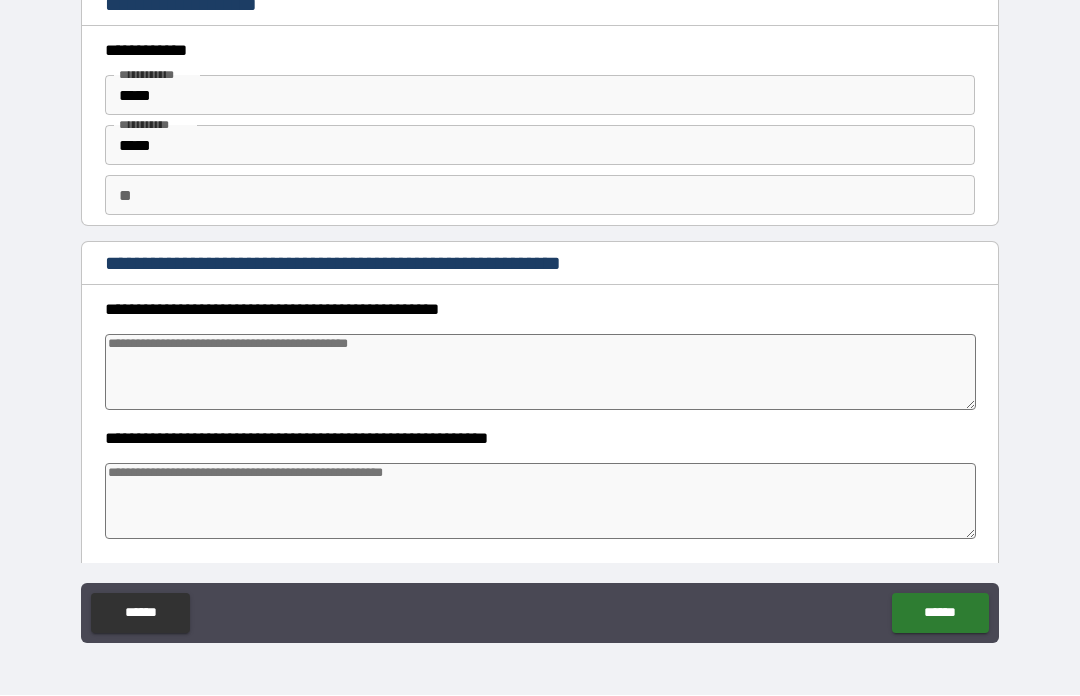 type on "*" 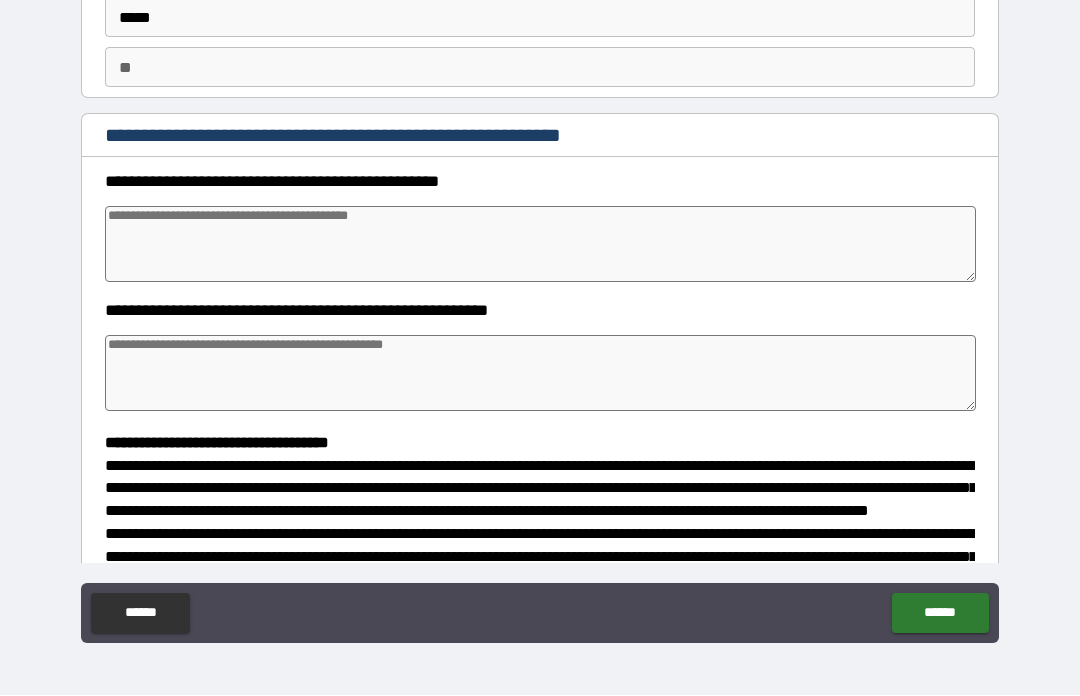 scroll, scrollTop: 130, scrollLeft: 0, axis: vertical 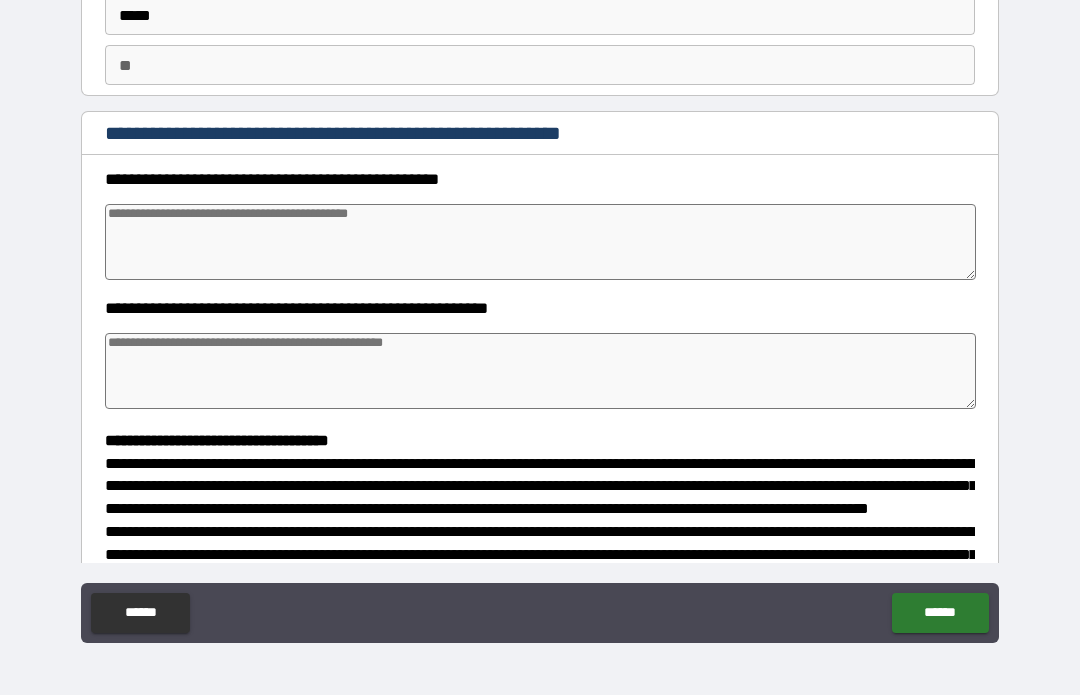 click on "**" at bounding box center (540, 66) 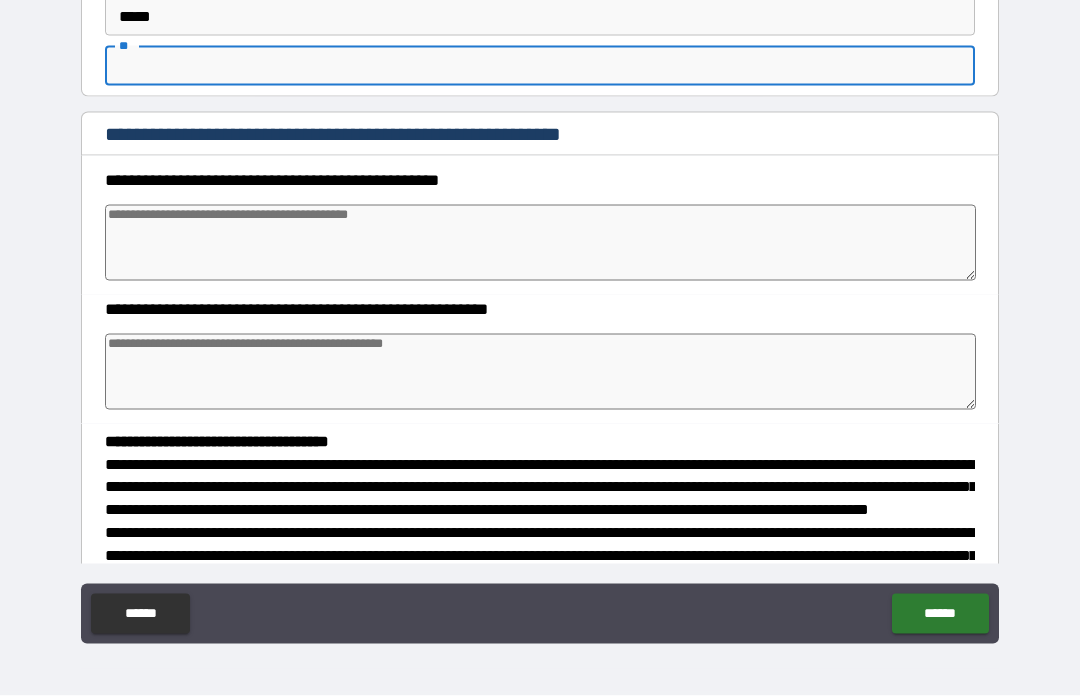 type on "*" 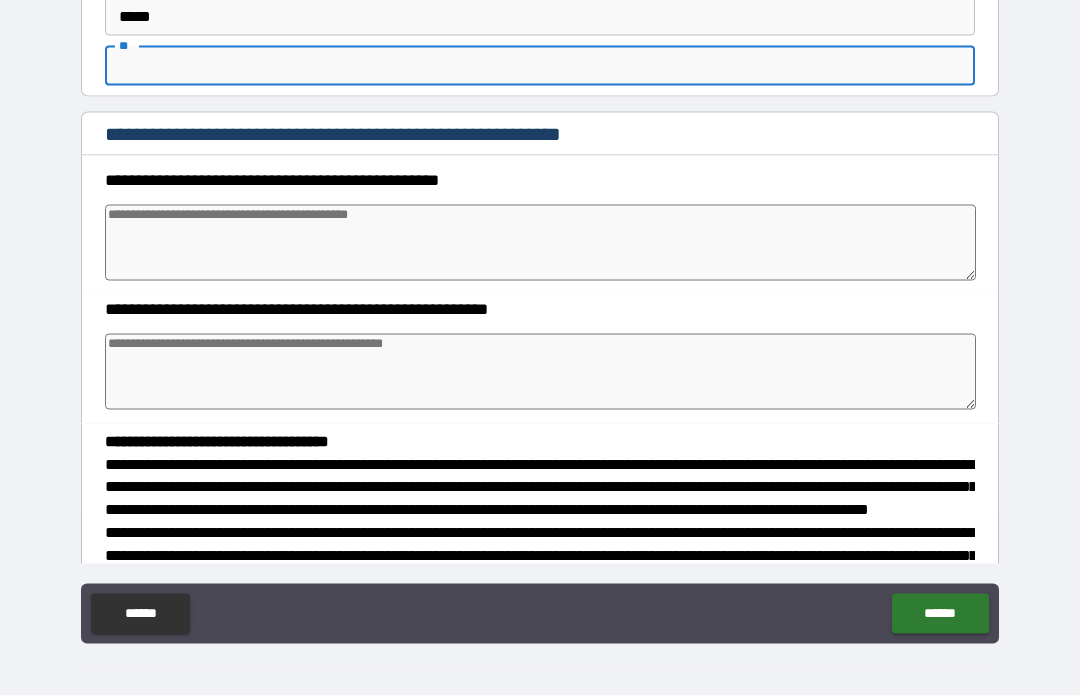 type on "*" 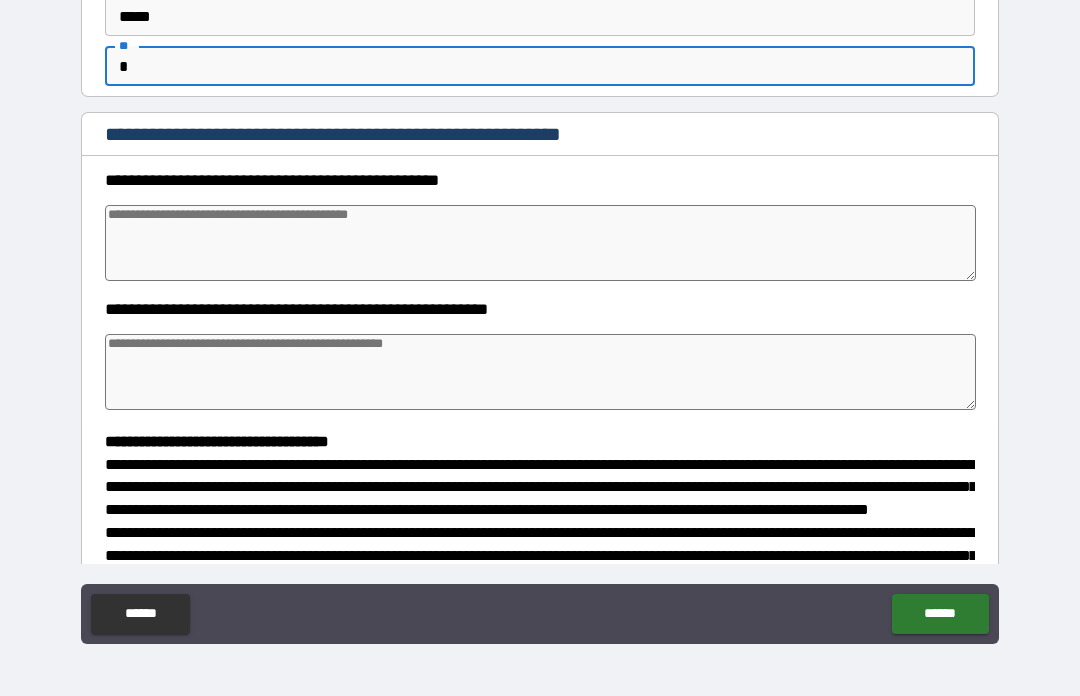 type on "*" 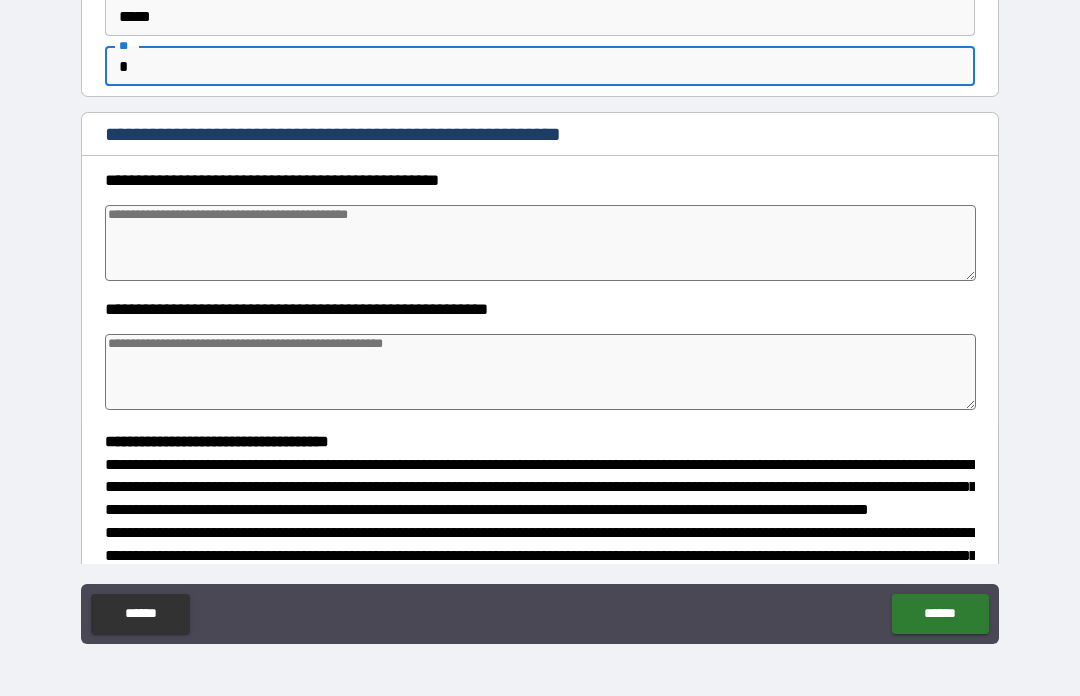 type on "*" 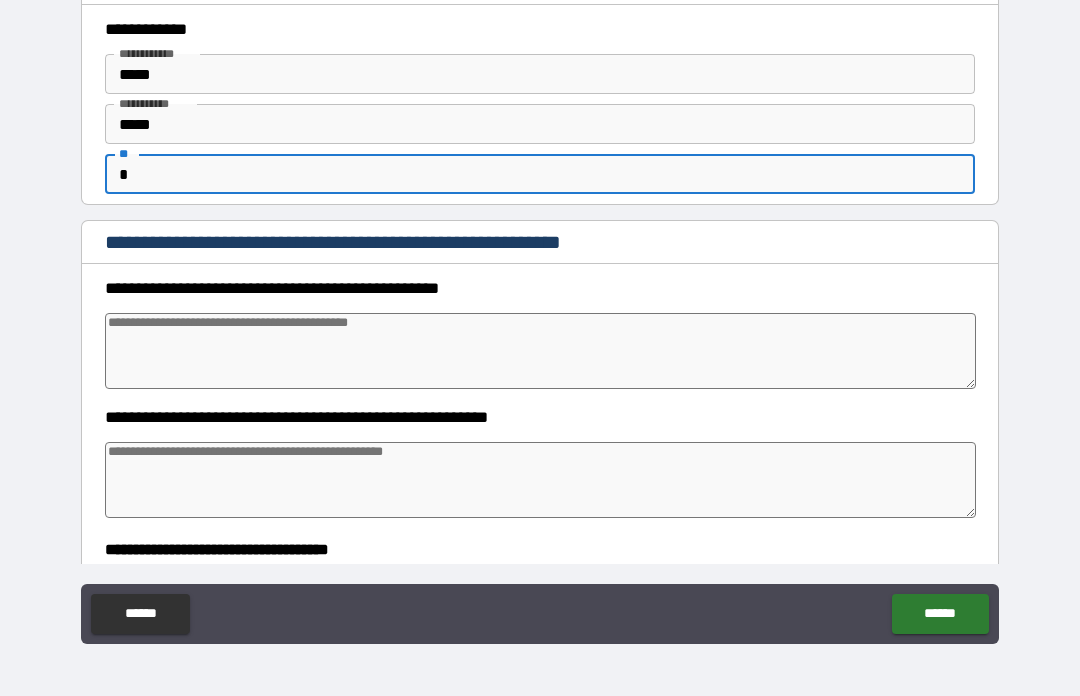 scroll, scrollTop: 28, scrollLeft: 0, axis: vertical 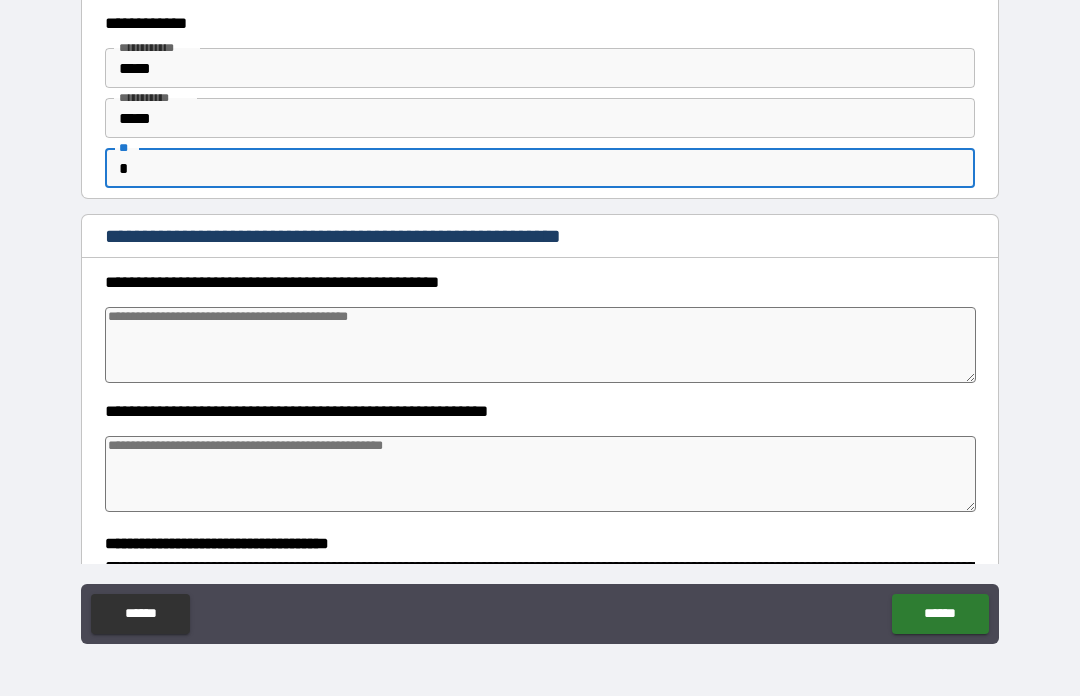 type on "*" 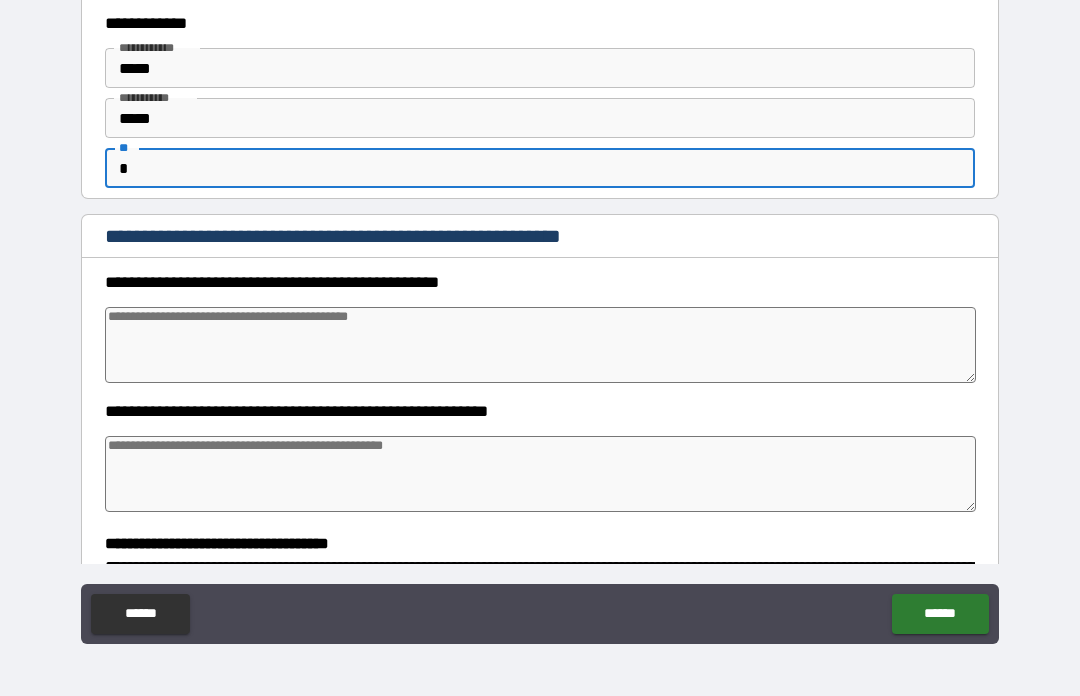 click on "*****" at bounding box center (540, 68) 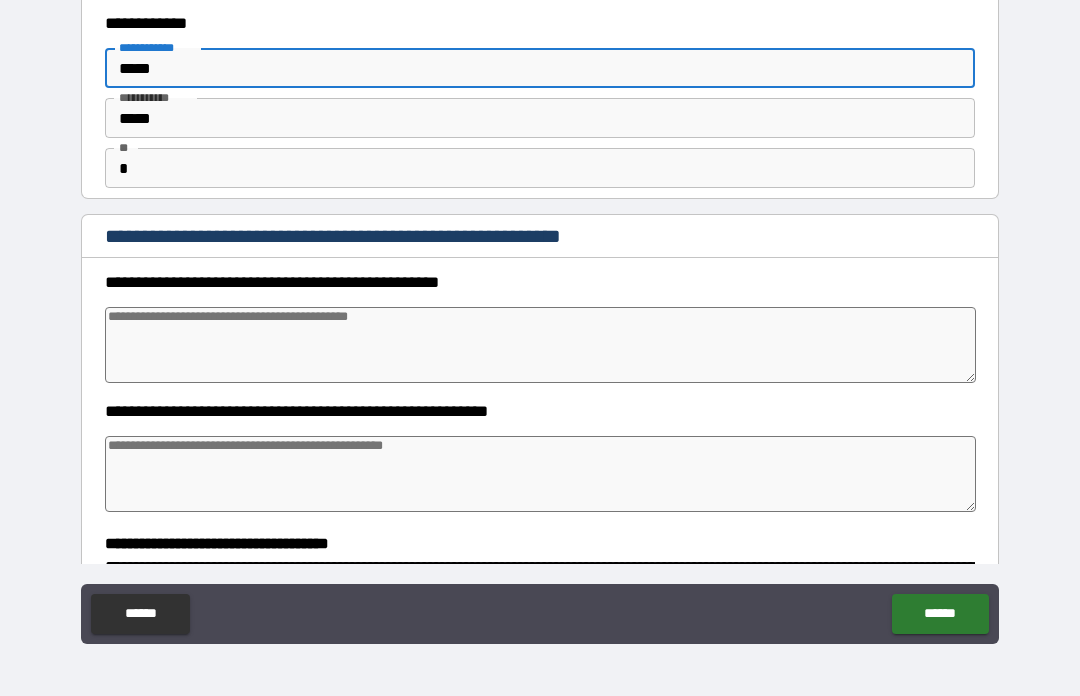 type on "******" 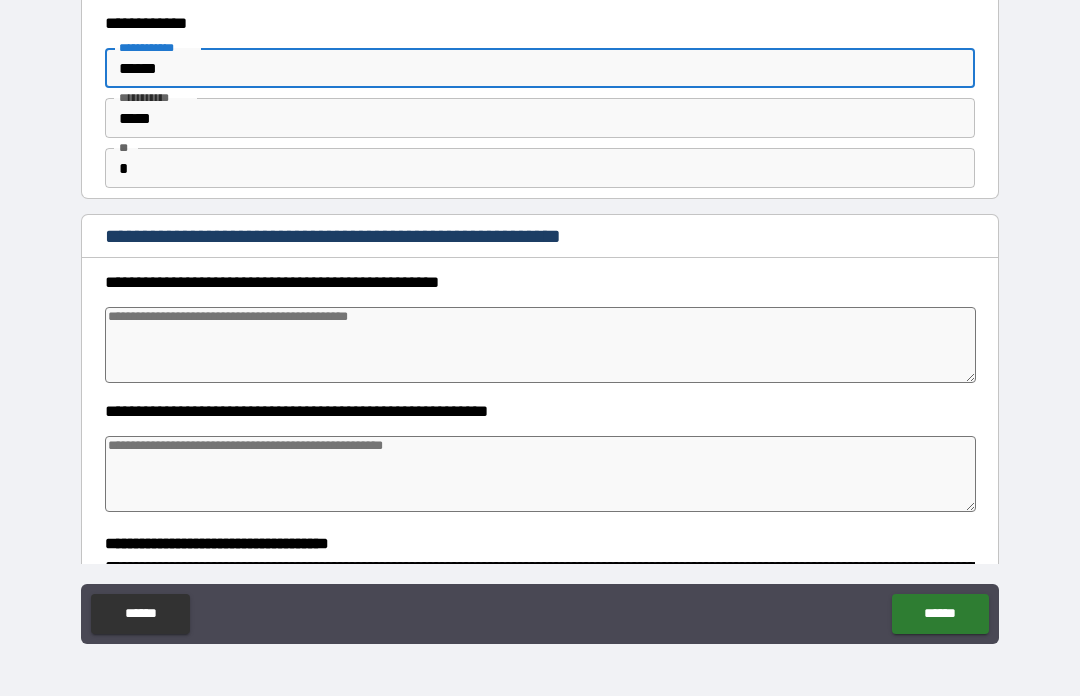type on "*" 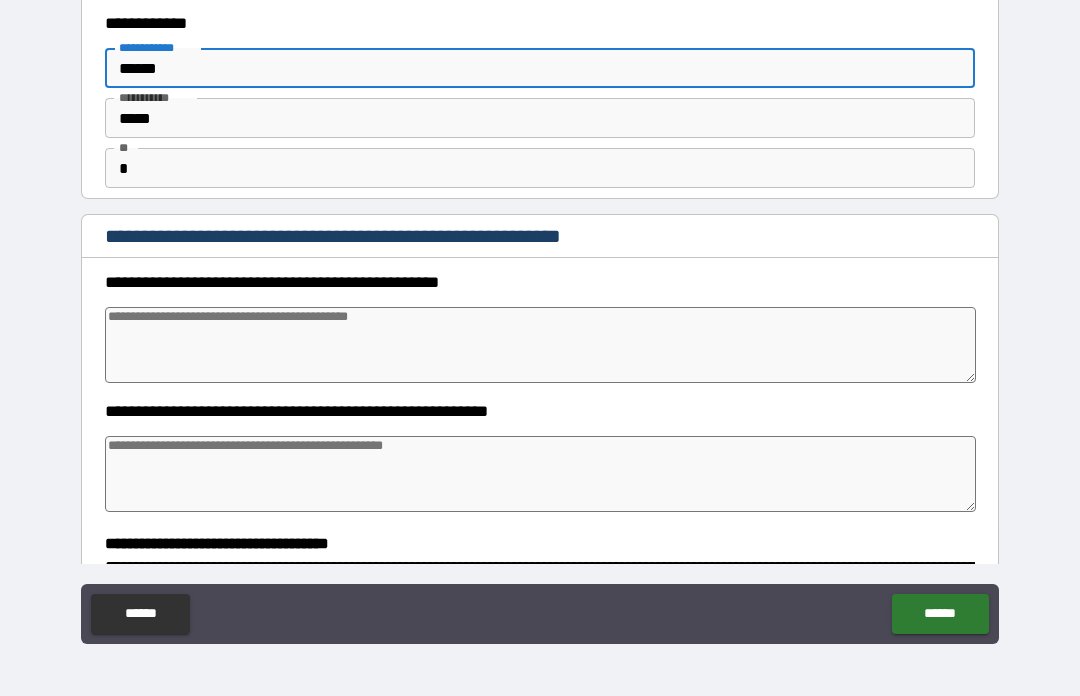 type on "*" 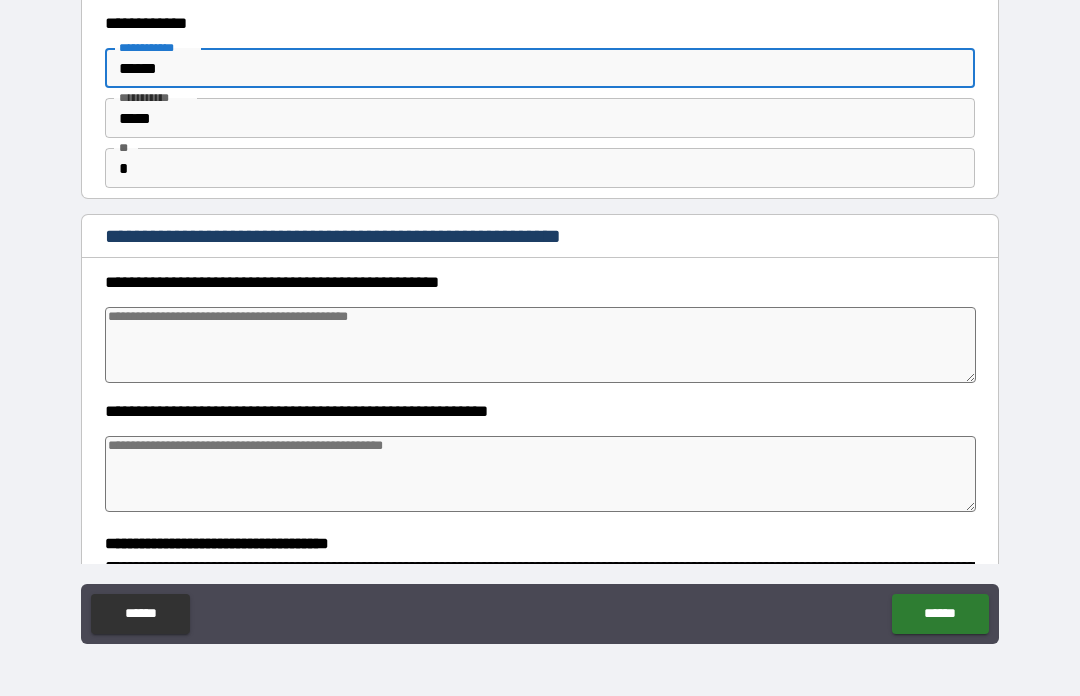 type on "*" 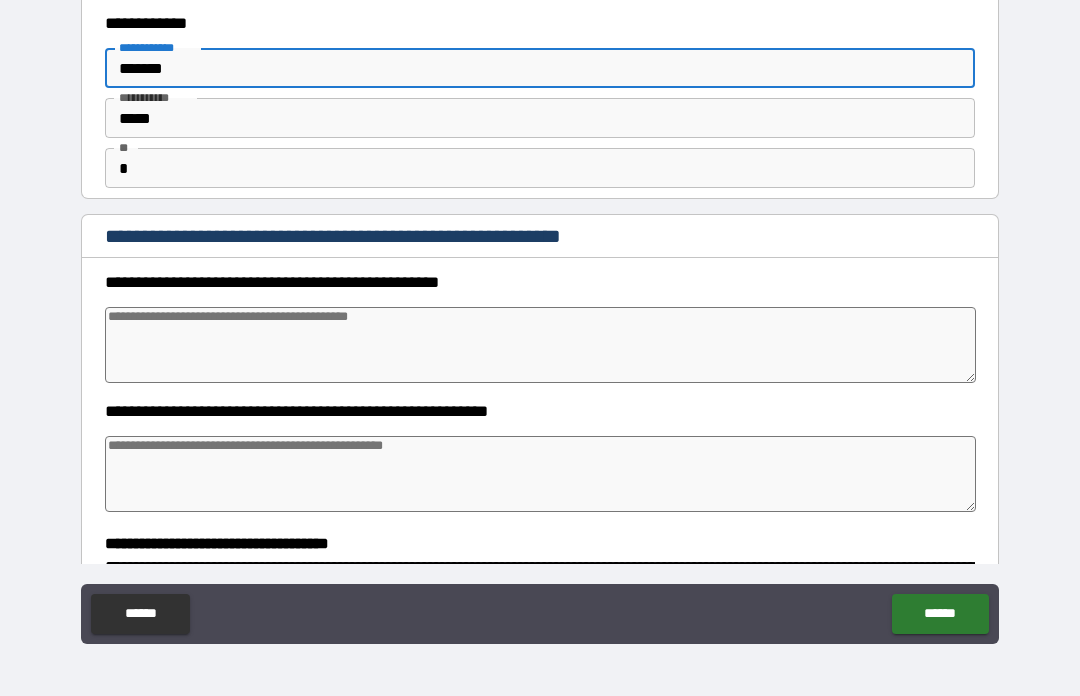 type on "*" 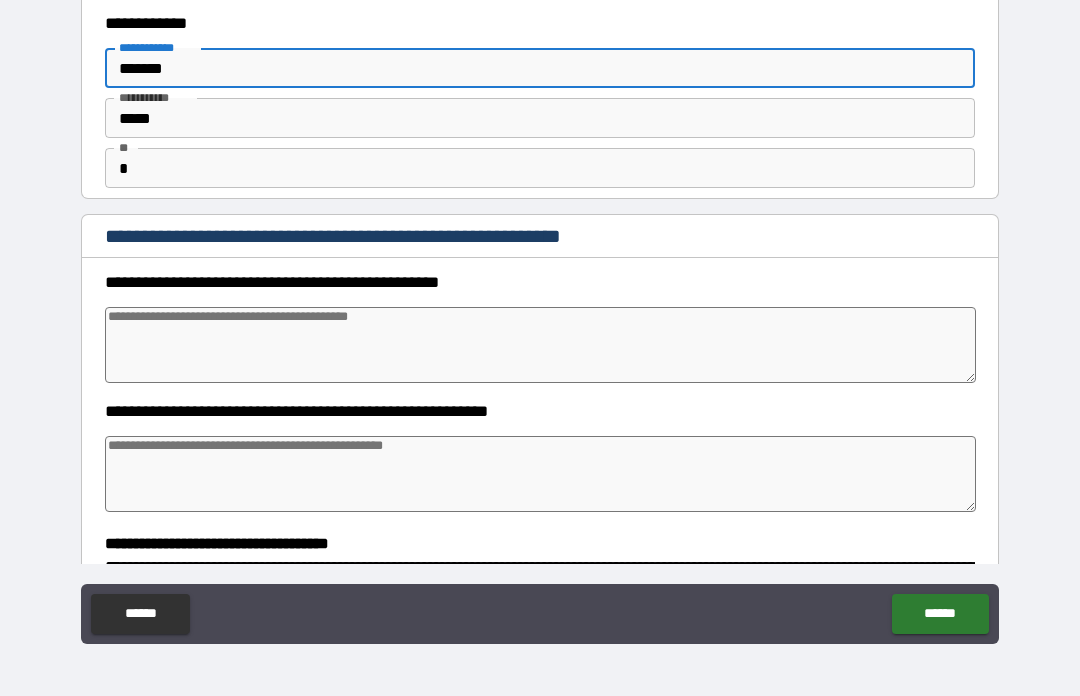 type on "*" 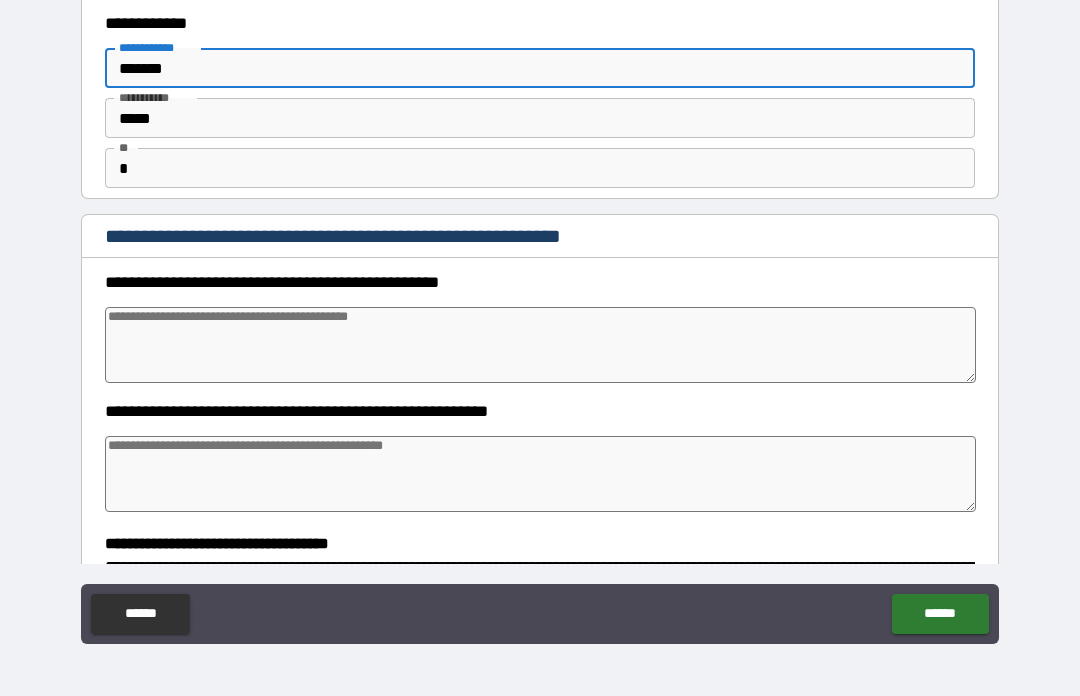type on "*" 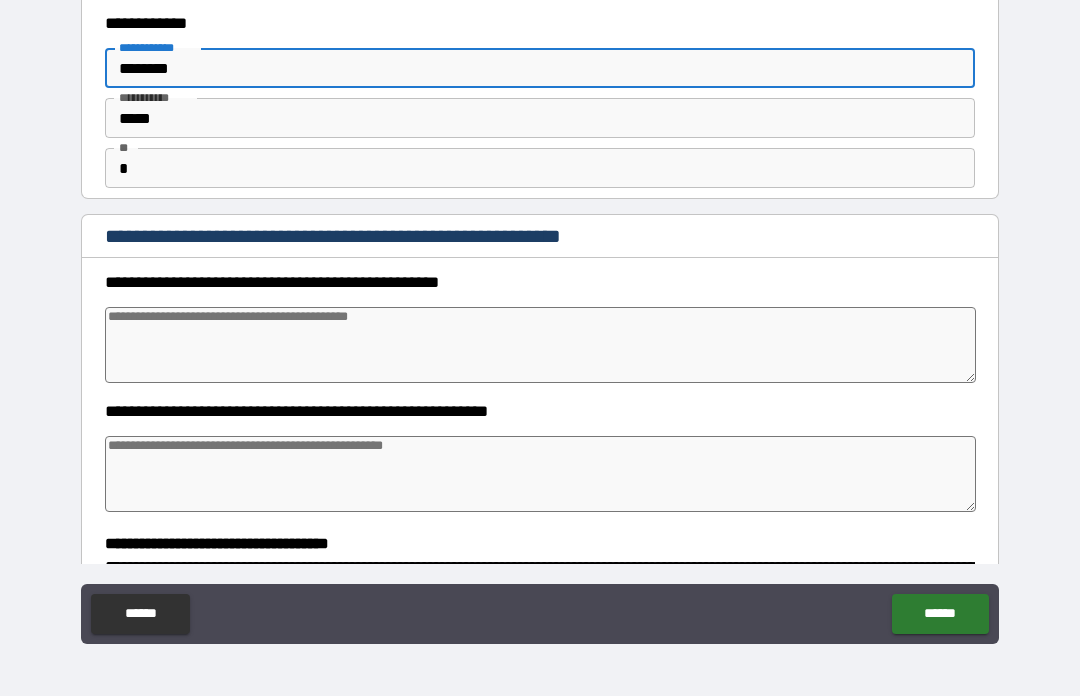 type on "*" 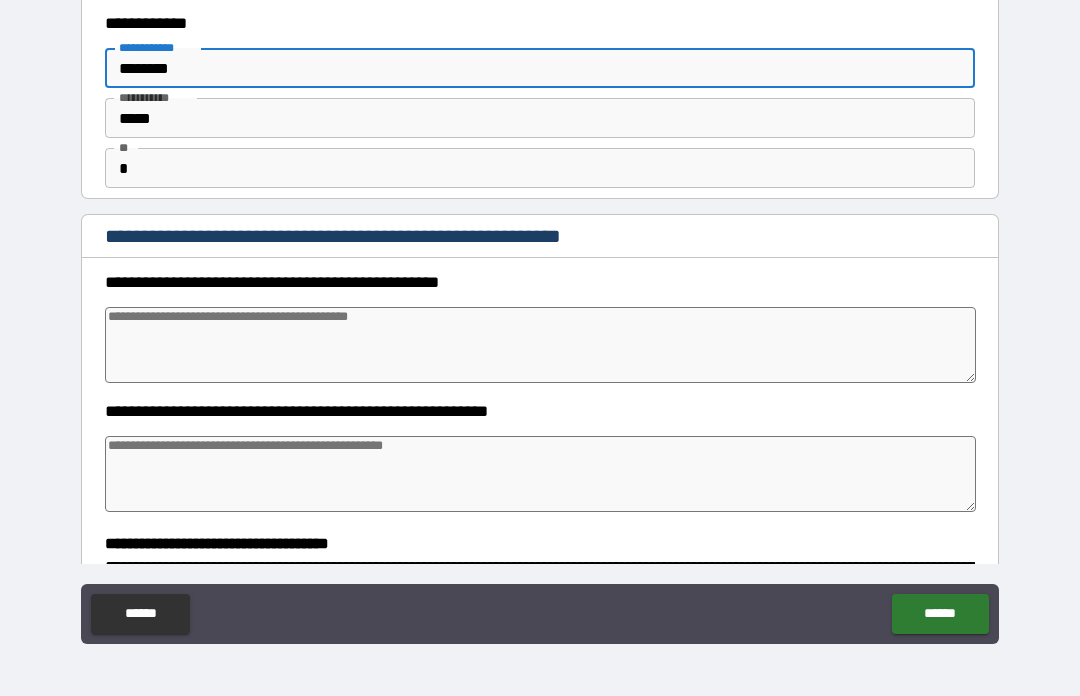 type on "*" 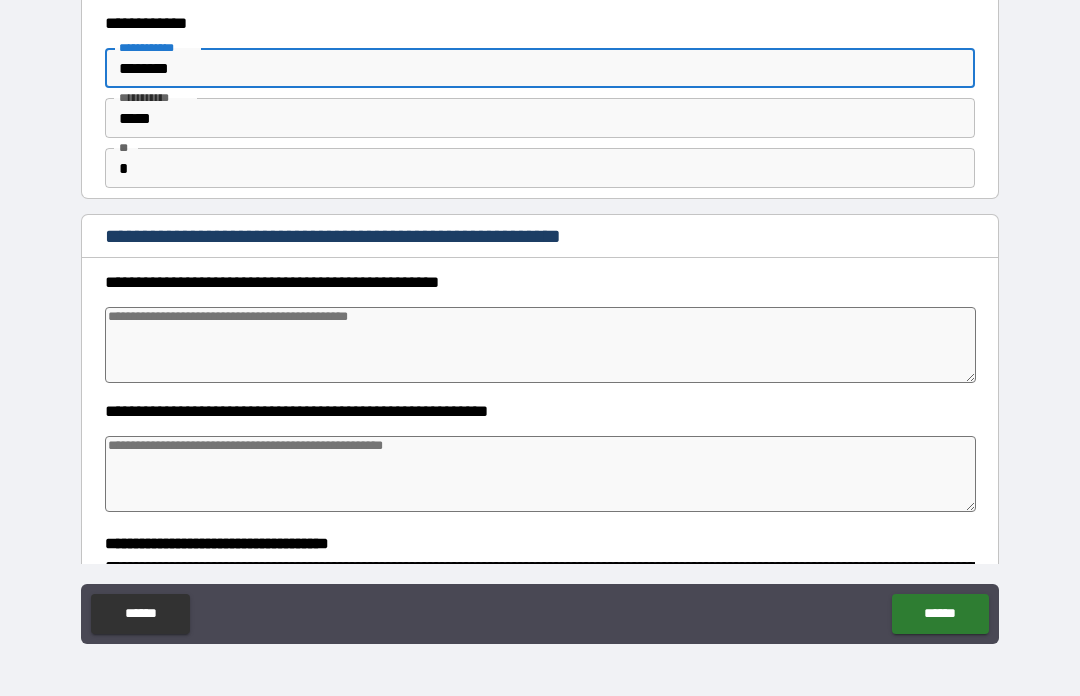 type on "*" 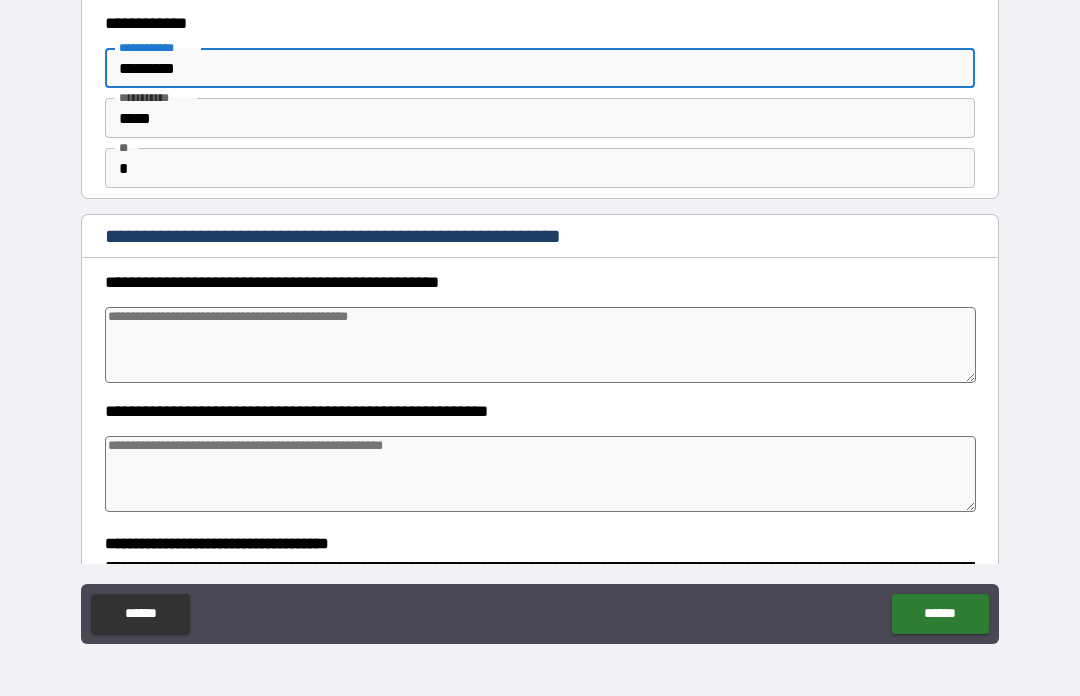 type on "*" 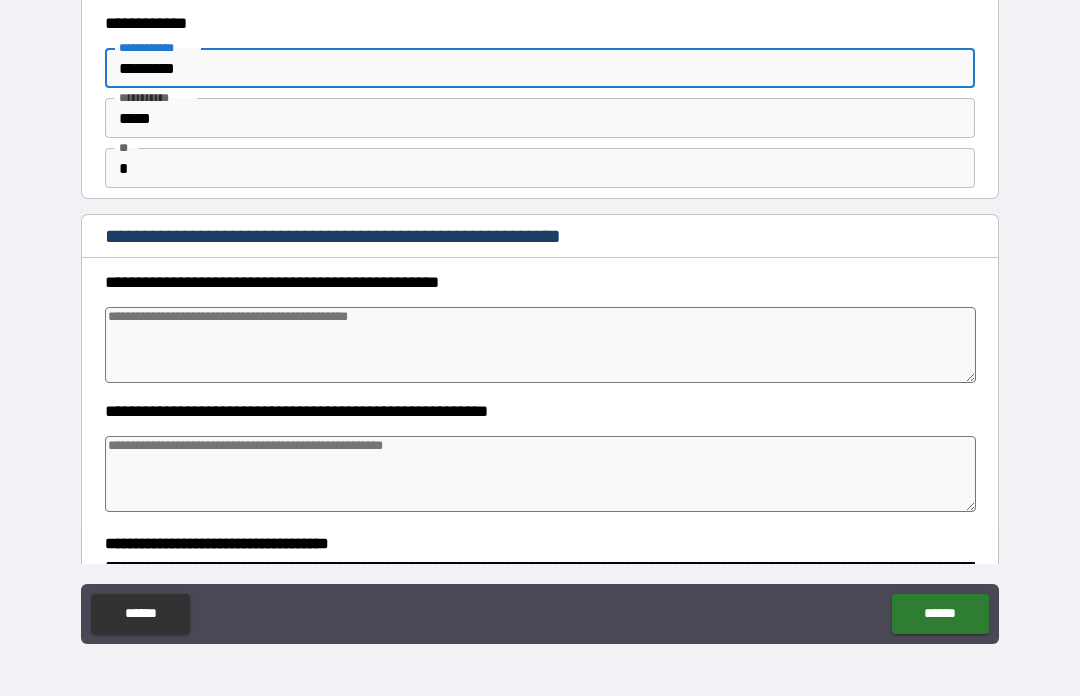 type on "*" 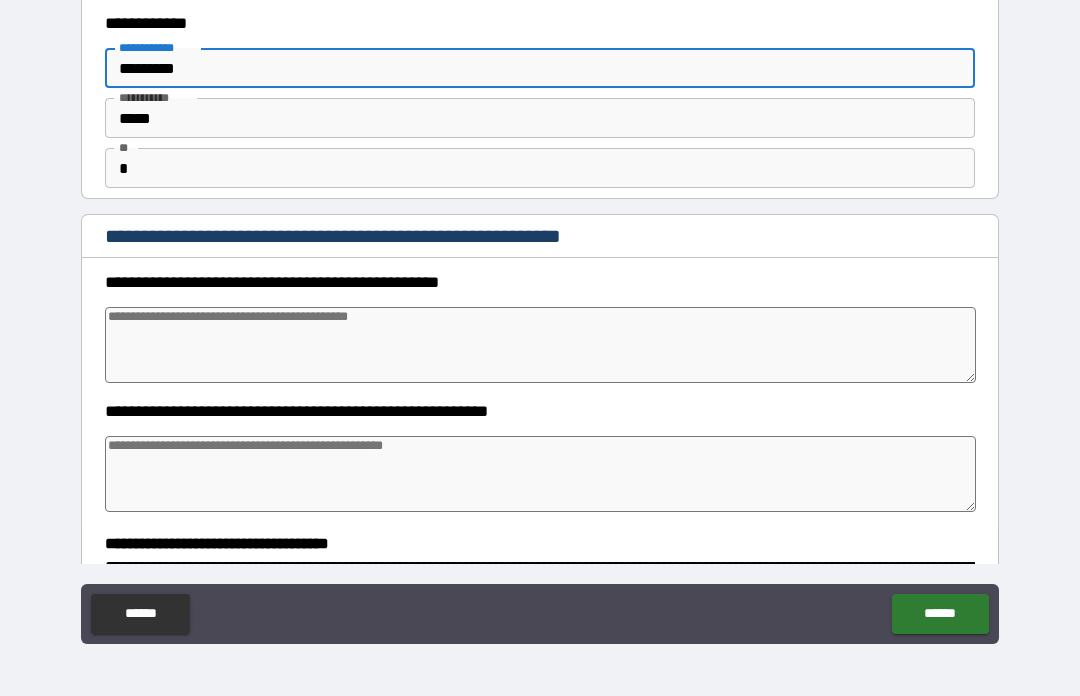 type on "*" 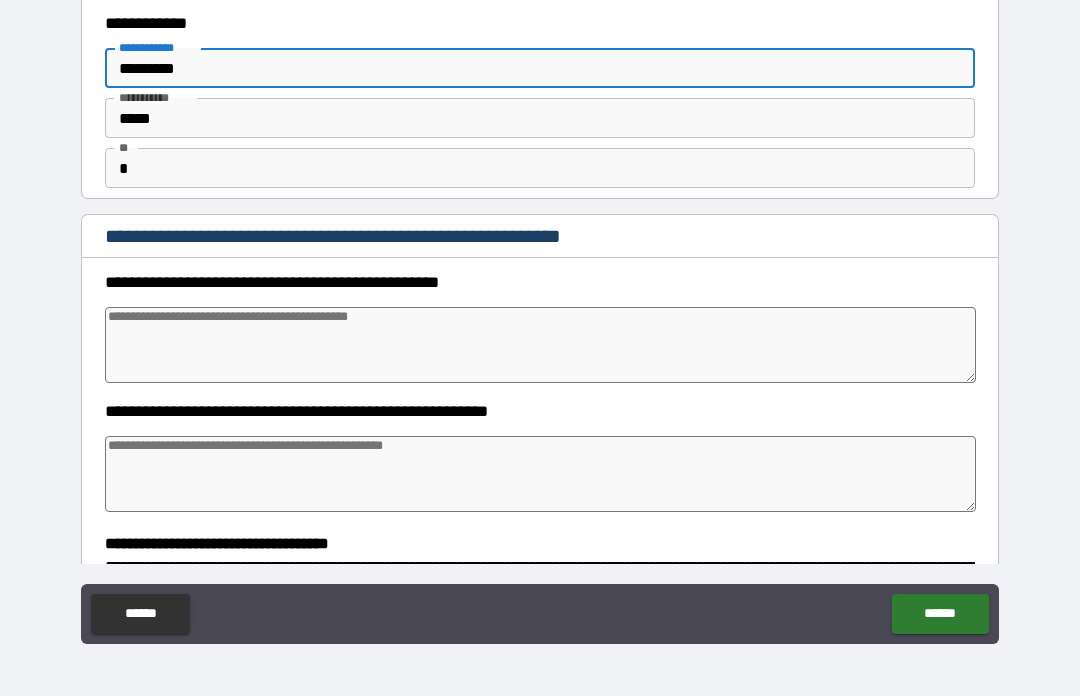 type on "**********" 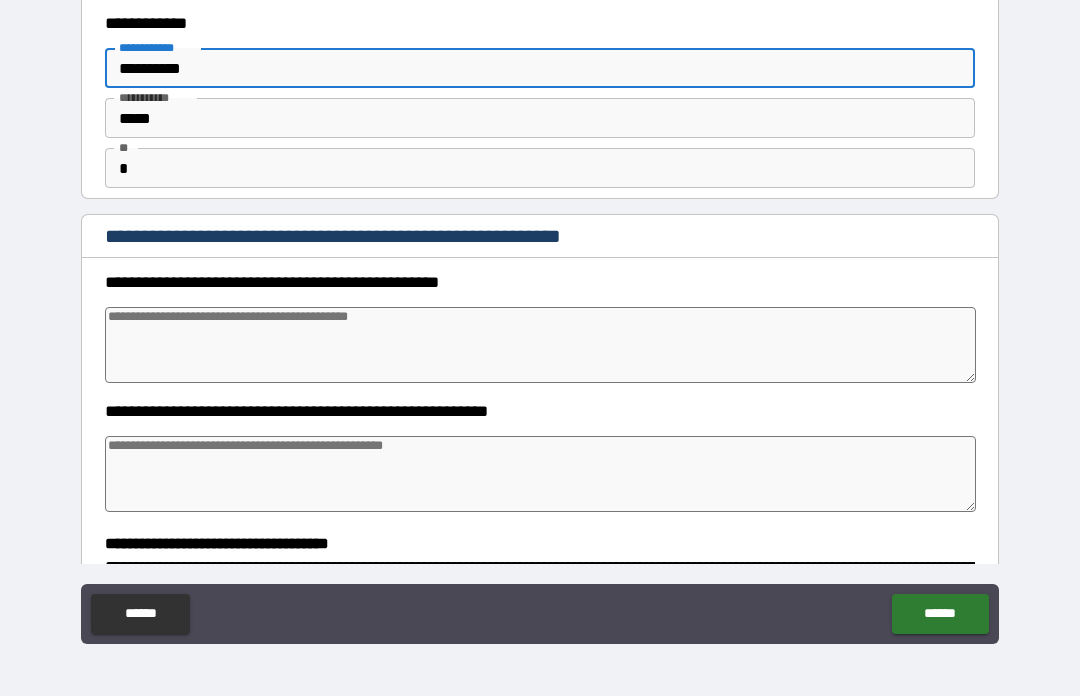 type on "*" 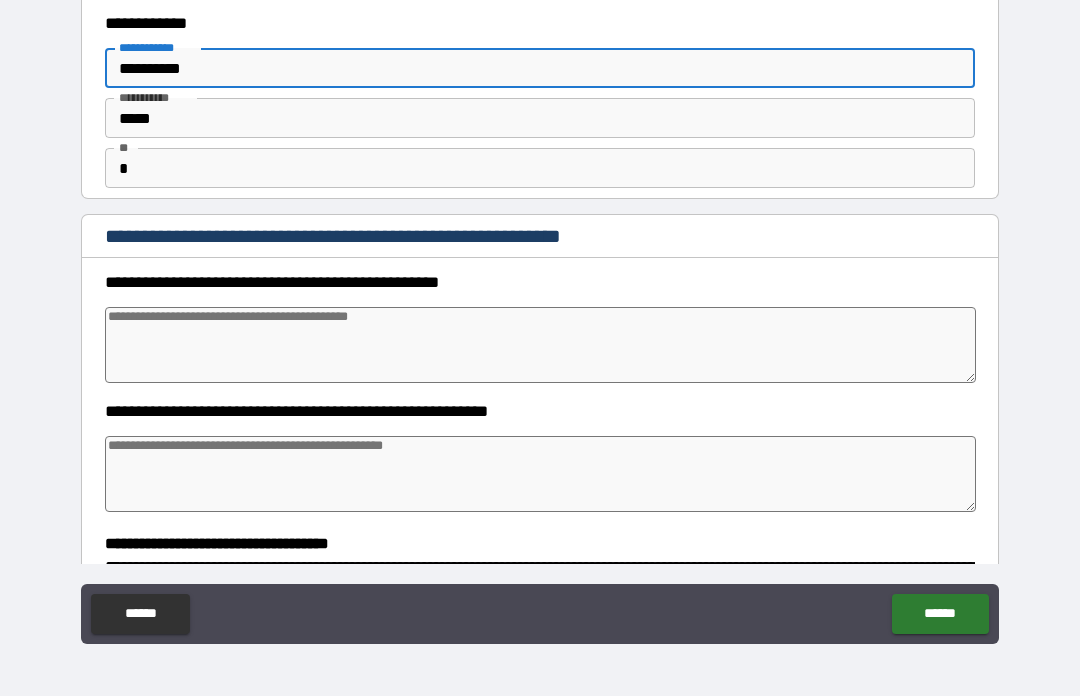 type on "**********" 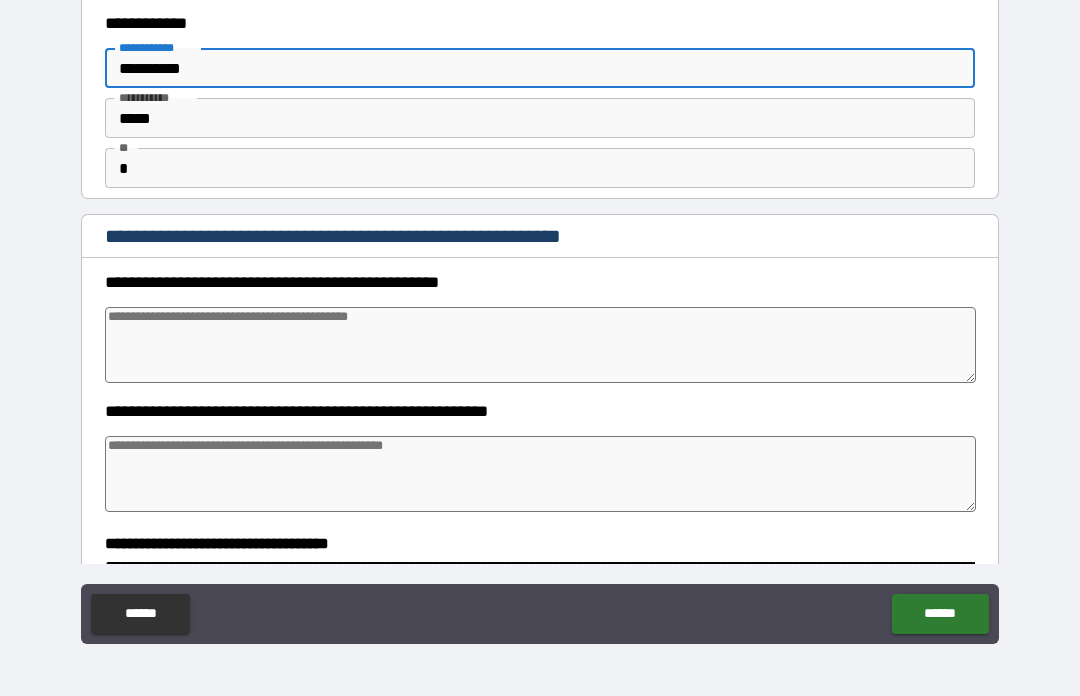 click on "*****" at bounding box center (540, 118) 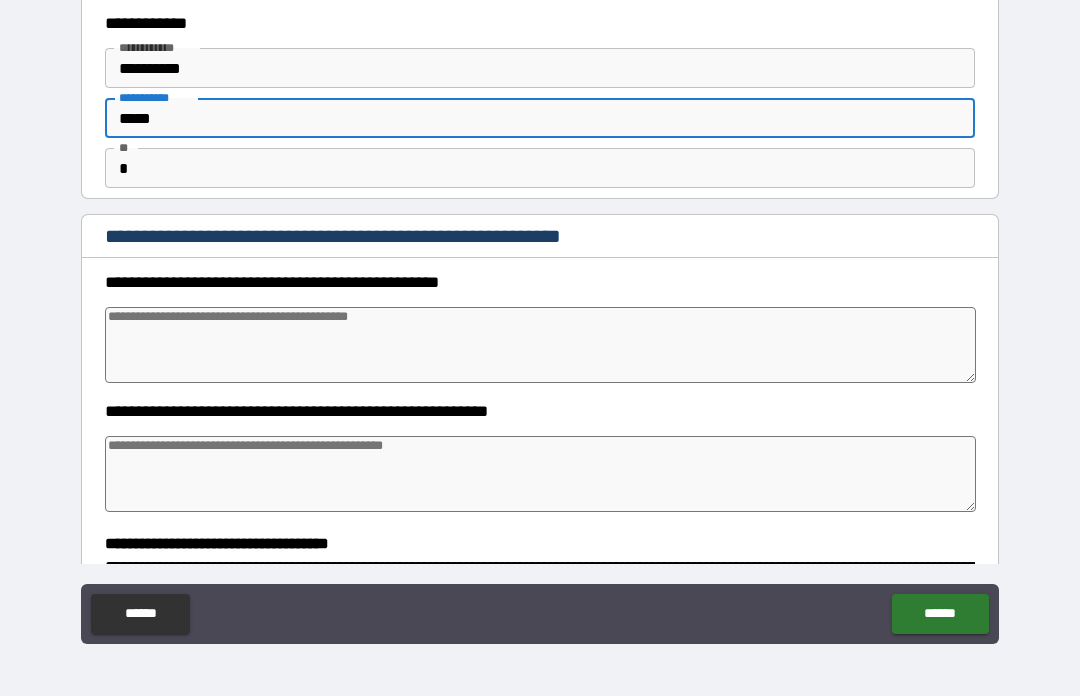type on "******" 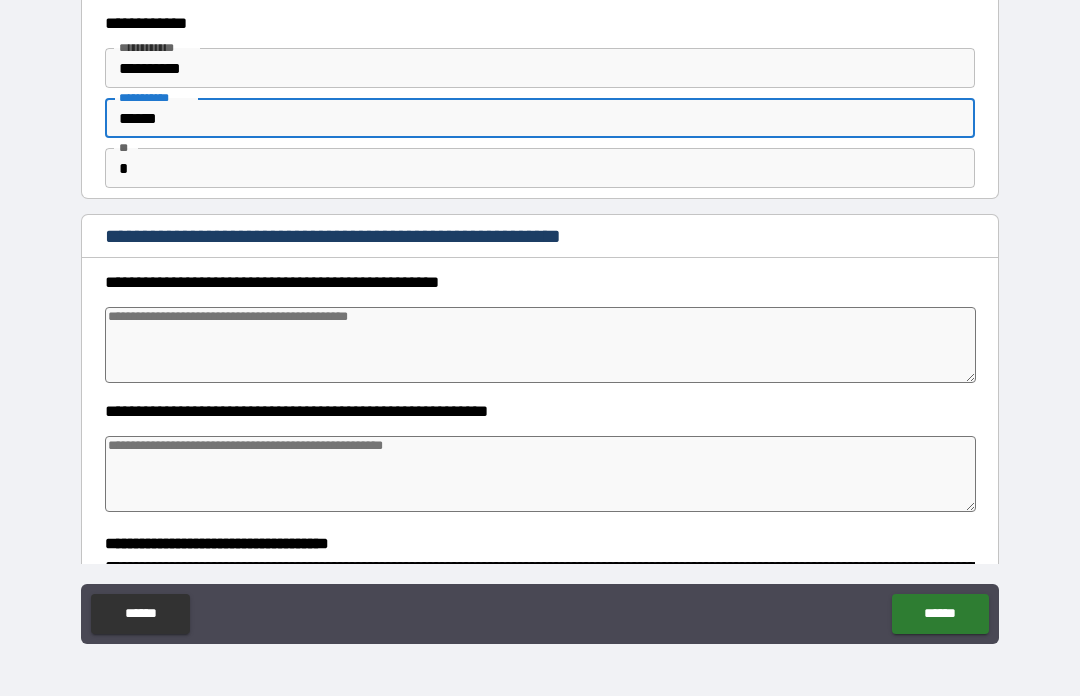 type on "*" 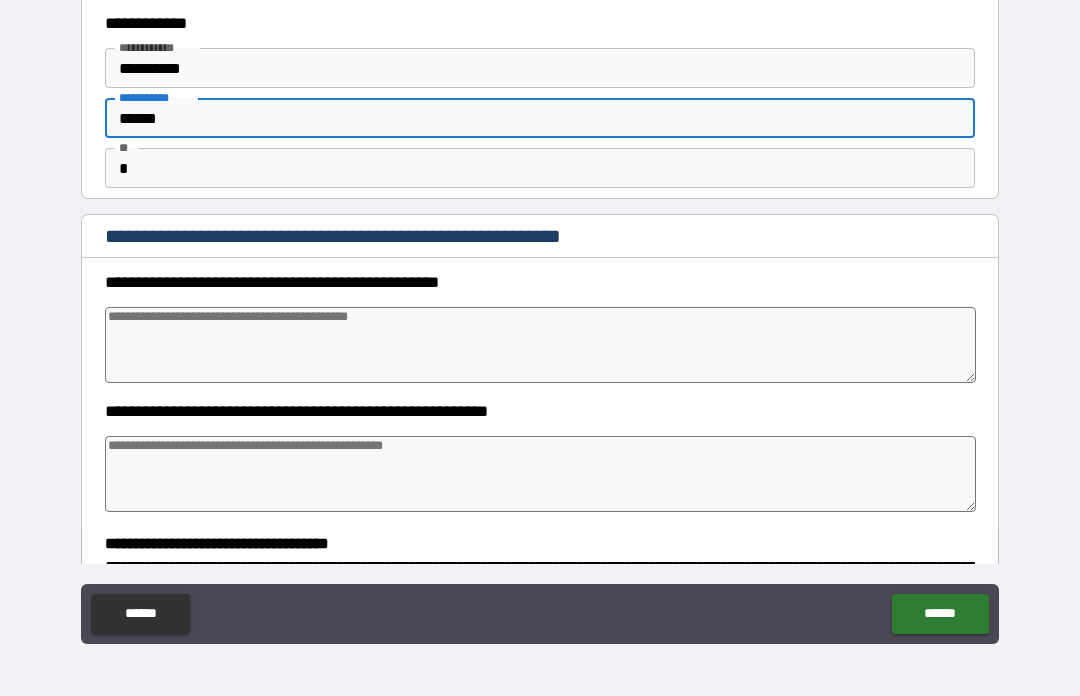 type on "*" 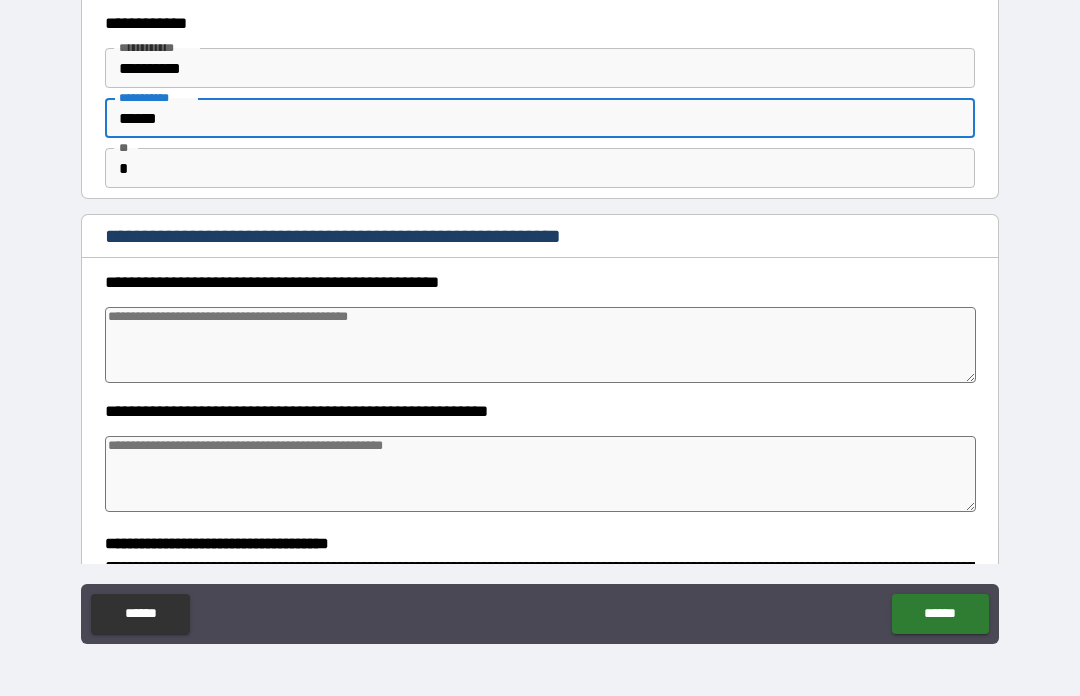 type on "*" 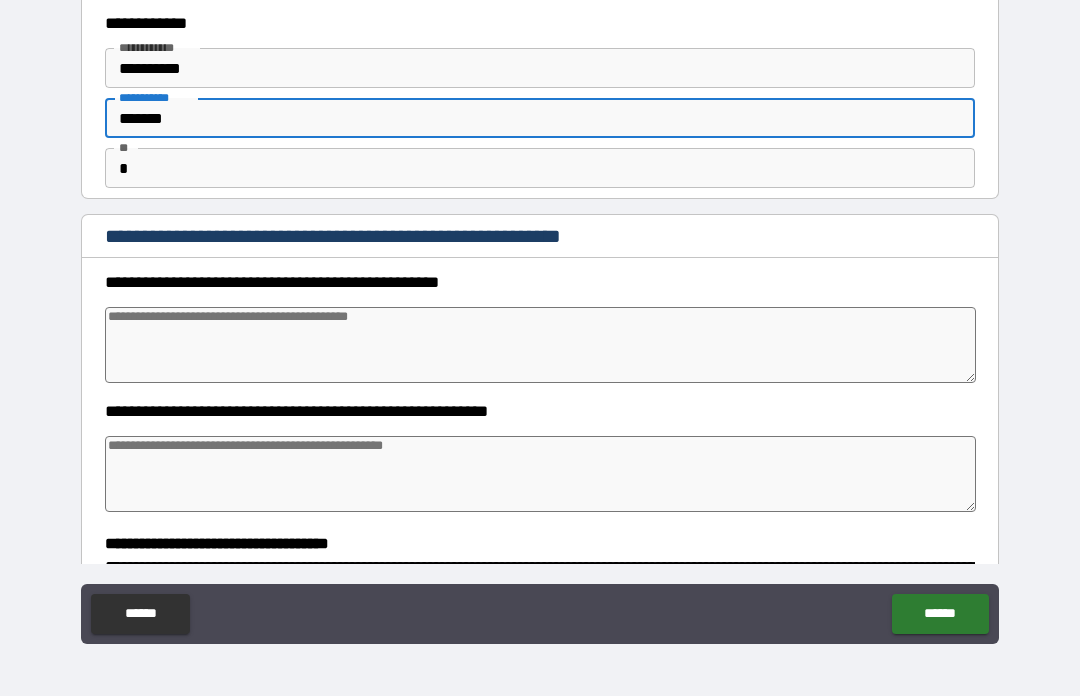 type on "*" 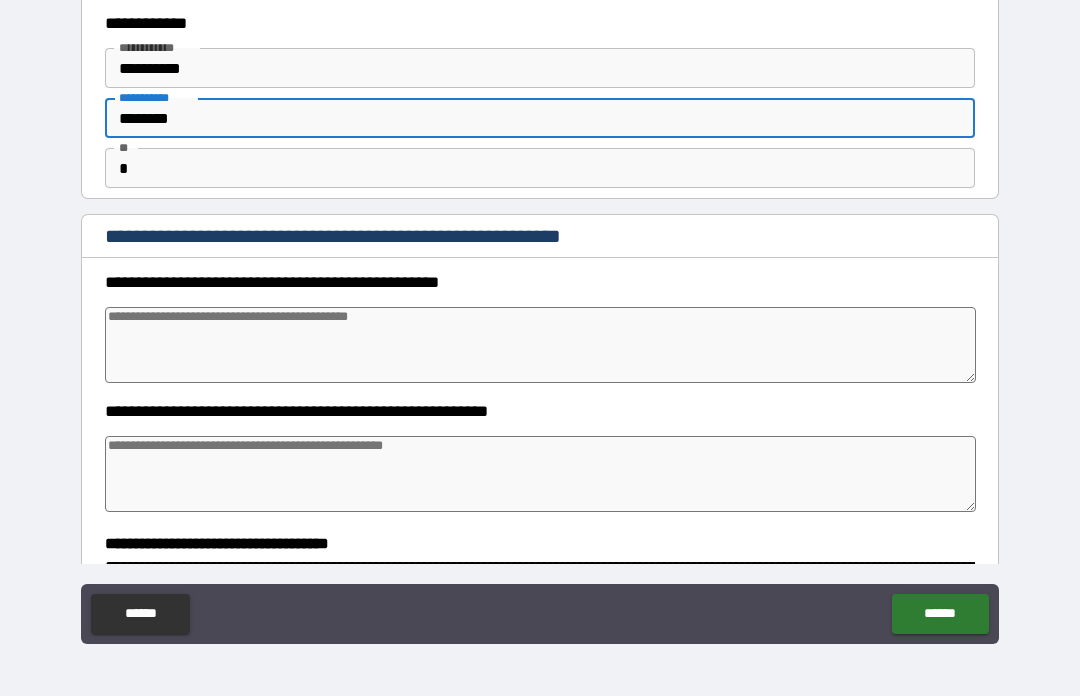 type on "*" 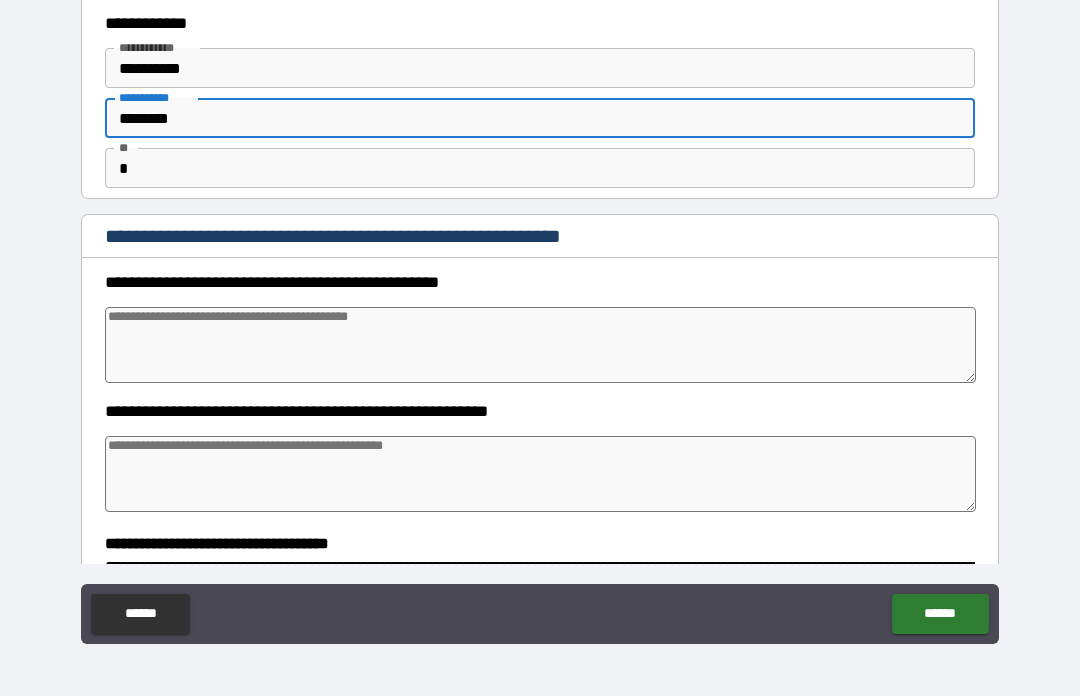 type on "*" 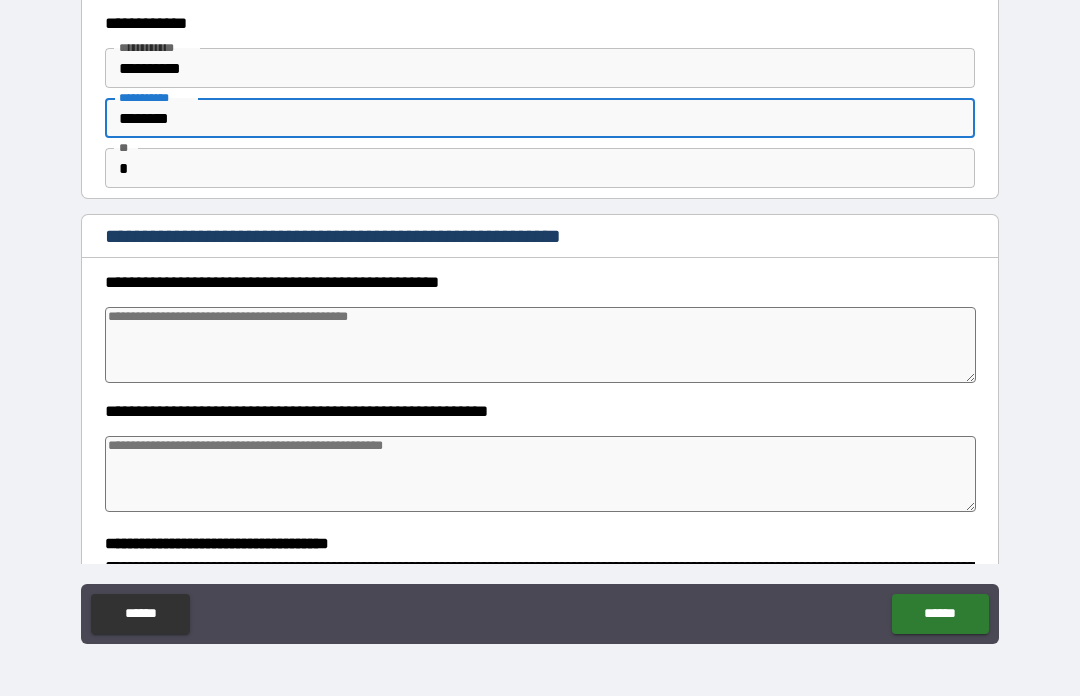 type on "*" 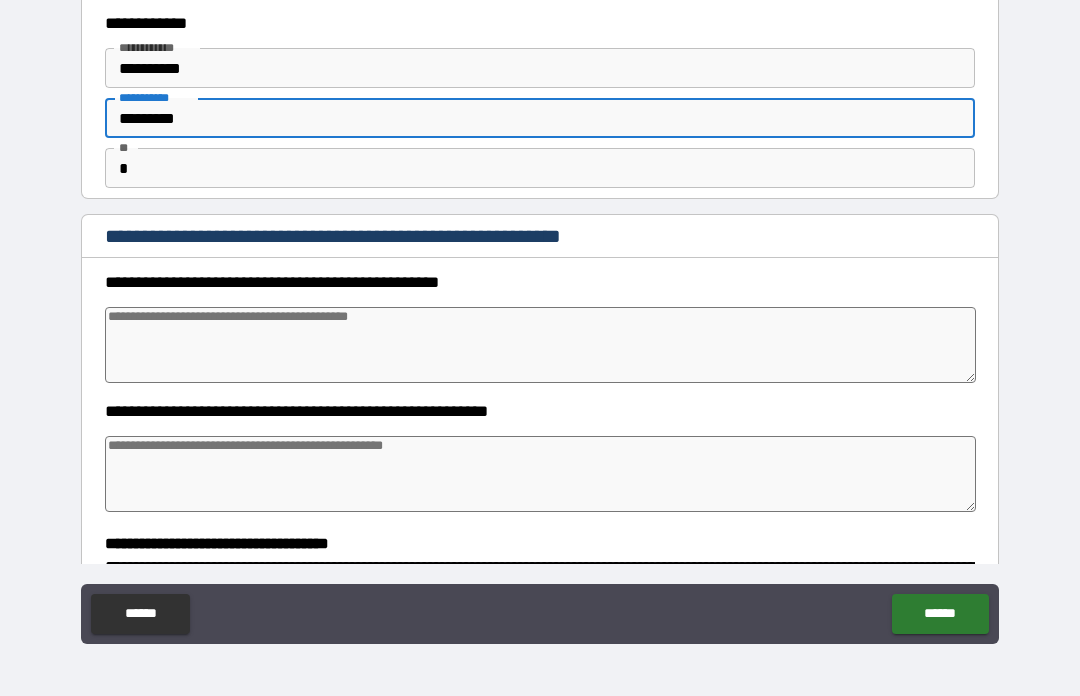 type on "*" 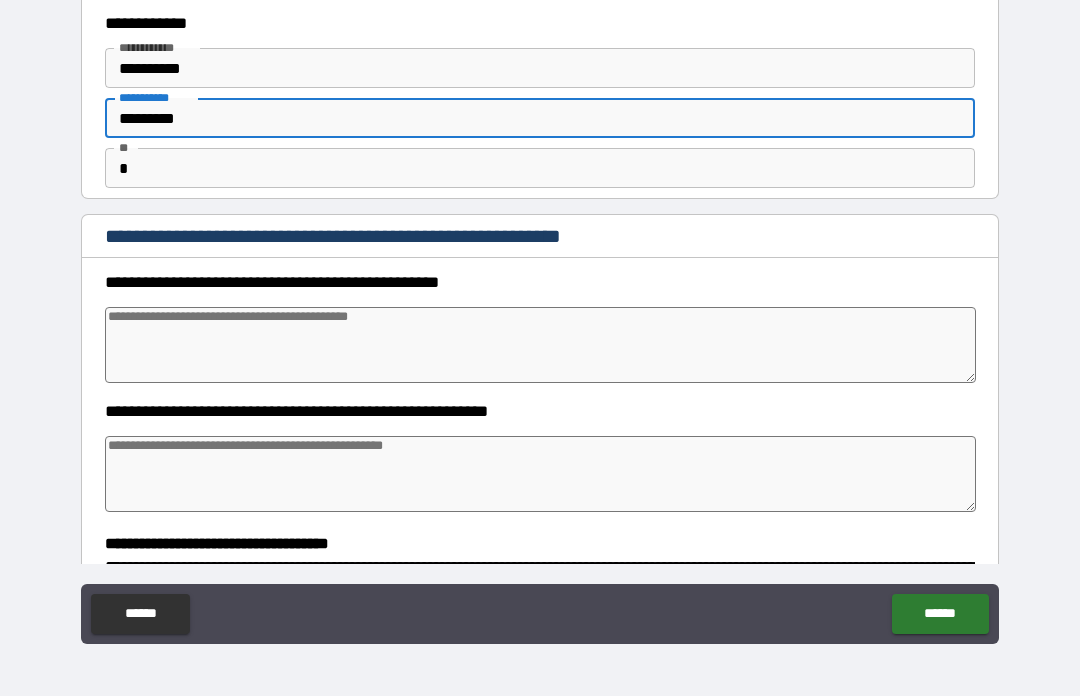 type on "*" 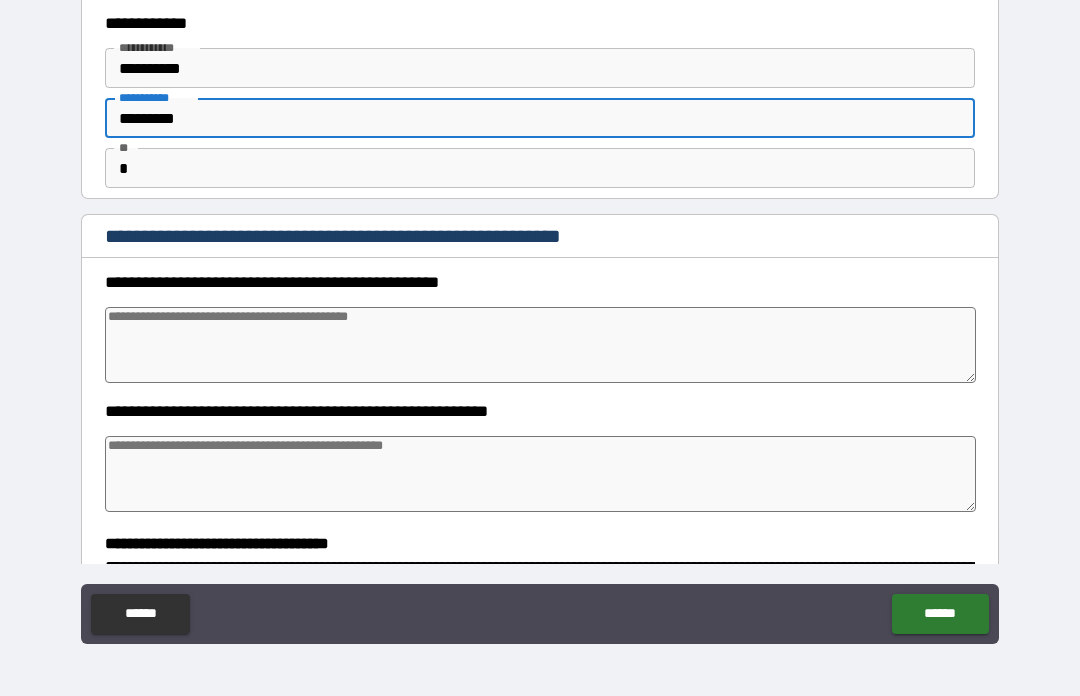 type on "*" 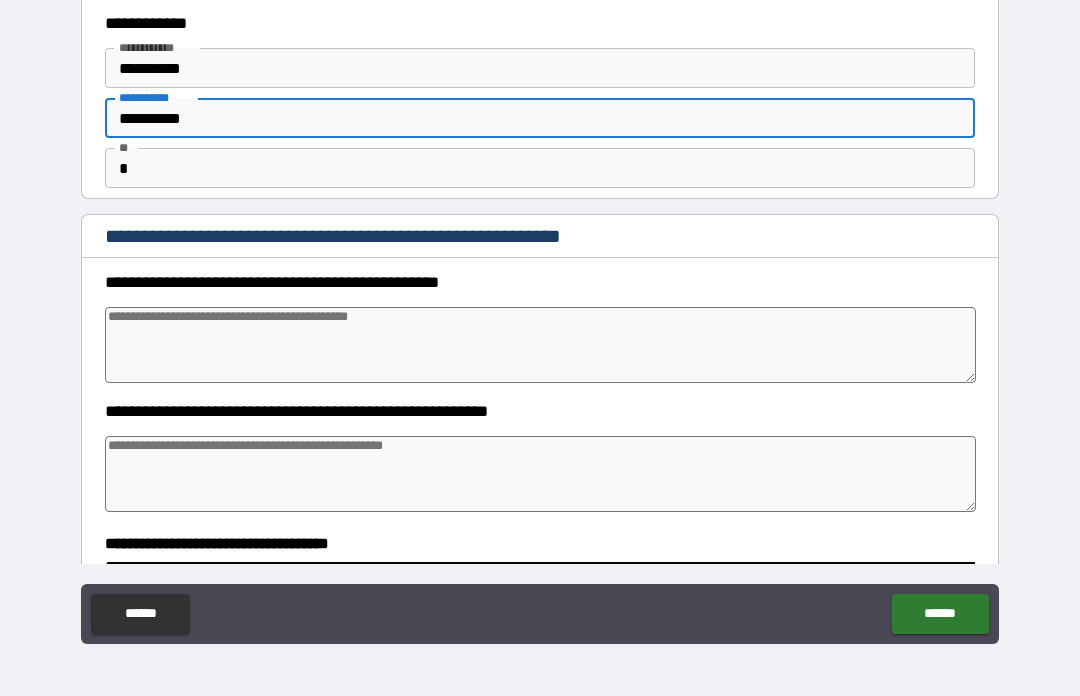 type on "*" 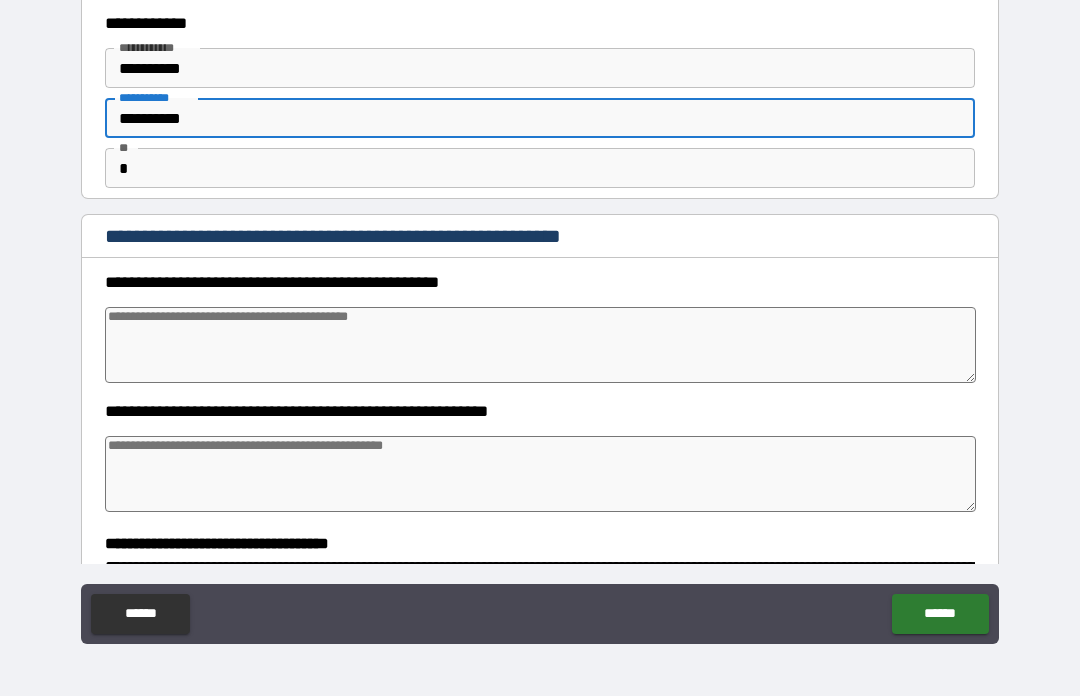 type on "*" 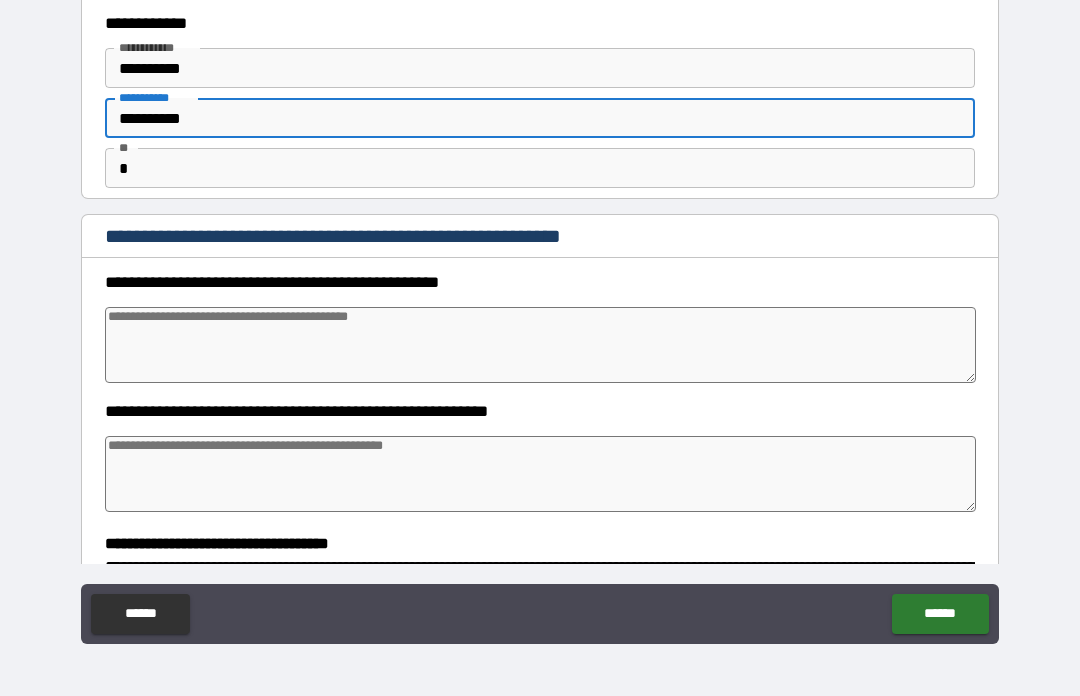 type on "*" 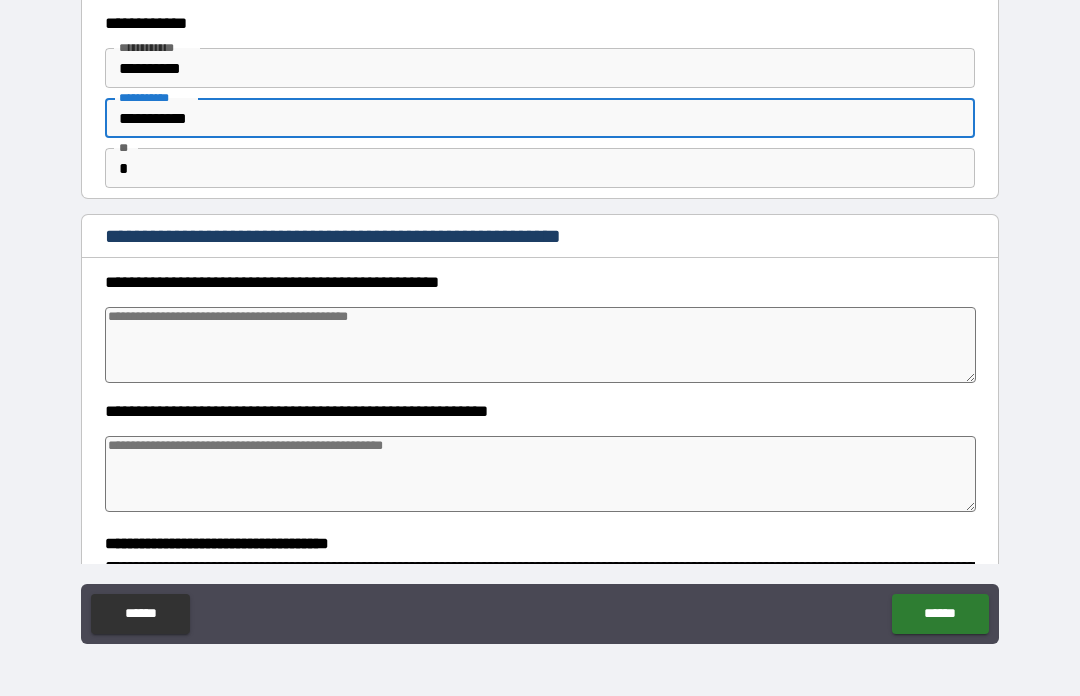 type on "*" 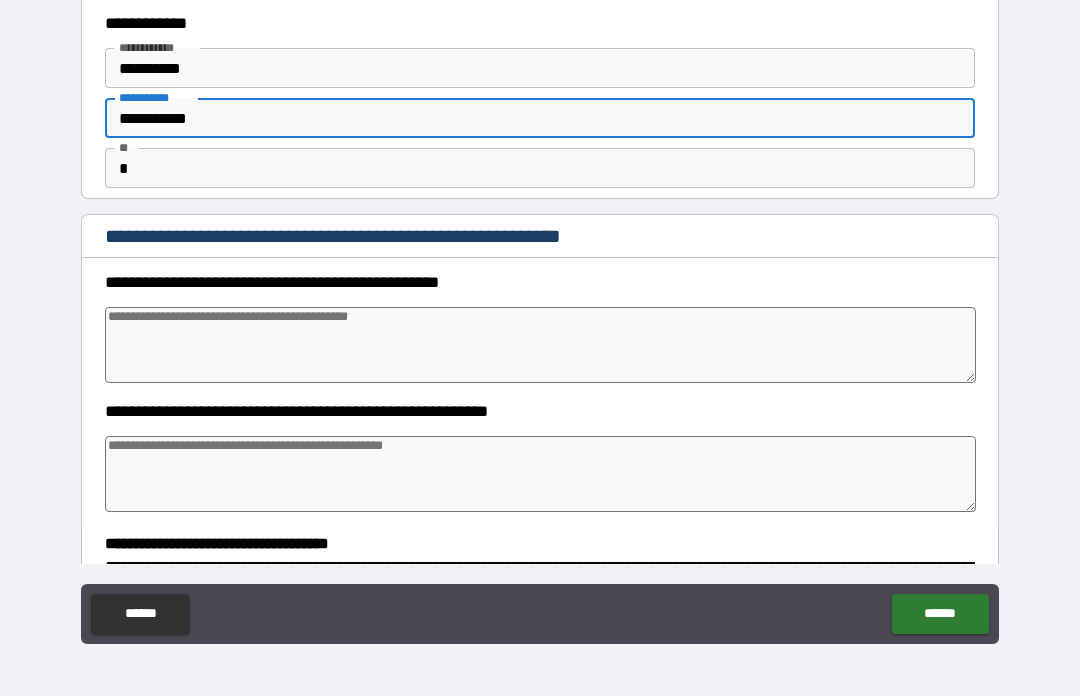 type on "**********" 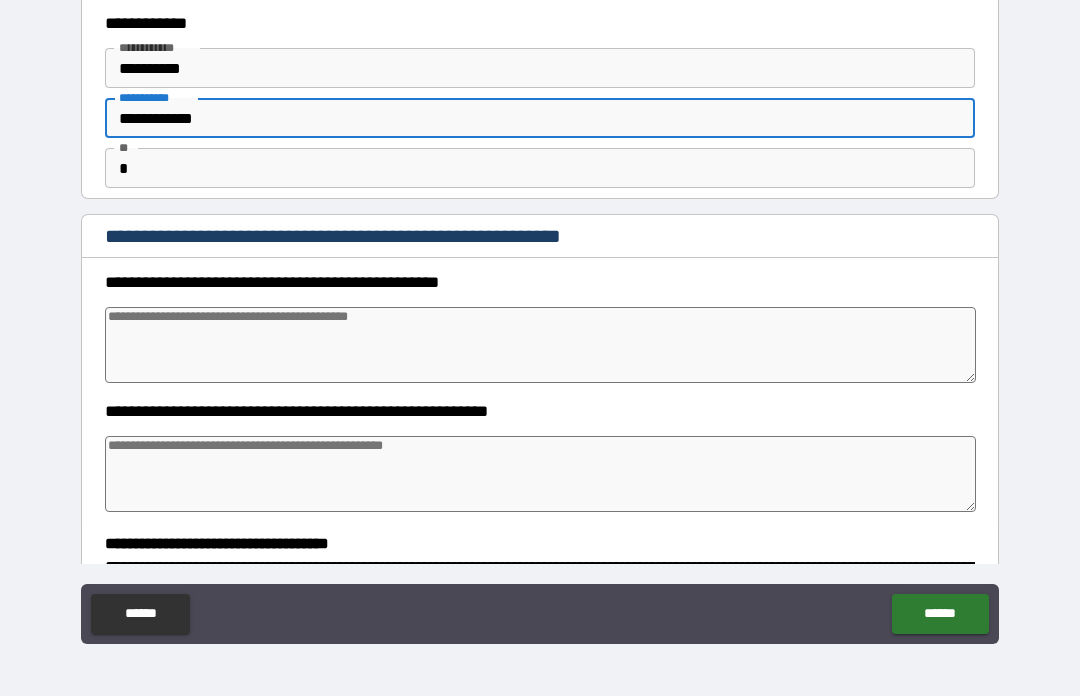 type on "*" 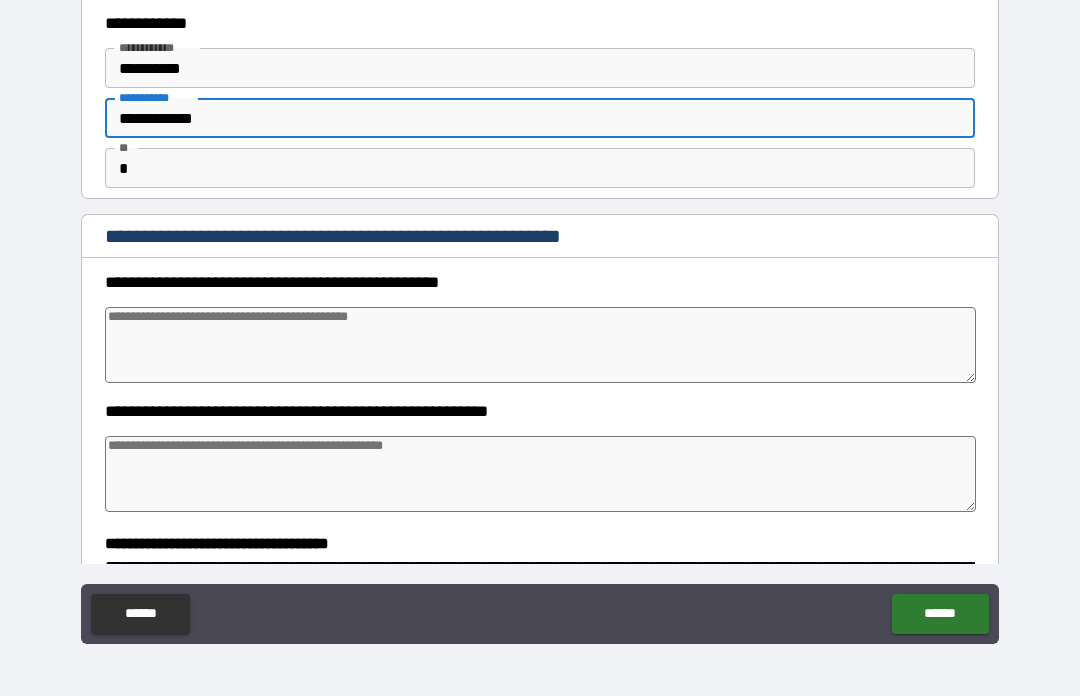 type on "*" 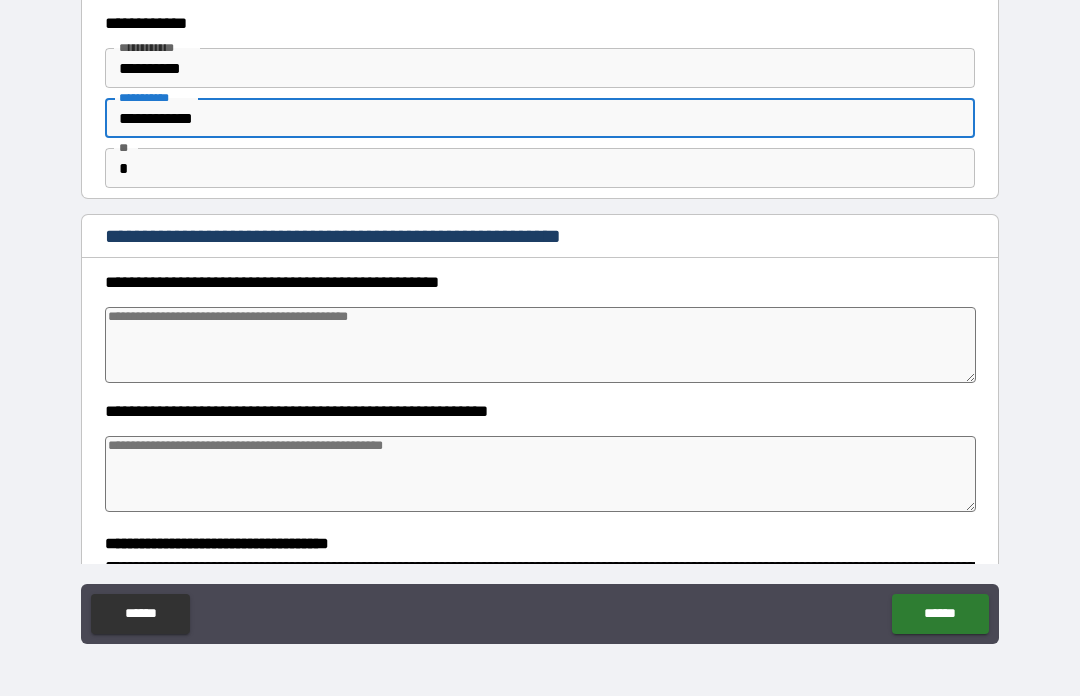 type on "*" 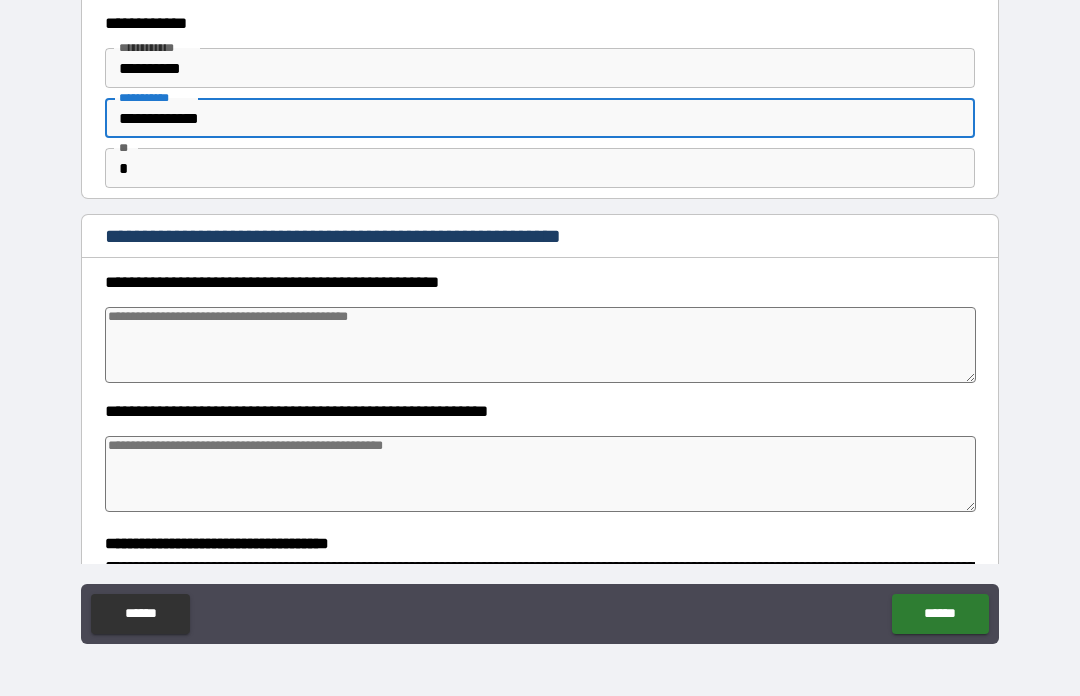 type on "*" 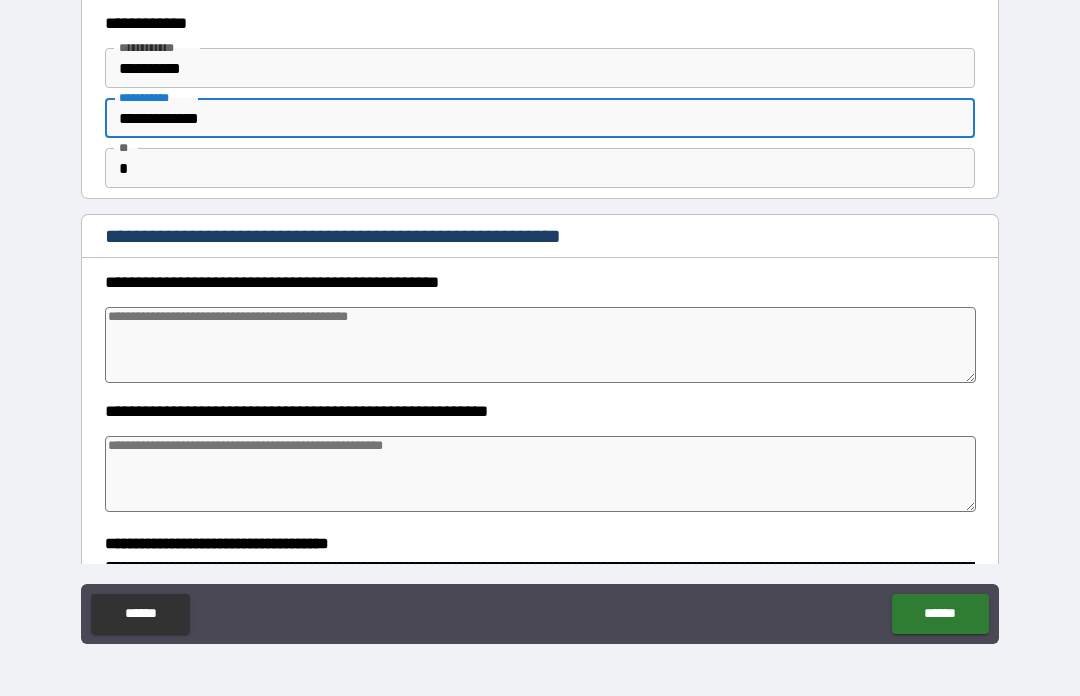 type on "*" 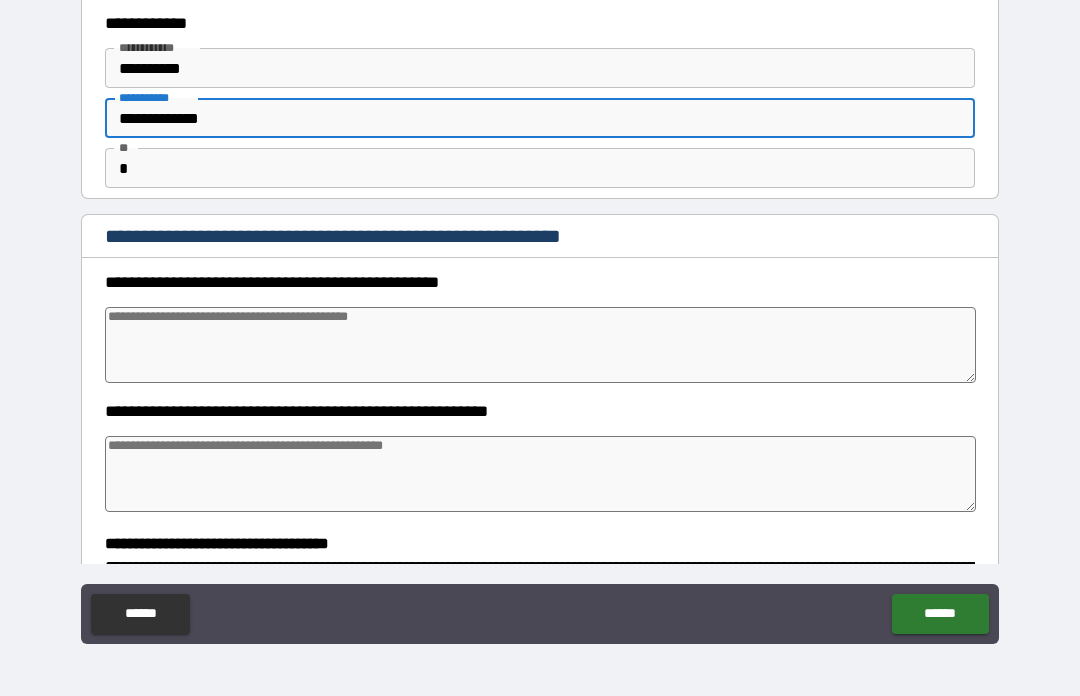 type on "*" 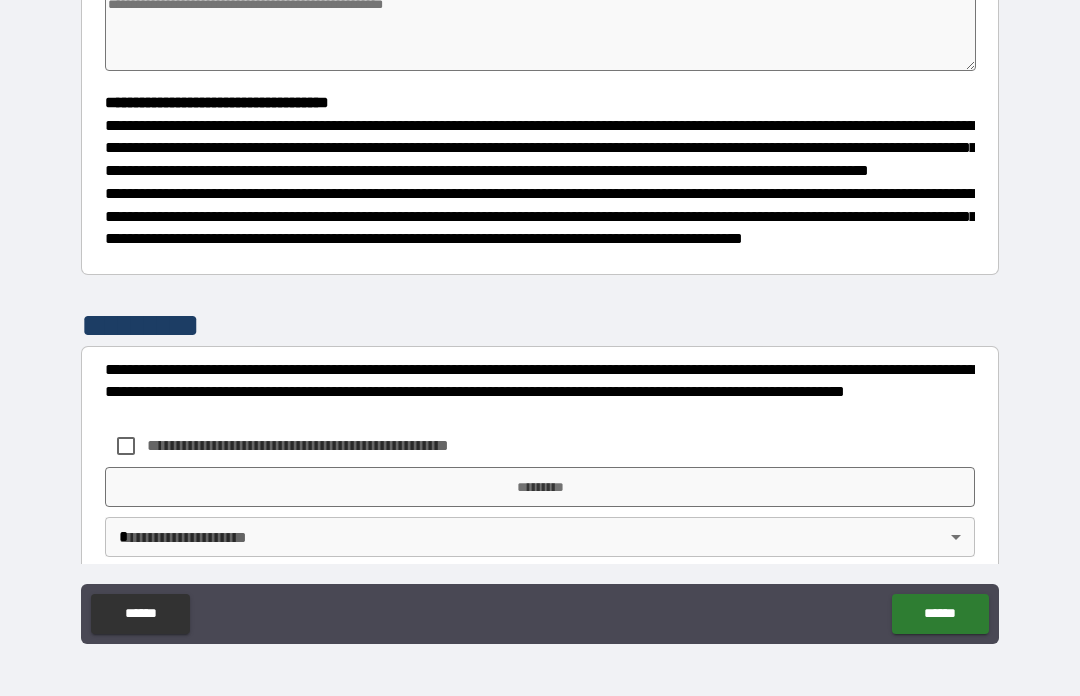 scroll, scrollTop: 433, scrollLeft: 0, axis: vertical 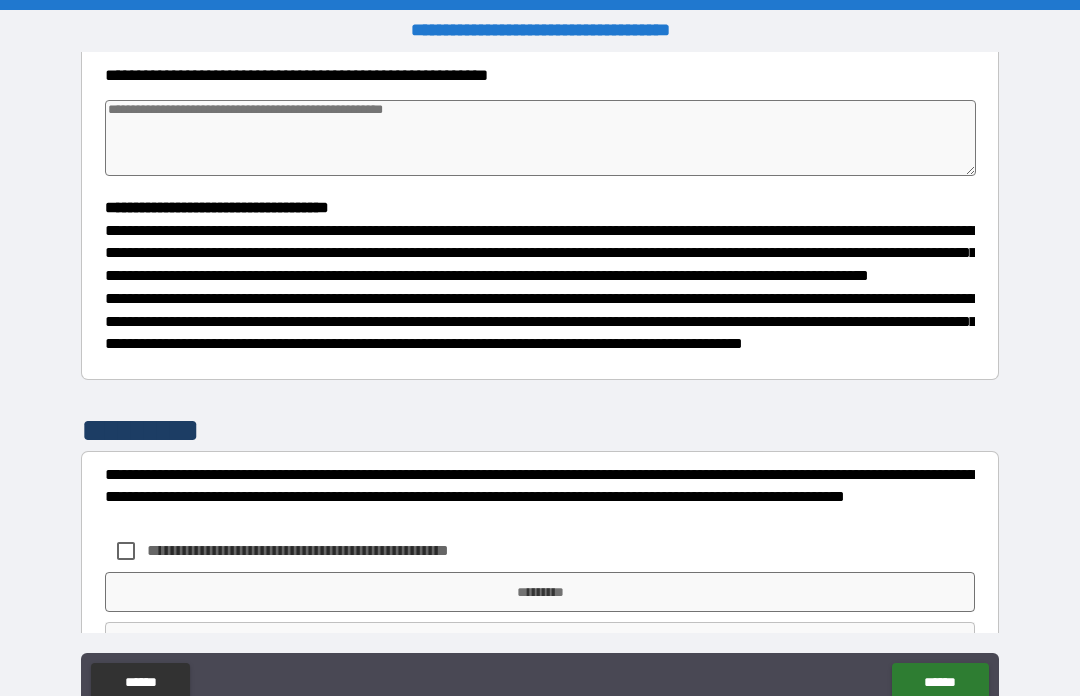 type on "*" 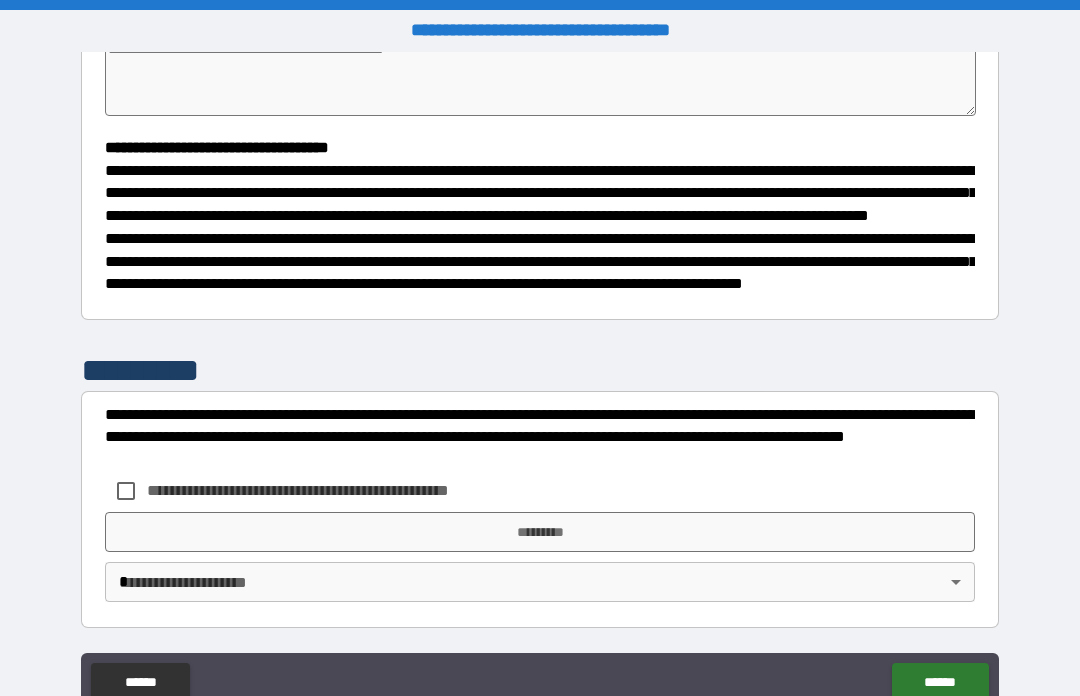 scroll, scrollTop: 531, scrollLeft: 0, axis: vertical 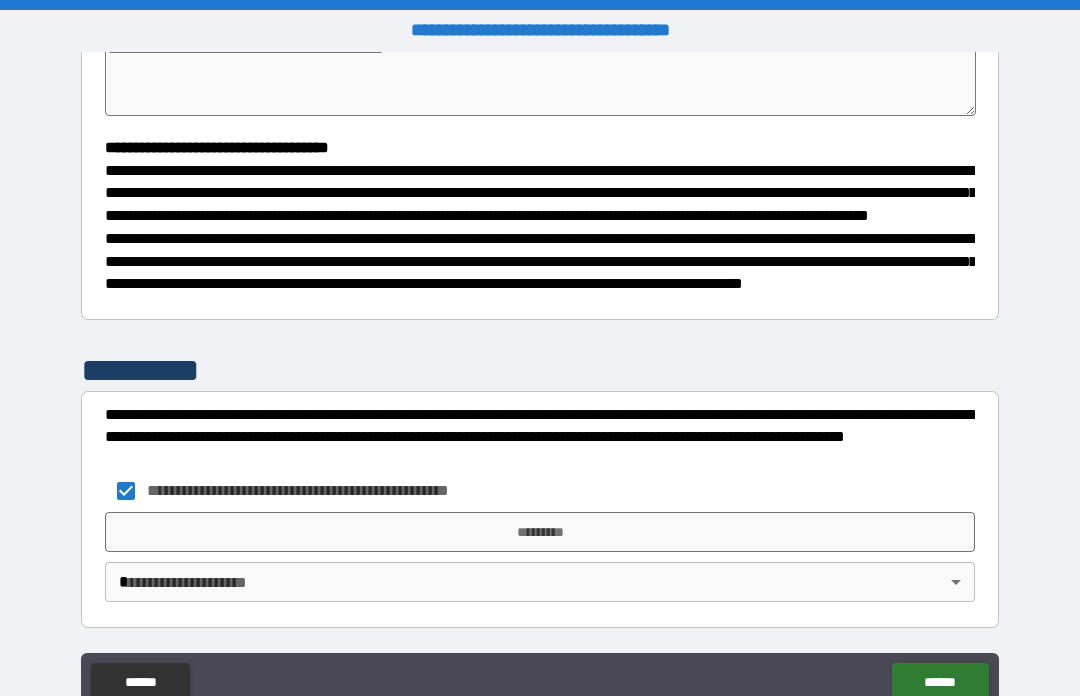 type on "*" 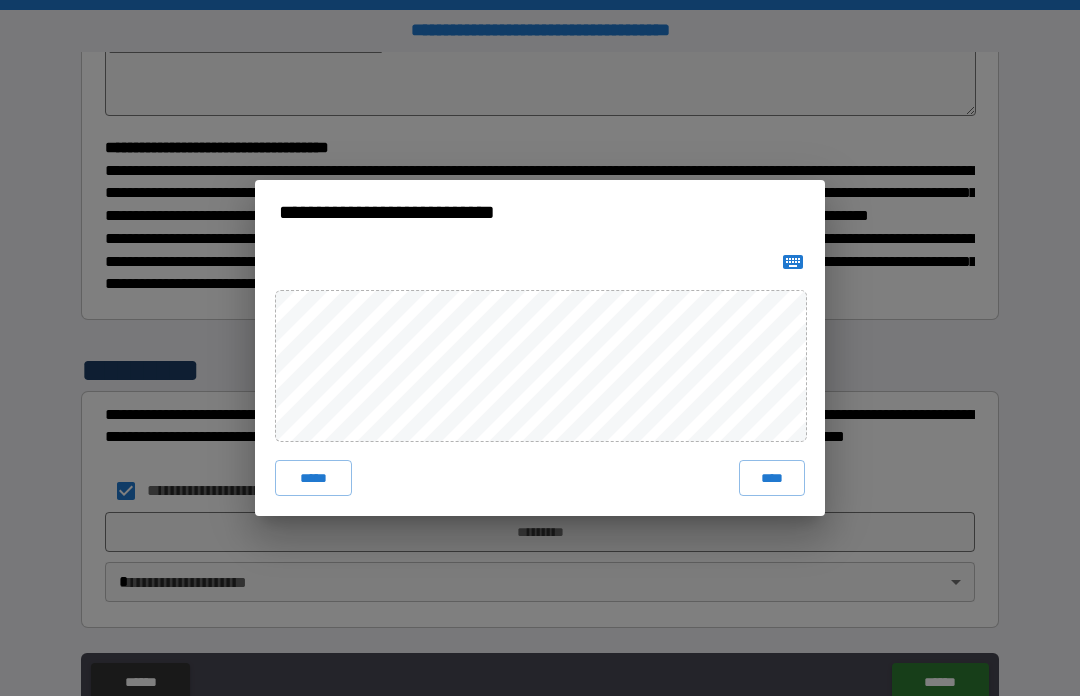 click on "****" at bounding box center [772, 478] 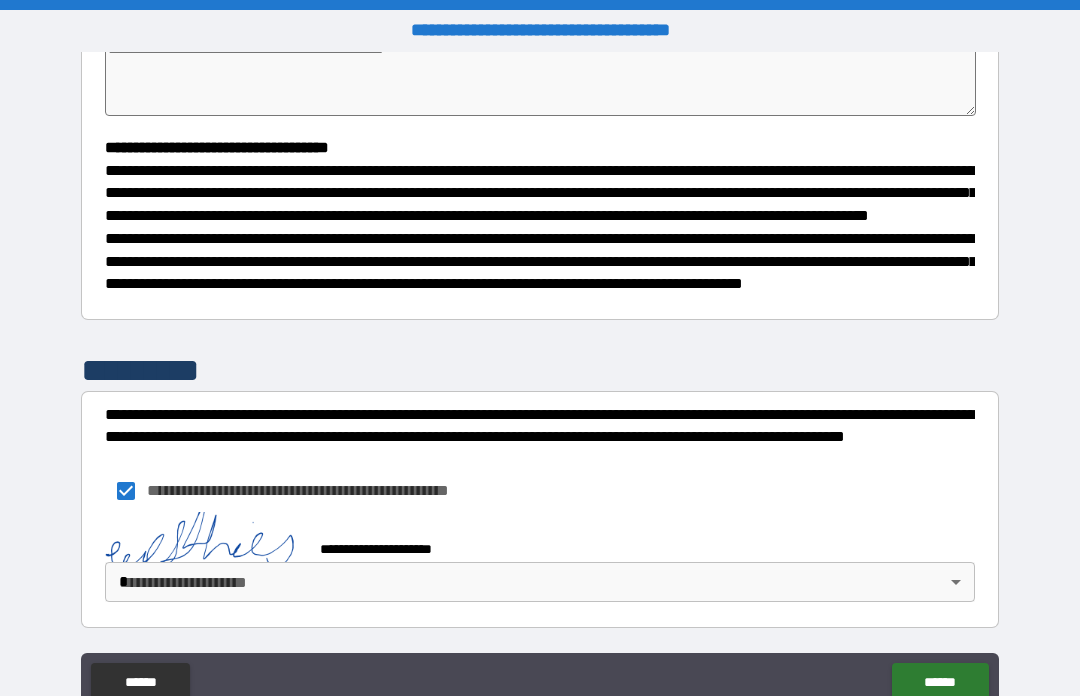 type on "*" 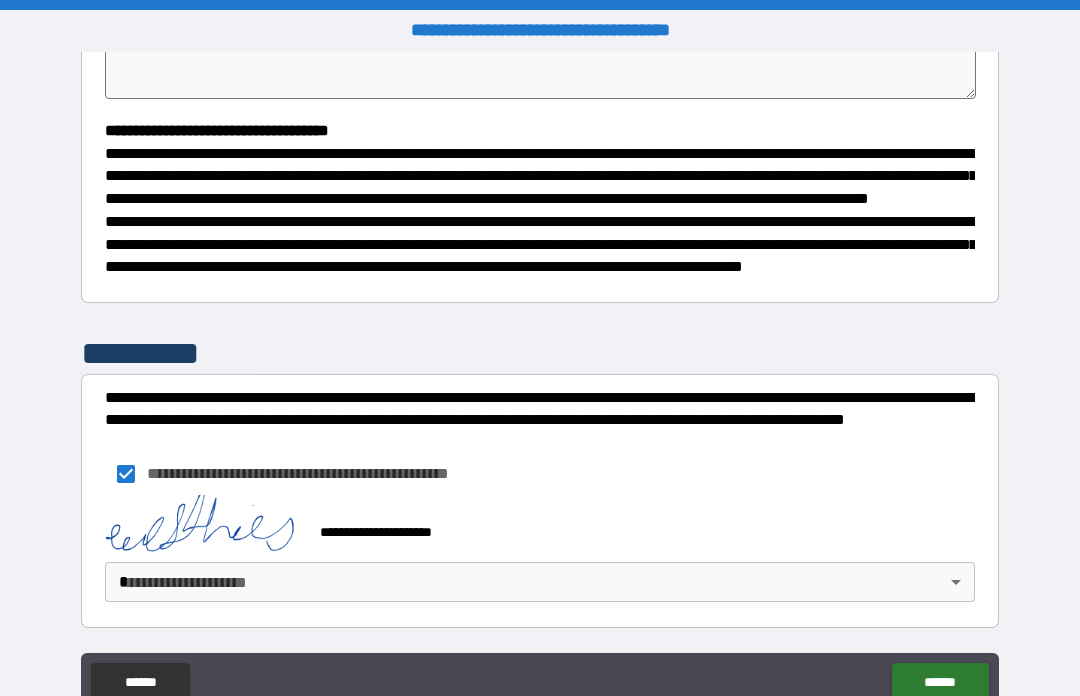 scroll, scrollTop: 548, scrollLeft: 0, axis: vertical 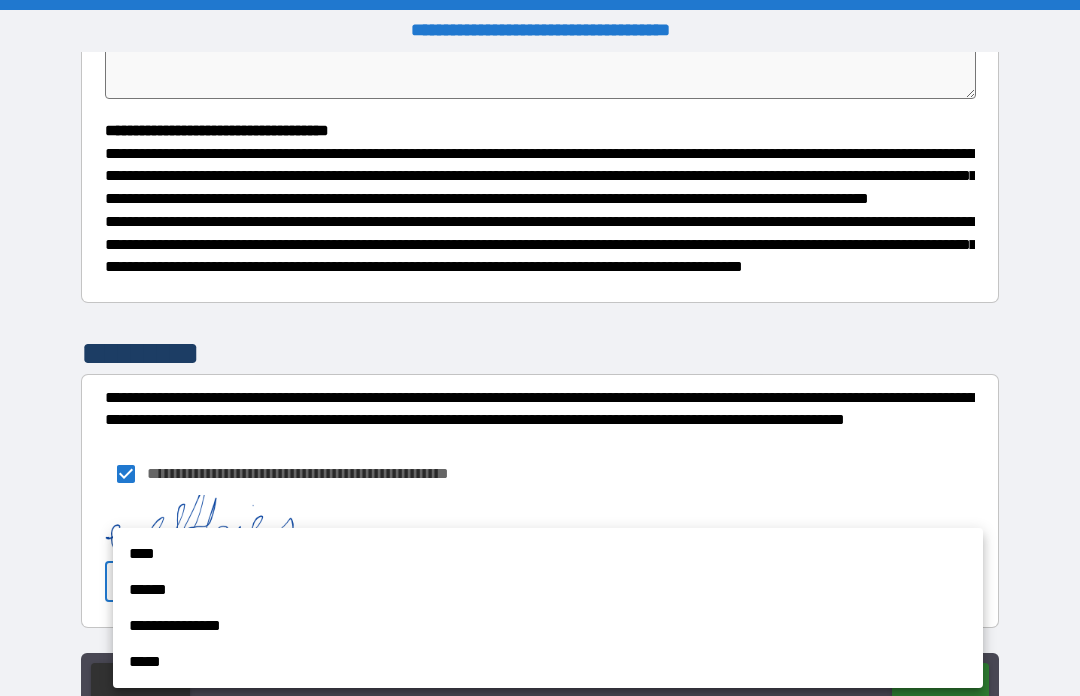 click on "**********" at bounding box center [548, 626] 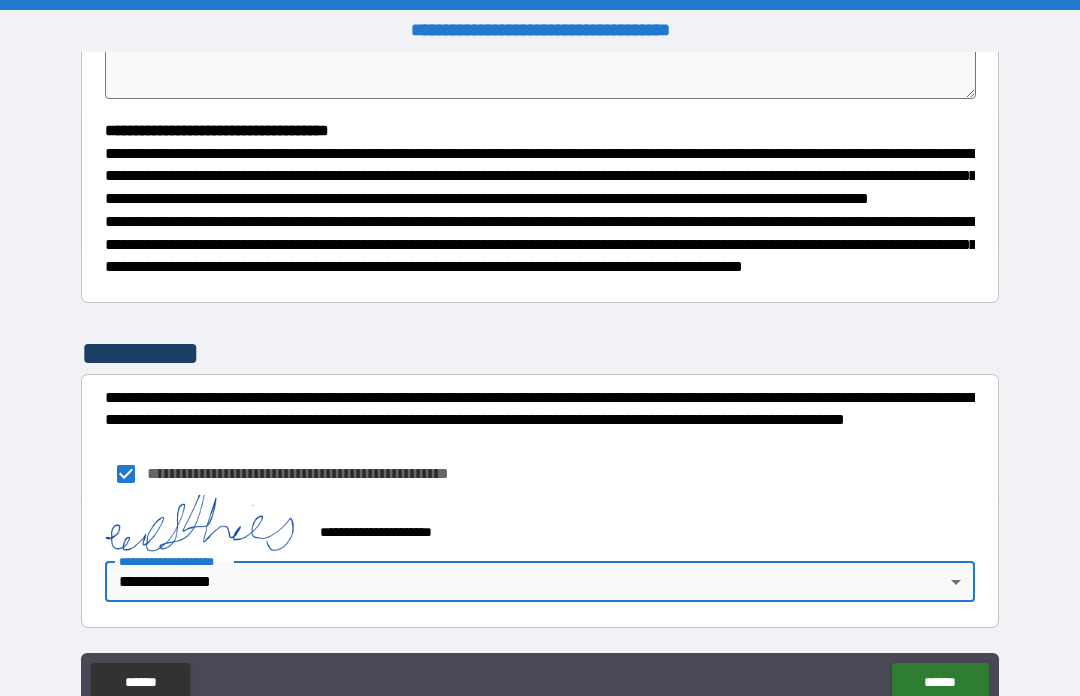 type on "*" 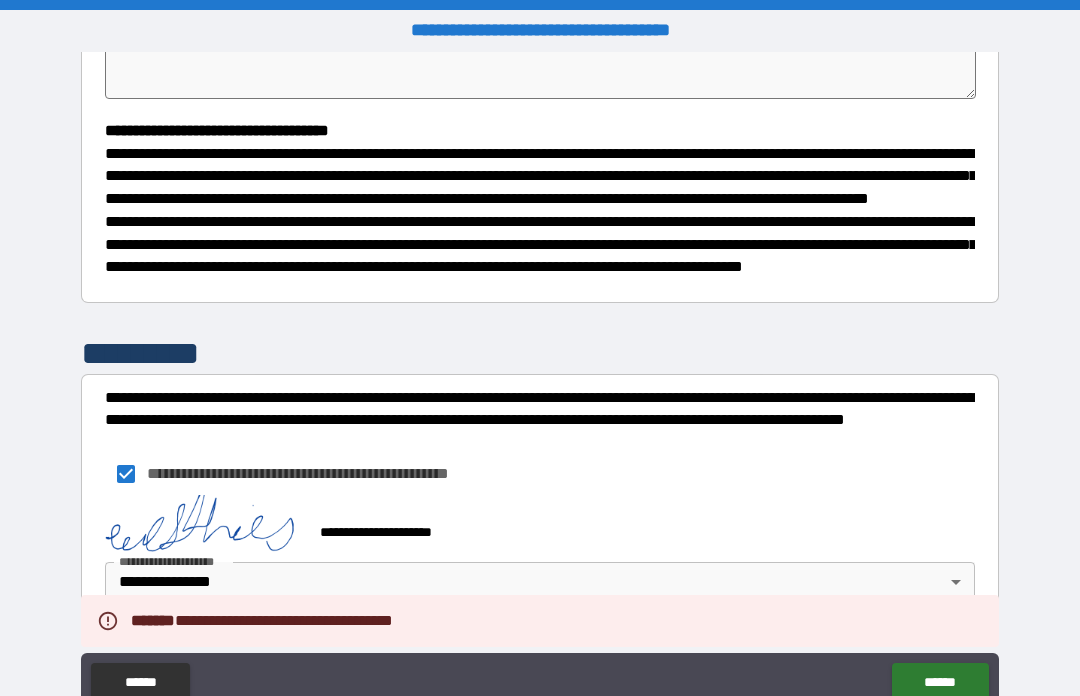 type on "*" 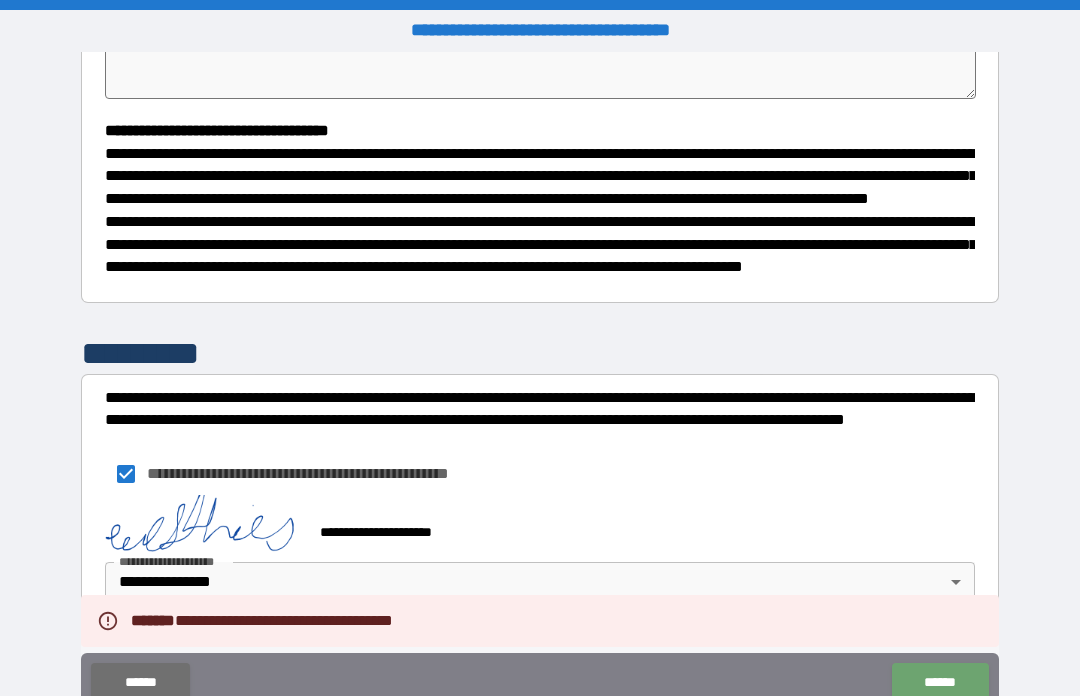 click on "******" at bounding box center [940, 683] 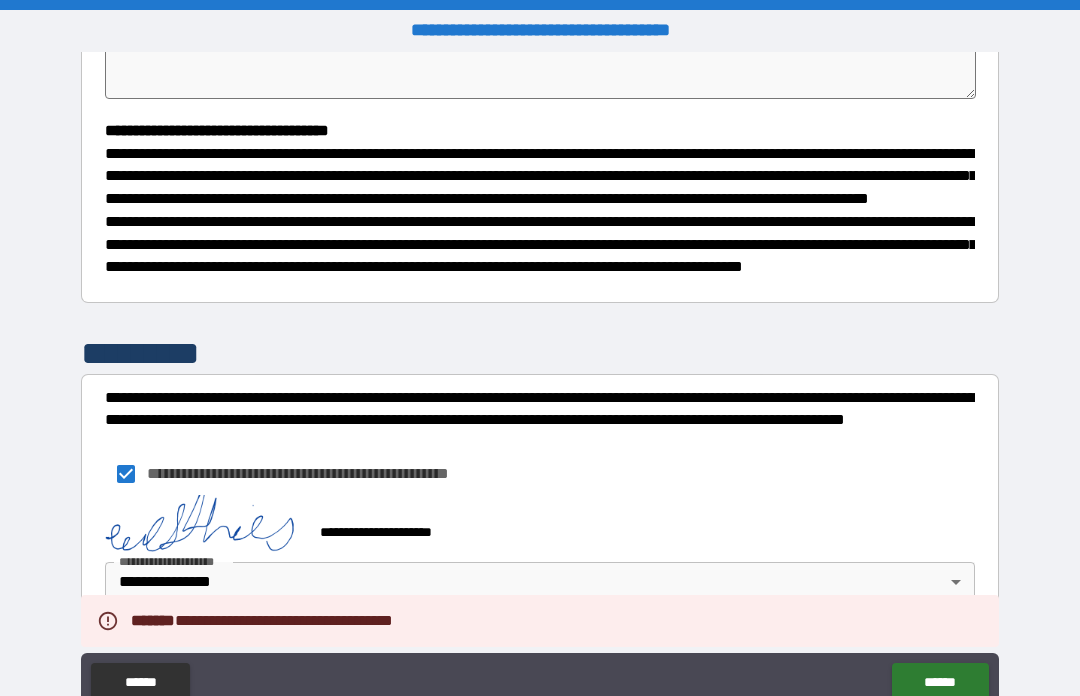 type on "*" 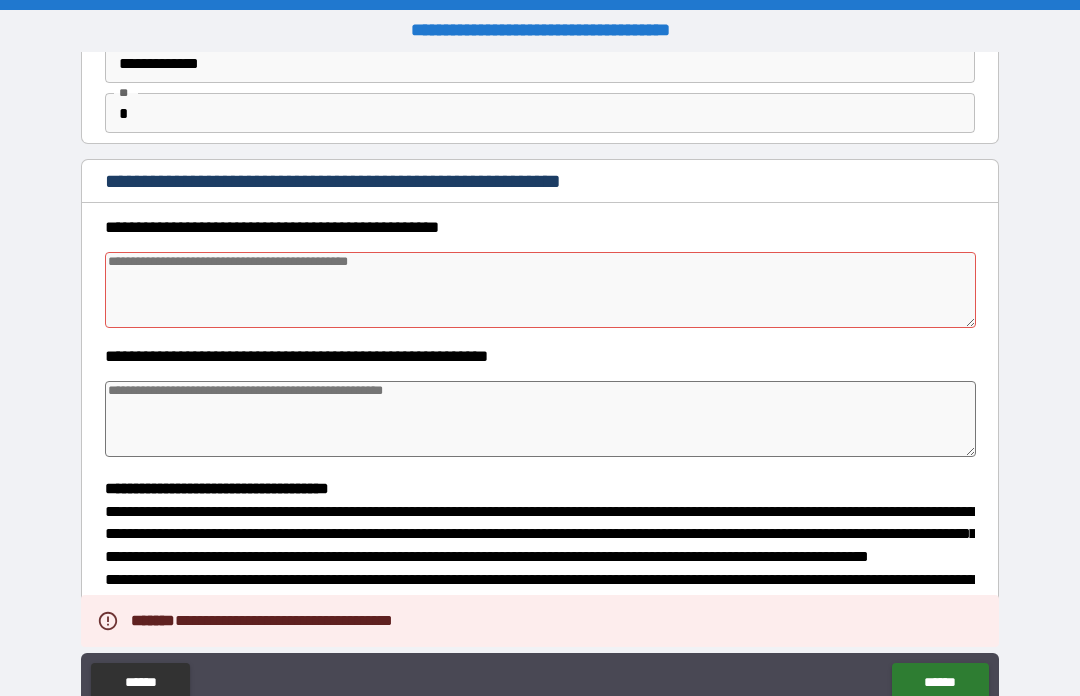 scroll, scrollTop: 151, scrollLeft: 0, axis: vertical 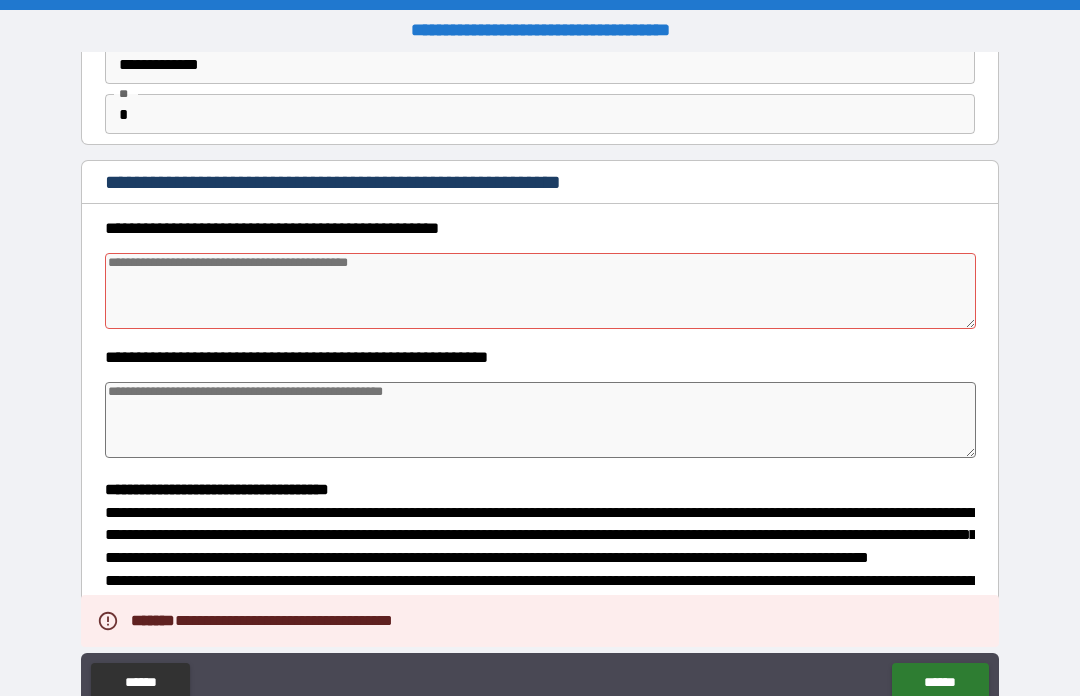 click at bounding box center (540, 291) 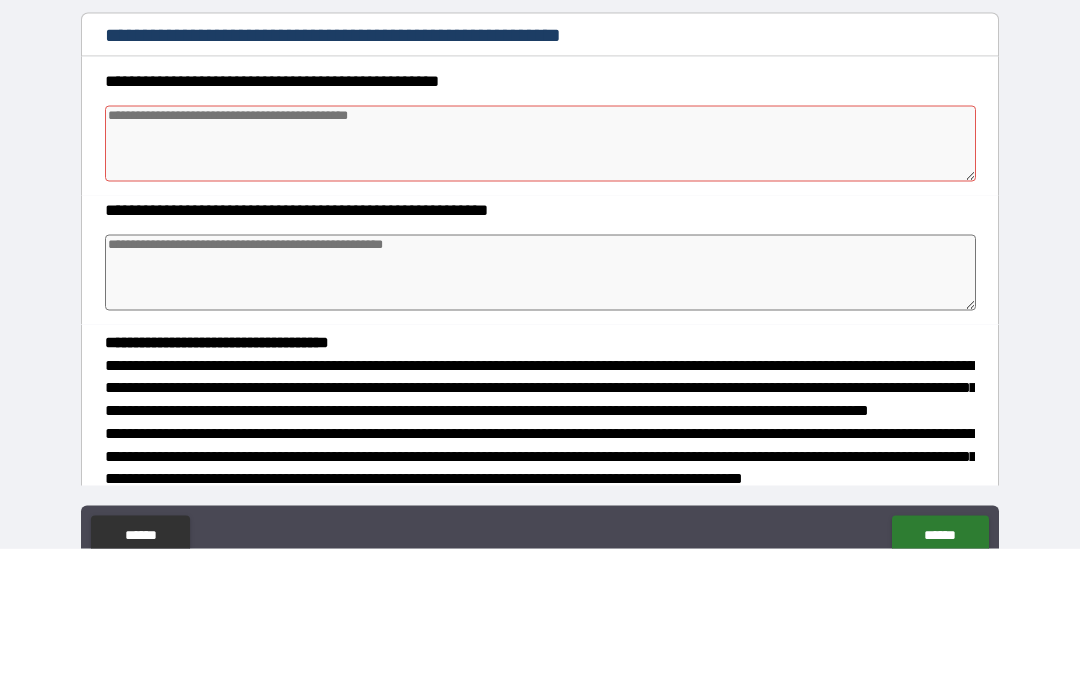 type on "*" 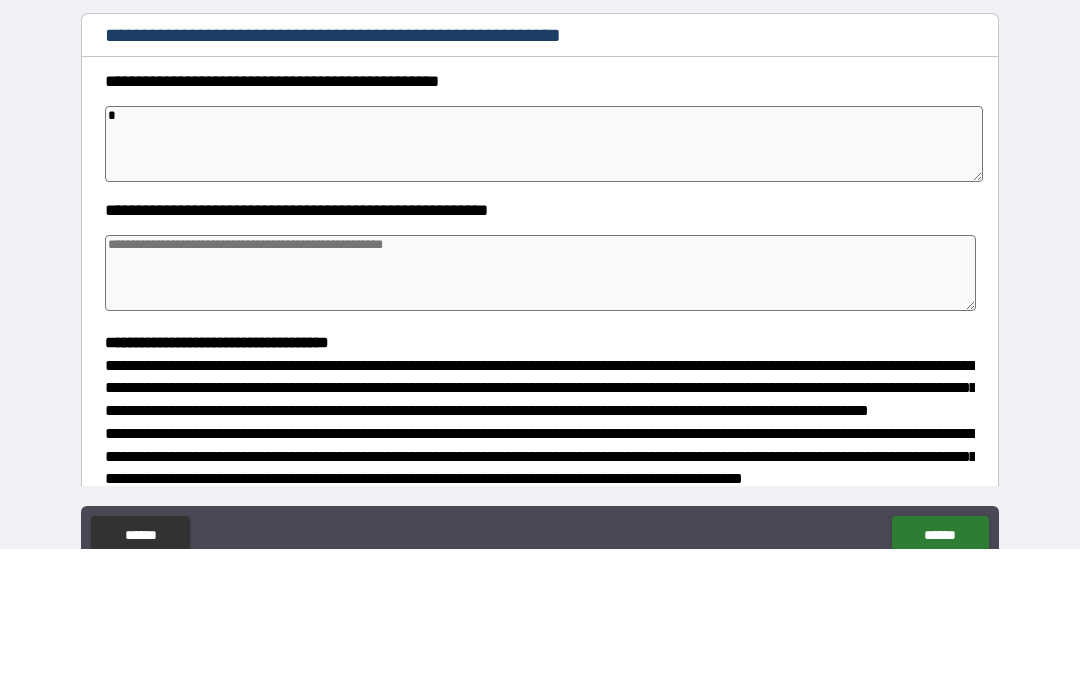 type on "*" 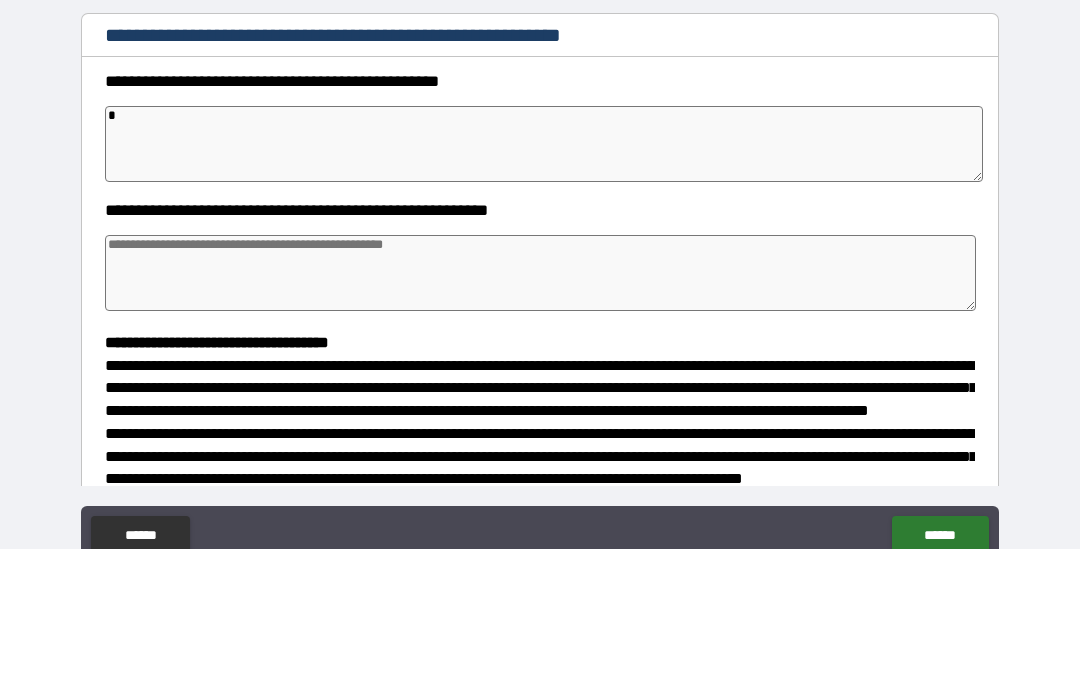 type on "*" 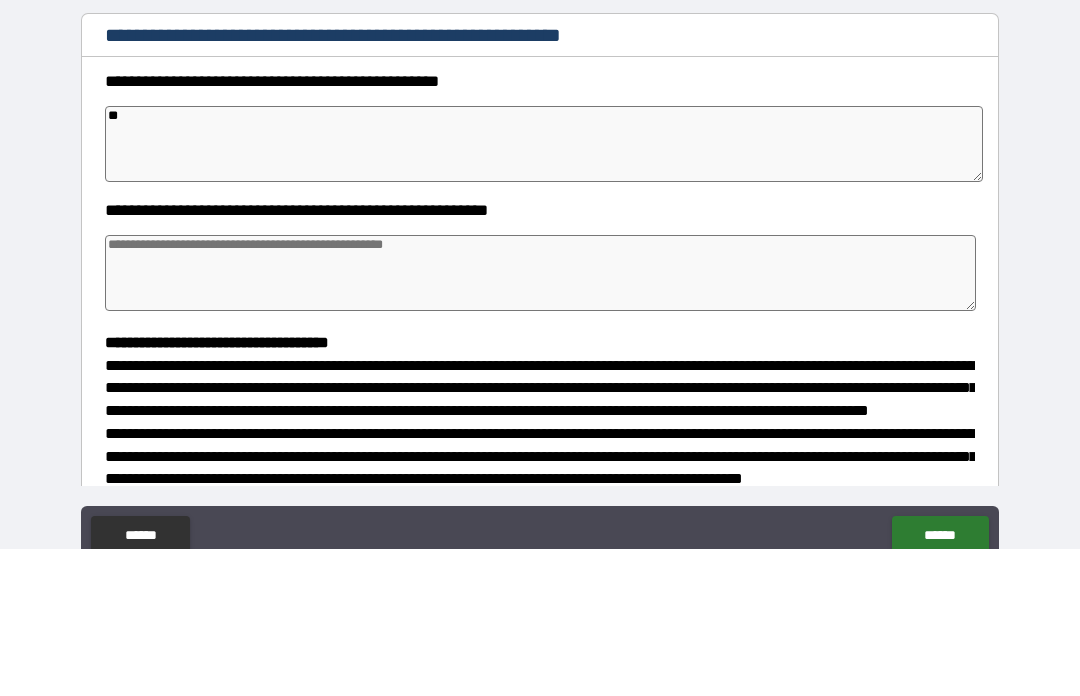type on "*" 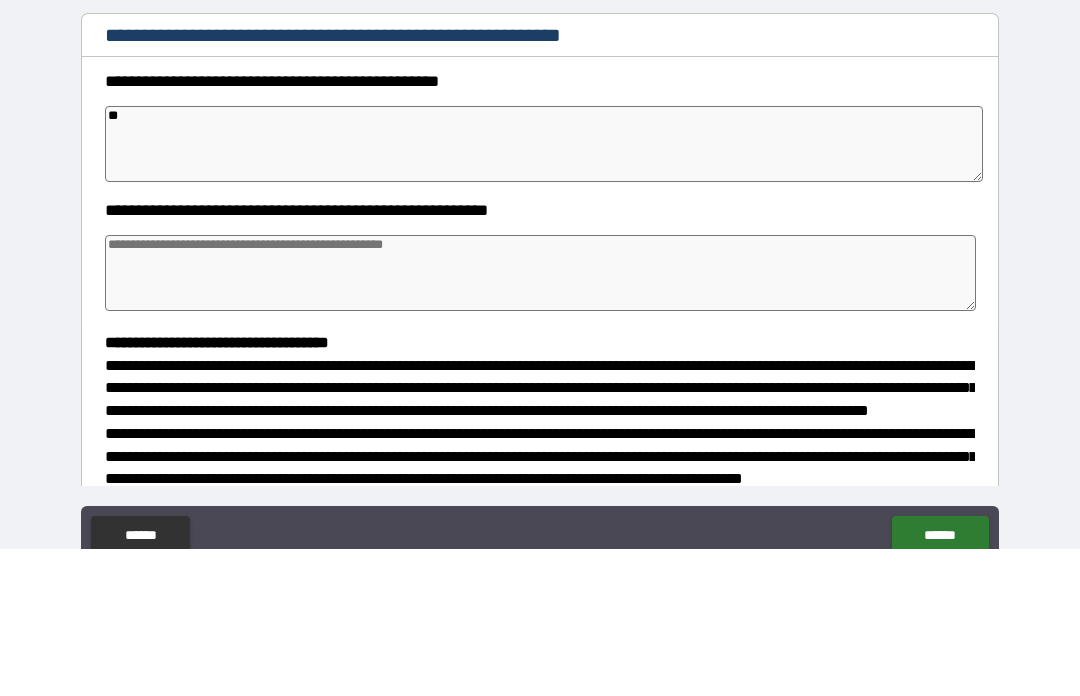 type on "*" 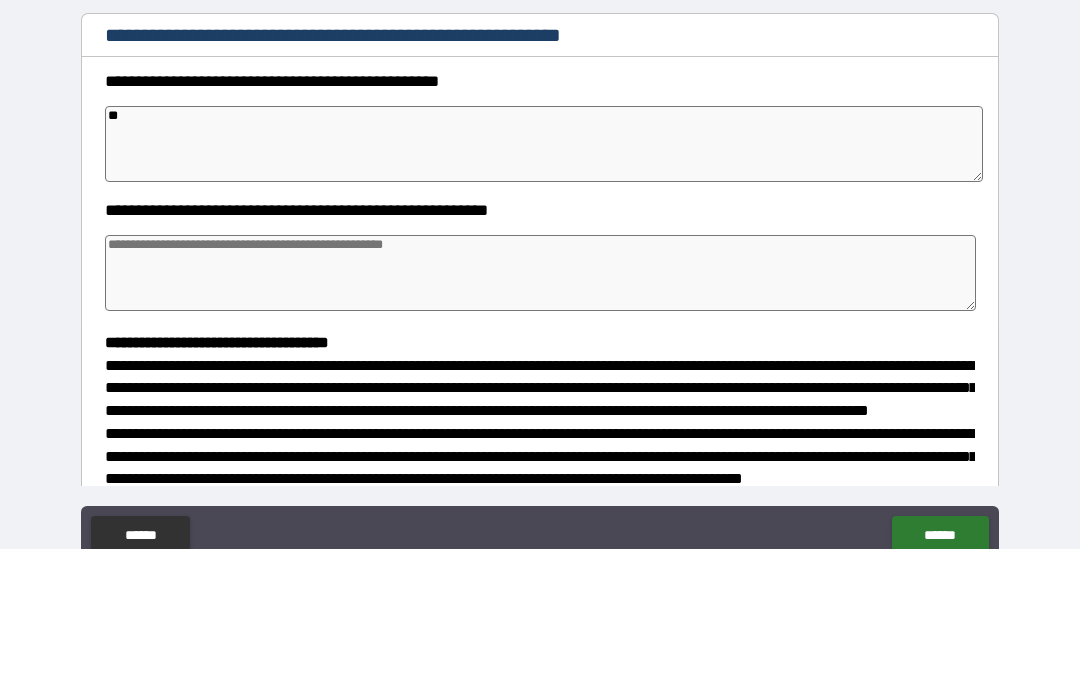 type on "*" 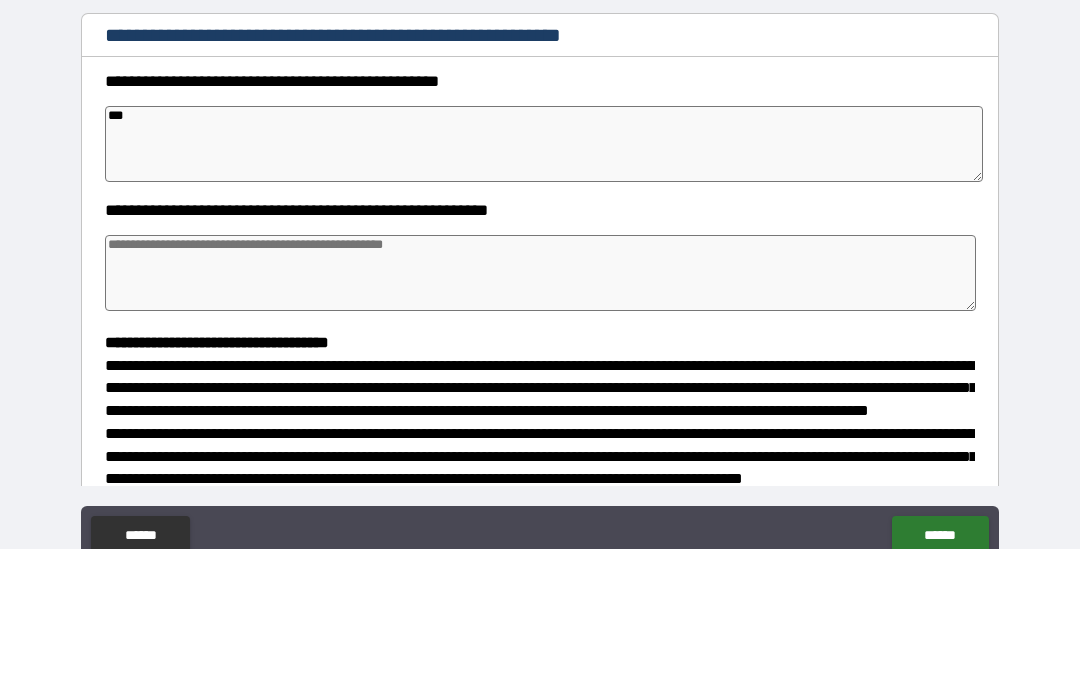 type on "*" 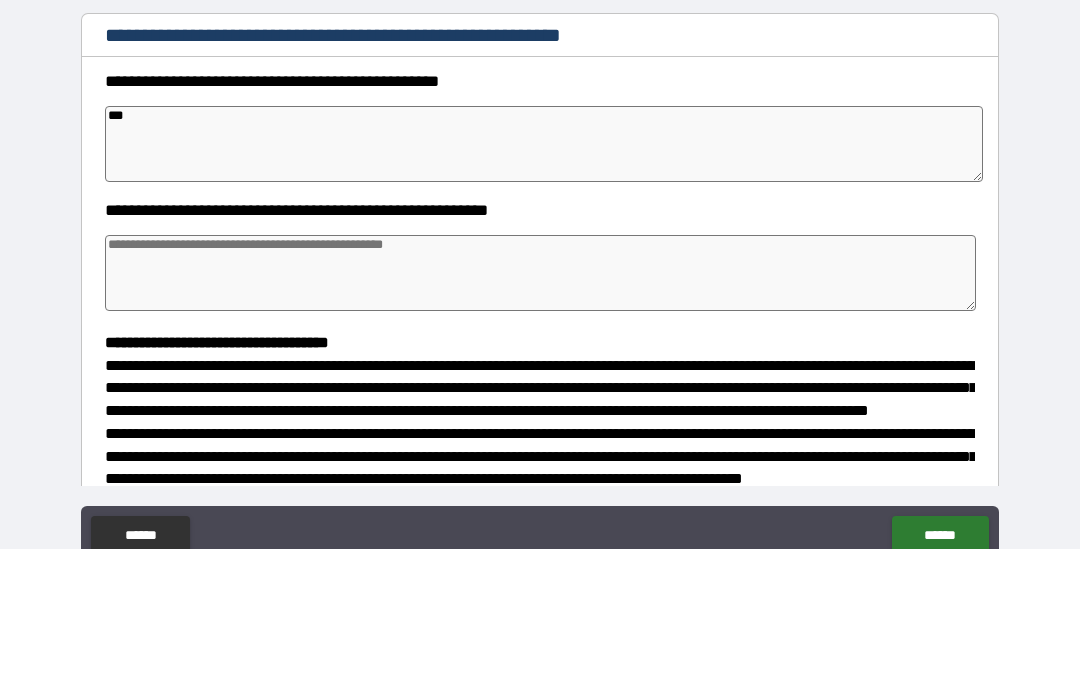 type on "****" 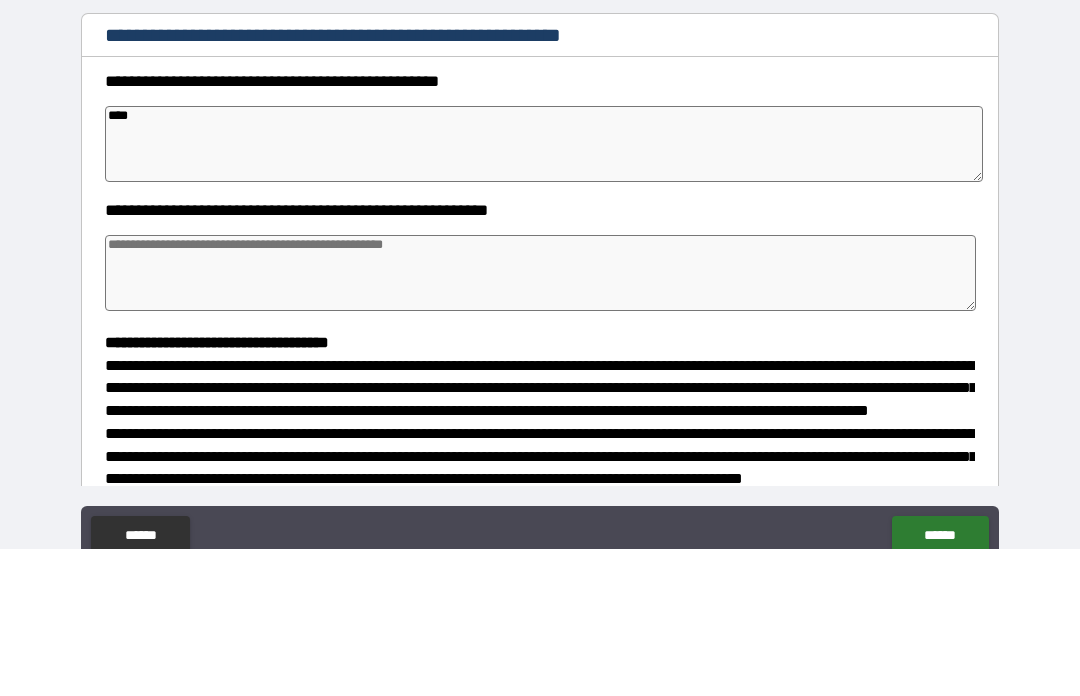 type on "*" 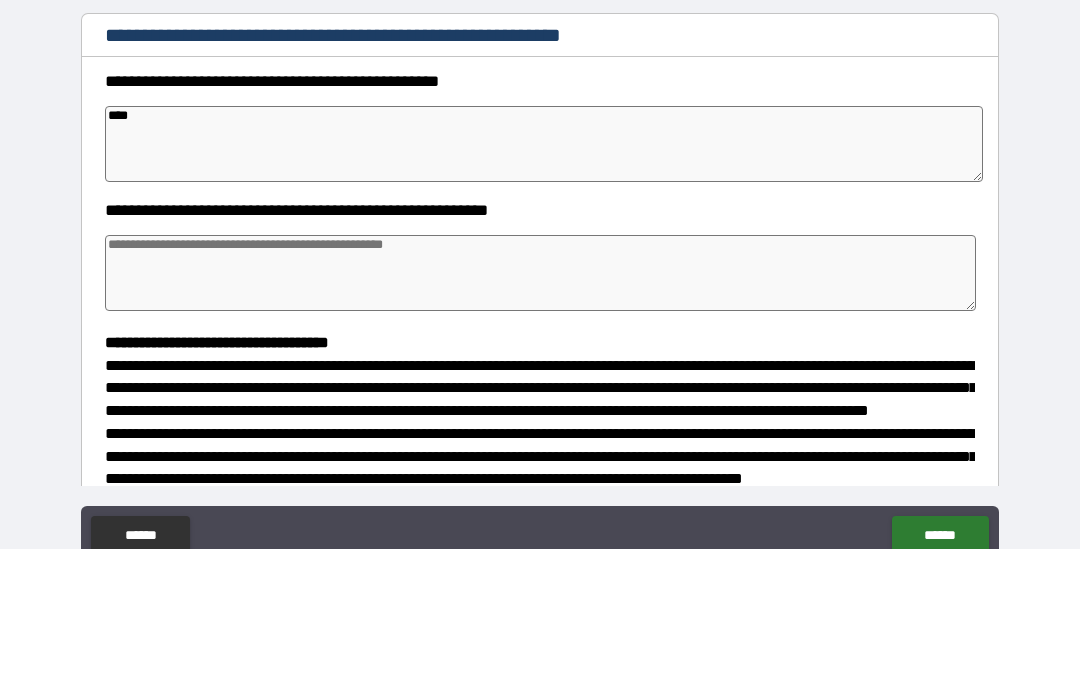 type on "*" 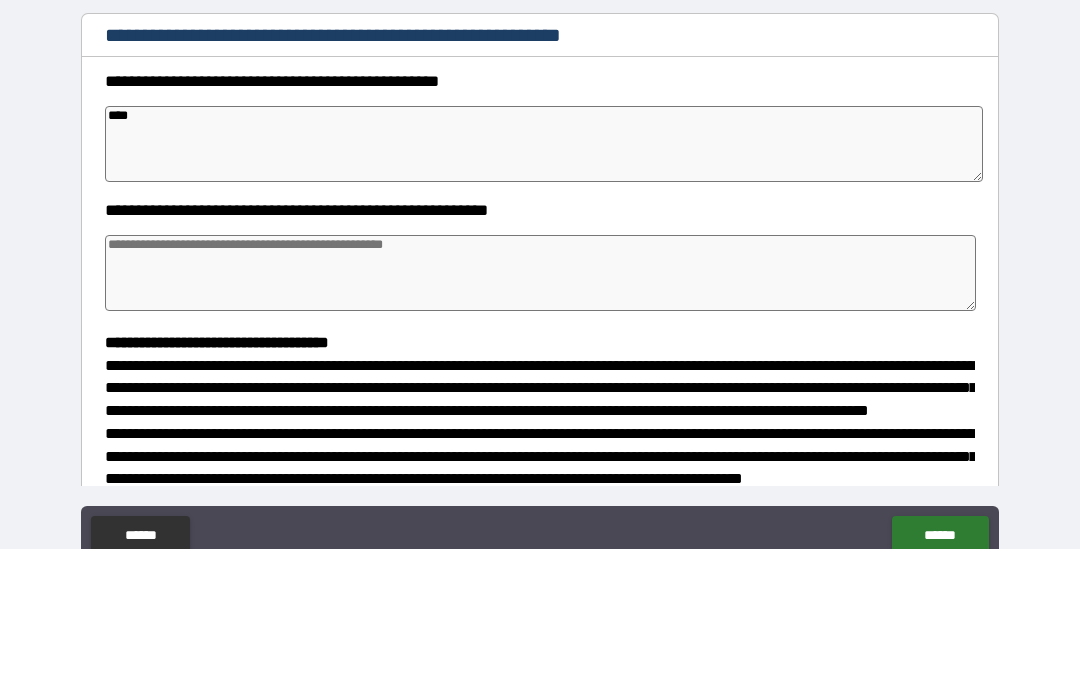 type on "*" 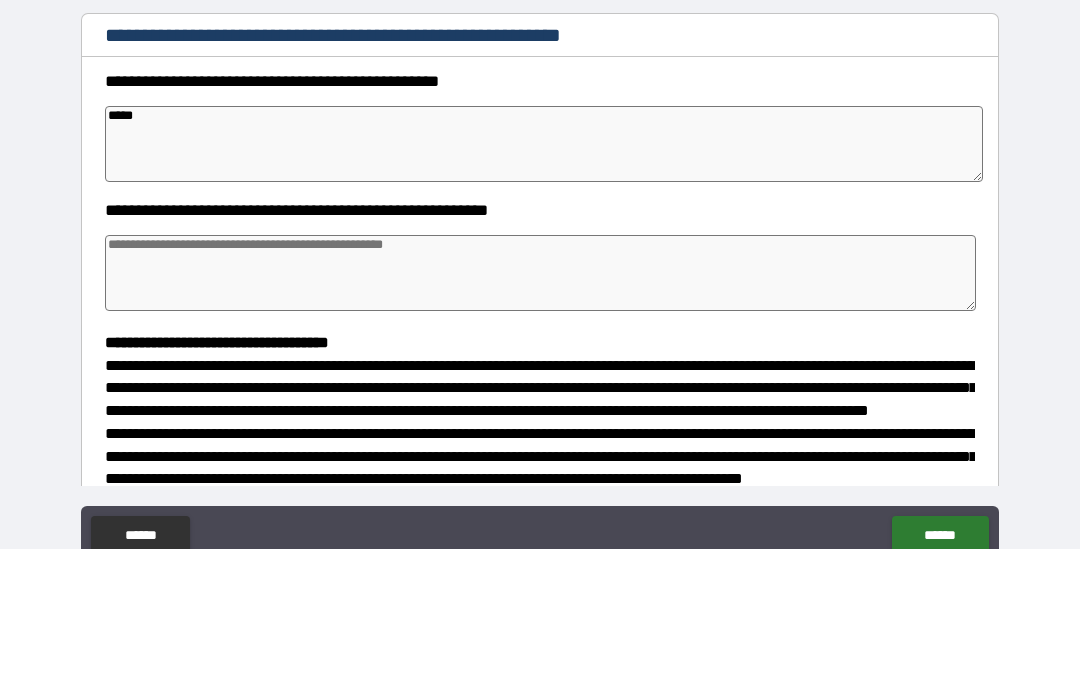 type on "*" 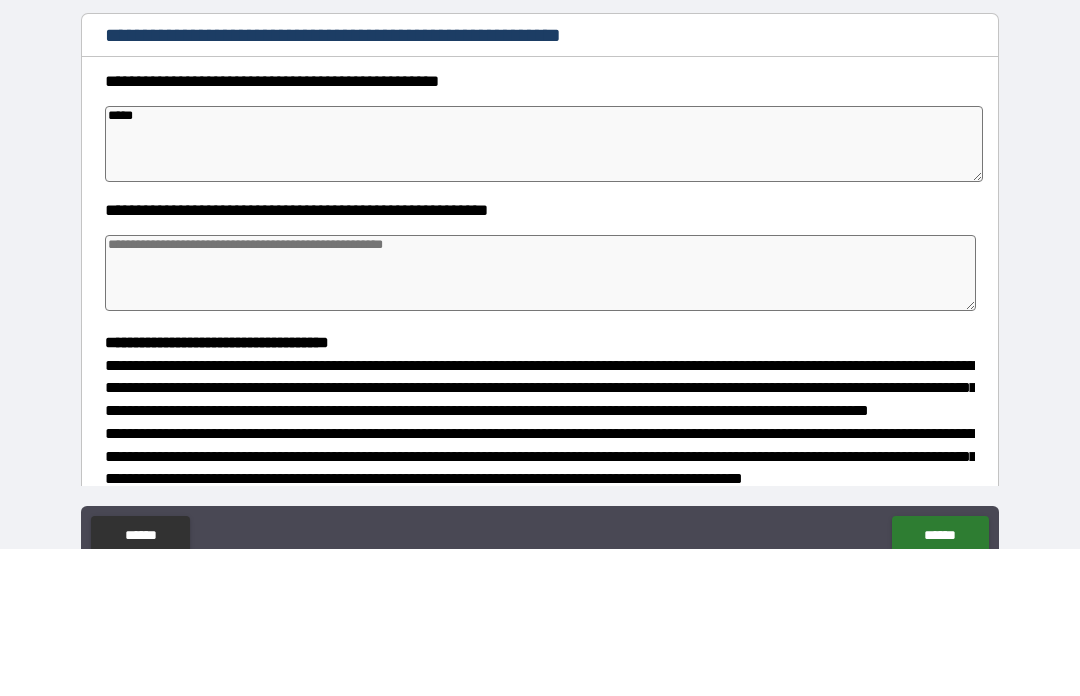 type on "*" 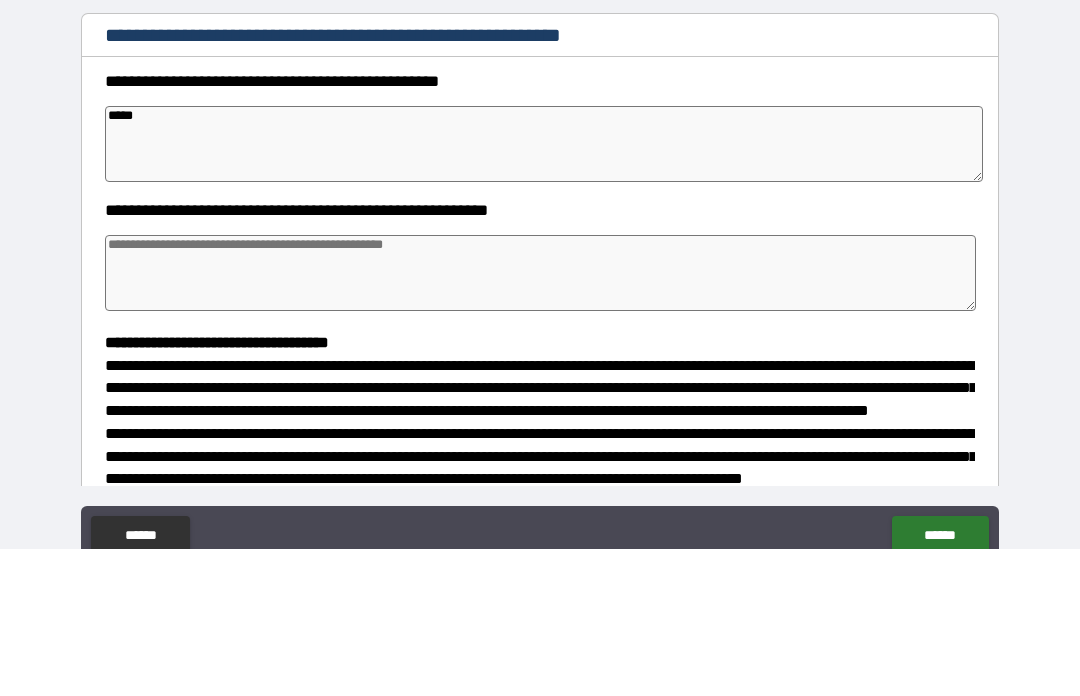 type on "*" 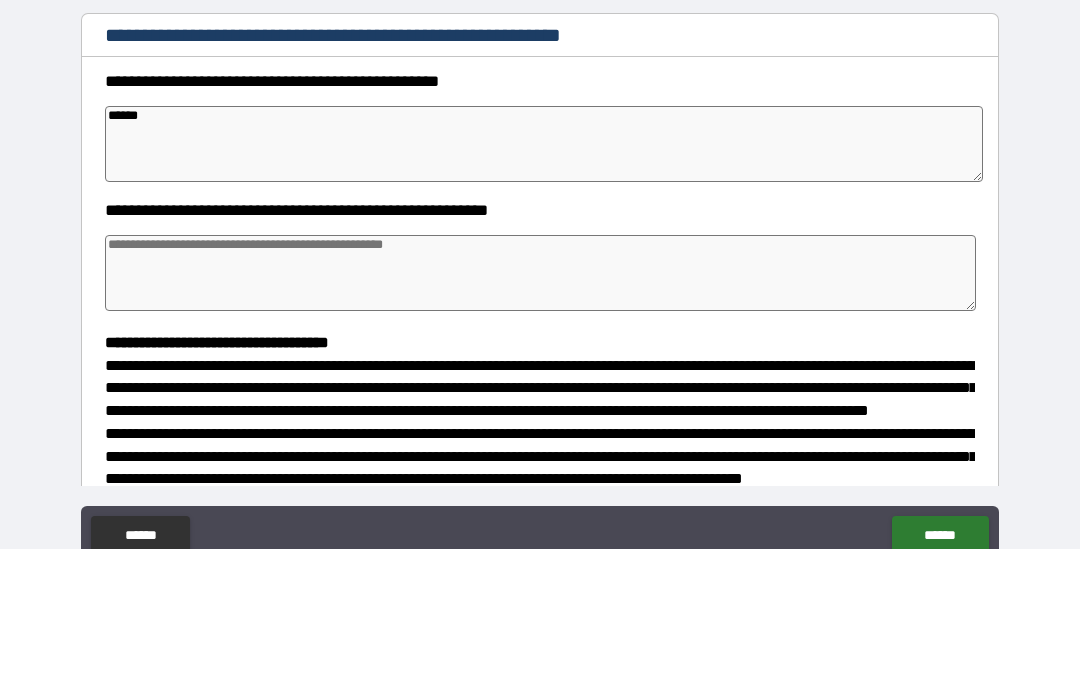 type on "*" 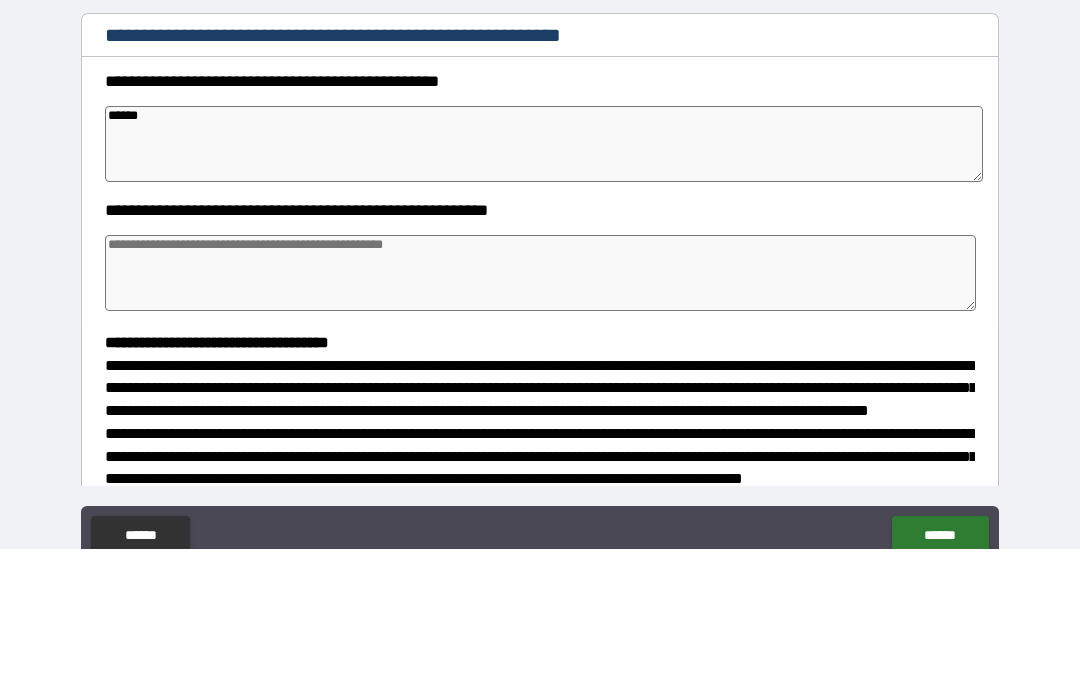 type on "*" 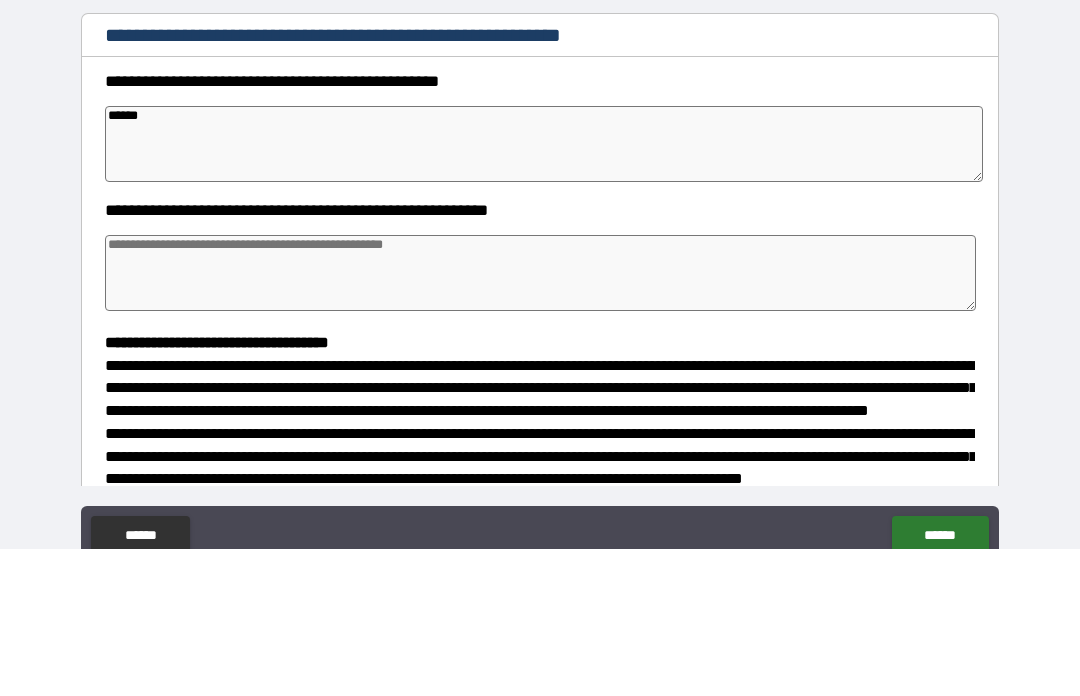 type on "*" 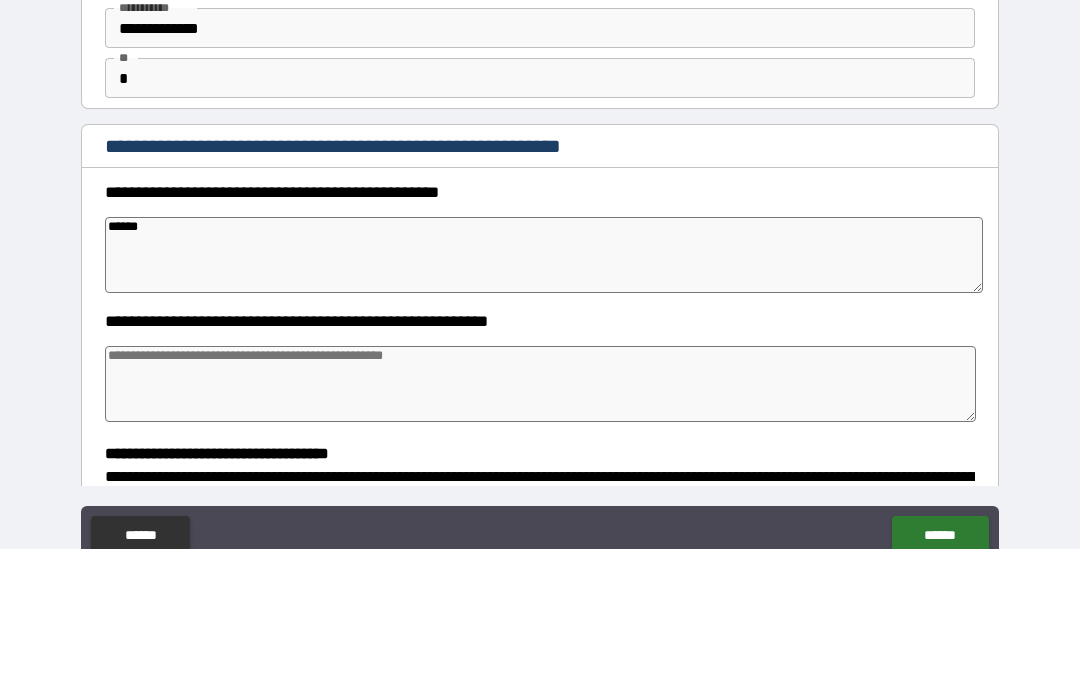 scroll, scrollTop: 34, scrollLeft: 0, axis: vertical 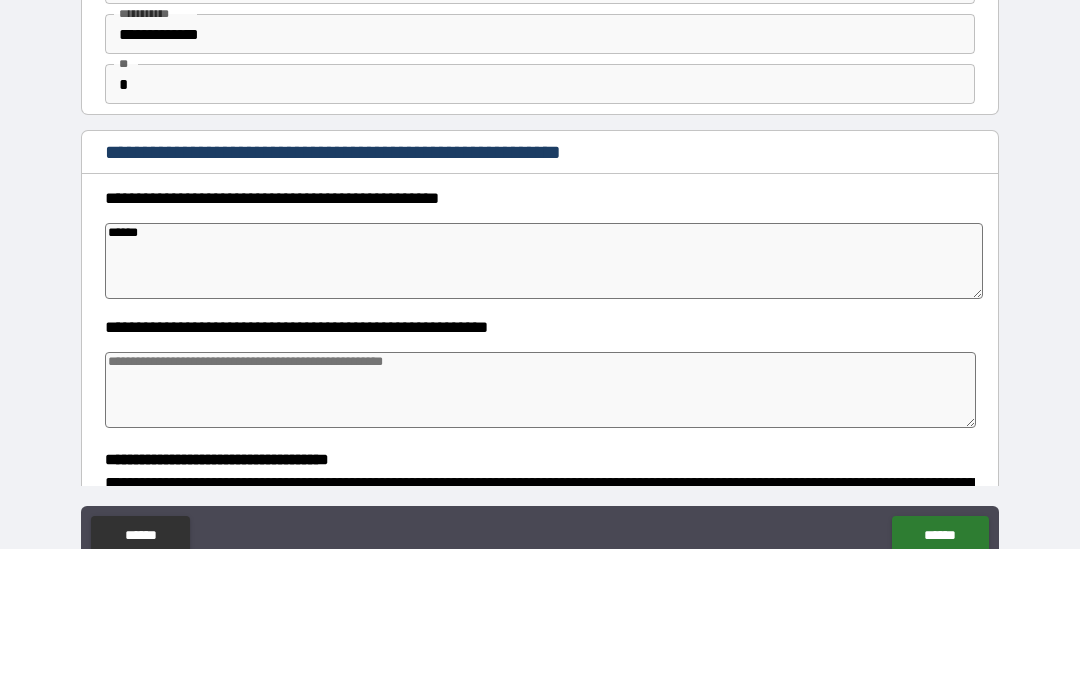 type on "*****" 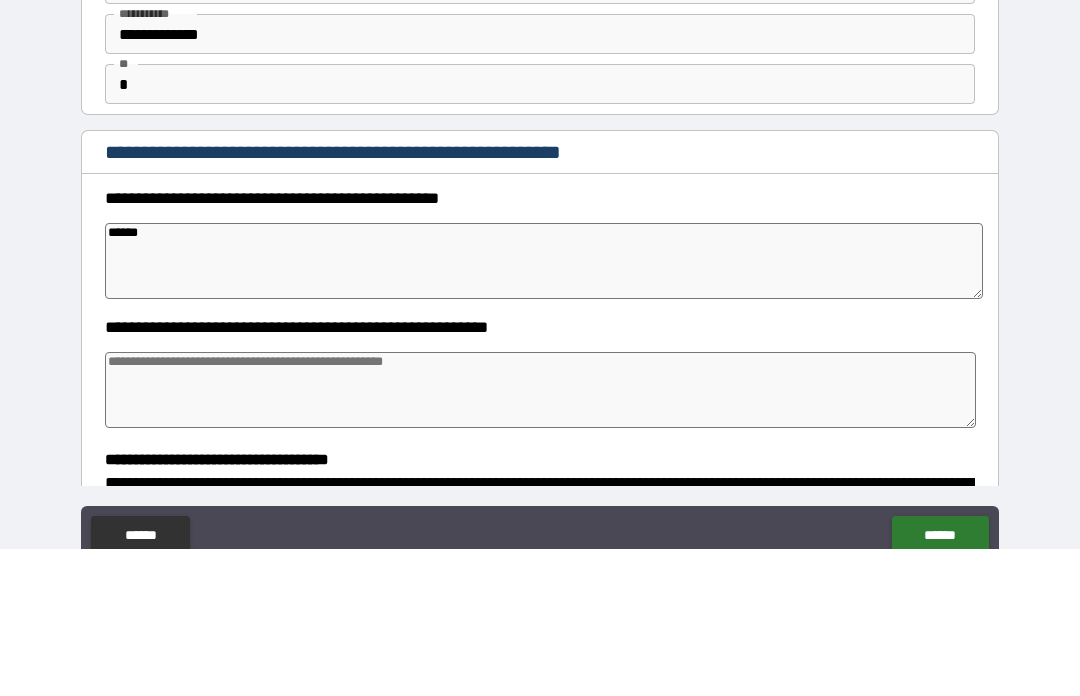 type on "*" 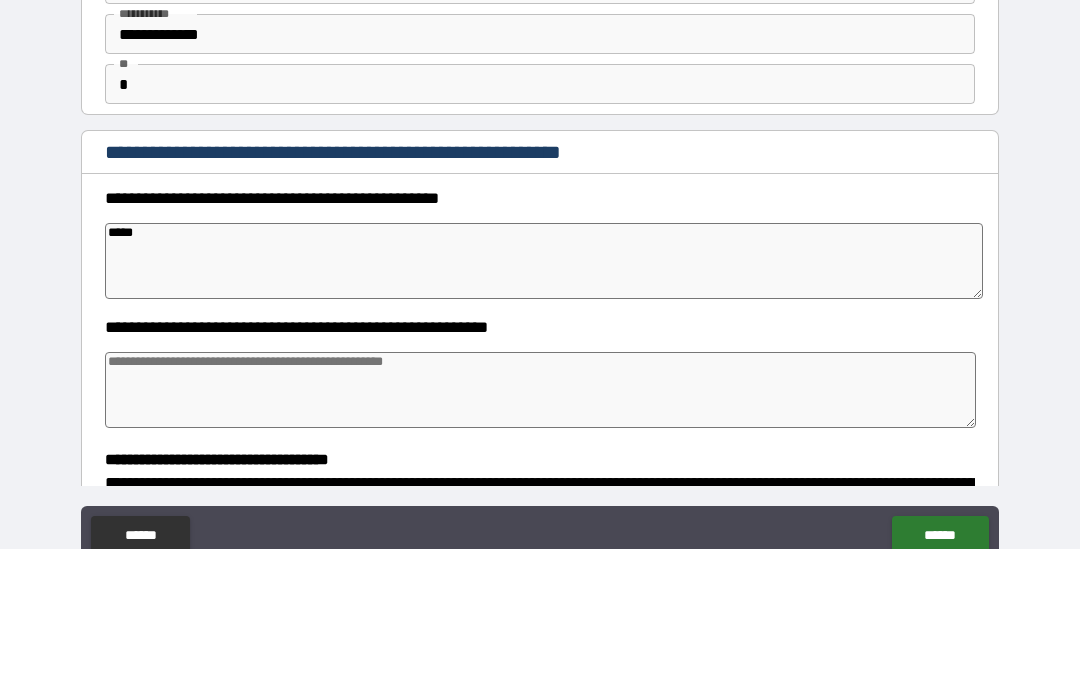 type on "*" 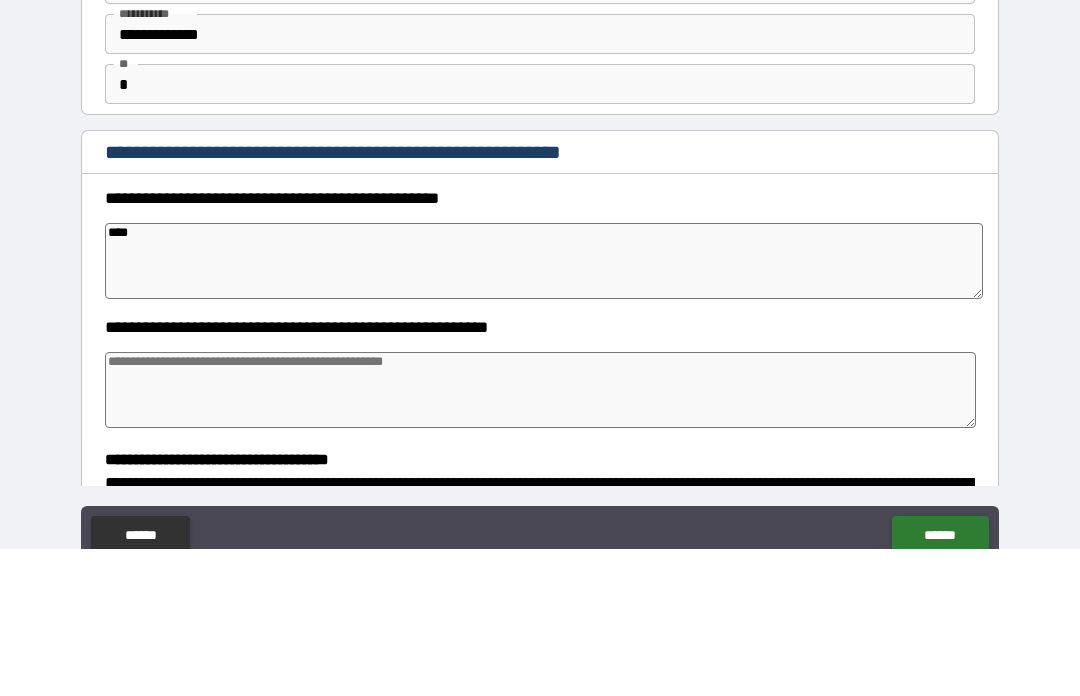 type on "***" 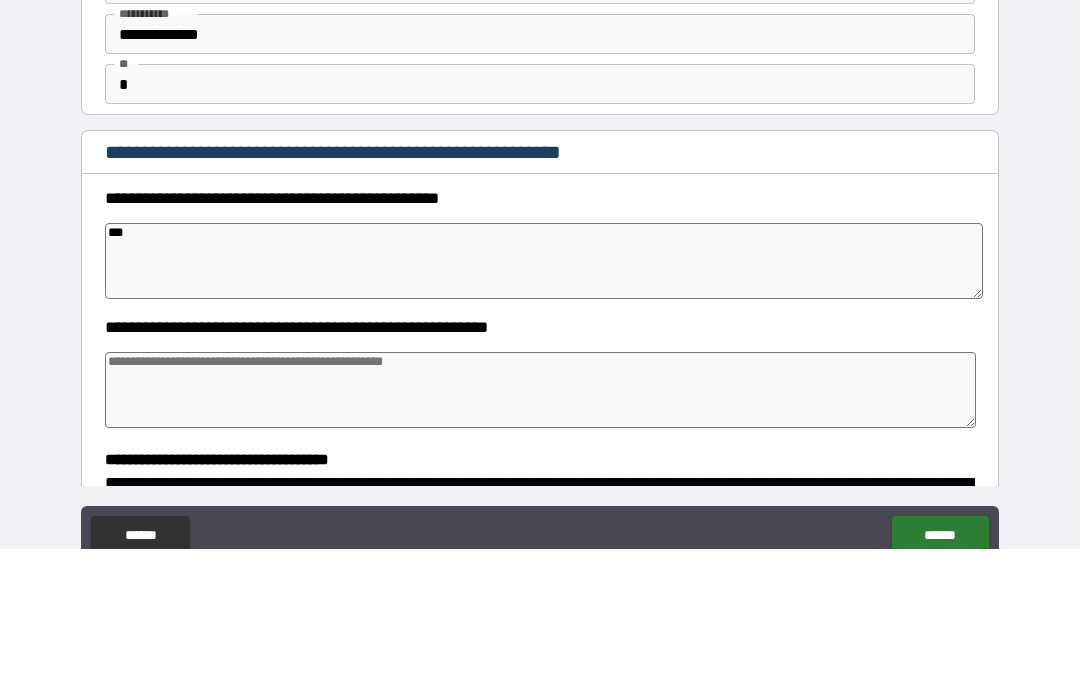 type on "*" 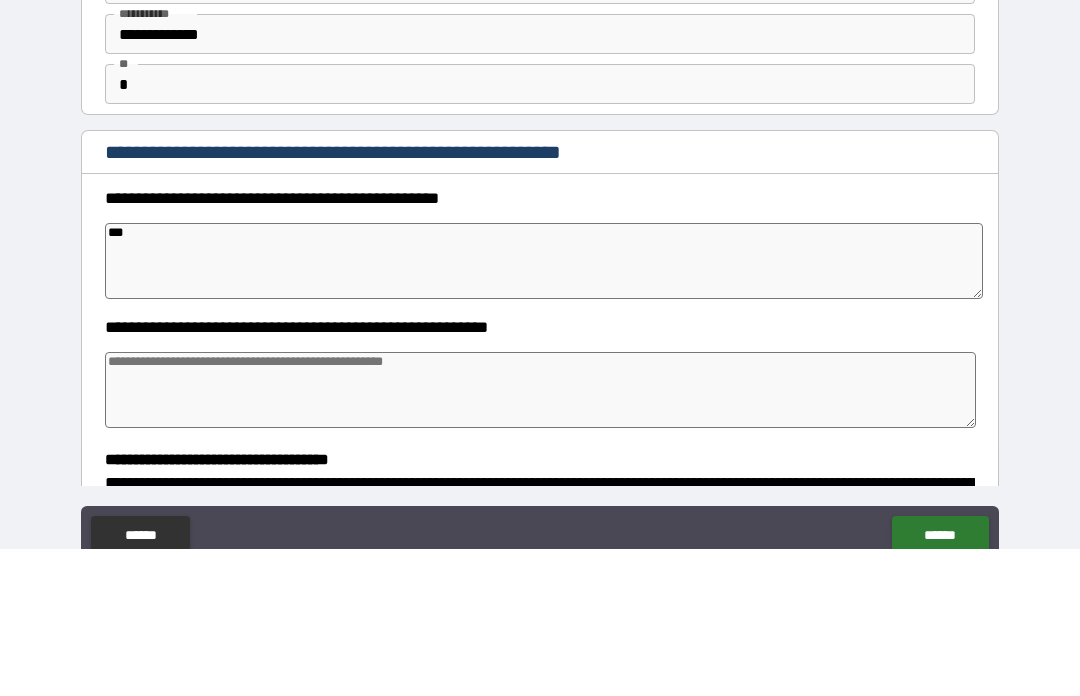 type on "**" 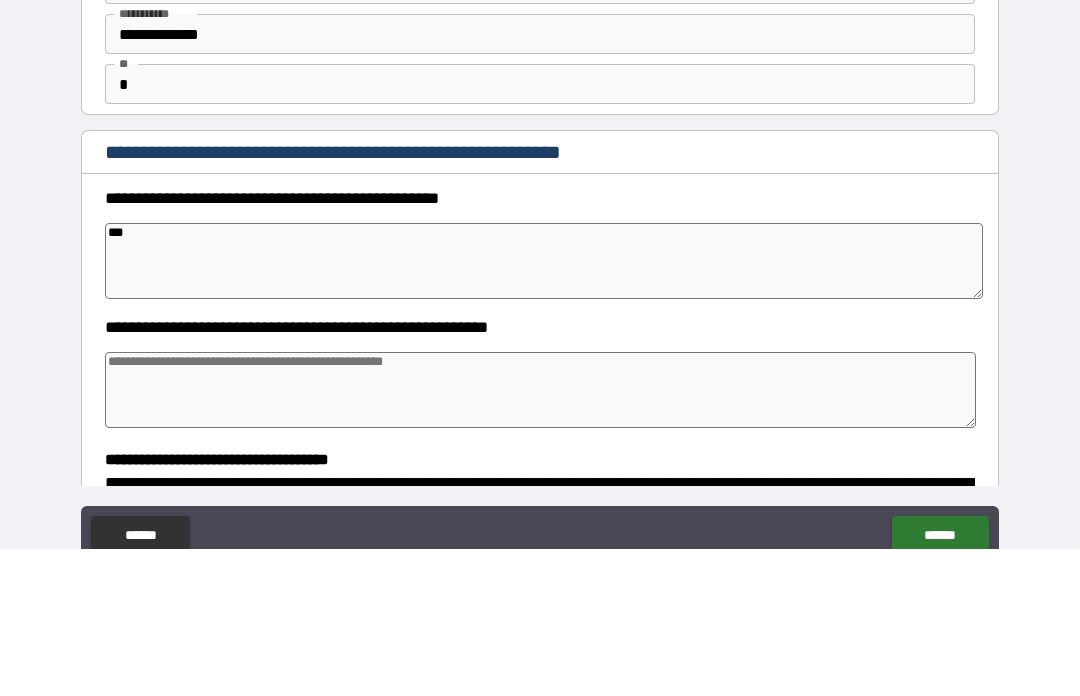 type on "*" 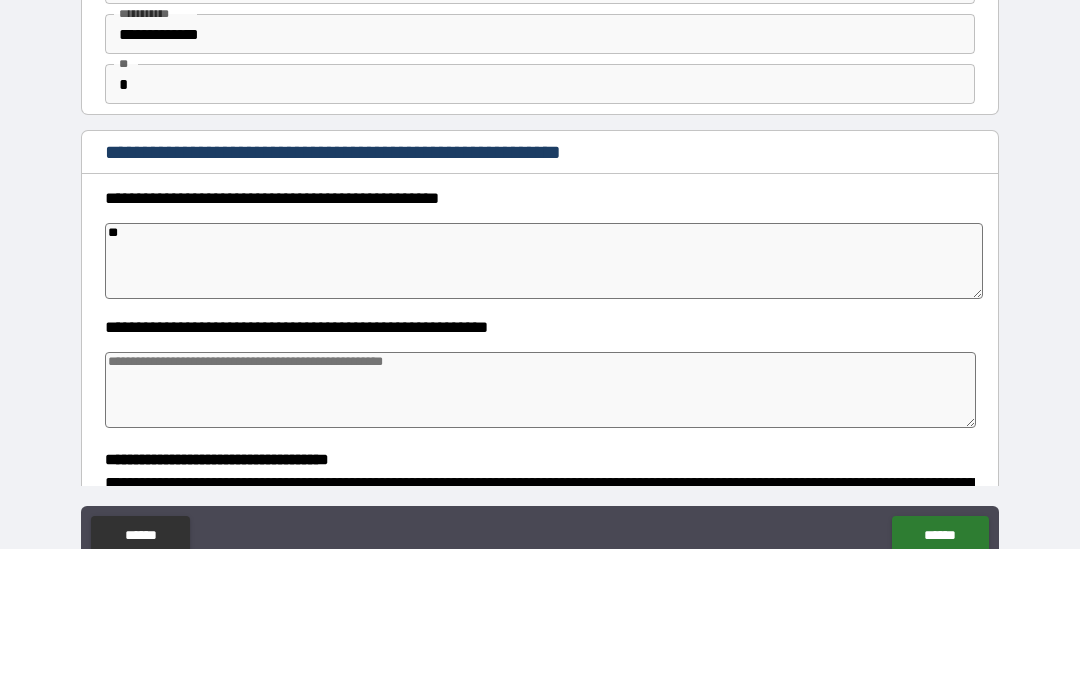 type on "*" 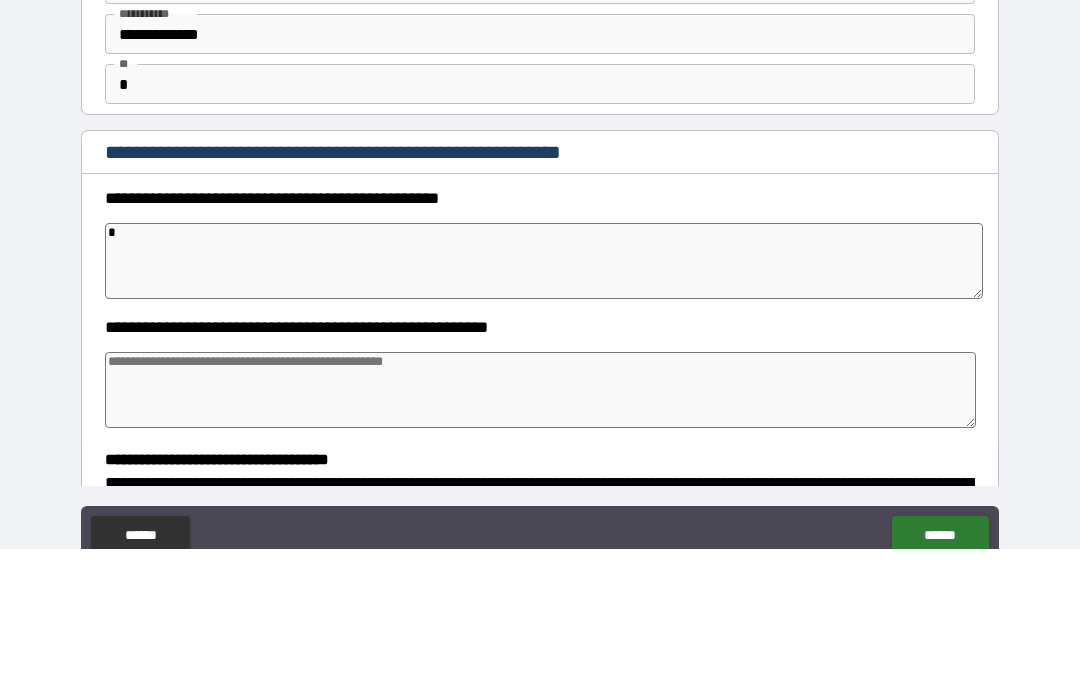 type on "*" 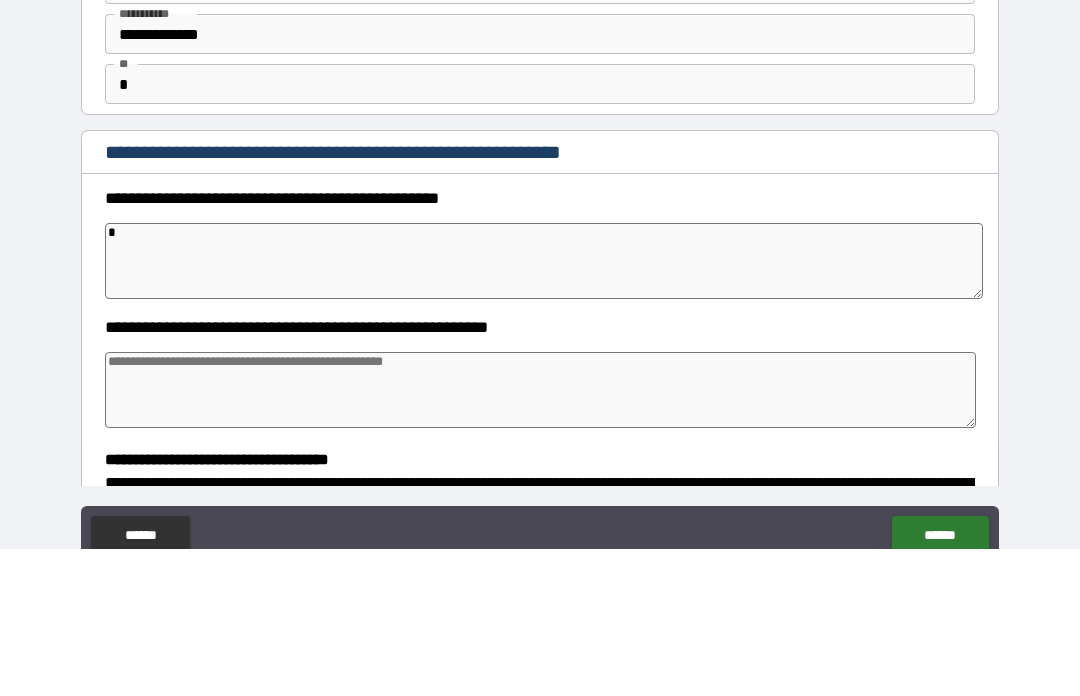 type 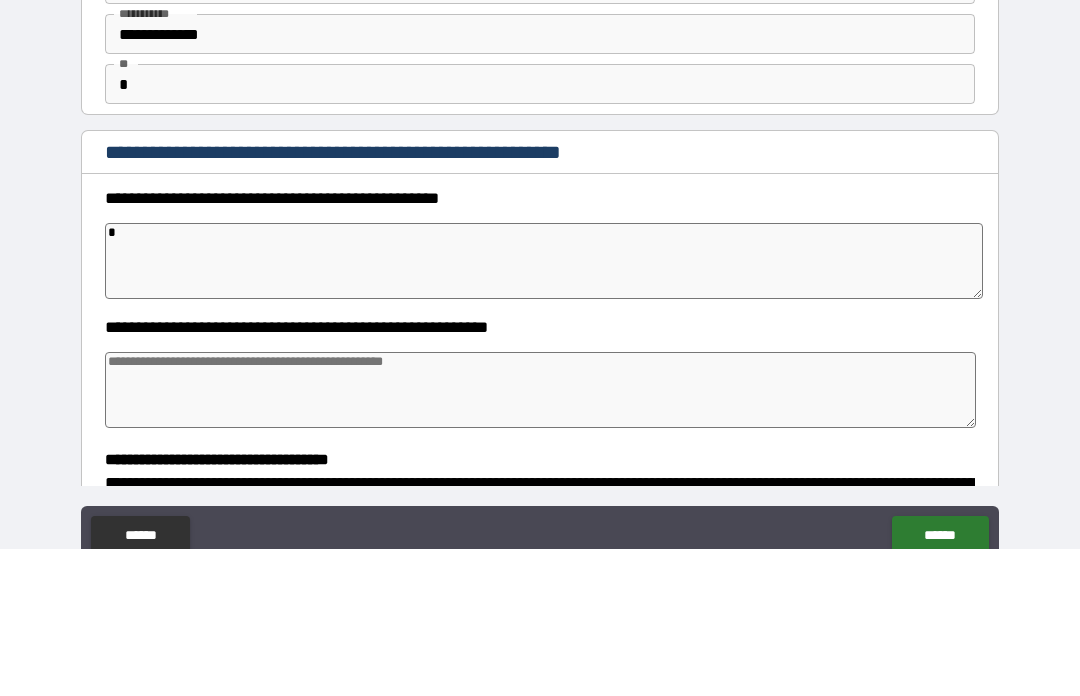 type on "*" 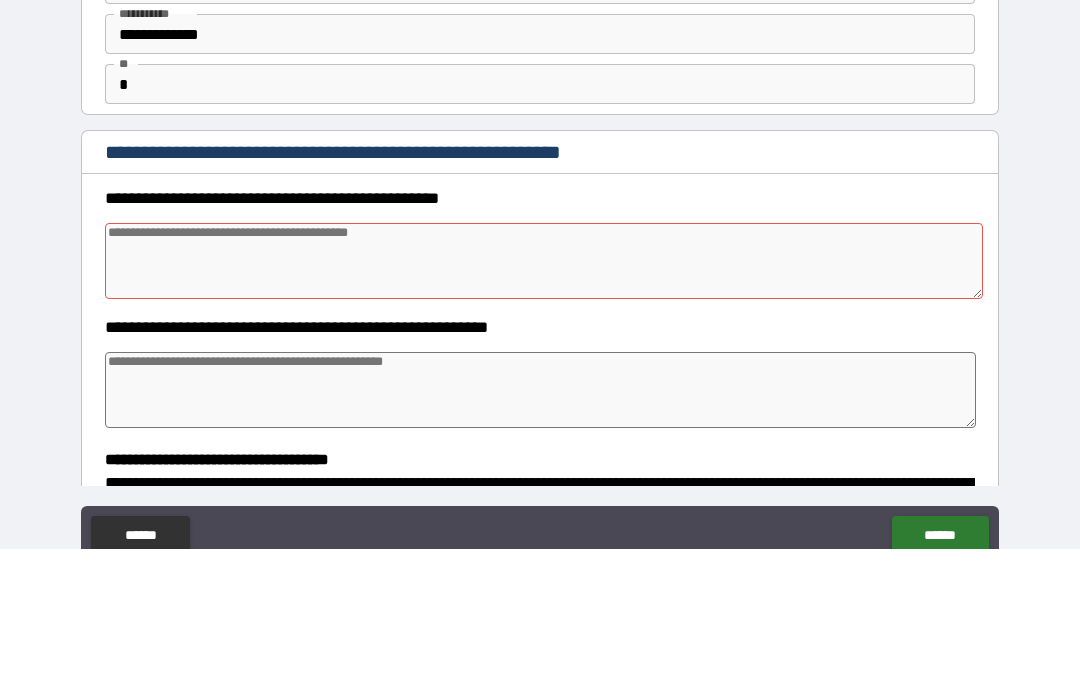 type on "*" 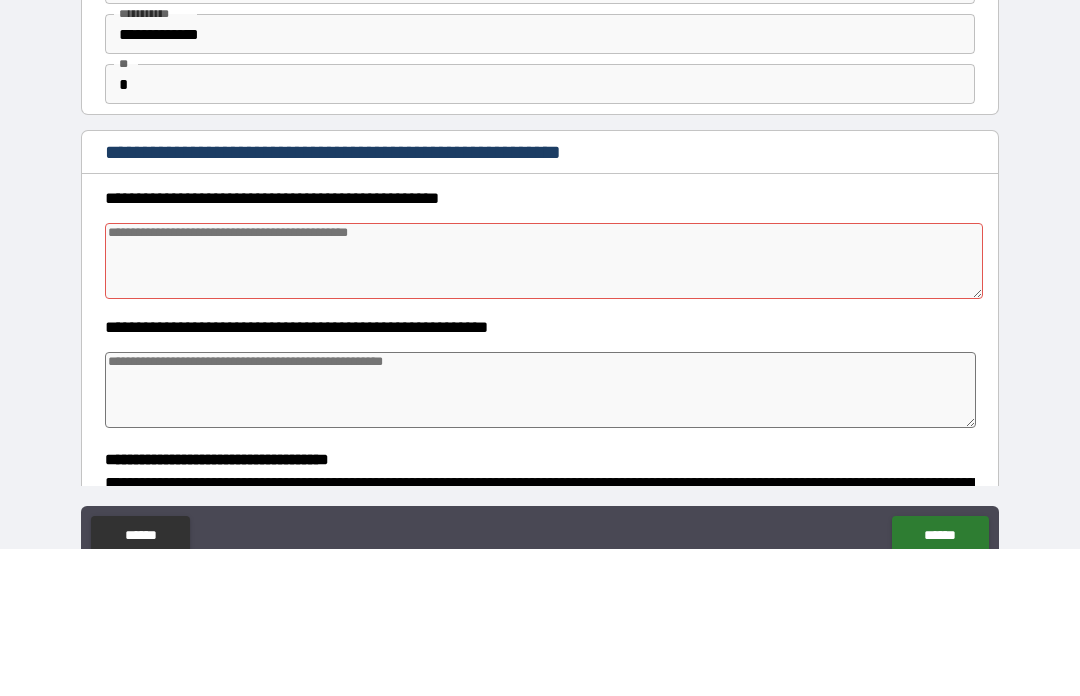type on "*" 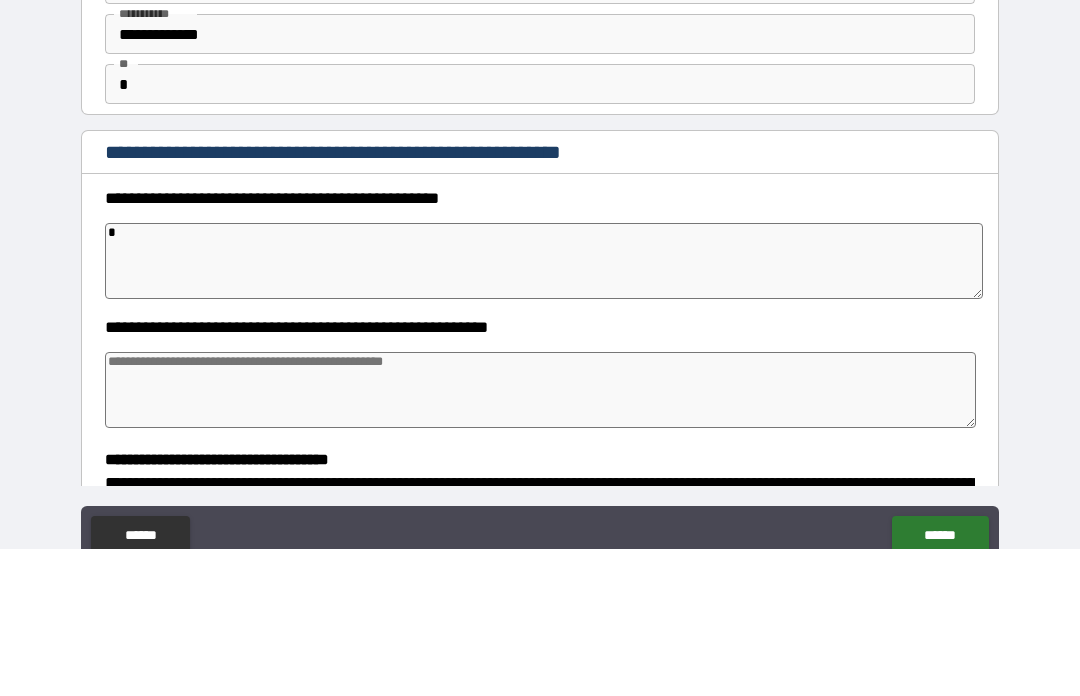 type on "*" 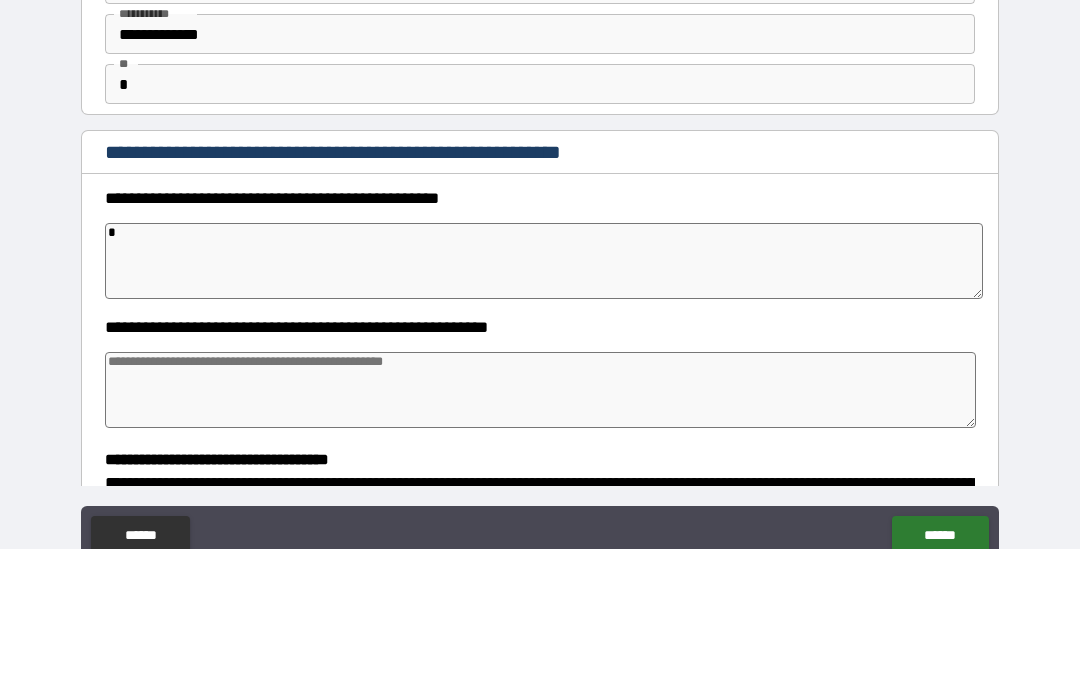 type on "*" 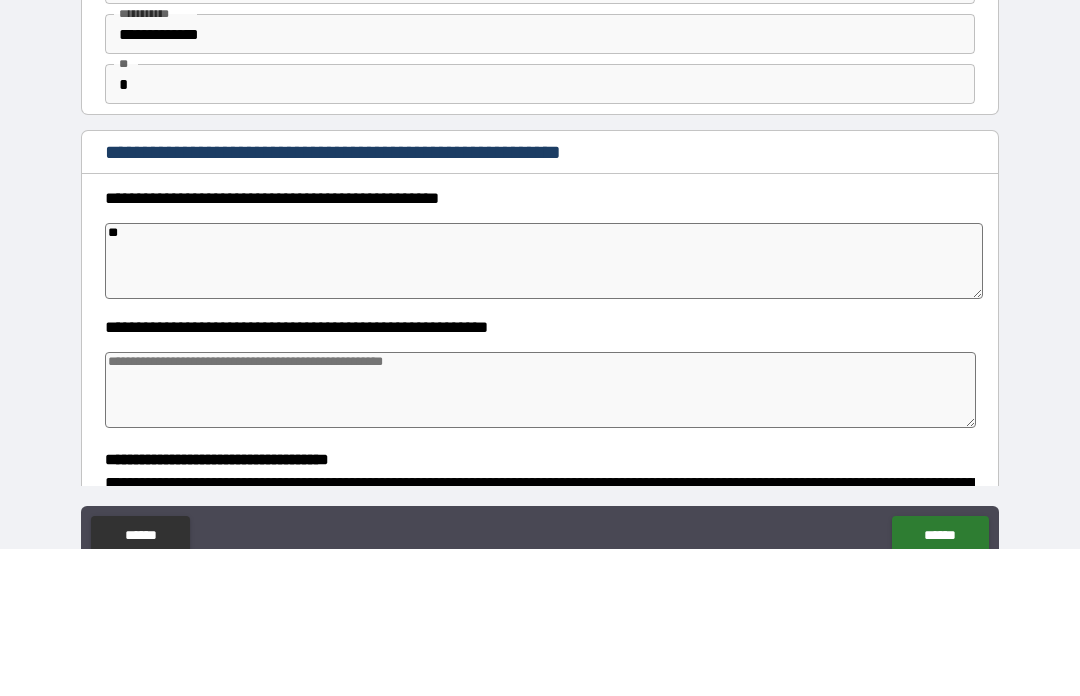type on "*" 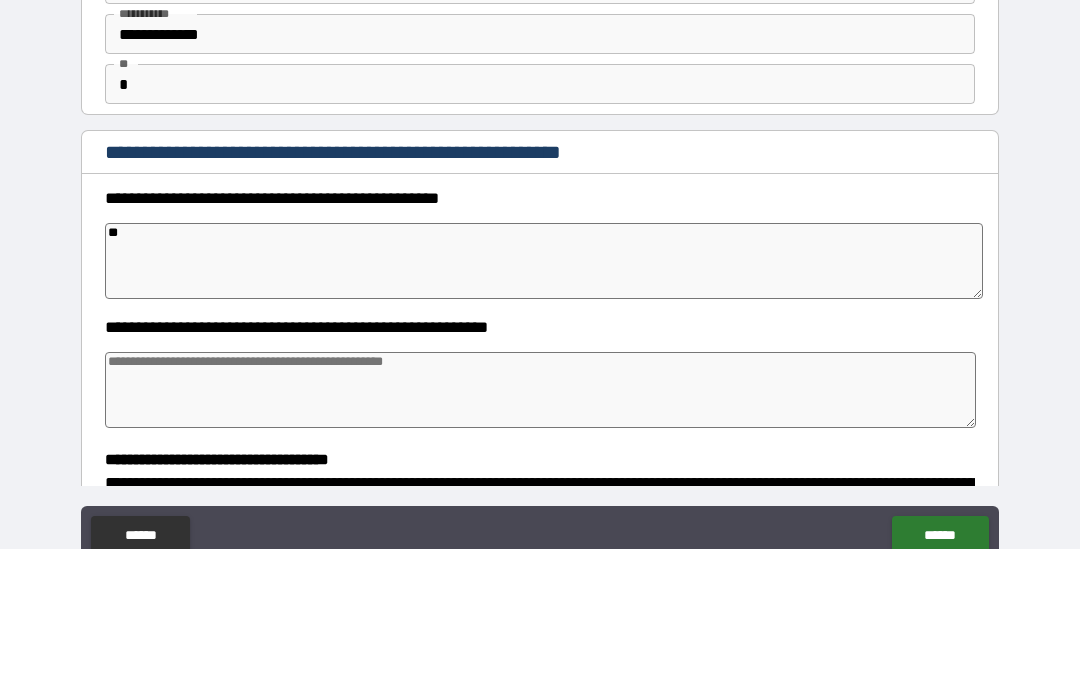 type on "*" 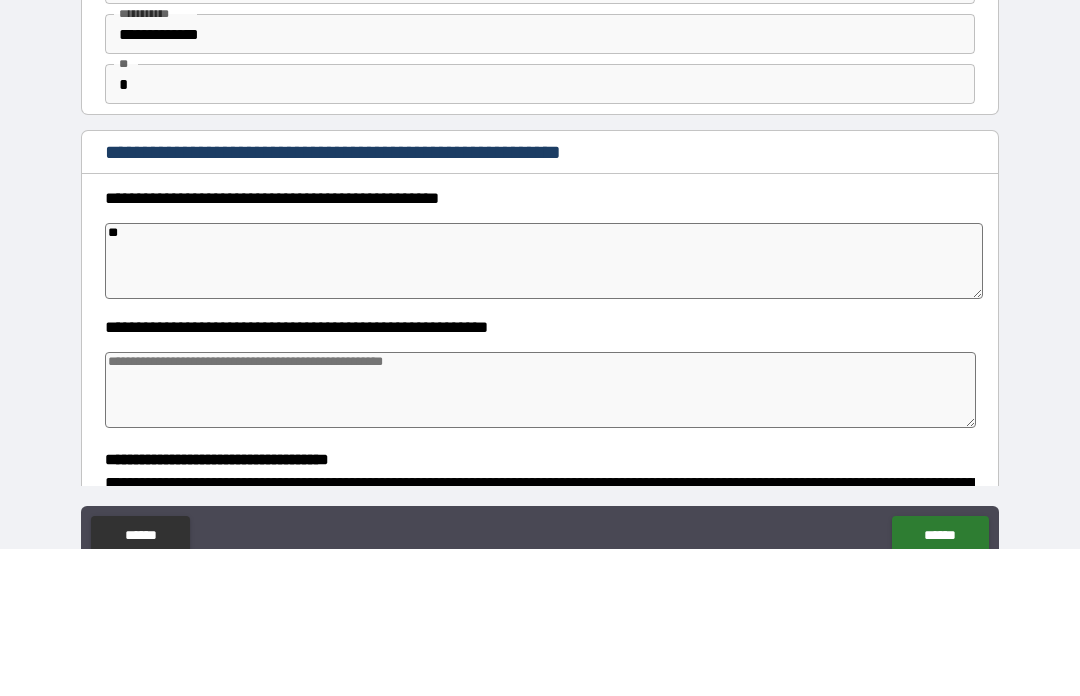 type on "*" 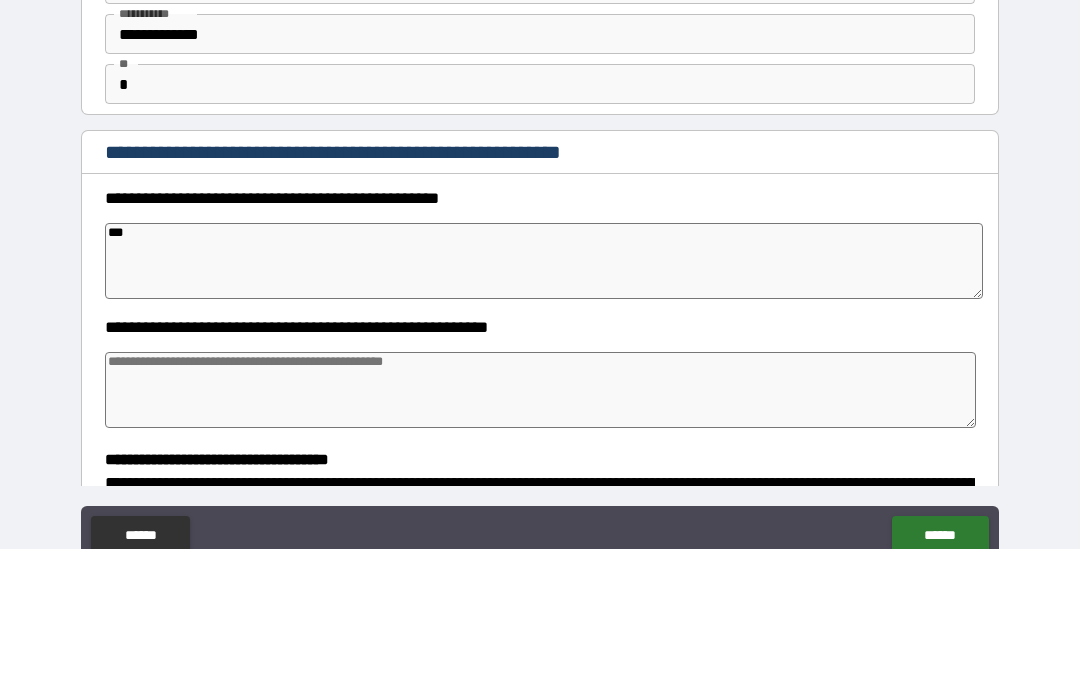 type on "*" 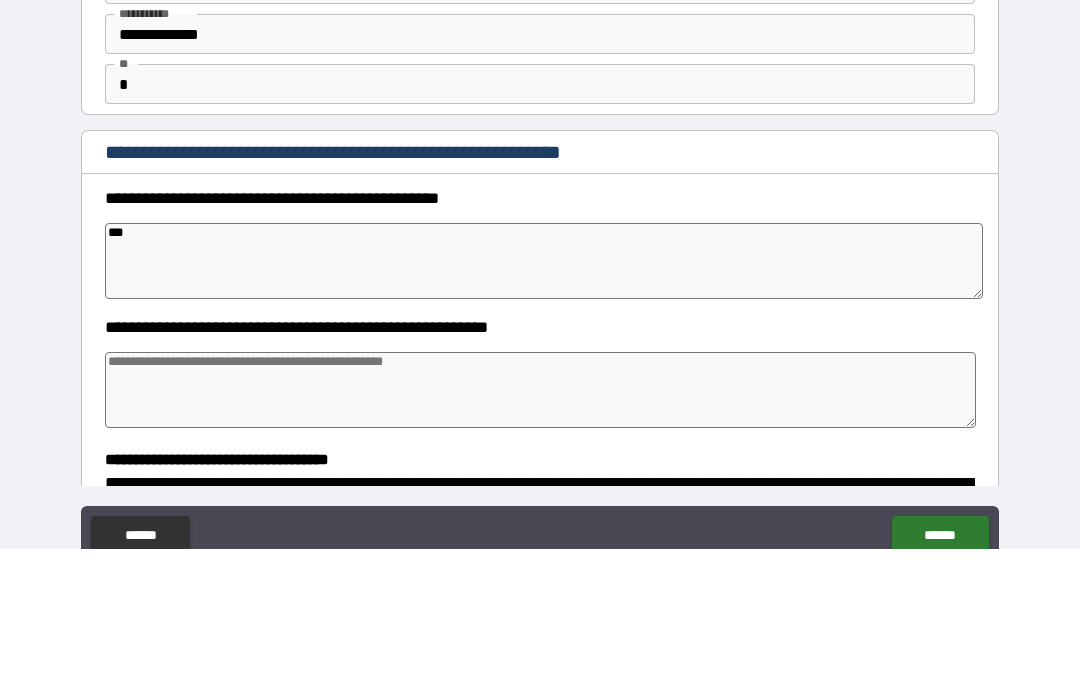 type on "*" 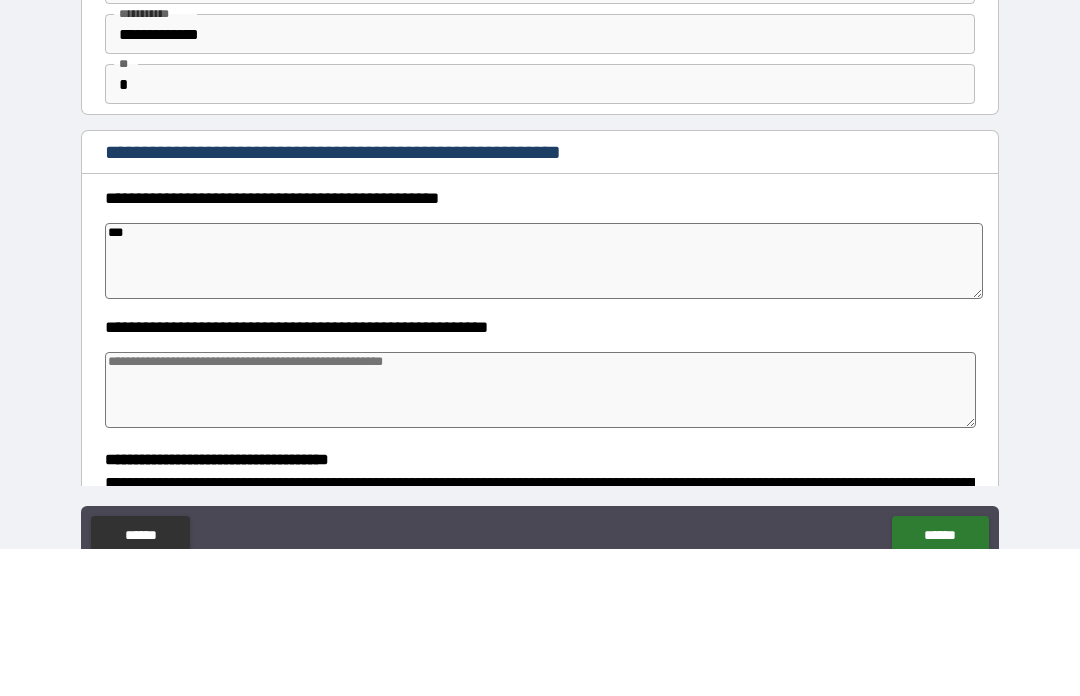 type on "*" 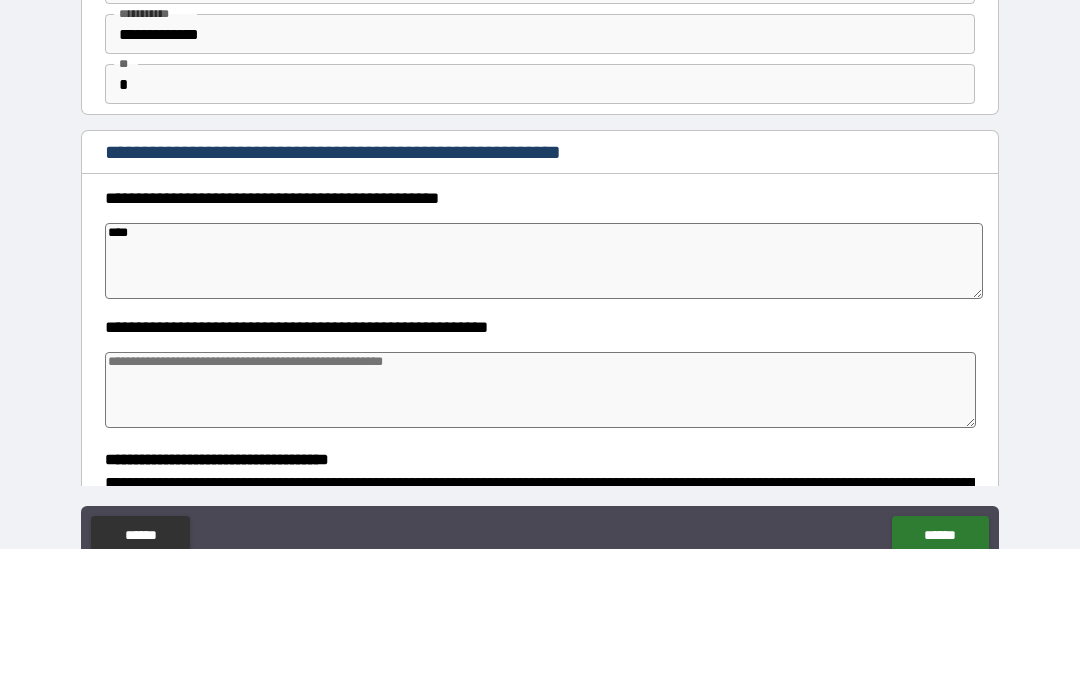 type on "*" 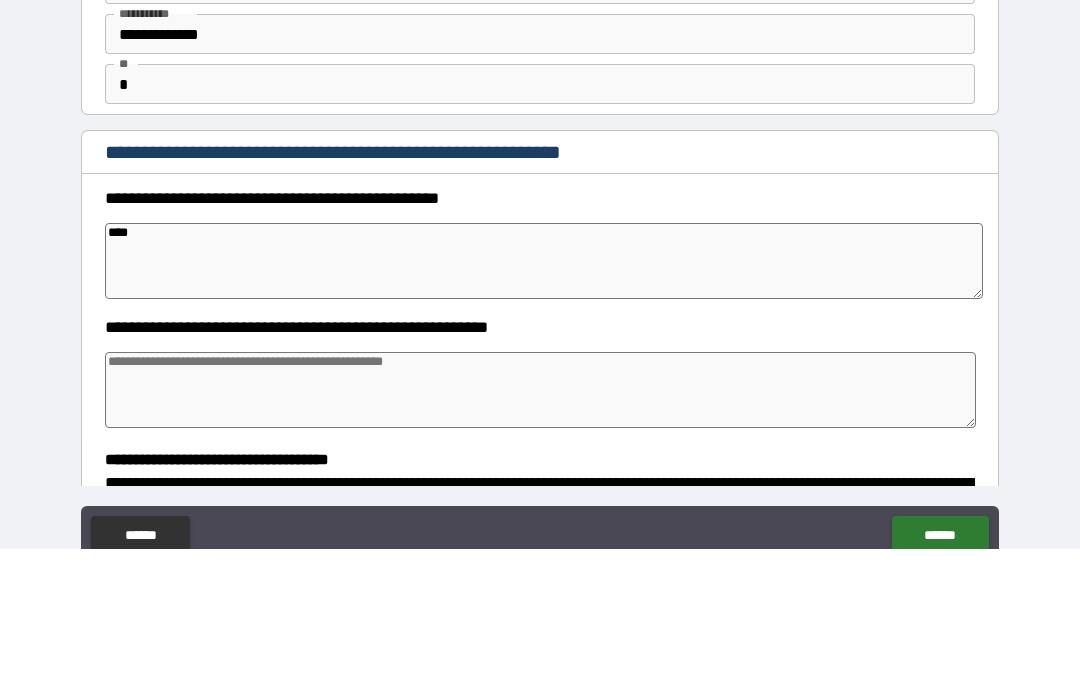 type on "*" 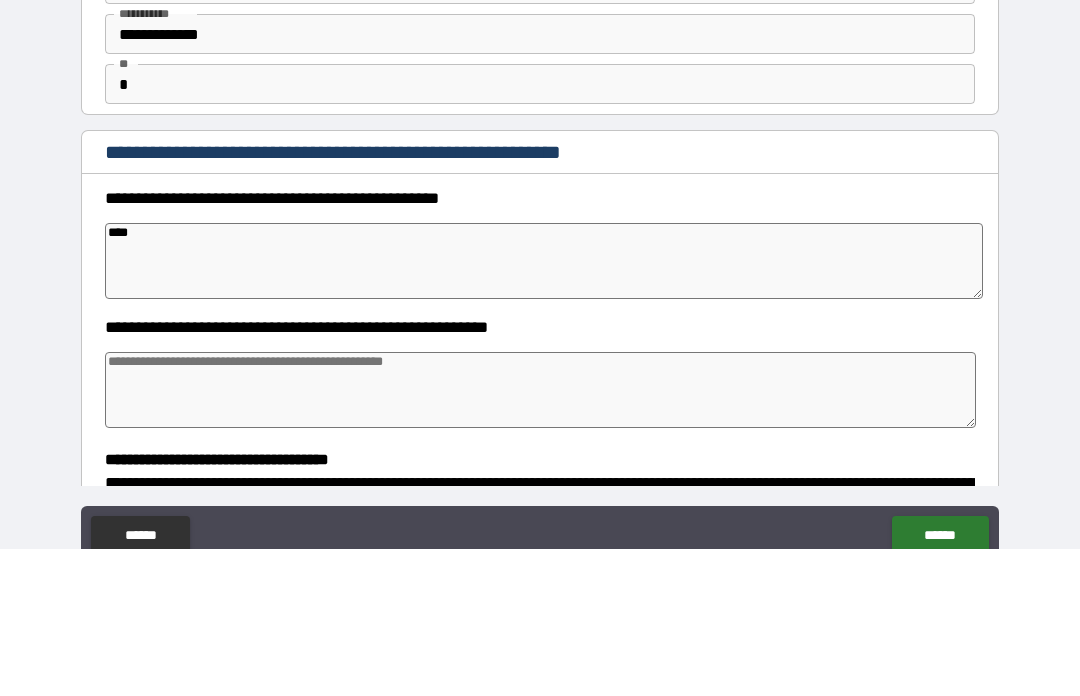 type on "*" 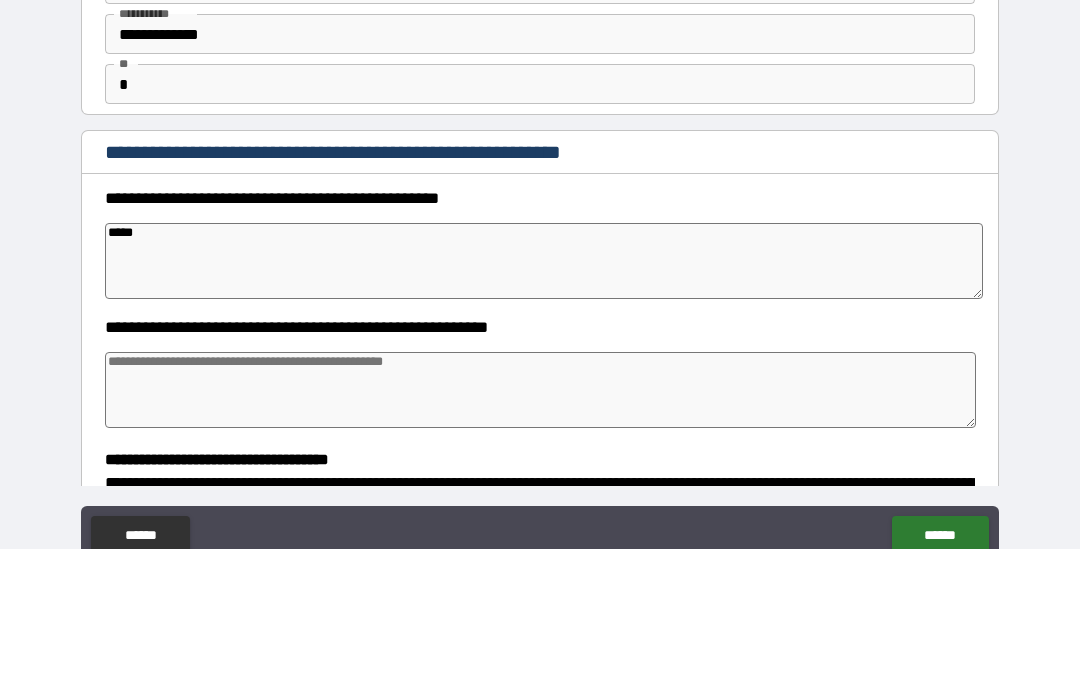 type on "*" 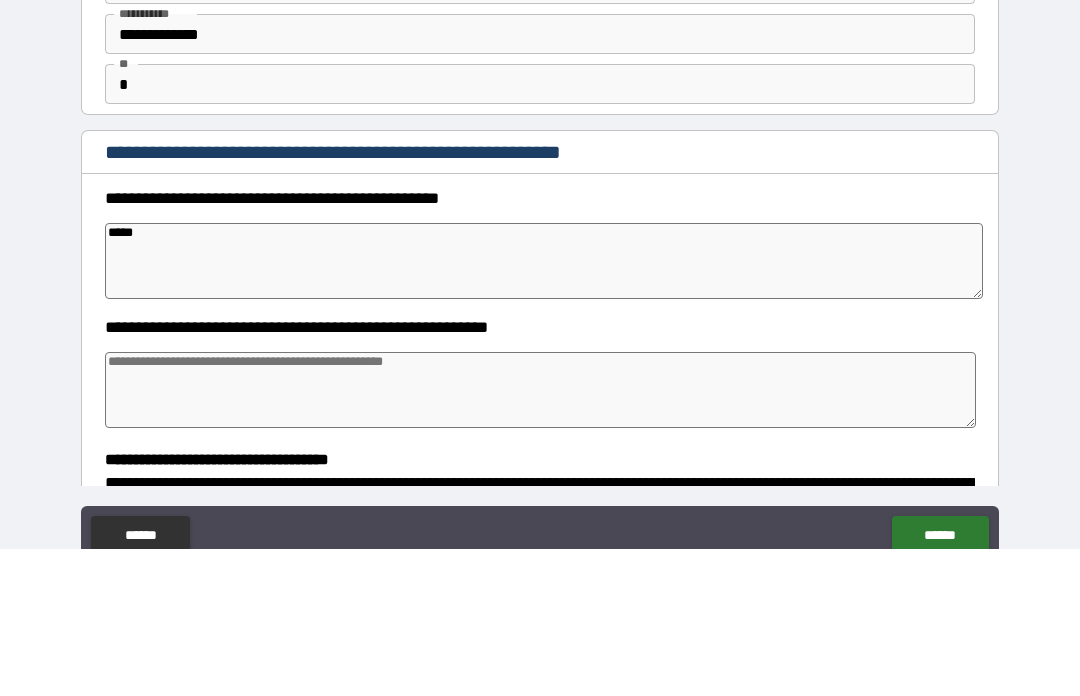 type on "*" 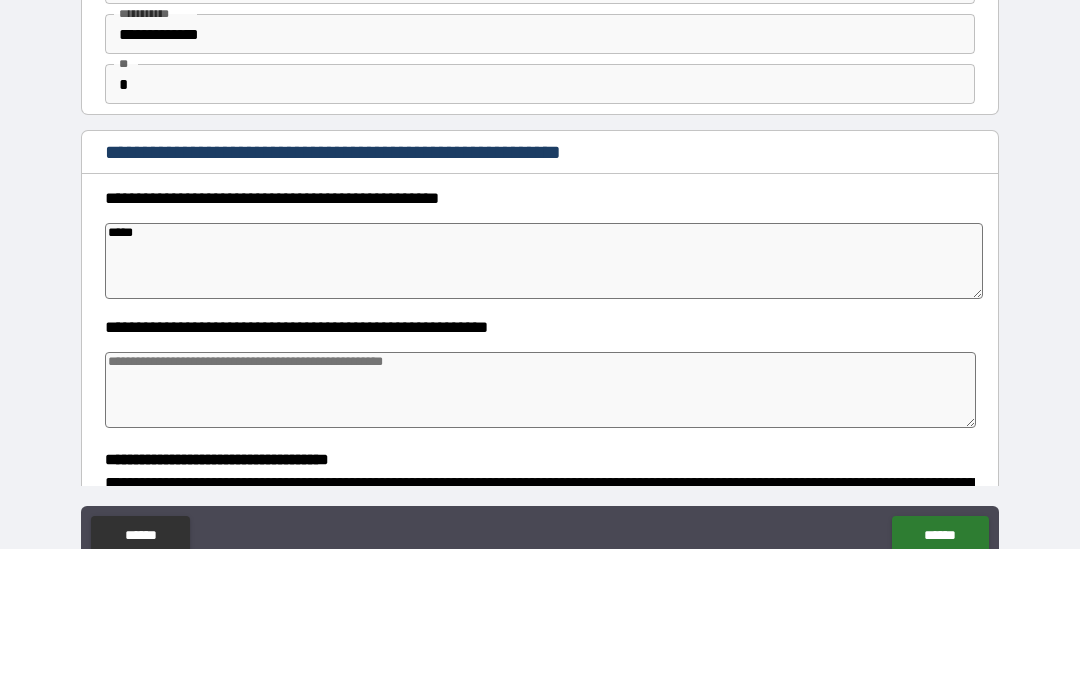 type on "*" 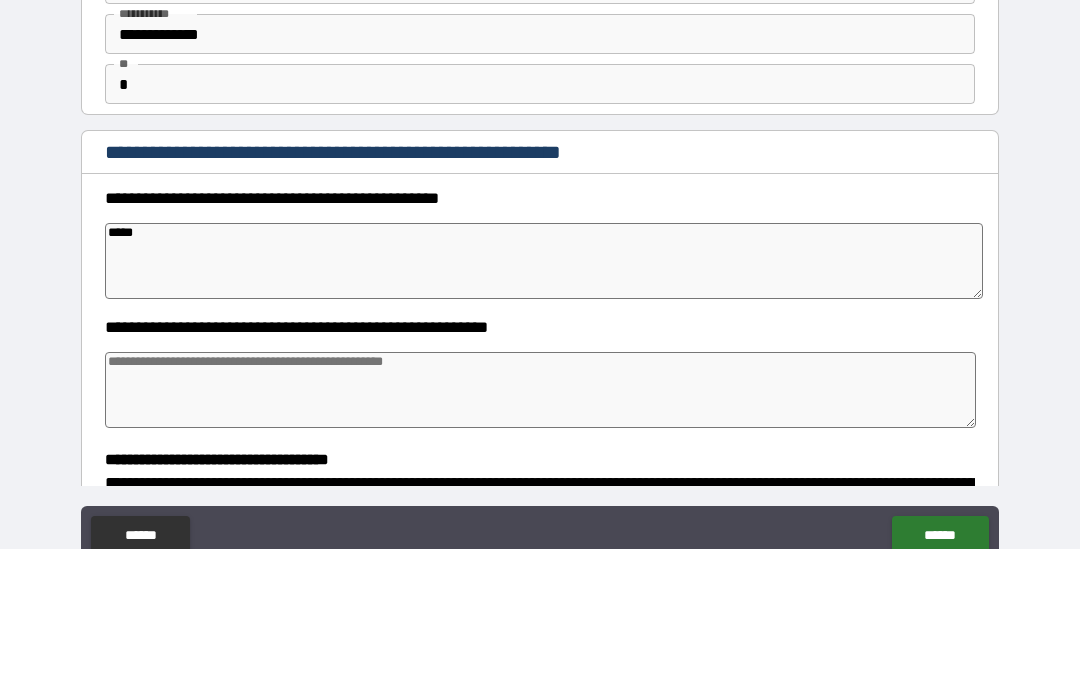 type on "******" 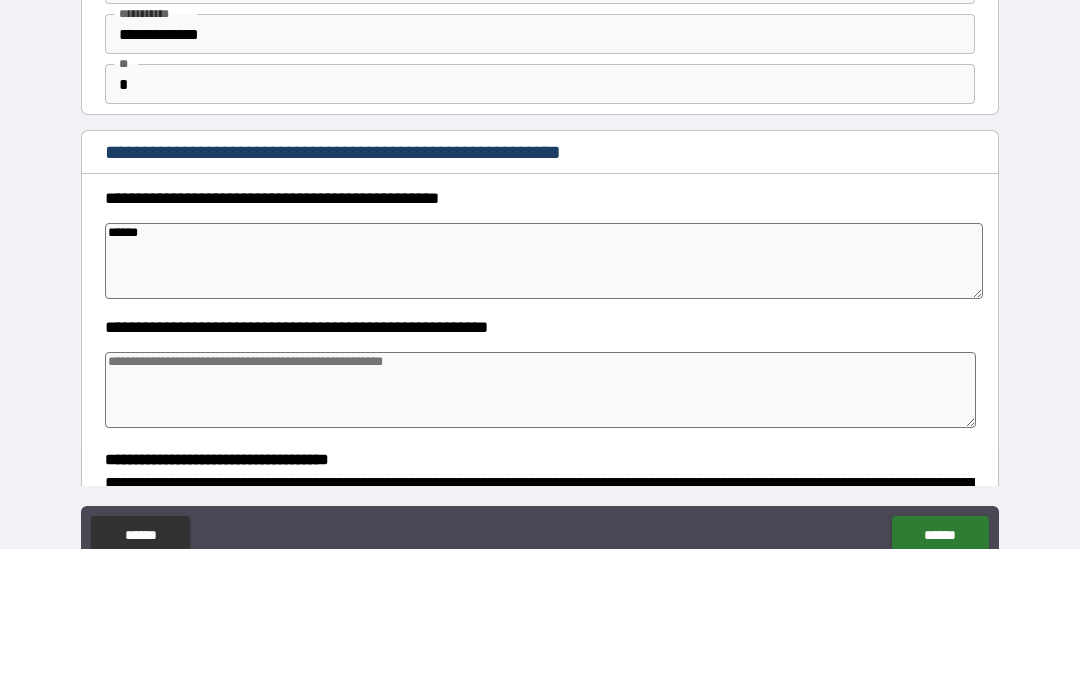 type on "*" 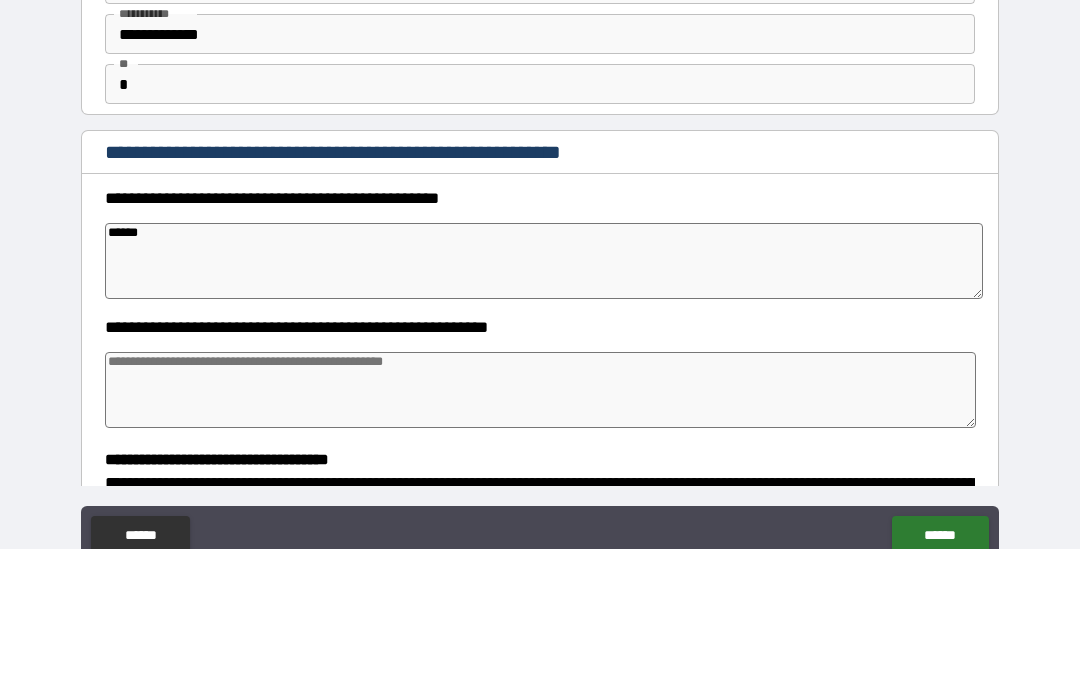 type on "*" 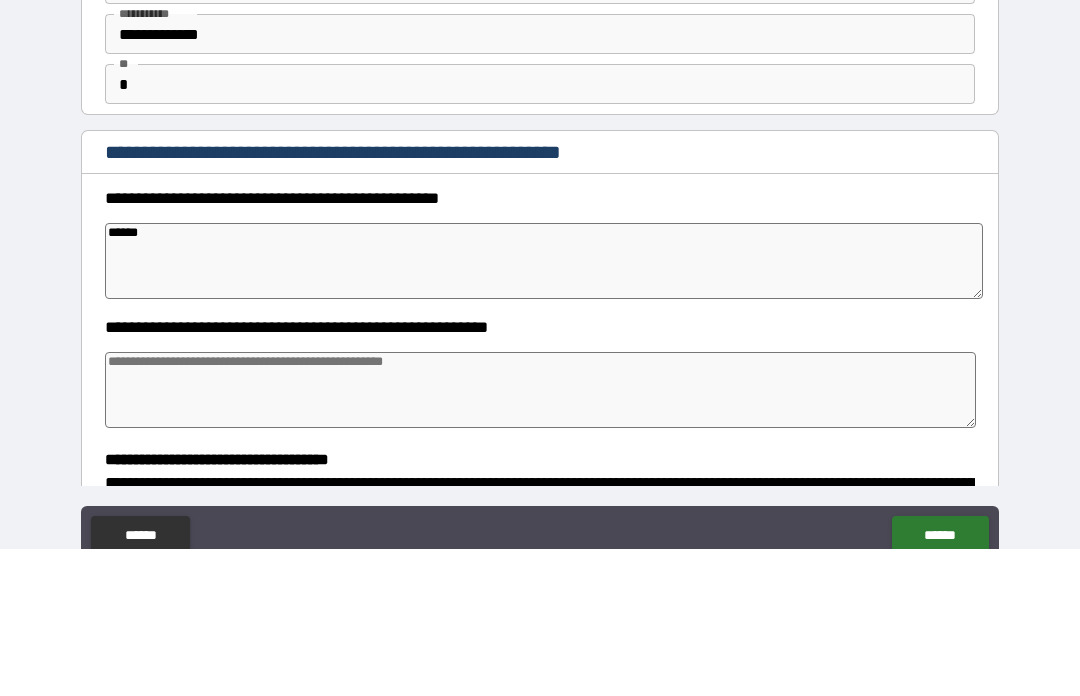 type on "*" 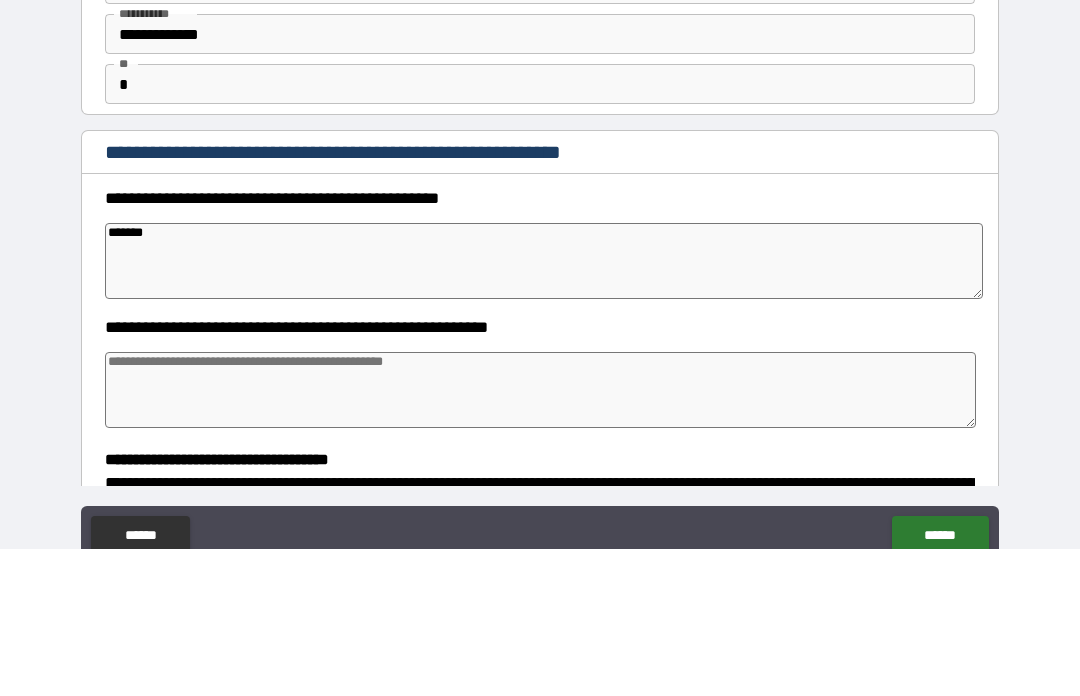 type on "*" 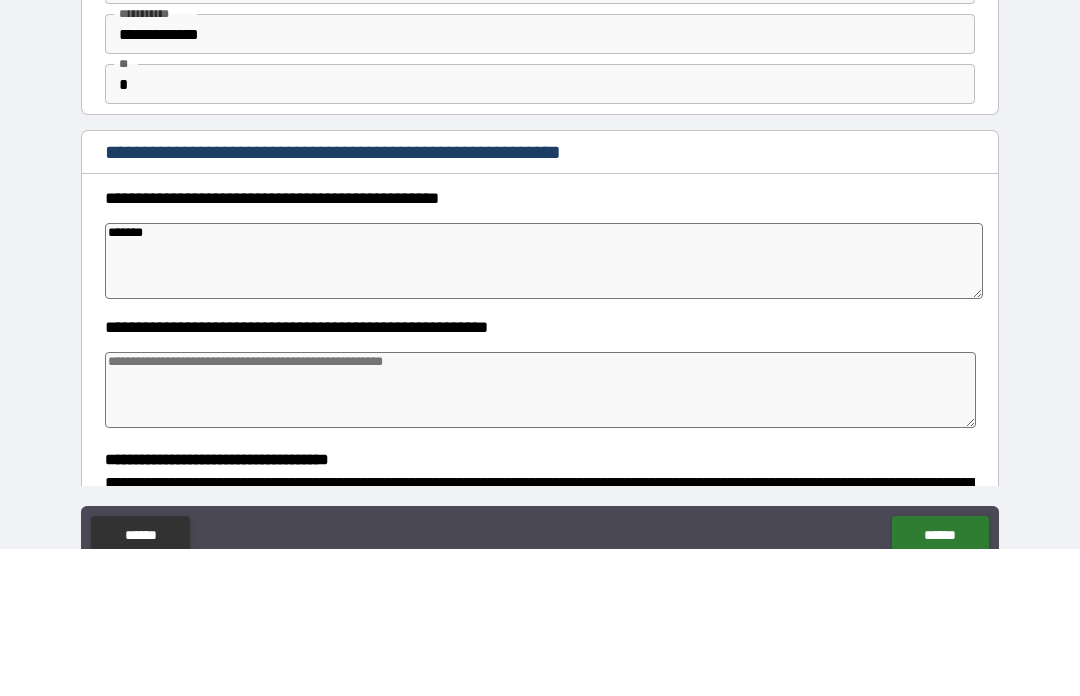 type on "********" 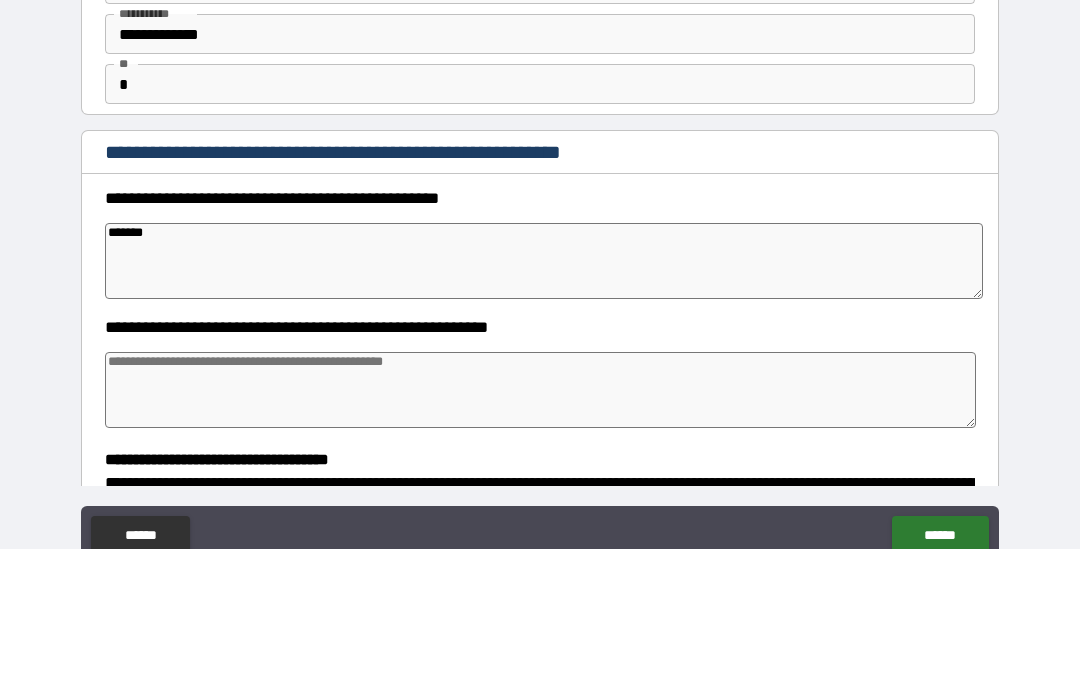 type on "*" 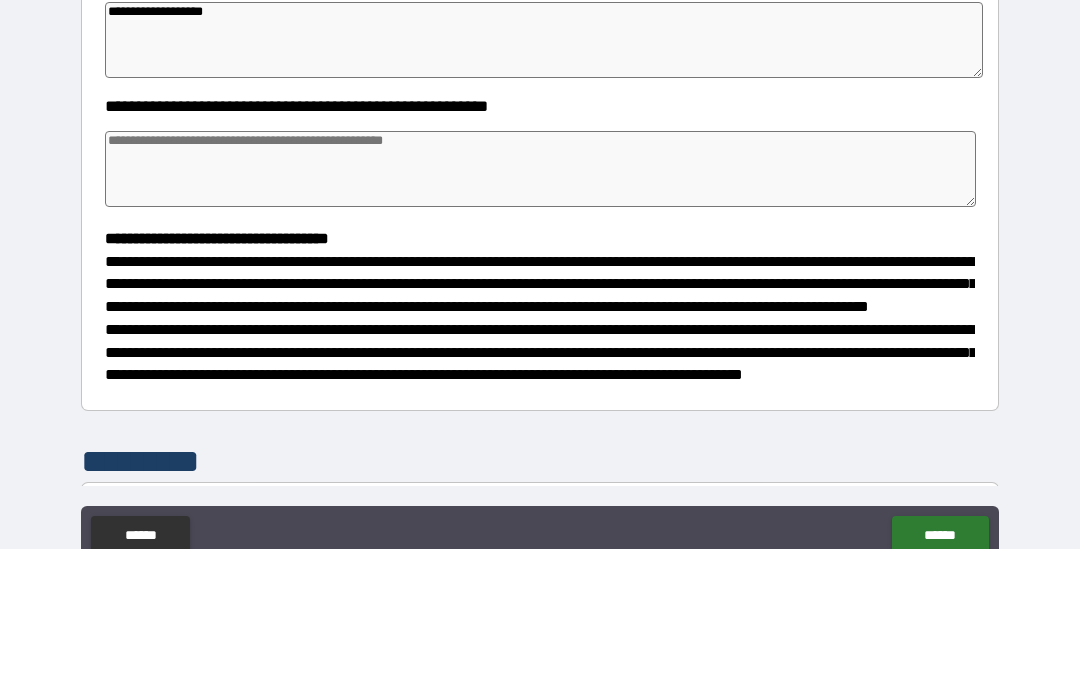 scroll, scrollTop: 256, scrollLeft: 0, axis: vertical 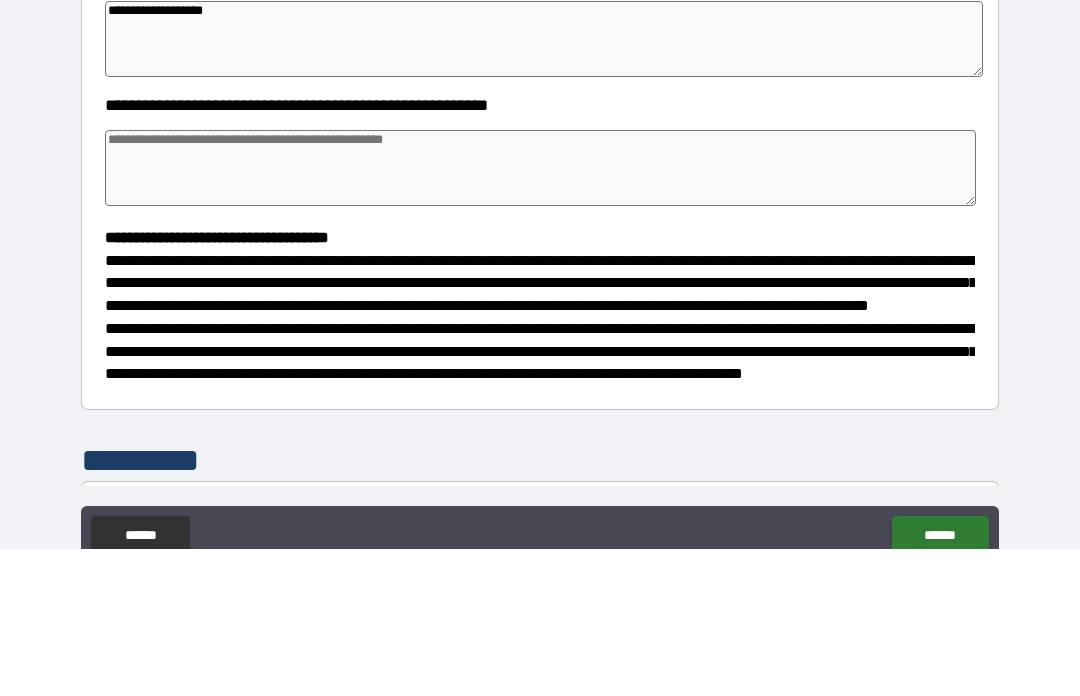 click at bounding box center (540, 315) 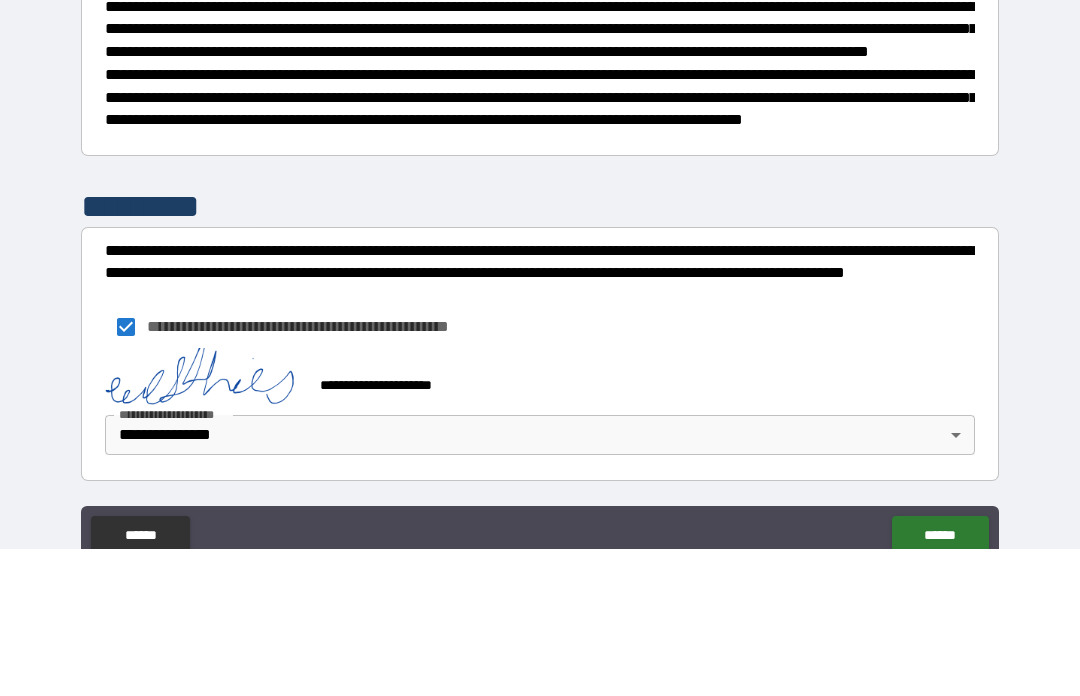 scroll, scrollTop: 548, scrollLeft: 0, axis: vertical 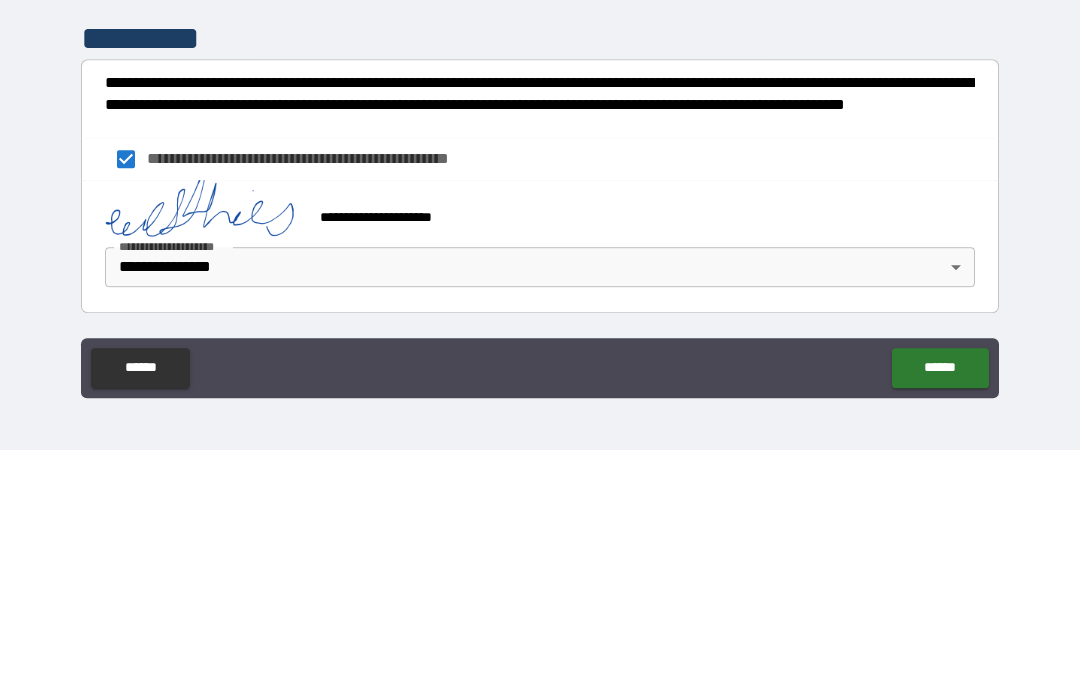 click on "******" at bounding box center [940, 614] 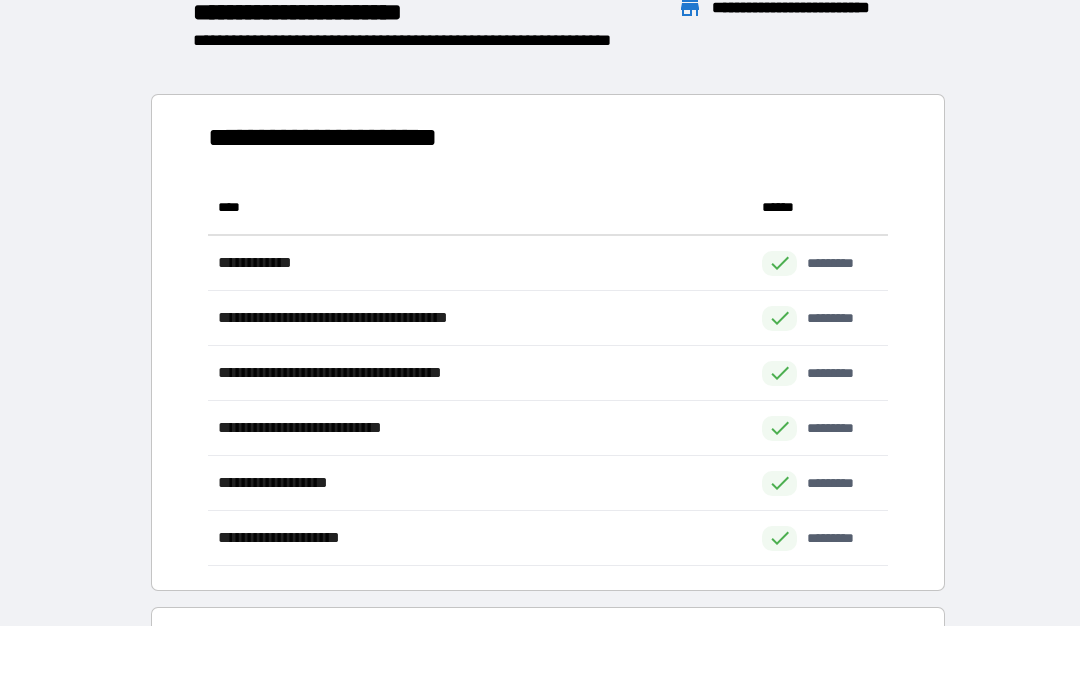 scroll, scrollTop: 1, scrollLeft: 1, axis: both 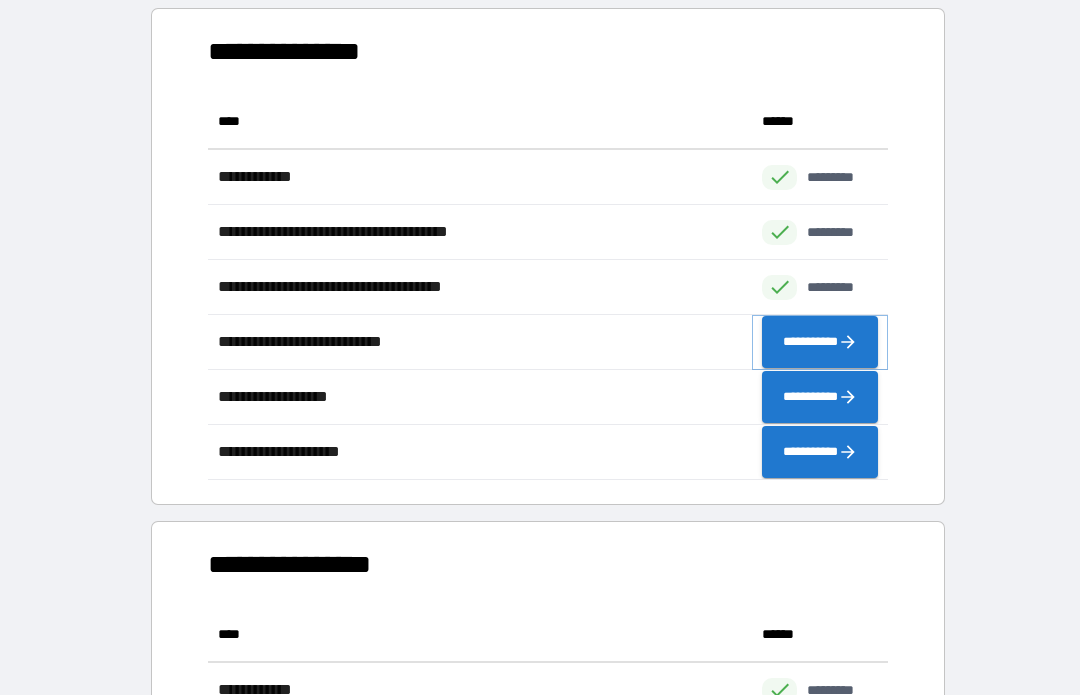 click on "**********" at bounding box center (820, 343) 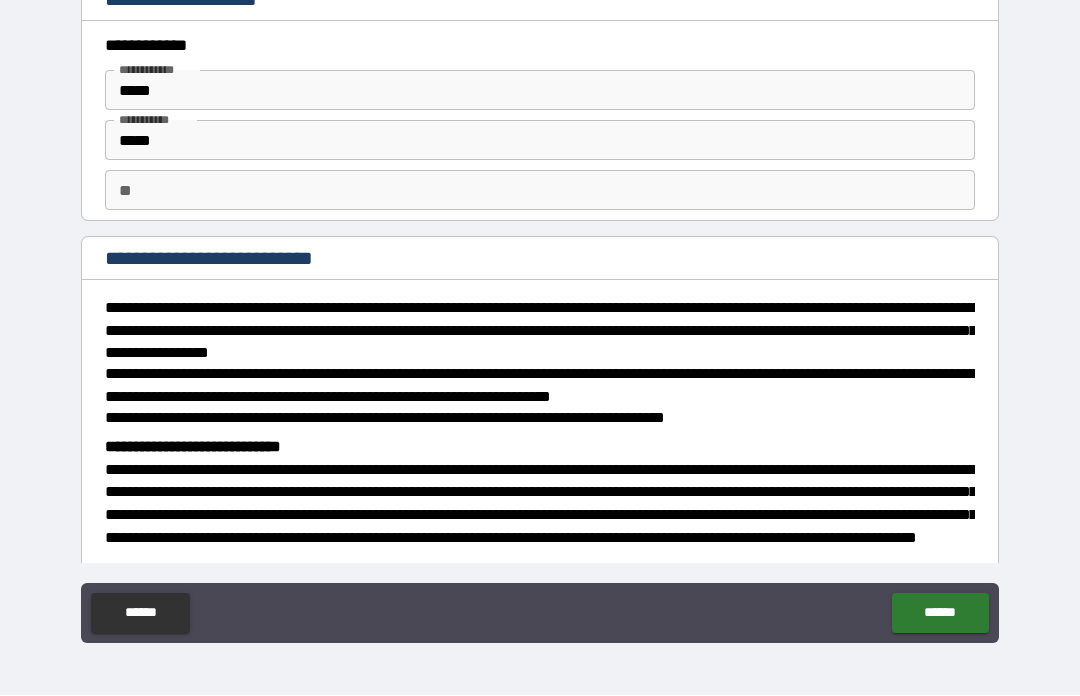 scroll, scrollTop: 3, scrollLeft: 0, axis: vertical 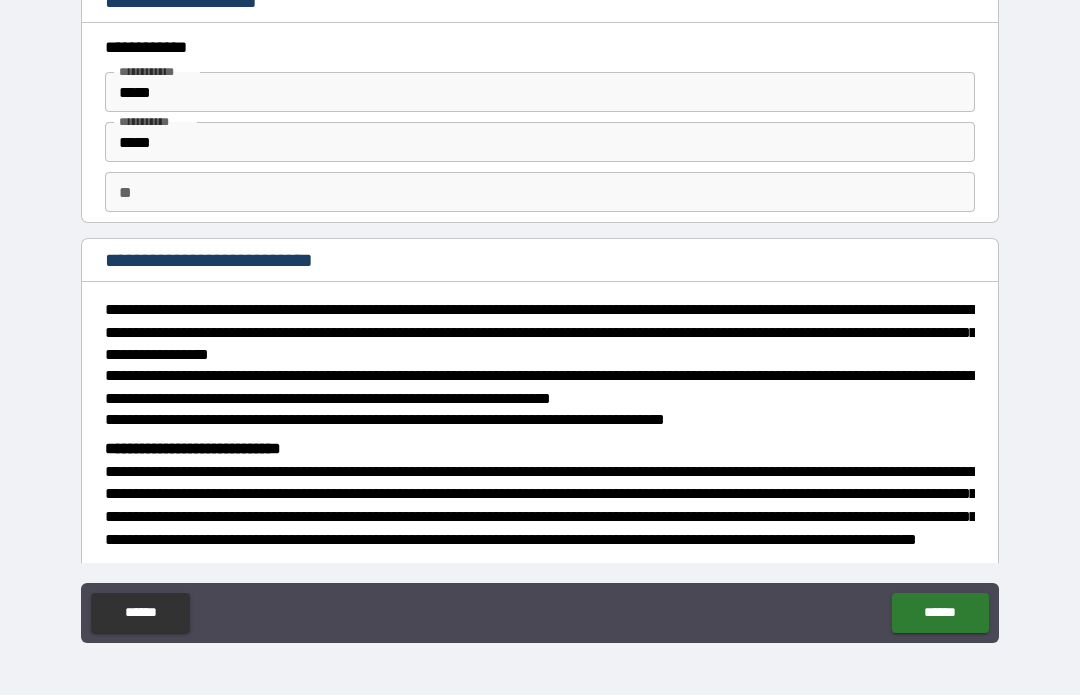 click on "*****" at bounding box center (540, 93) 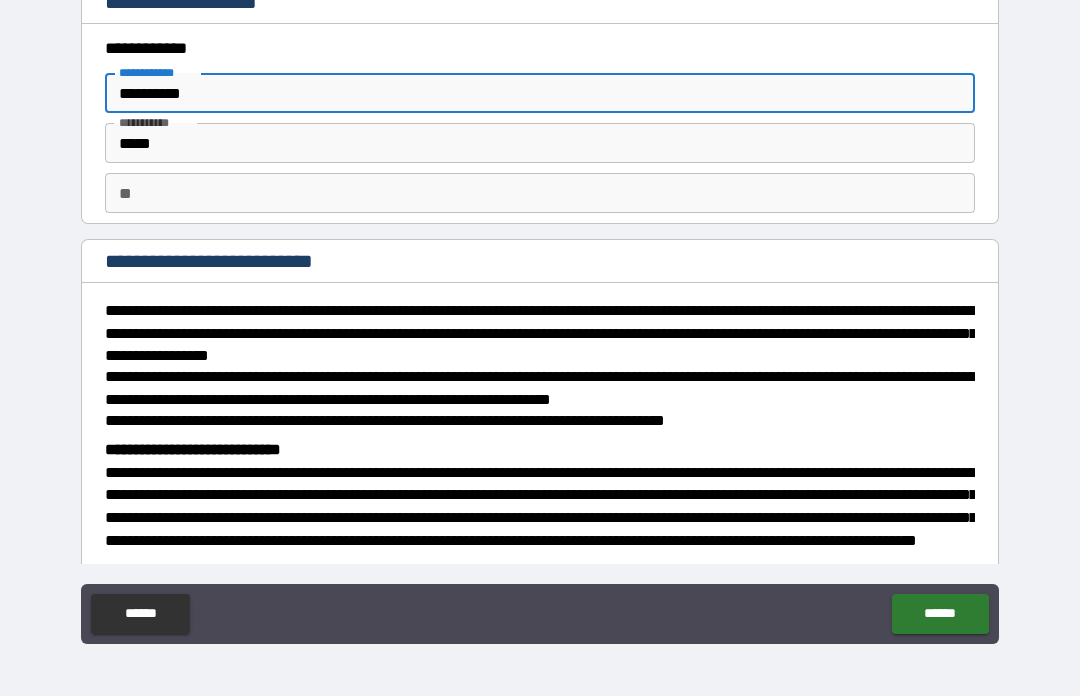 click on "*****" at bounding box center (540, 143) 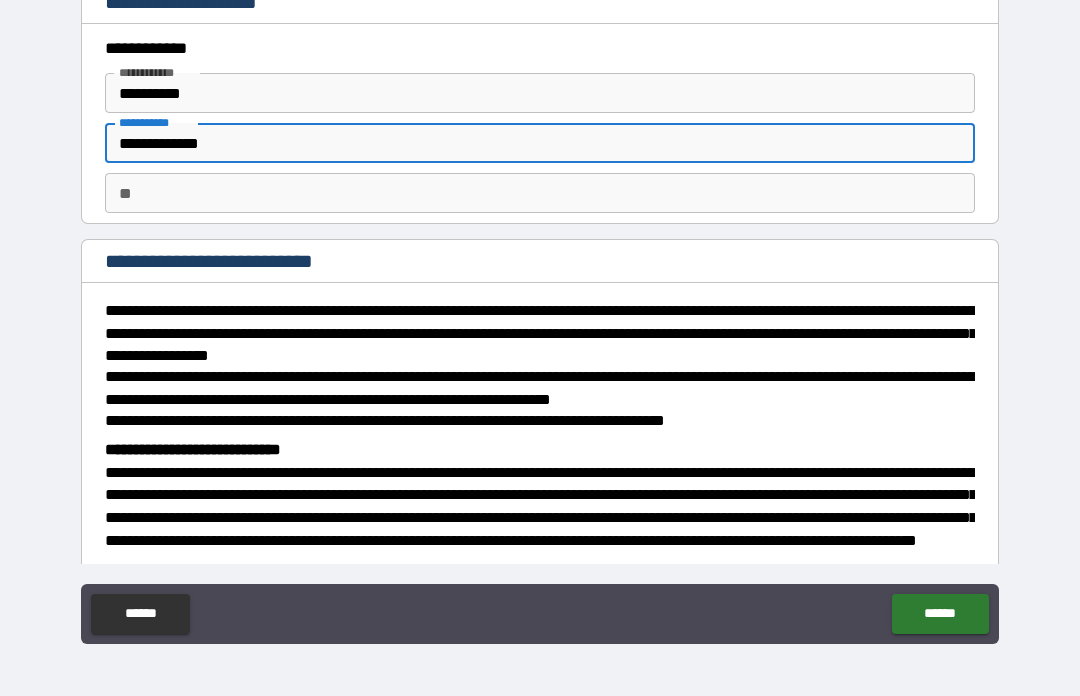 click on "**" at bounding box center [540, 193] 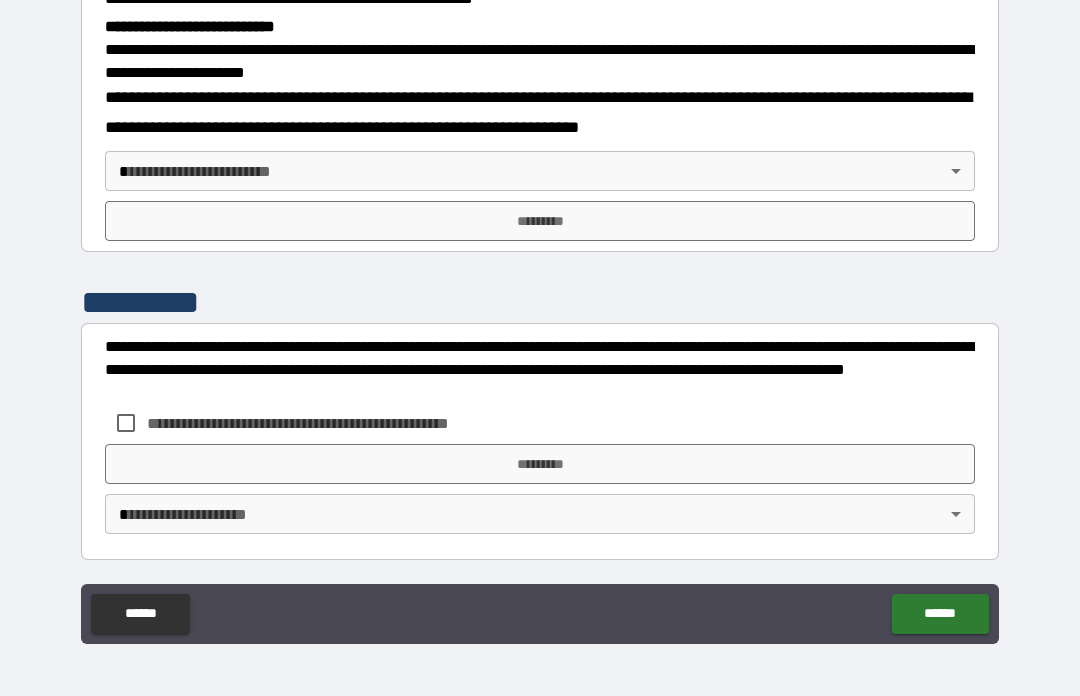 scroll, scrollTop: 638, scrollLeft: 0, axis: vertical 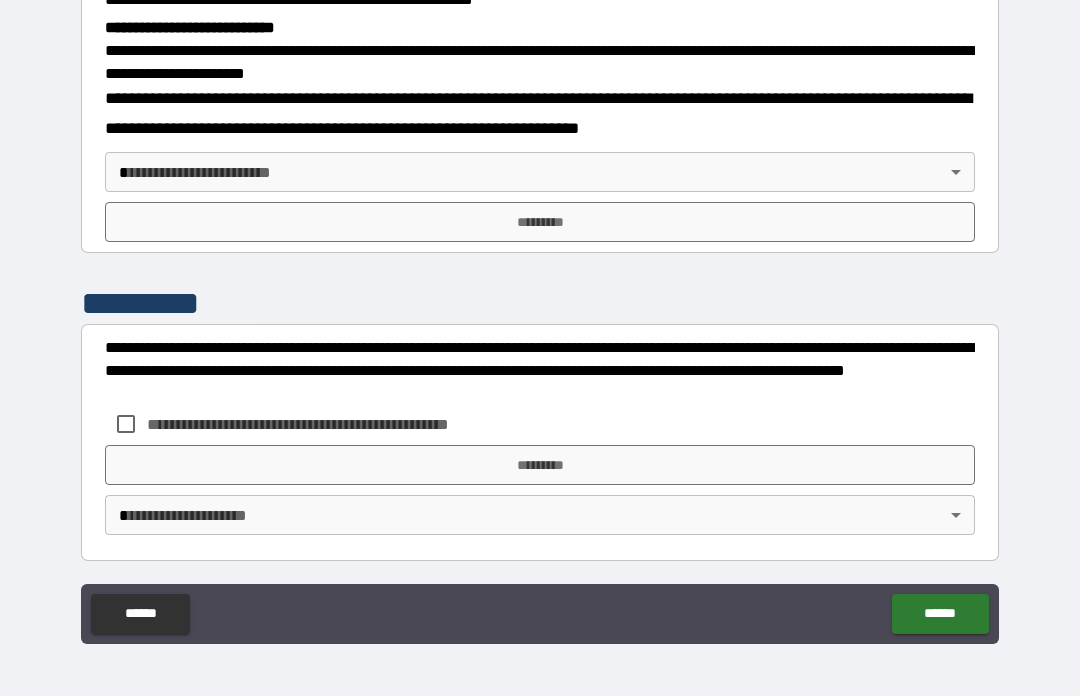 click on "**********" at bounding box center [540, 313] 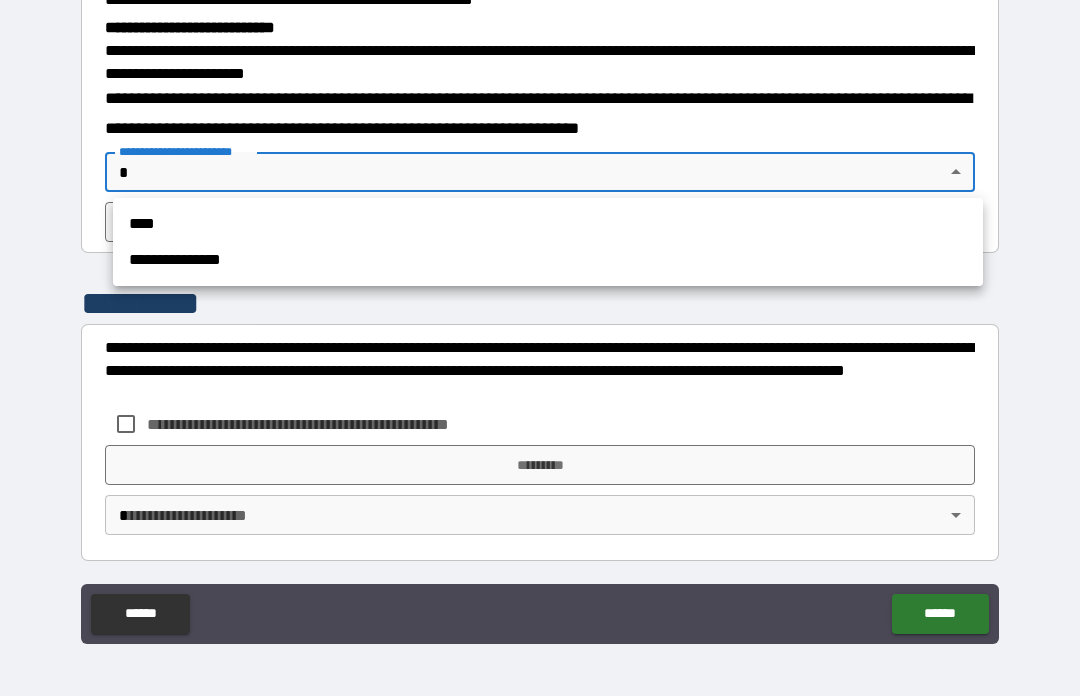 click on "**********" at bounding box center [548, 260] 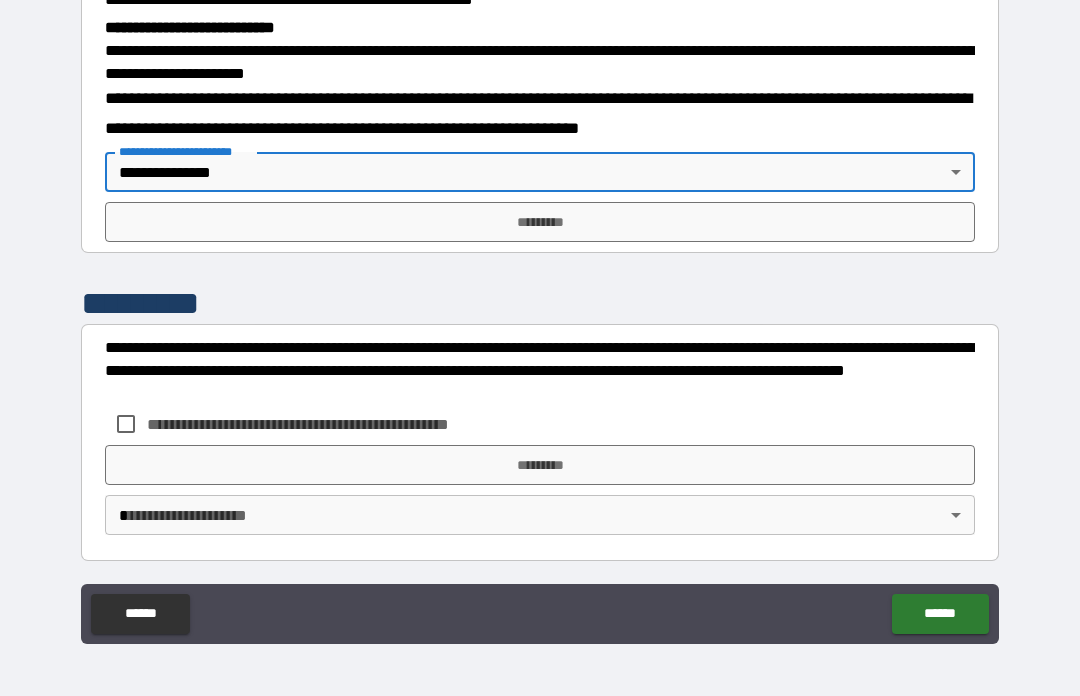 click on "*********" at bounding box center [540, 222] 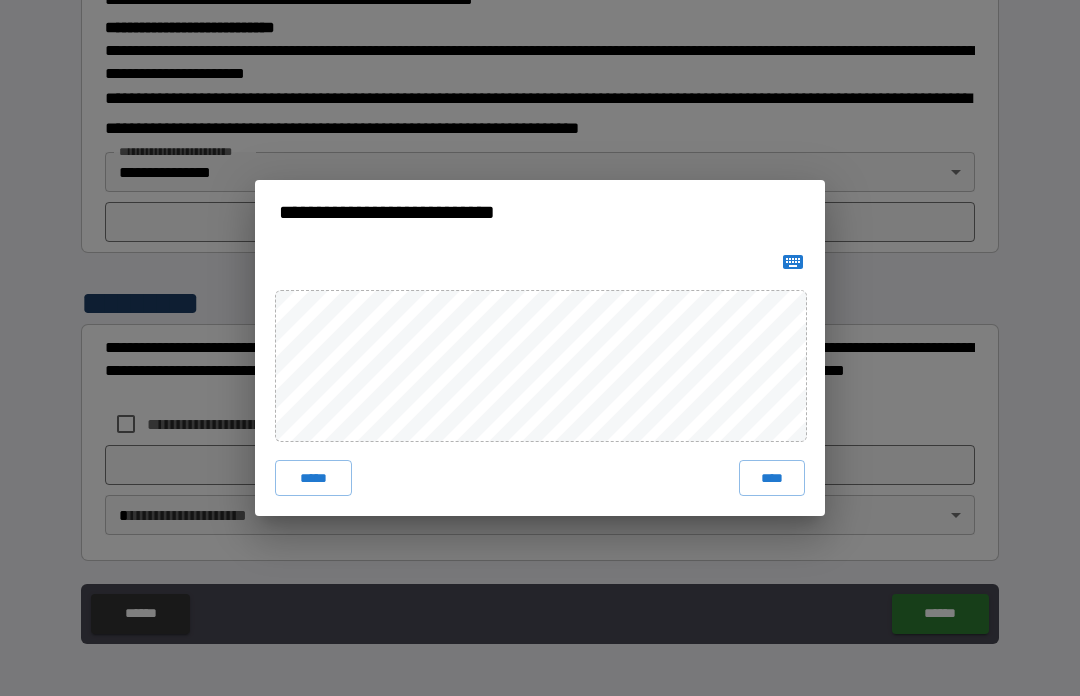click on "****" at bounding box center [772, 478] 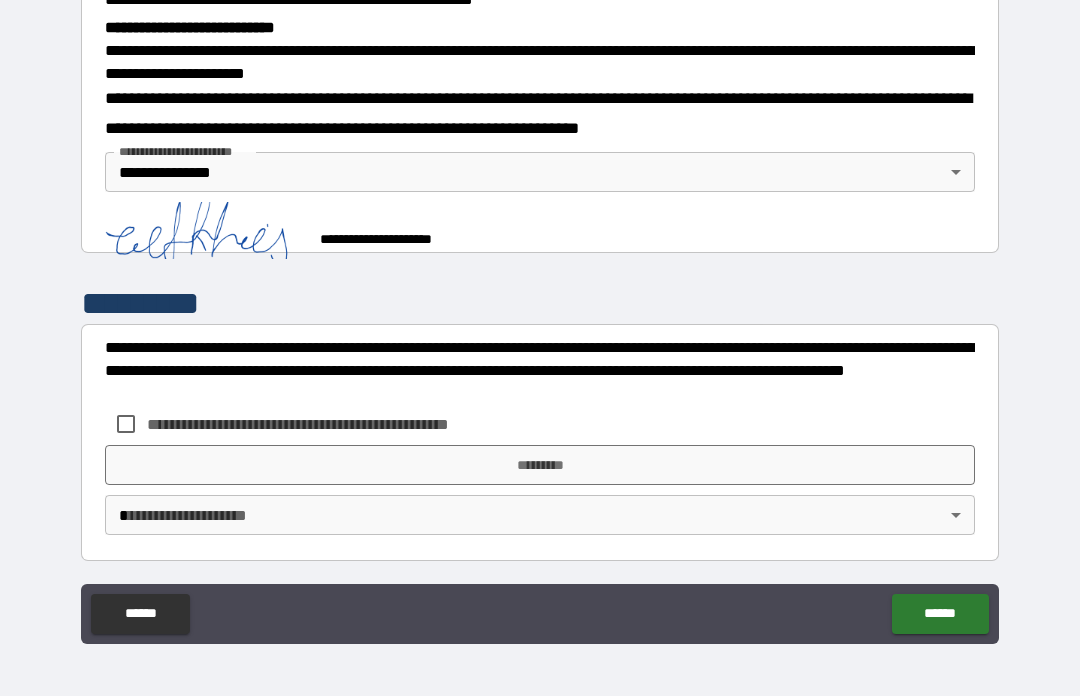 scroll, scrollTop: 628, scrollLeft: 0, axis: vertical 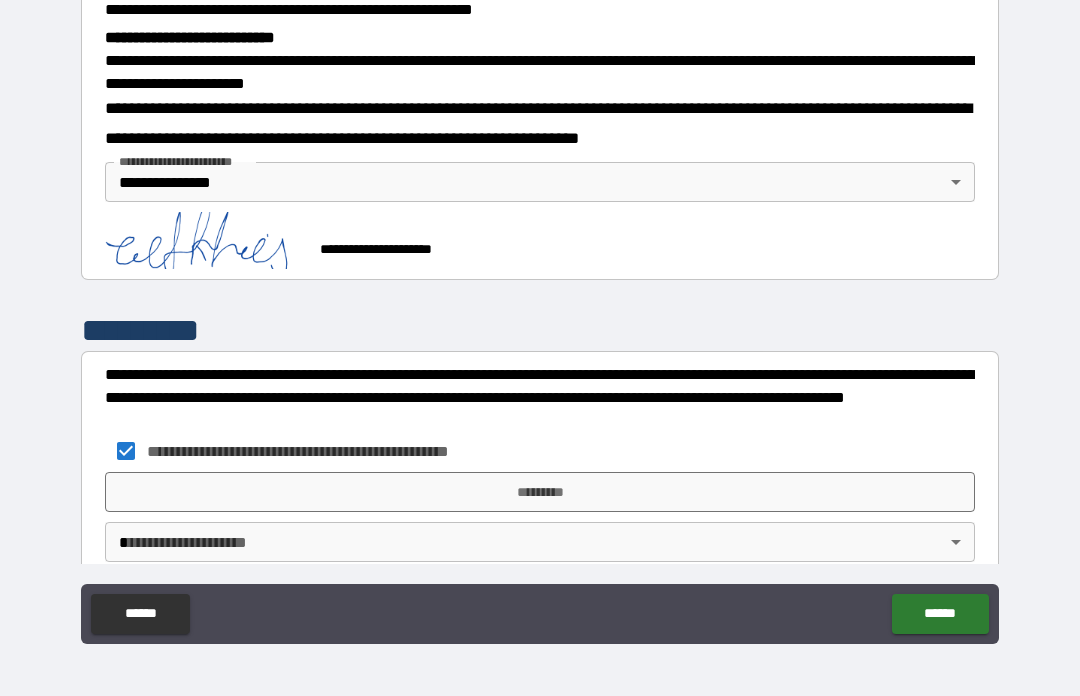 click on "*********" at bounding box center [540, 492] 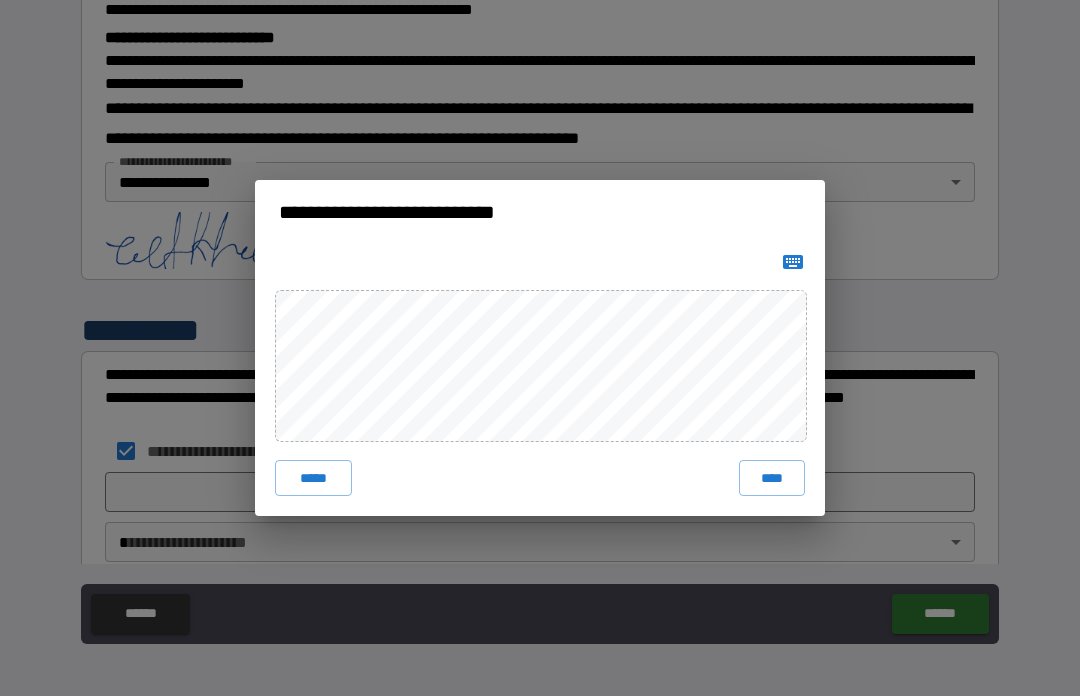 click on "*****" at bounding box center [313, 478] 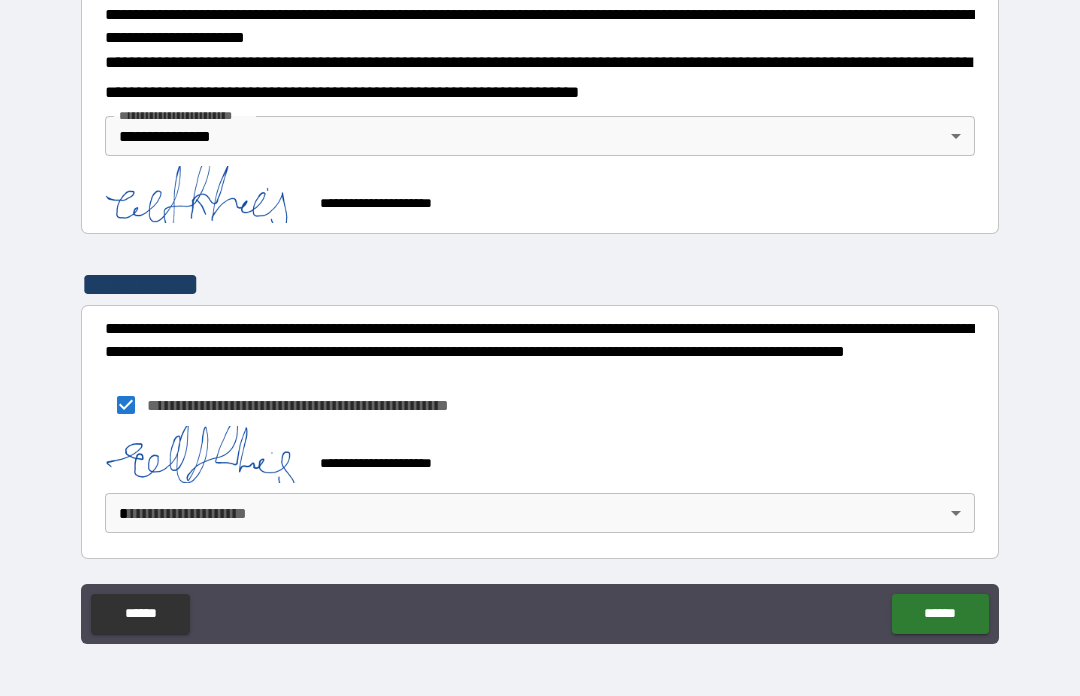 scroll, scrollTop: 672, scrollLeft: 0, axis: vertical 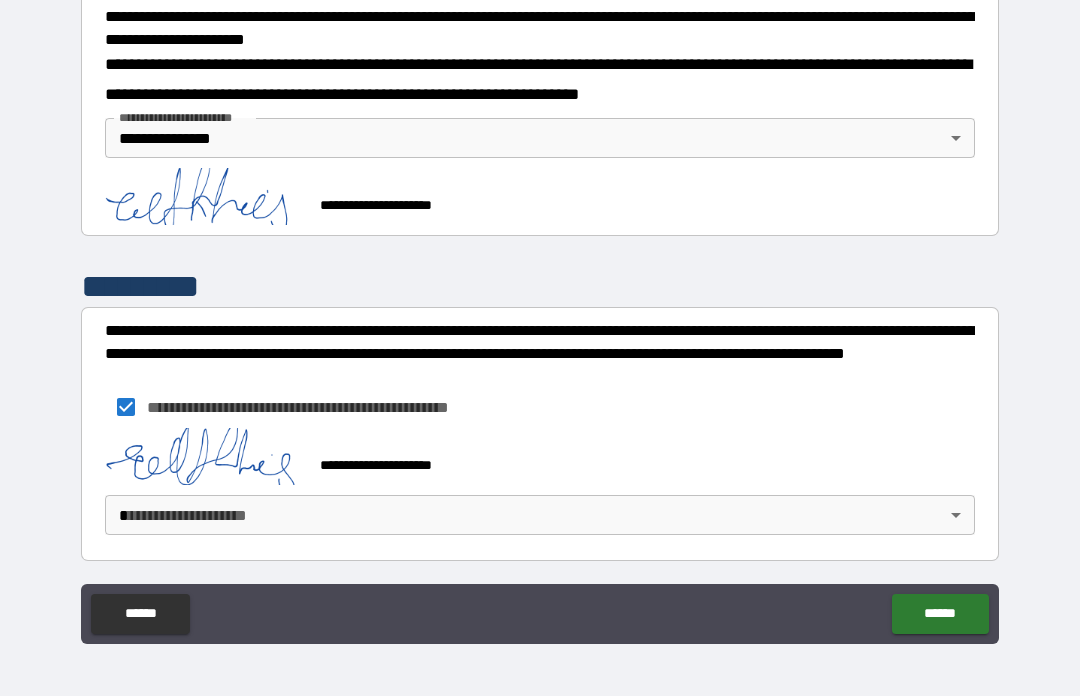 click on "**********" at bounding box center (540, 313) 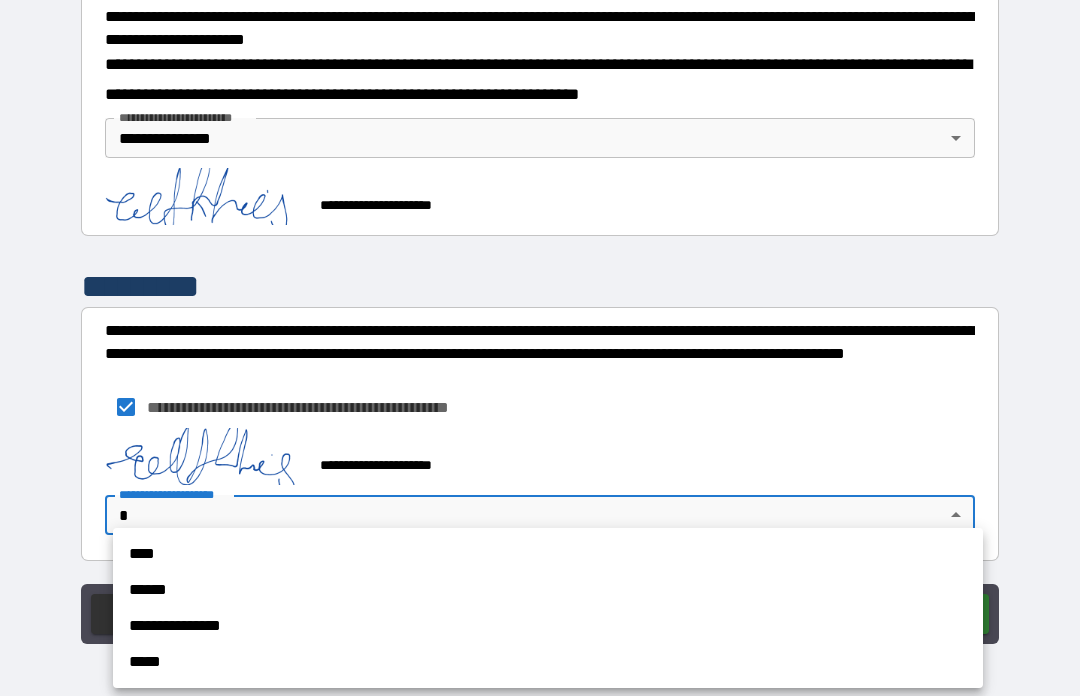 click on "**********" at bounding box center [548, 626] 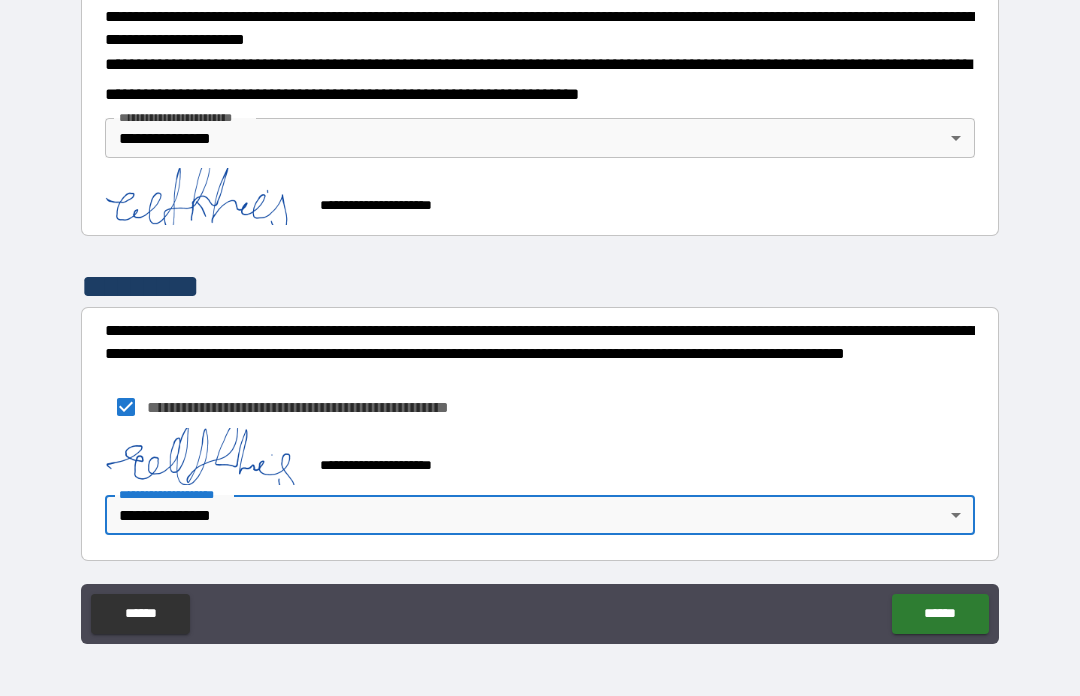 click on "******" at bounding box center [940, 614] 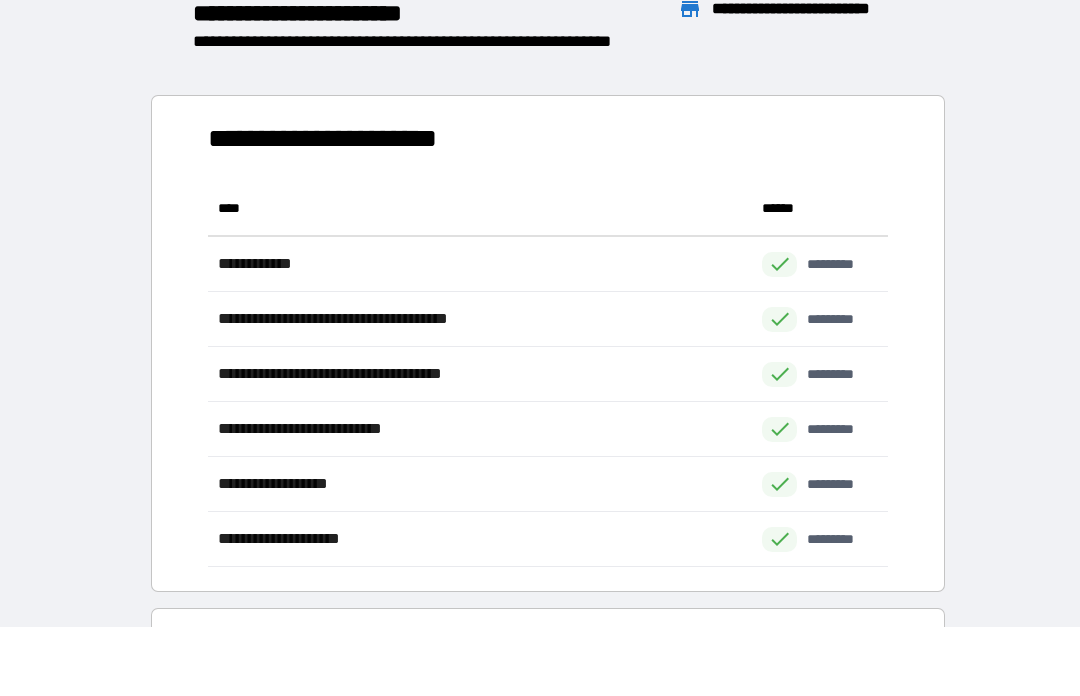 scroll, scrollTop: 386, scrollLeft: 680, axis: both 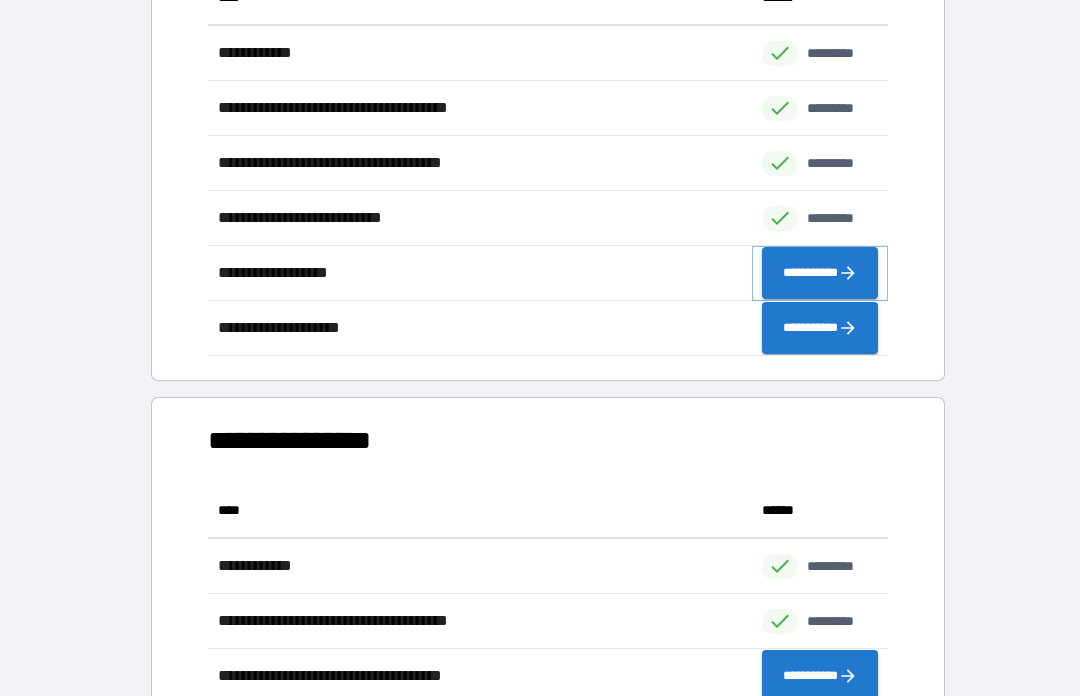 click on "**********" at bounding box center [820, 273] 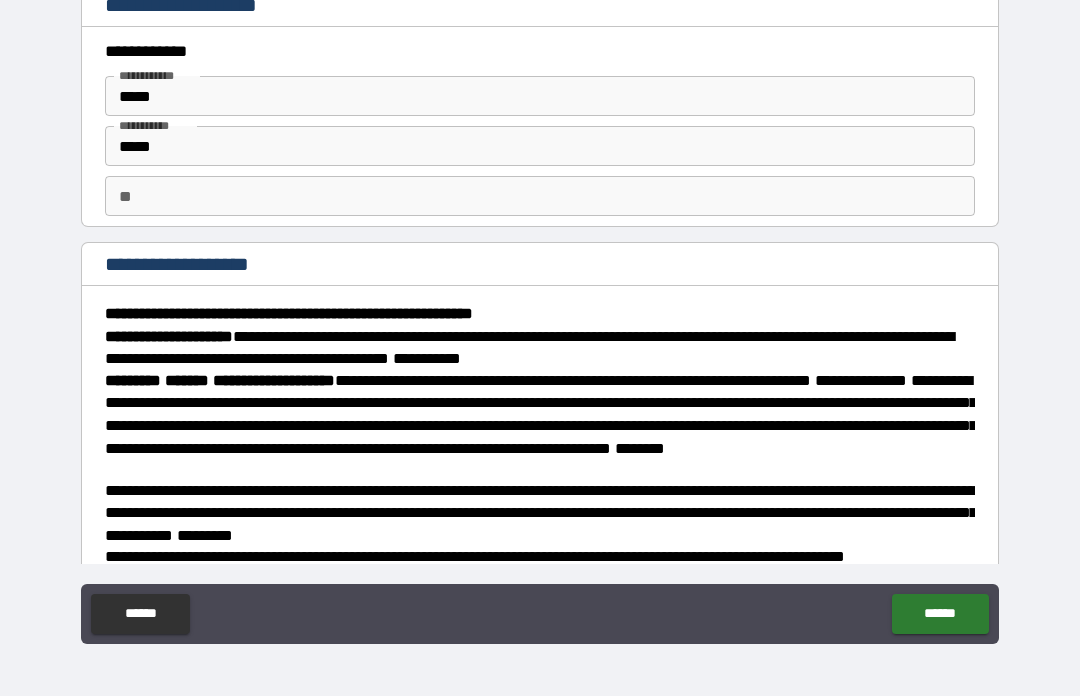 scroll, scrollTop: 0, scrollLeft: 0, axis: both 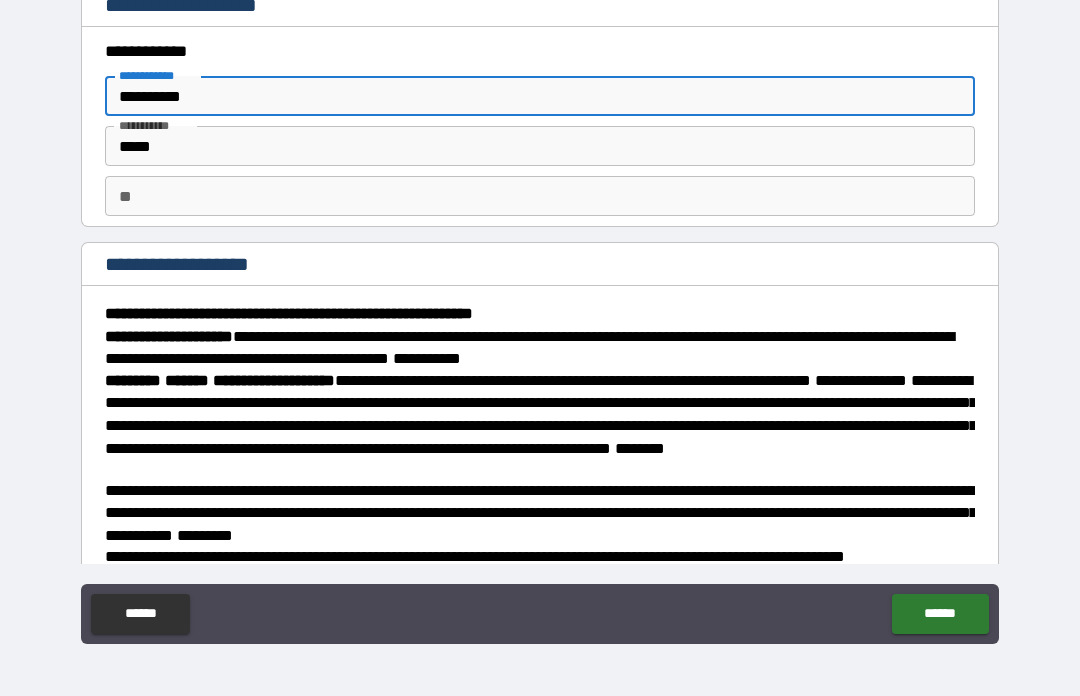 click on "*****" at bounding box center [540, 146] 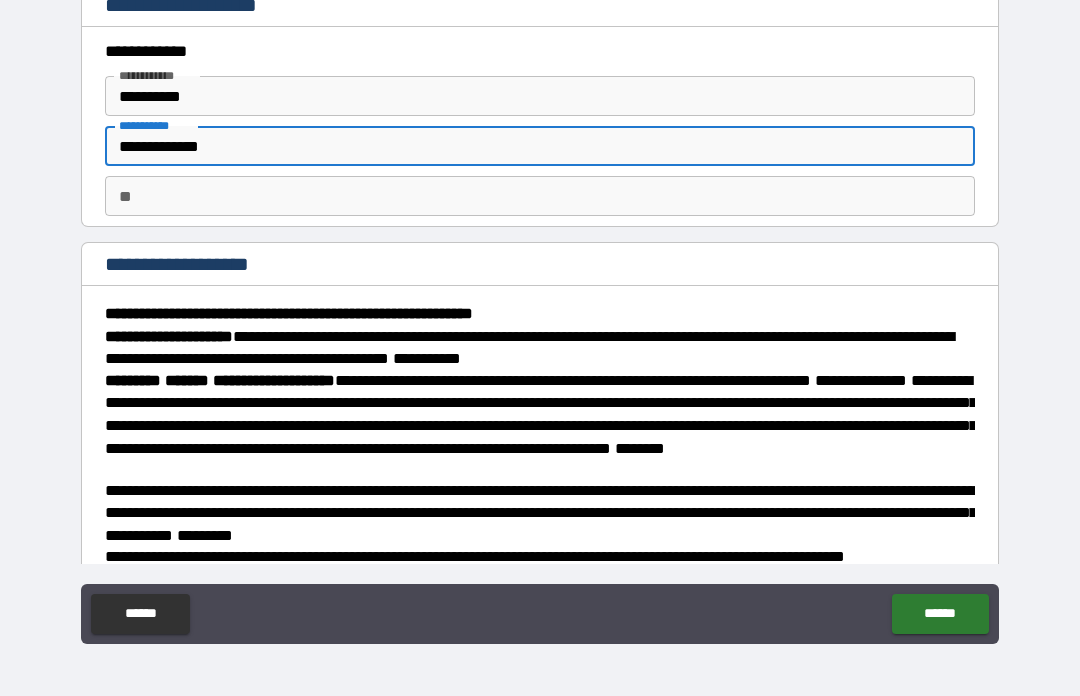 click on "**" at bounding box center [540, 196] 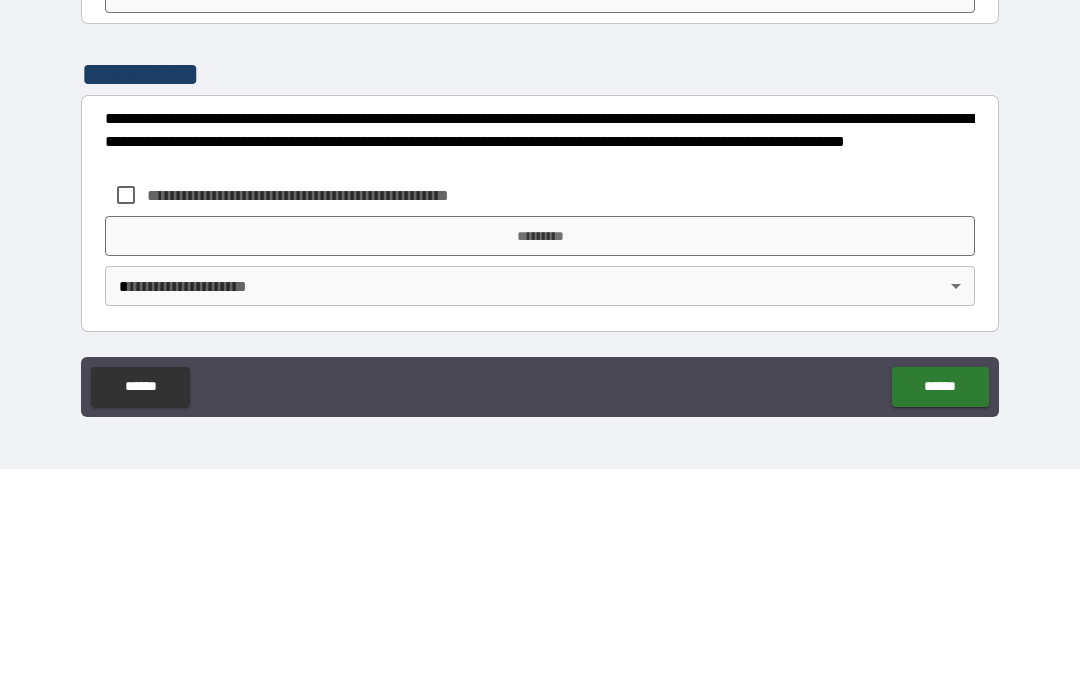 scroll, scrollTop: 2138, scrollLeft: 0, axis: vertical 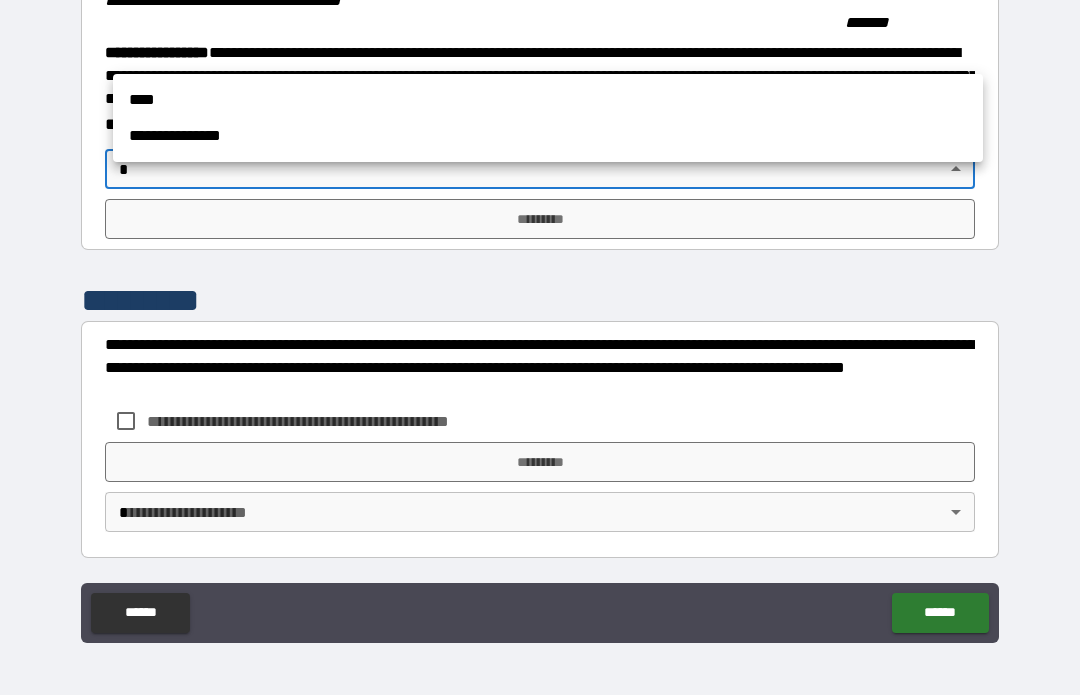 click on "**********" at bounding box center [548, 137] 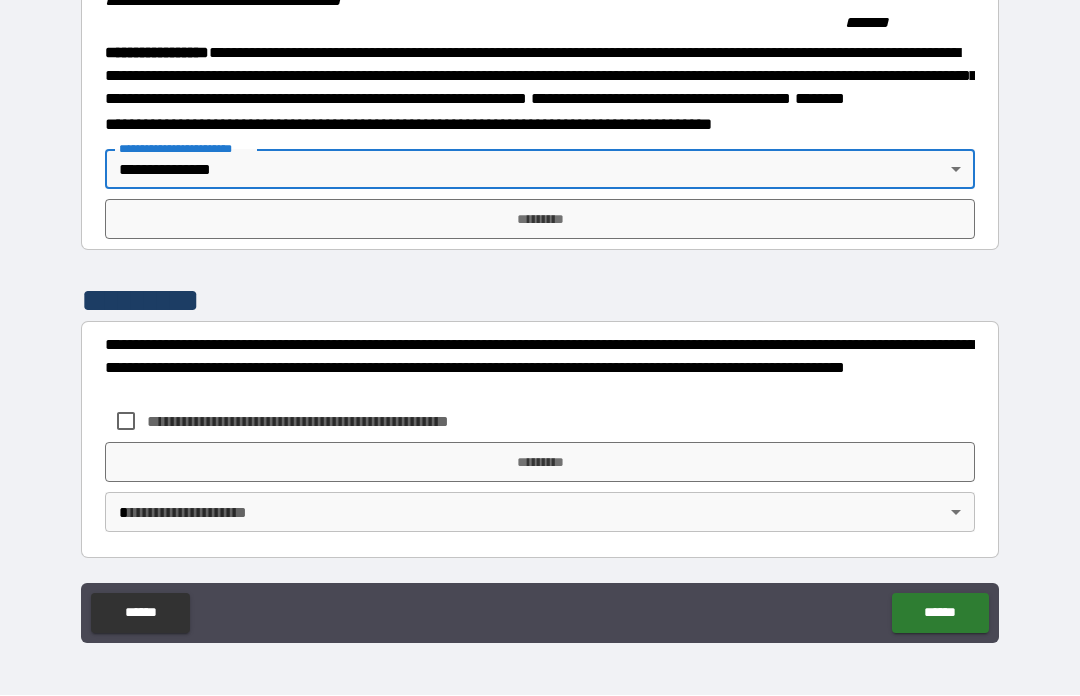 click on "*********" at bounding box center (540, 220) 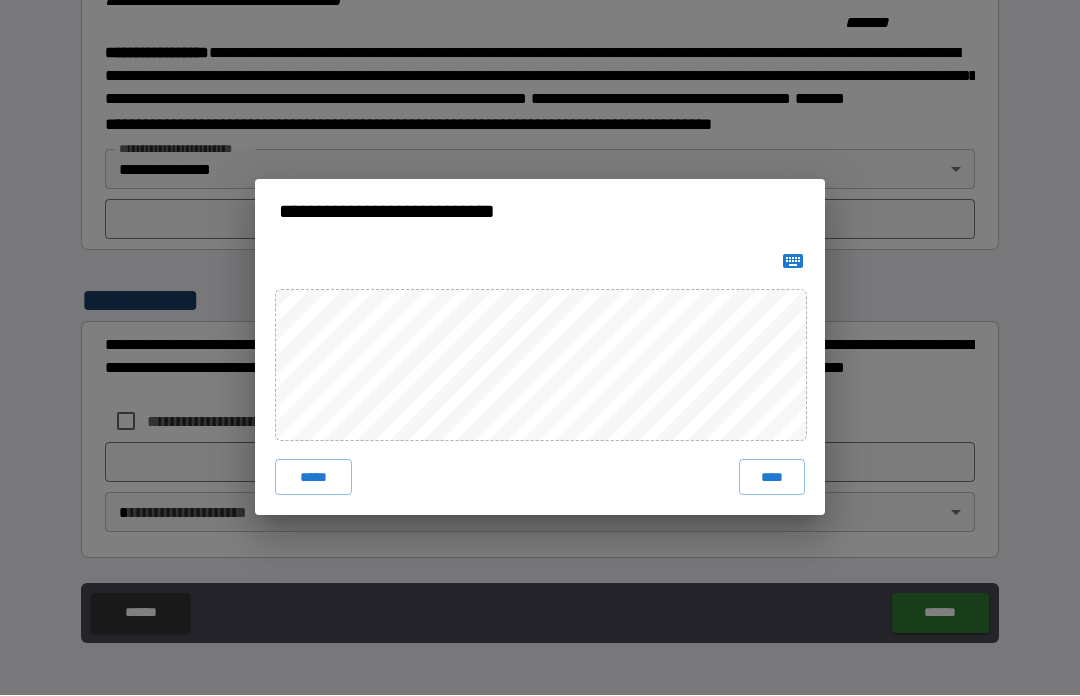 click on "****" at bounding box center [772, 478] 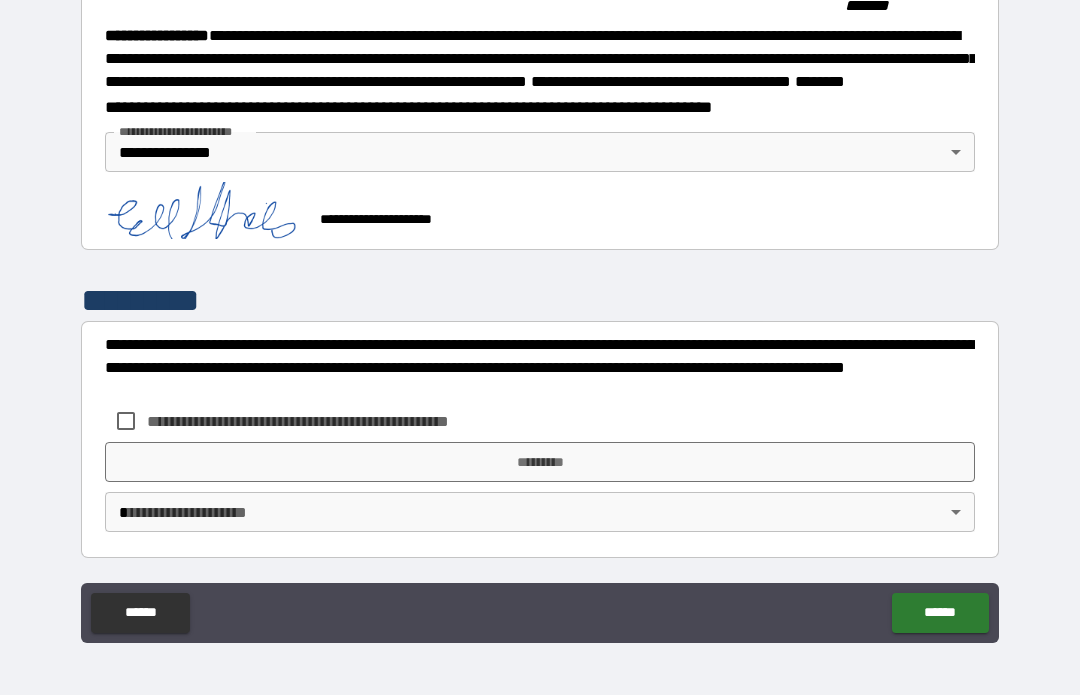 scroll, scrollTop: 2259, scrollLeft: 0, axis: vertical 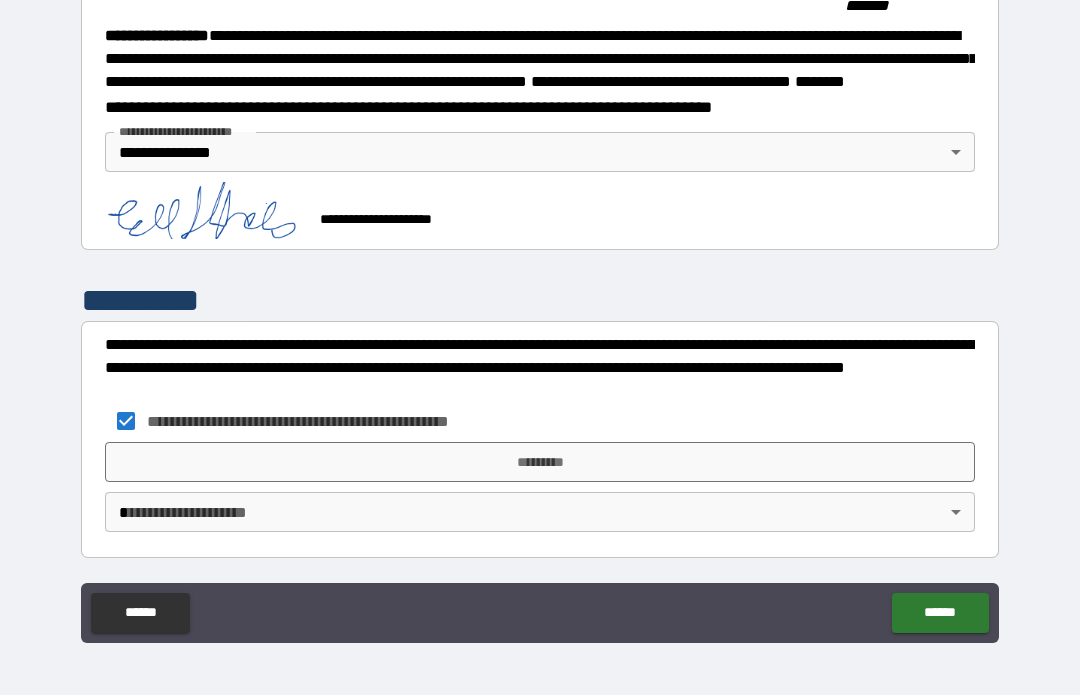 click on "*********" at bounding box center [540, 463] 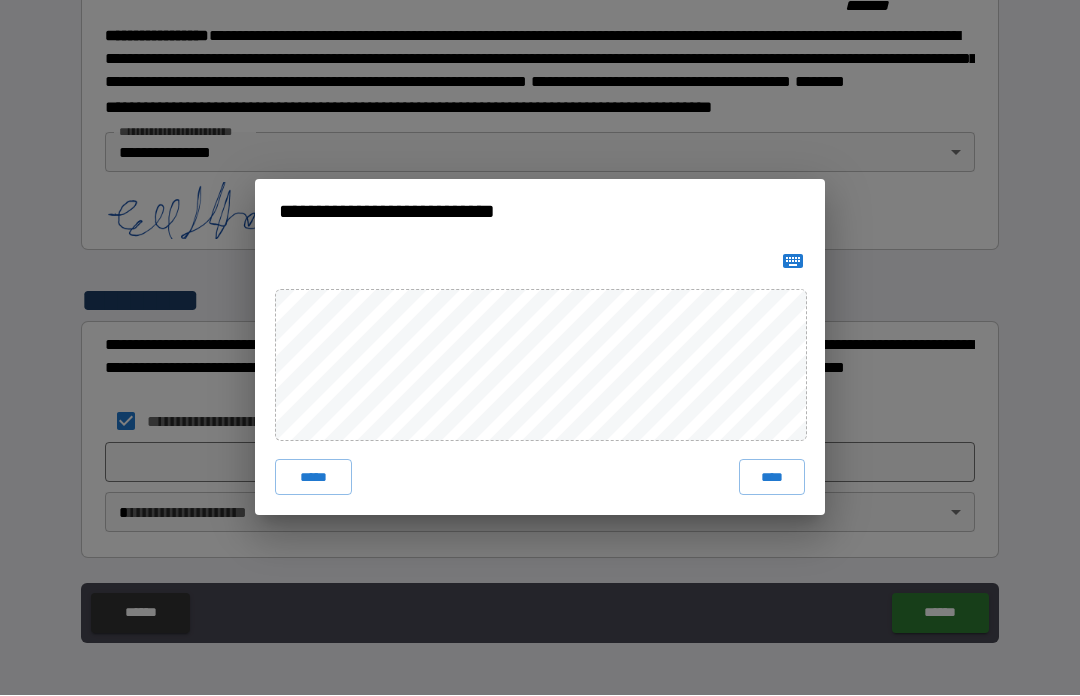 click on "****" at bounding box center (772, 478) 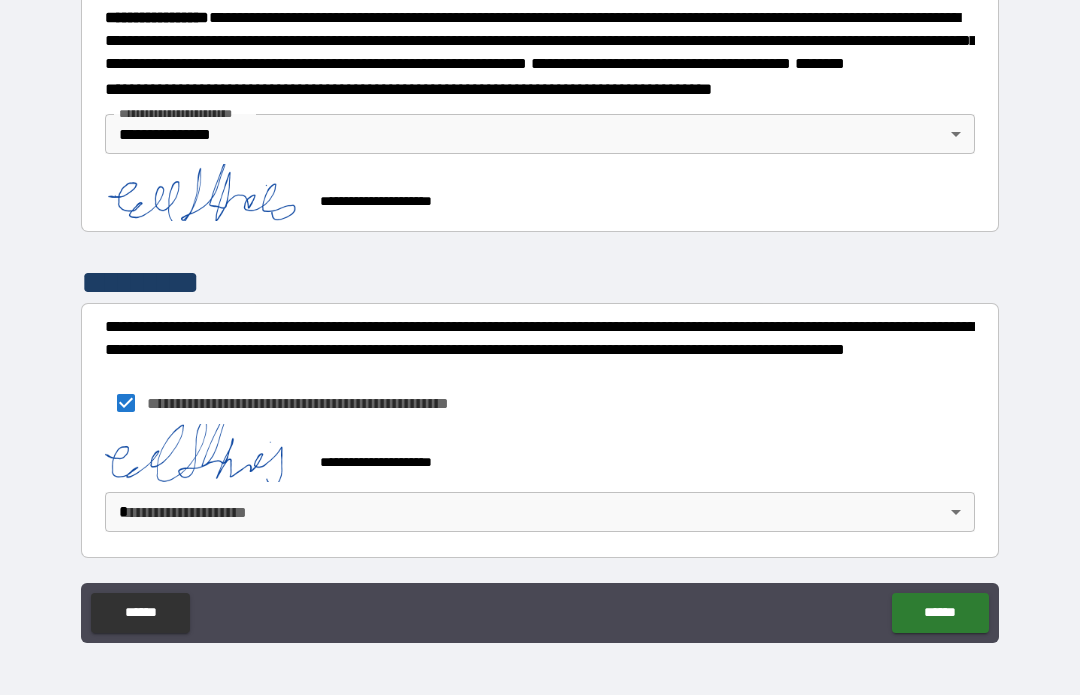 click on "**********" at bounding box center [540, 313] 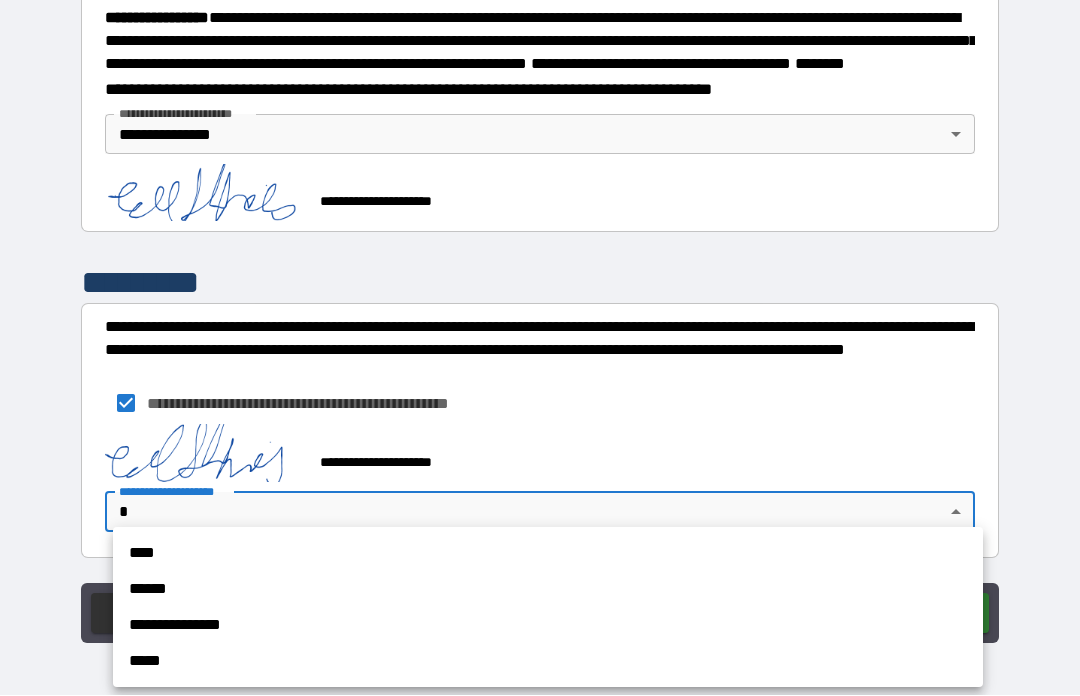 click on "**********" at bounding box center [548, 626] 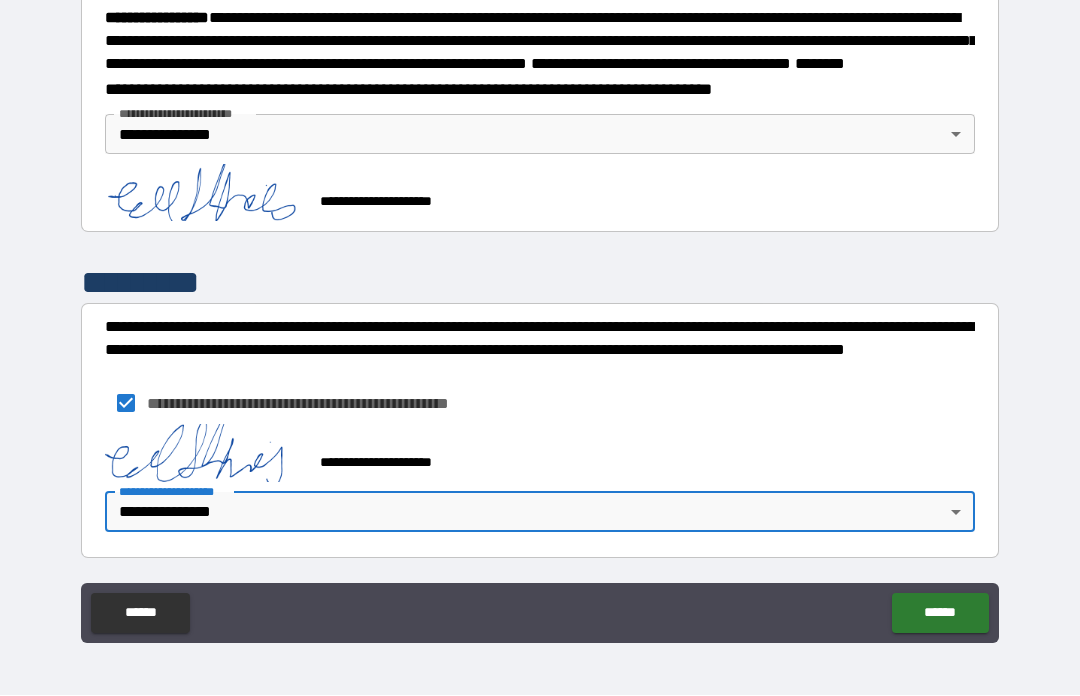 click on "******" at bounding box center [940, 614] 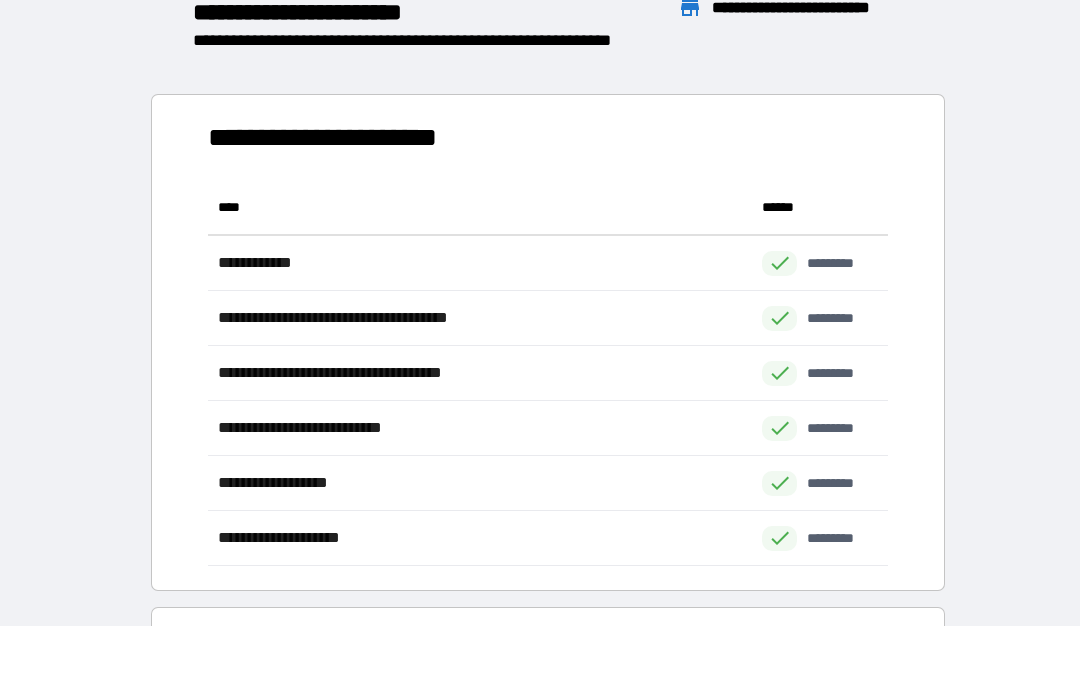 scroll, scrollTop: 386, scrollLeft: 680, axis: both 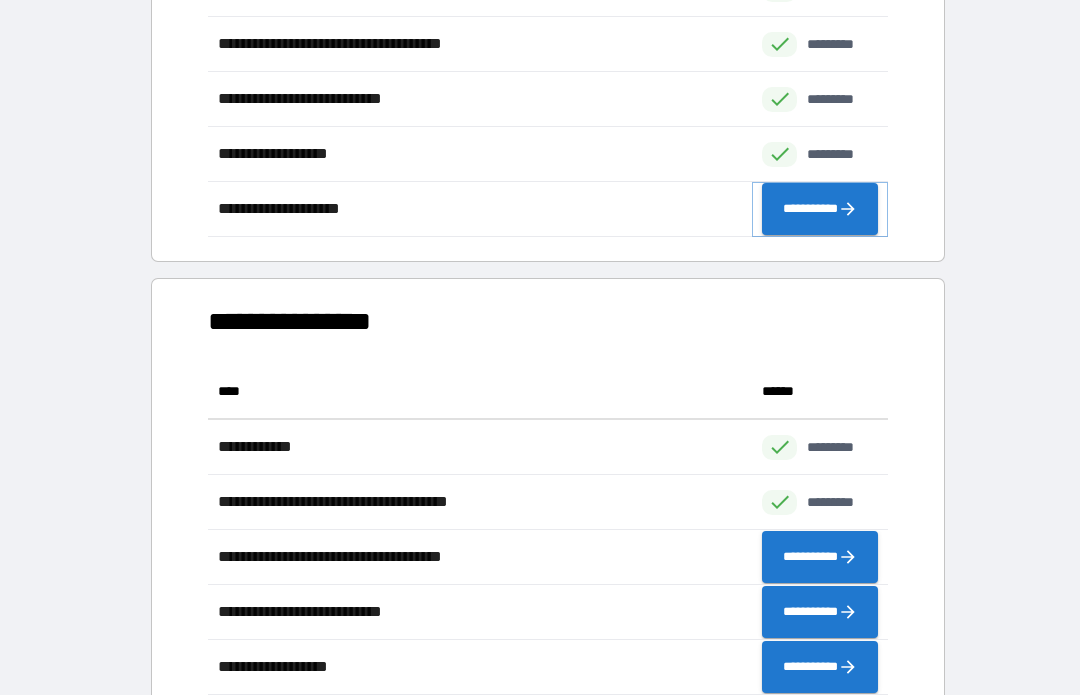 click on "**********" at bounding box center [820, 210] 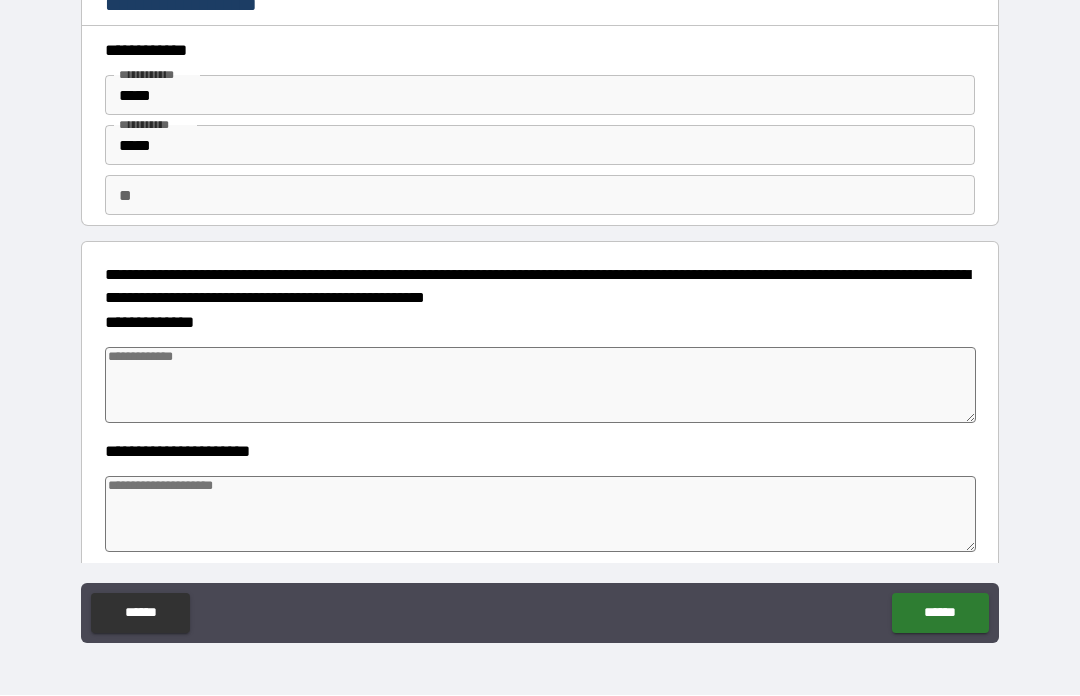 scroll, scrollTop: 0, scrollLeft: 0, axis: both 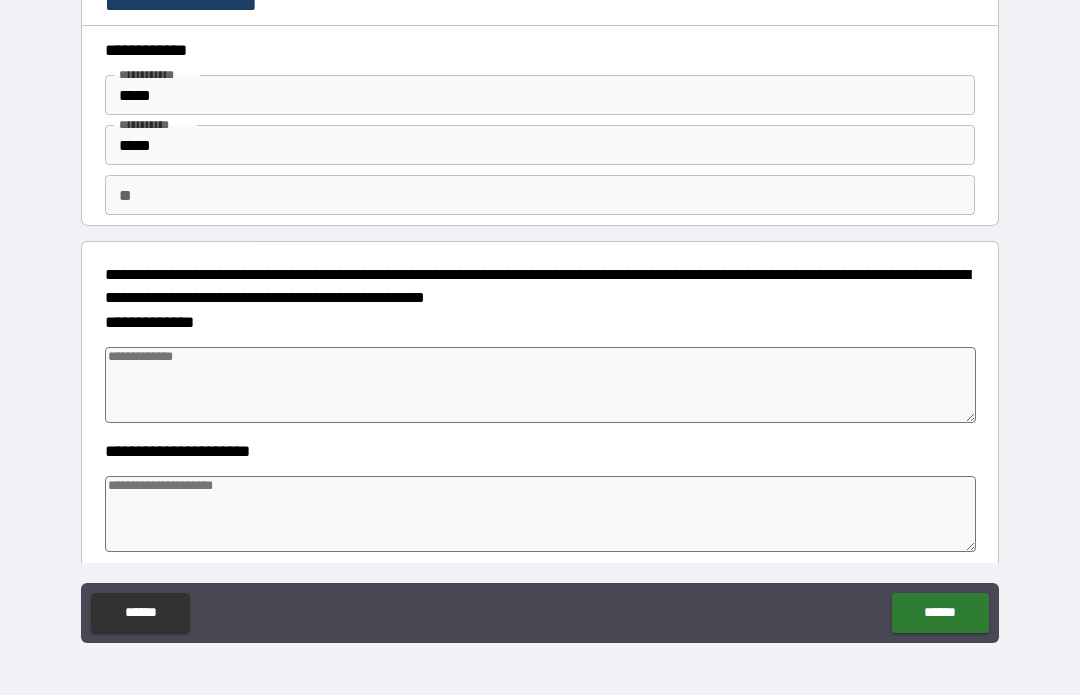 click on "*****" at bounding box center (540, 96) 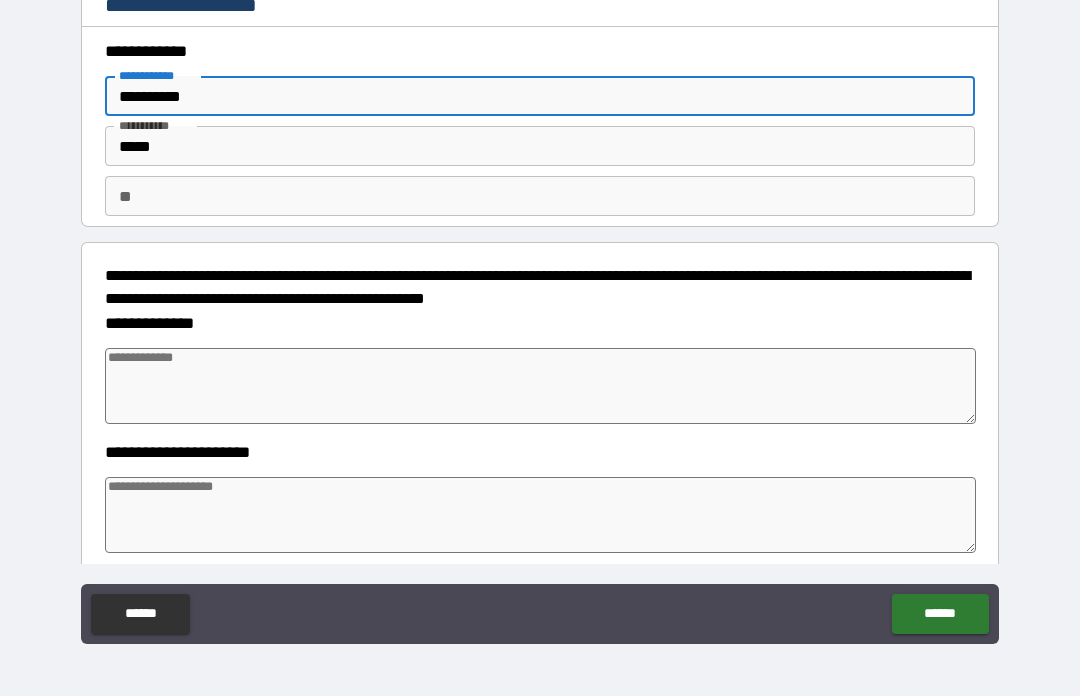 click on "*****" at bounding box center [540, 146] 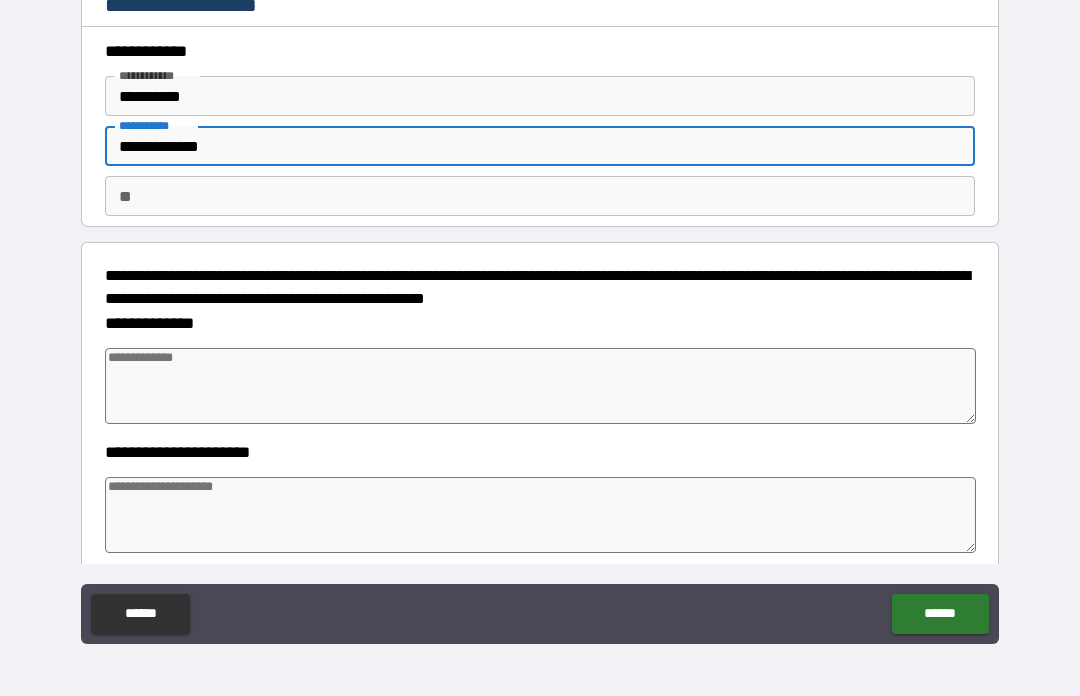 click on "**" at bounding box center [540, 196] 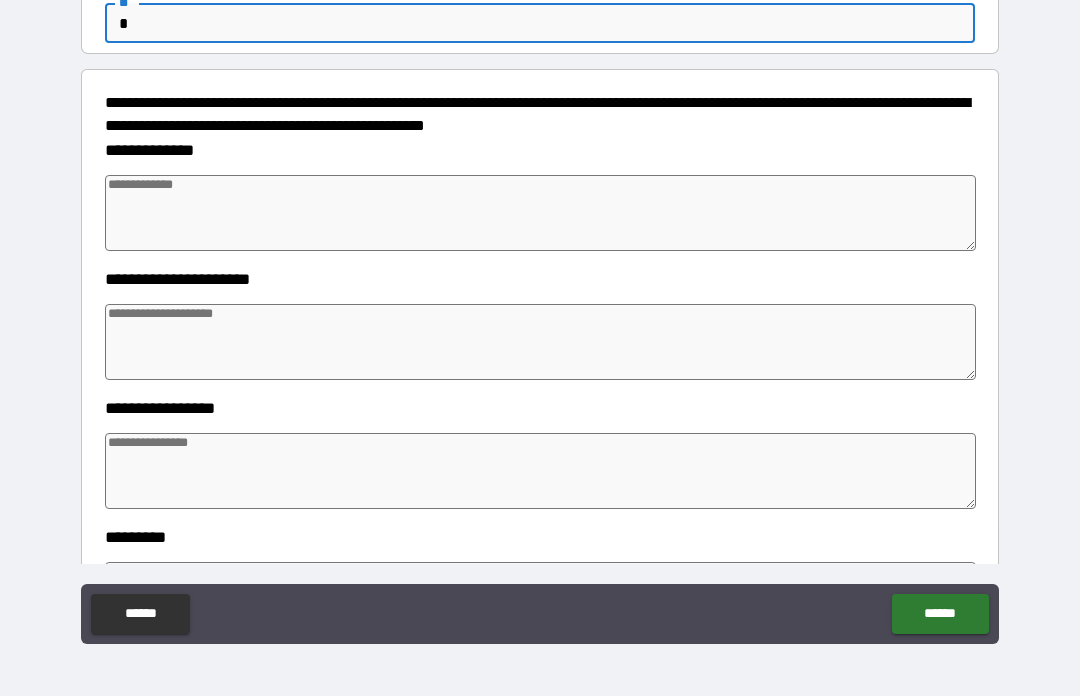 scroll, scrollTop: 177, scrollLeft: 0, axis: vertical 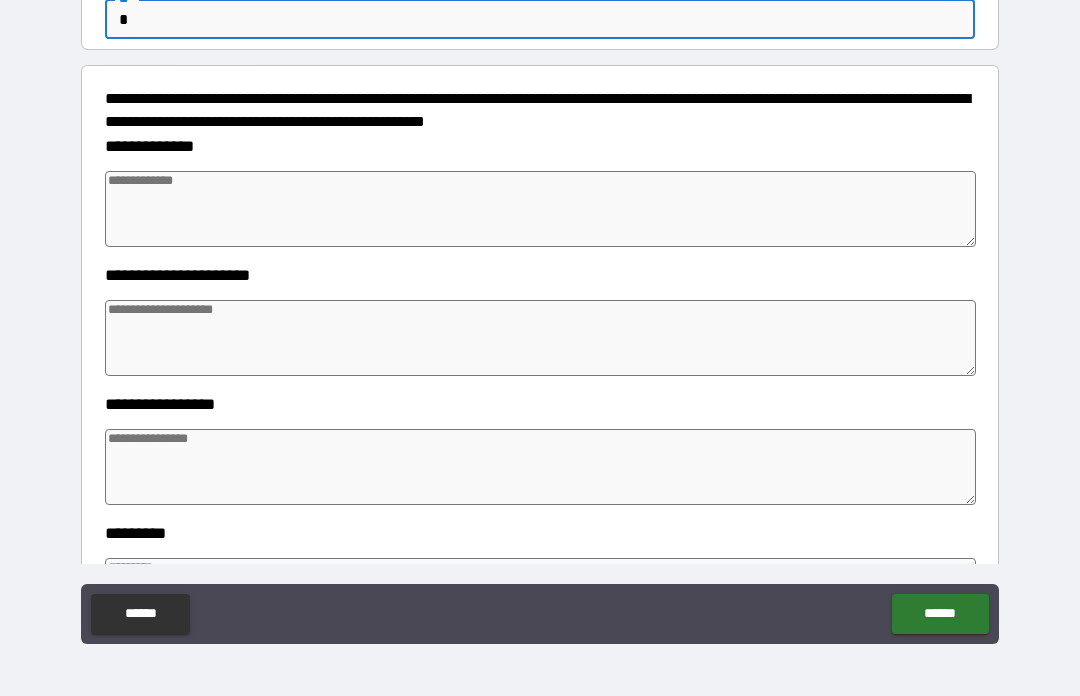 click at bounding box center (540, 209) 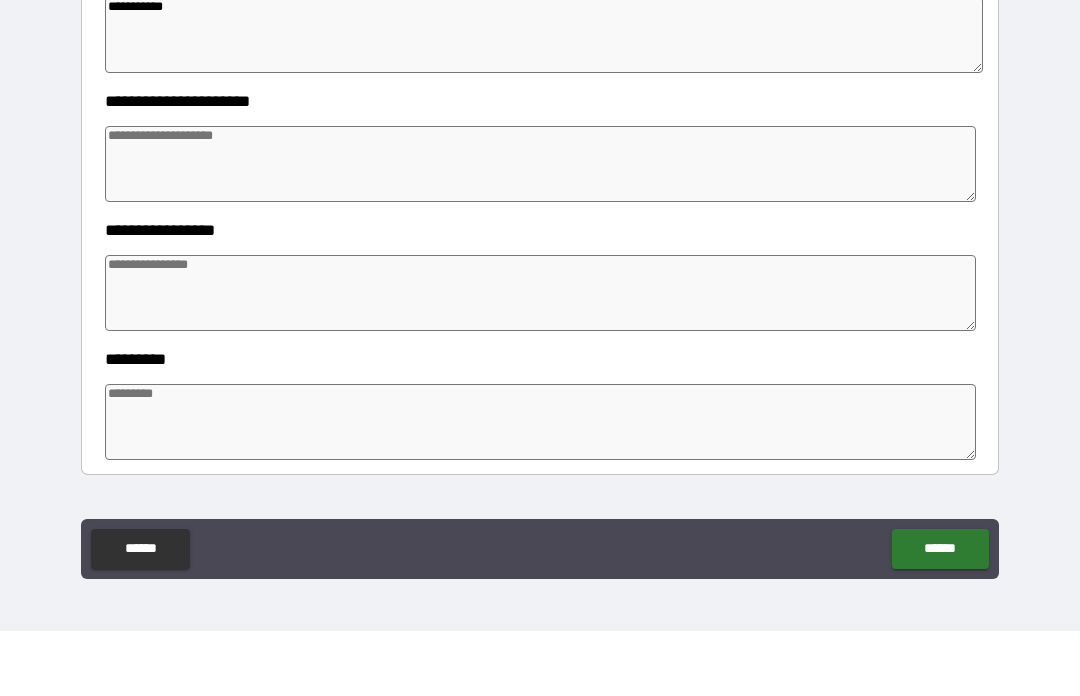 scroll, scrollTop: 290, scrollLeft: 0, axis: vertical 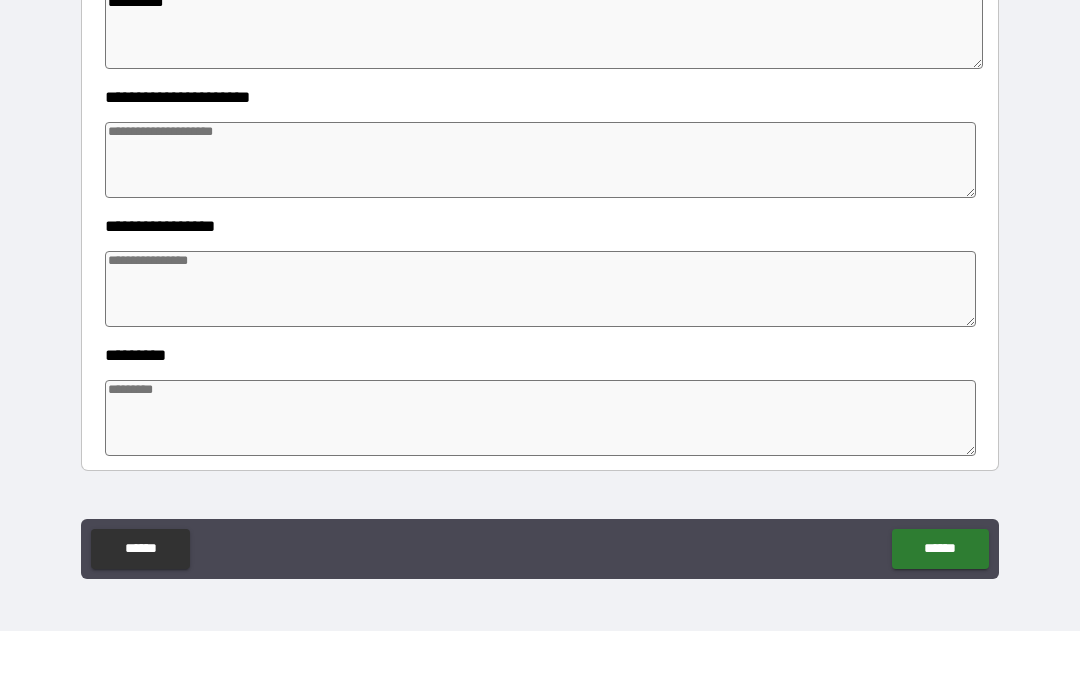 click at bounding box center (540, 225) 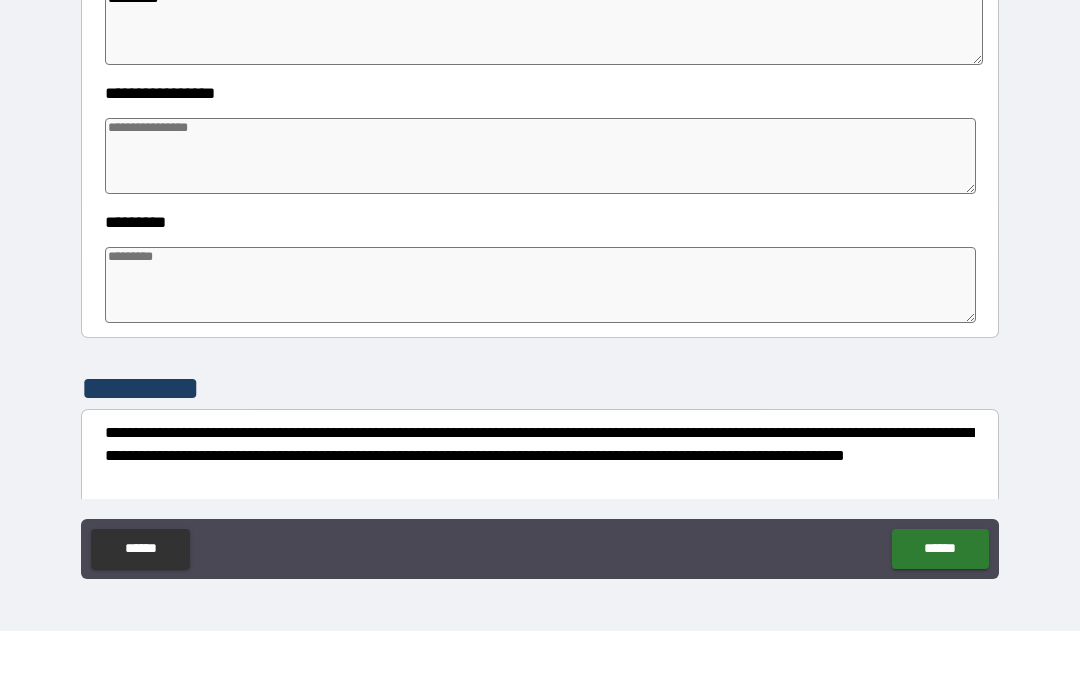 scroll, scrollTop: 426, scrollLeft: 0, axis: vertical 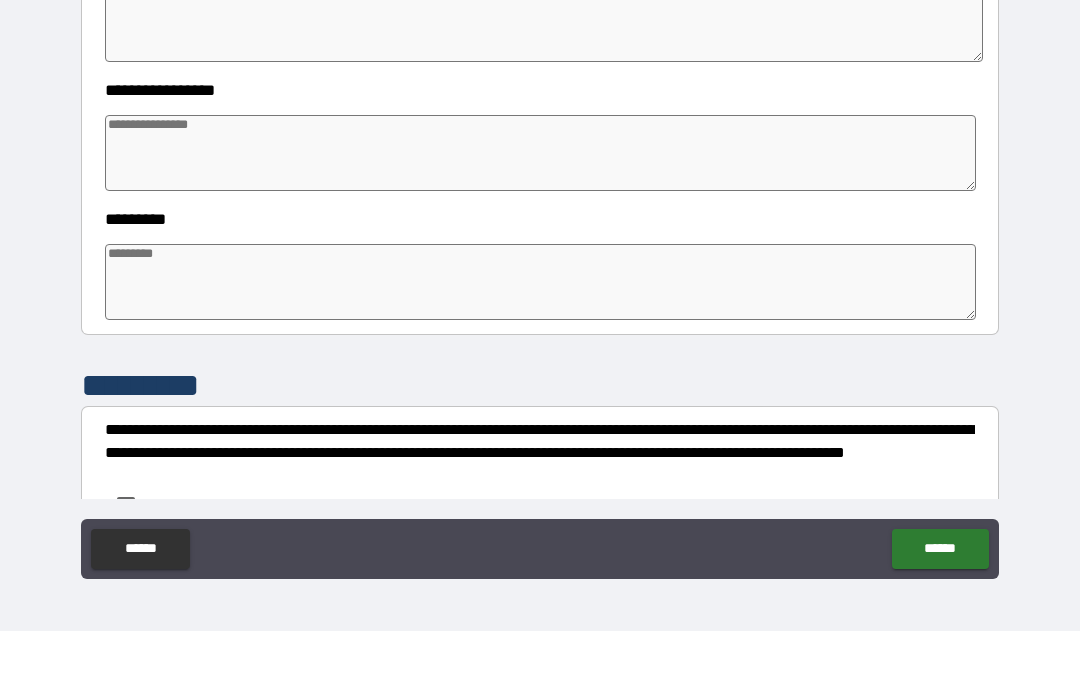 click at bounding box center (540, 218) 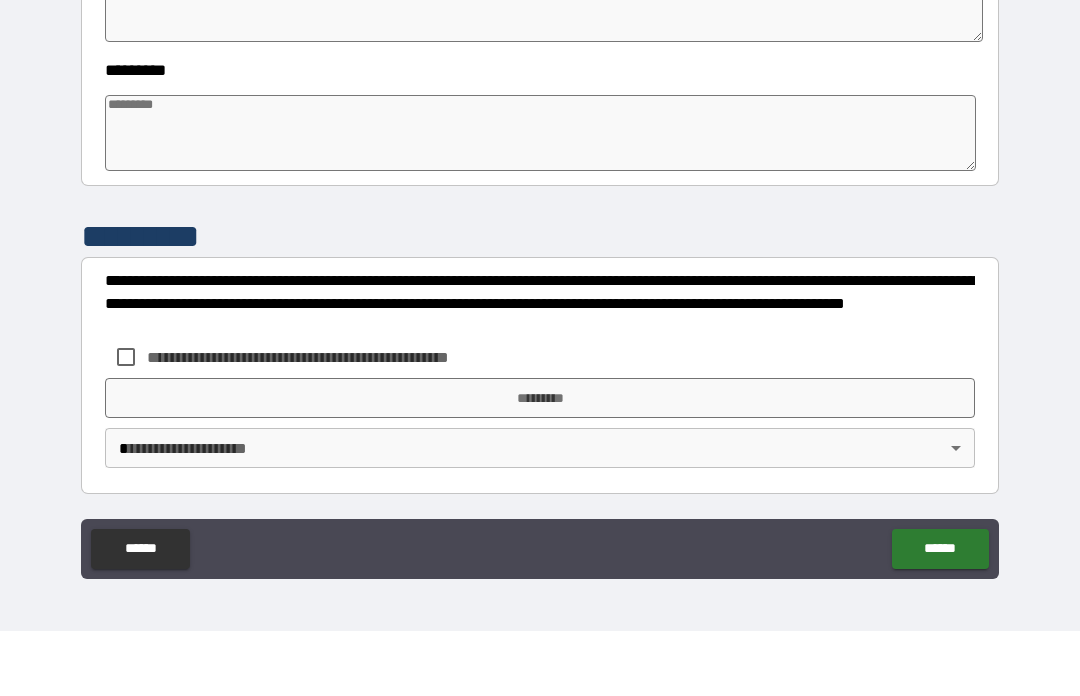 scroll, scrollTop: 575, scrollLeft: 0, axis: vertical 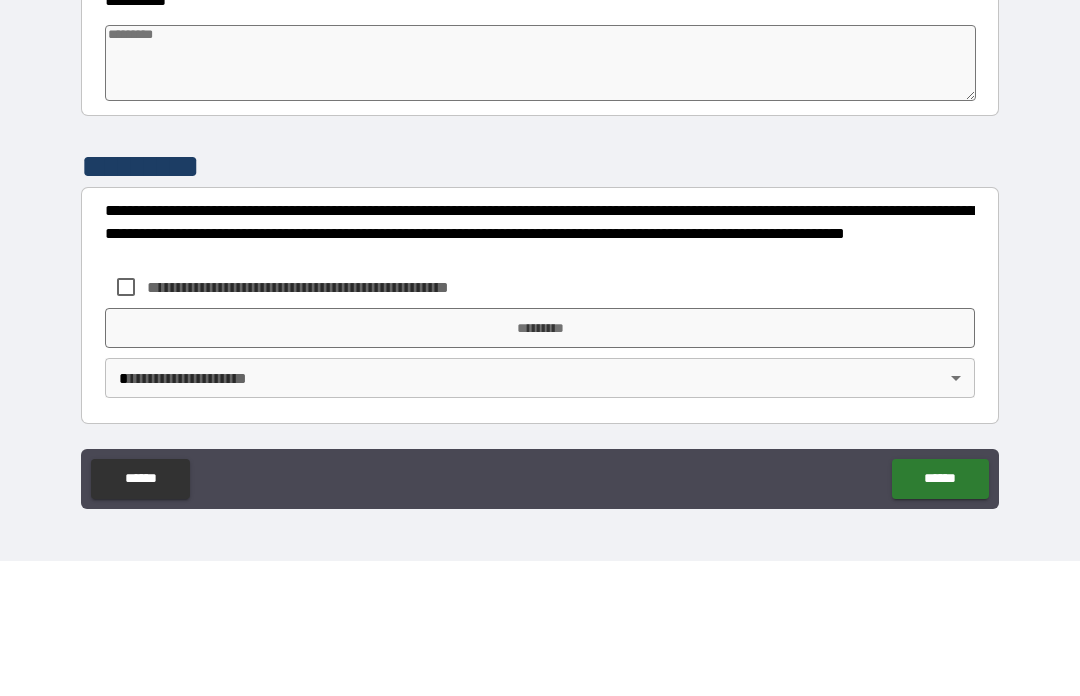 click at bounding box center (540, 198) 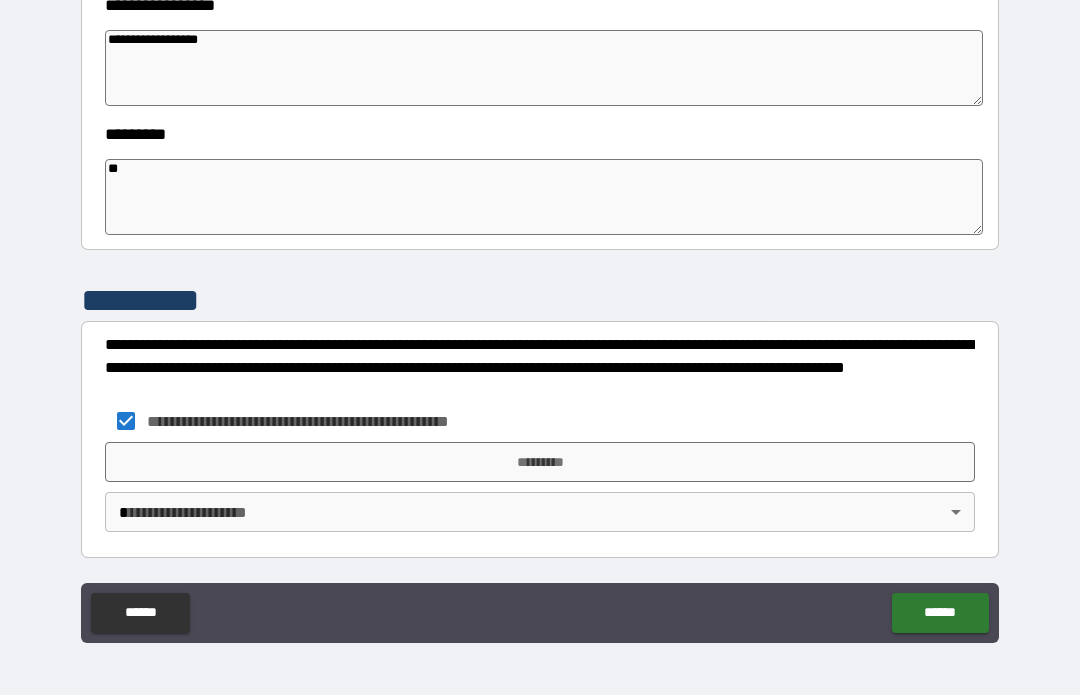 scroll, scrollTop: 575, scrollLeft: 0, axis: vertical 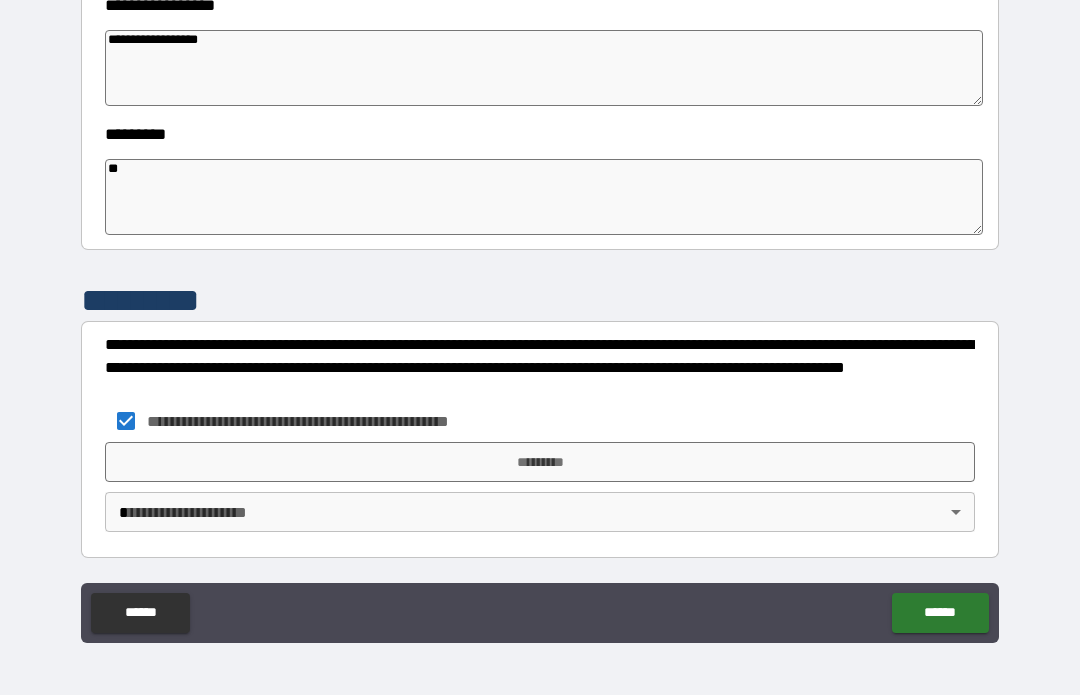 click on "*********" at bounding box center (540, 463) 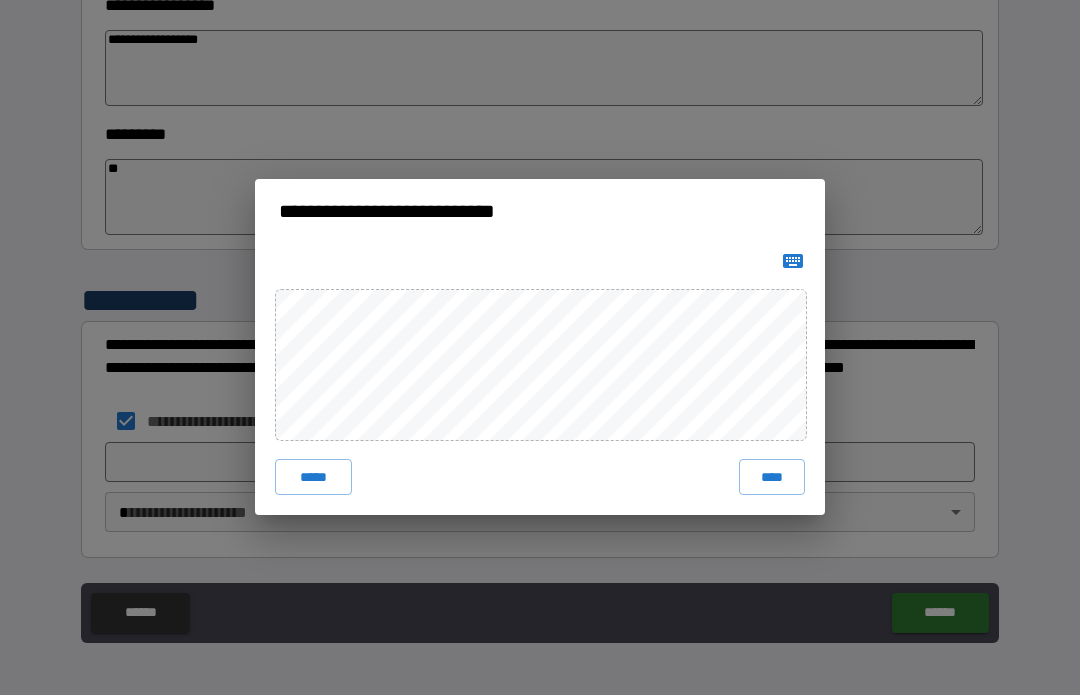 click on "****" at bounding box center [772, 478] 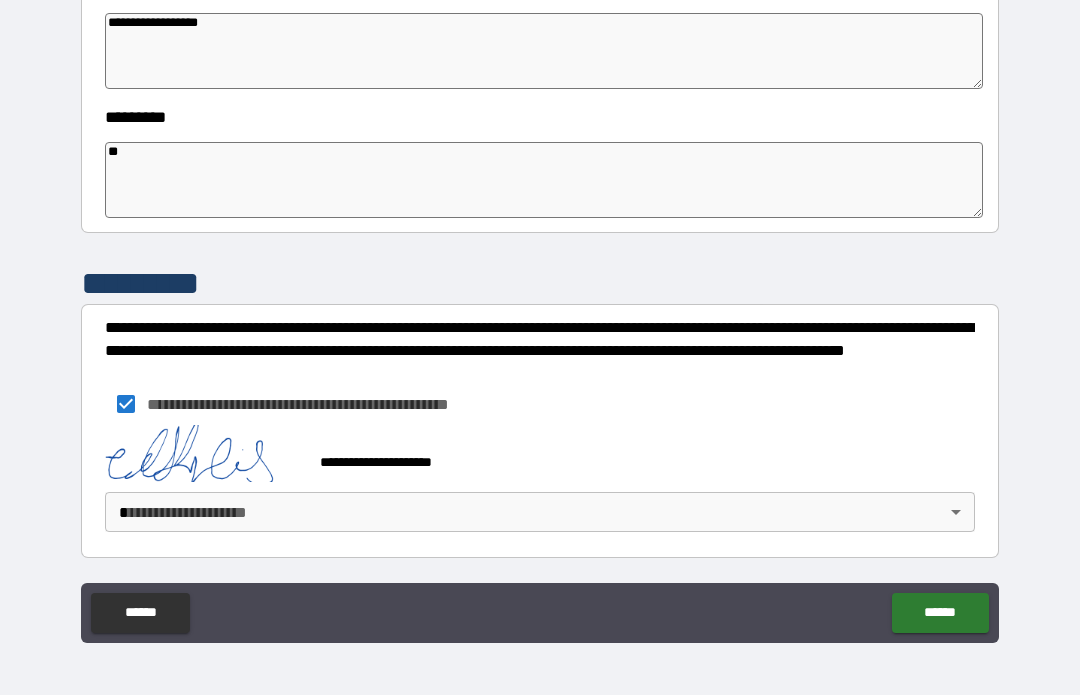 scroll, scrollTop: 592, scrollLeft: 0, axis: vertical 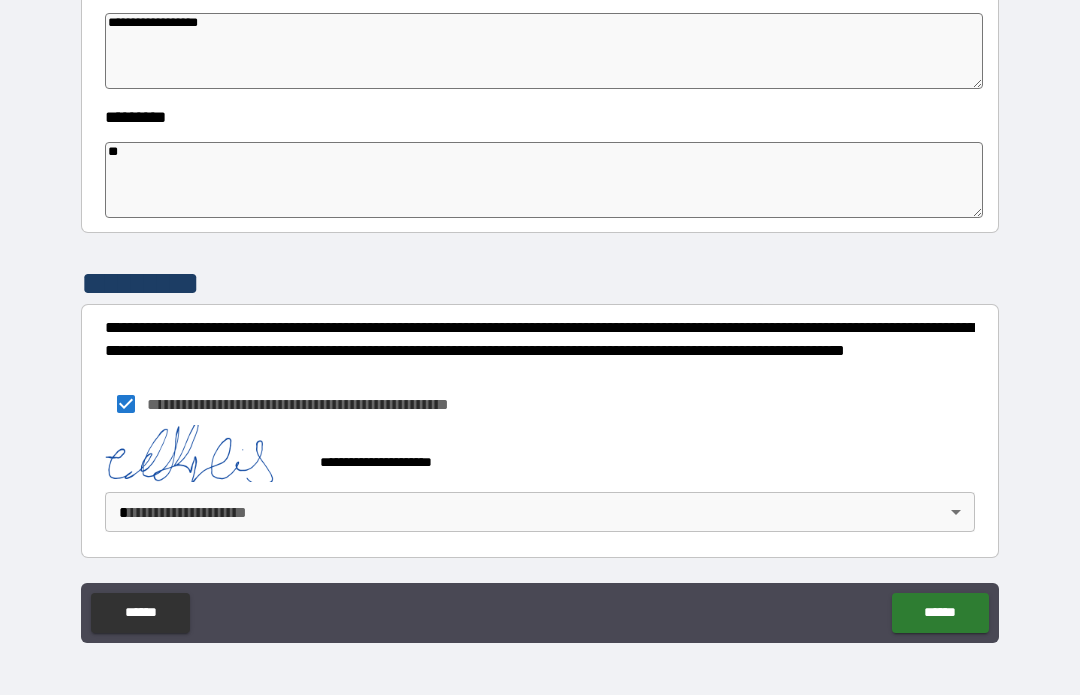 click on "**********" at bounding box center (540, 313) 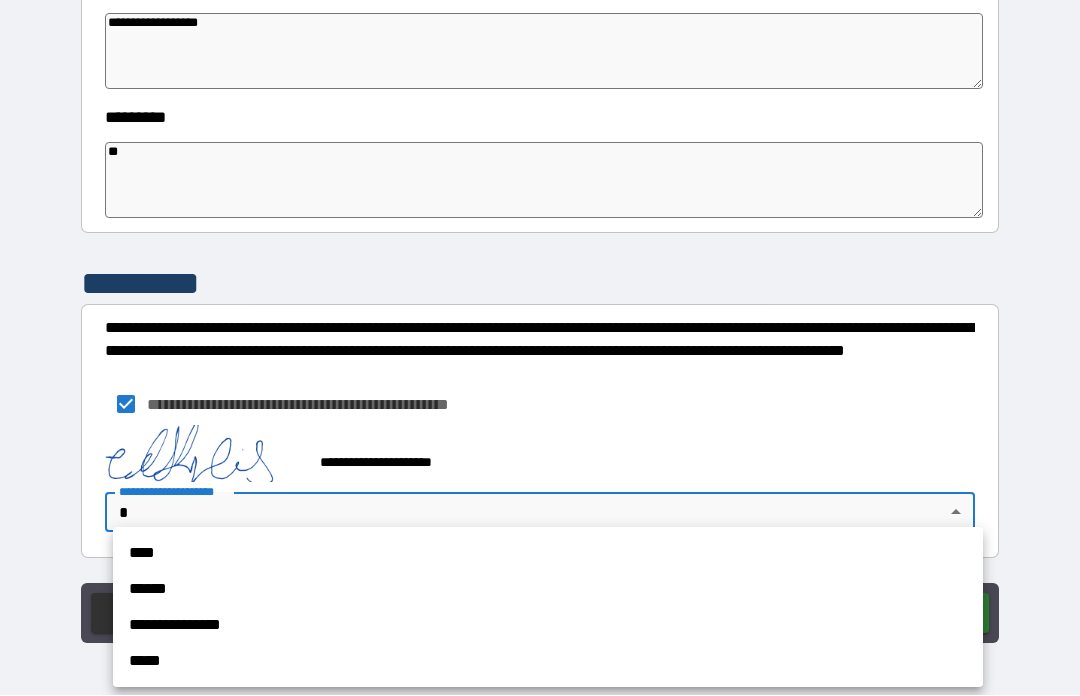 click on "**********" at bounding box center [548, 626] 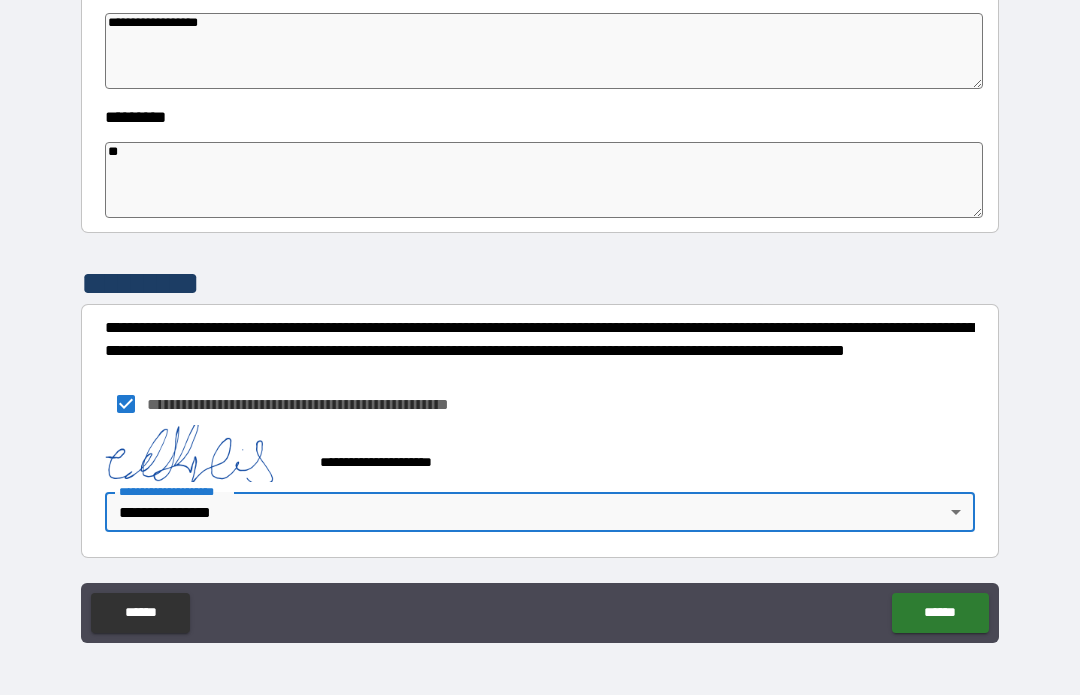 click on "******" at bounding box center (940, 614) 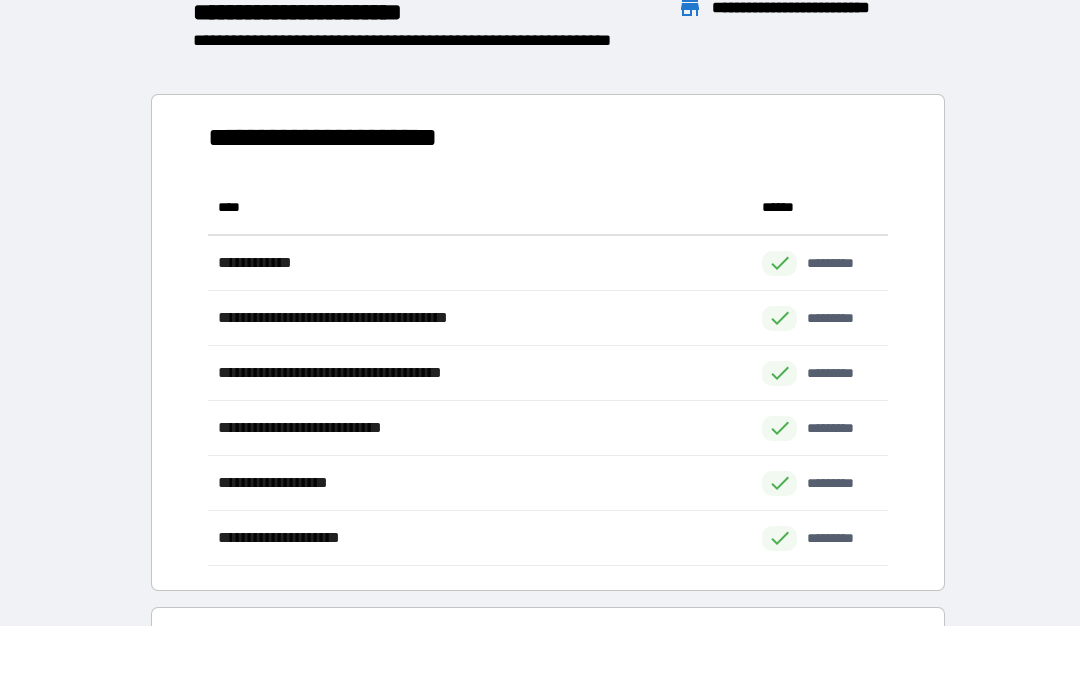 scroll, scrollTop: 386, scrollLeft: 680, axis: both 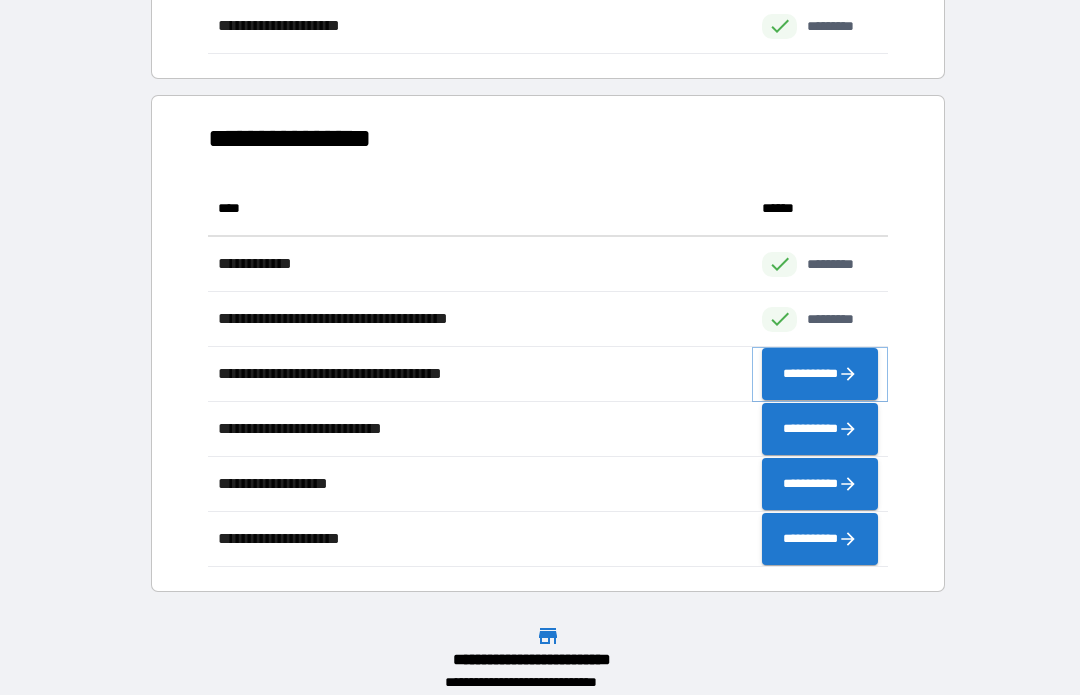 click on "**********" at bounding box center [820, 375] 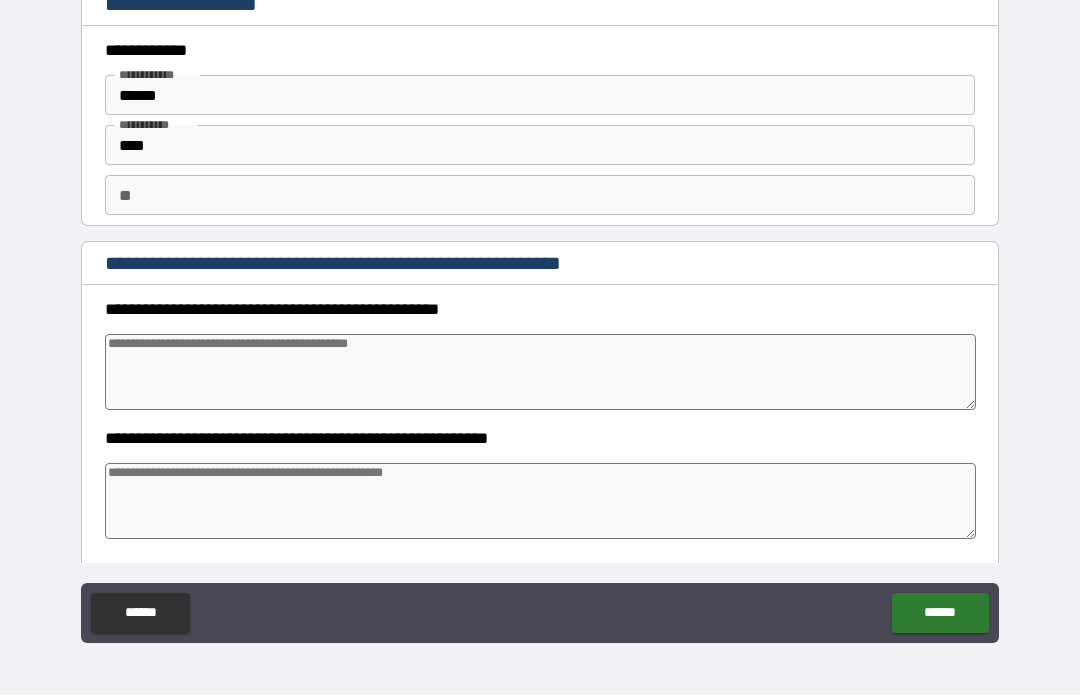 click on "**" at bounding box center [540, 196] 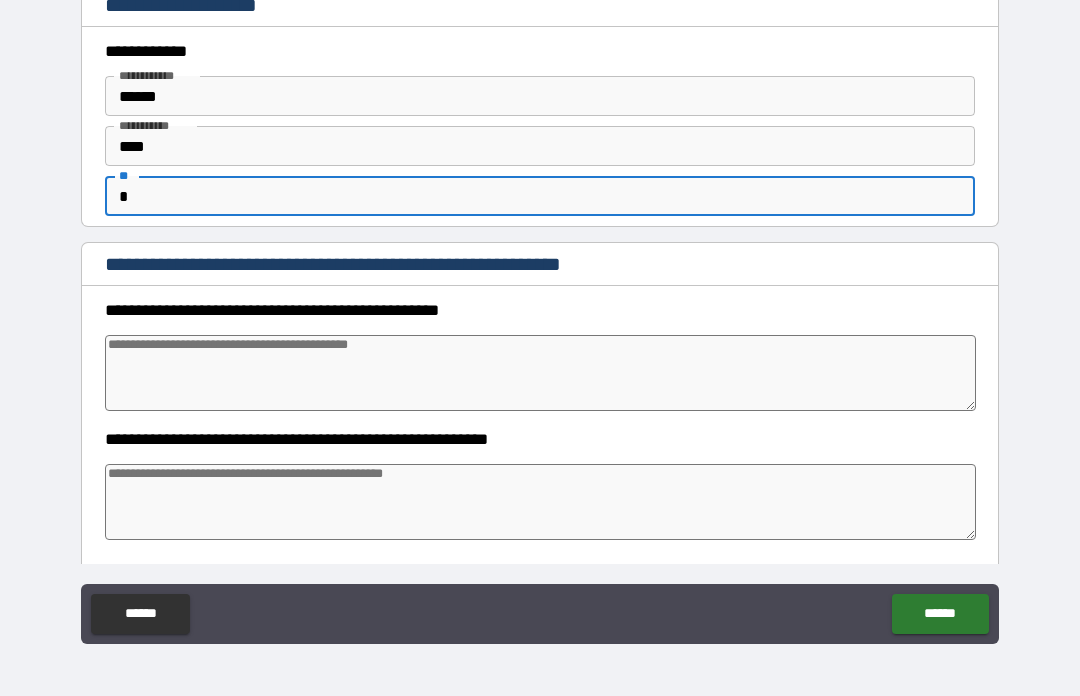 click on "******" at bounding box center (540, 96) 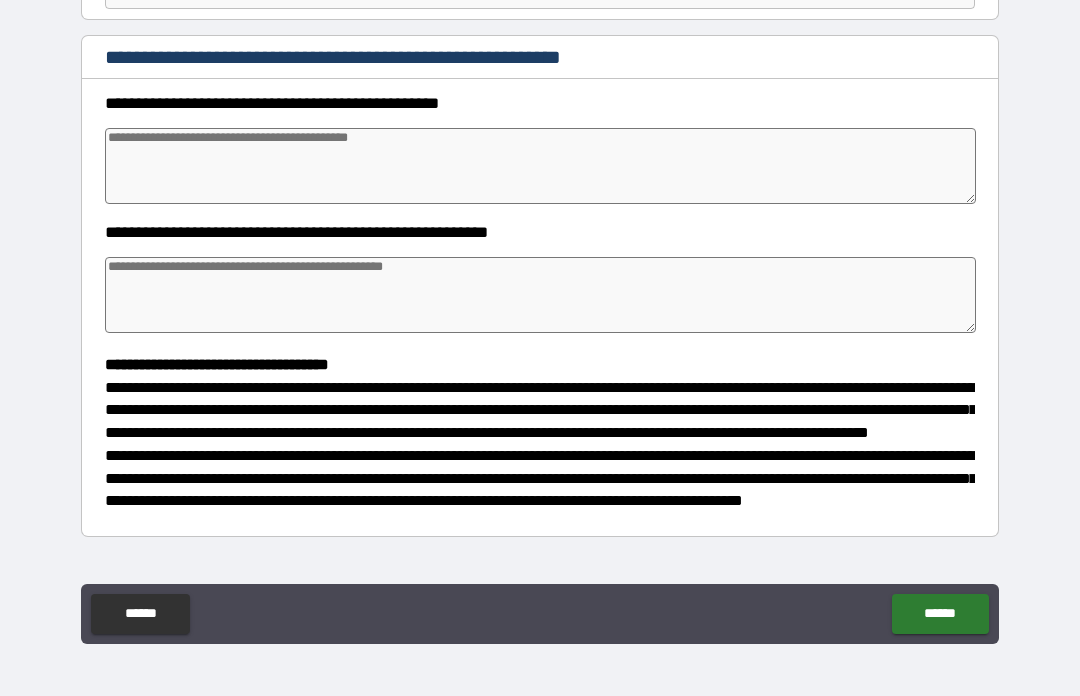 scroll, scrollTop: 210, scrollLeft: 0, axis: vertical 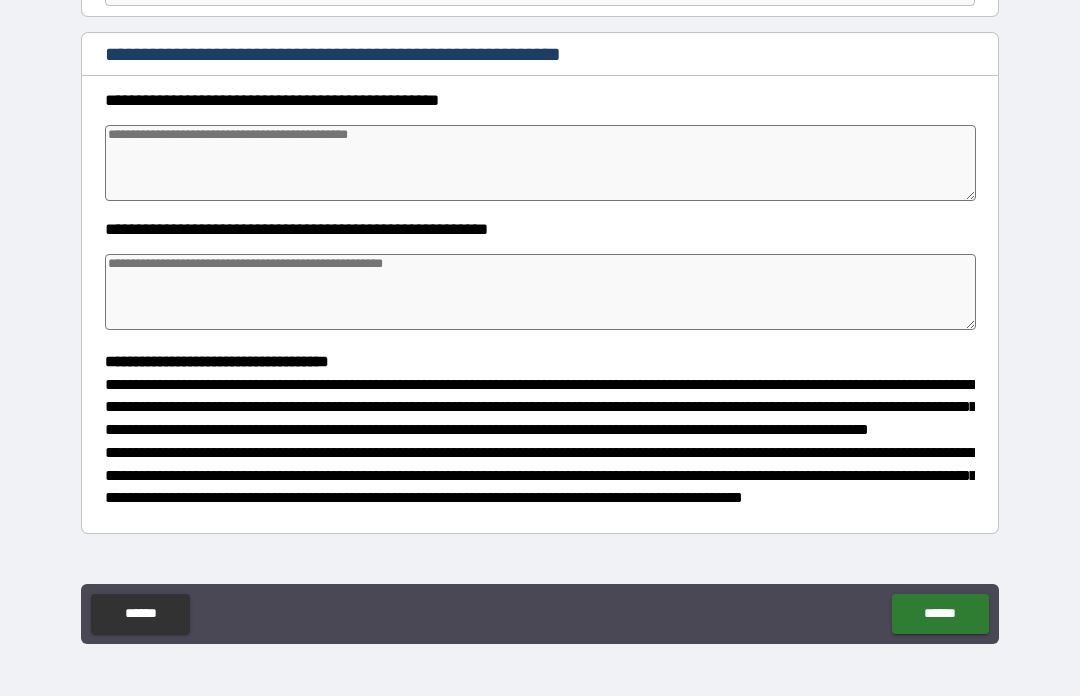 click at bounding box center [540, 163] 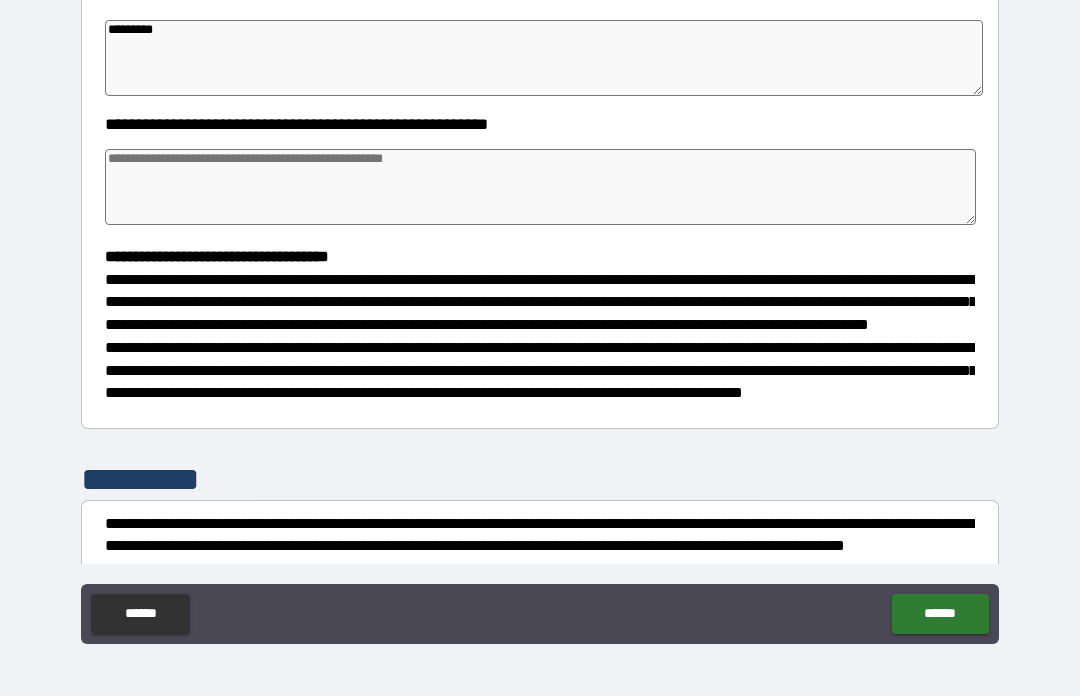 scroll, scrollTop: 321, scrollLeft: 0, axis: vertical 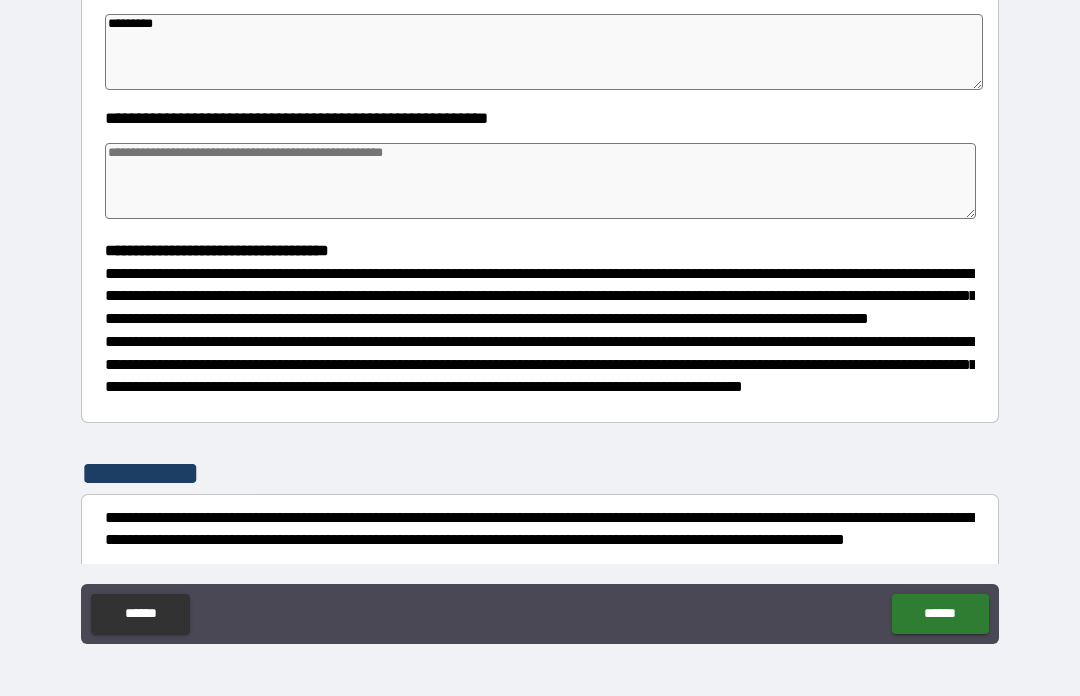 click on "*********" at bounding box center (544, 52) 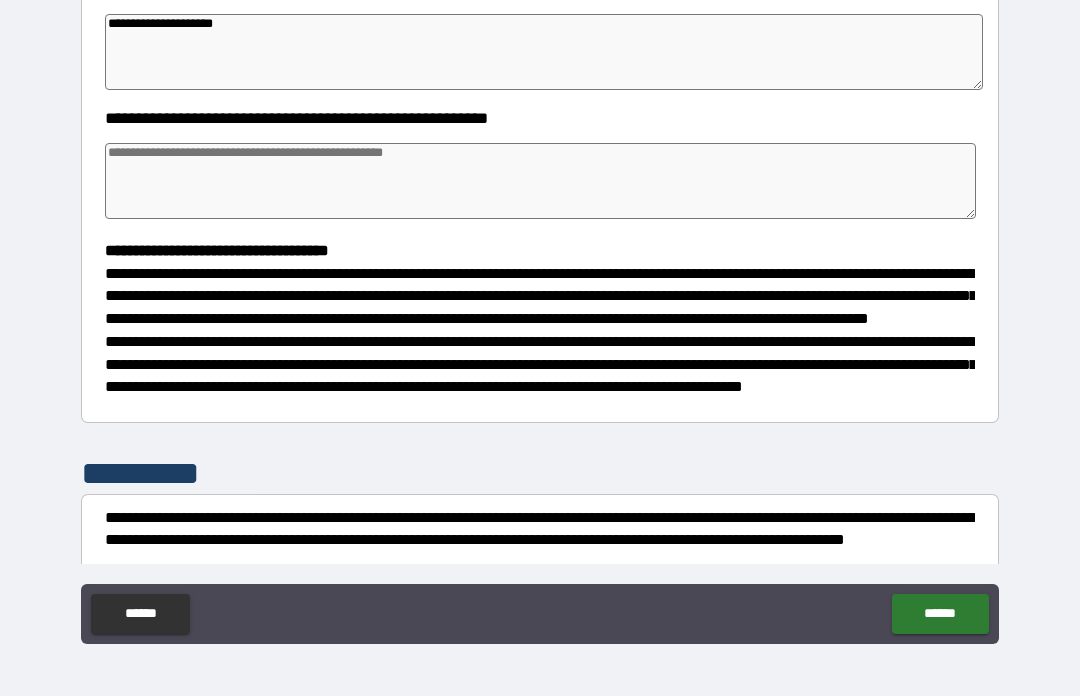 click at bounding box center (540, 181) 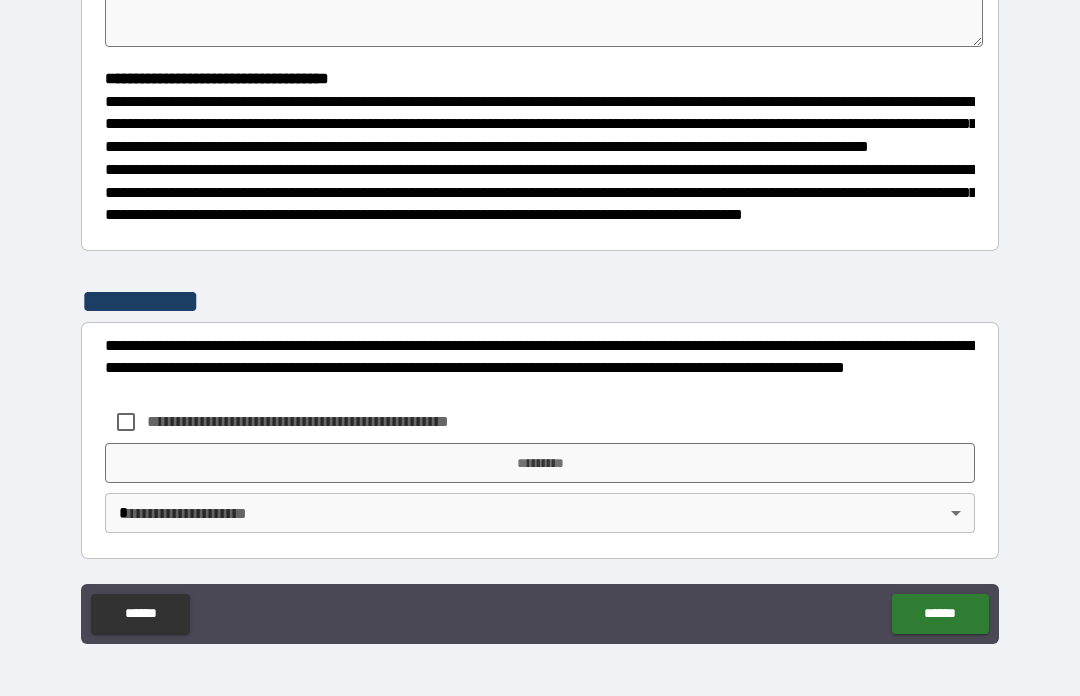 scroll, scrollTop: 531, scrollLeft: 0, axis: vertical 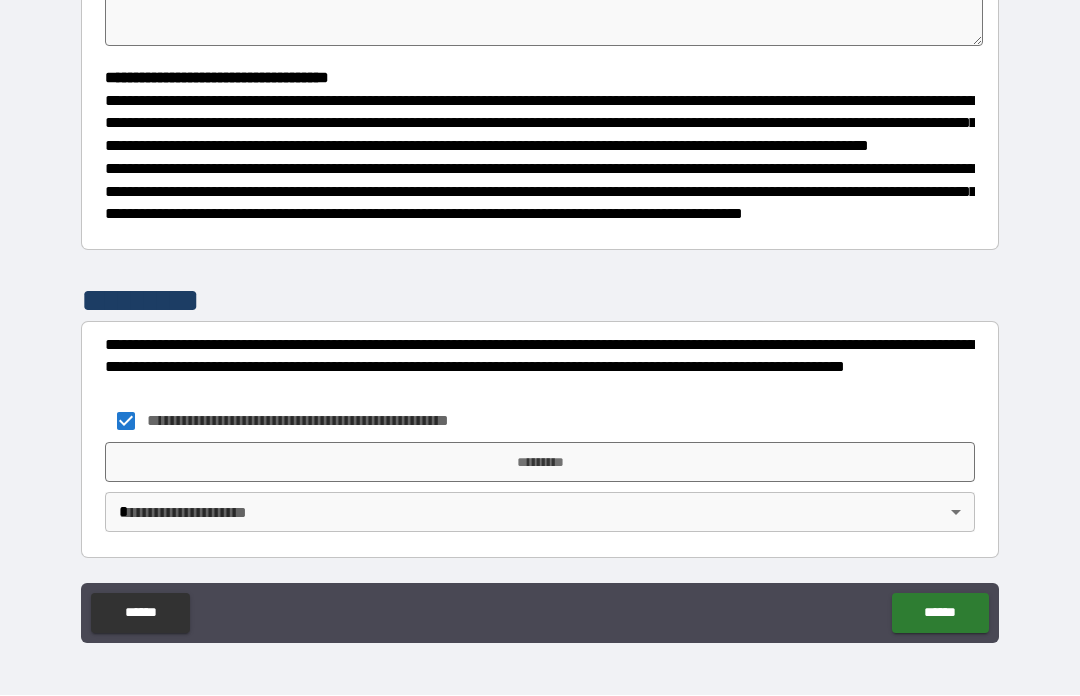 click on "*********" at bounding box center [540, 463] 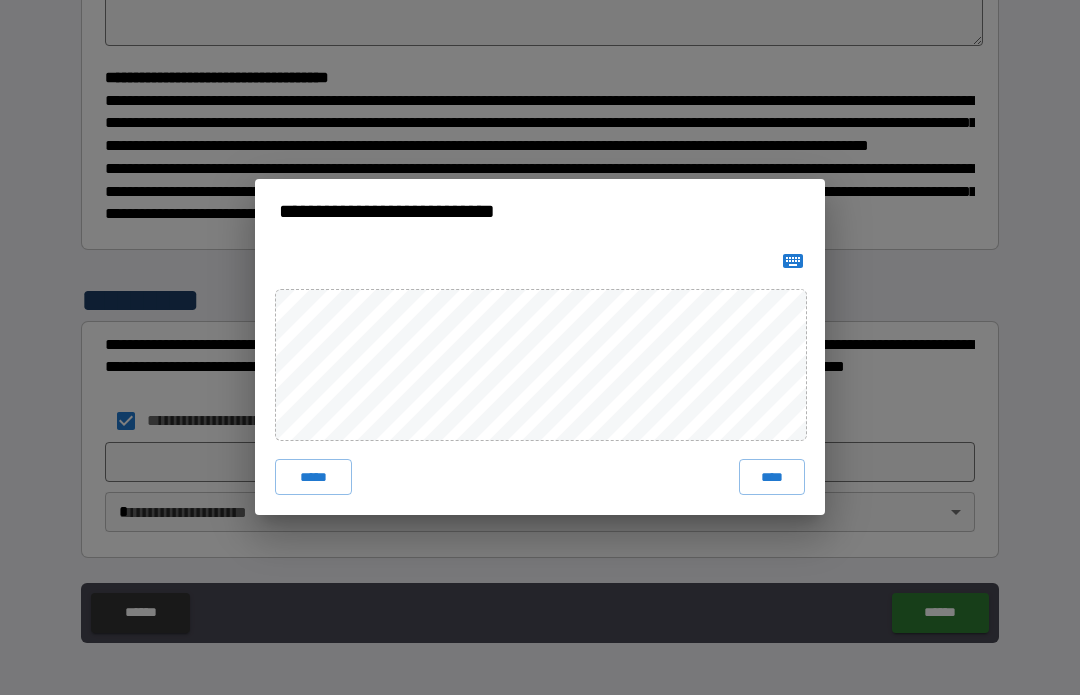 click on "****" at bounding box center (772, 478) 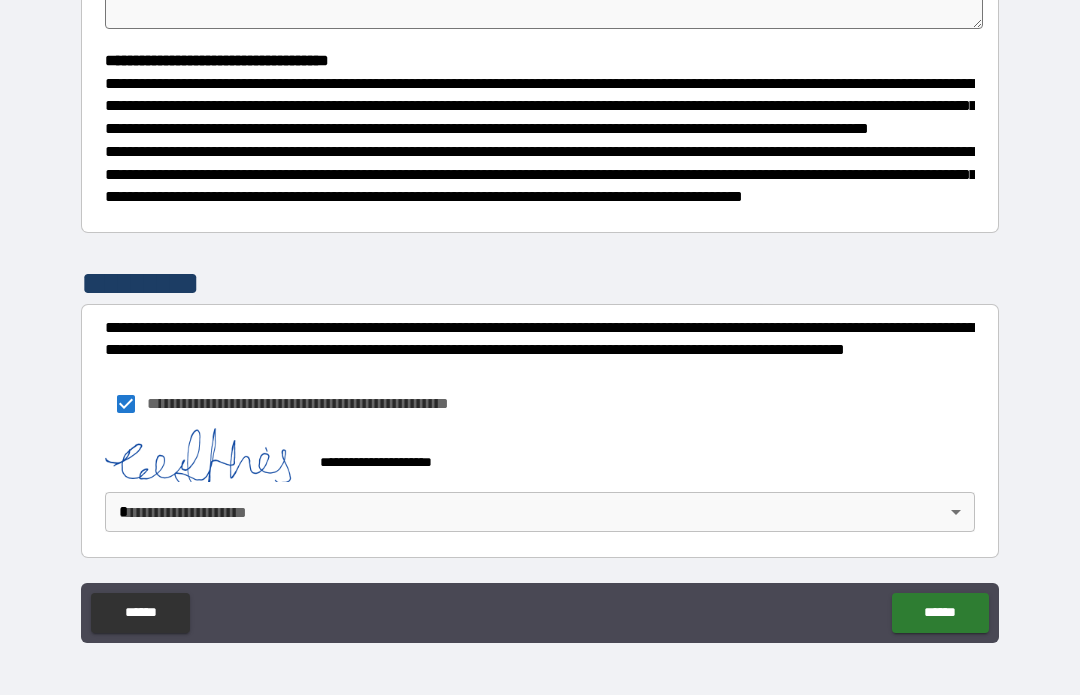 click on "**********" at bounding box center [540, 313] 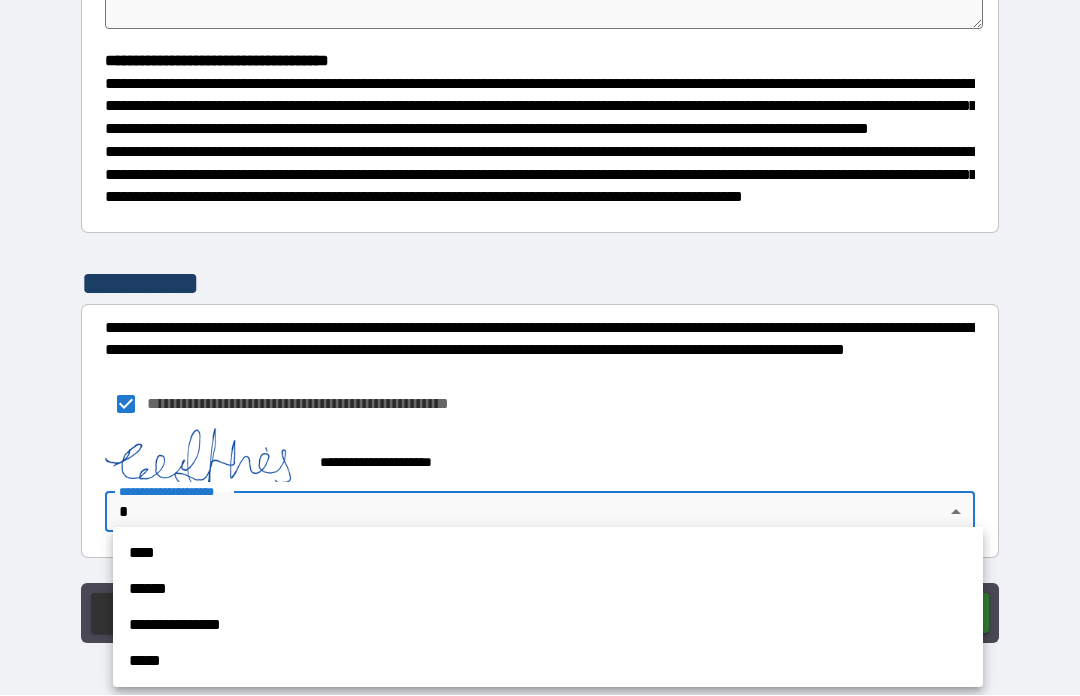 click on "**********" at bounding box center (548, 626) 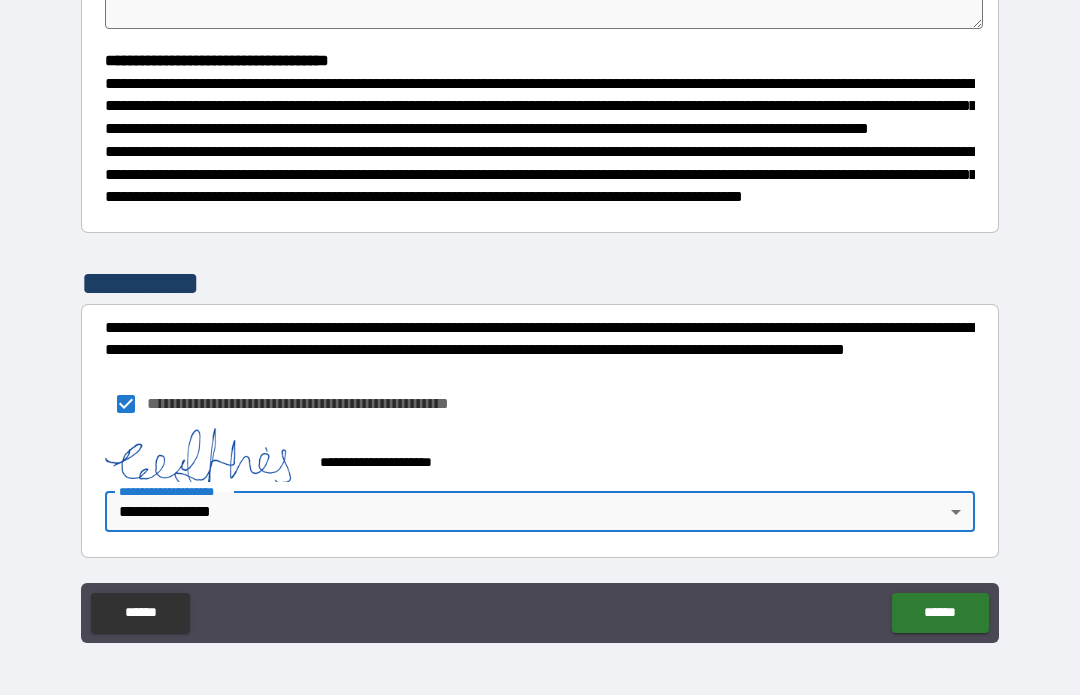 click on "******" at bounding box center (940, 614) 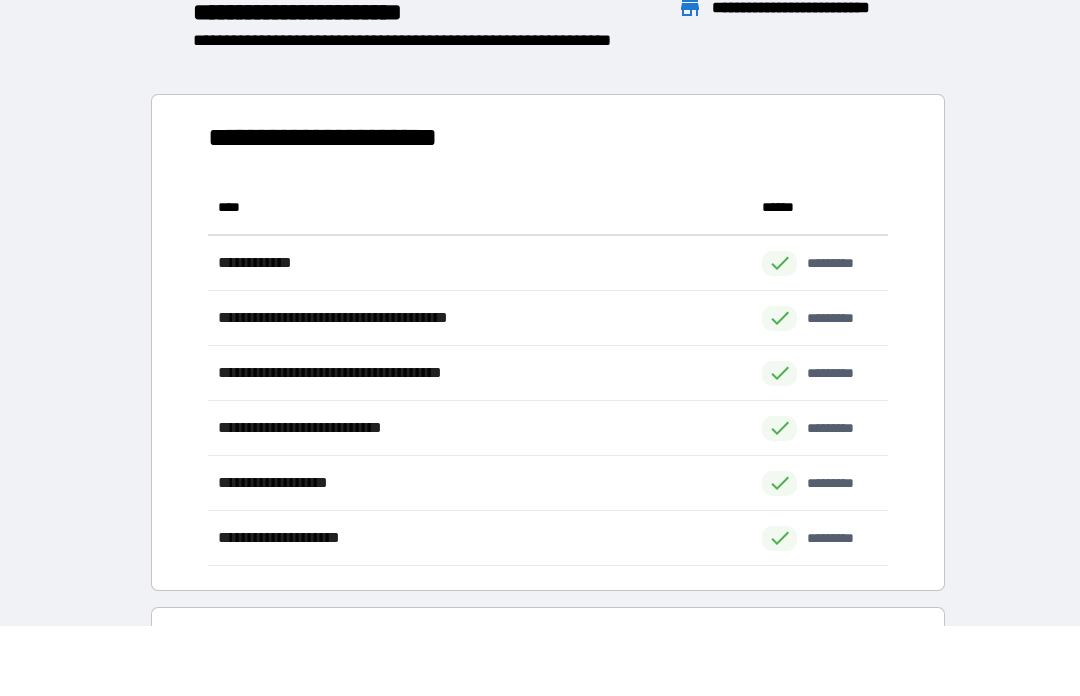 scroll, scrollTop: 386, scrollLeft: 680, axis: both 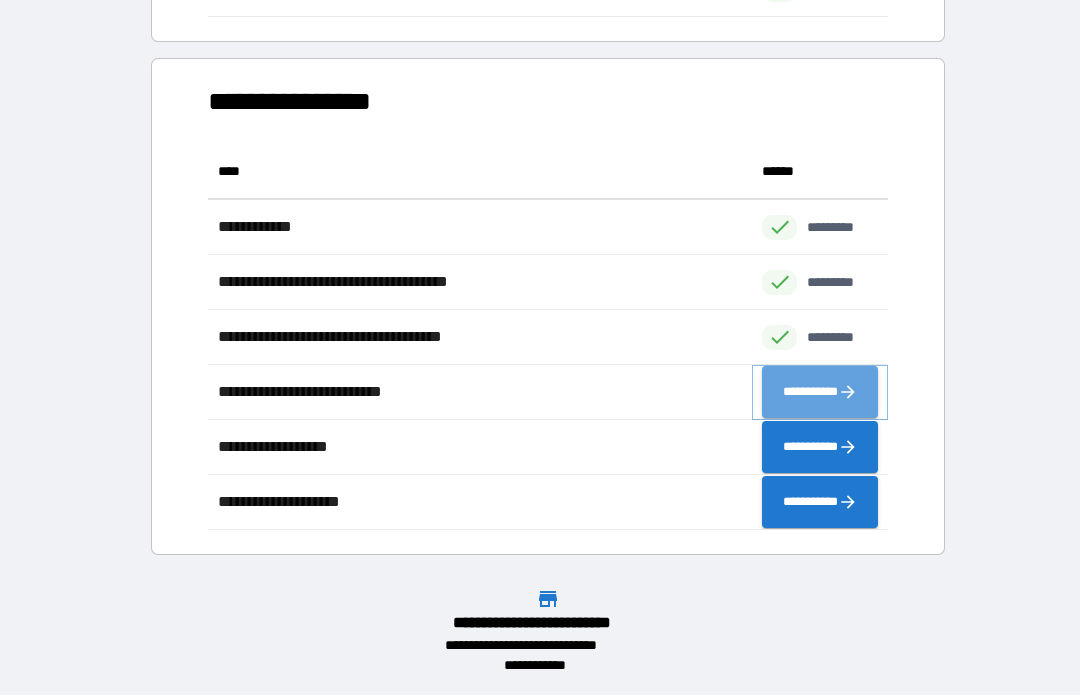 click on "**********" at bounding box center [820, 393] 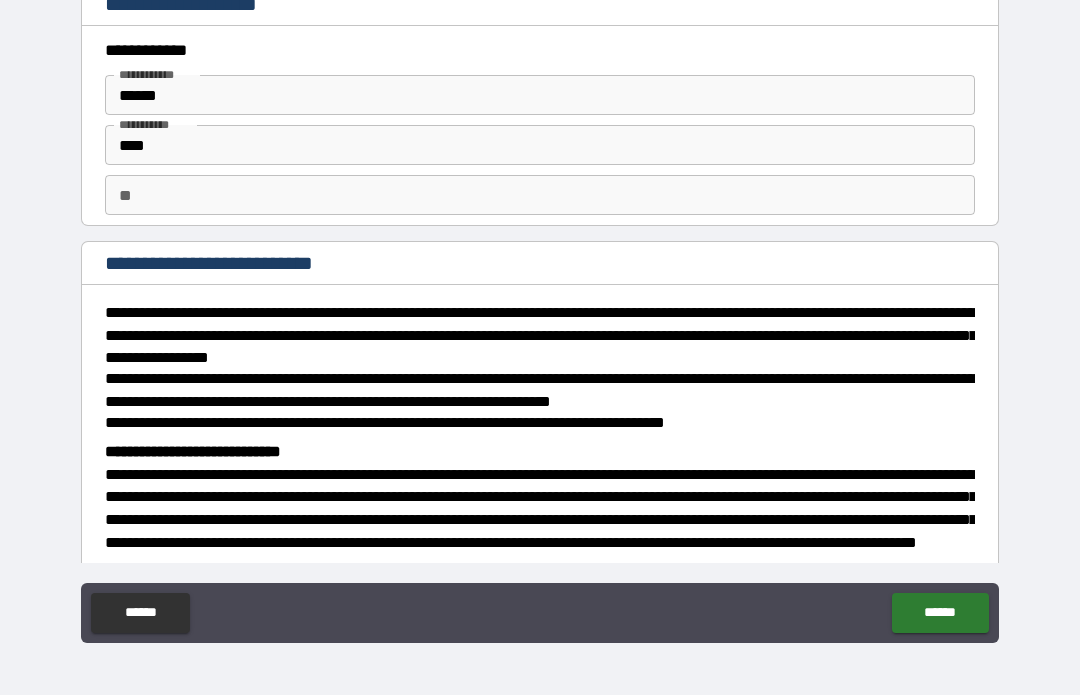 click on "******" at bounding box center (540, 96) 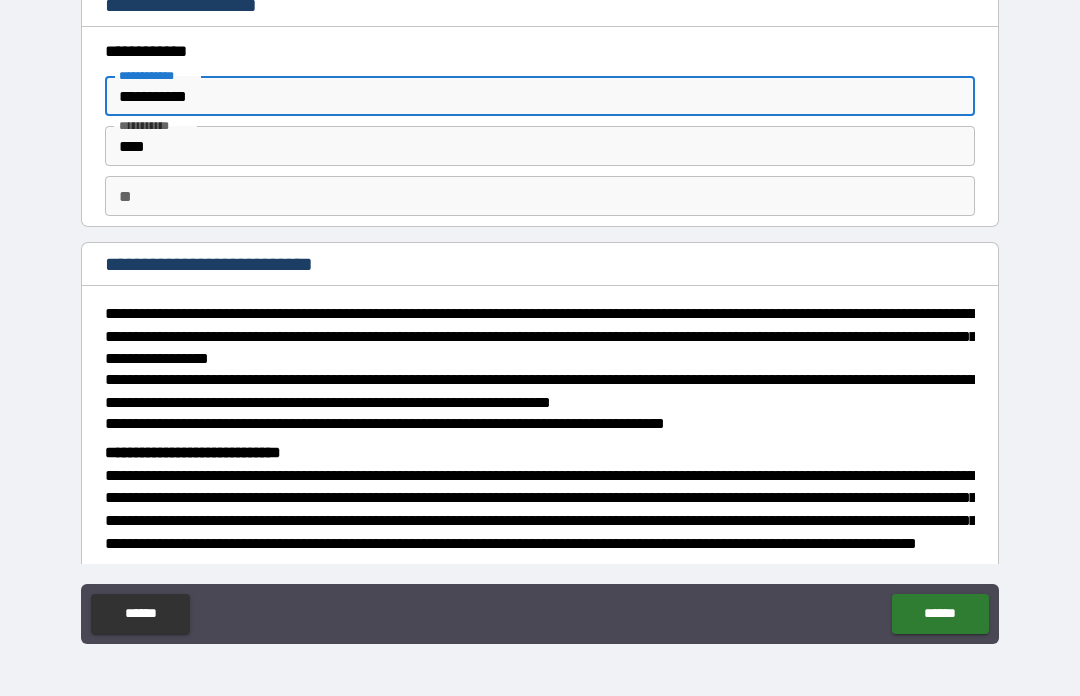 click on "****" at bounding box center (540, 146) 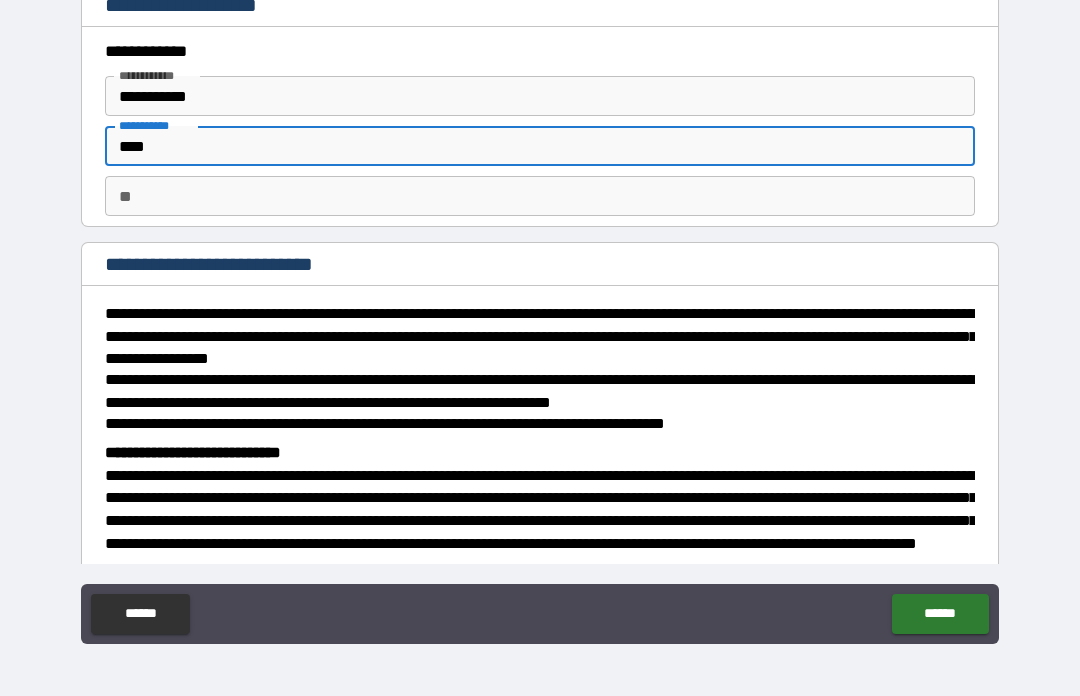 click on "**" at bounding box center [540, 196] 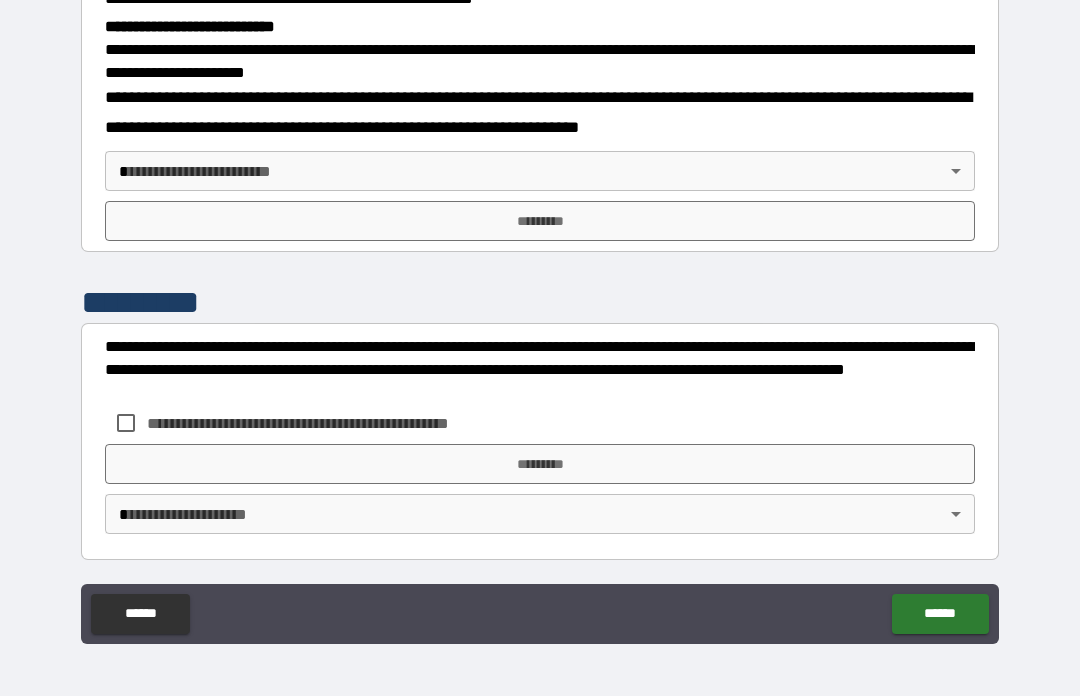 click on "**********" at bounding box center (540, 313) 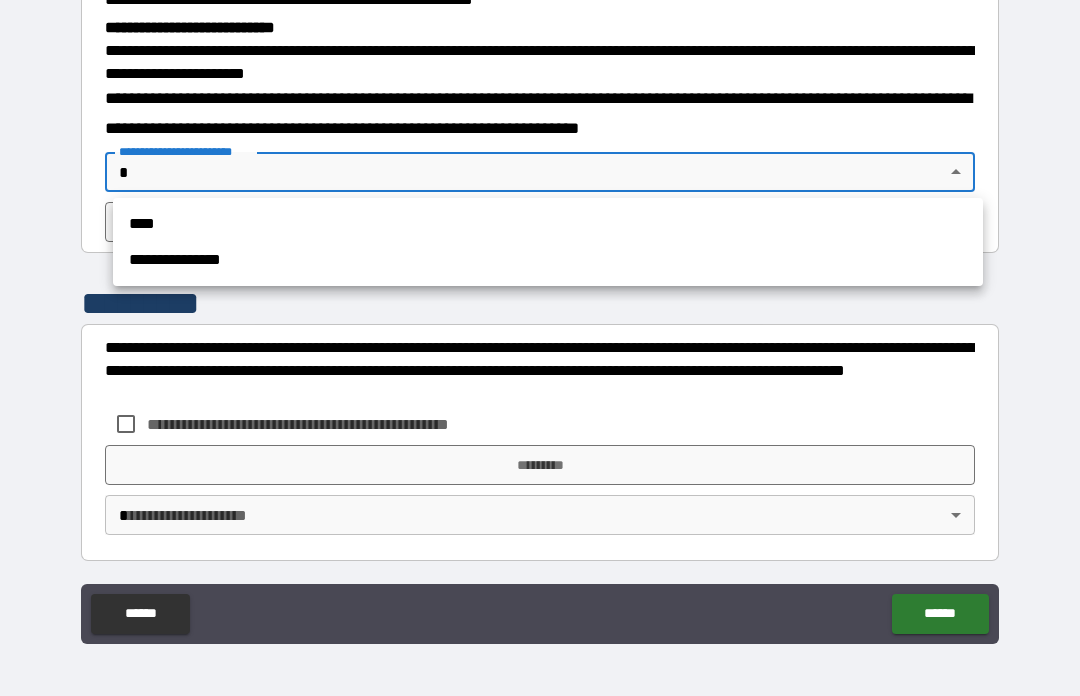 click on "**********" at bounding box center [548, 260] 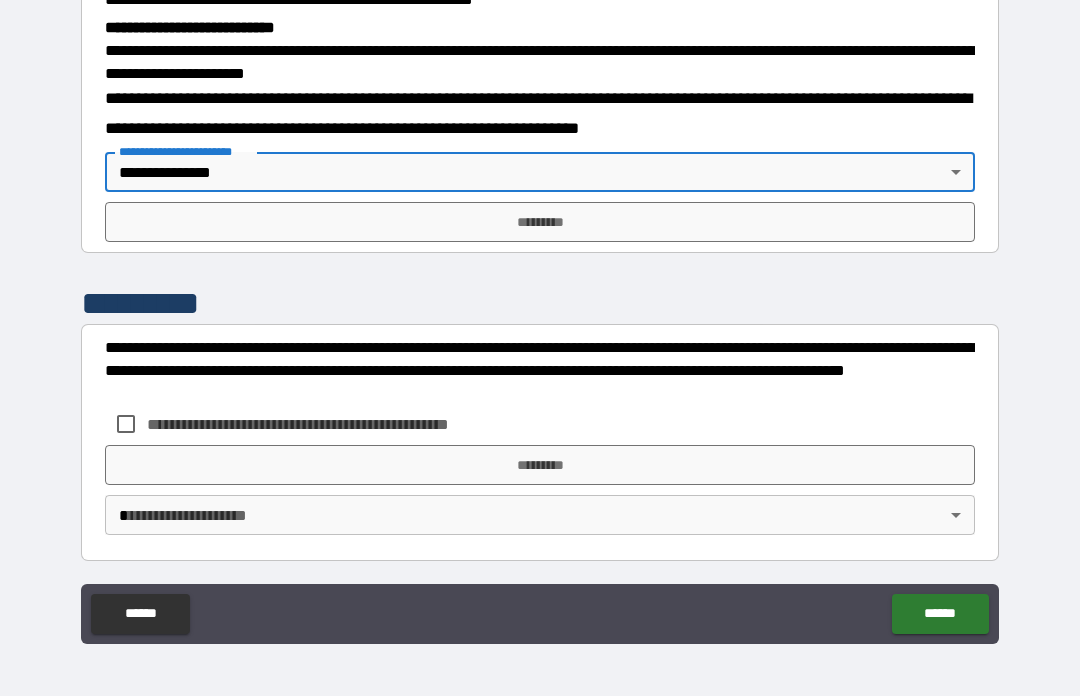 click on "*********" at bounding box center (540, 222) 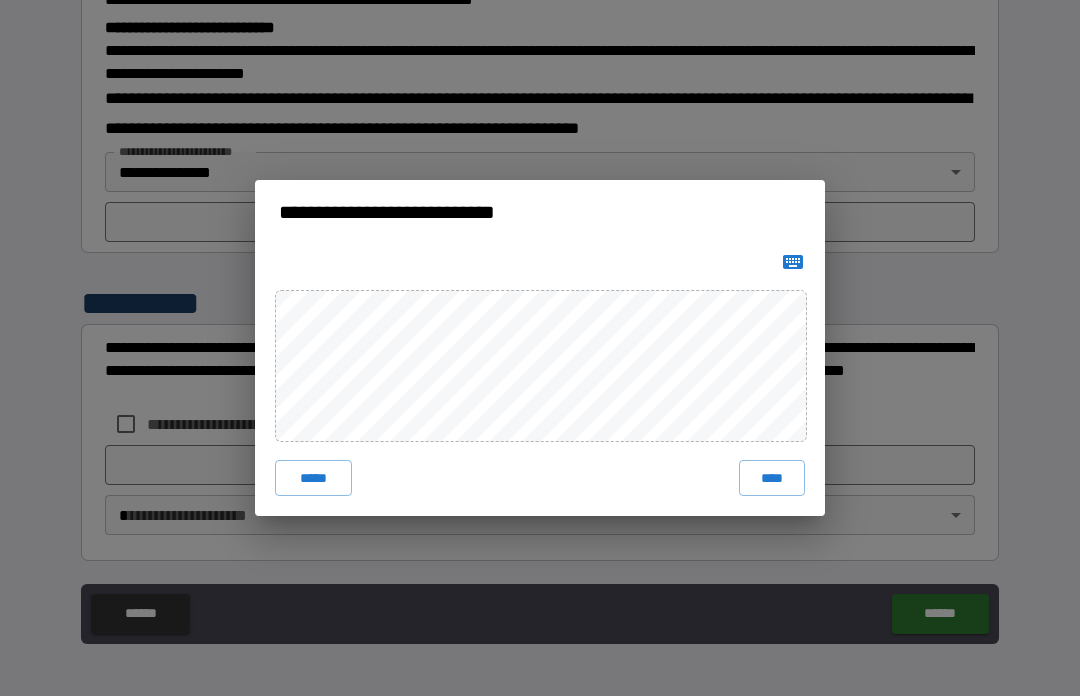 click on "****" at bounding box center [772, 478] 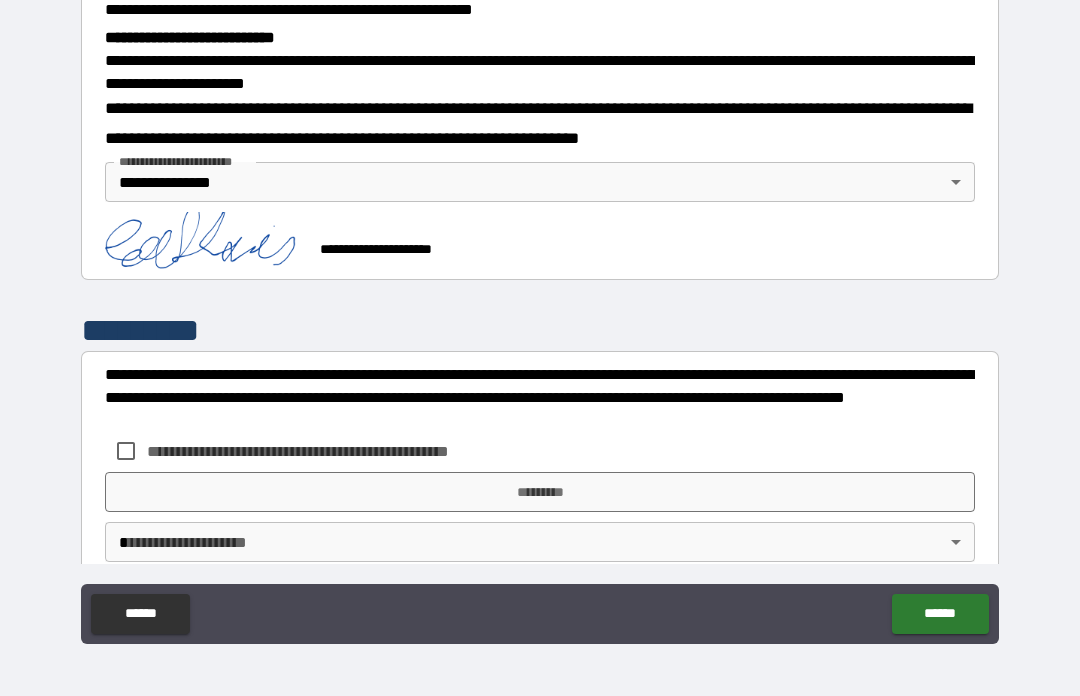 click on "*********" at bounding box center (540, 492) 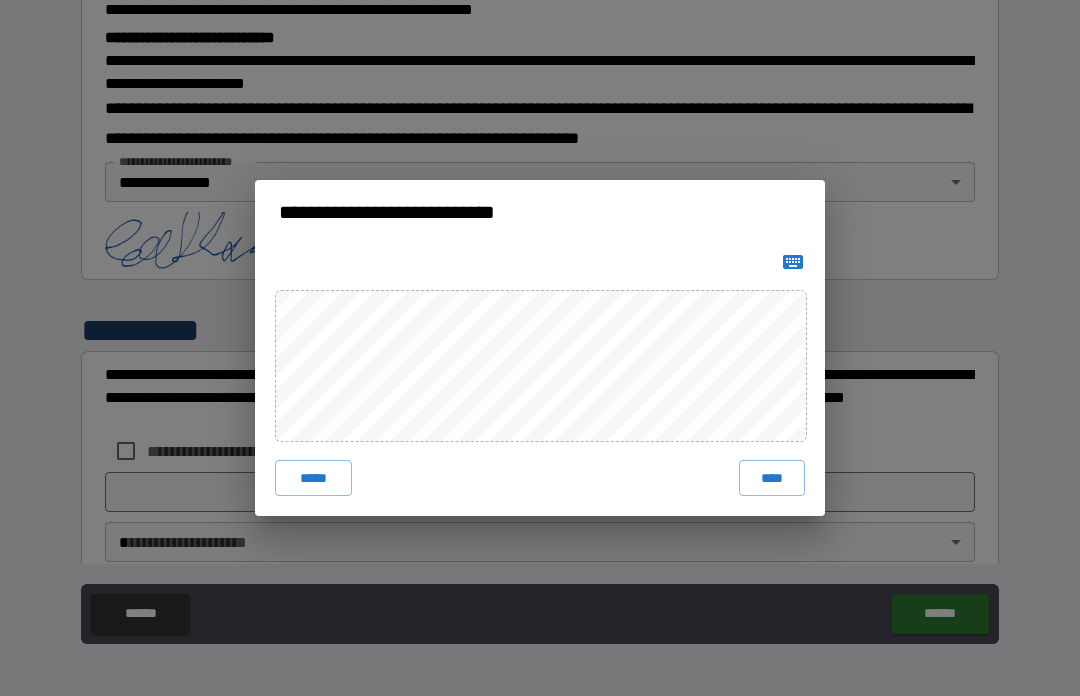 click on "****" at bounding box center (772, 478) 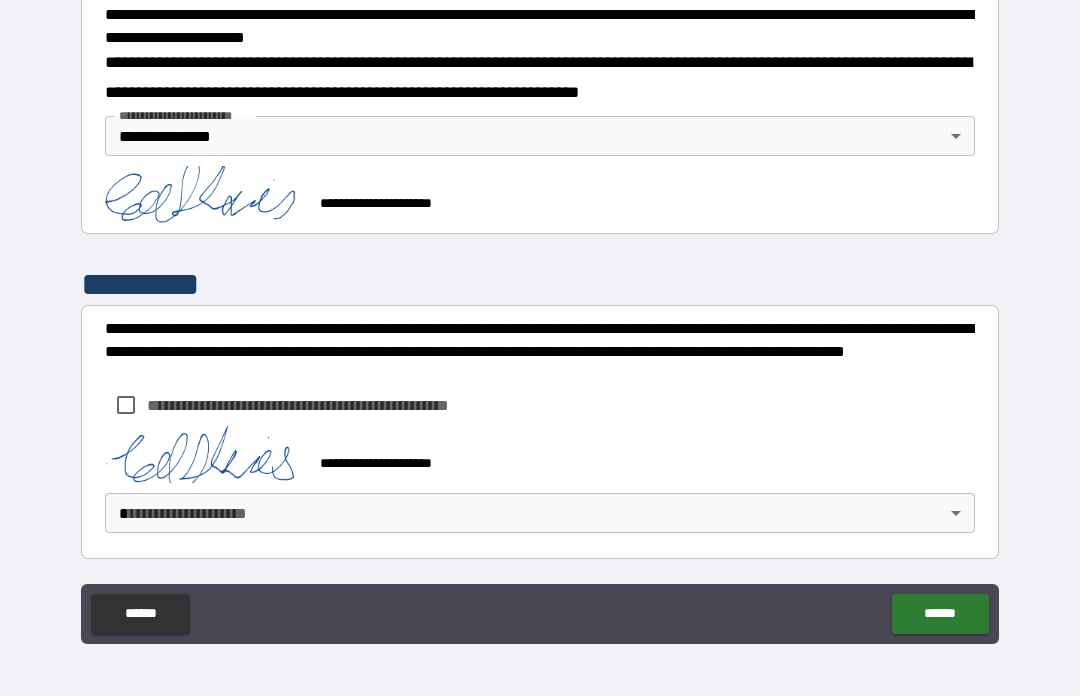 scroll, scrollTop: 672, scrollLeft: 0, axis: vertical 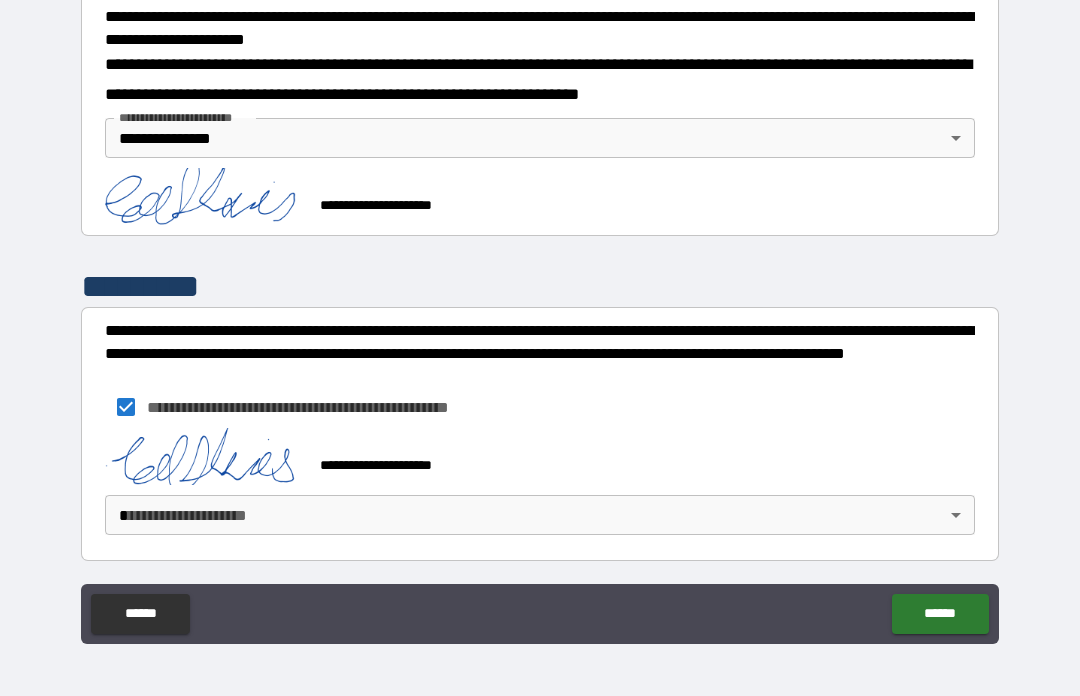 click on "**********" at bounding box center [540, 313] 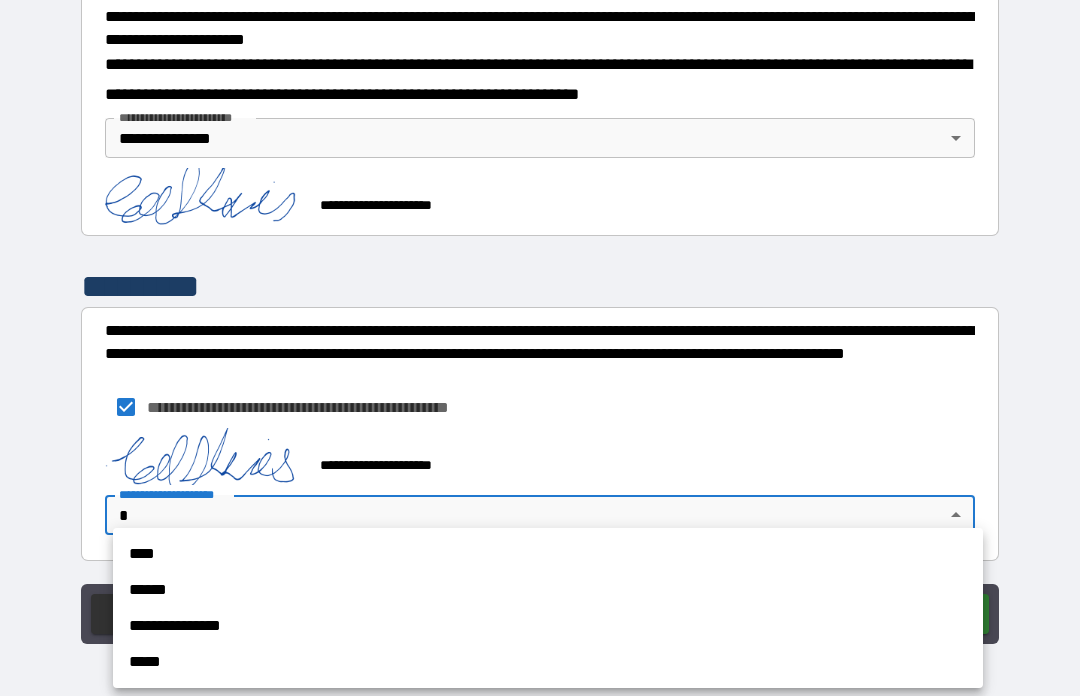 click on "**********" at bounding box center [548, 626] 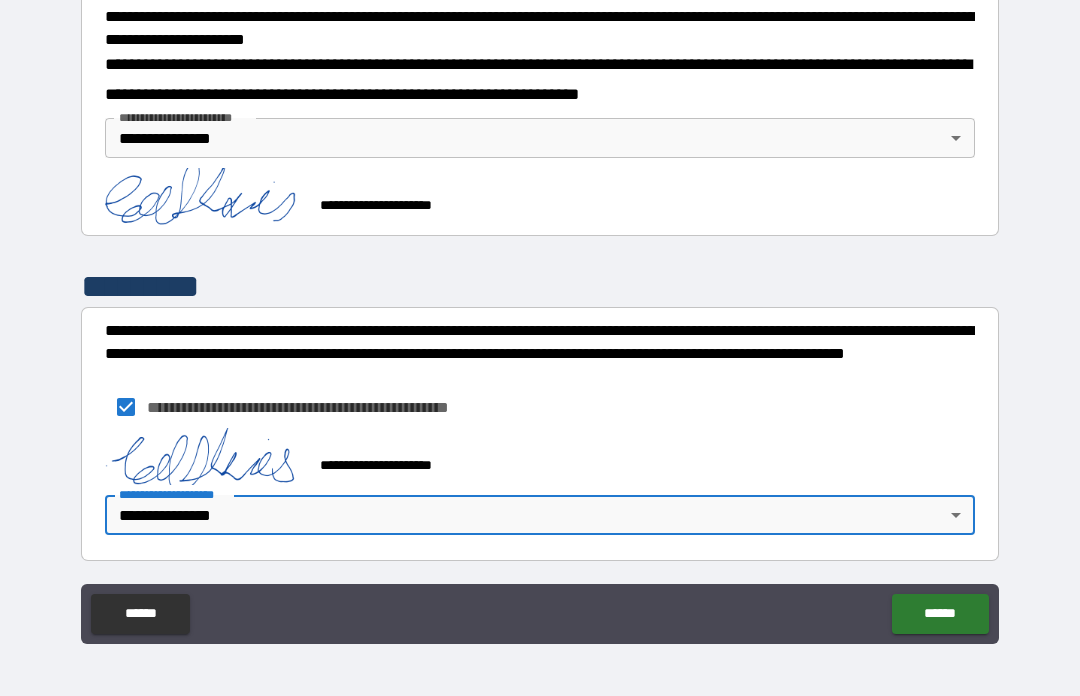 click on "******" at bounding box center [940, 614] 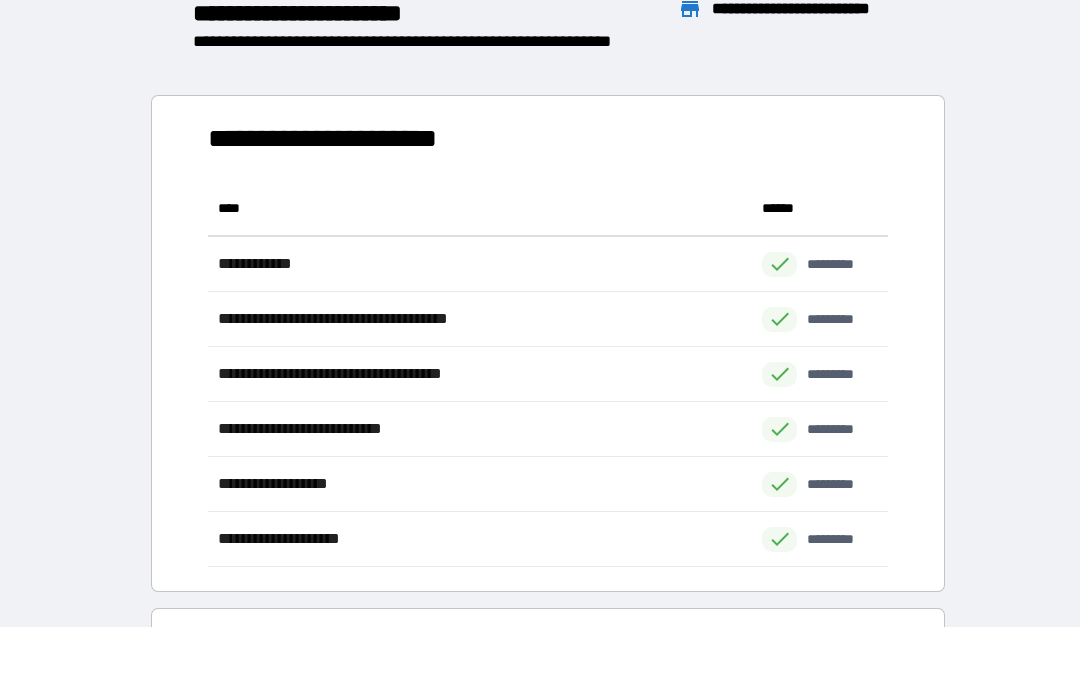 scroll, scrollTop: 1, scrollLeft: 1, axis: both 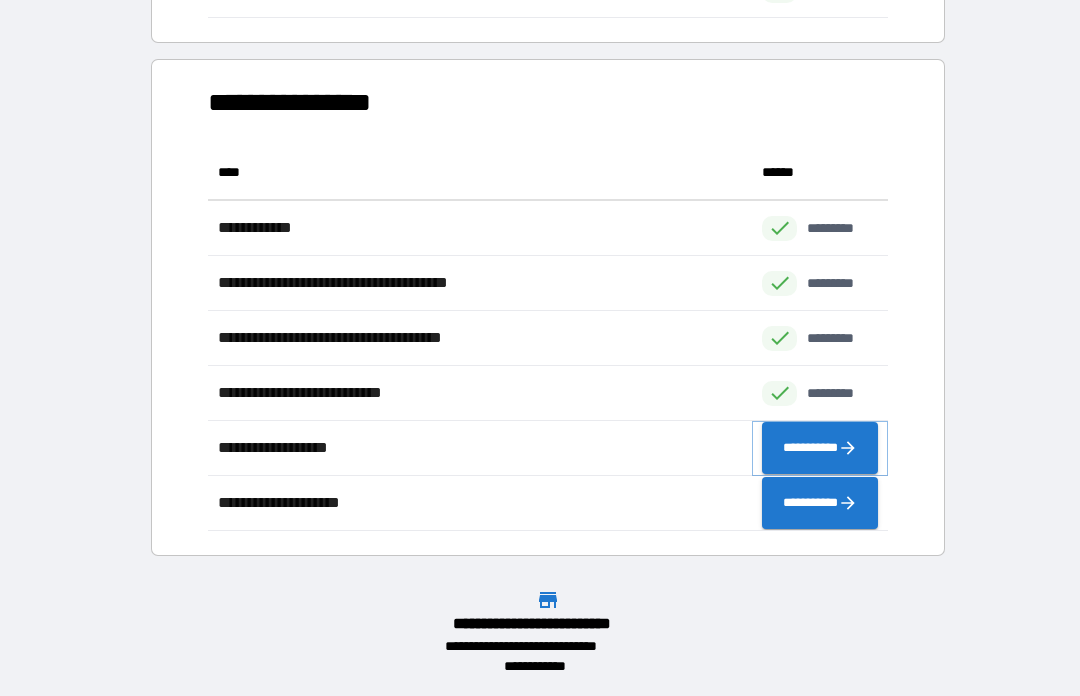 click on "**********" at bounding box center (820, 448) 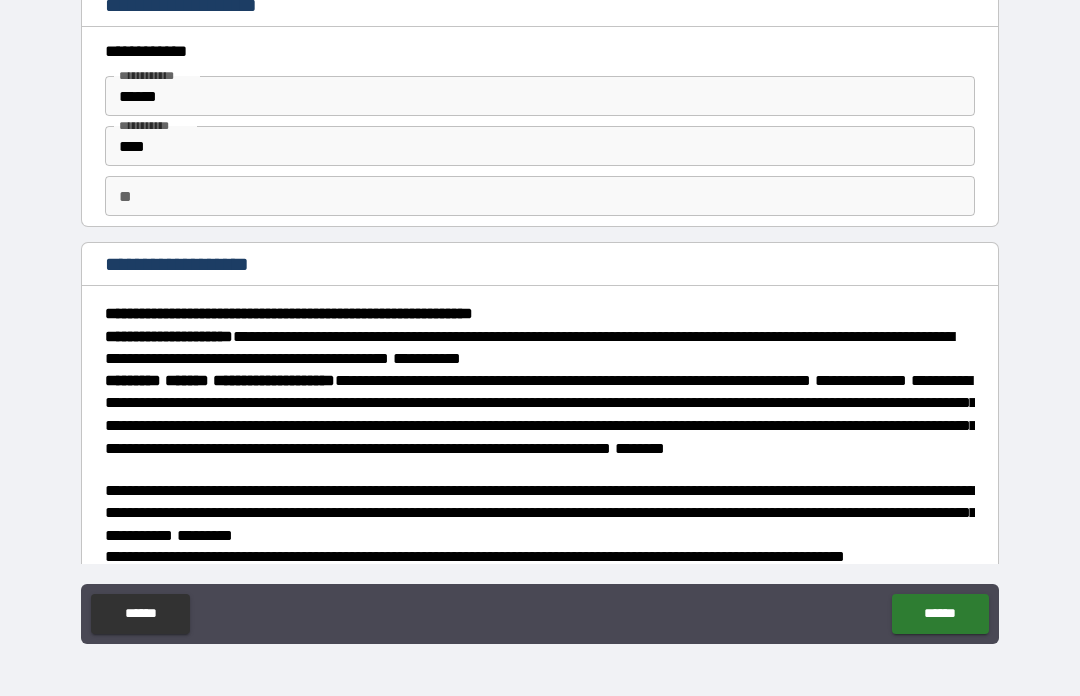 click on "******" at bounding box center [540, 96] 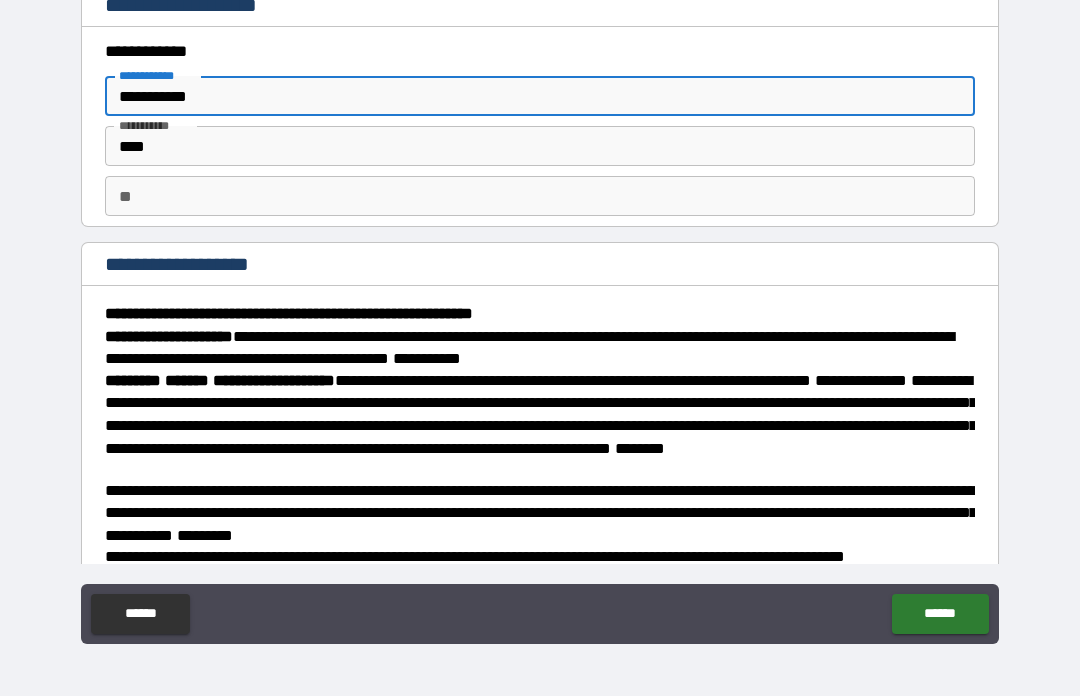 click on "**" at bounding box center [540, 196] 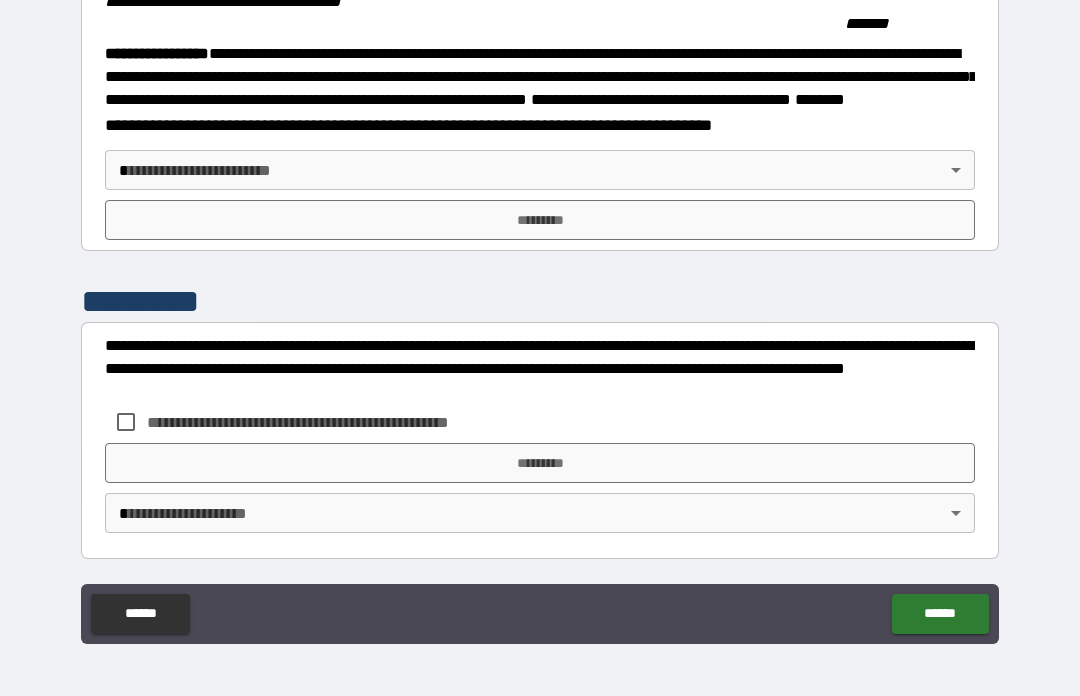 scroll, scrollTop: 2242, scrollLeft: 0, axis: vertical 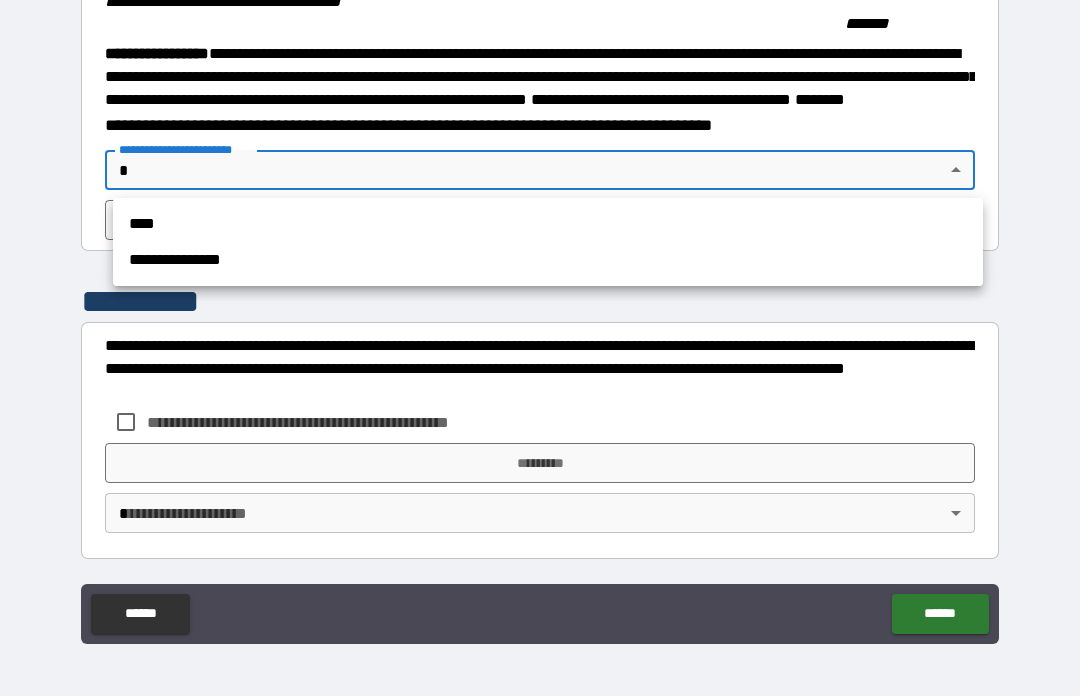 click on "**********" at bounding box center (548, 260) 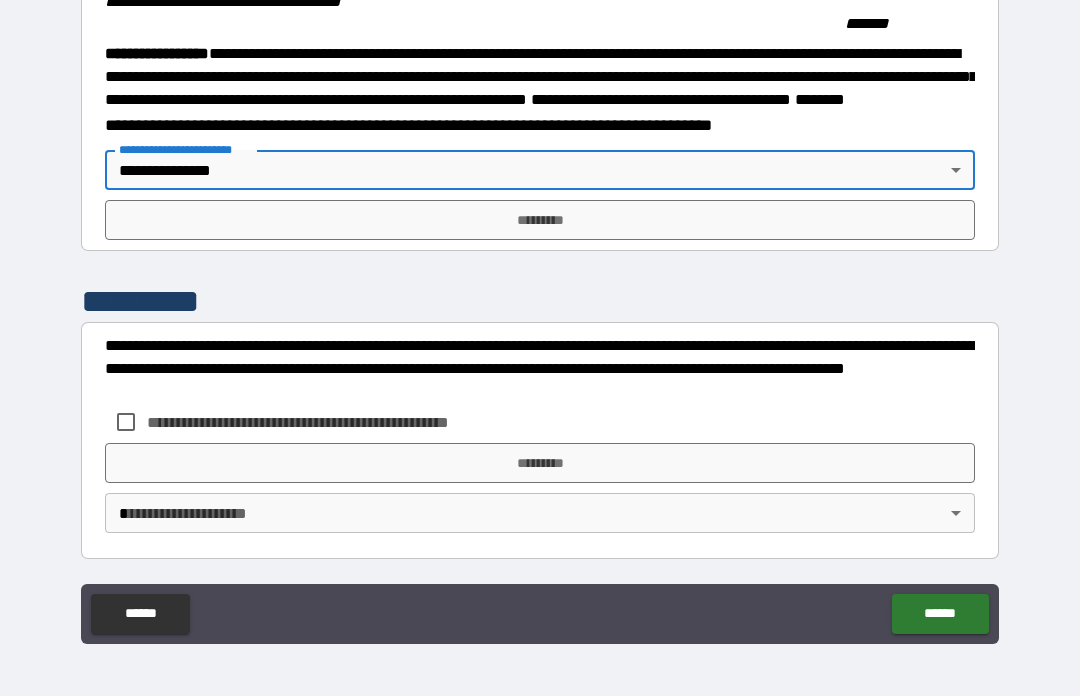click on "*********" at bounding box center (540, 220) 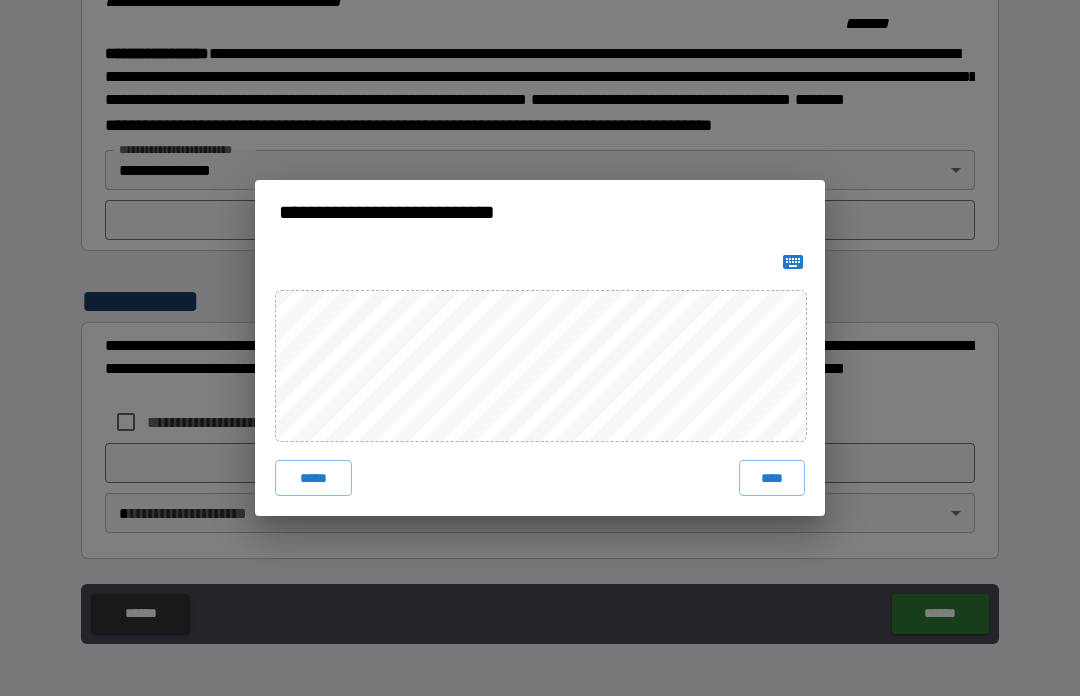 click on "****" at bounding box center [772, 478] 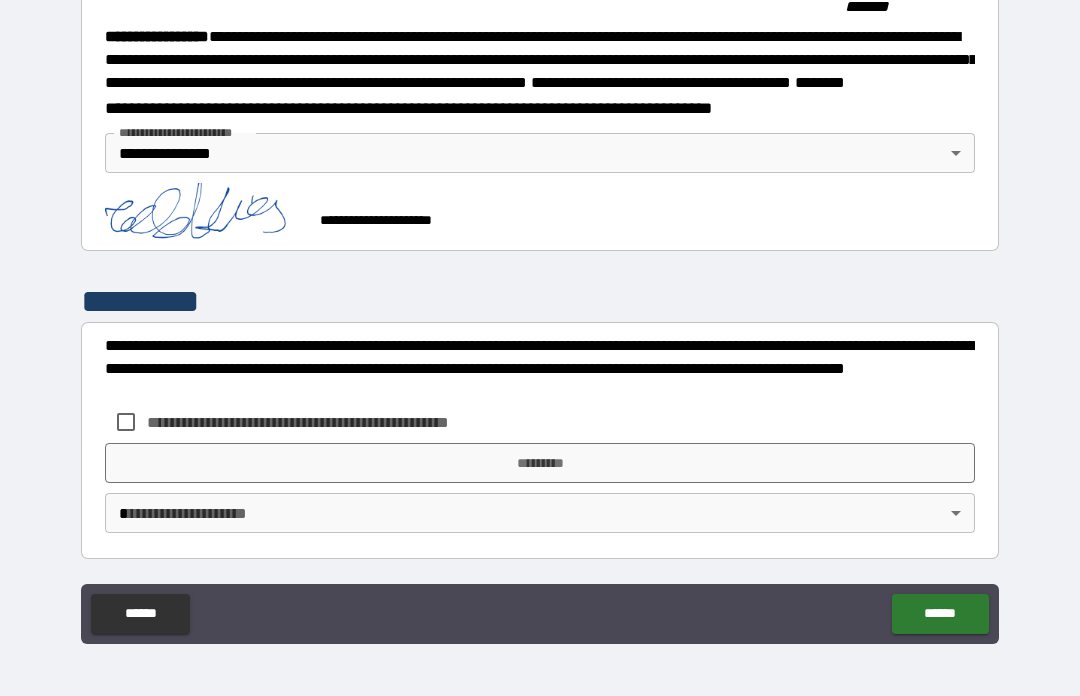 scroll, scrollTop: 2232, scrollLeft: 0, axis: vertical 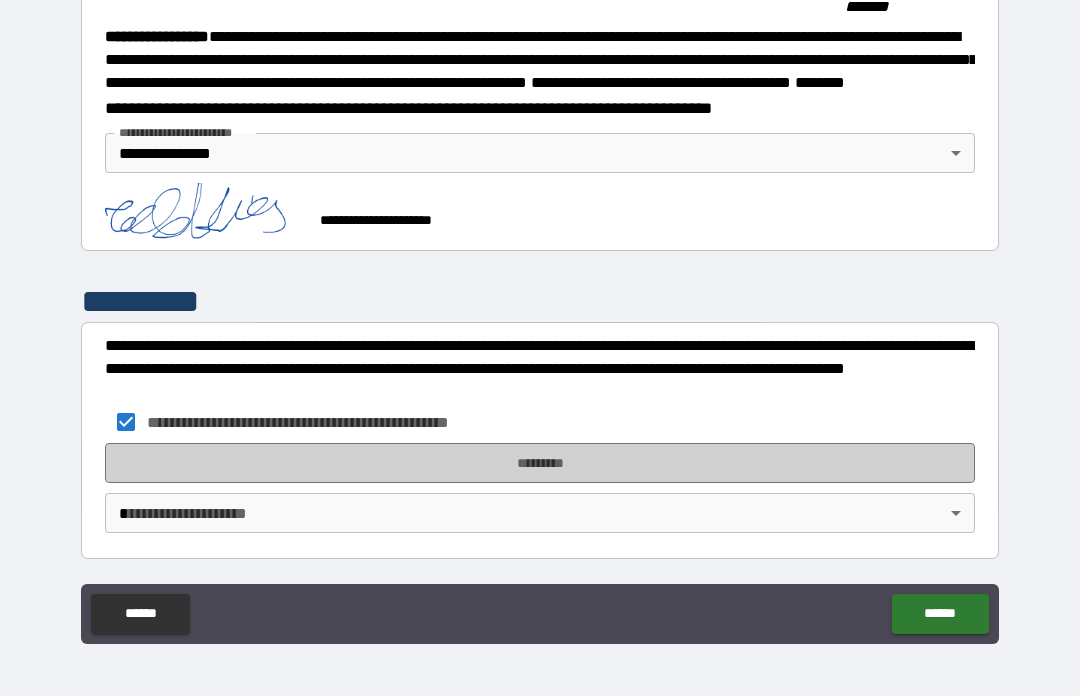 click on "*********" at bounding box center (540, 463) 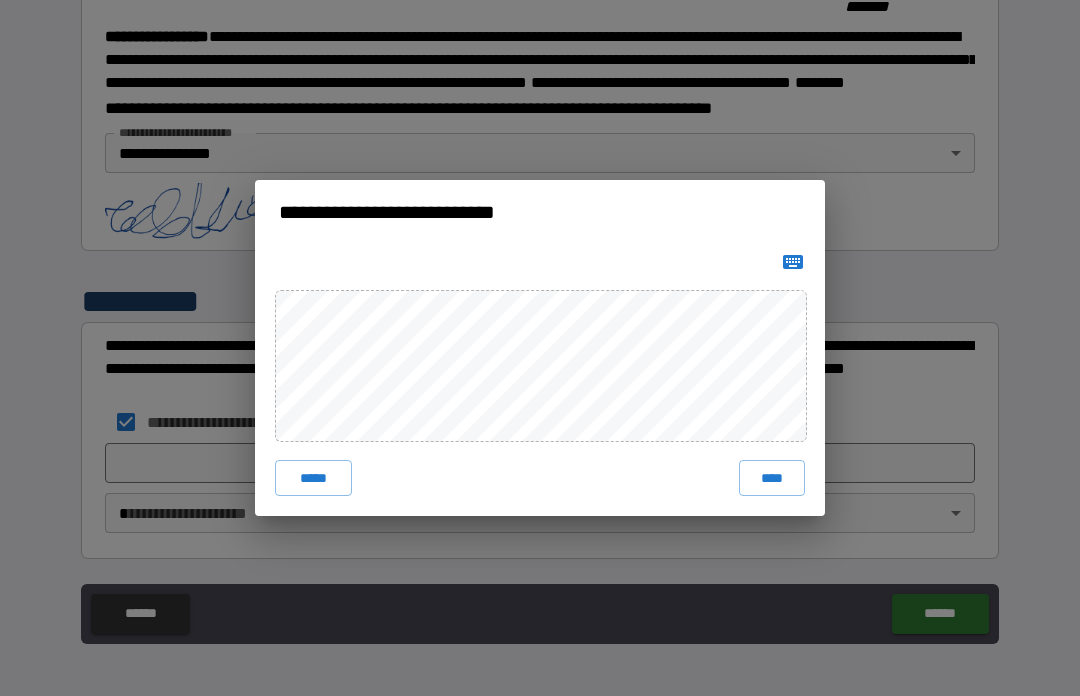 click on "****" at bounding box center (772, 478) 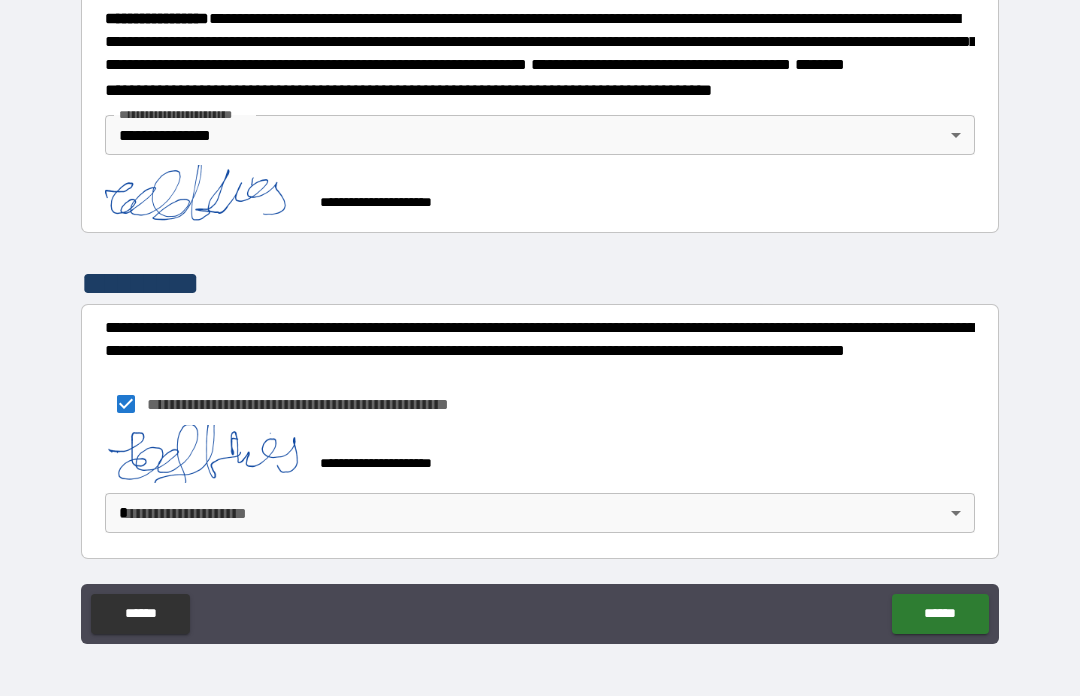 scroll, scrollTop: 2276, scrollLeft: 0, axis: vertical 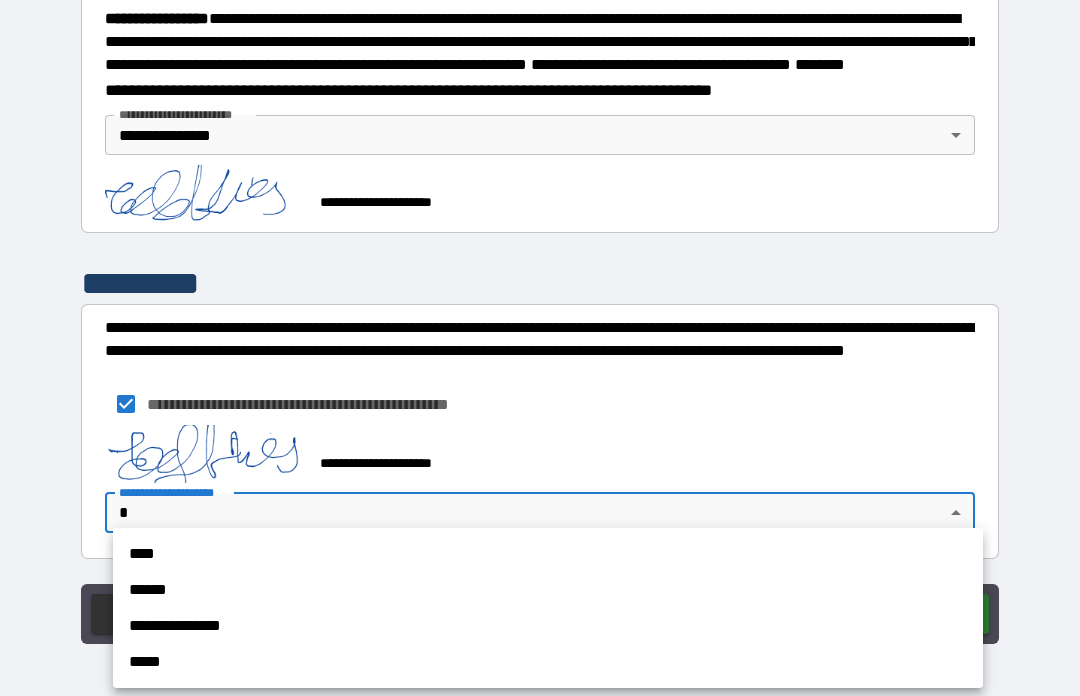 click on "**********" at bounding box center (548, 626) 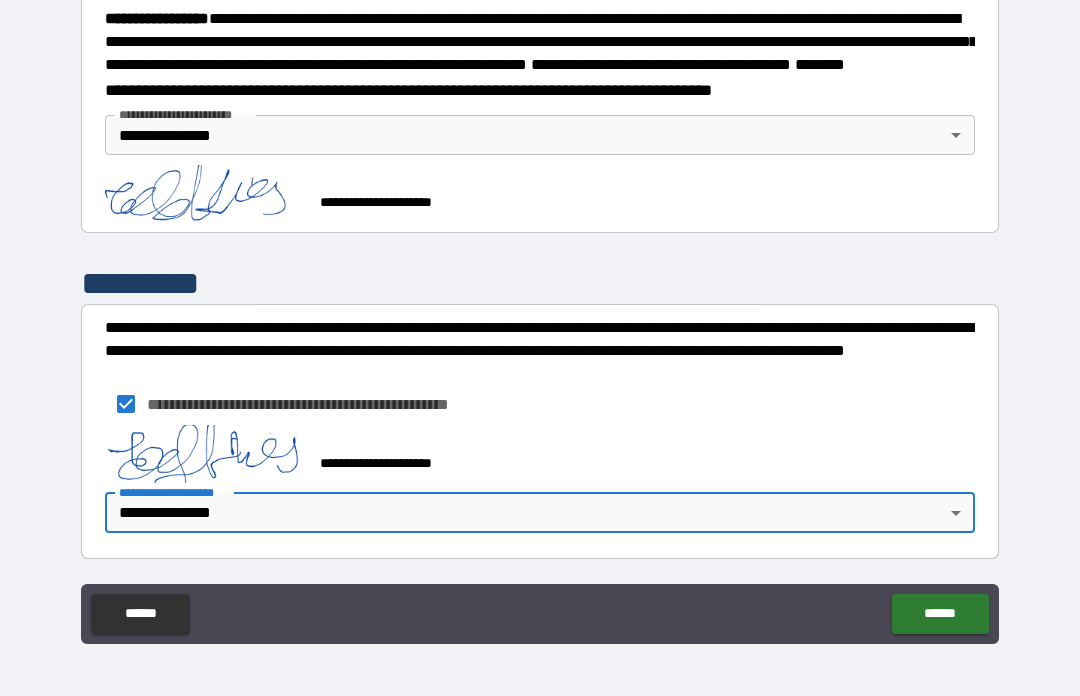 click on "******" at bounding box center [940, 614] 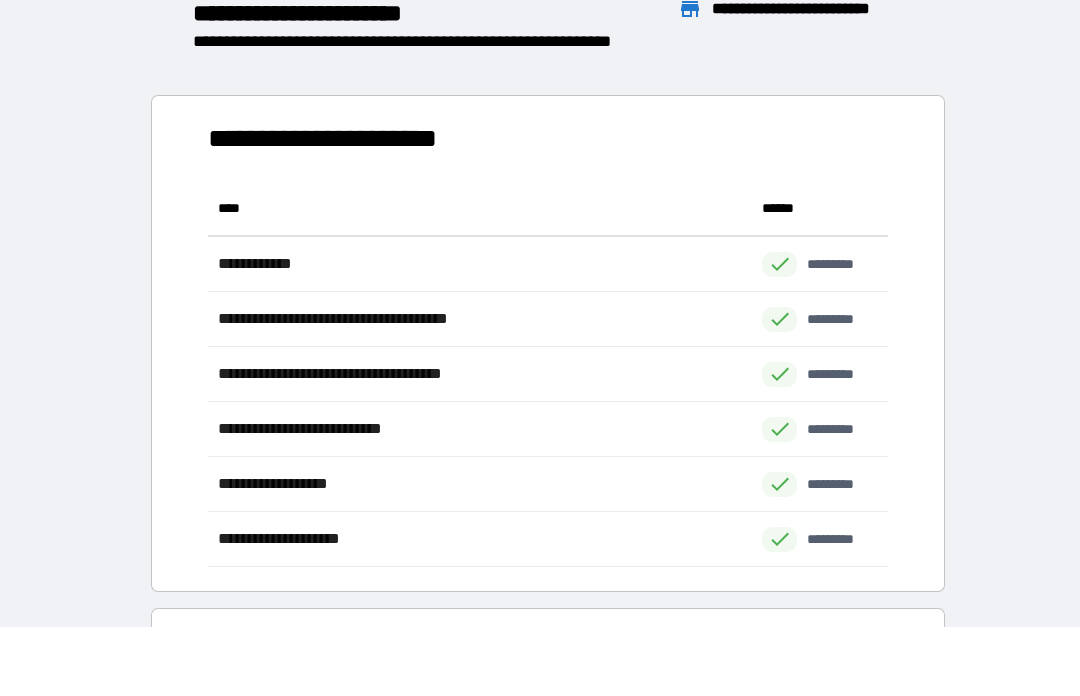 scroll, scrollTop: 386, scrollLeft: 680, axis: both 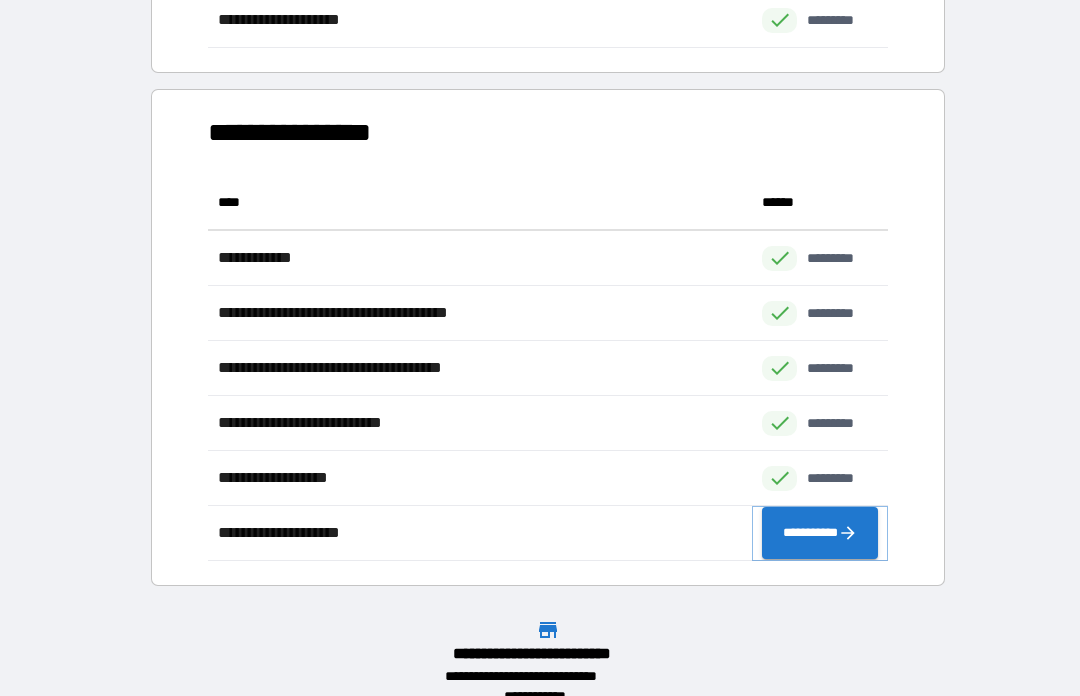click on "**********" at bounding box center (820, 533) 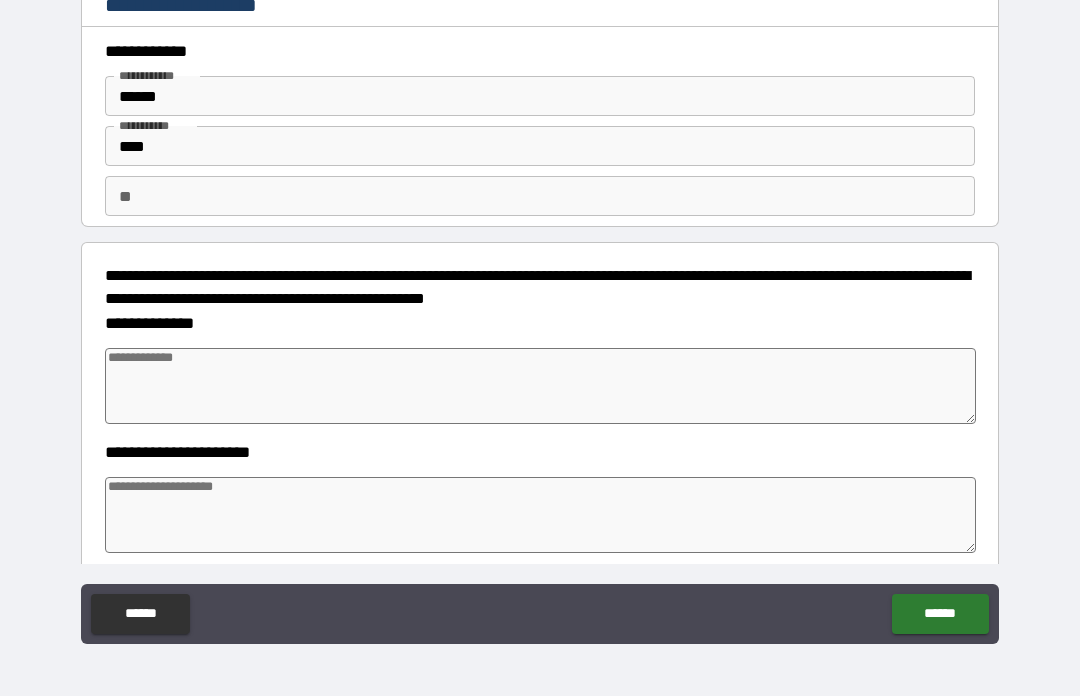 click on "******" at bounding box center (540, 96) 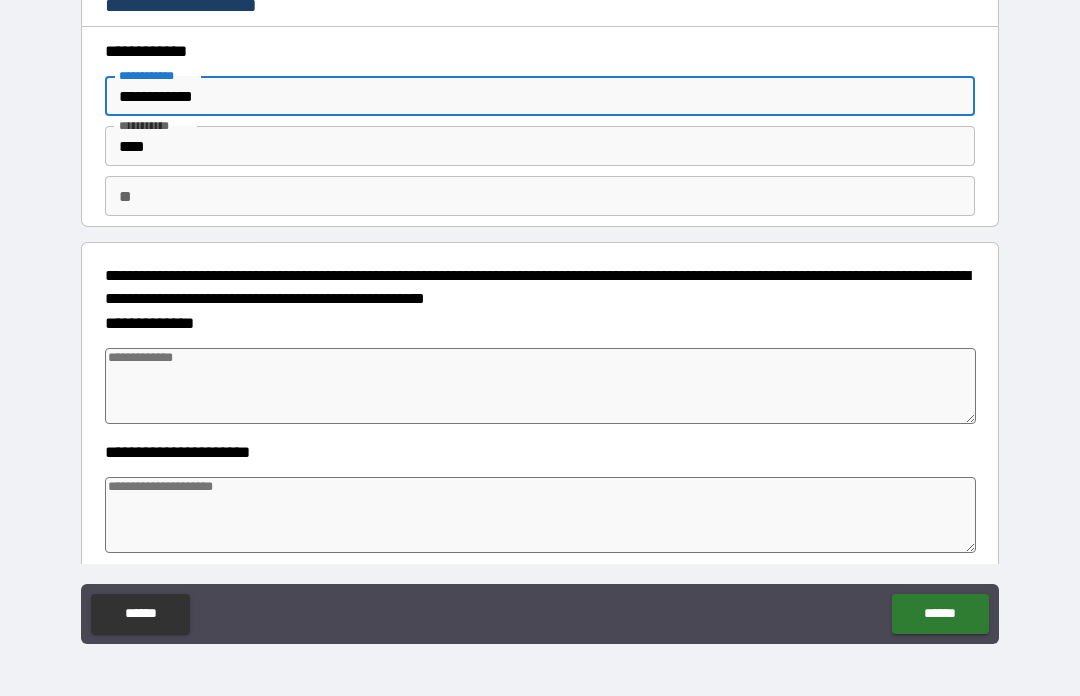 click on "****" at bounding box center (540, 146) 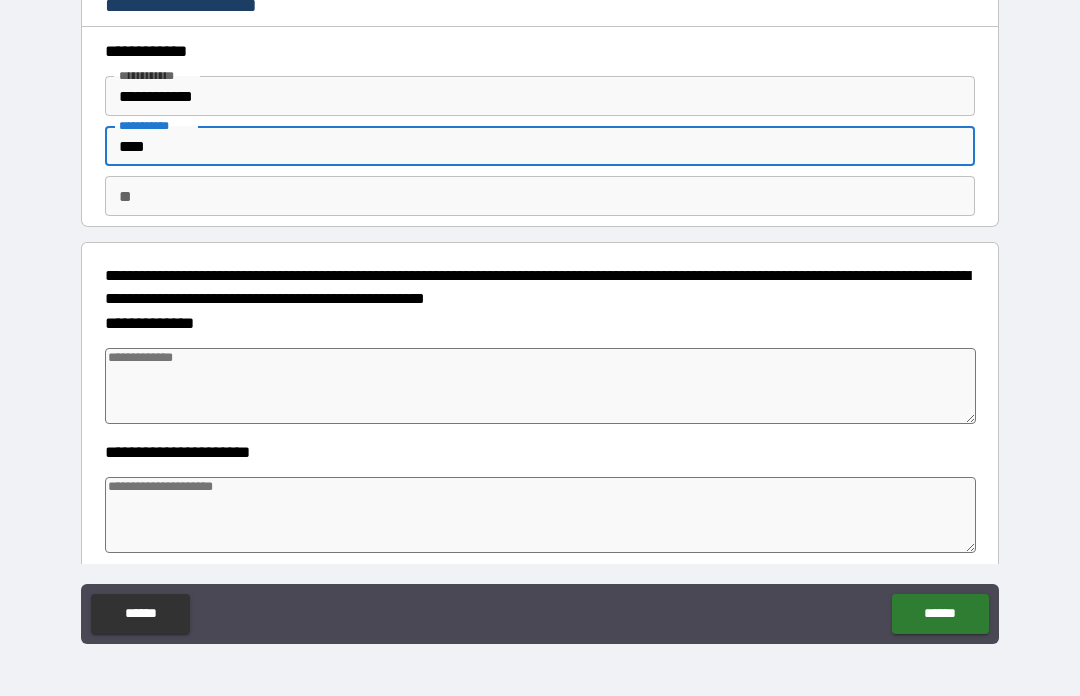 click on "**" at bounding box center (540, 196) 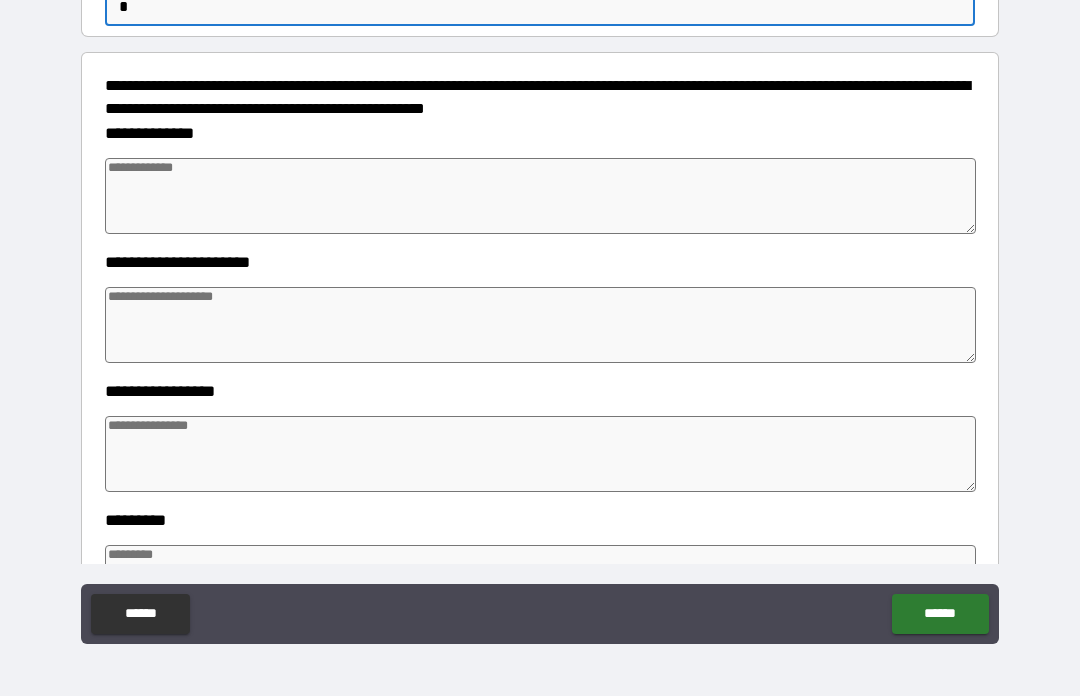 scroll, scrollTop: 202, scrollLeft: 0, axis: vertical 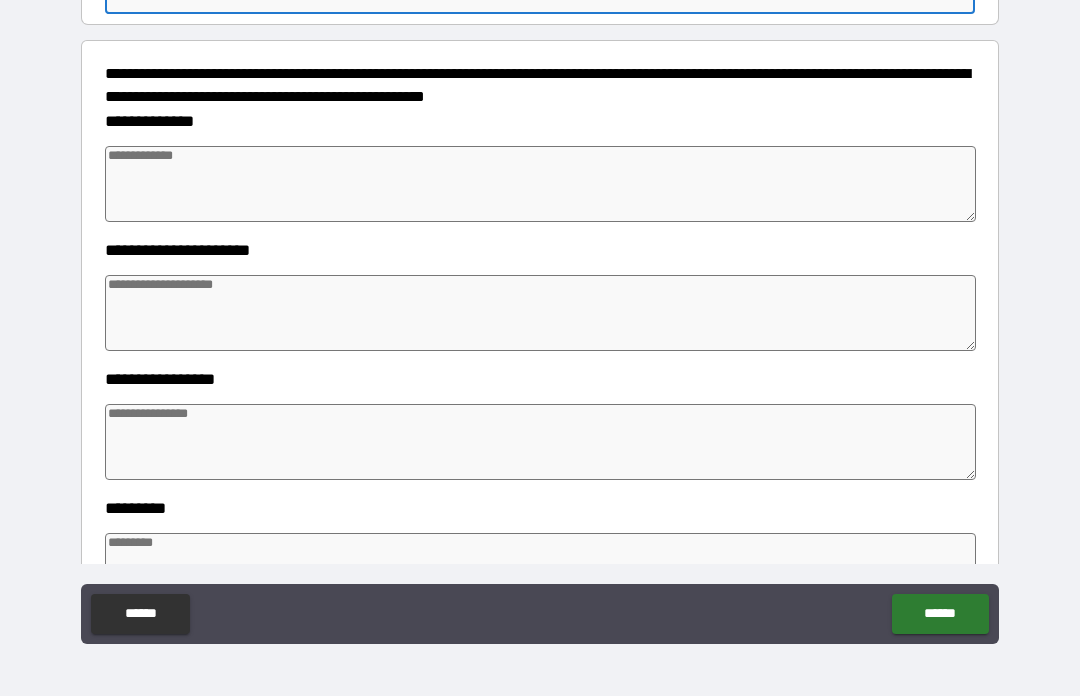 click at bounding box center [540, 184] 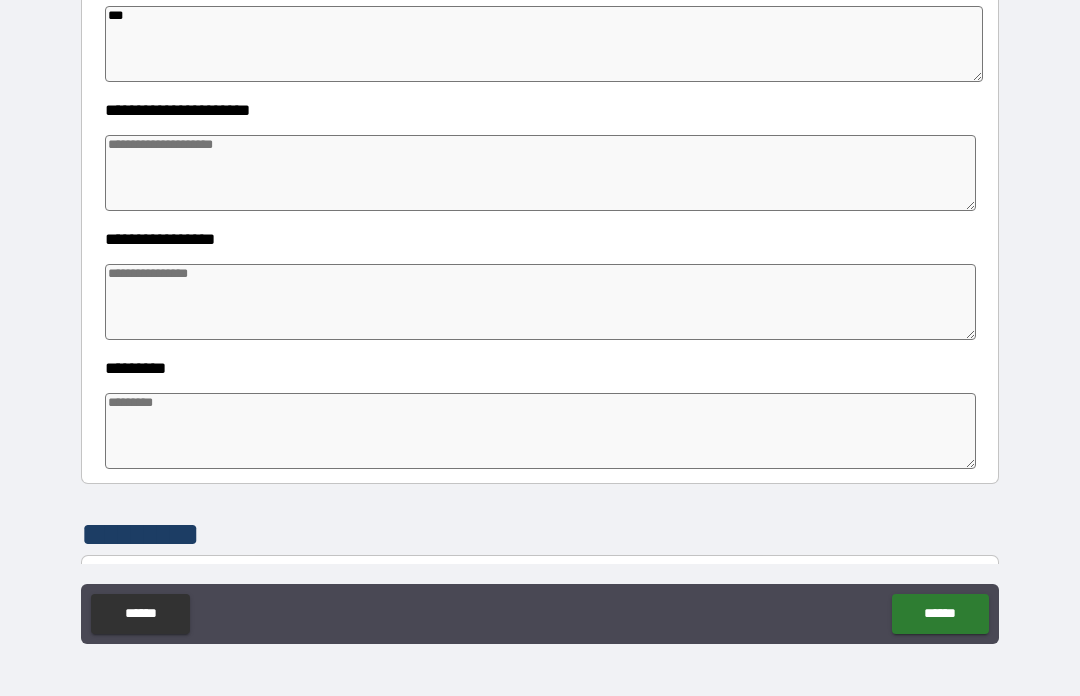 scroll, scrollTop: 346, scrollLeft: 0, axis: vertical 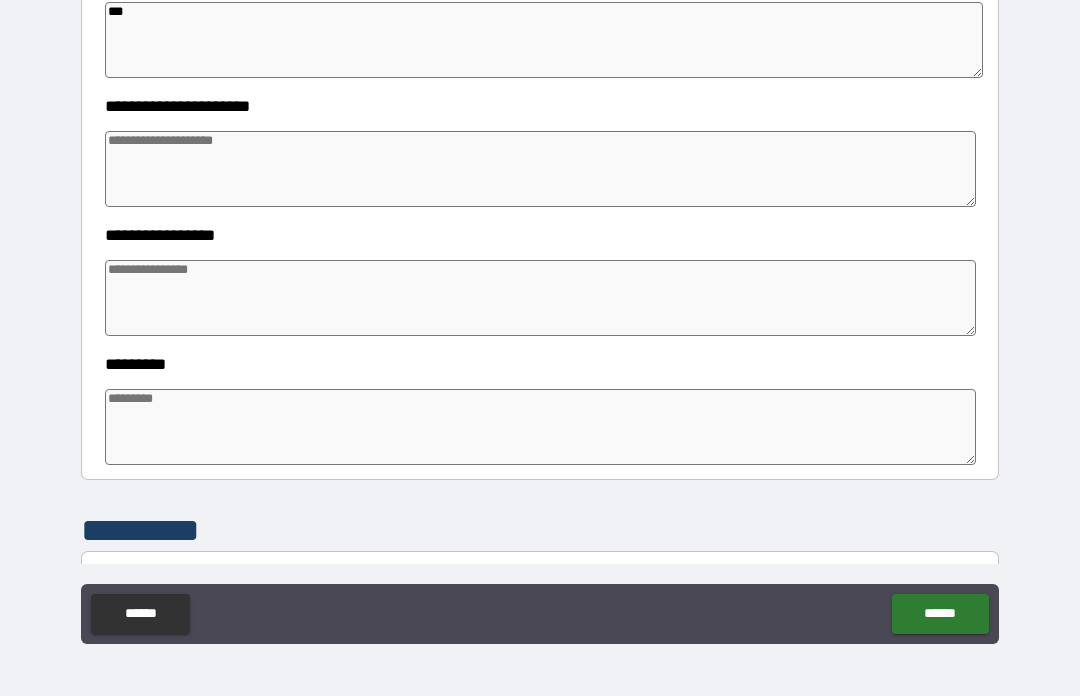 click at bounding box center (540, 169) 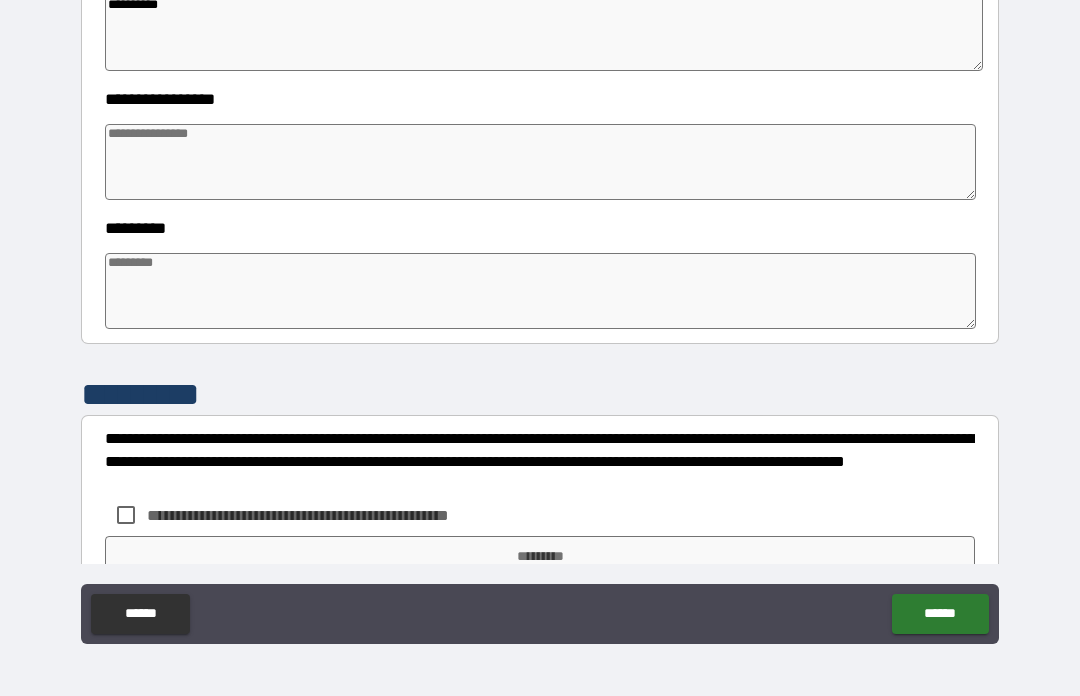 scroll, scrollTop: 485, scrollLeft: 0, axis: vertical 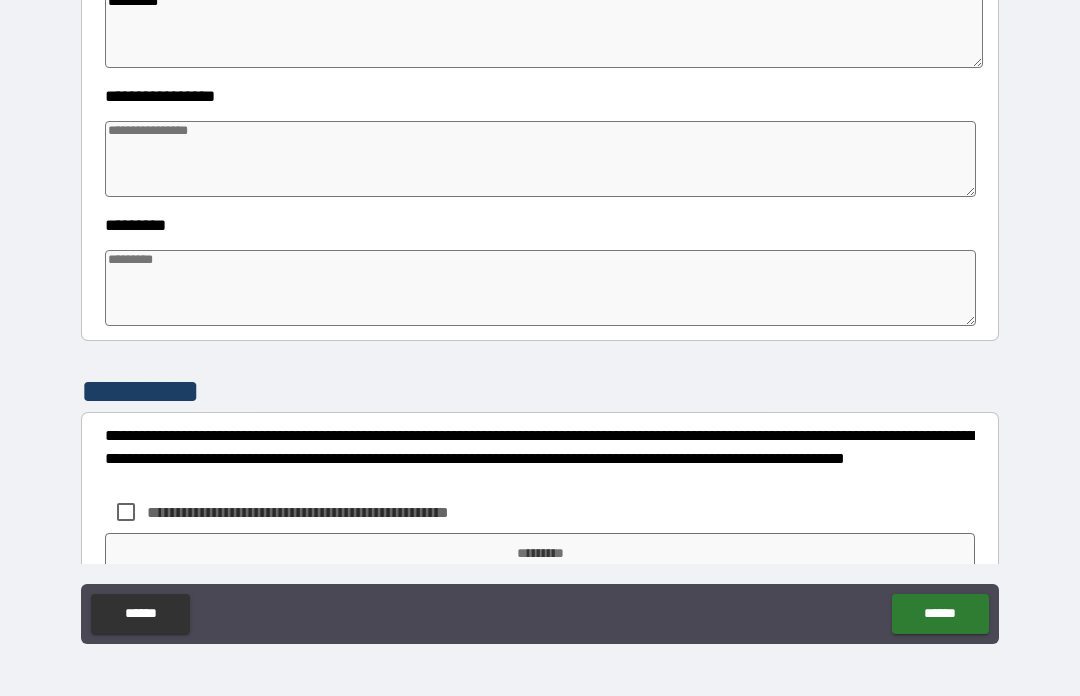 click at bounding box center [540, 159] 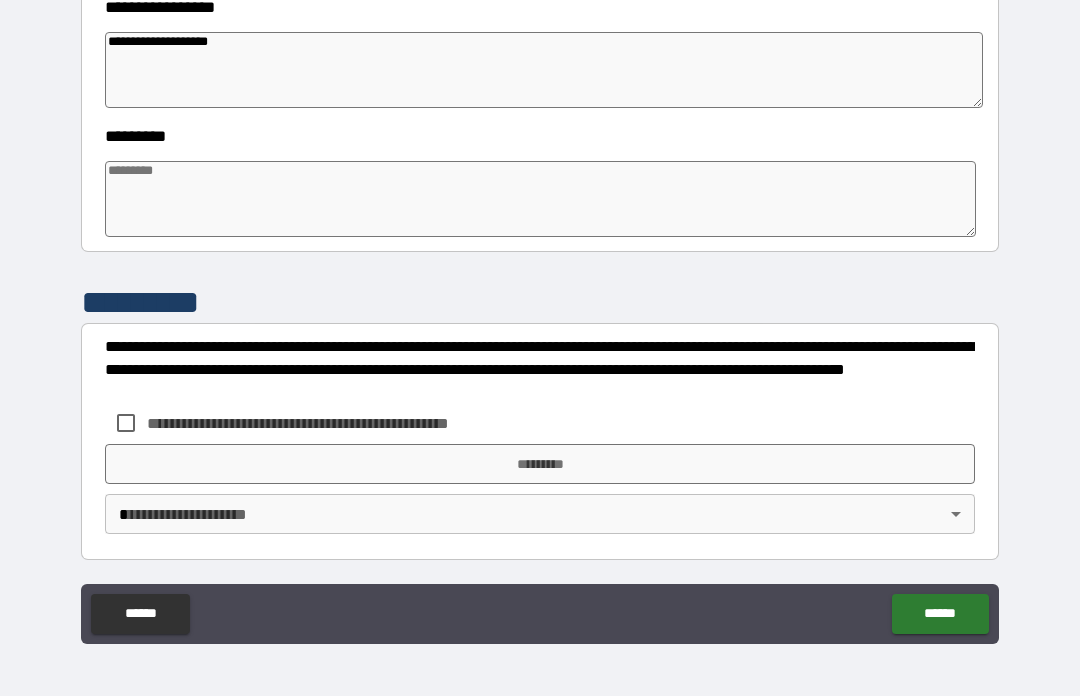 scroll, scrollTop: 573, scrollLeft: 0, axis: vertical 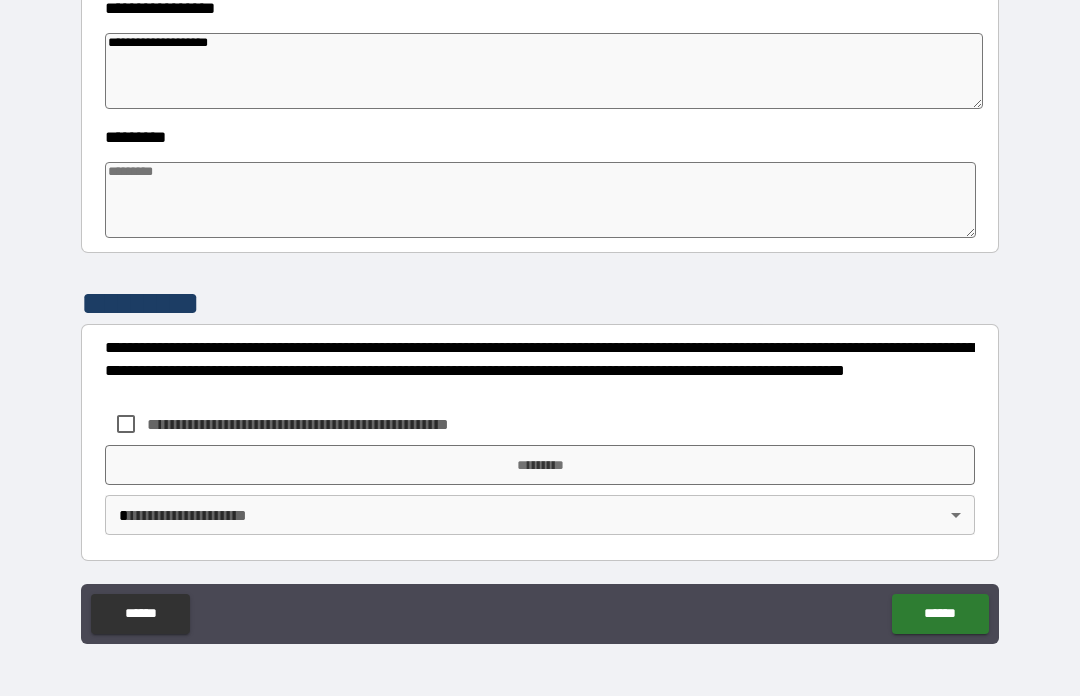 click at bounding box center [540, 200] 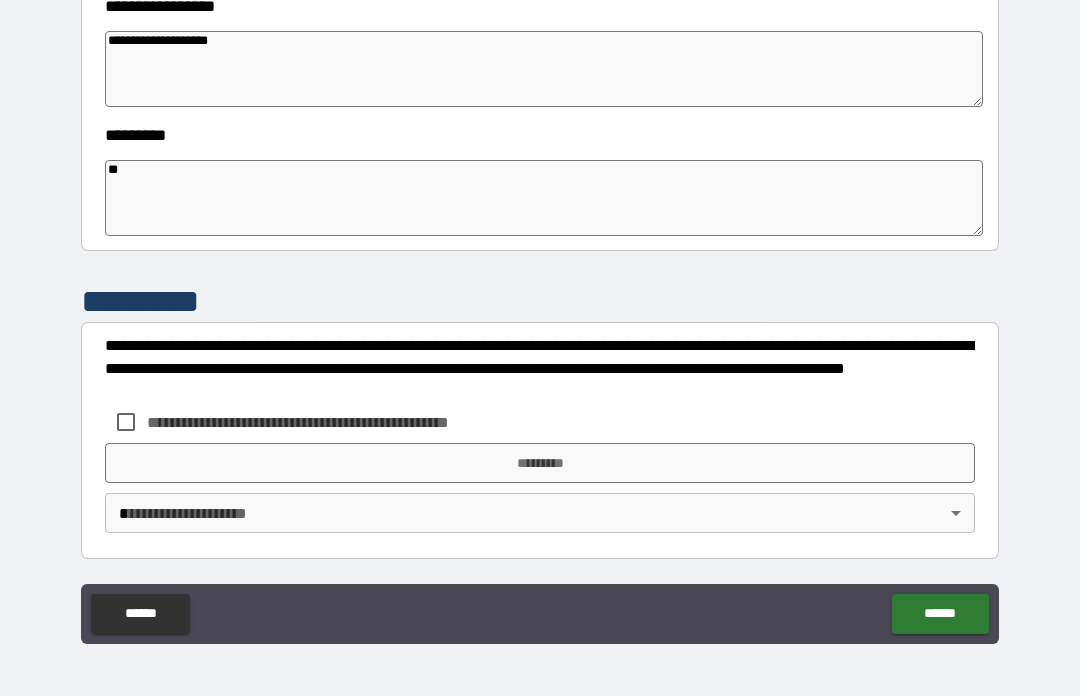 scroll, scrollTop: 575, scrollLeft: 0, axis: vertical 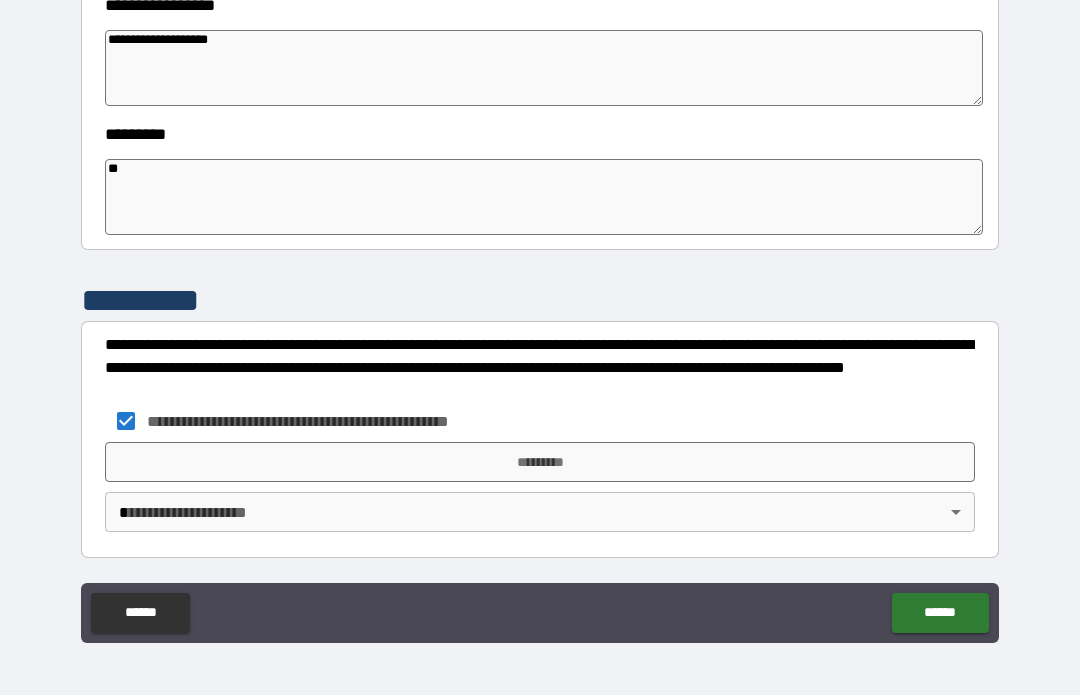 click on "*********" at bounding box center [540, 463] 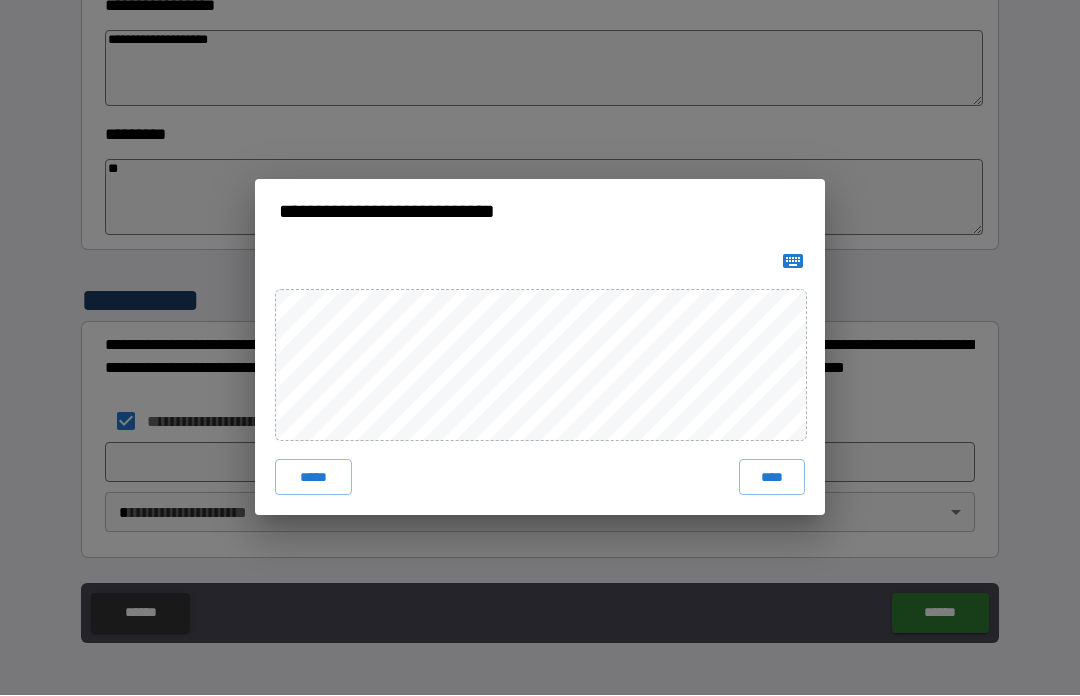 click on "****" at bounding box center [772, 478] 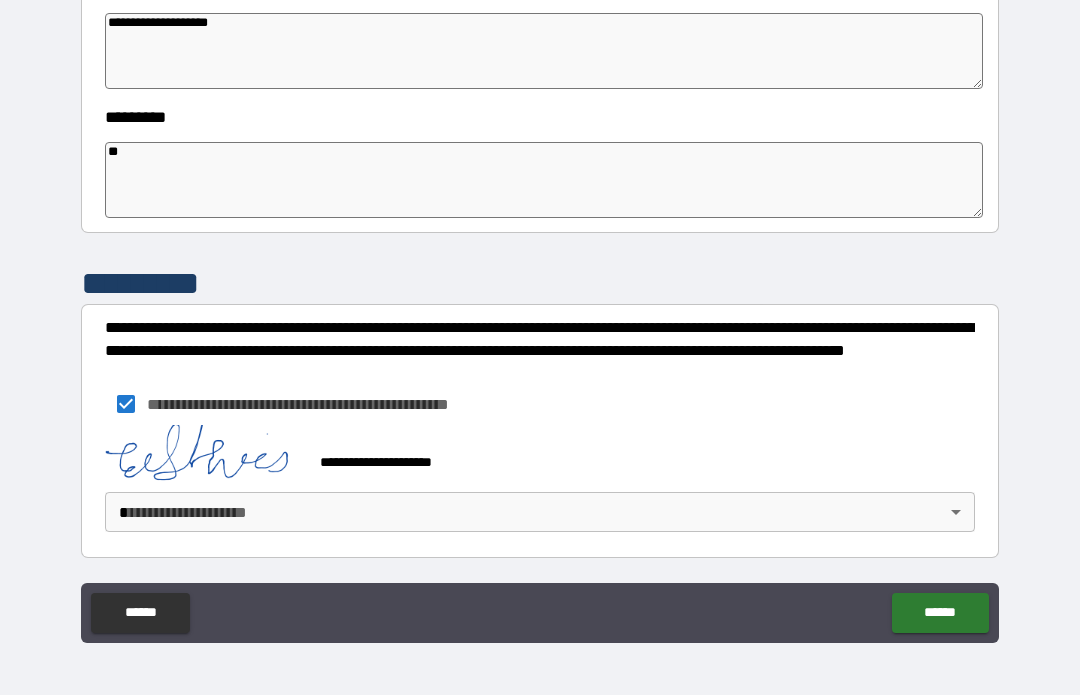 scroll, scrollTop: 592, scrollLeft: 0, axis: vertical 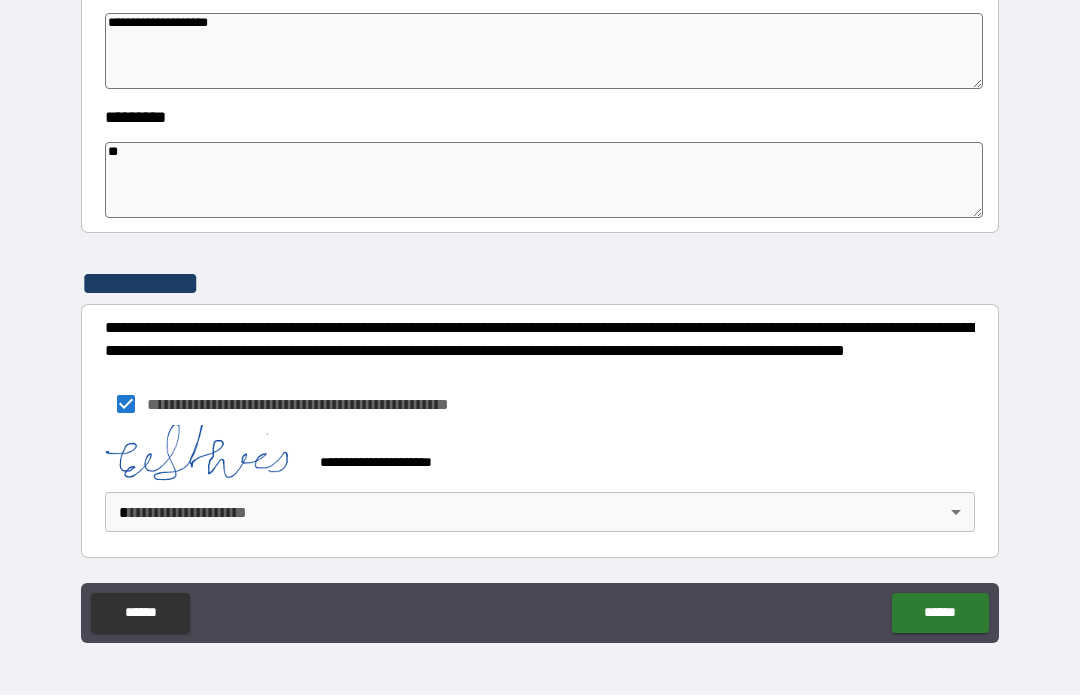 click on "**********" at bounding box center (540, 313) 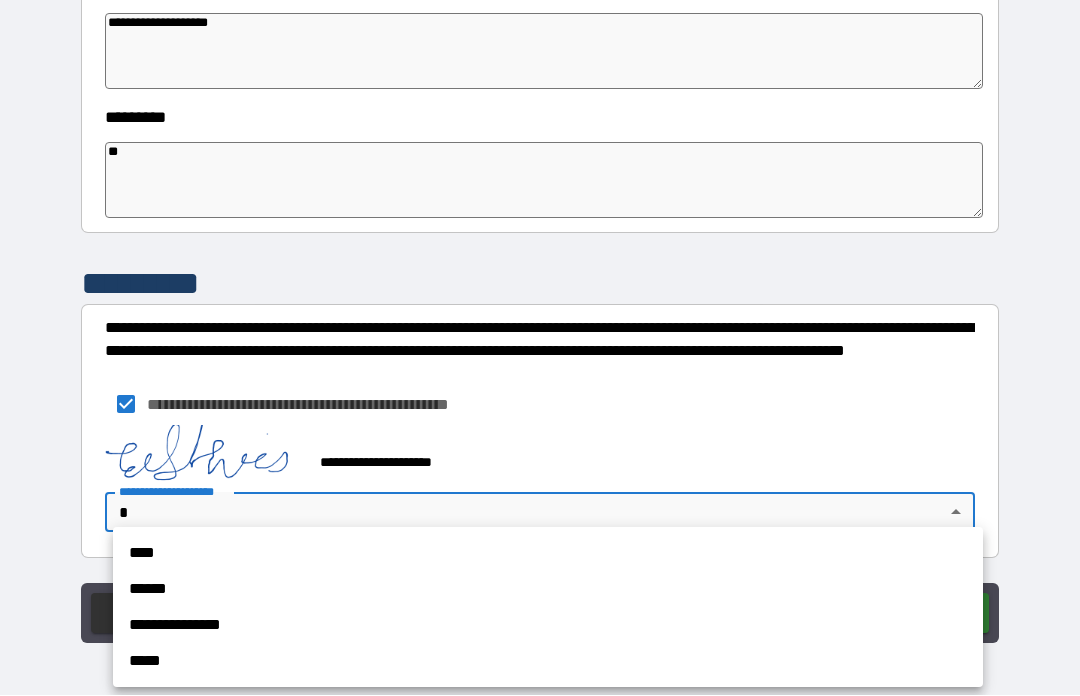 click on "**********" at bounding box center (548, 626) 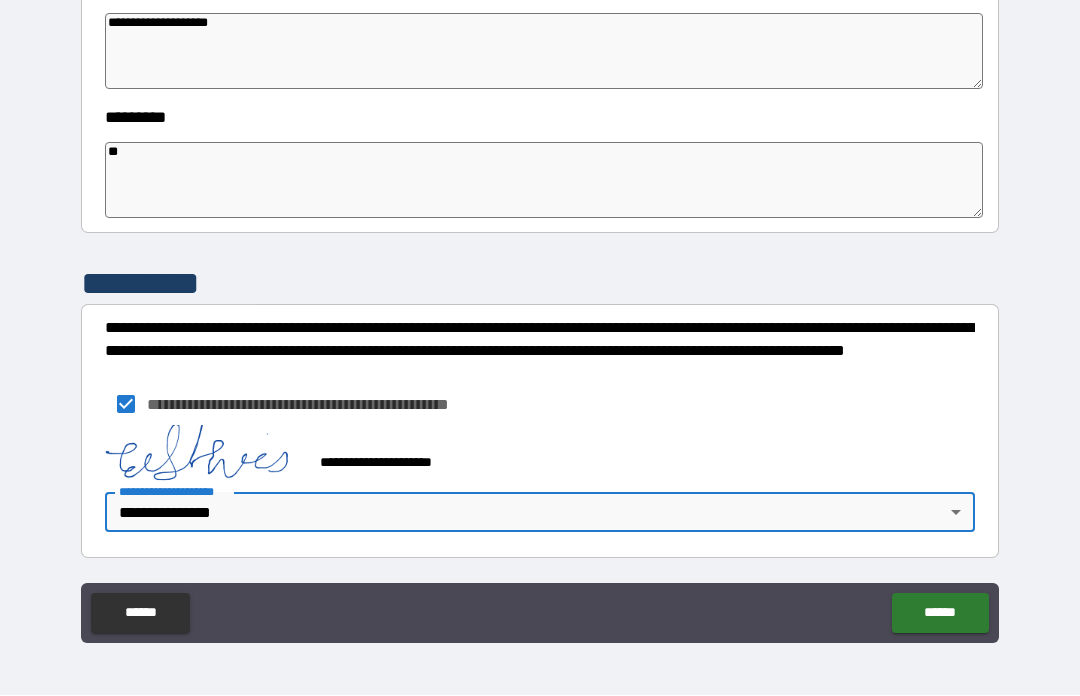 click on "******" at bounding box center (940, 614) 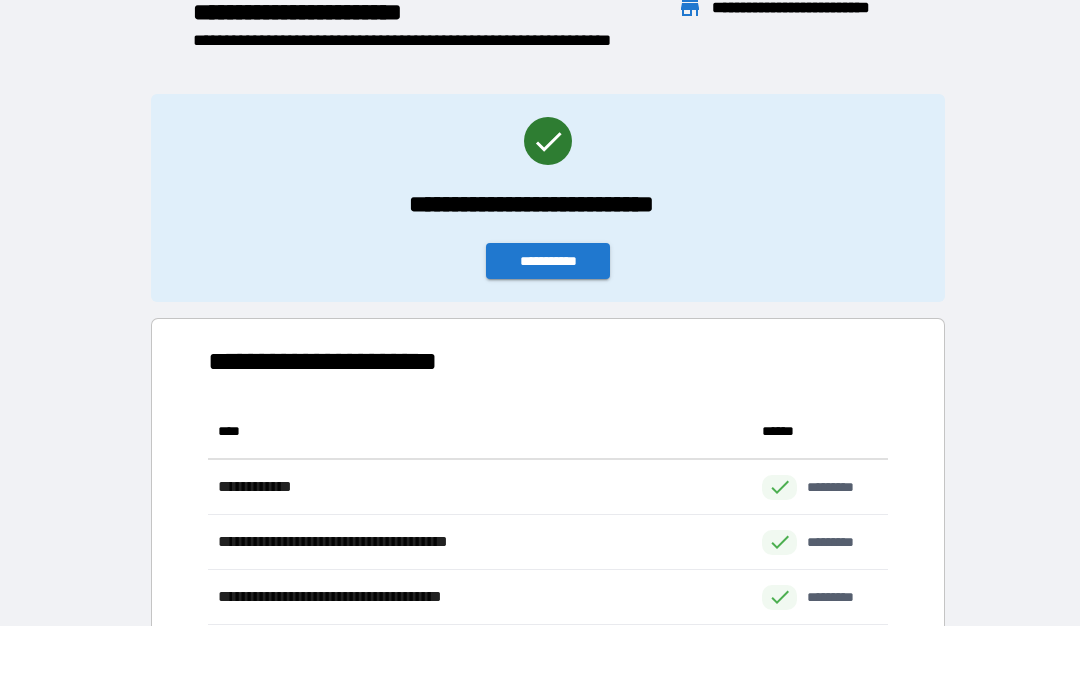 scroll, scrollTop: 386, scrollLeft: 680, axis: both 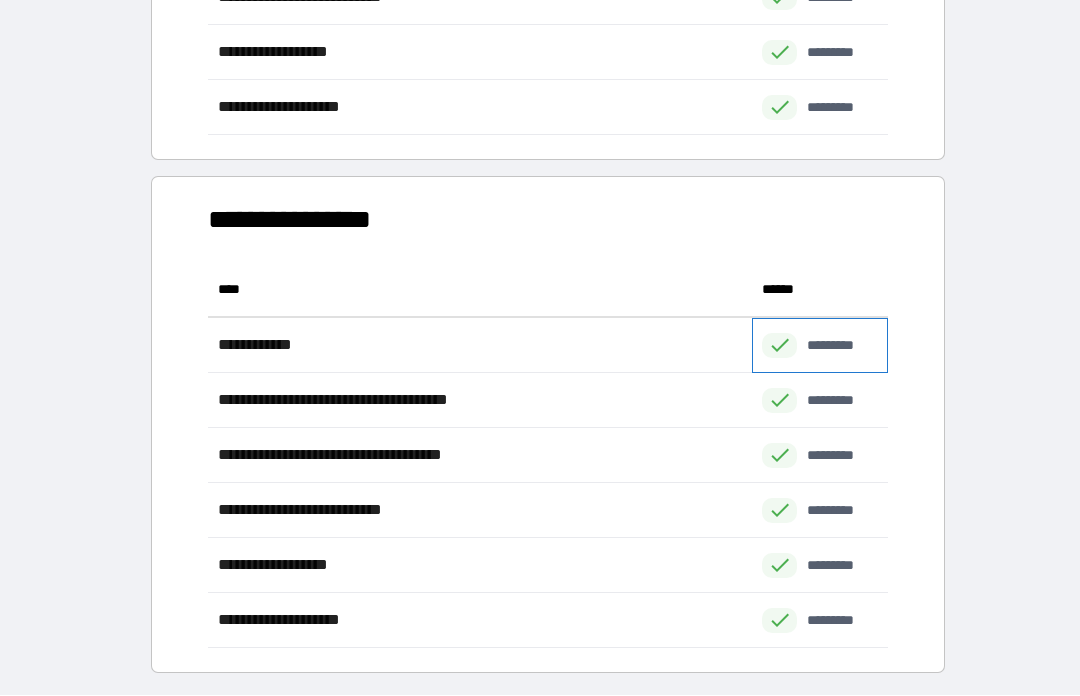 click on "*********" at bounding box center [841, 346] 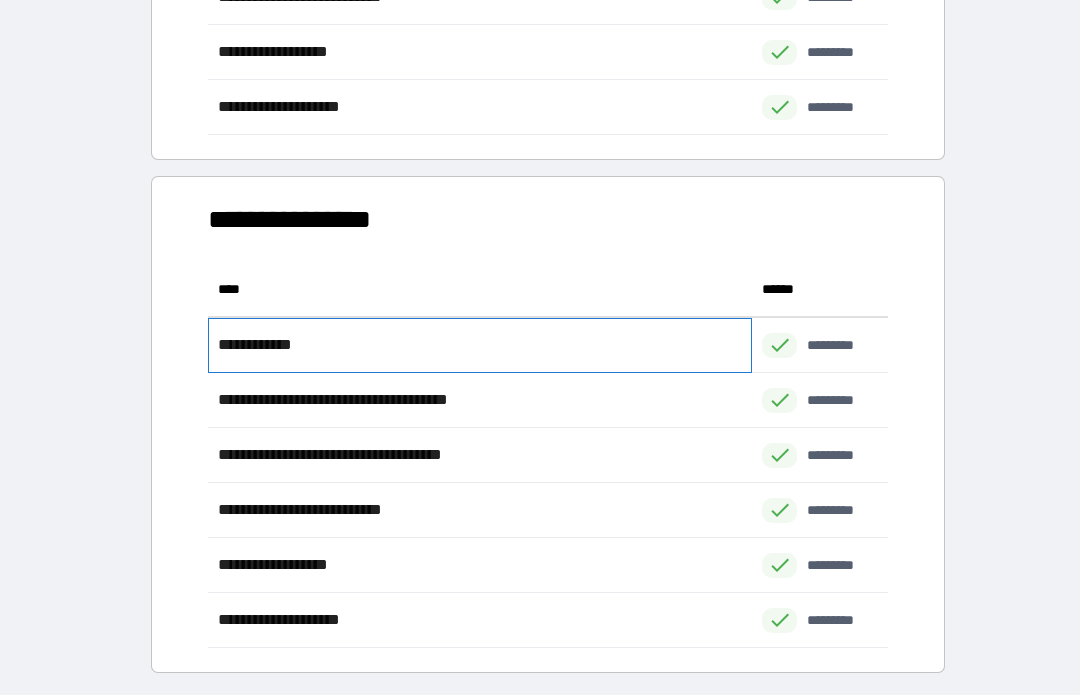 click on "**********" at bounding box center [480, 346] 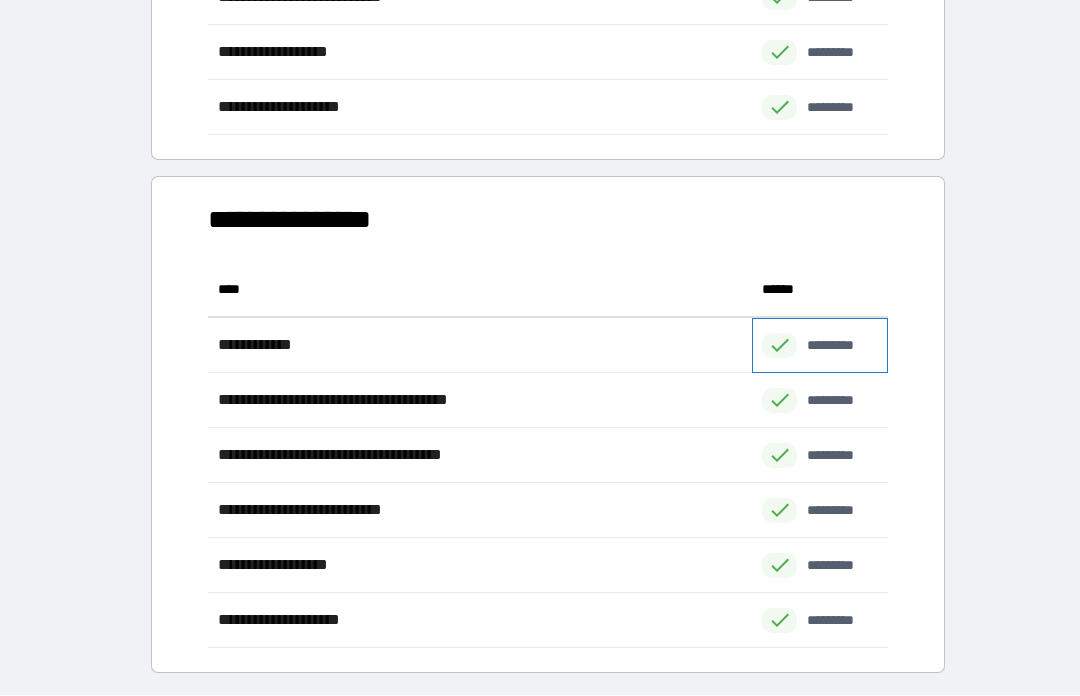click on "*********" at bounding box center (841, 346) 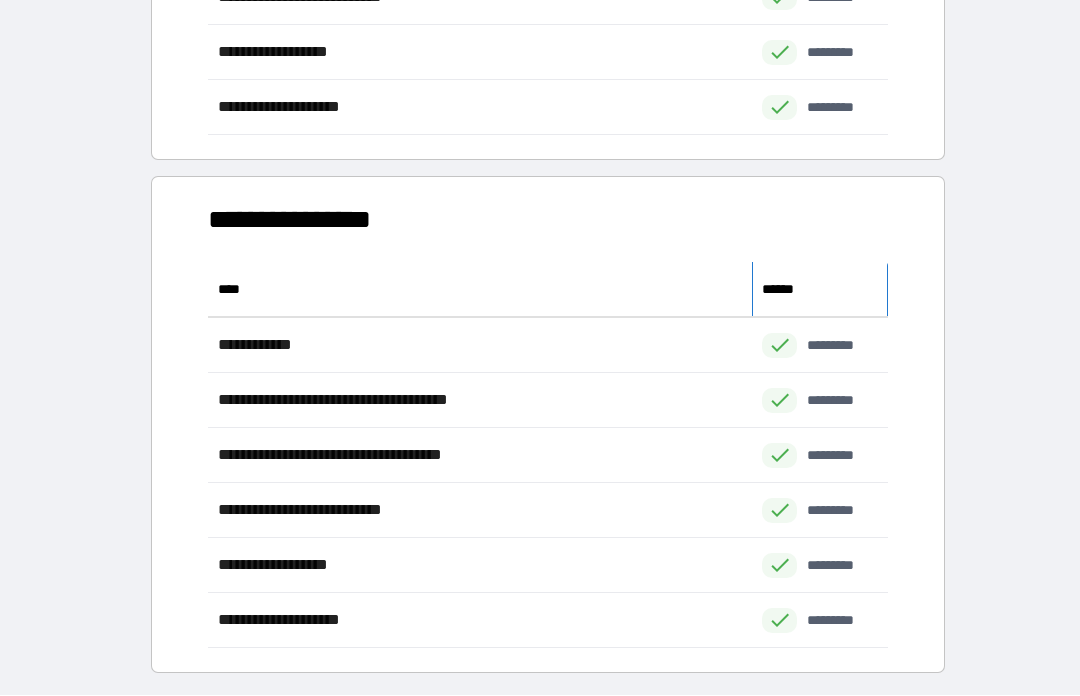 click on "******" at bounding box center [820, 290] 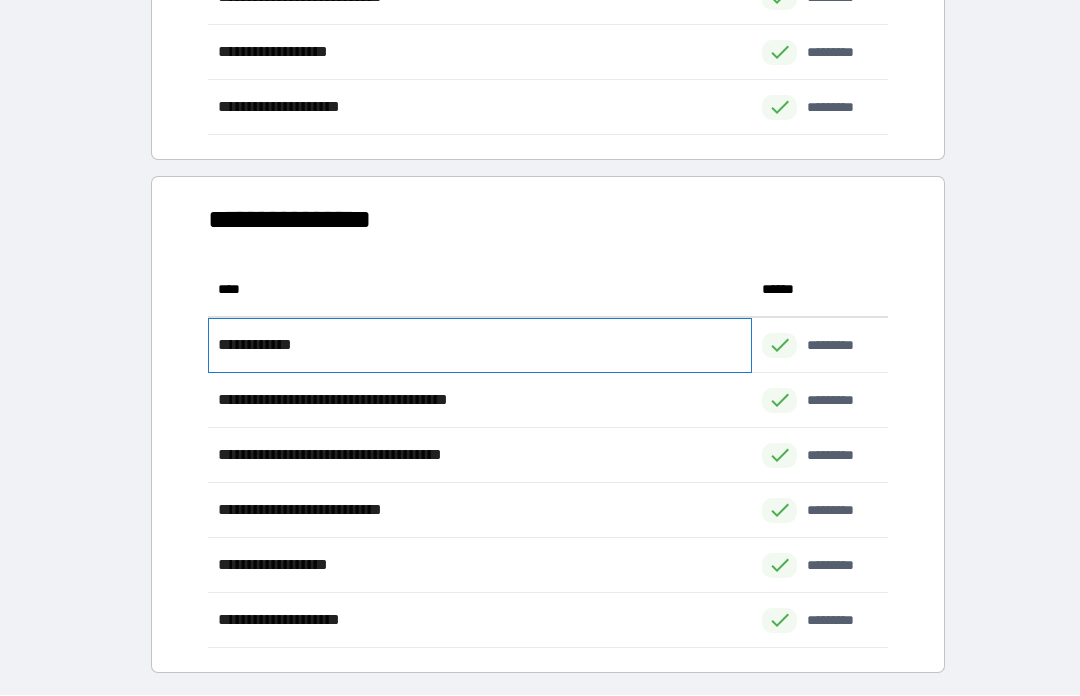 click on "**********" at bounding box center (260, 346) 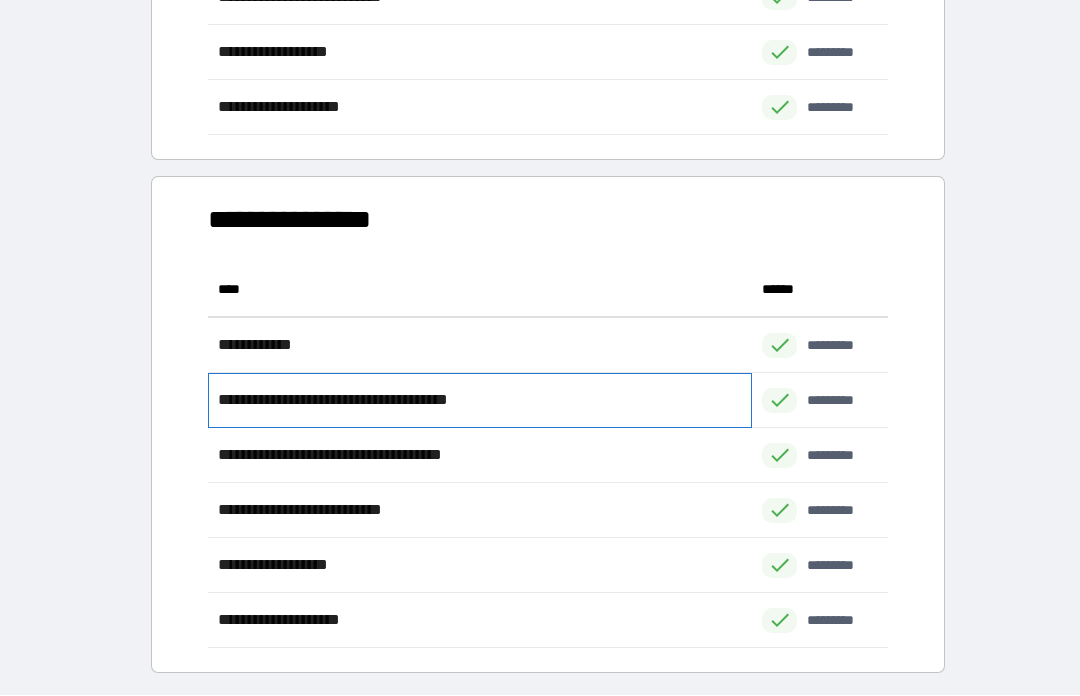 click on "**********" at bounding box center [480, 401] 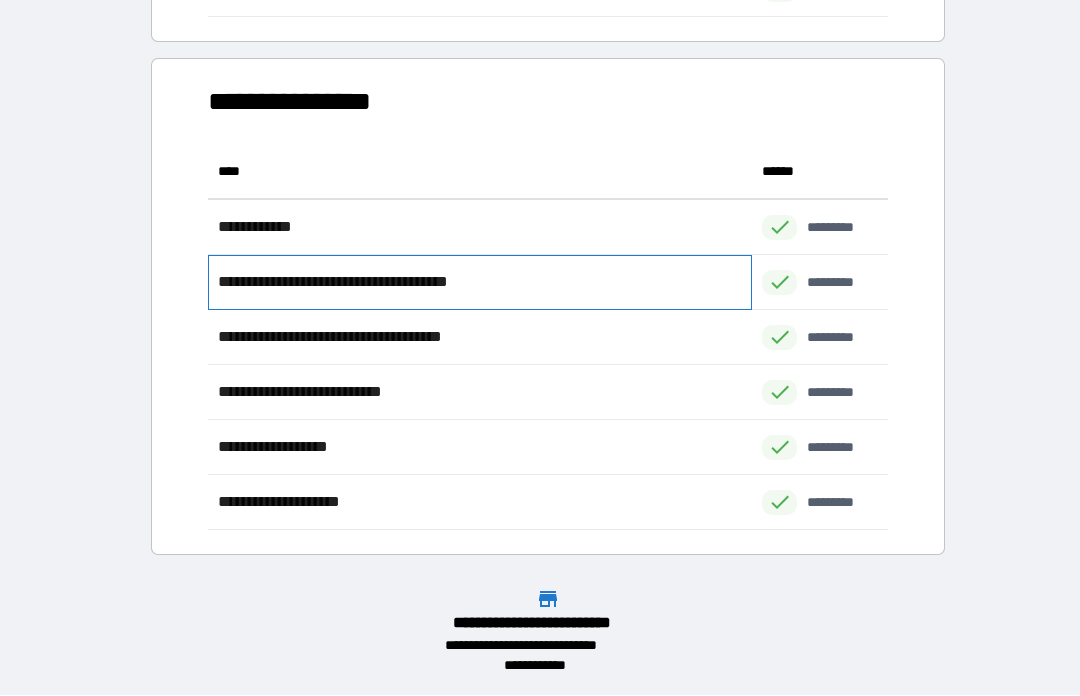 scroll, scrollTop: 1286, scrollLeft: 0, axis: vertical 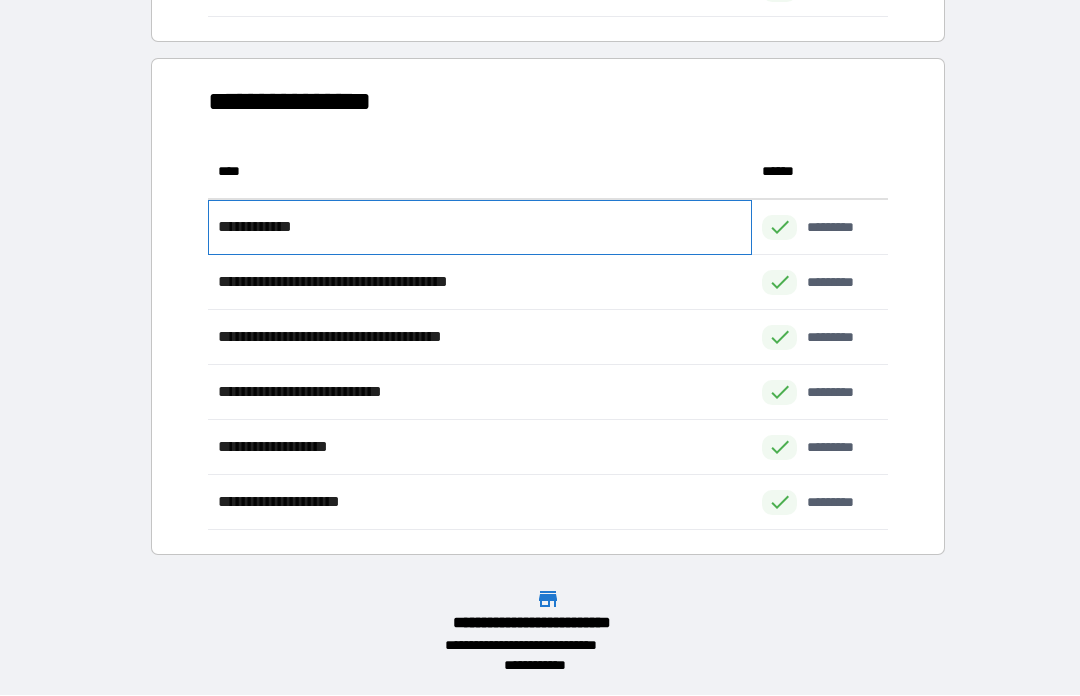 click on "**********" at bounding box center [260, 228] 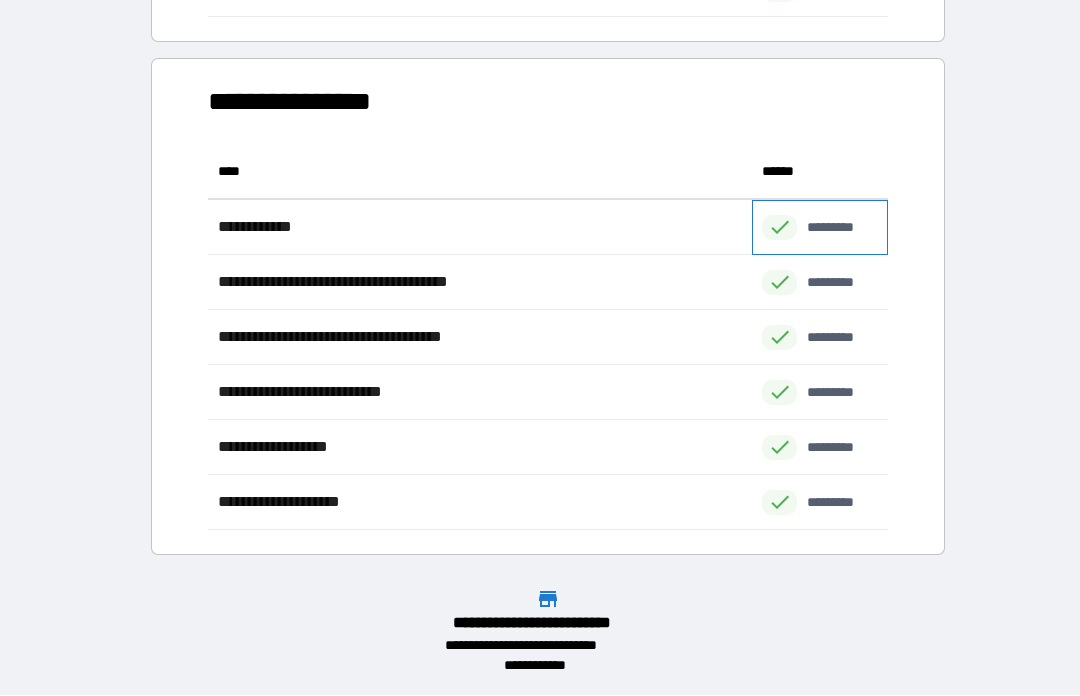 click on "*********" at bounding box center [841, 228] 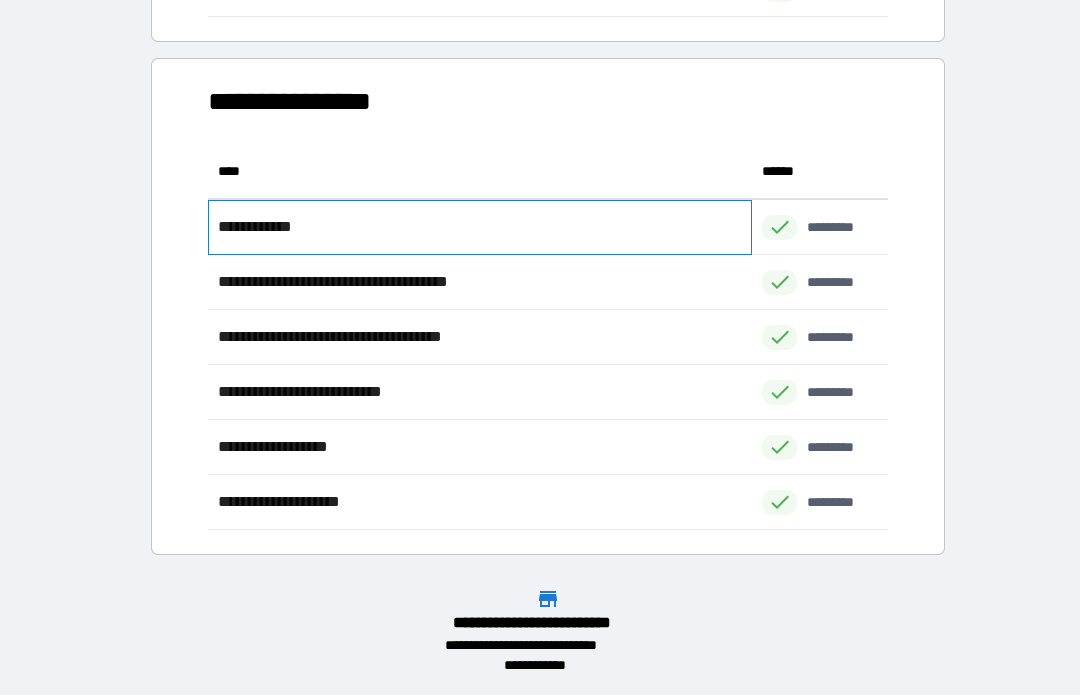 click on "**********" at bounding box center (480, 228) 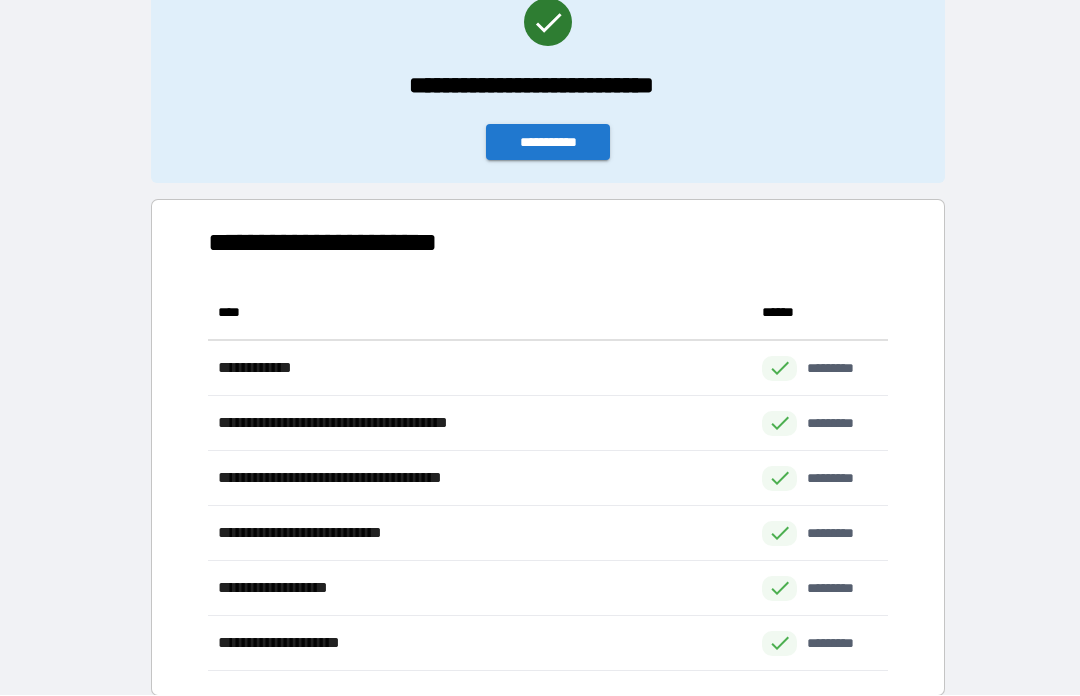scroll, scrollTop: 131, scrollLeft: 0, axis: vertical 